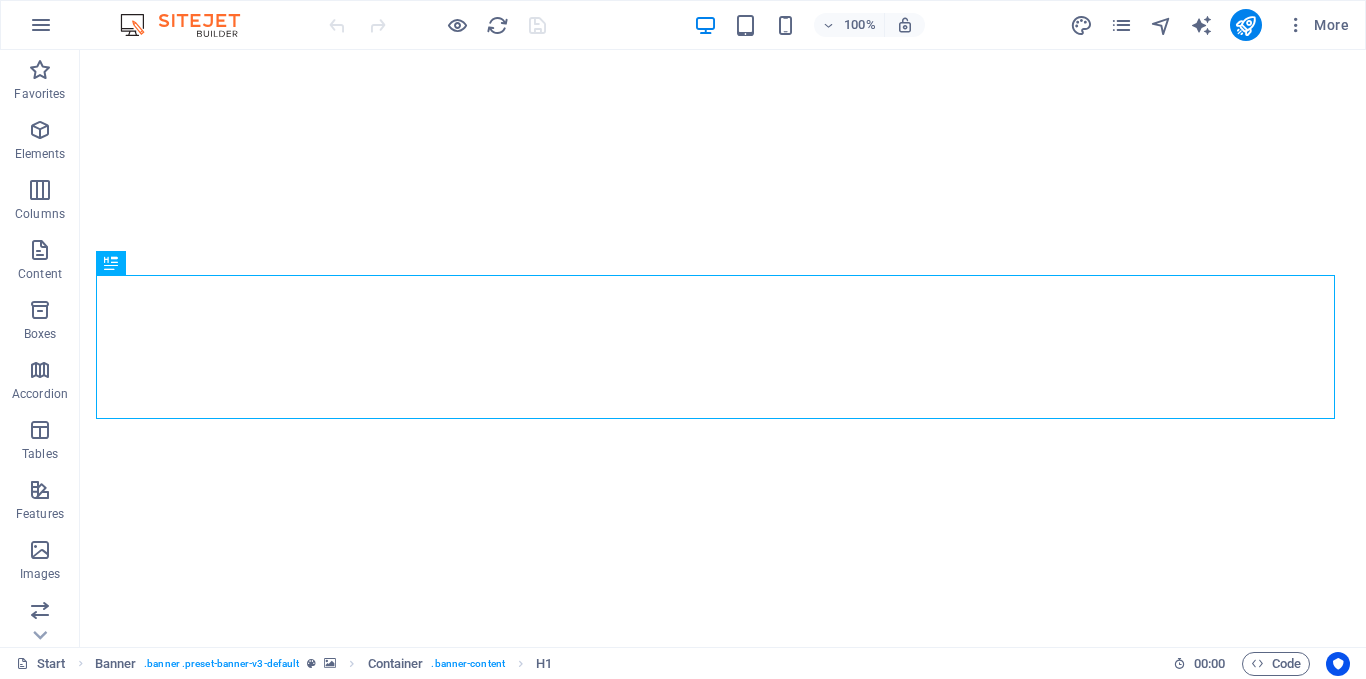 scroll, scrollTop: 0, scrollLeft: 0, axis: both 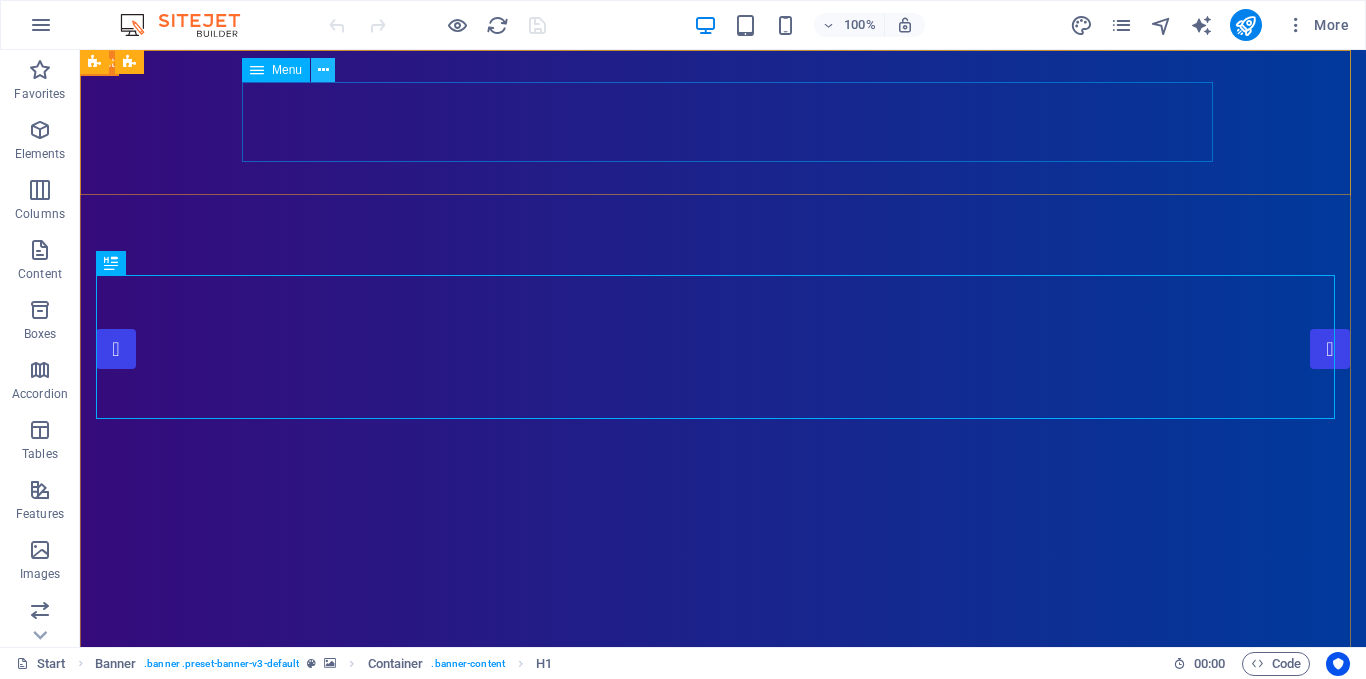 click at bounding box center (323, 70) 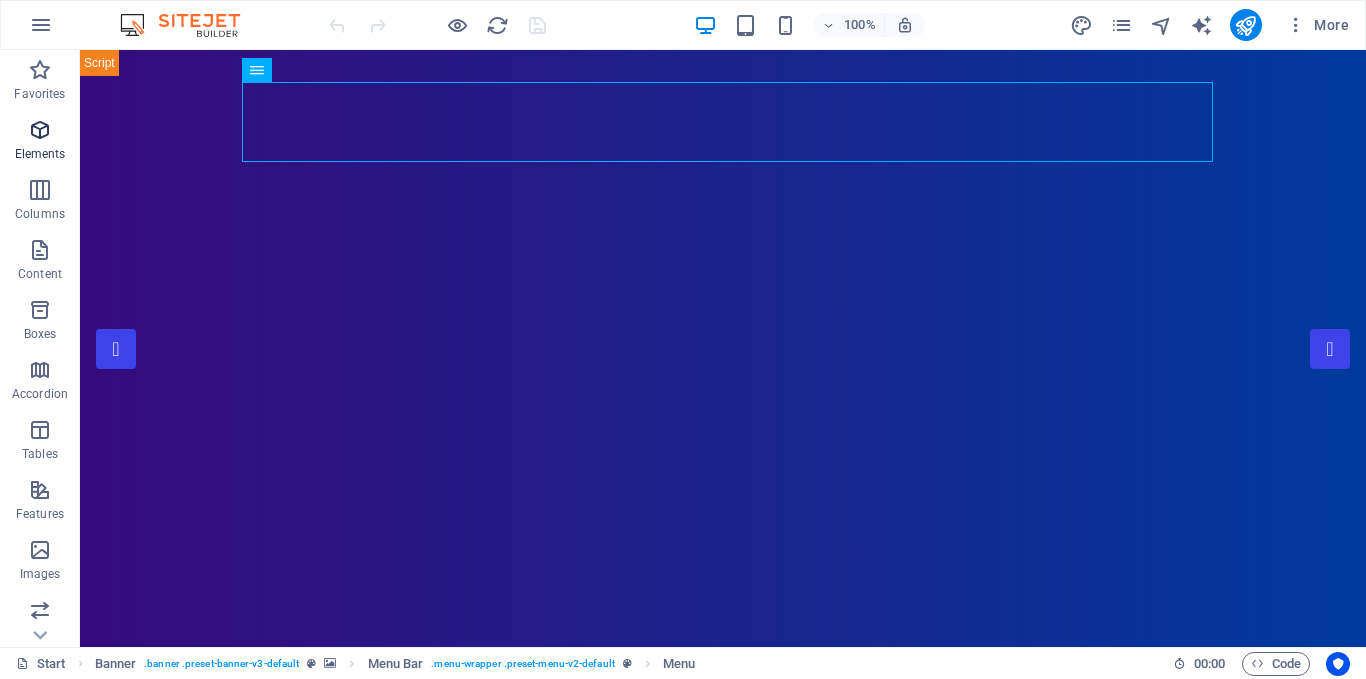 click at bounding box center (40, 130) 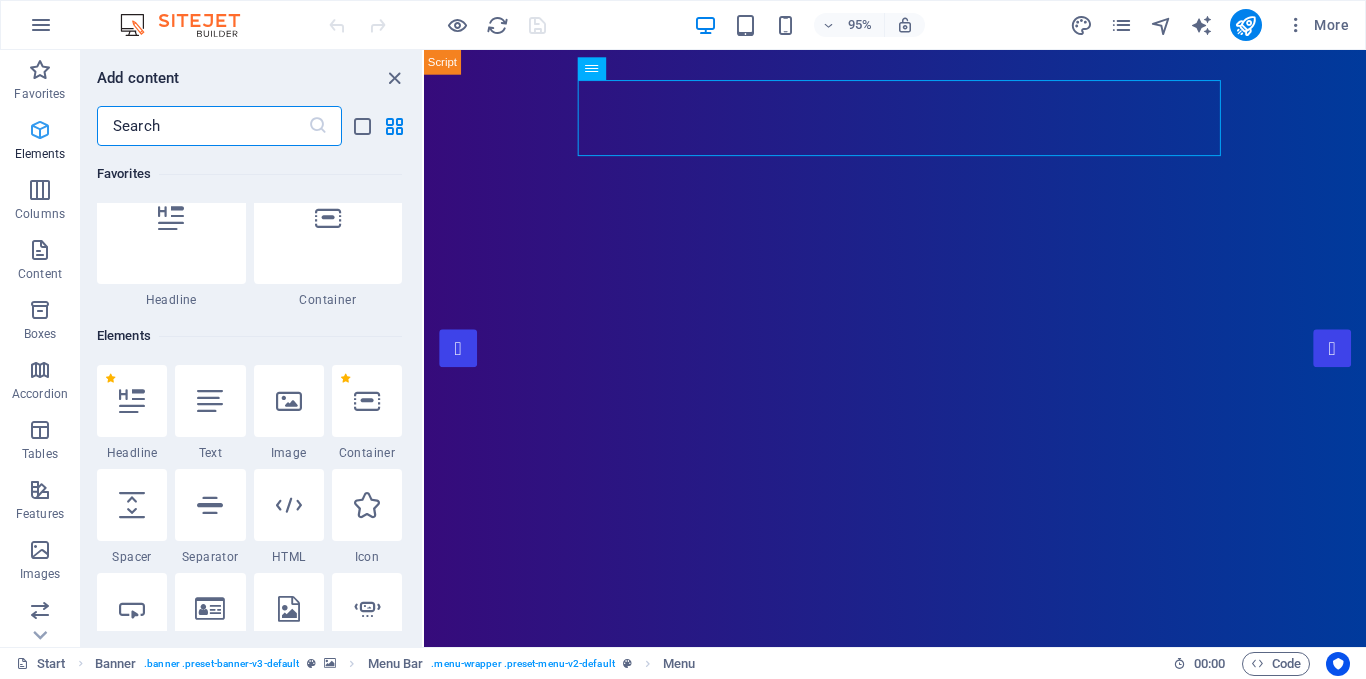 scroll, scrollTop: 213, scrollLeft: 0, axis: vertical 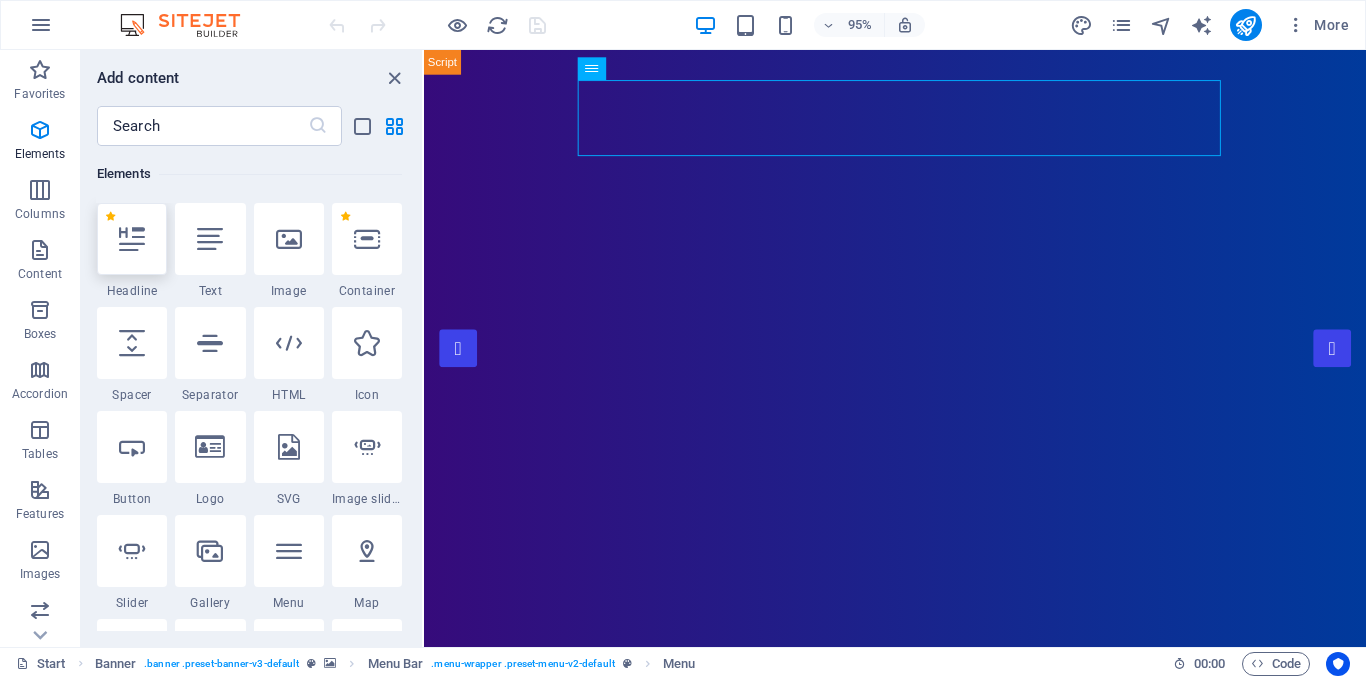 click at bounding box center (132, 239) 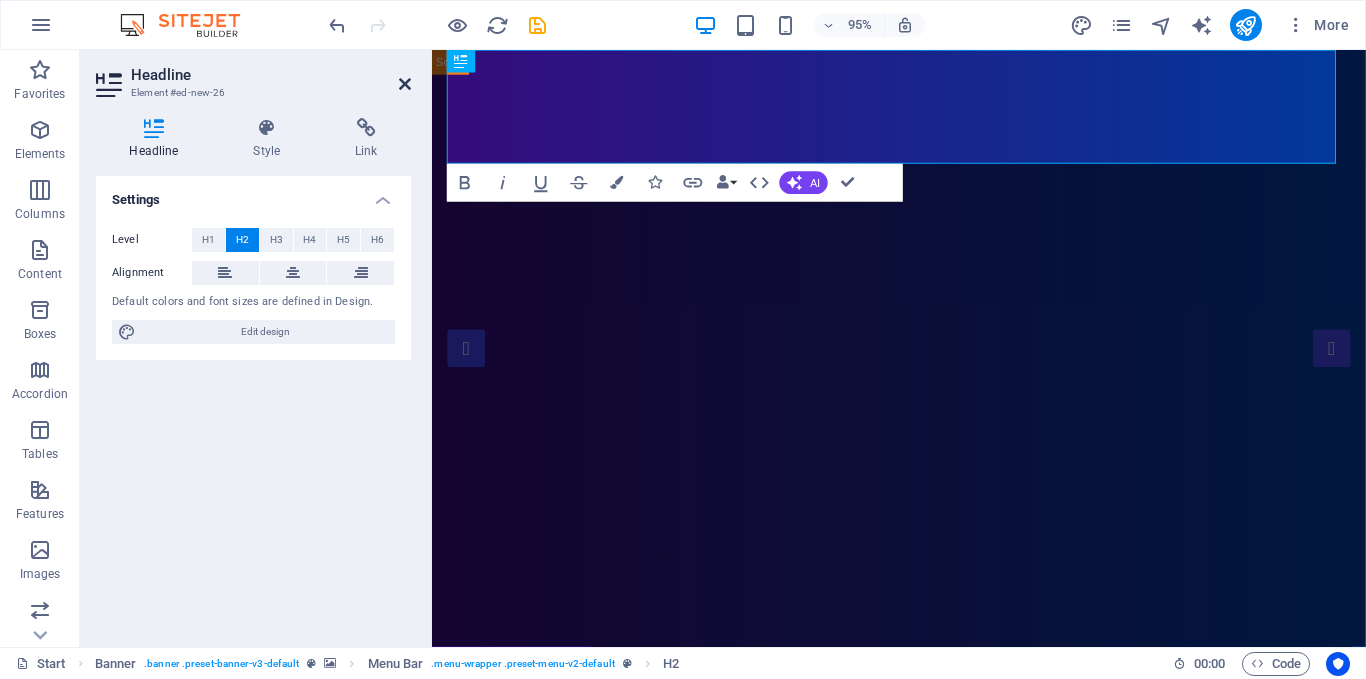 click at bounding box center [405, 84] 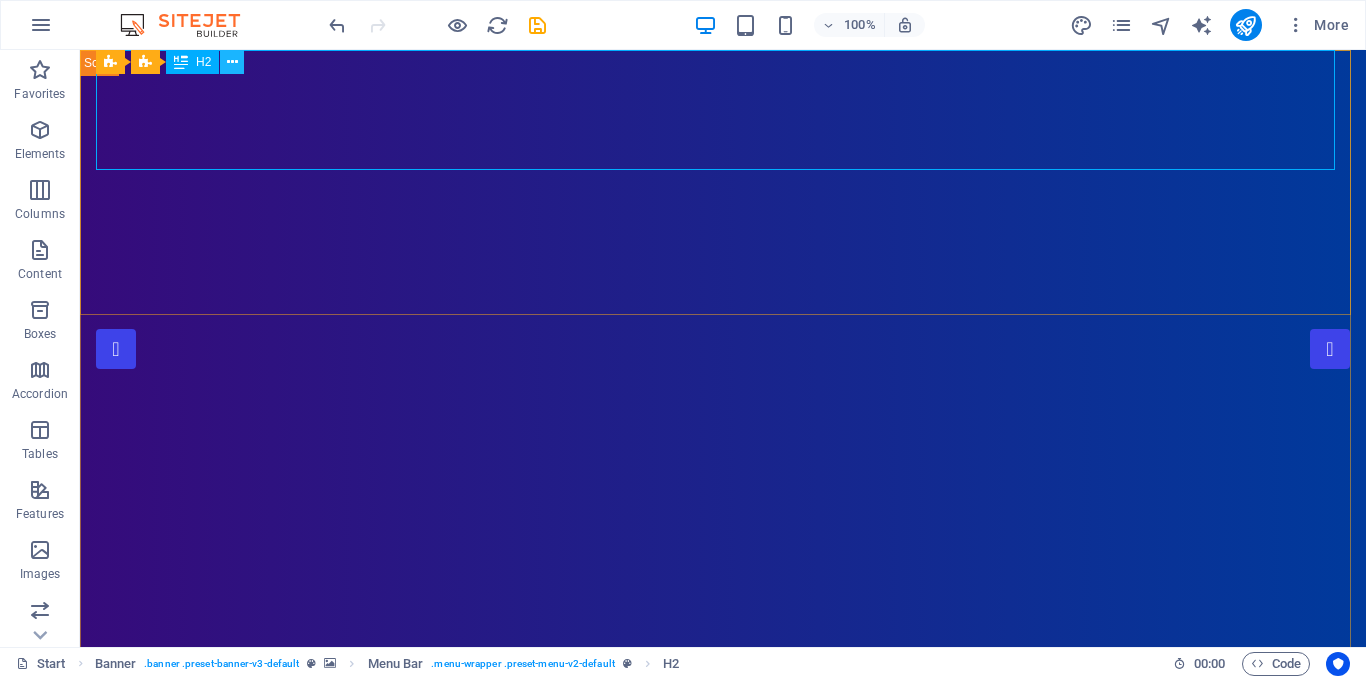 click at bounding box center (232, 62) 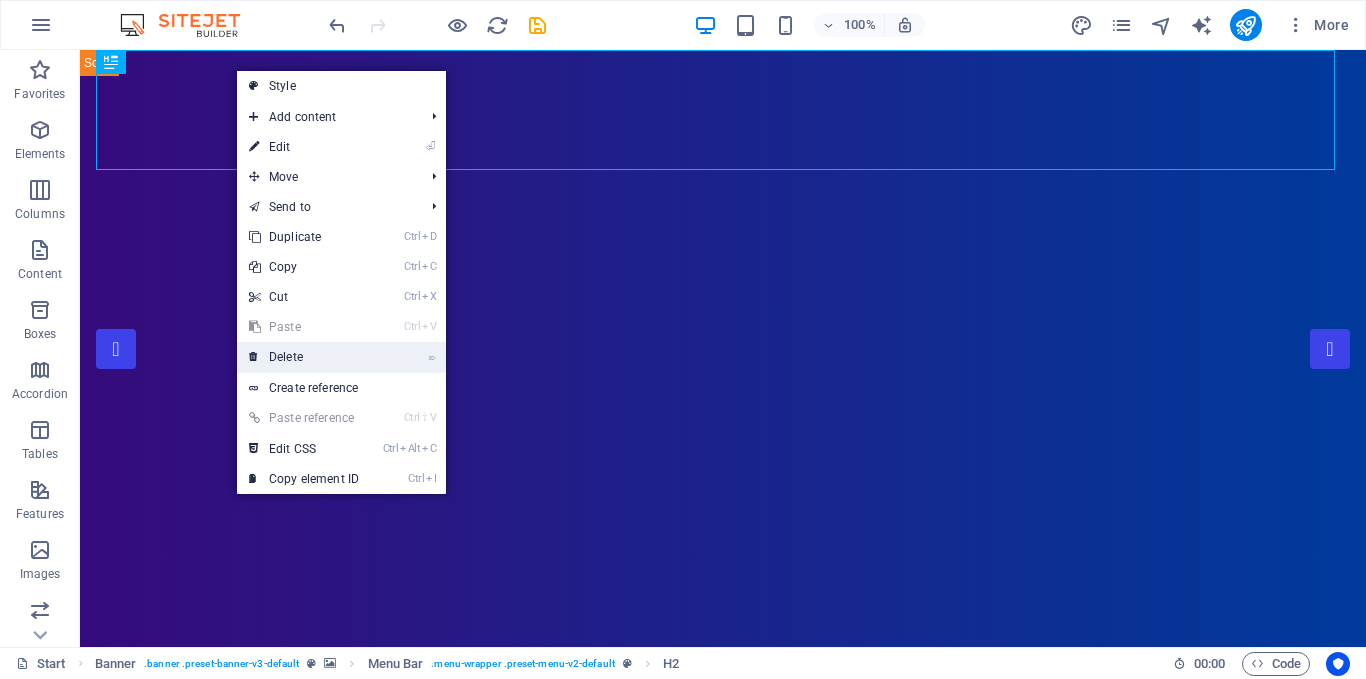 click on "⌦  Delete" at bounding box center (304, 357) 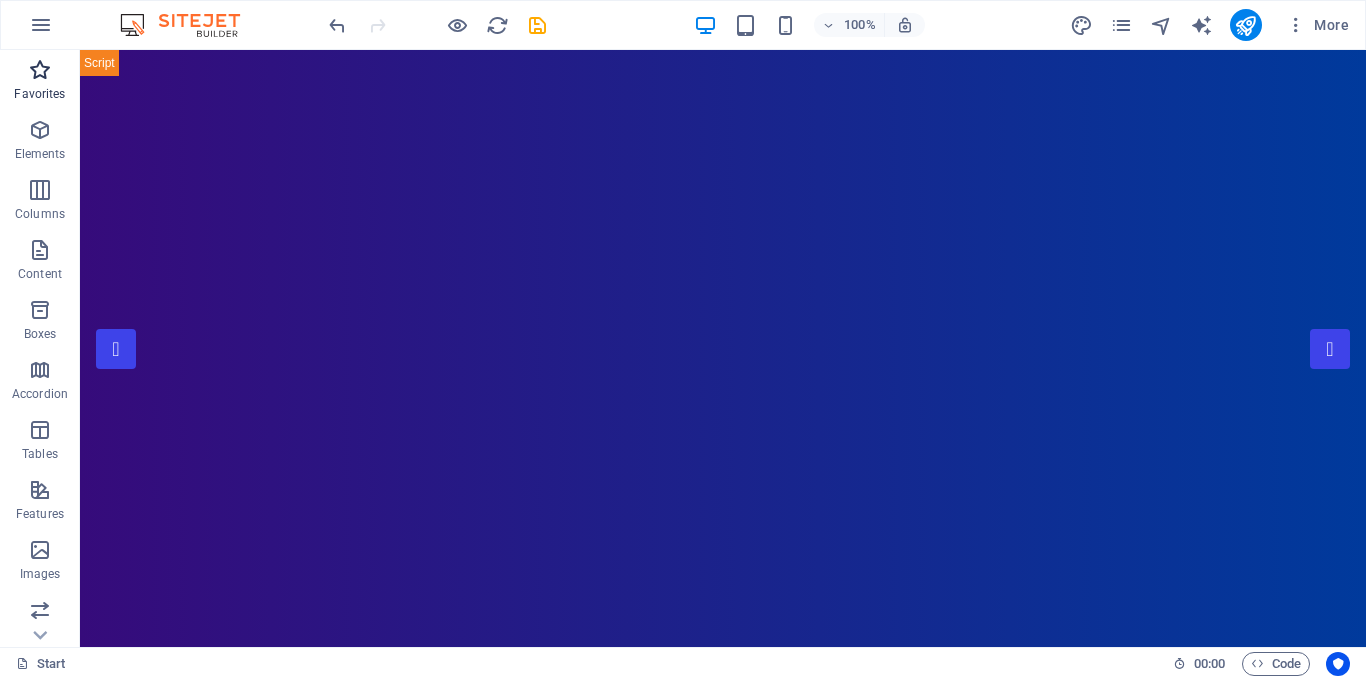 click on "Favorites" at bounding box center (39, 94) 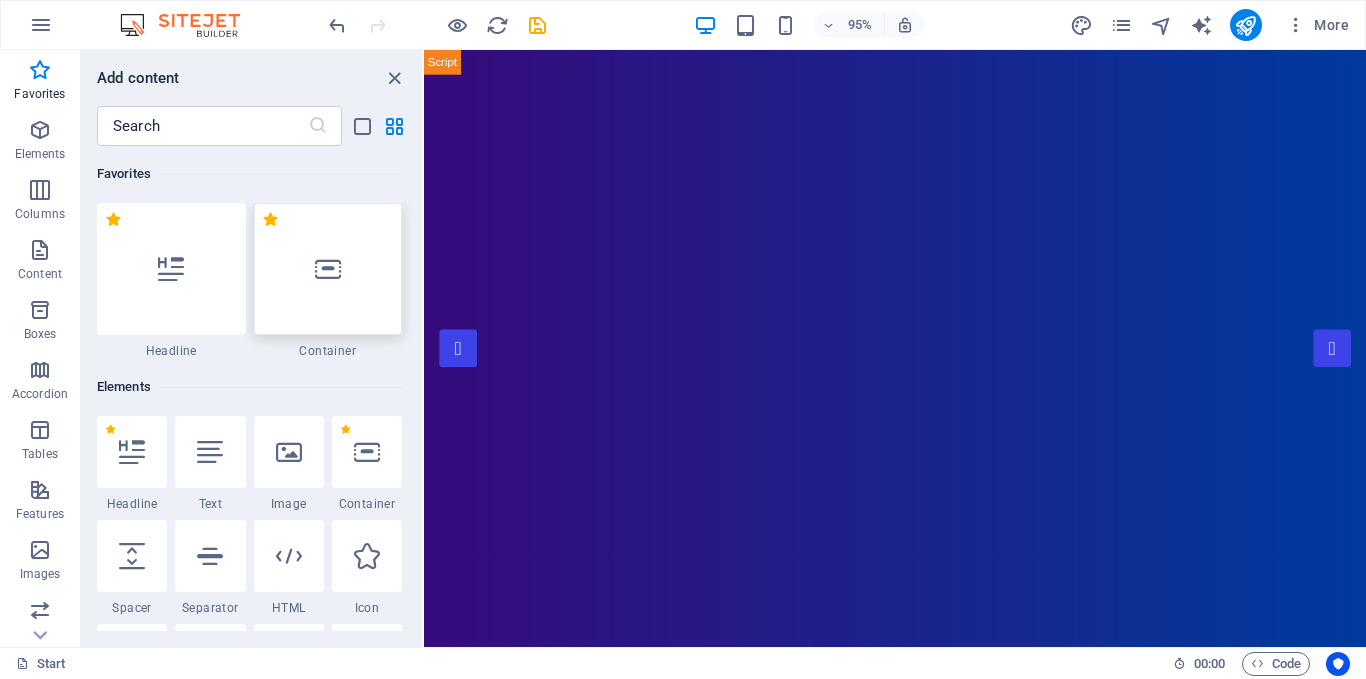click at bounding box center (328, 269) 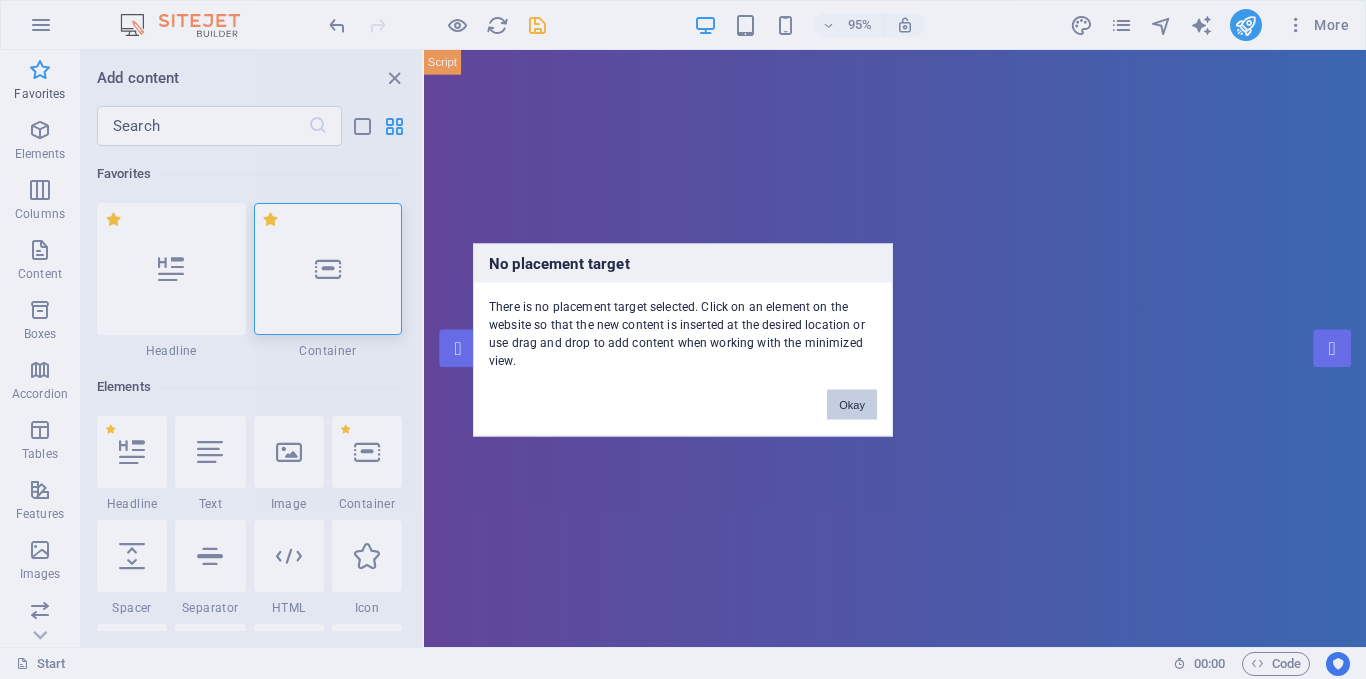 click on "Okay" at bounding box center [852, 404] 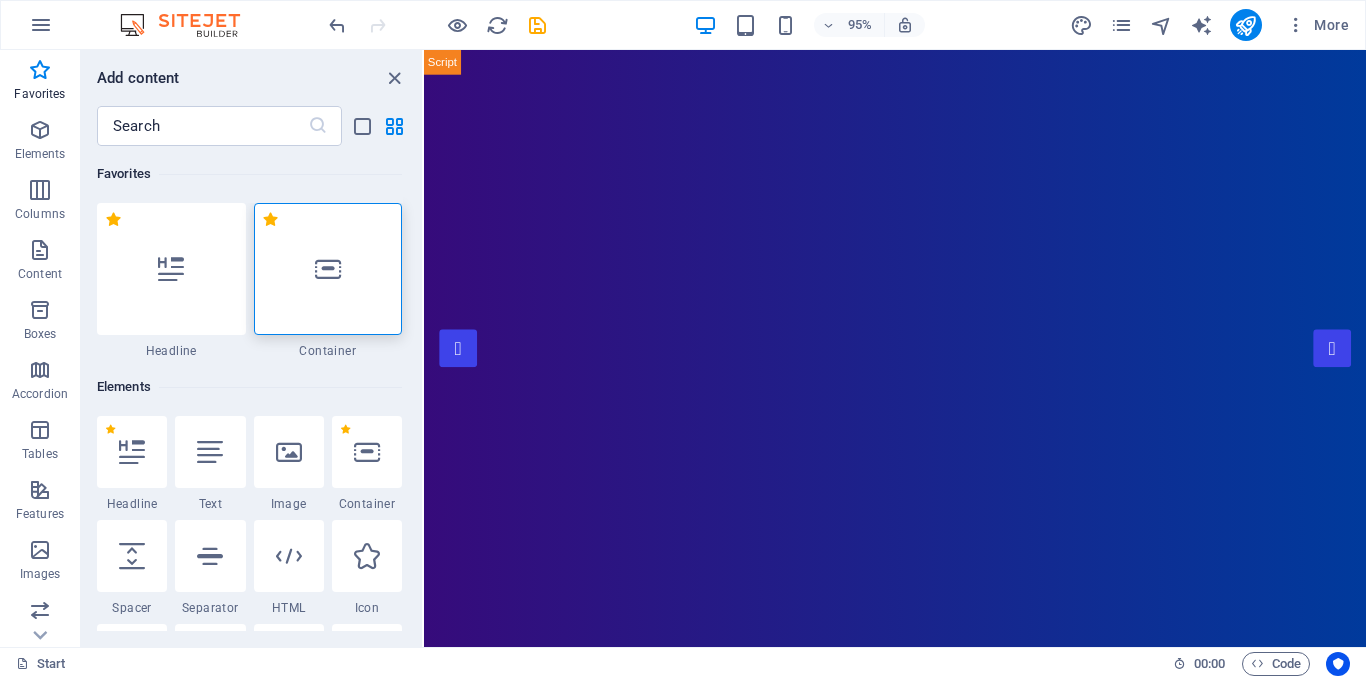 click at bounding box center (328, 269) 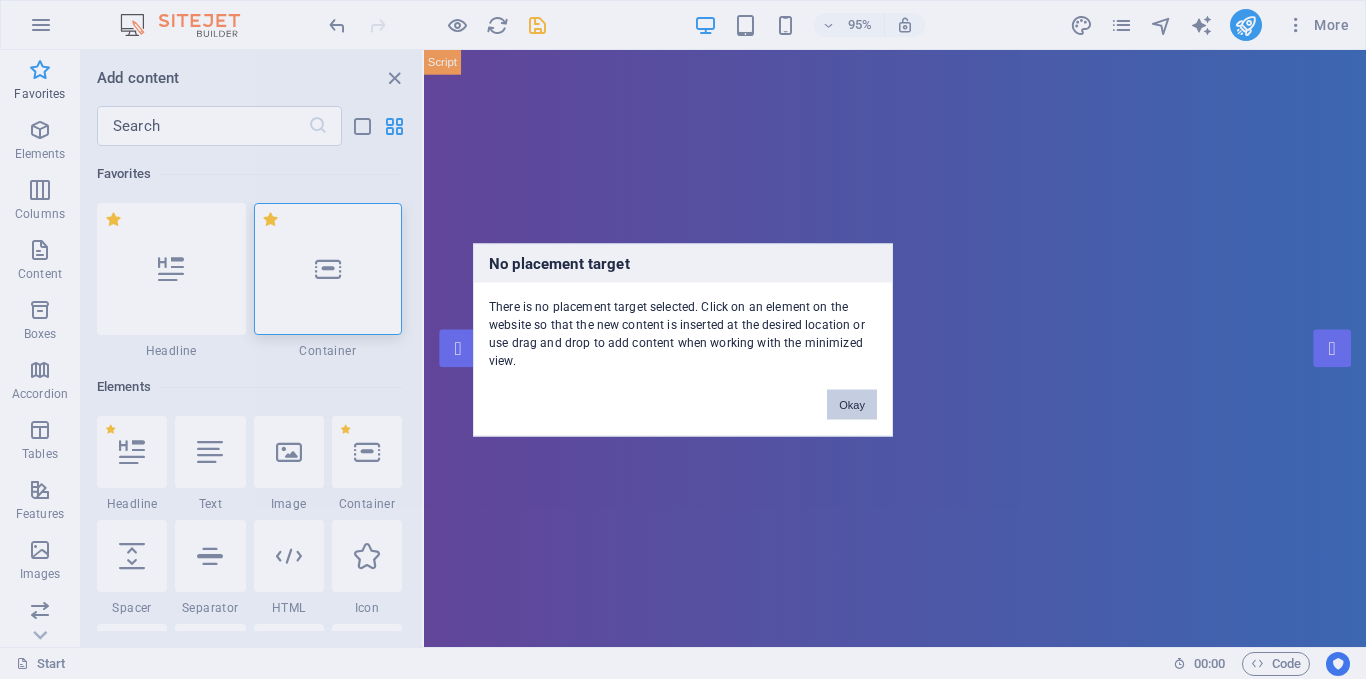 click on "Okay" at bounding box center [852, 404] 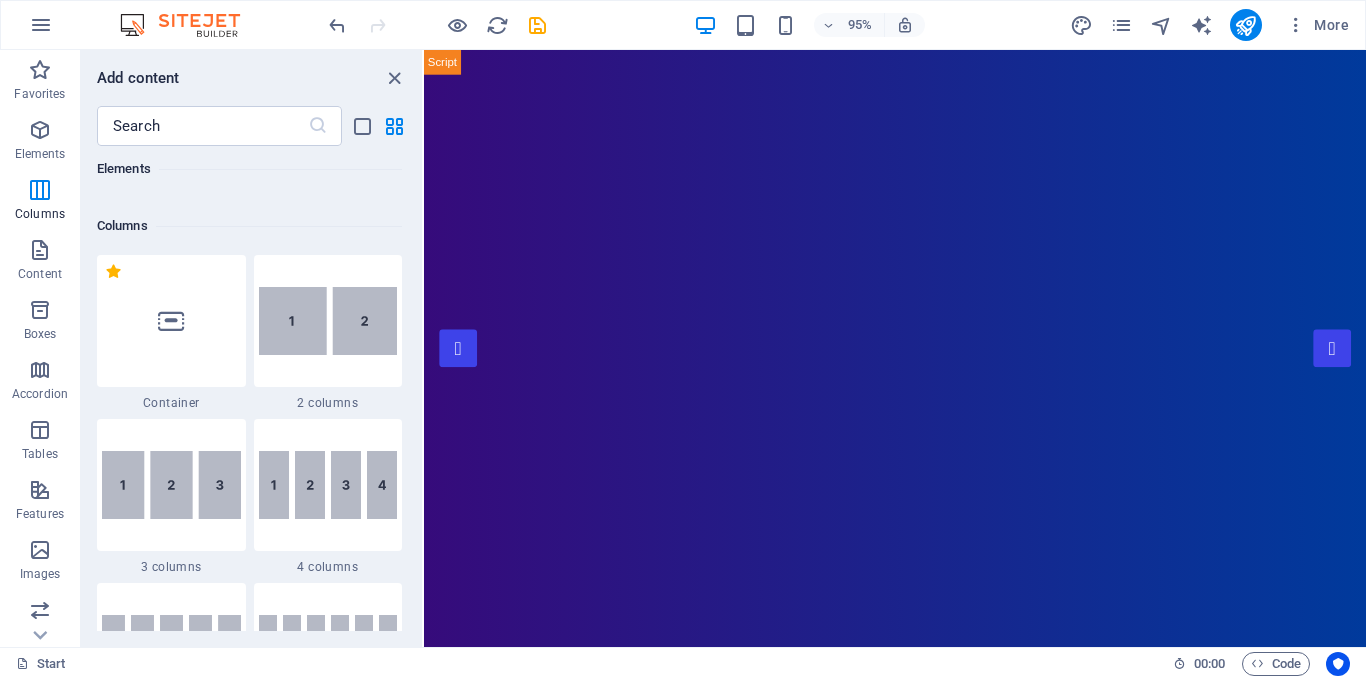 scroll, scrollTop: 979, scrollLeft: 0, axis: vertical 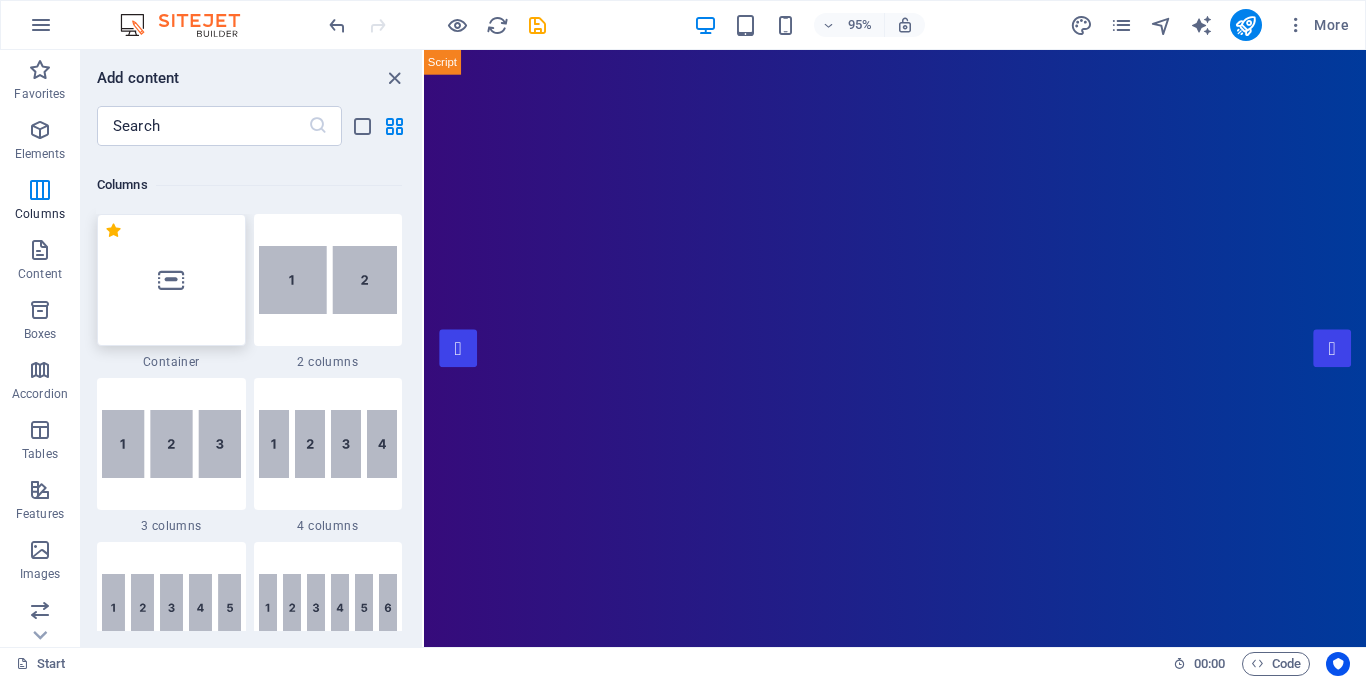 click at bounding box center [171, 280] 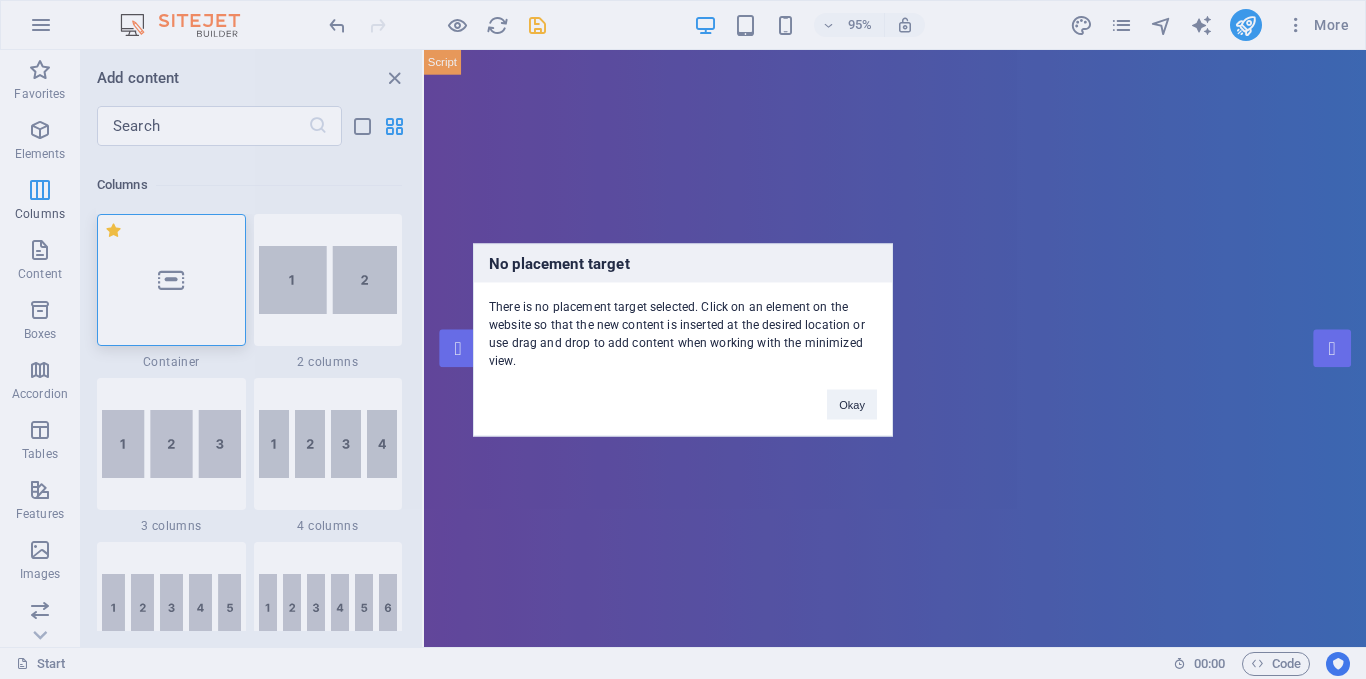 click on "No placement target There is no placement target selected. Click on an element on the website so that the new content is inserted at the desired location or use drag and drop to add content when working with the minimized view. Okay" at bounding box center [683, 339] 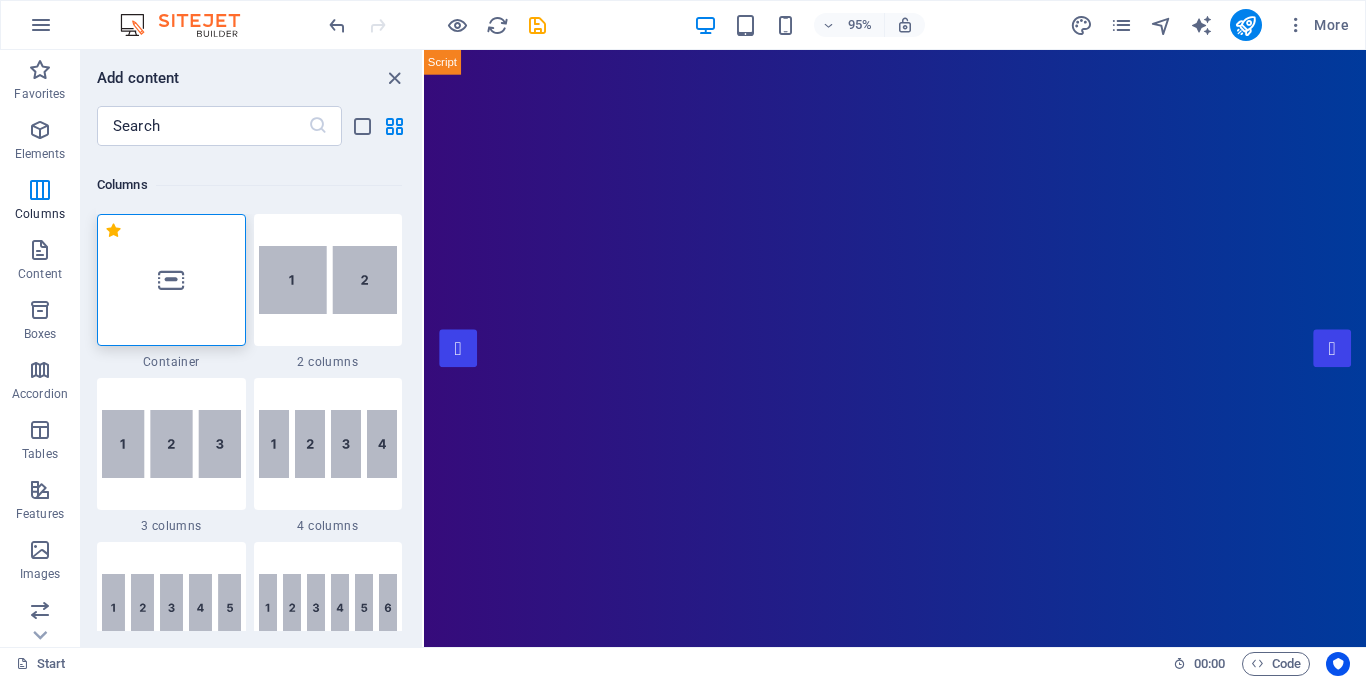 click on "Favorites 1 Star Headline 1 Star Container Elements 1 Star Headline 1 Star Text 1 Star Image 1 Star Container 1 Star Spacer 1 Star Separator 1 Star HTML 1 Star Icon 1 Star Button 1 Star Logo 1 Star SVG 1 Star Image slider 1 Star Slider 1 Star Gallery 1 Star Menu 1 Star Map 1 Star Facebook 1 Star Video 1 Star YouTube 1 Star Vimeo 1 Star Document 1 Star Audio 1 Star Iframe 1 Star Privacy 1 Star Languages Columns 1 Star Container 1 Star 2 columns 1 Star 3 columns 1 Star 4 columns 1 Star 5 columns 1 Star 6 columns 1 Star 40-60 1 Star 20-80 1 Star 80-20 1 Star 30-70 1 Star 70-30 1 Star Unequal Columns 1 Star 25-25-50 1 Star 25-50-25 1 Star 50-25-25 1 Star 20-60-20 1 Star 50-16-16-16 1 Star 16-16-16-50 1 Star Grid 2-1 1 Star Grid 1-2 1 Star Grid 3-1 1 Star Grid 1-3 1 Star Grid 4-1 1 Star Grid 1-4 1 Star Grid 1-2-1 1 Star Grid 1-1-2 1 Star Grid 2h-2v 1 Star Grid 2v-2h 1 Star Grid 2-1-2 1 Star Grid 3-4 Content 1 Star Text in columns 1 Star Text 1 Star Text with separator 1 Star Image with text box 1 Star 1 Star Boxes" at bounding box center (251, 388) 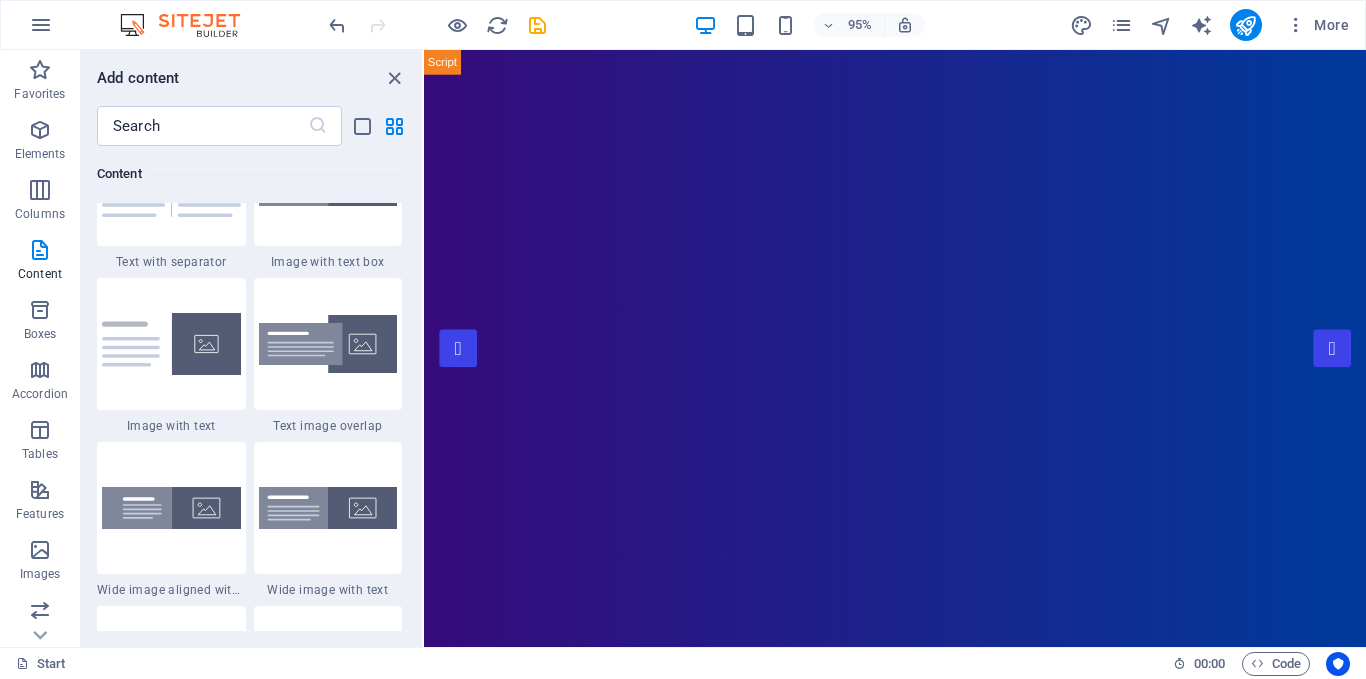 scroll, scrollTop: 3792, scrollLeft: 0, axis: vertical 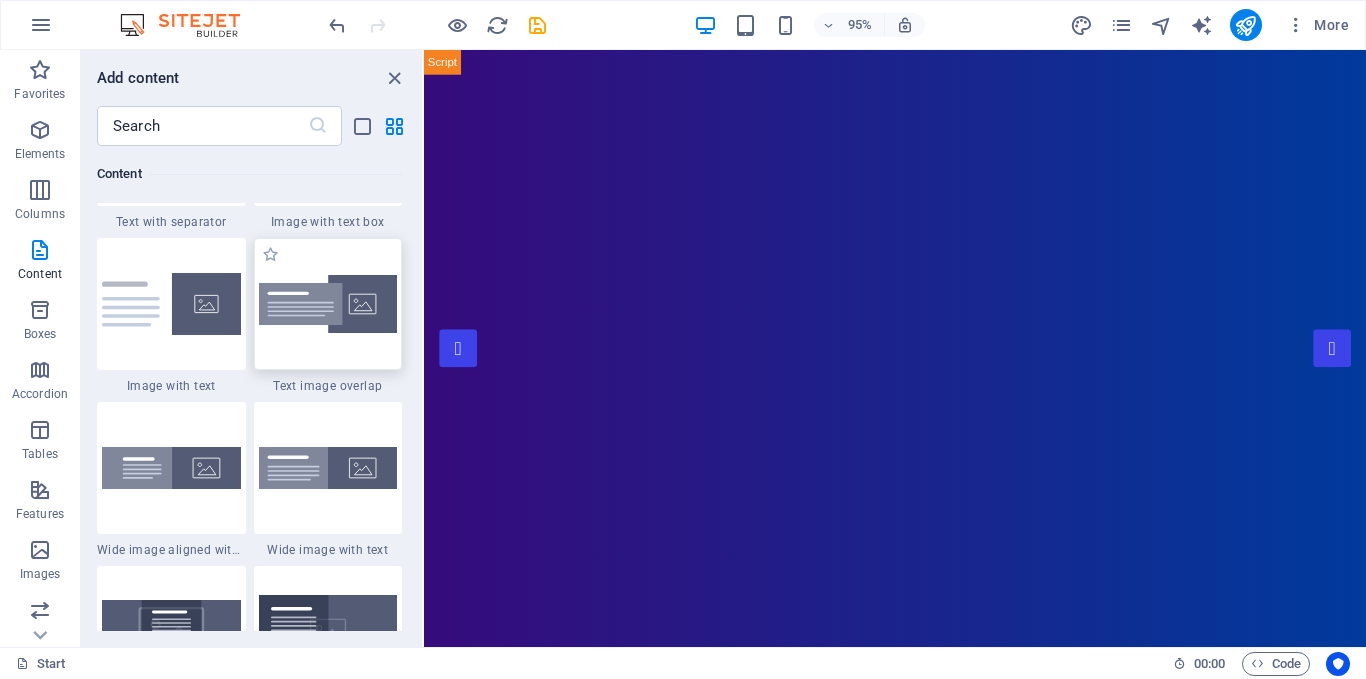 click at bounding box center [328, 304] 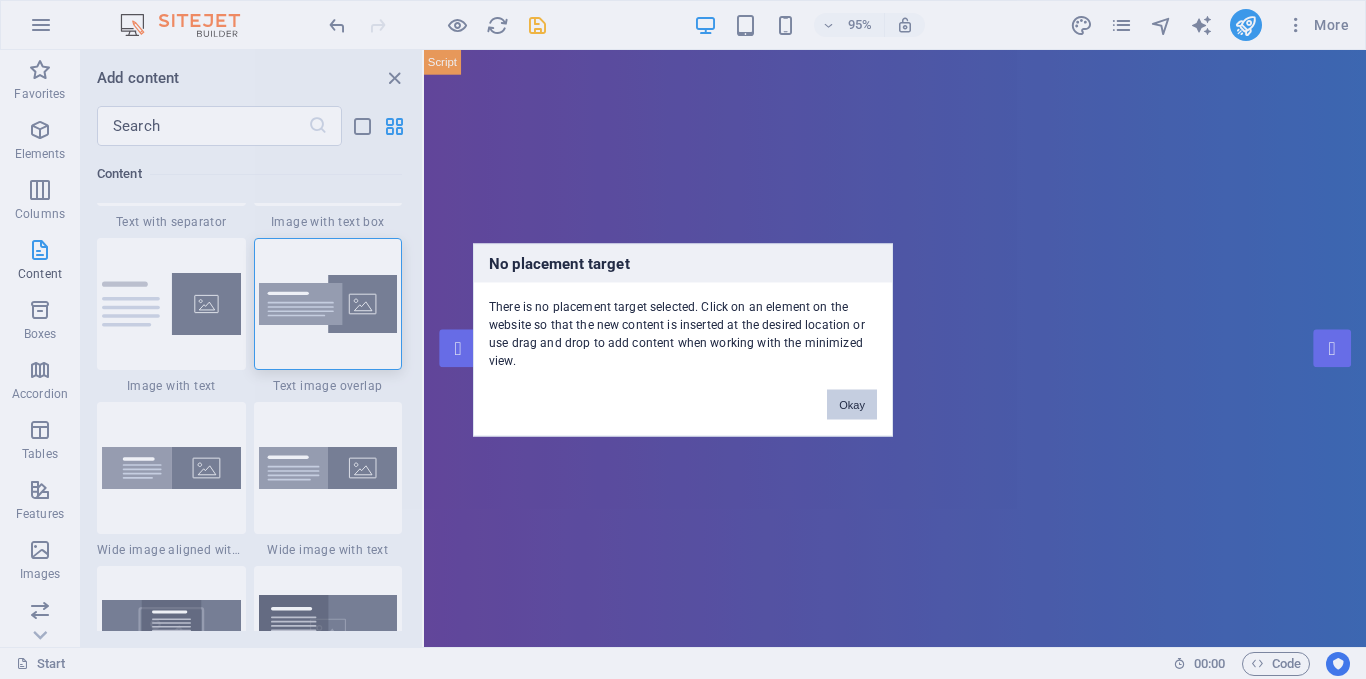 click on "Okay" at bounding box center [852, 404] 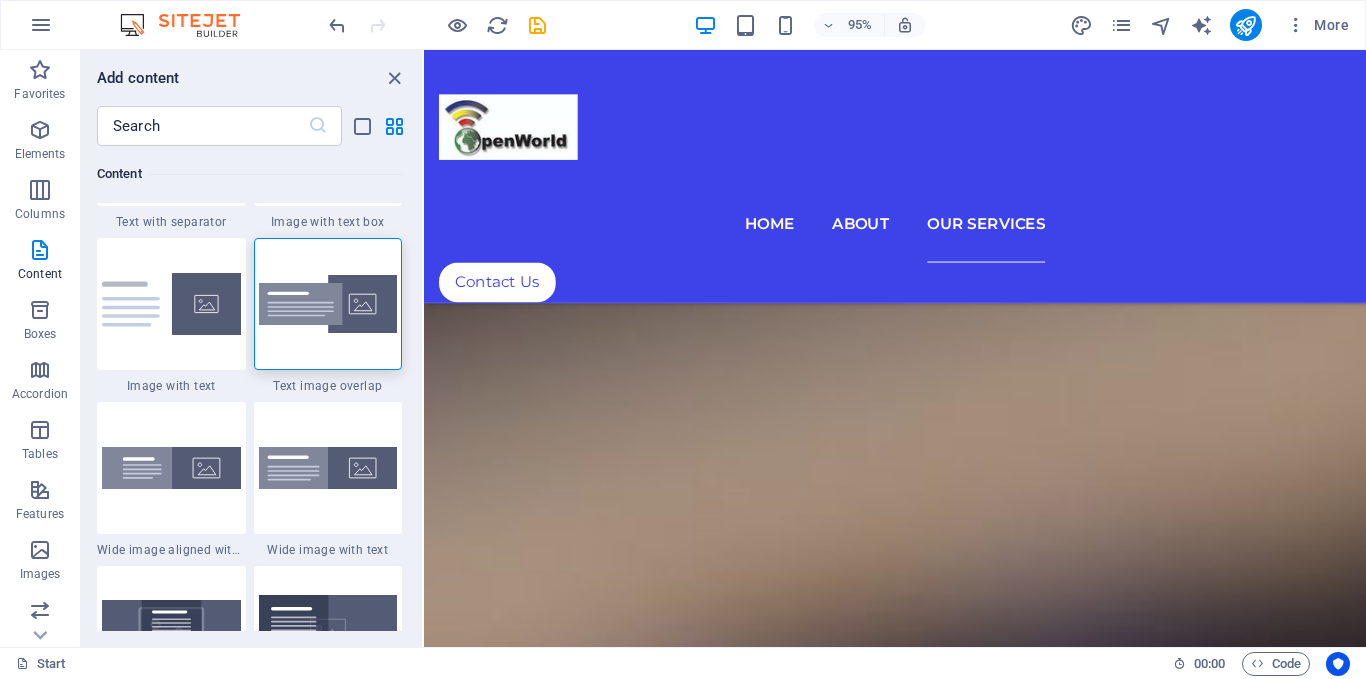 scroll, scrollTop: 7300, scrollLeft: 0, axis: vertical 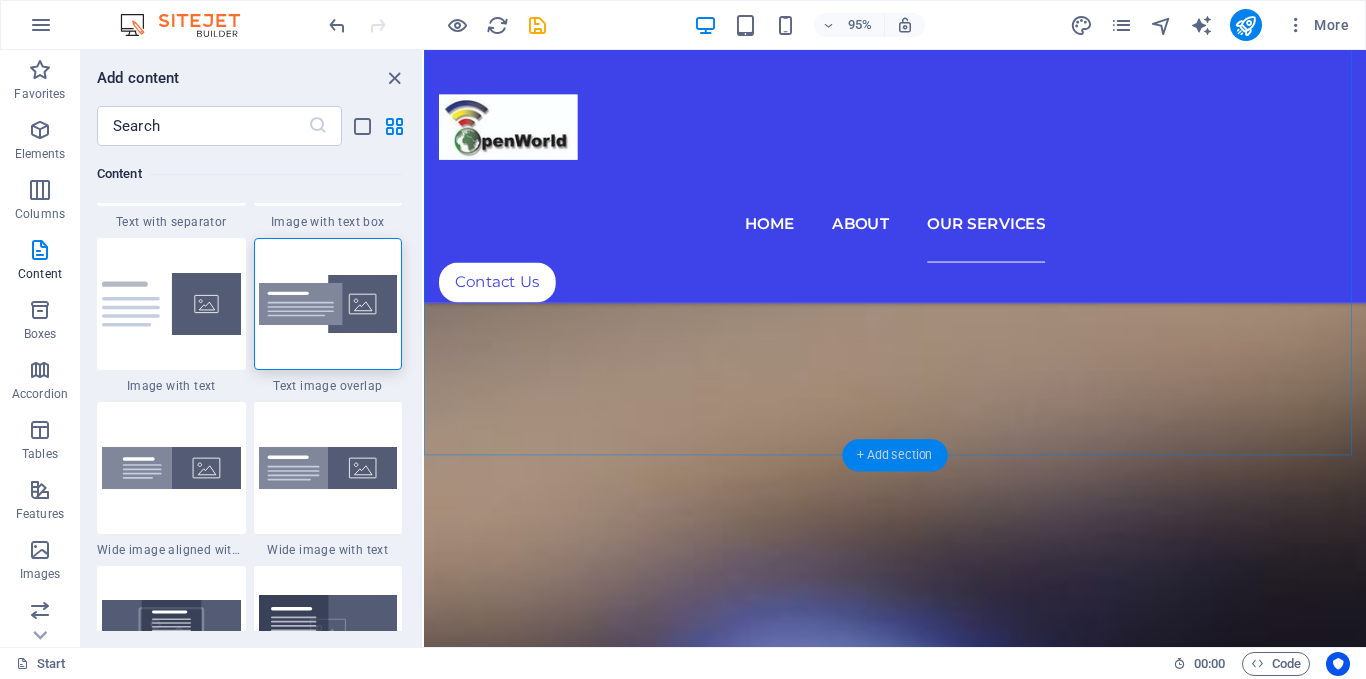 click on "+ Add section" at bounding box center (894, 455) 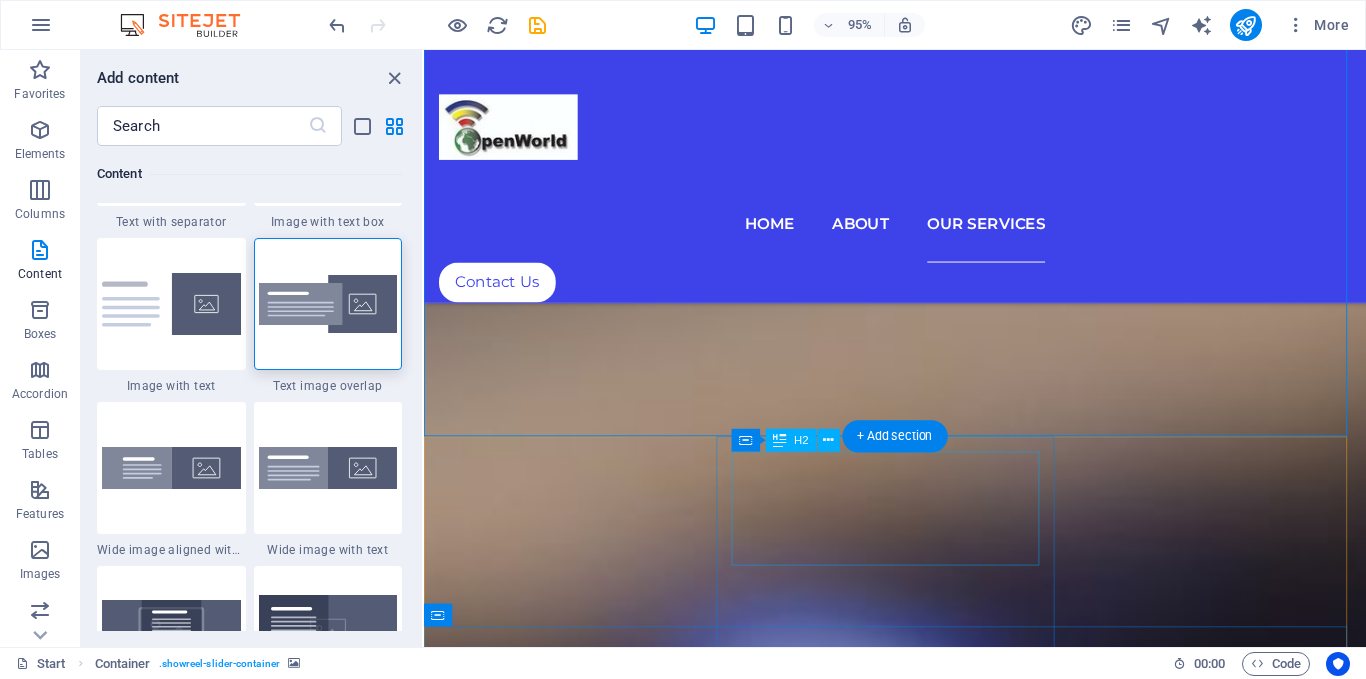 scroll, scrollTop: 3499, scrollLeft: 0, axis: vertical 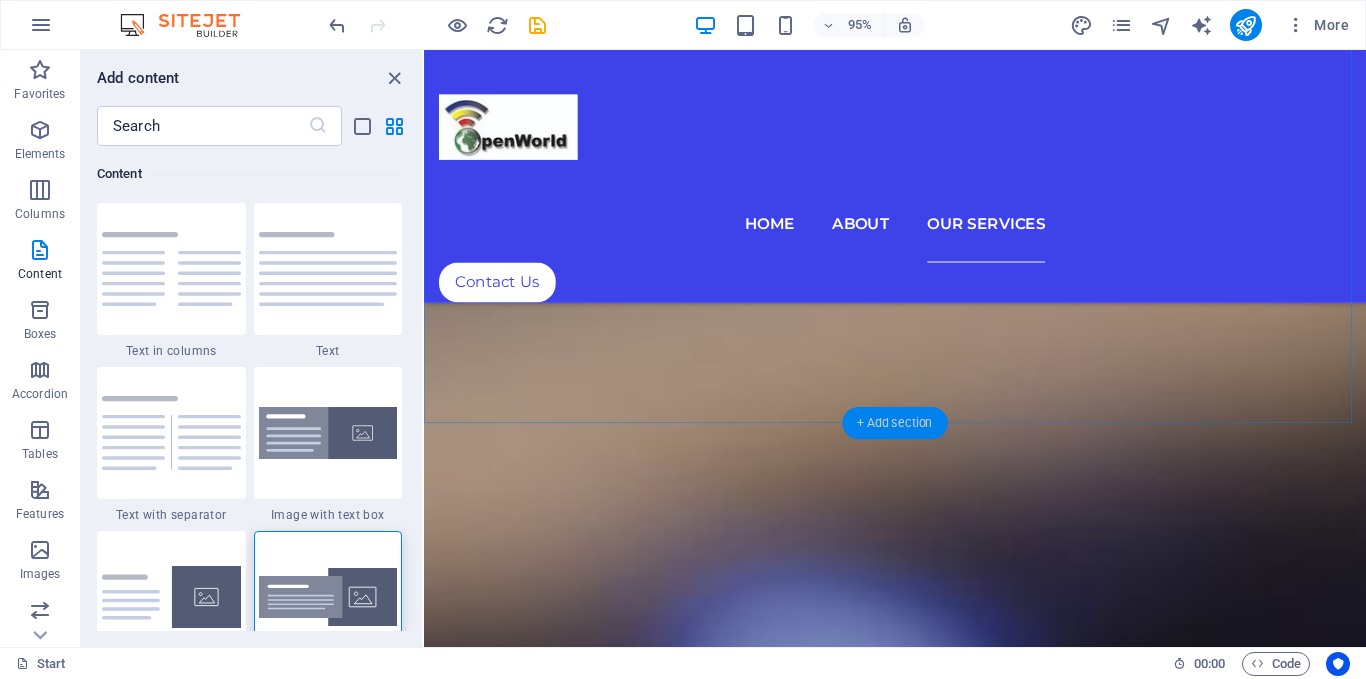click on "+ Add section" at bounding box center (894, 423) 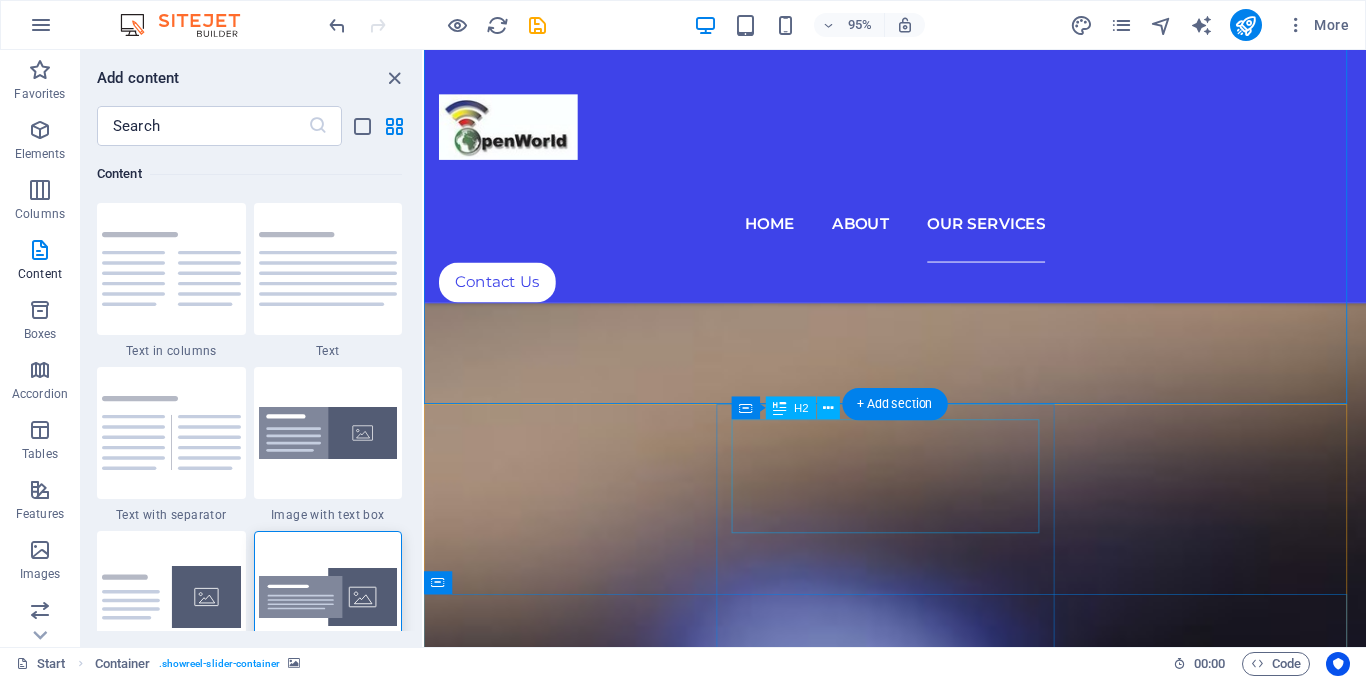 scroll, scrollTop: 7337, scrollLeft: 0, axis: vertical 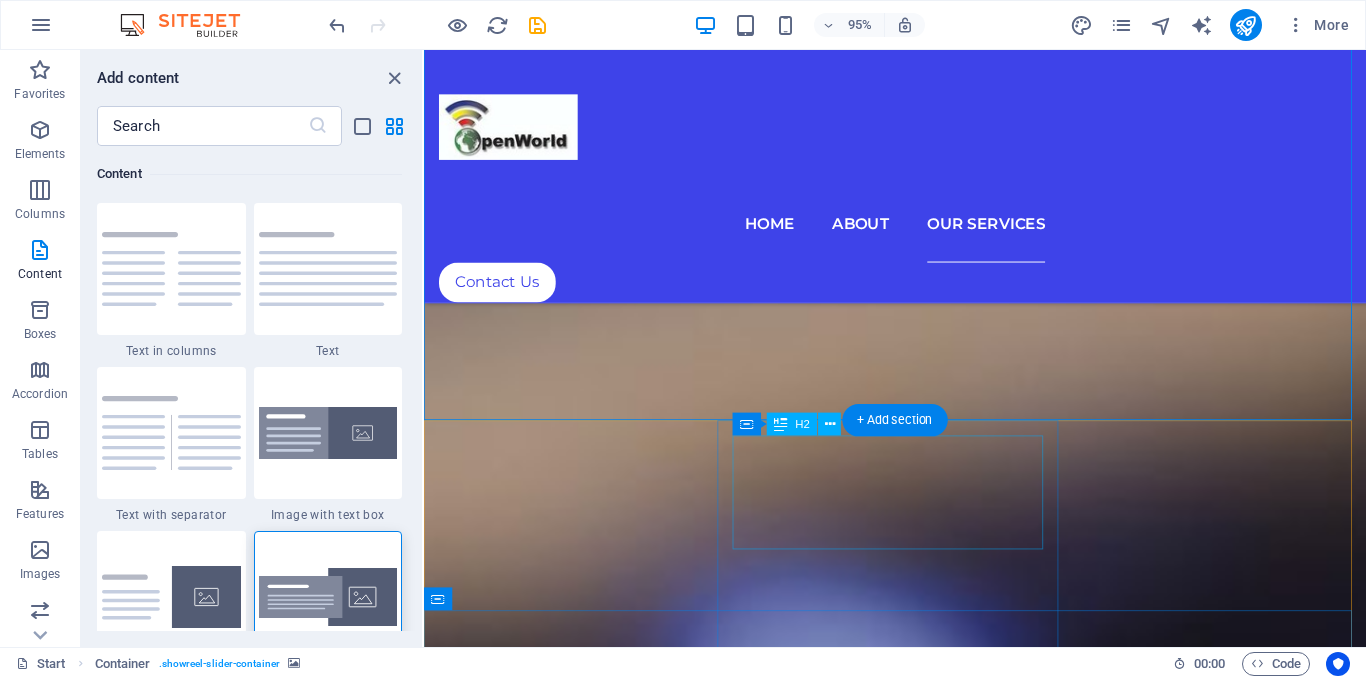 drag, startPoint x: 1308, startPoint y: 467, endPoint x: 911, endPoint y: 496, distance: 398.05777 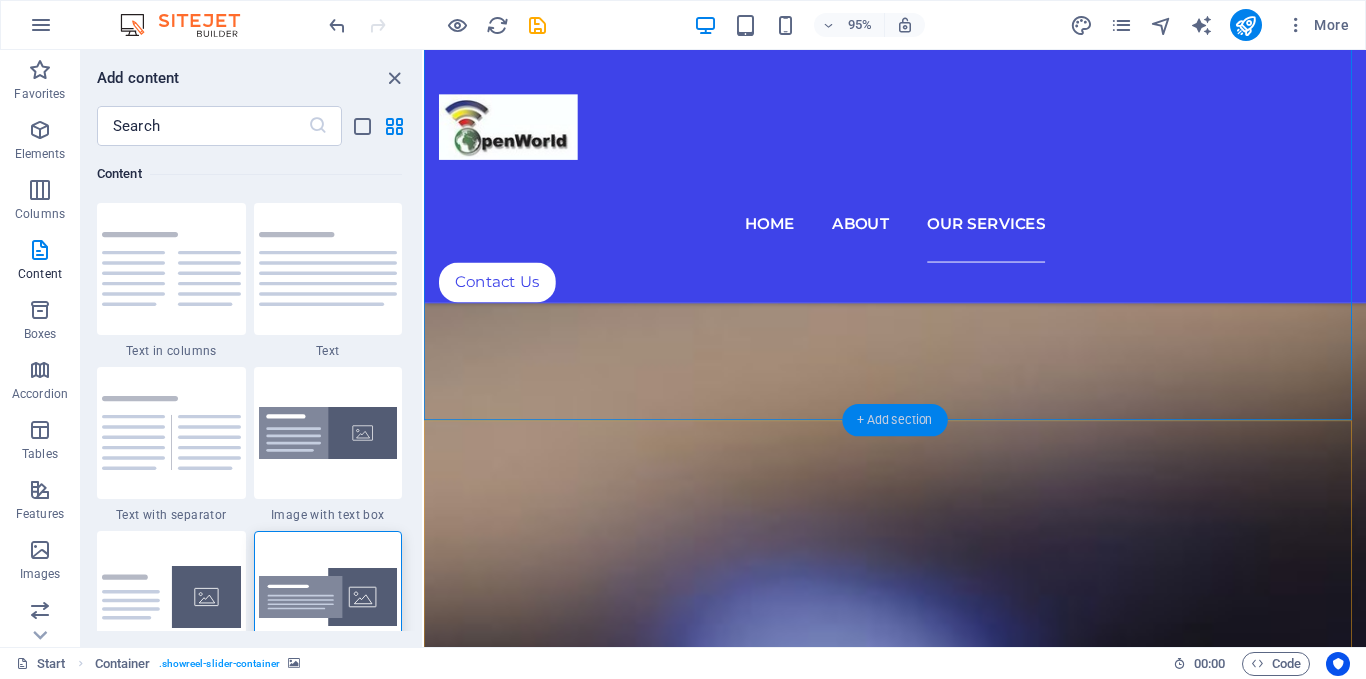 click on "+ Add section" at bounding box center (894, 421) 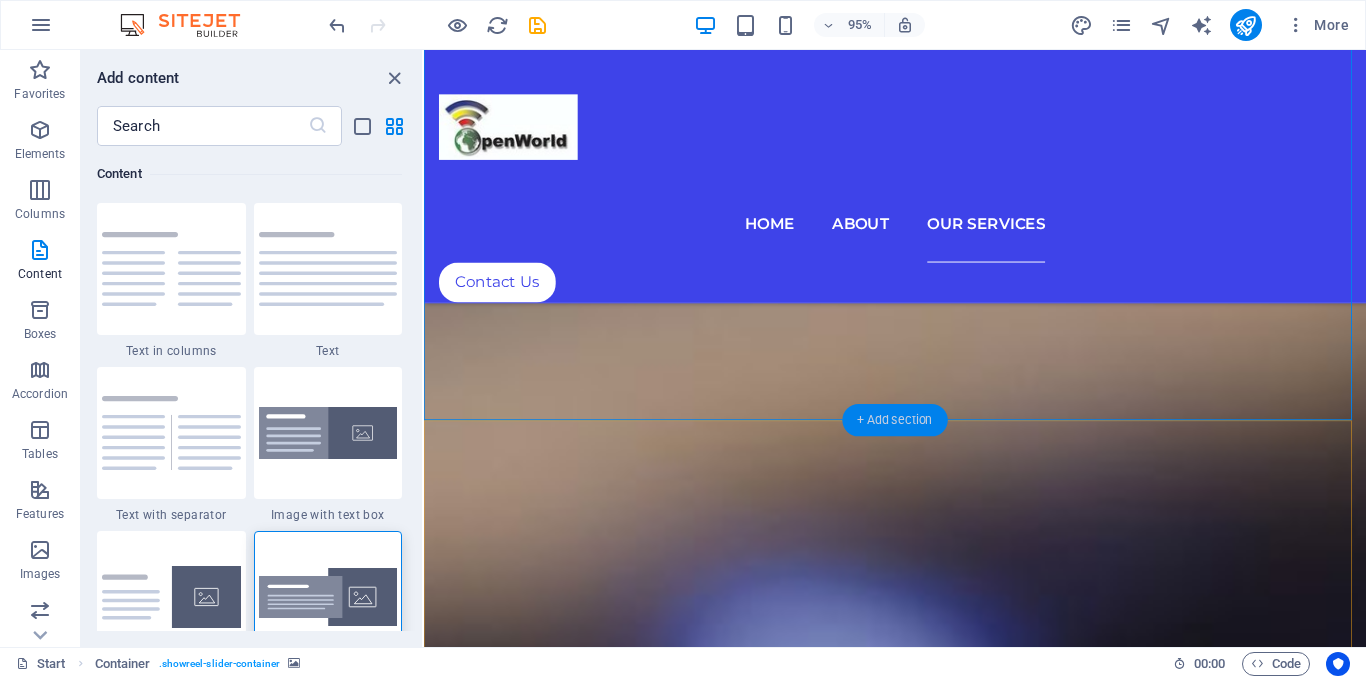 scroll, scrollTop: 7340, scrollLeft: 0, axis: vertical 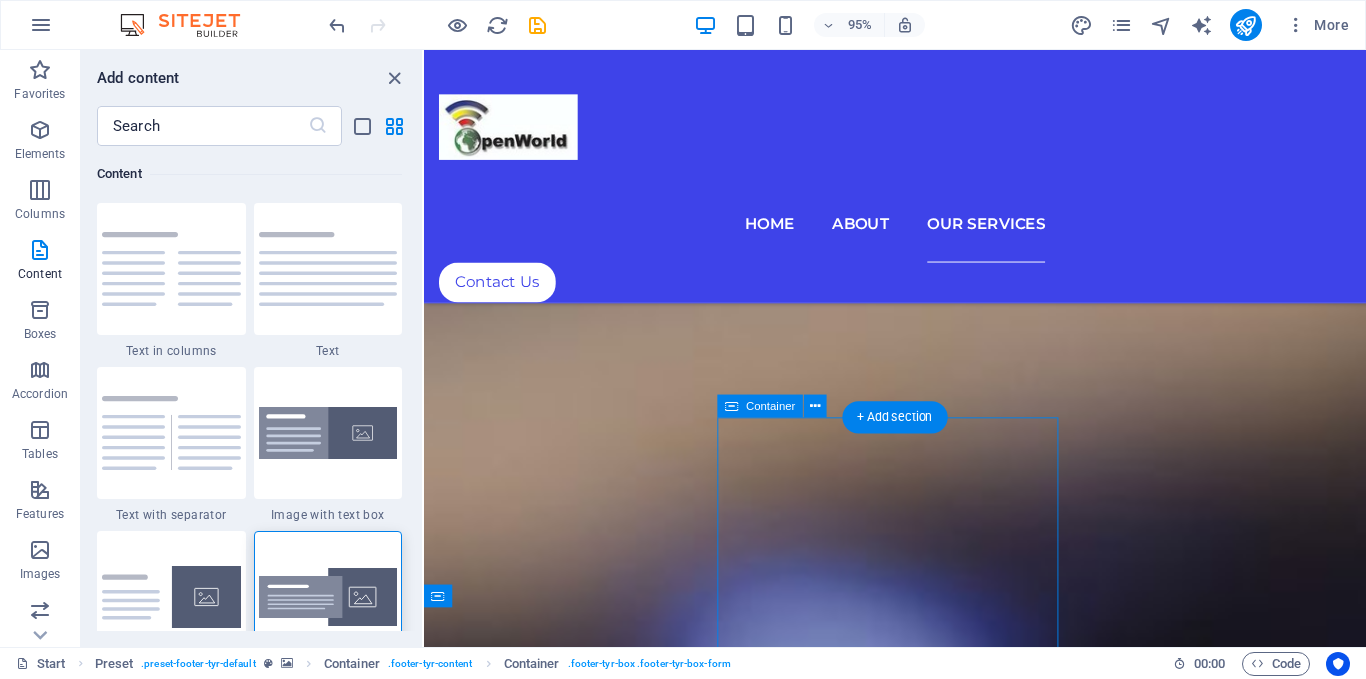 drag, startPoint x: 1302, startPoint y: 470, endPoint x: 905, endPoint y: 516, distance: 399.6561 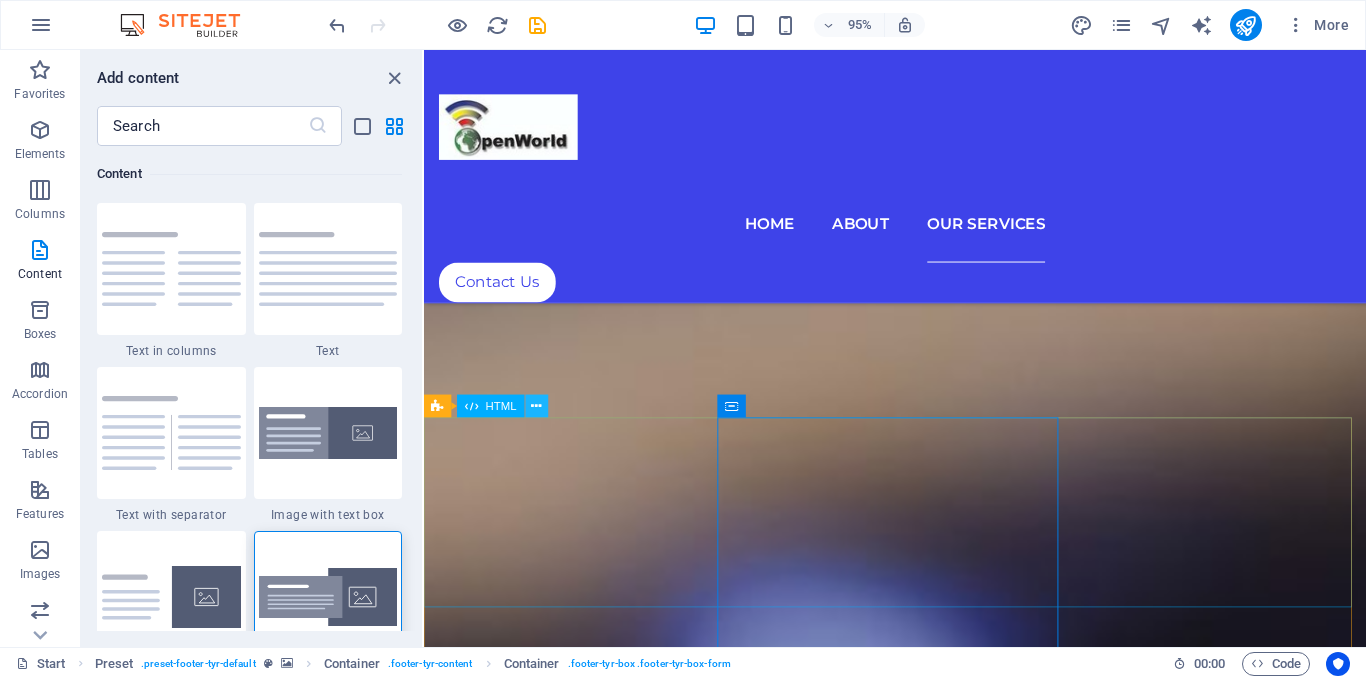 click at bounding box center [537, 406] 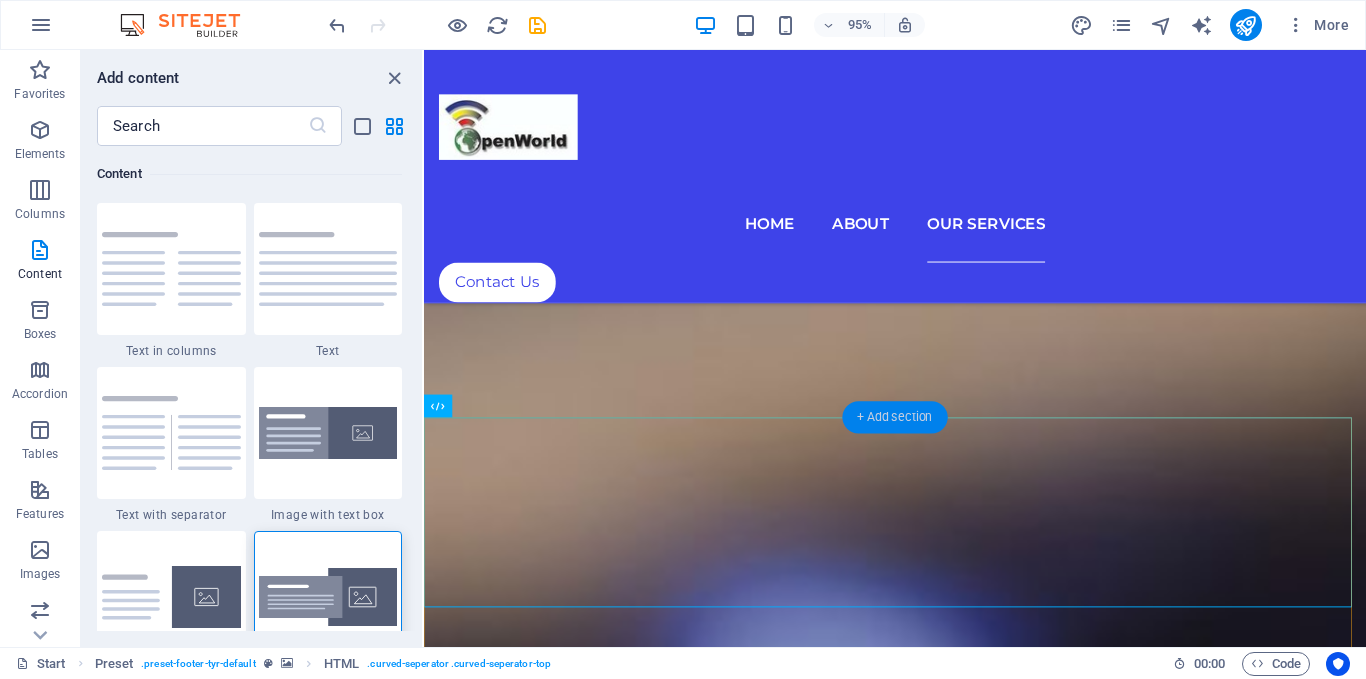 click on "+ Add section" at bounding box center (894, 418) 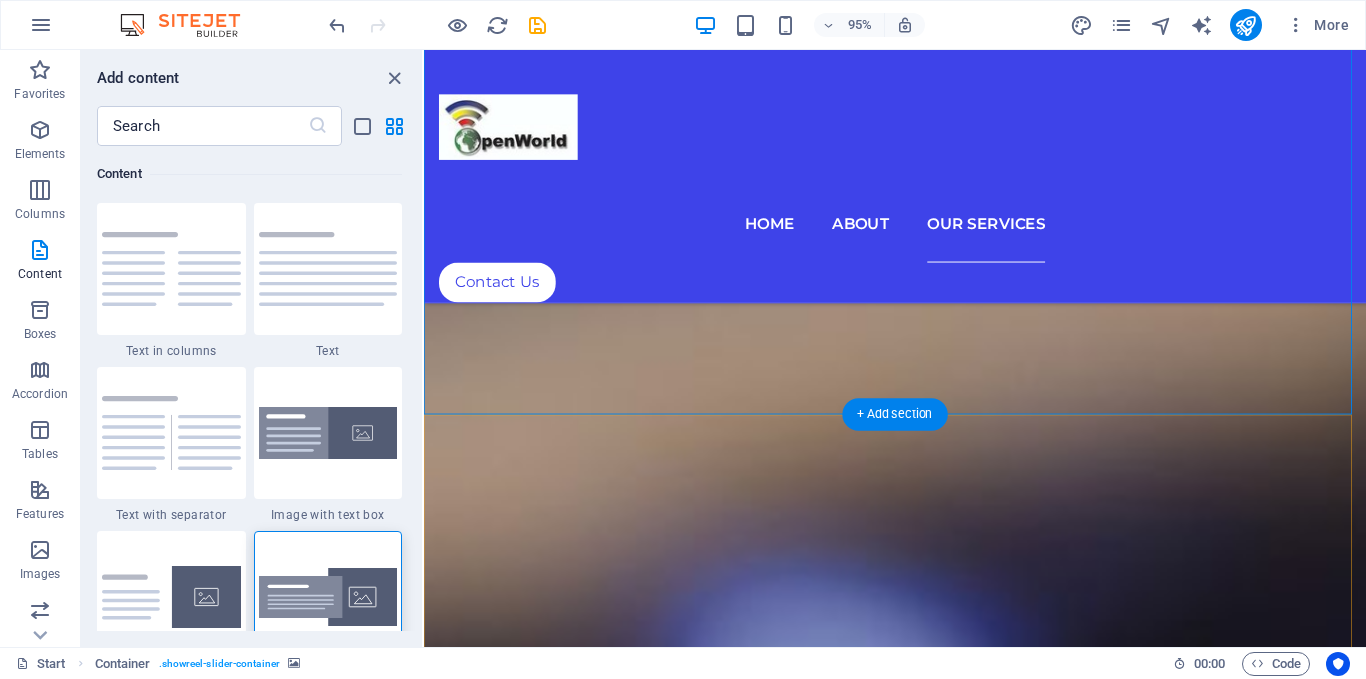 scroll, scrollTop: 7343, scrollLeft: 0, axis: vertical 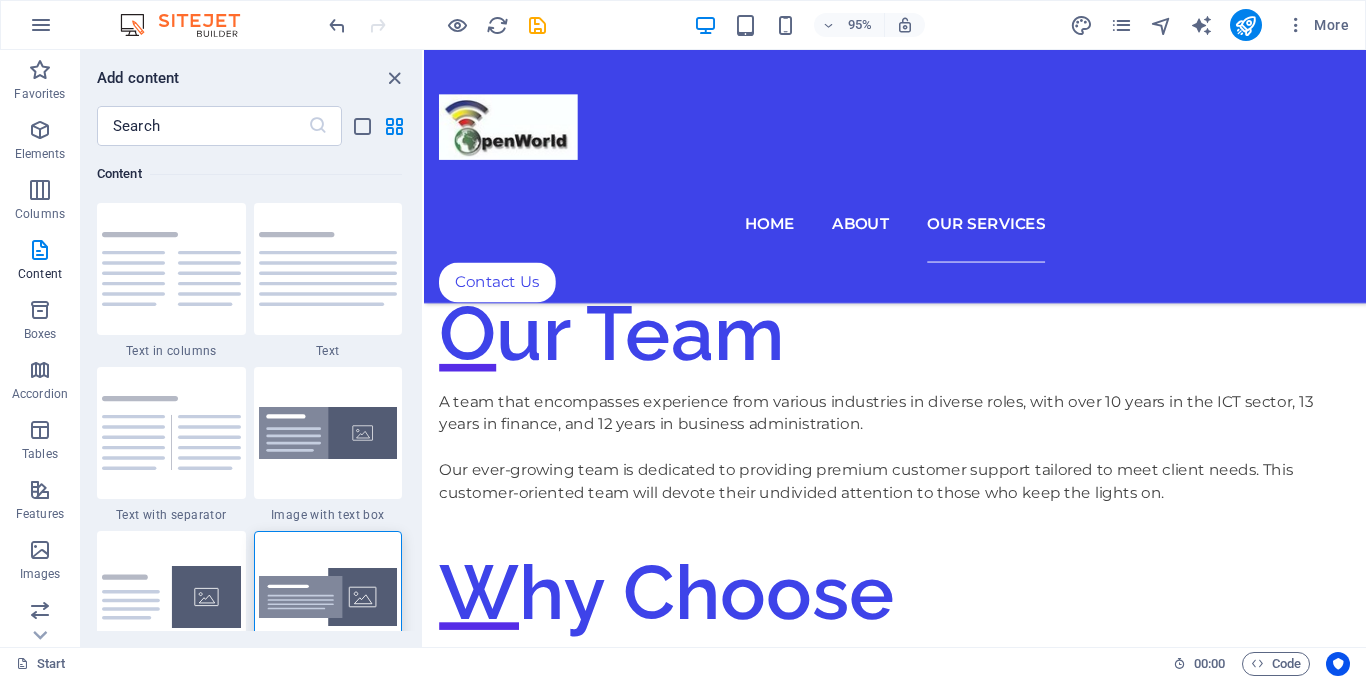 drag, startPoint x: 1409, startPoint y: 582, endPoint x: 1321, endPoint y: 58, distance: 531.33795 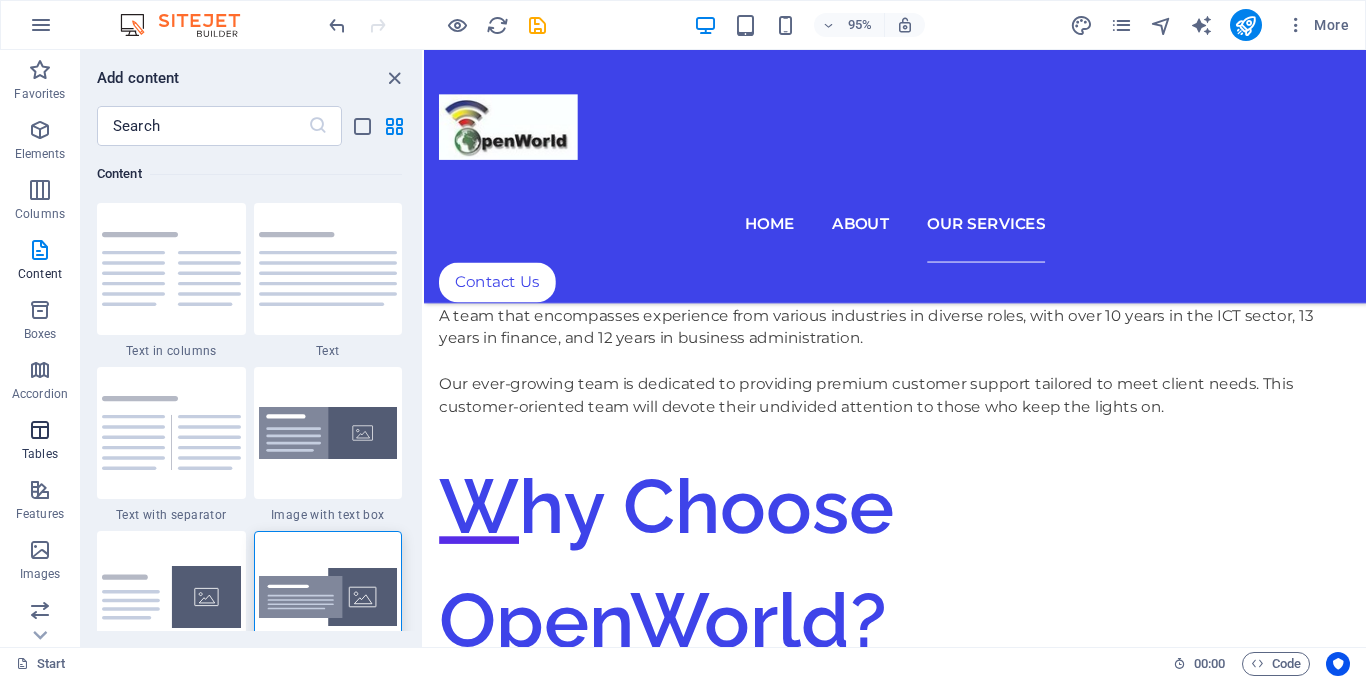 click at bounding box center (40, 430) 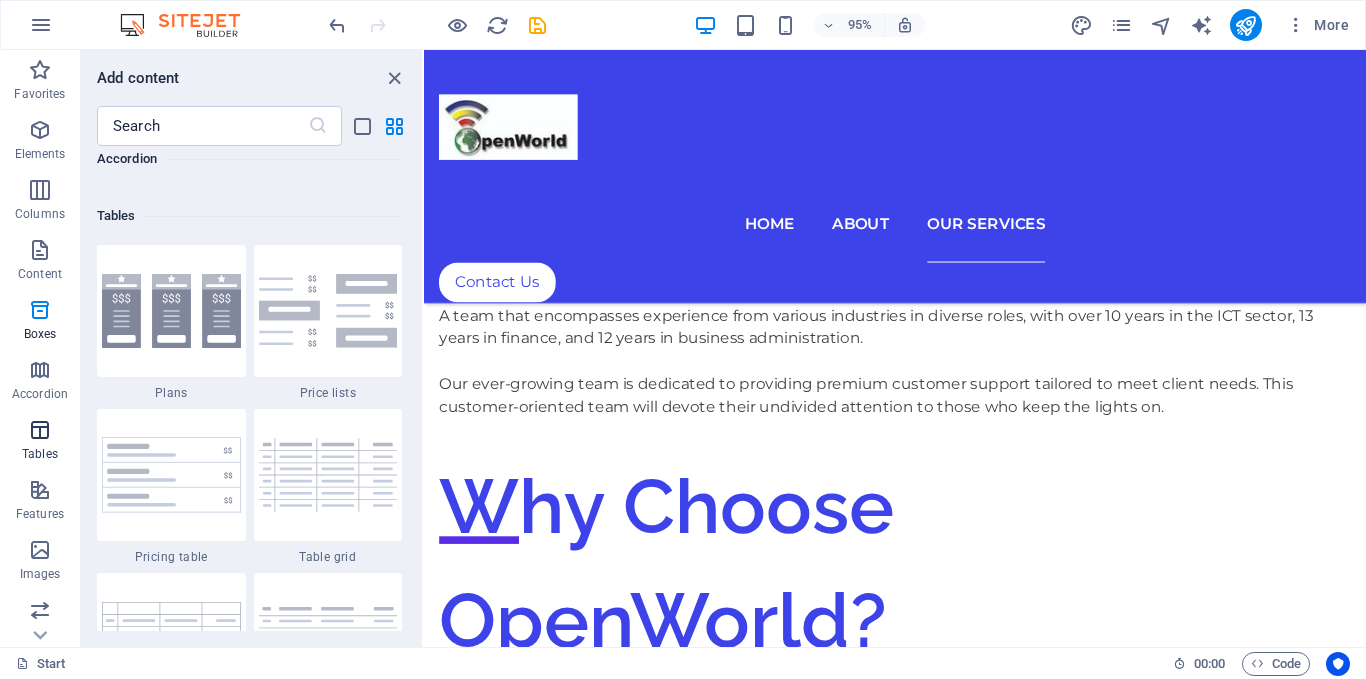 scroll, scrollTop: 6926, scrollLeft: 0, axis: vertical 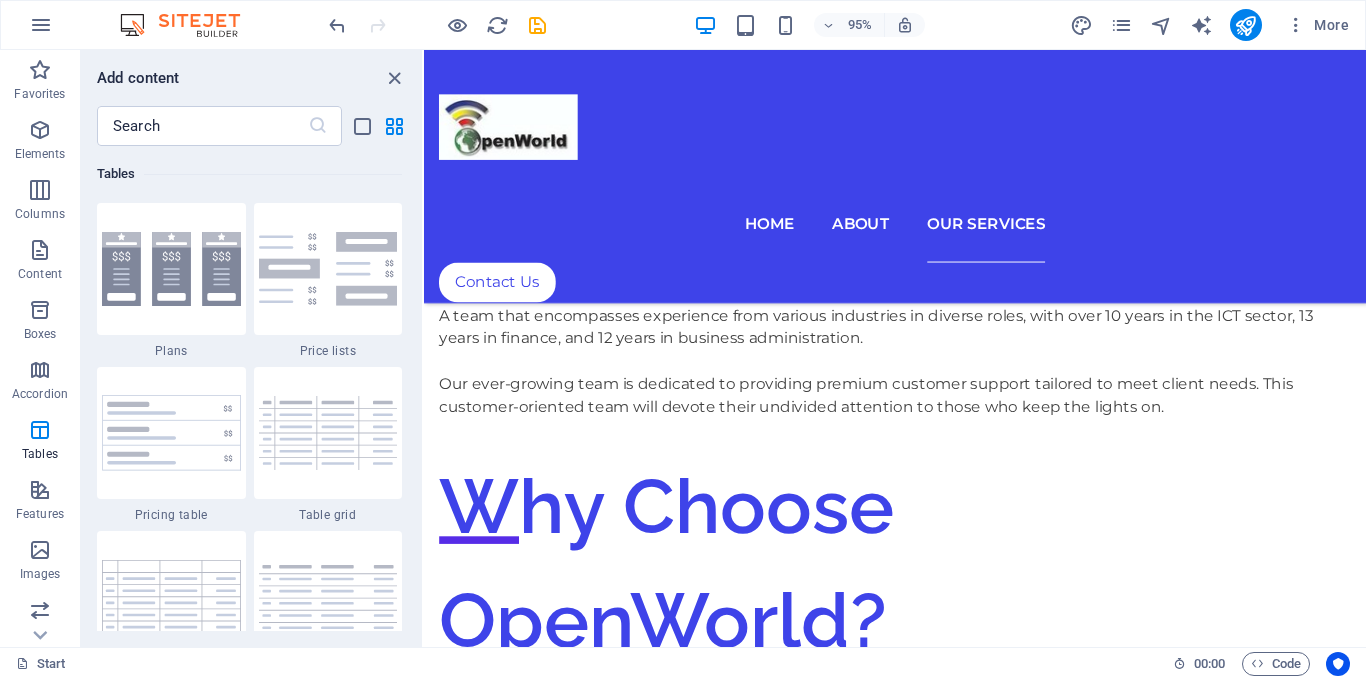 click on "Favorites 1 Star Headline 1 Star Container Elements 1 Star Headline 1 Star Text 1 Star Image 1 Star Container 1 Star Spacer 1 Star Separator 1 Star HTML 1 Star Icon 1 Star Button 1 Star Logo 1 Star SVG 1 Star Image slider 1 Star Slider 1 Star Gallery 1 Star Menu 1 Star Map 1 Star Facebook 1 Star Video 1 Star YouTube 1 Star Vimeo 1 Star Document 1 Star Audio 1 Star Iframe 1 Star Privacy 1 Star Languages Columns 1 Star Container 1 Star 2 columns 1 Star 3 columns 1 Star 4 columns 1 Star 5 columns 1 Star 6 columns 1 Star 40-60 1 Star 20-80 1 Star 80-20 1 Star 30-70 1 Star 70-30 1 Star Unequal Columns 1 Star 25-25-50 1 Star 25-50-25 1 Star 50-25-25 1 Star 20-60-20 1 Star 50-16-16-16 1 Star 16-16-16-50 1 Star Grid 2-1 1 Star Grid 1-2 1 Star Grid 3-1 1 Star Grid 1-3 1 Star Grid 4-1 1 Star Grid 1-4 1 Star Grid 1-2-1 1 Star Grid 1-1-2 1 Star Grid 2h-2v 1 Star Grid 2v-2h 1 Star Grid 2-1-2 1 Star Grid 3-4 Content 1 Star Text in columns 1 Star Text 1 Star Text with separator 1 Star Image with text box 1 Star 1 Star Boxes" at bounding box center (251, 388) 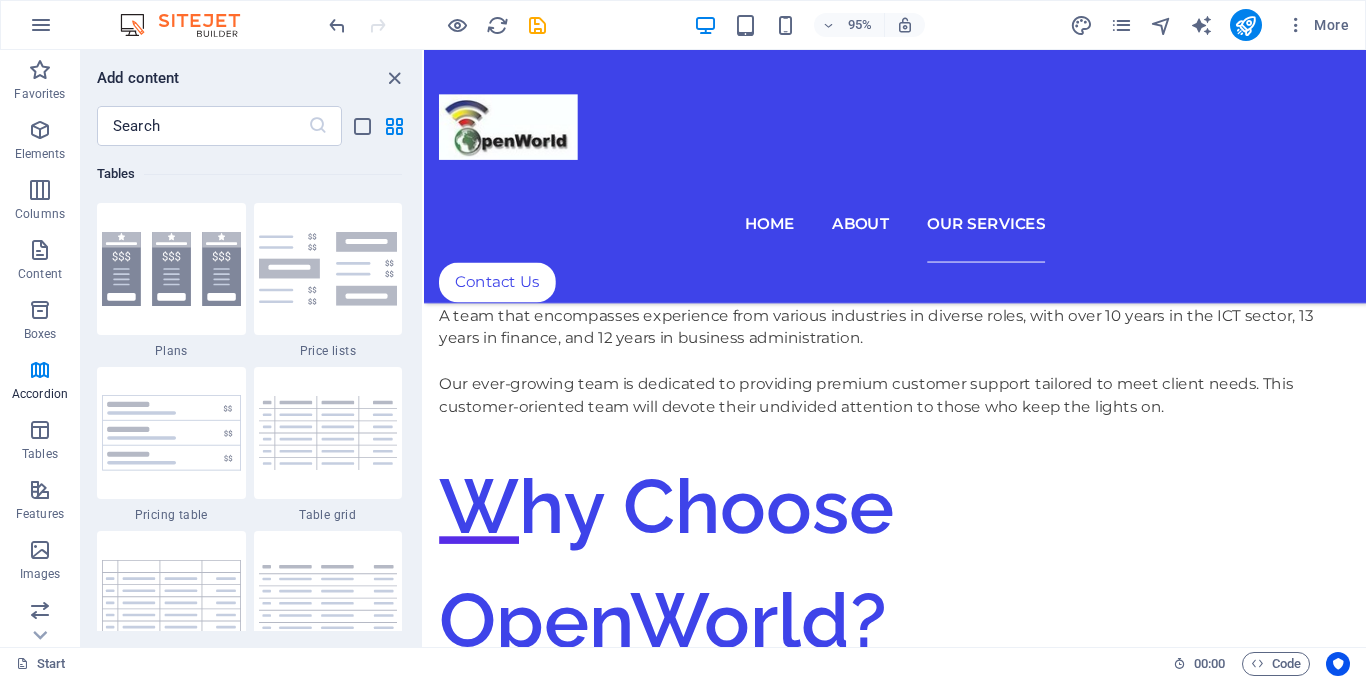 scroll, scrollTop: 6502, scrollLeft: 0, axis: vertical 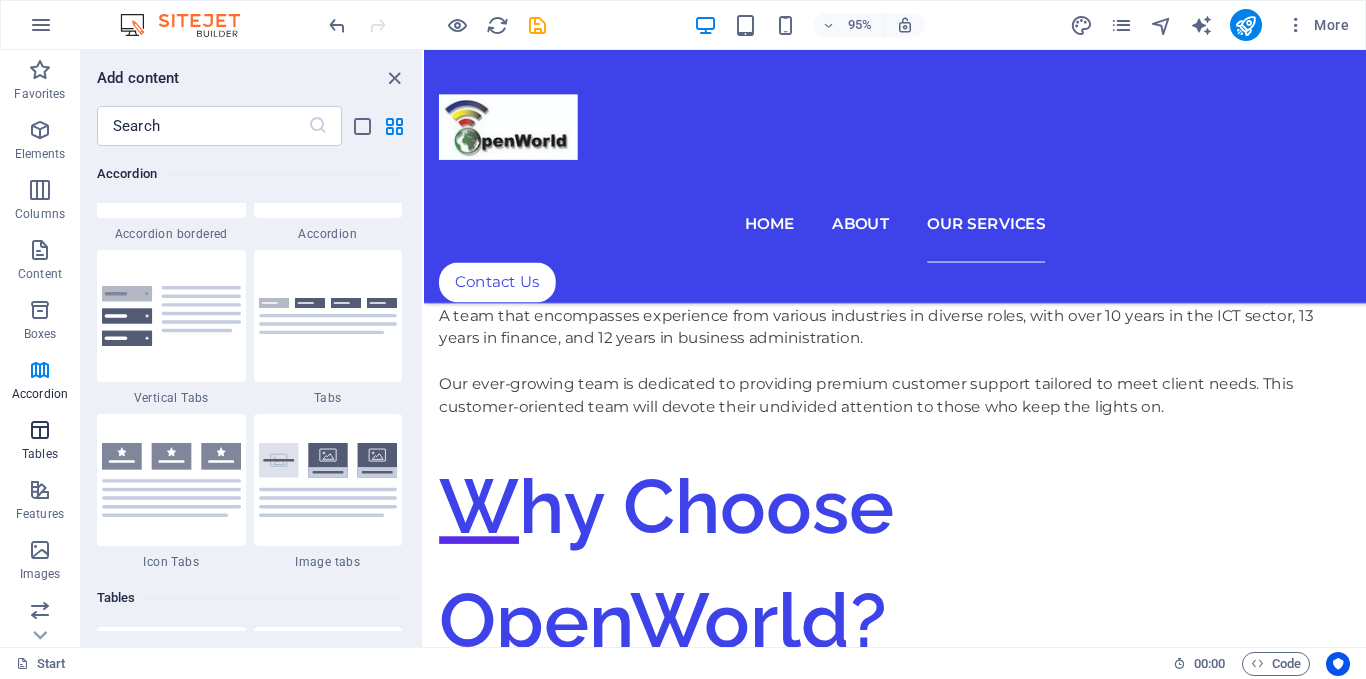 click at bounding box center [40, 430] 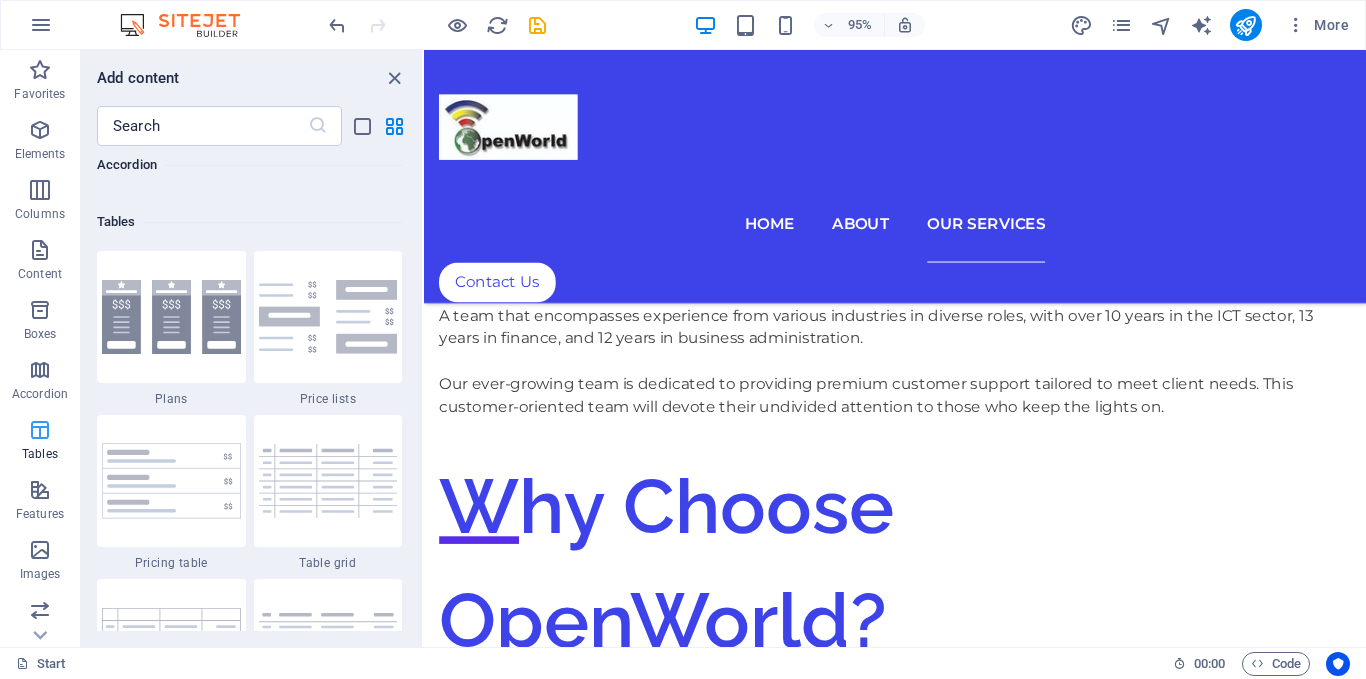 scroll, scrollTop: 6926, scrollLeft: 0, axis: vertical 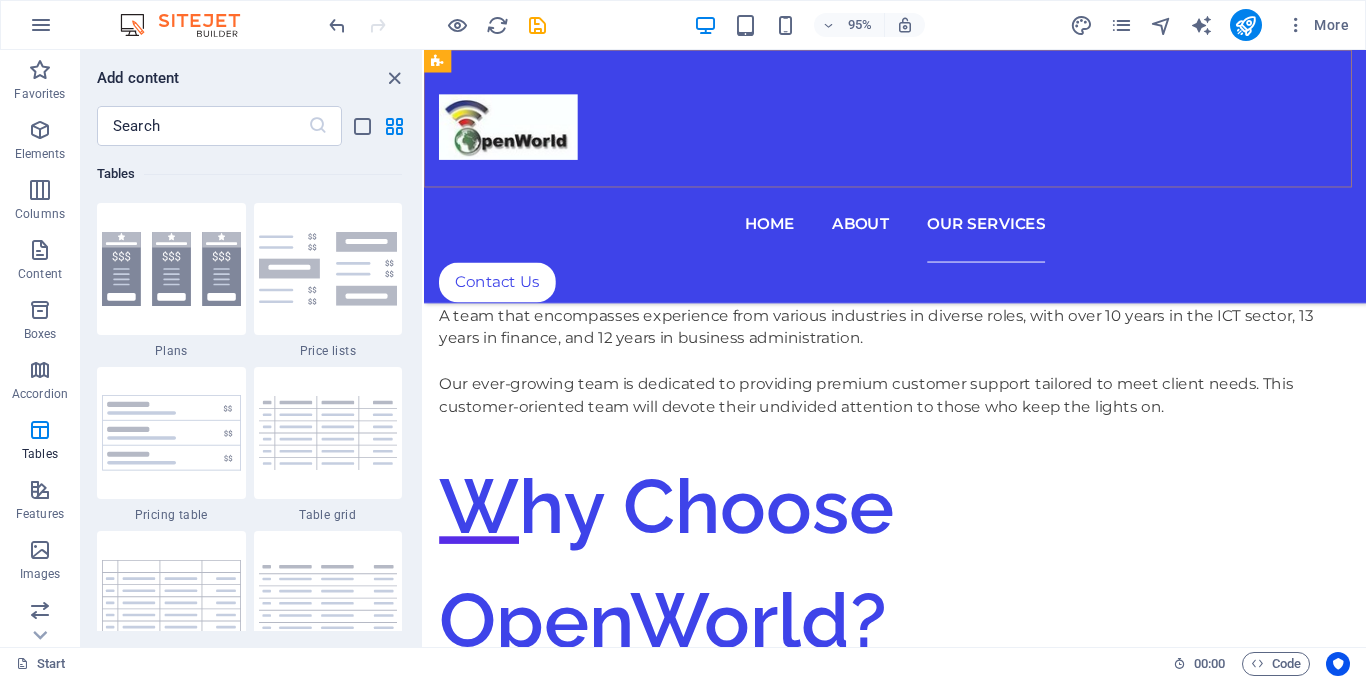 click on "Home About Our Services Contact Us" at bounding box center (920, 183) 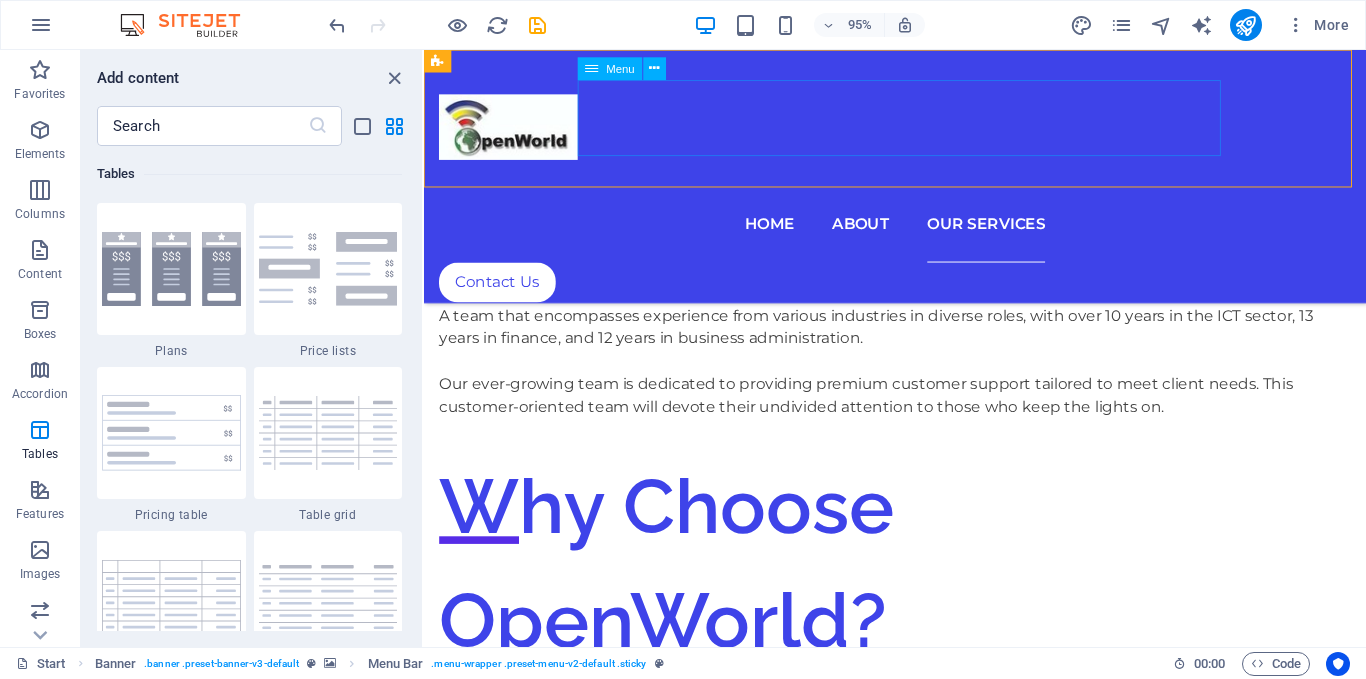 click on "Home About Our Services" at bounding box center [920, 234] 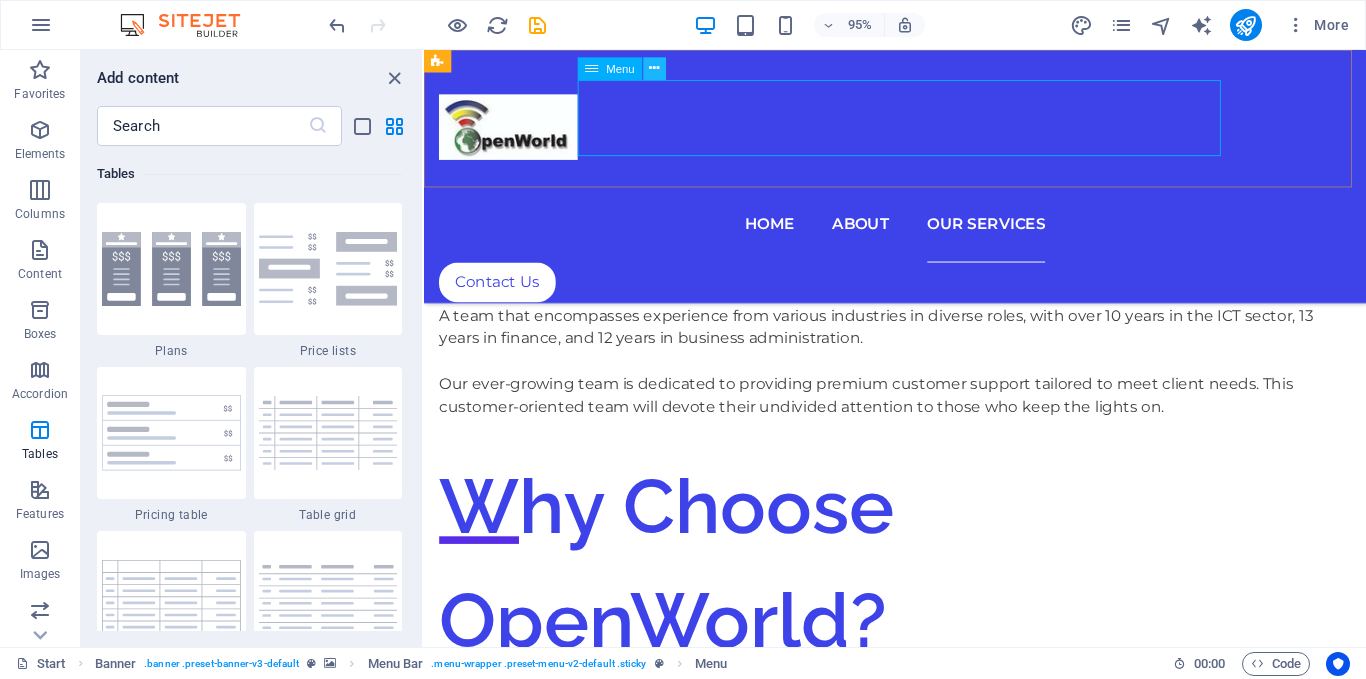 click at bounding box center (655, 69) 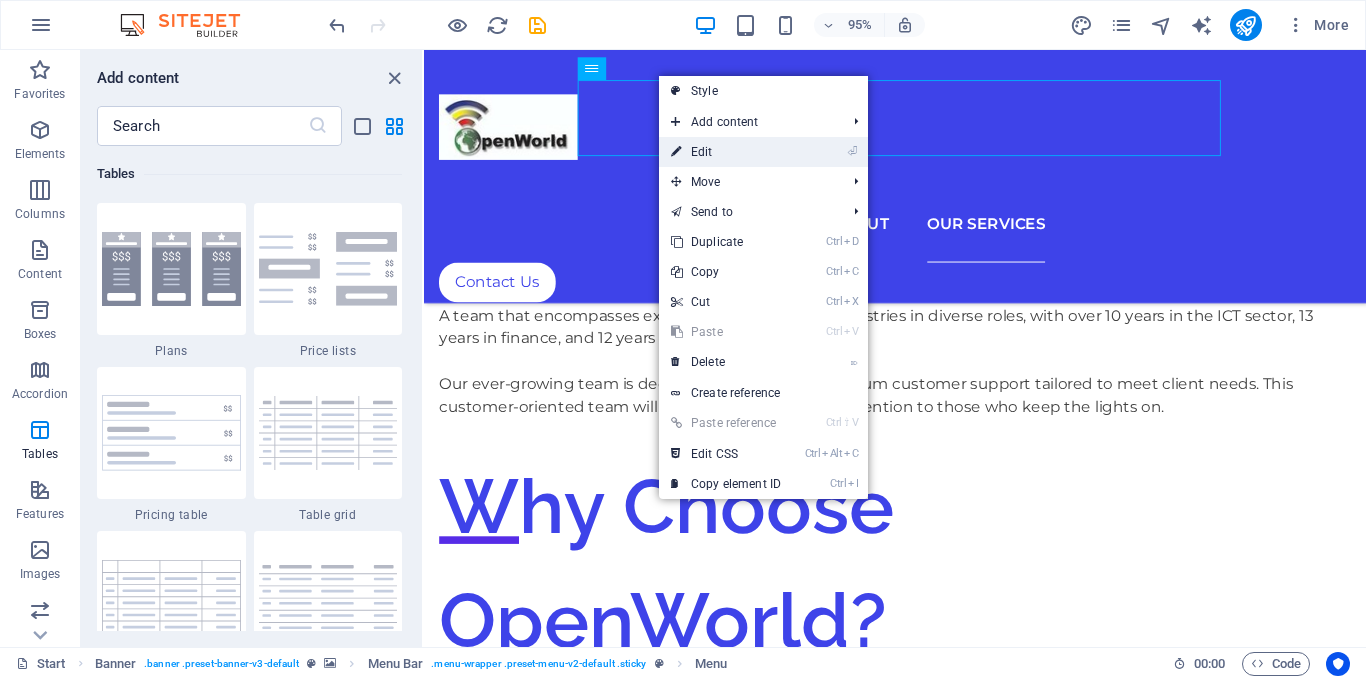 click on "⏎  Edit" at bounding box center (726, 152) 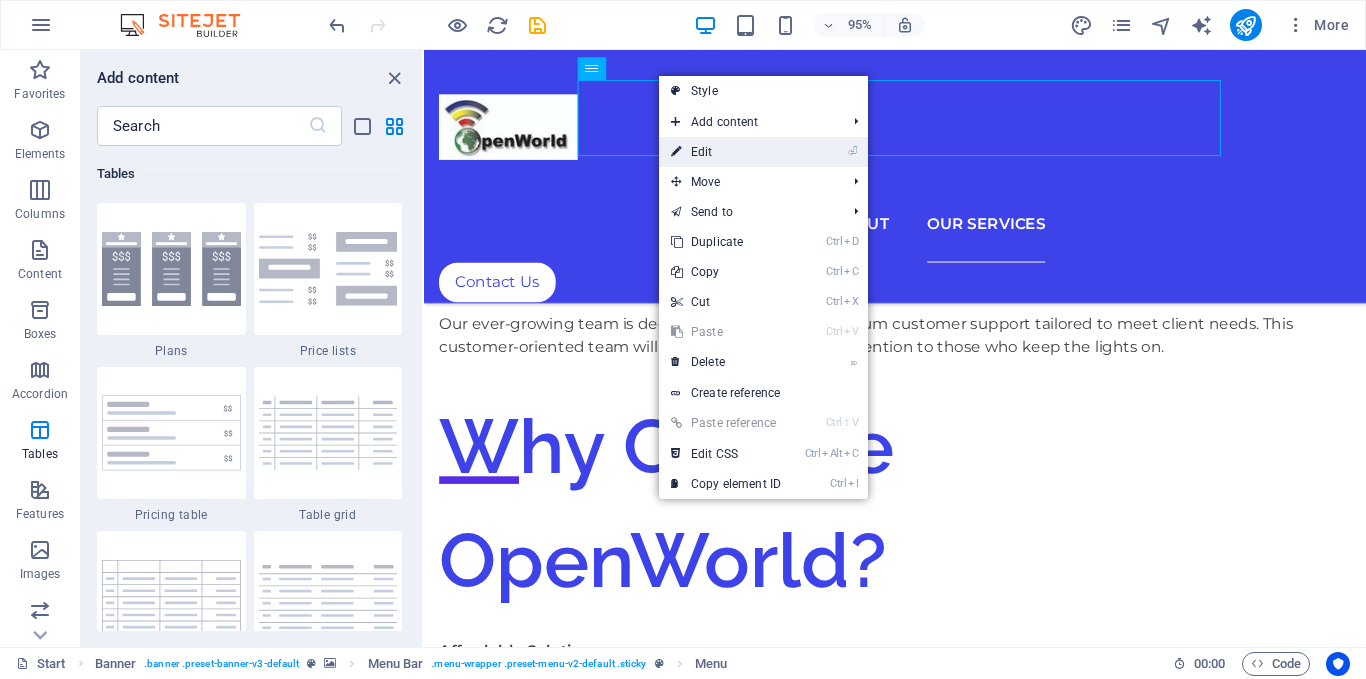 select 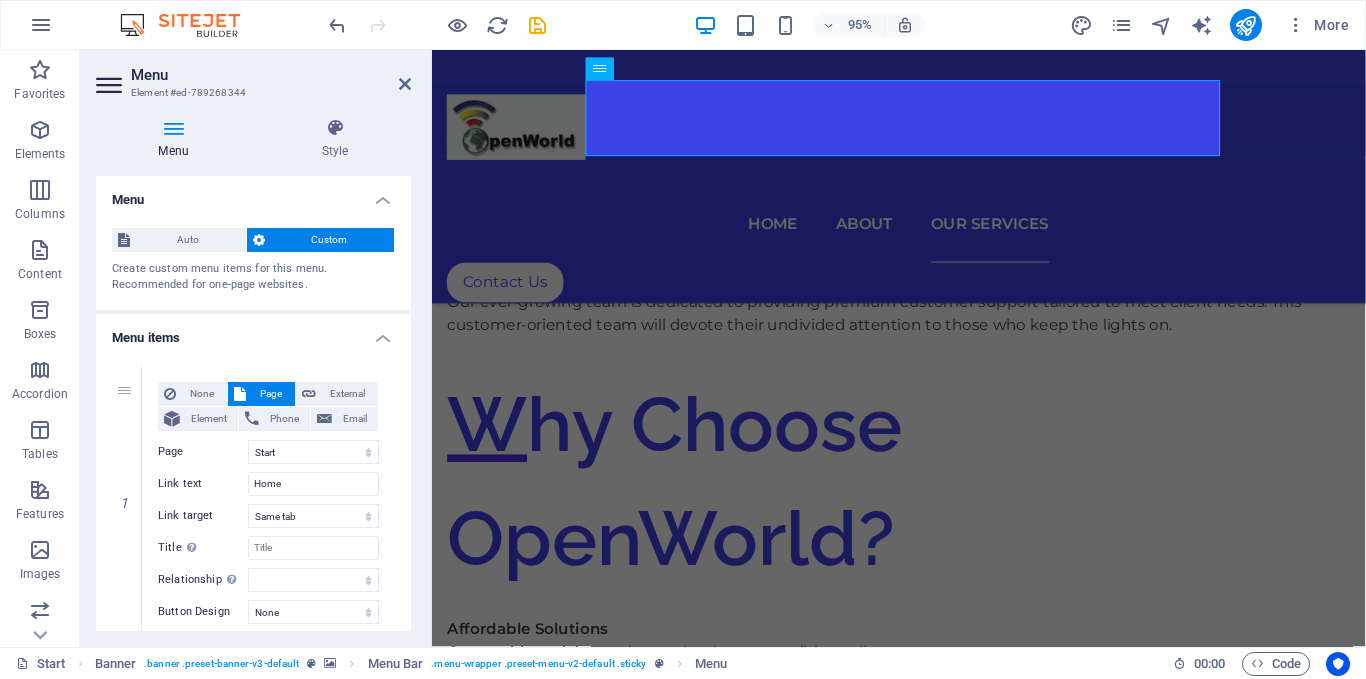 drag, startPoint x: 414, startPoint y: 327, endPoint x: 412, endPoint y: 355, distance: 28.071337 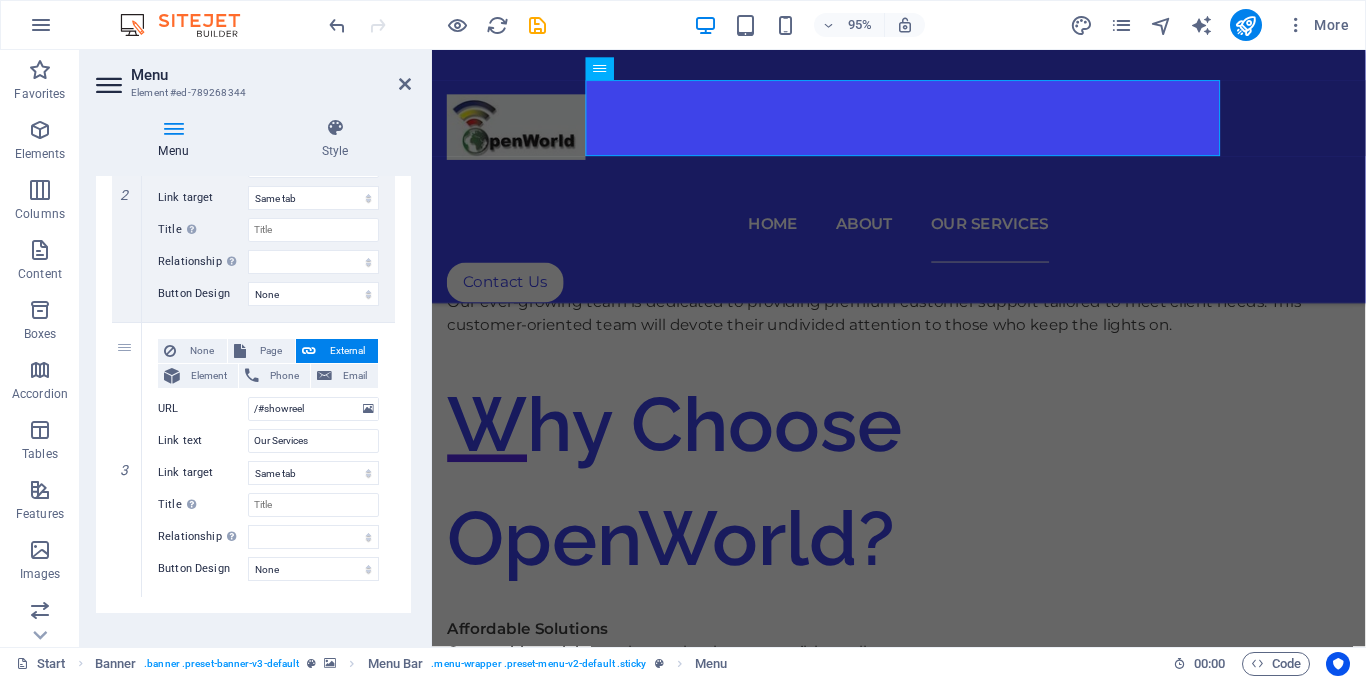 scroll, scrollTop: 615, scrollLeft: 0, axis: vertical 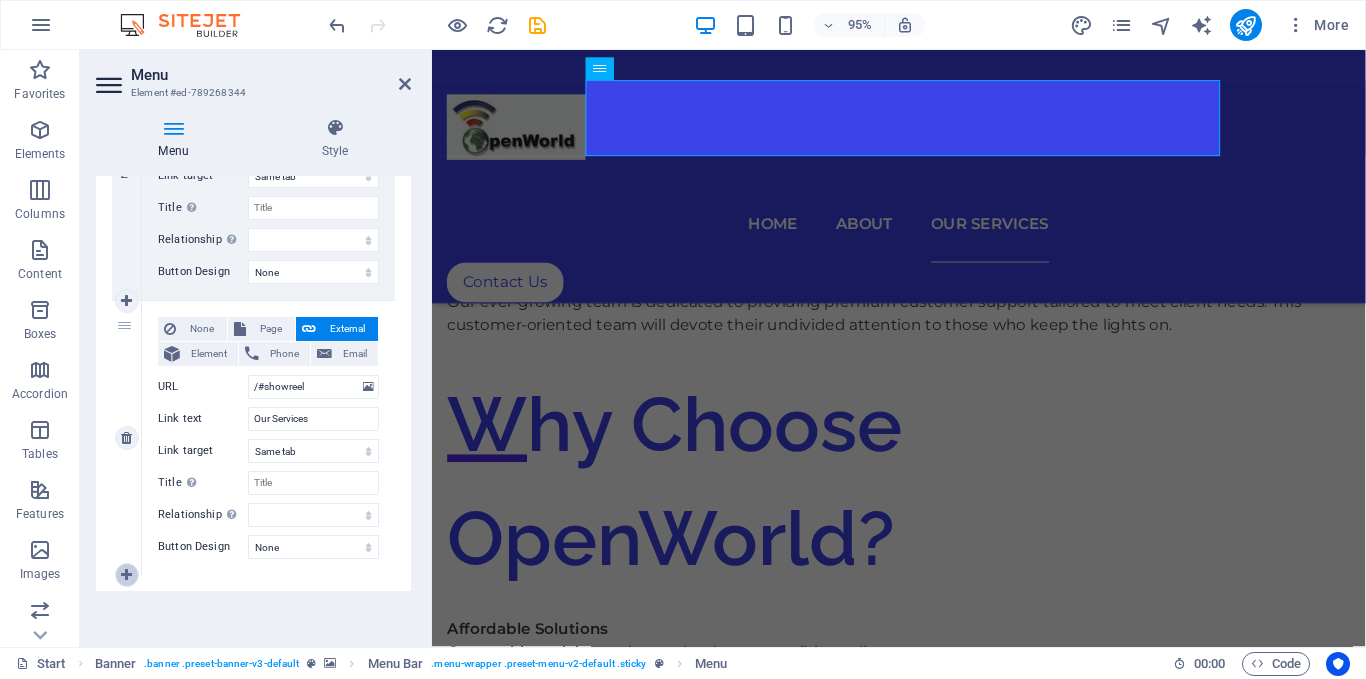 click at bounding box center [126, 575] 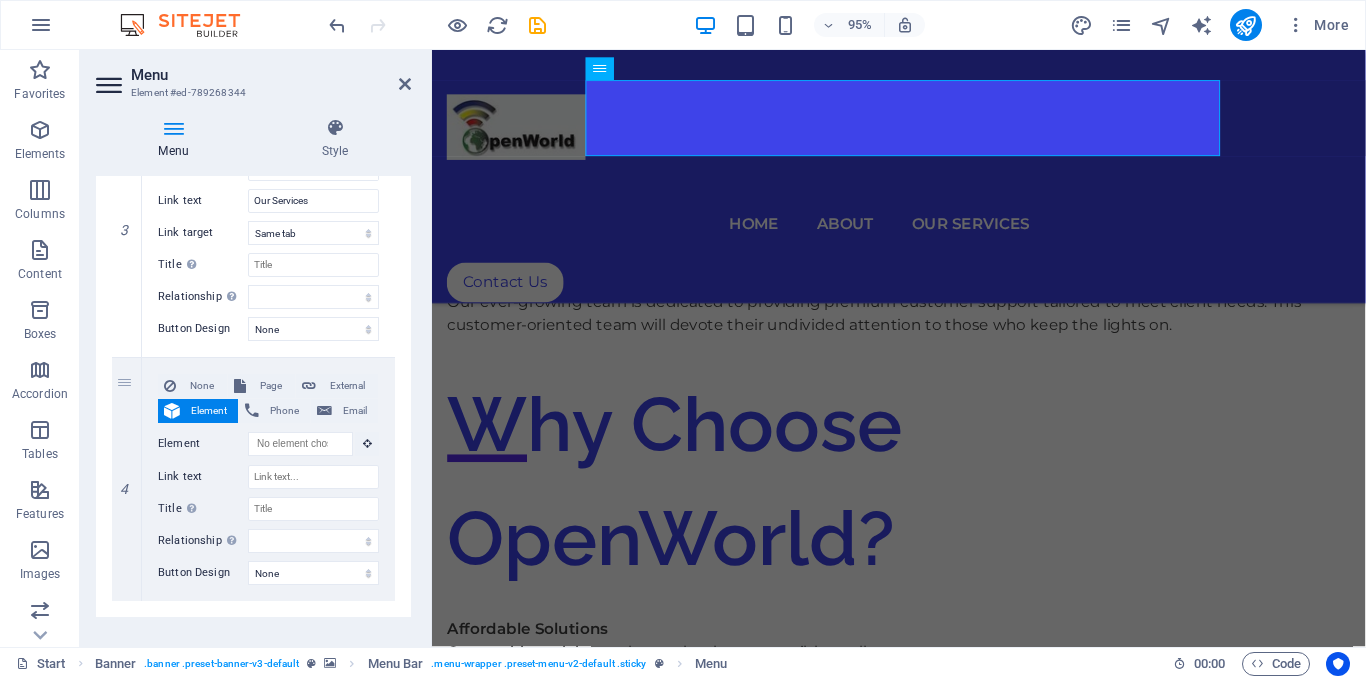 scroll, scrollTop: 842, scrollLeft: 0, axis: vertical 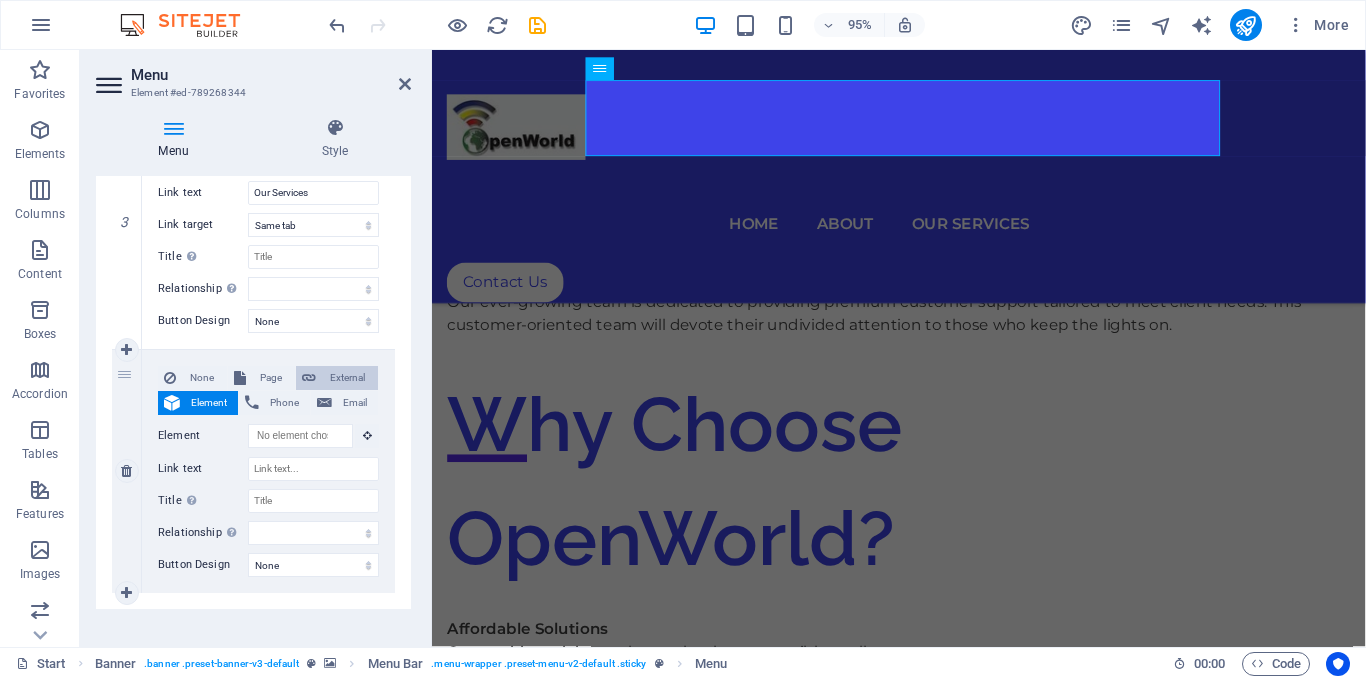 click on "External" at bounding box center (347, 378) 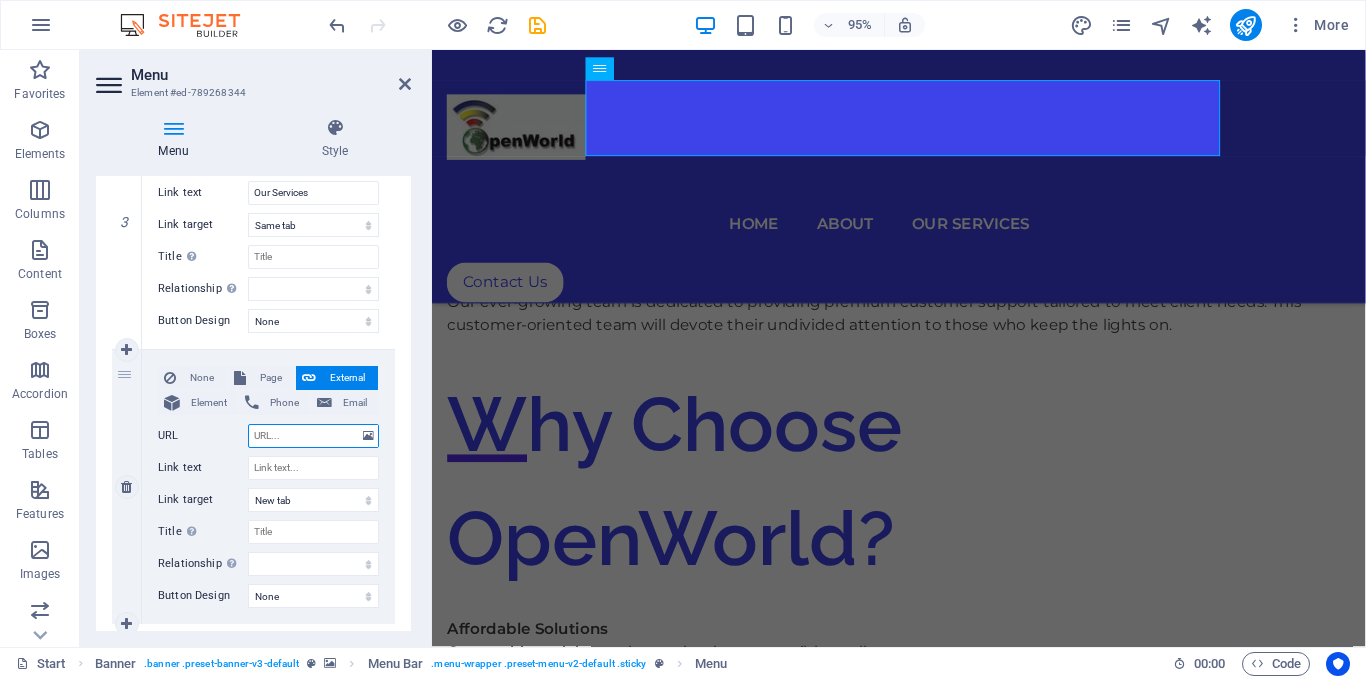 click on "URL" at bounding box center [313, 436] 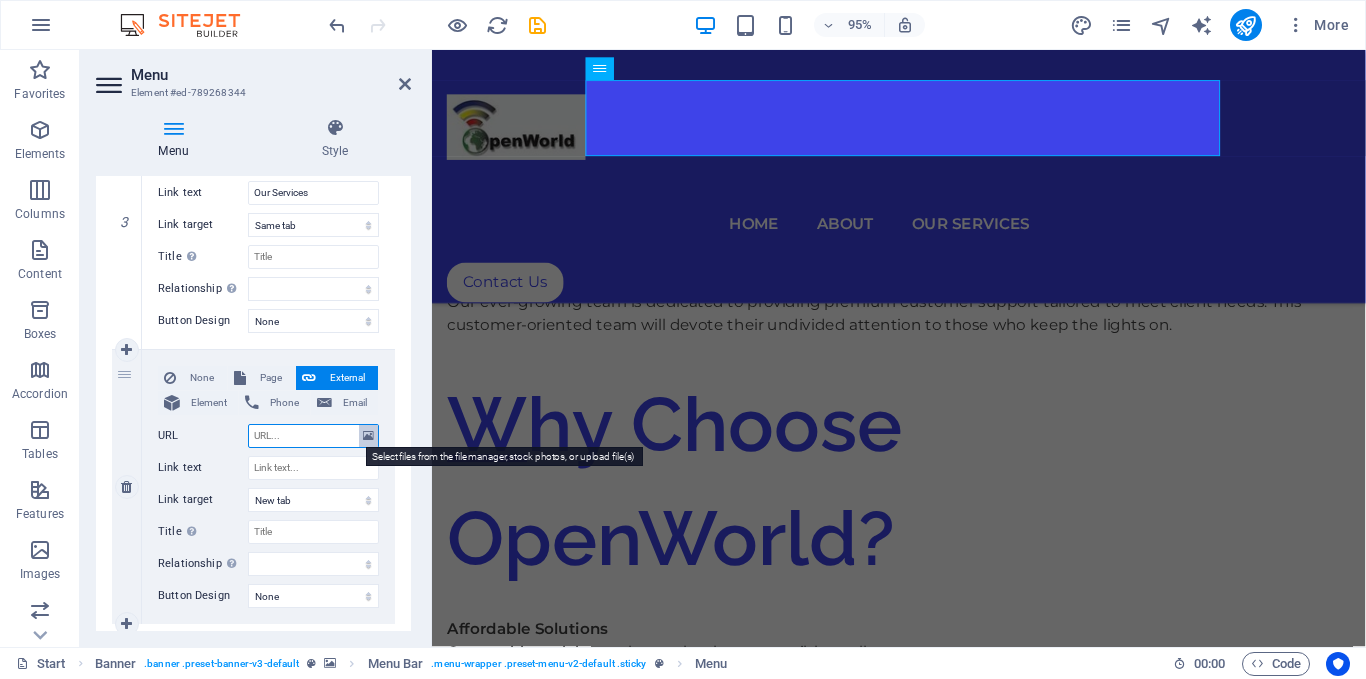 paste on "https://[EXAMPLE_DOMAIN].co.za/5g-home-internet" 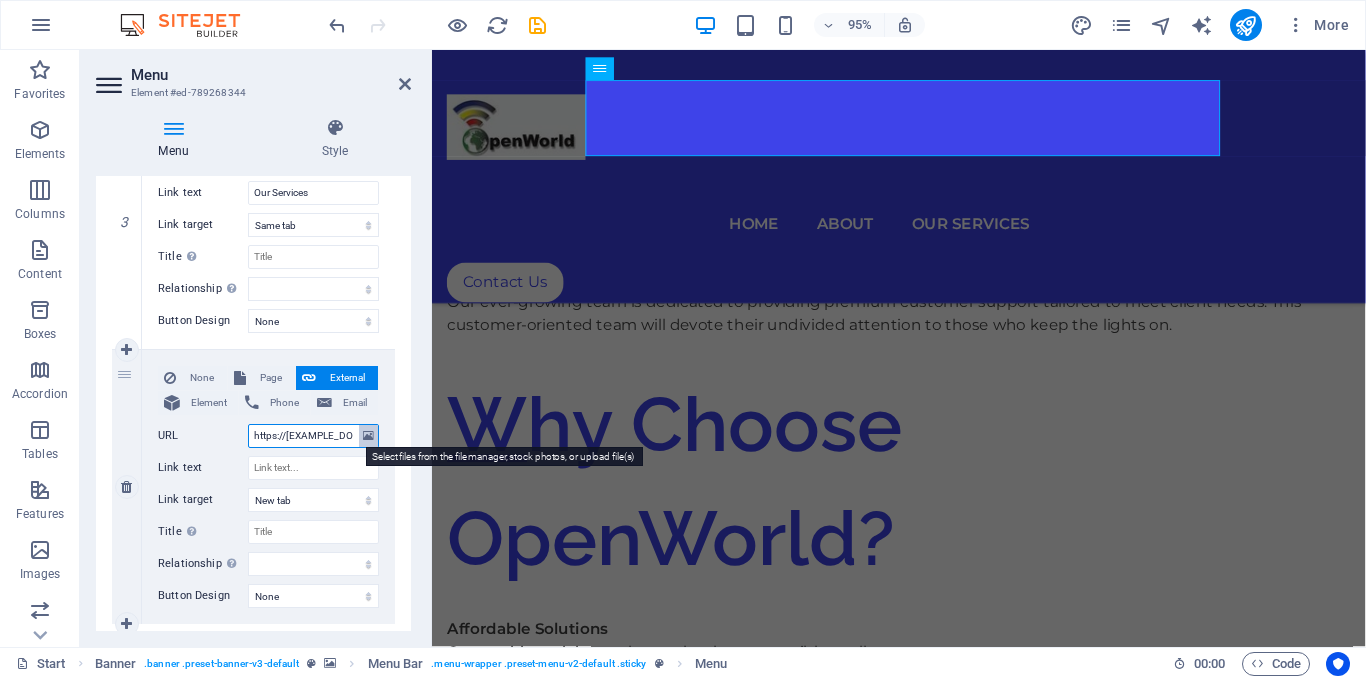 scroll, scrollTop: 0, scrollLeft: 105, axis: horizontal 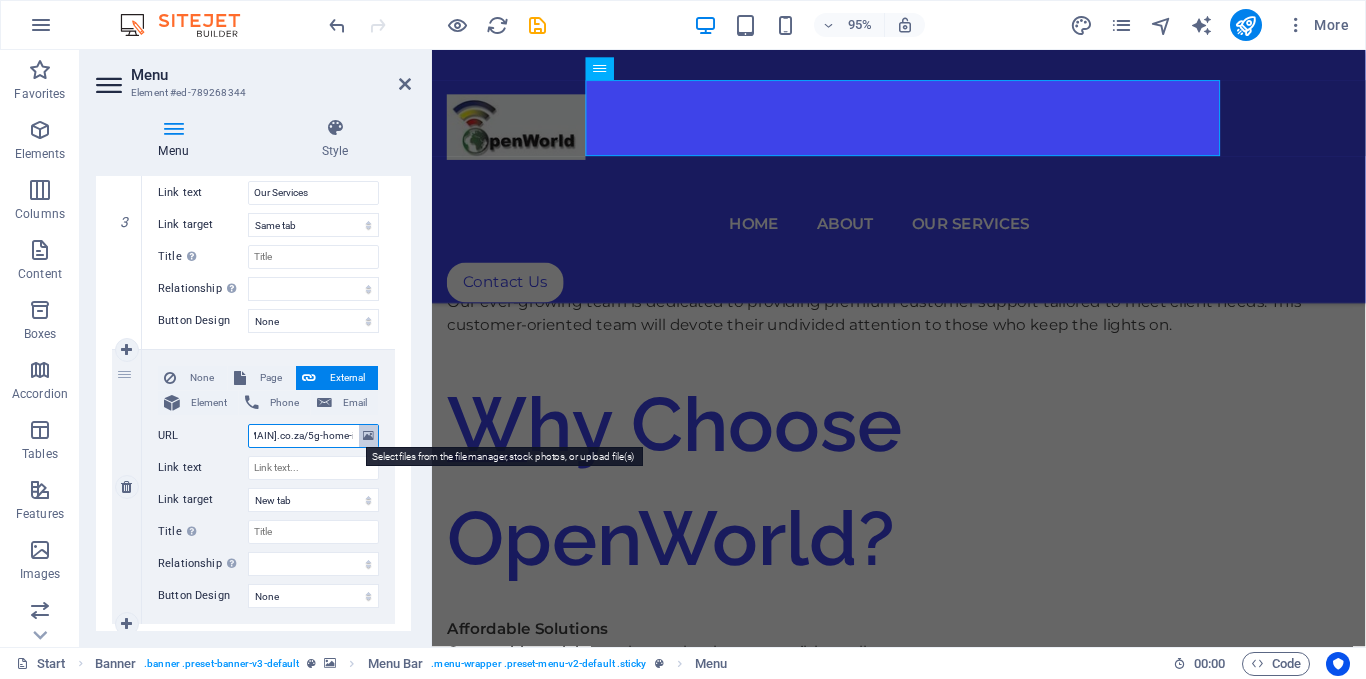 select 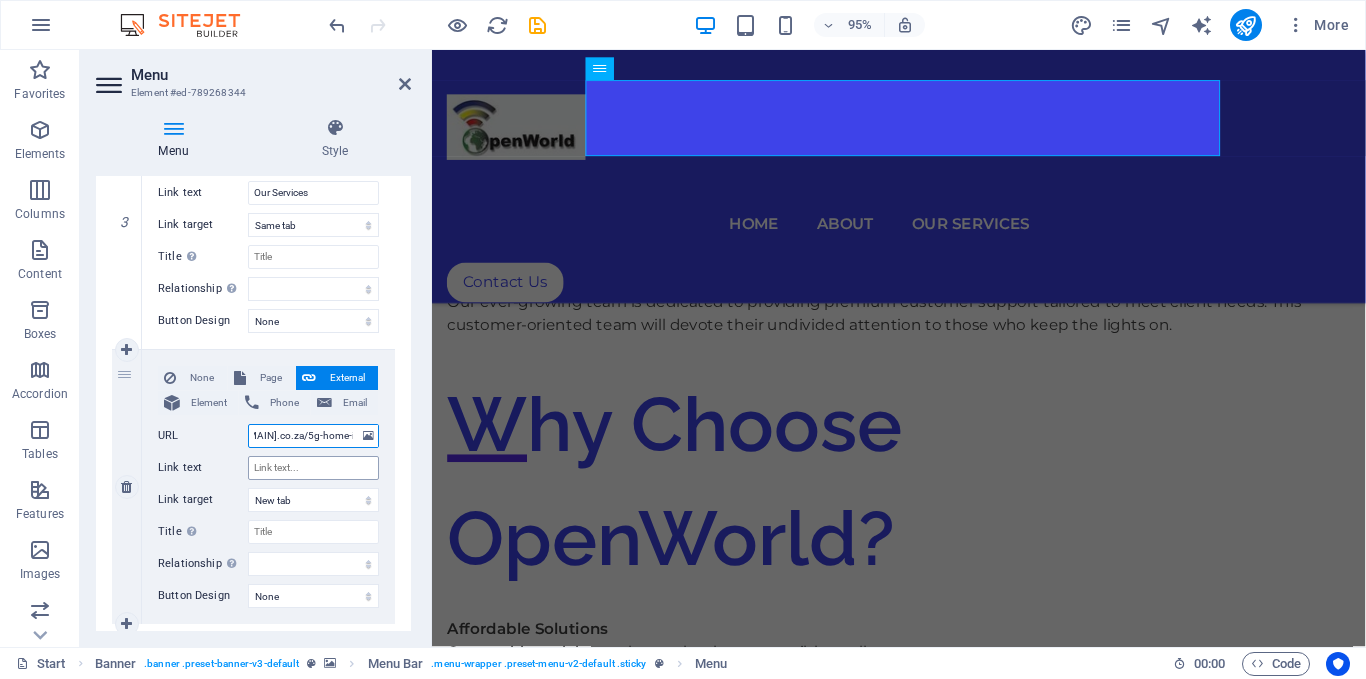 type on "https://[EXAMPLE_DOMAIN].co.za/5g-home-internet" 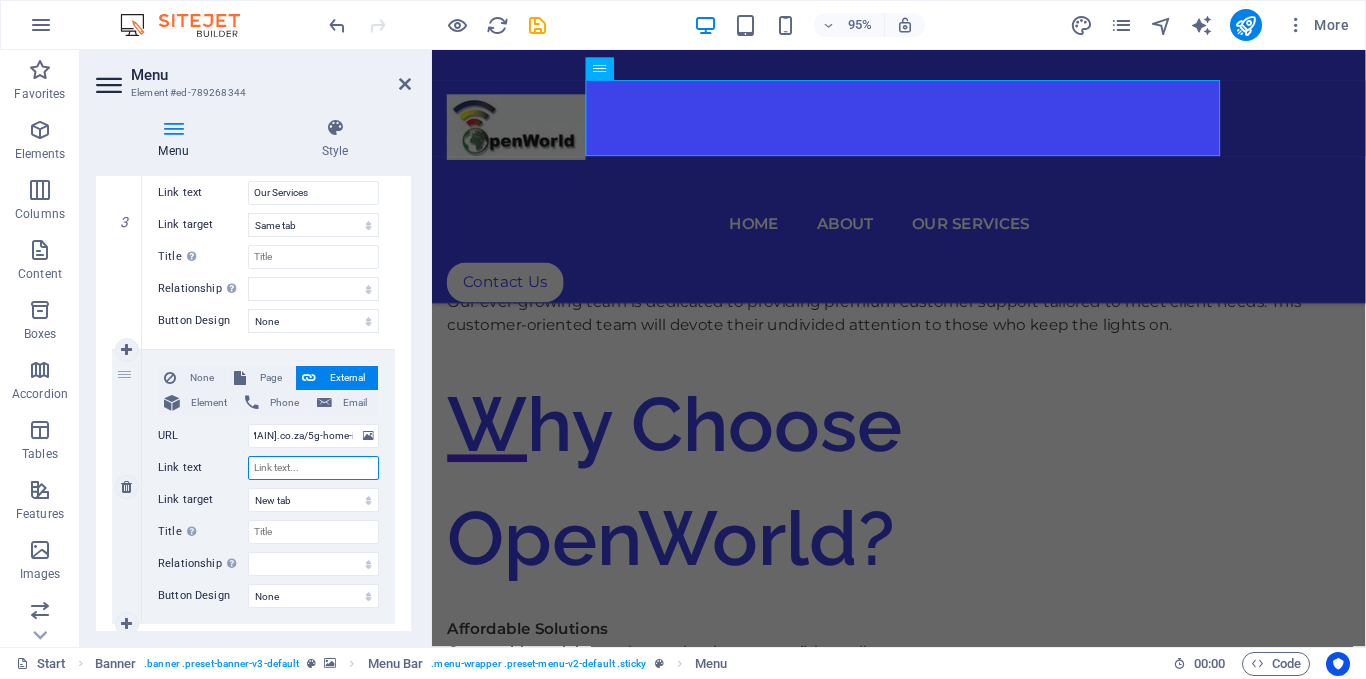 scroll, scrollTop: 0, scrollLeft: 0, axis: both 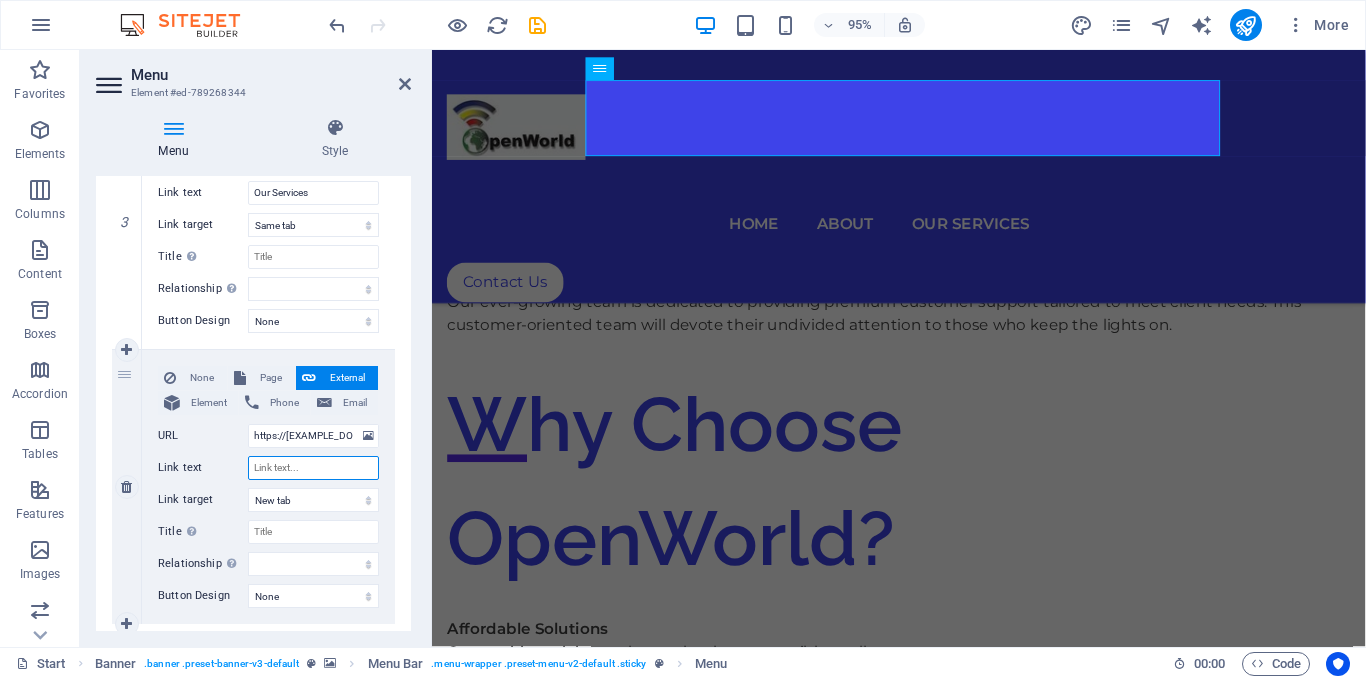 click on "Link text" at bounding box center [313, 468] 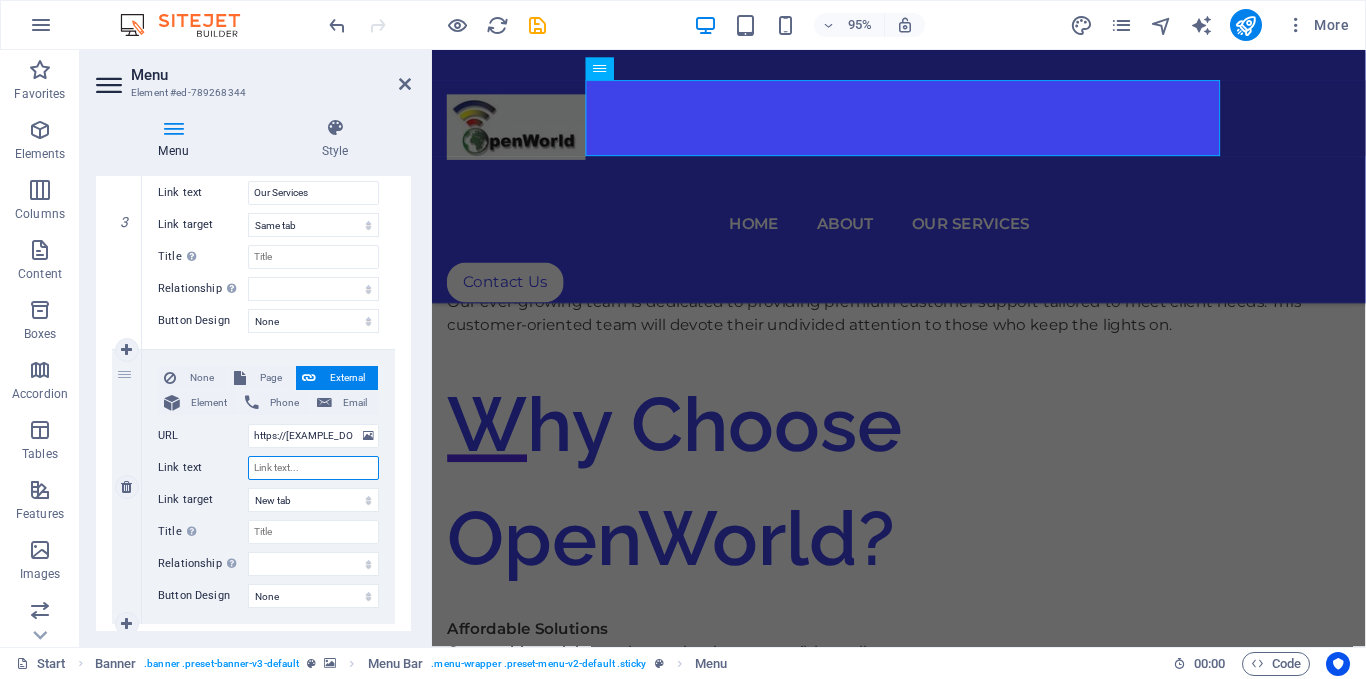 paste on "5G Home Internet" 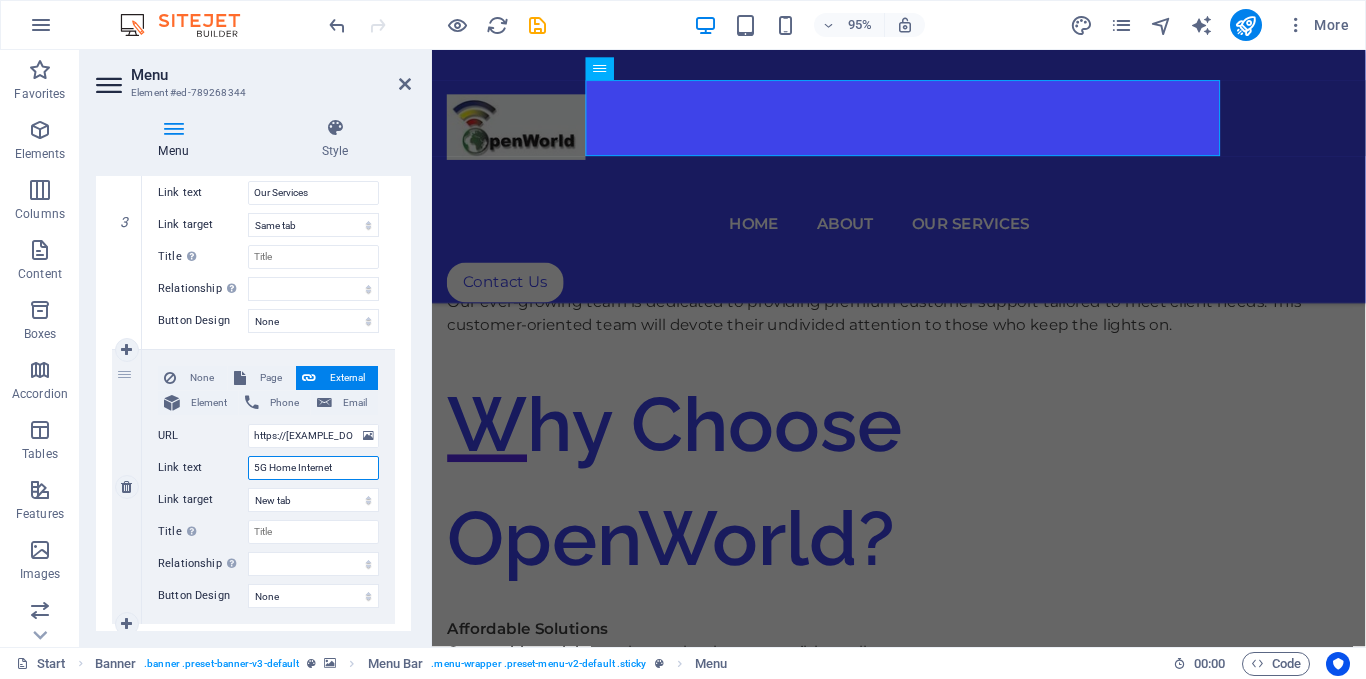 select 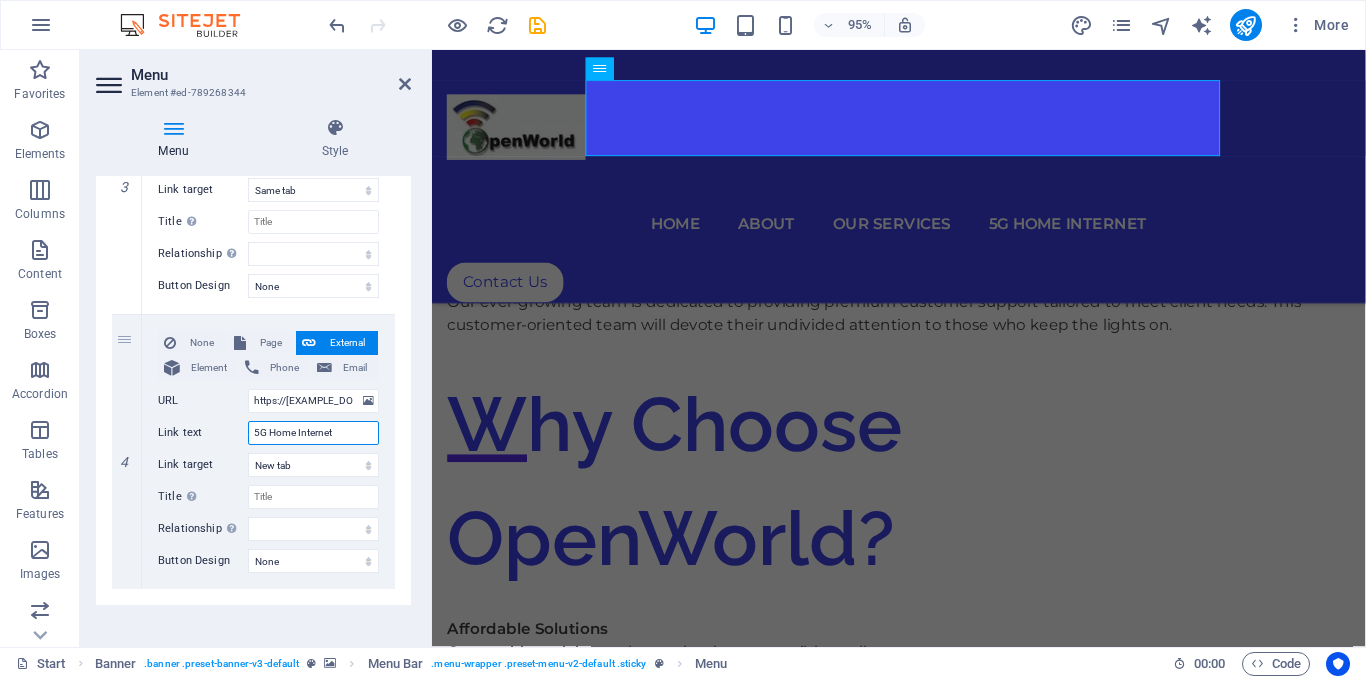 scroll, scrollTop: 881, scrollLeft: 0, axis: vertical 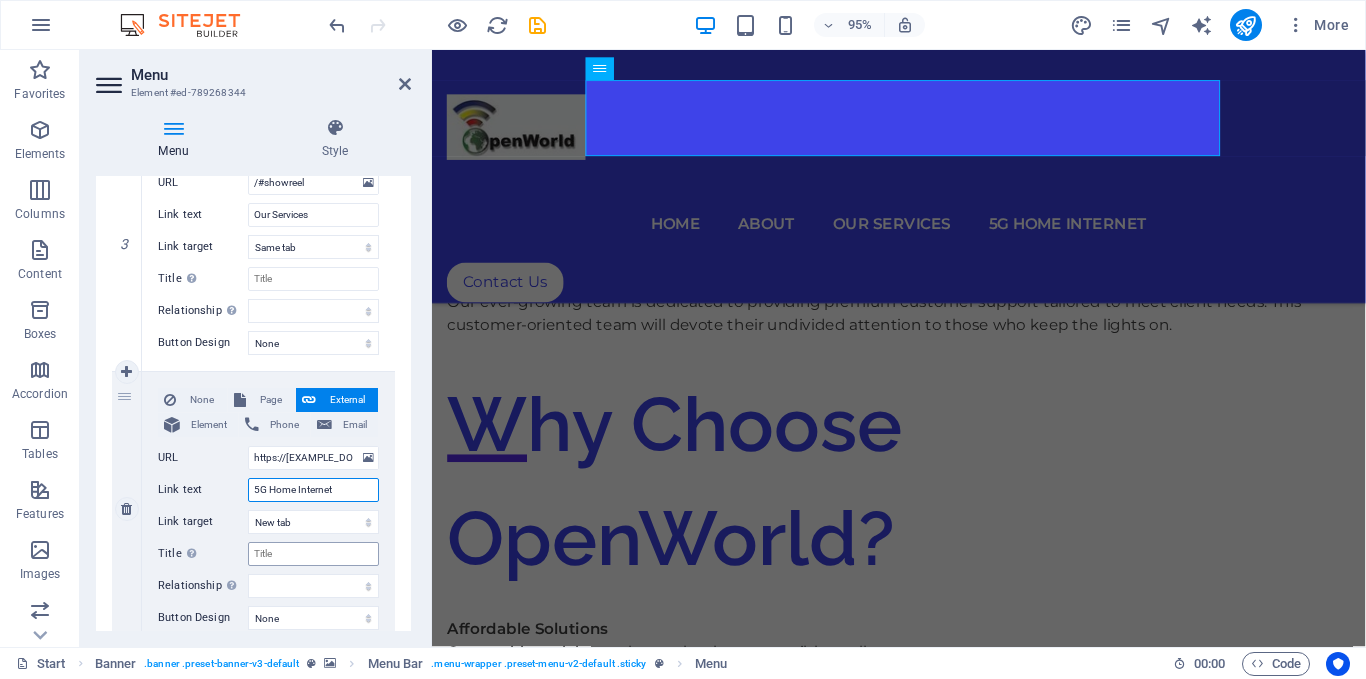 type on "5G Home Internet" 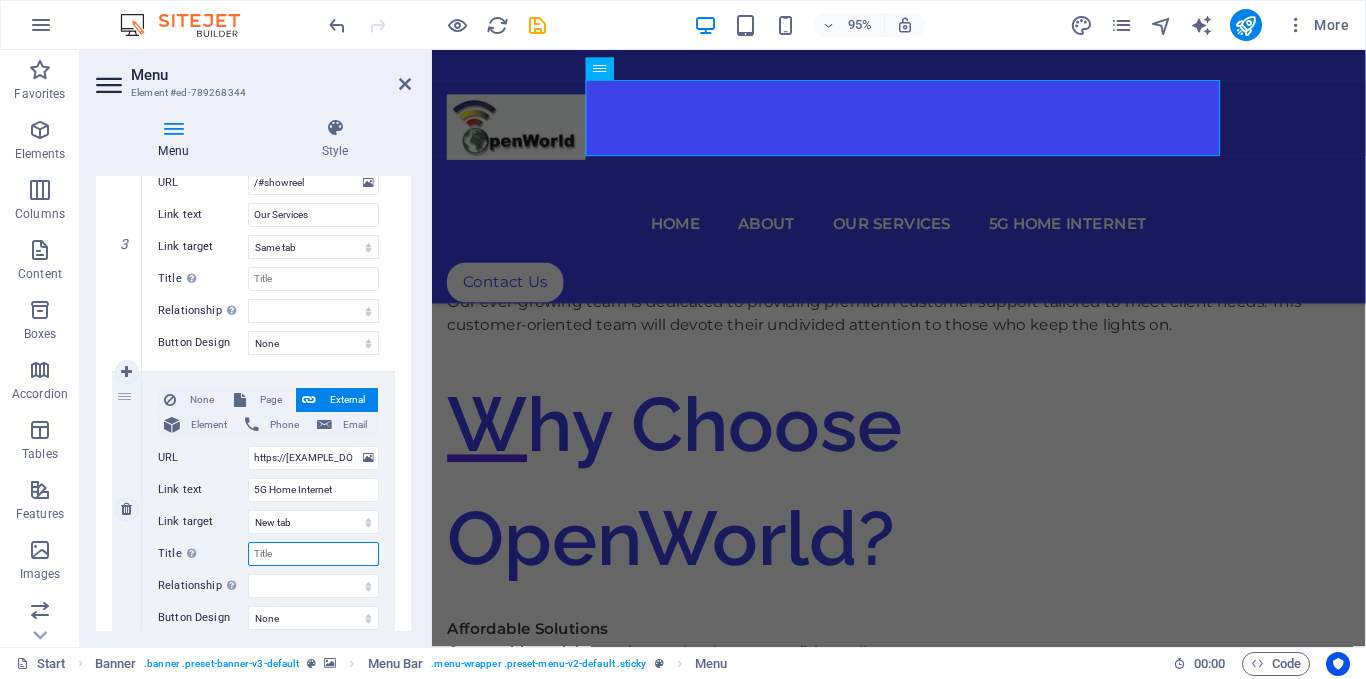 click on "Title Additional link description, should not be the same as the link text. The title is most often shown as a tooltip text when the mouse moves over the element. Leave empty if uncertain." at bounding box center [313, 554] 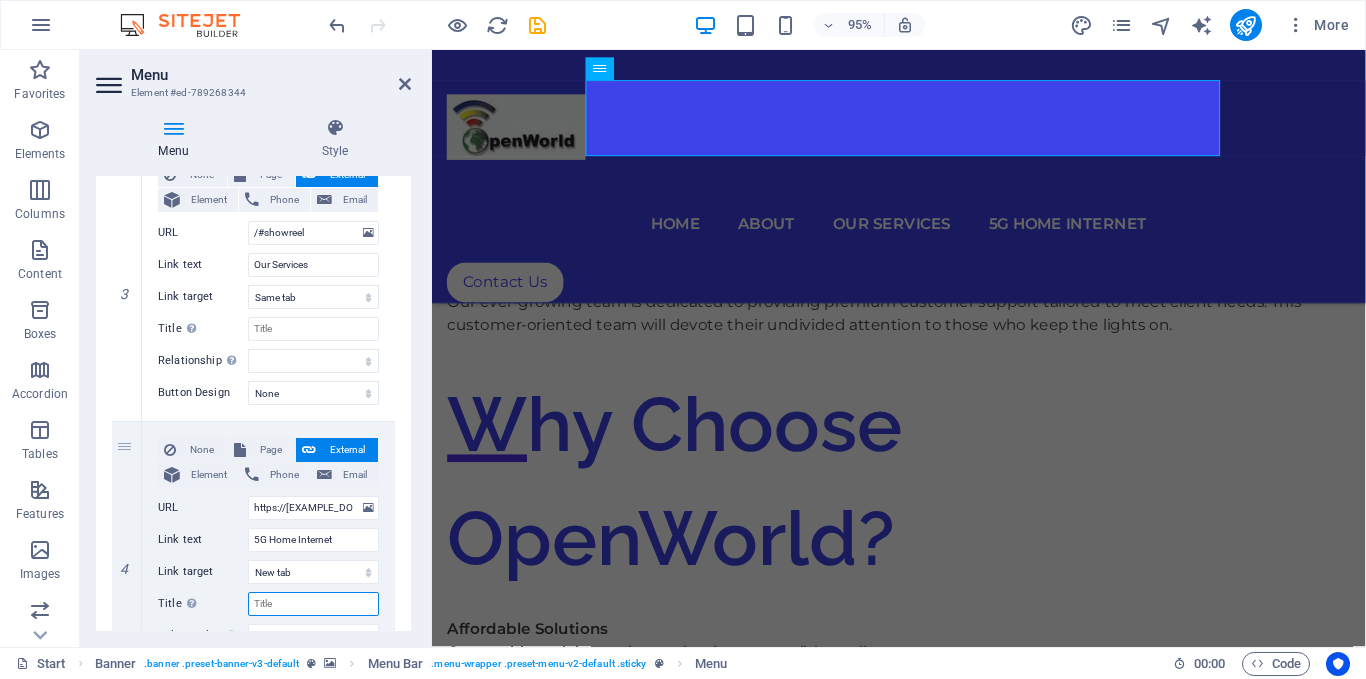 scroll, scrollTop: 807, scrollLeft: 0, axis: vertical 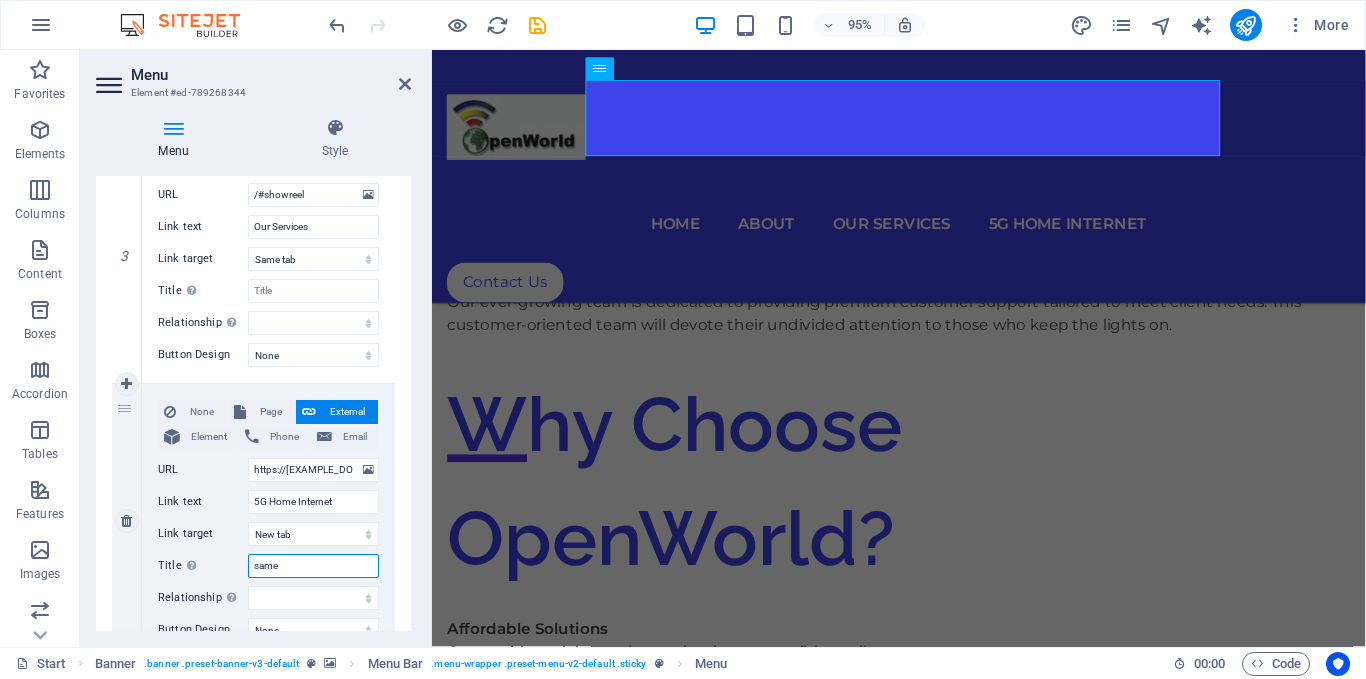 type on "same" 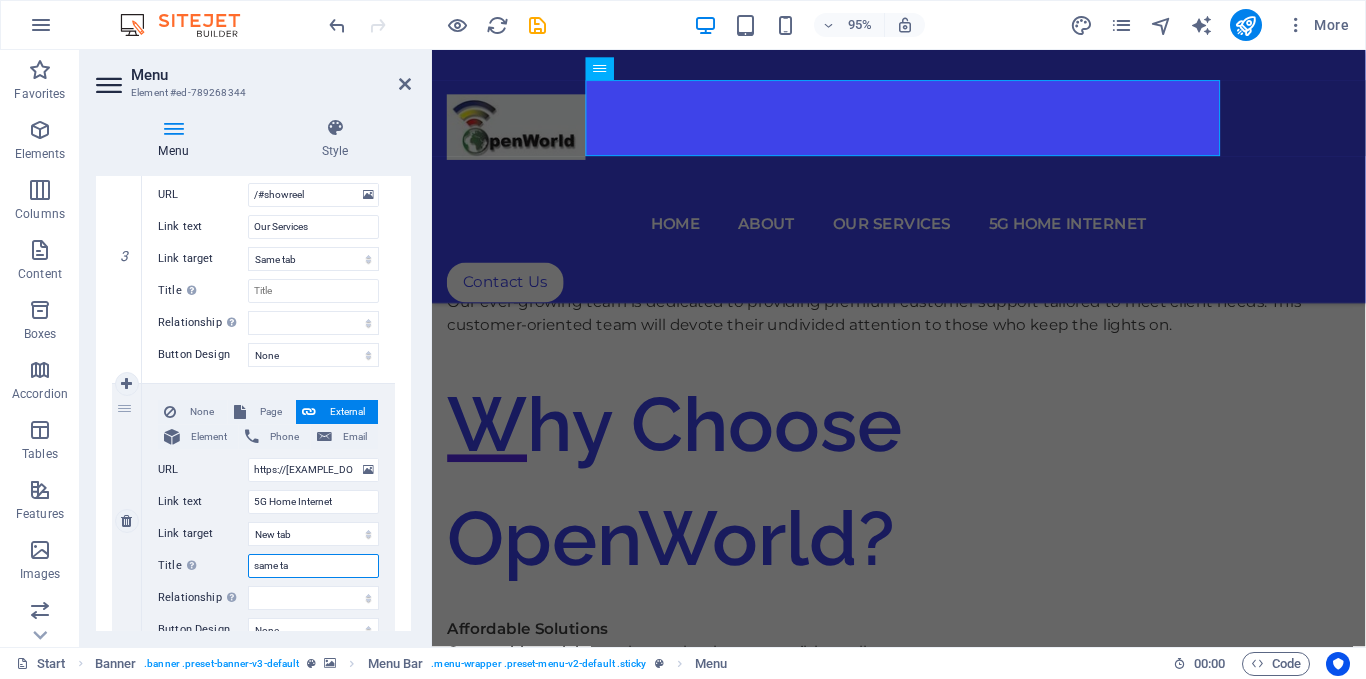 type on "same tab" 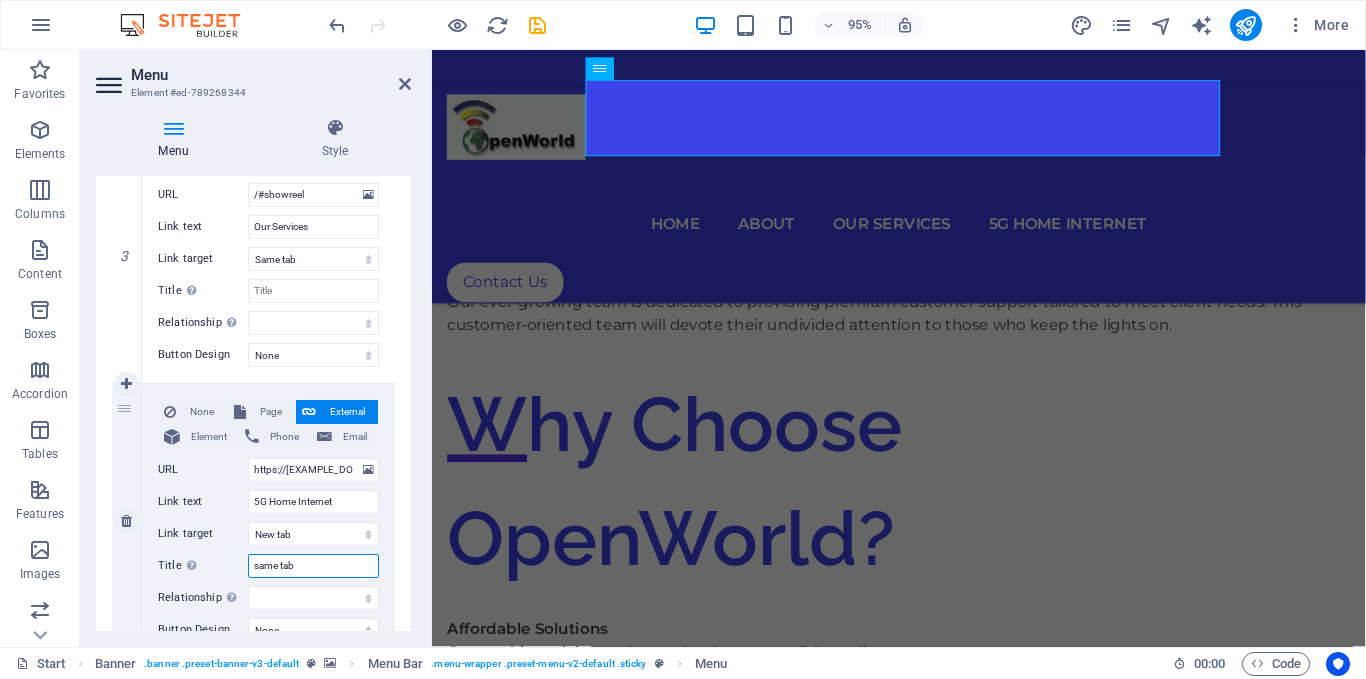 select 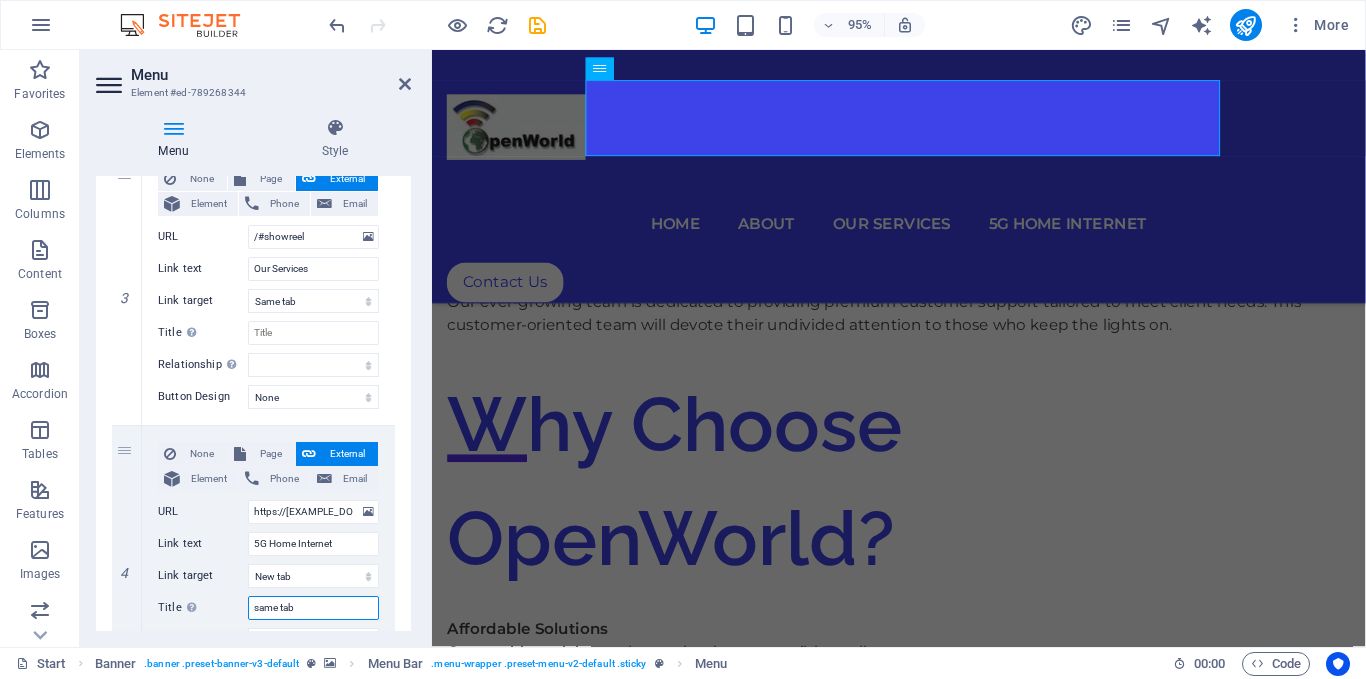scroll, scrollTop: 786, scrollLeft: 0, axis: vertical 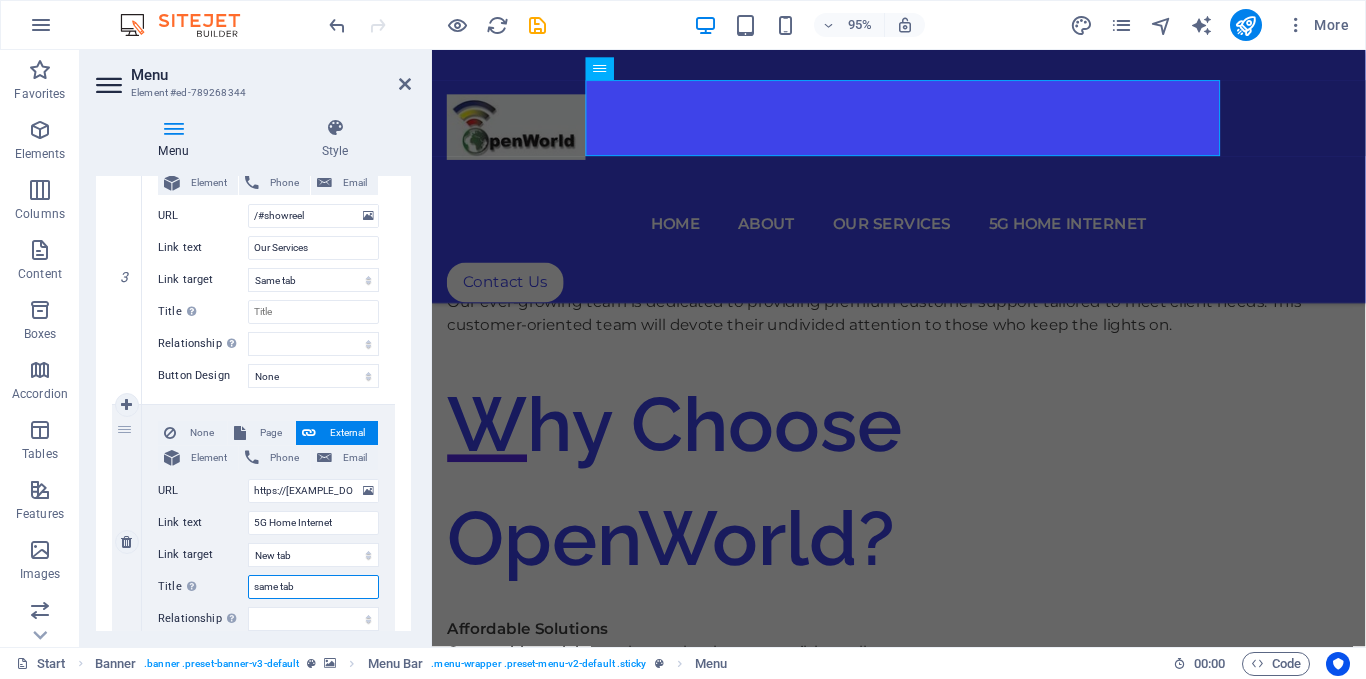 click on "same tab" at bounding box center [313, 587] 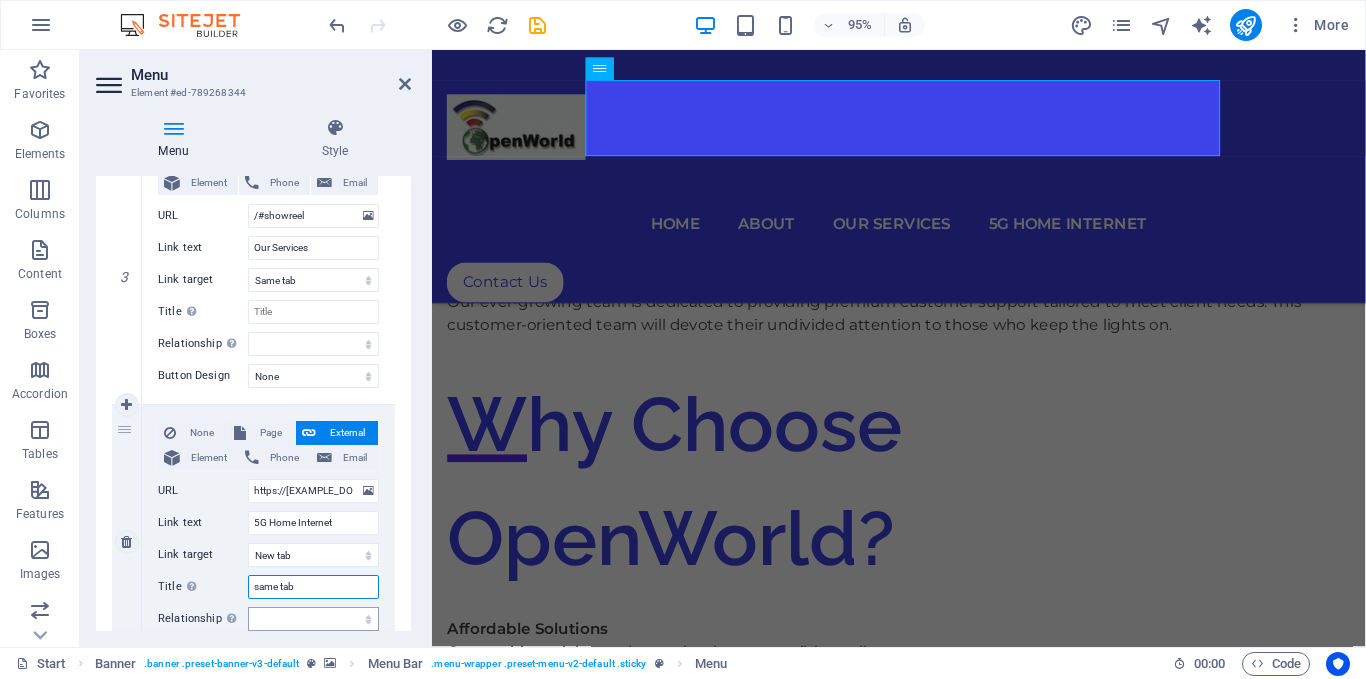 type on "same tab" 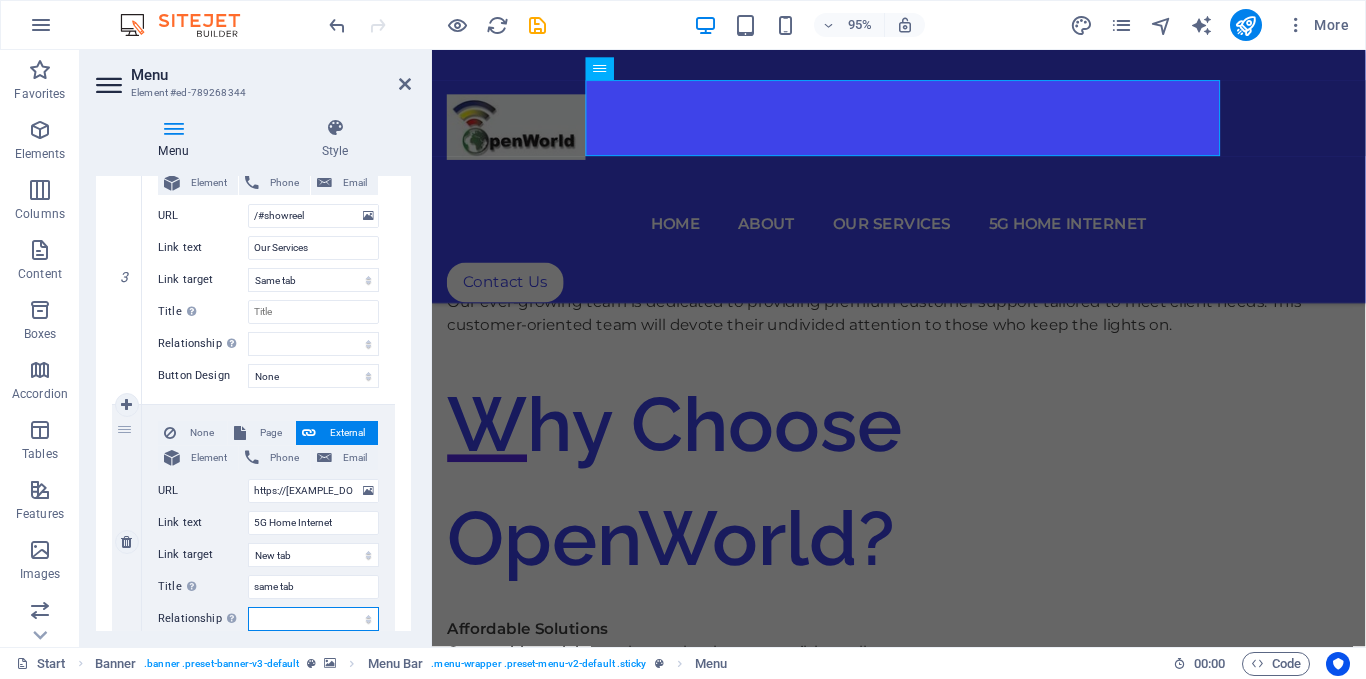click on "alternate author bookmark external help license next nofollow noreferrer noopener prev search tag" at bounding box center (313, 619) 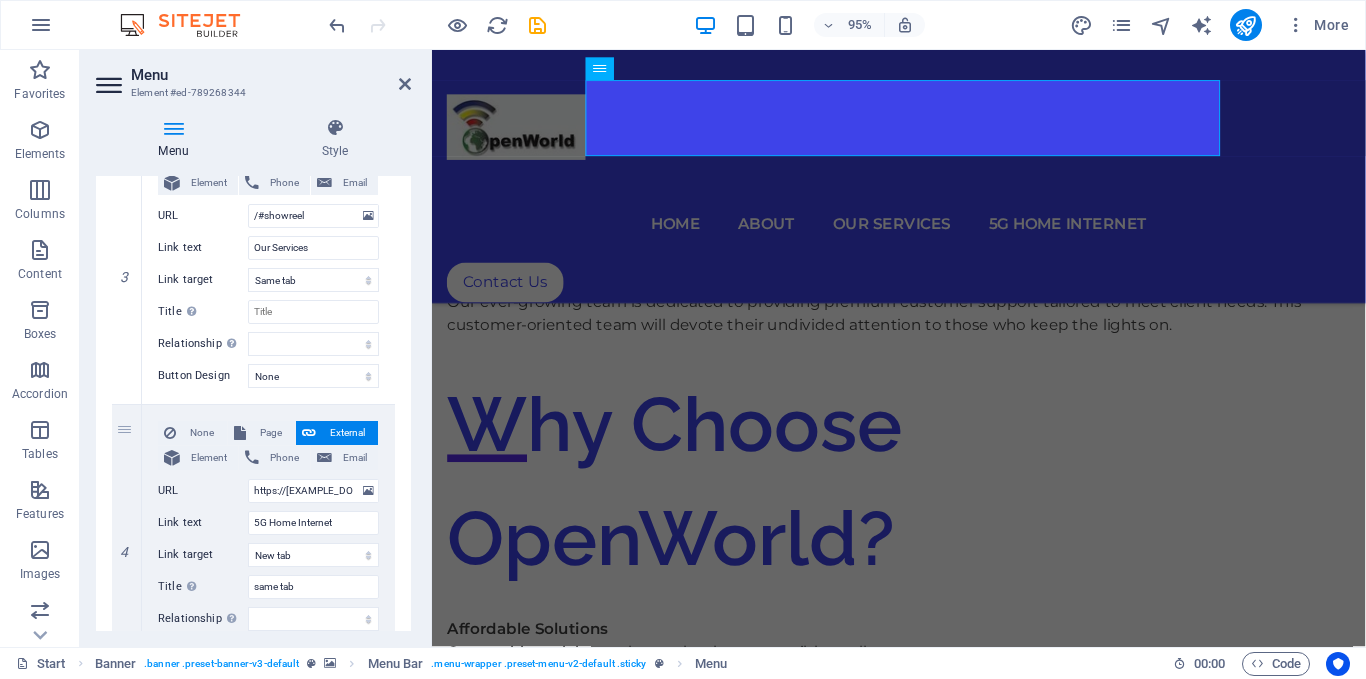 drag, startPoint x: 406, startPoint y: 511, endPoint x: 406, endPoint y: 492, distance: 19 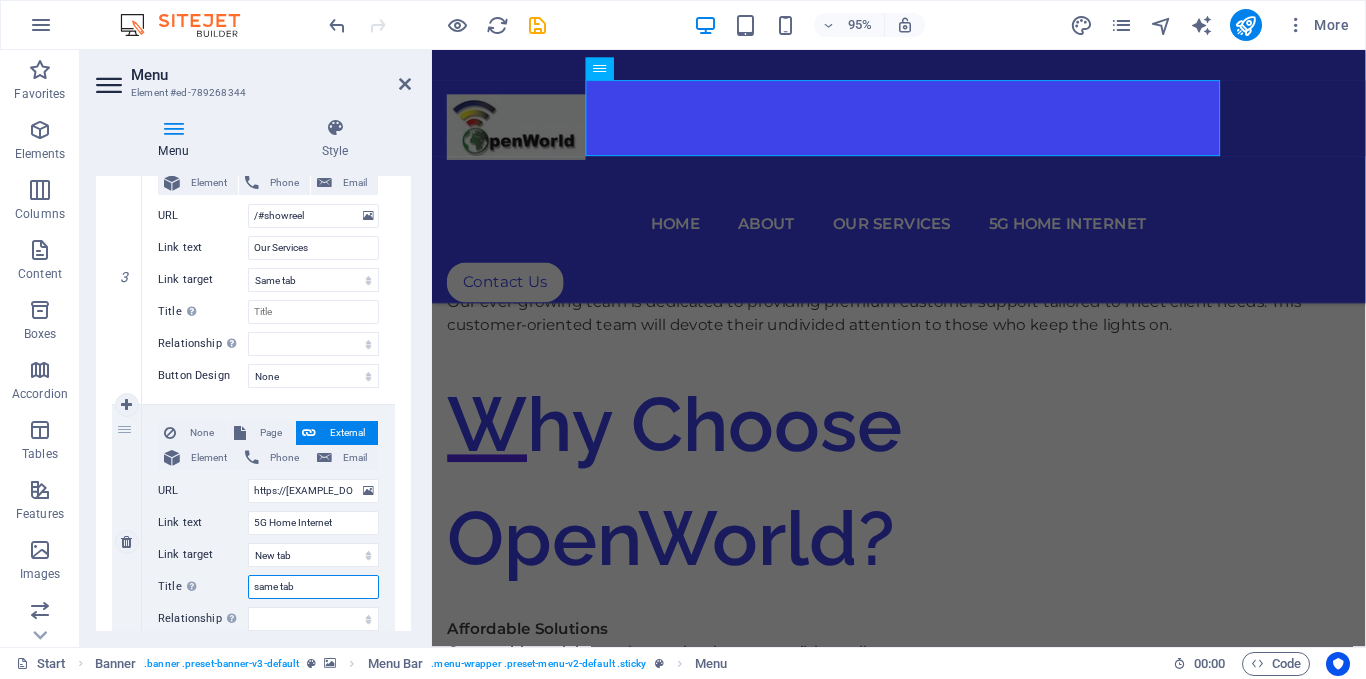 drag, startPoint x: 316, startPoint y: 591, endPoint x: 236, endPoint y: 587, distance: 80.09994 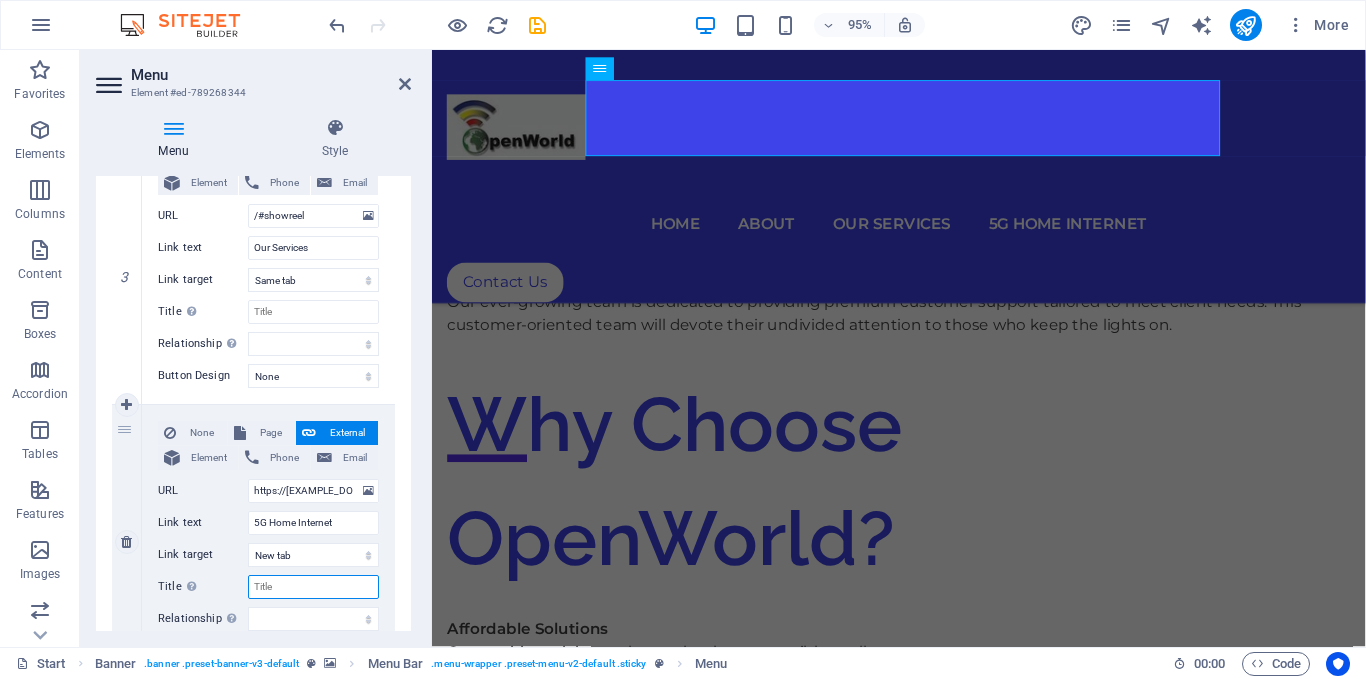 select 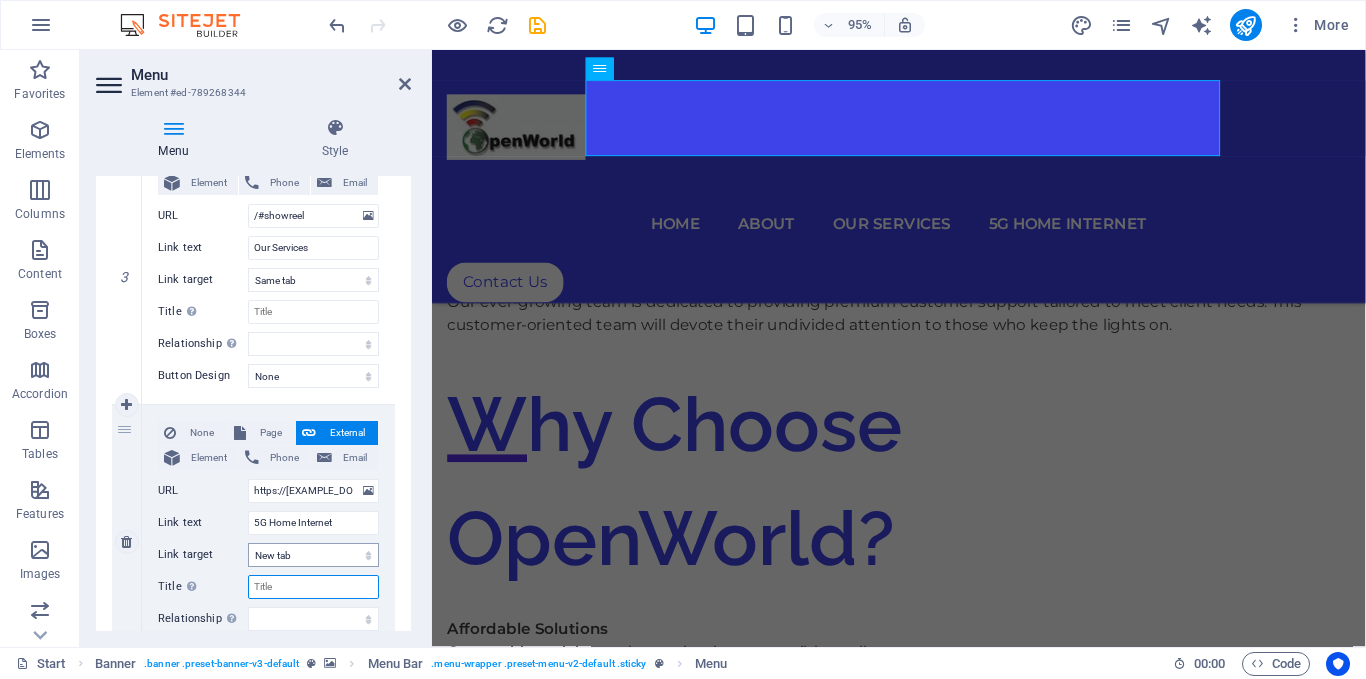 type 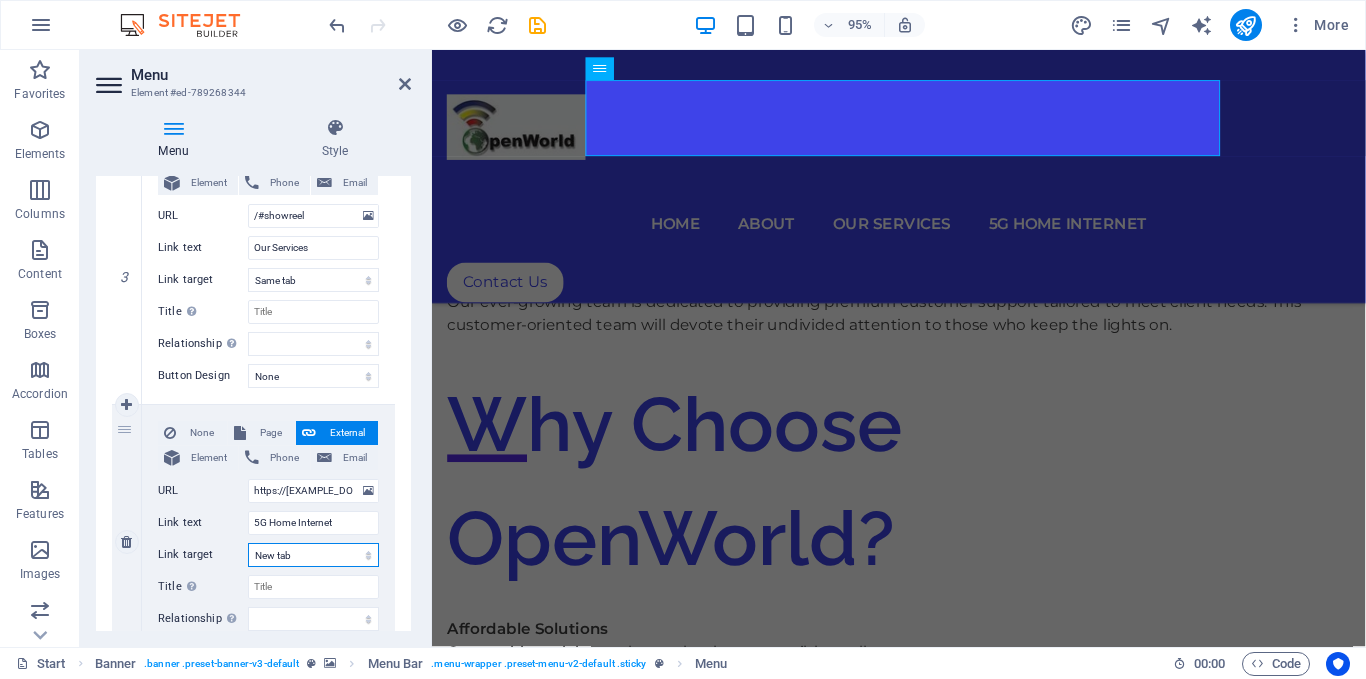 click on "New tab Same tab Overlay" at bounding box center [313, 555] 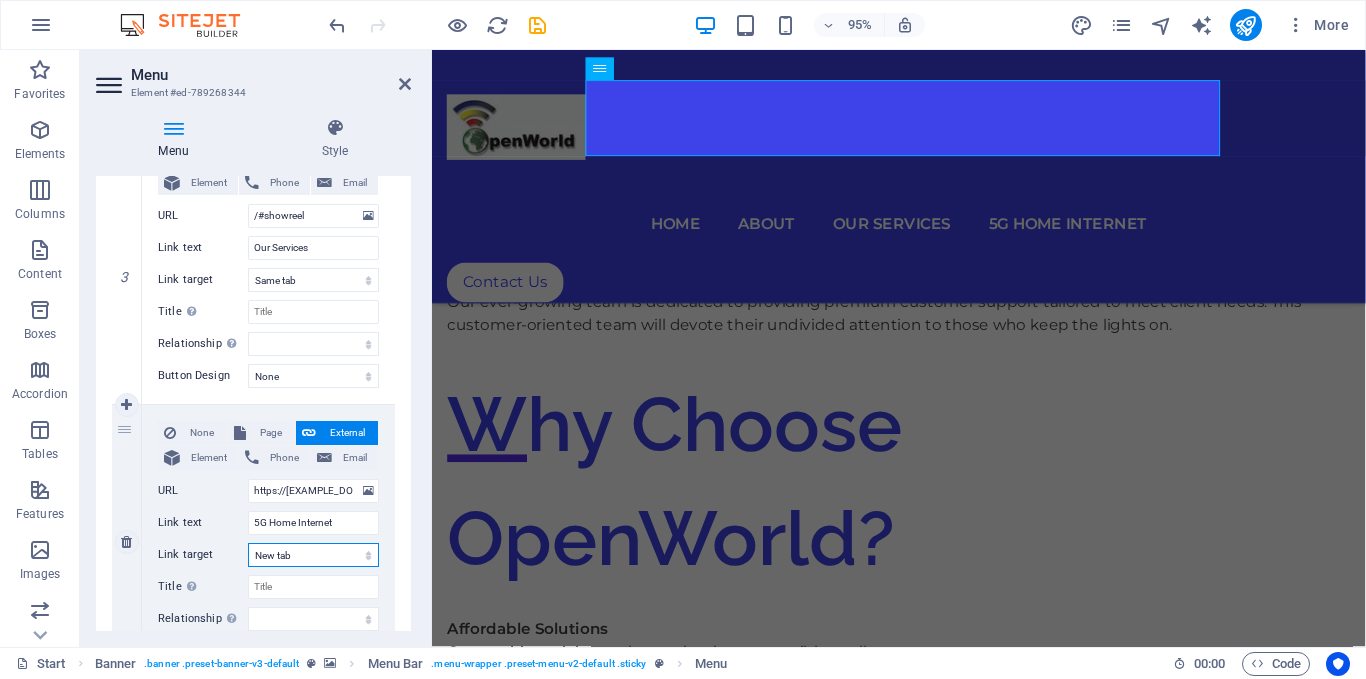 select 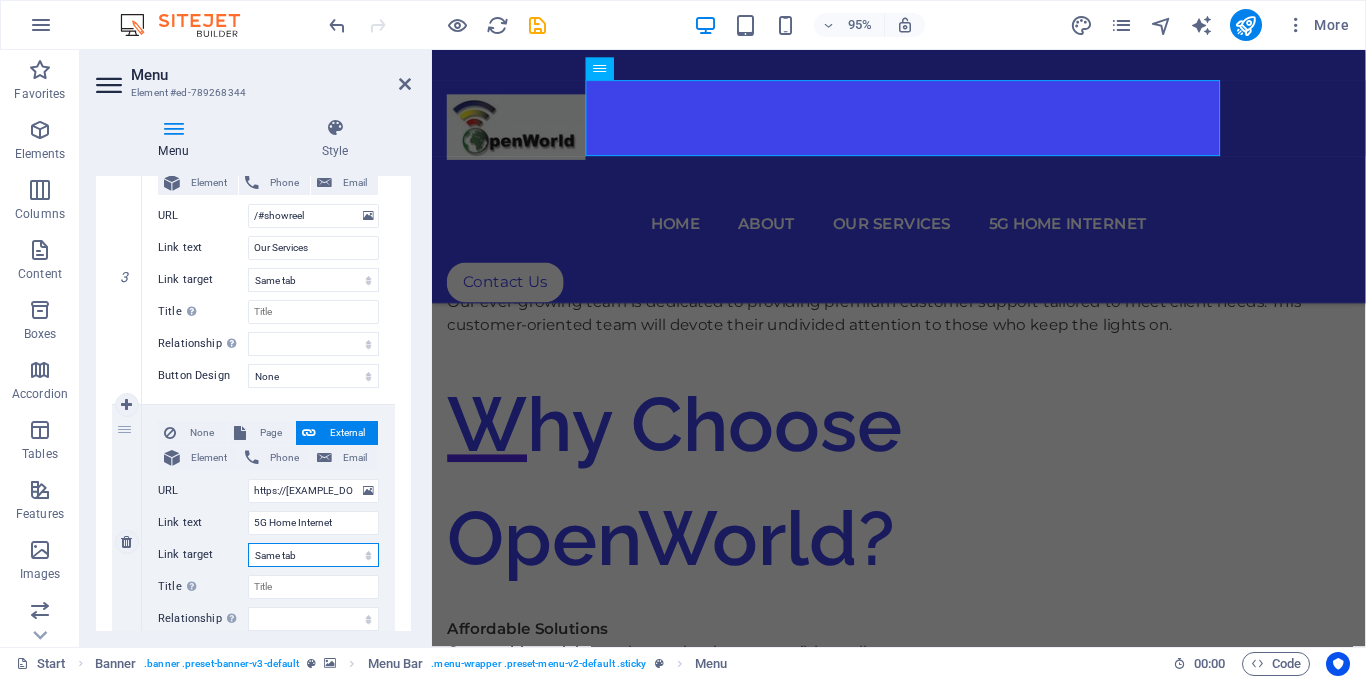 click on "New tab Same tab Overlay" at bounding box center (313, 555) 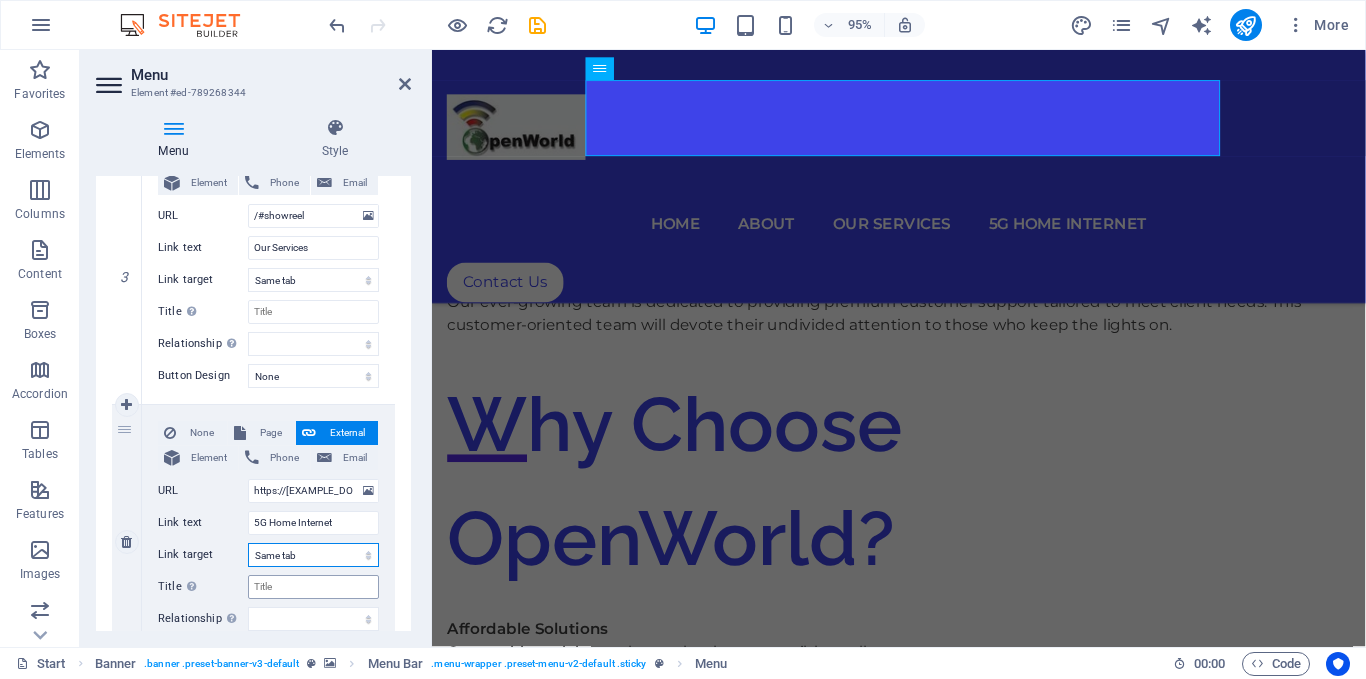 select 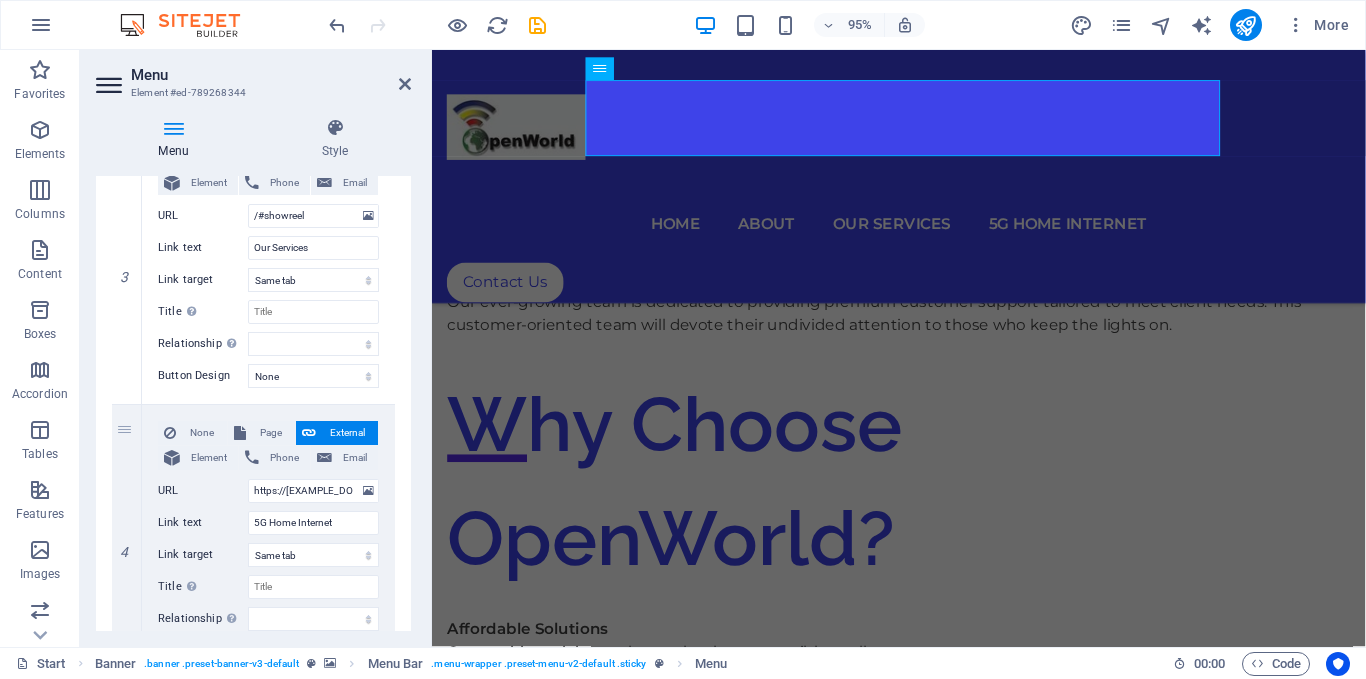 drag, startPoint x: 405, startPoint y: 485, endPoint x: 407, endPoint y: 528, distance: 43.046486 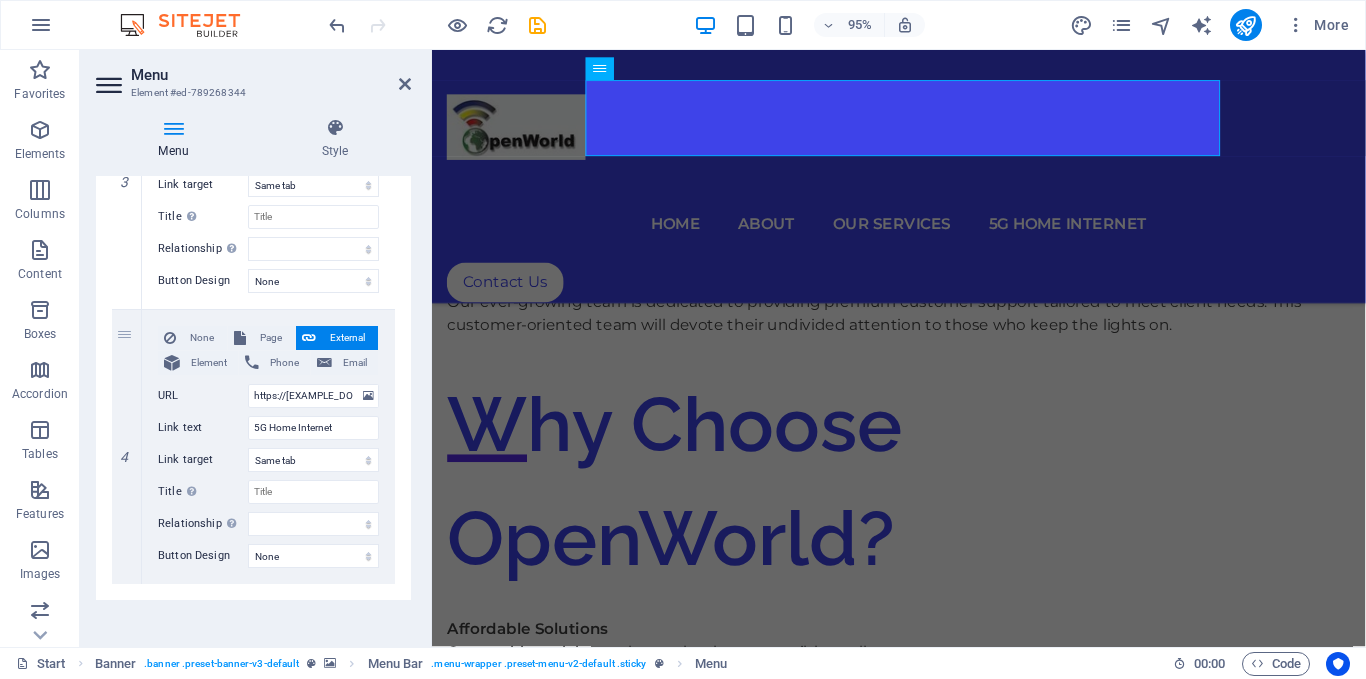 scroll, scrollTop: 890, scrollLeft: 0, axis: vertical 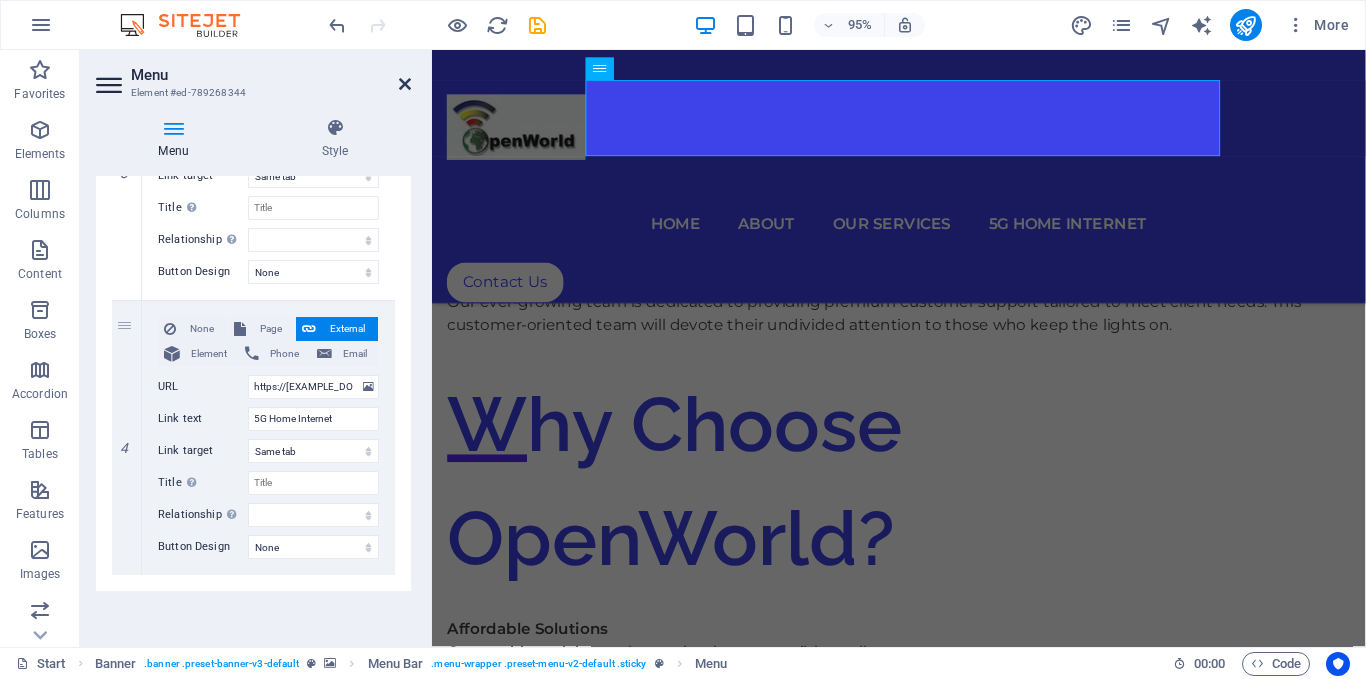 click at bounding box center [405, 84] 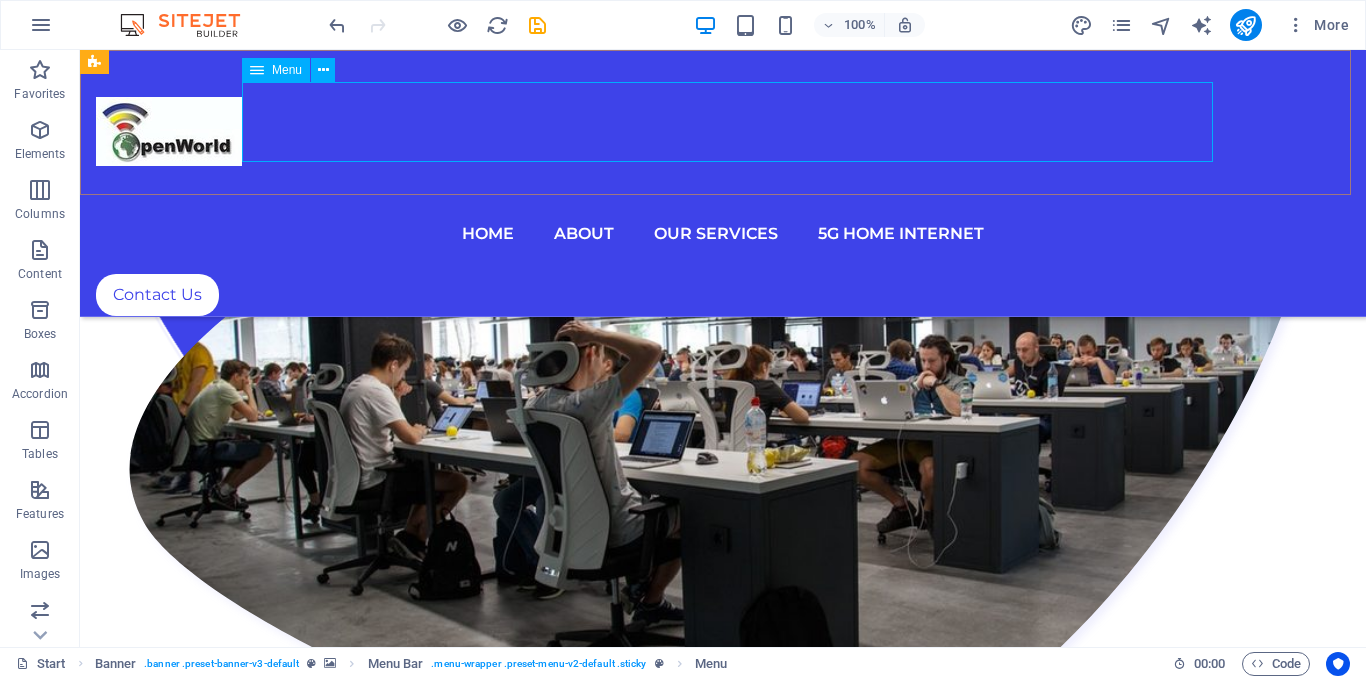 click on "Home About Our Services 5G Home Internet" at bounding box center [723, 234] 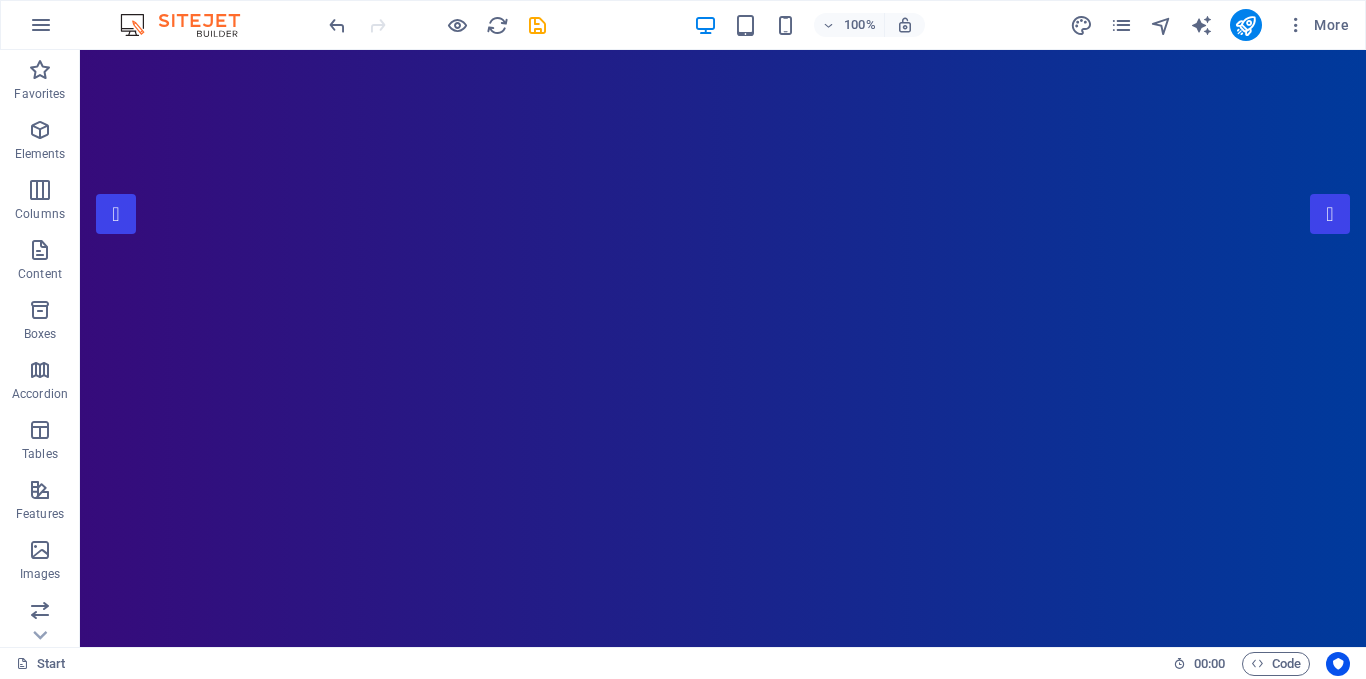 scroll, scrollTop: 0, scrollLeft: 0, axis: both 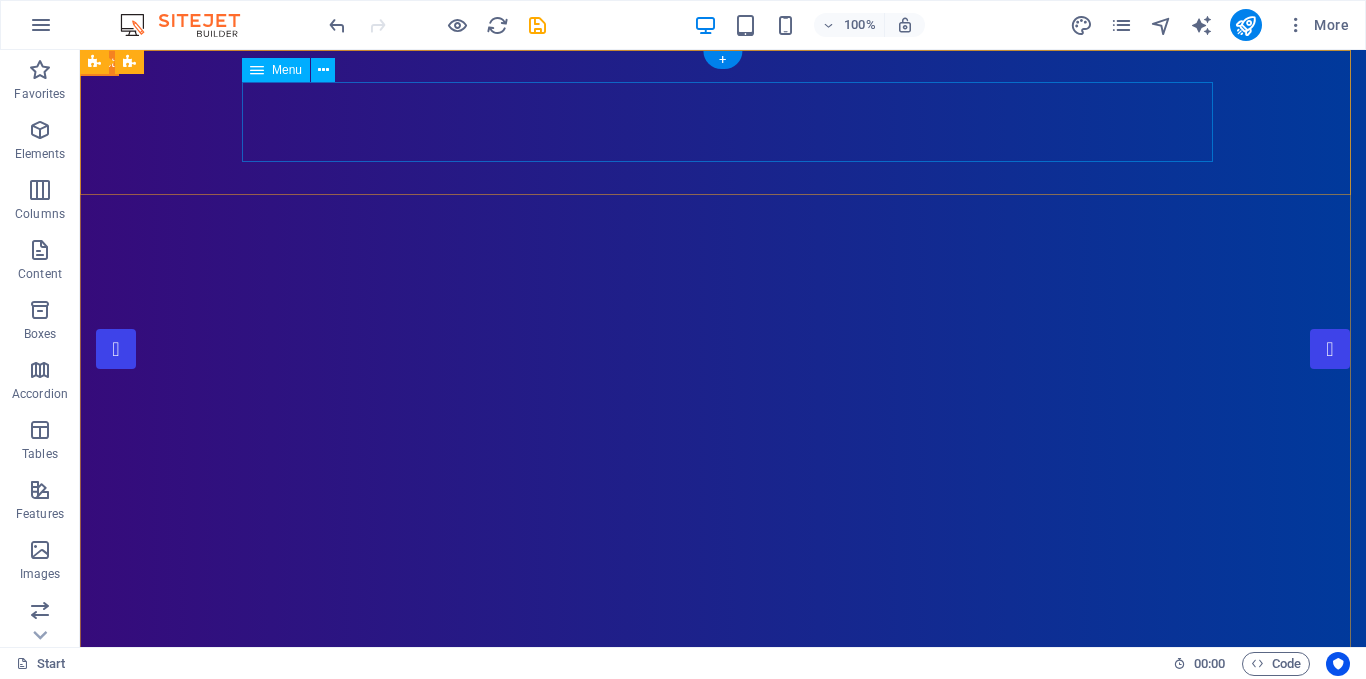 click on "Home About Our Services 5G Home Internet" at bounding box center [723, 1021] 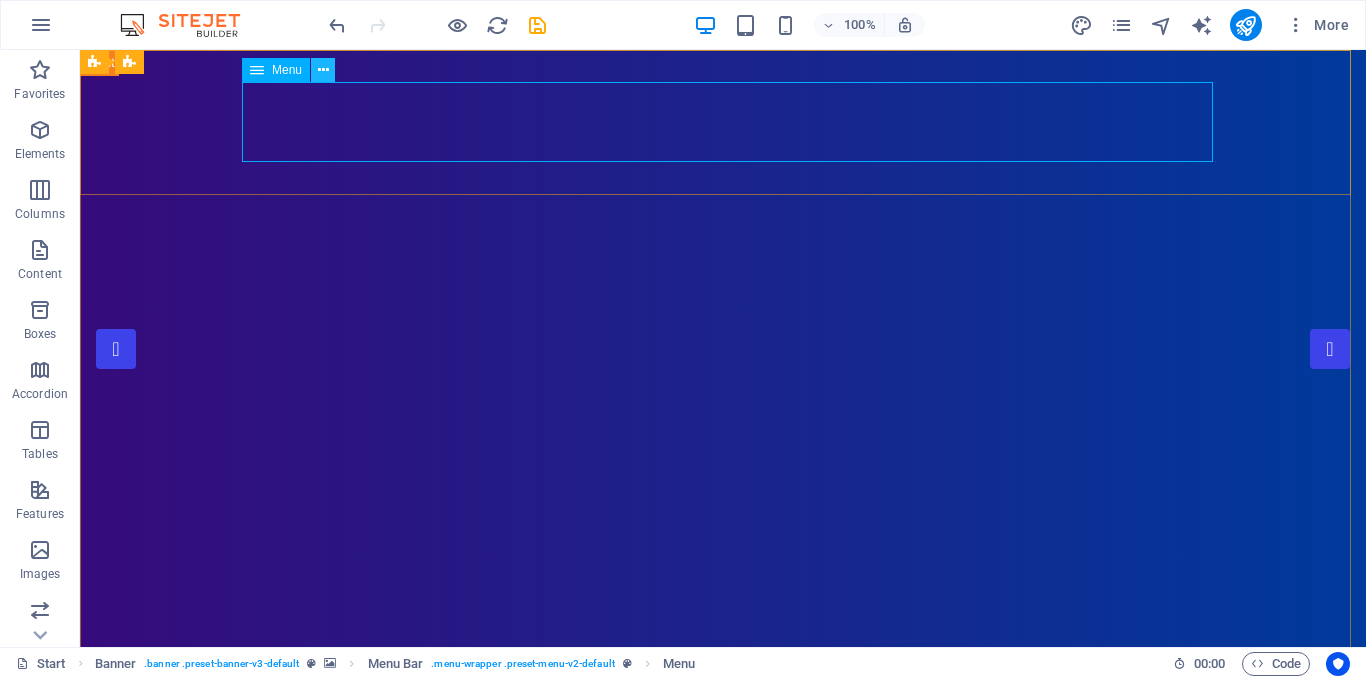 click at bounding box center [323, 70] 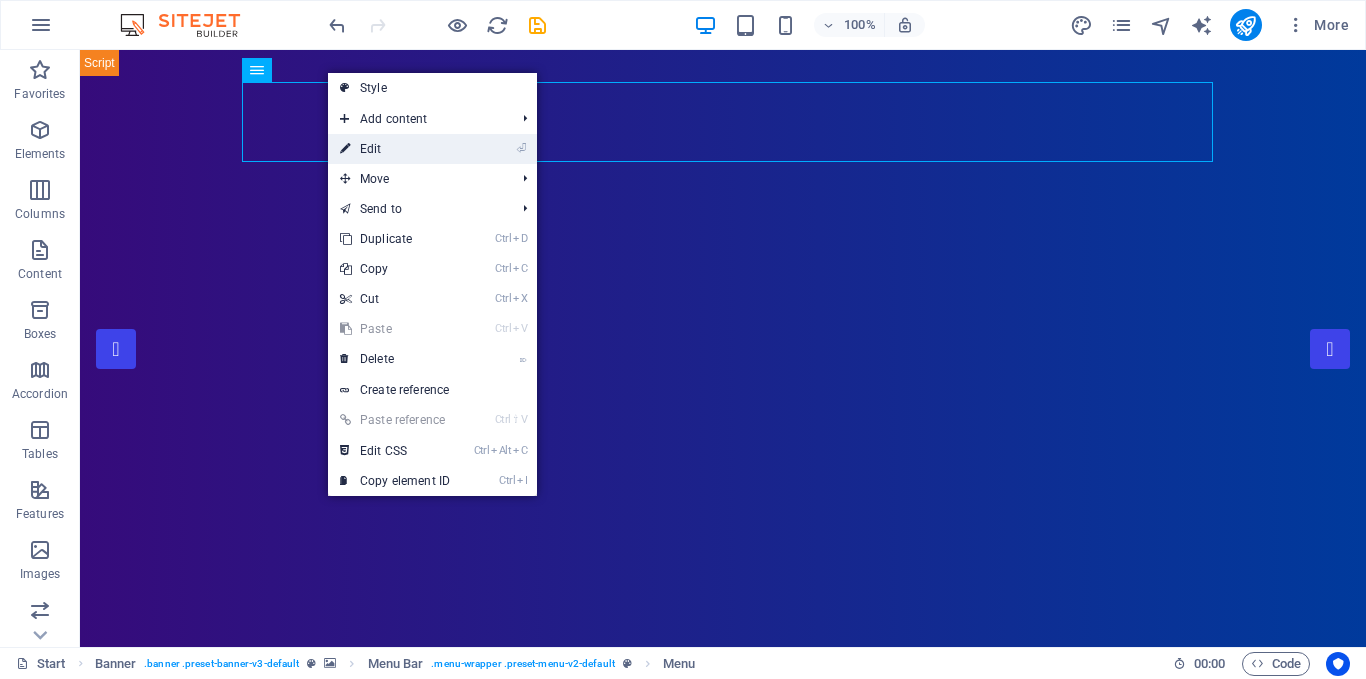 click on "⏎  Edit" at bounding box center [395, 149] 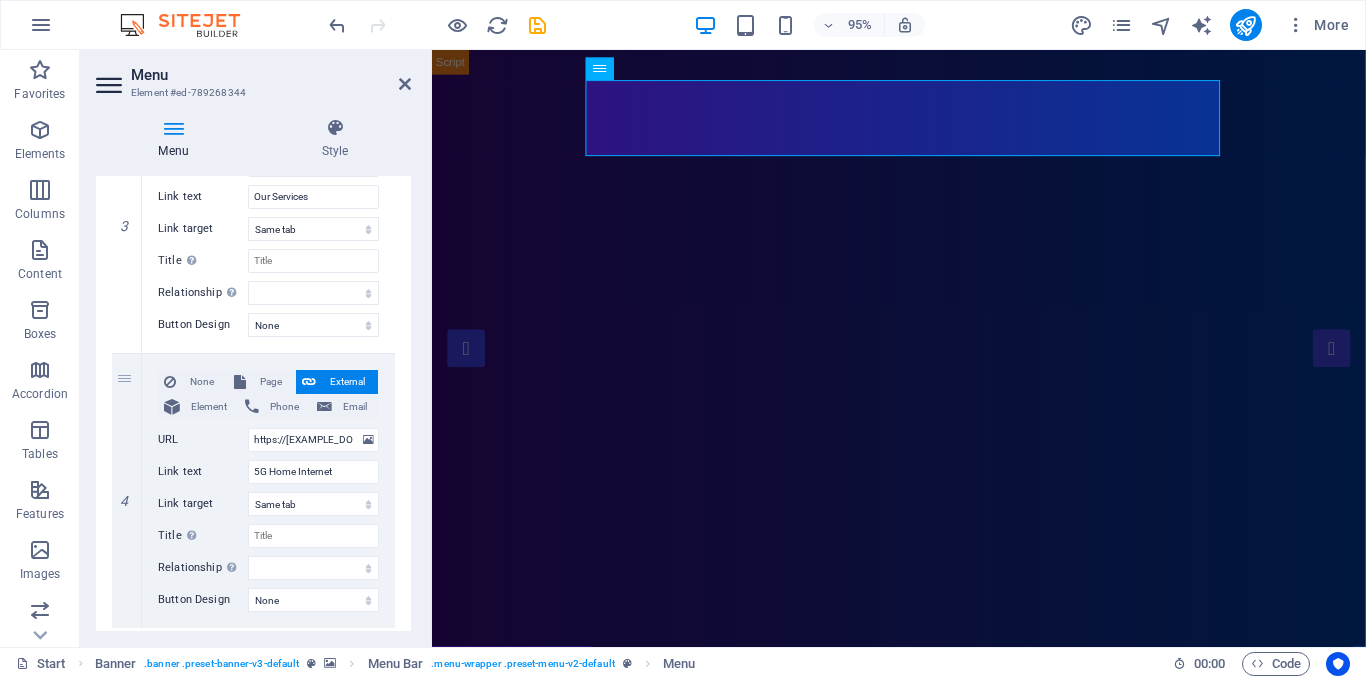 scroll, scrollTop: 890, scrollLeft: 0, axis: vertical 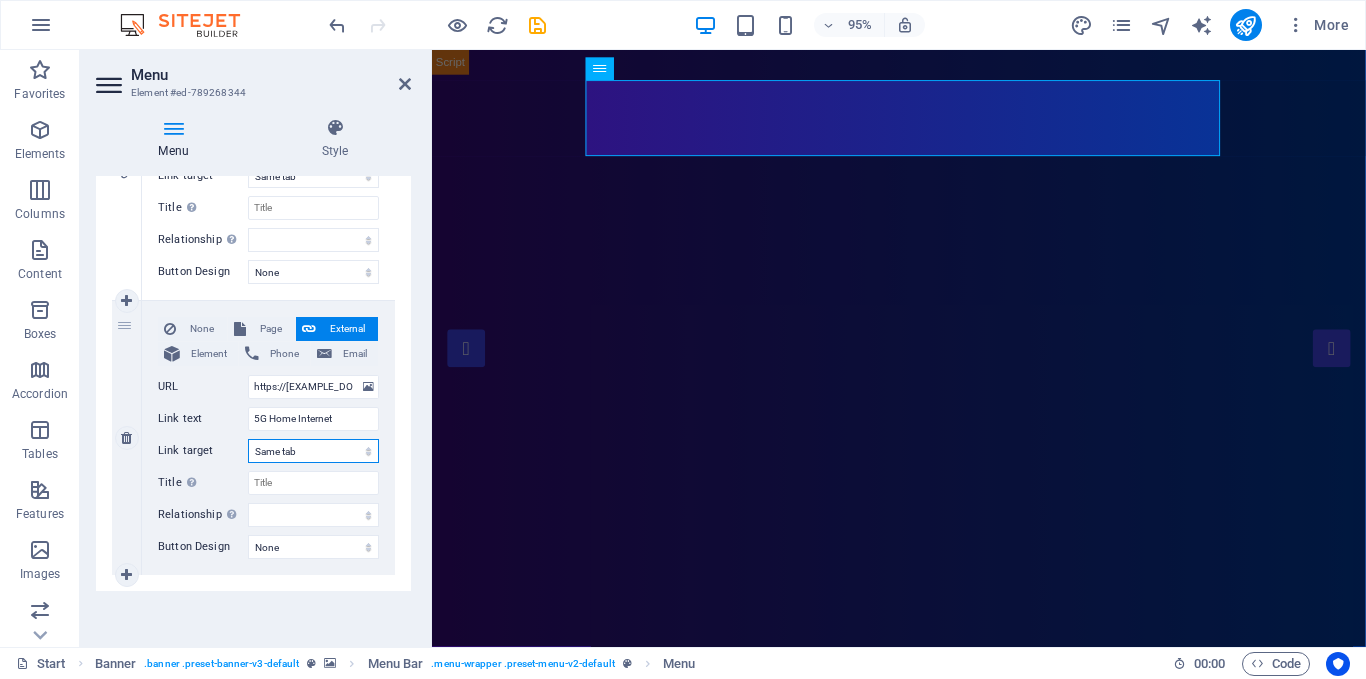 click on "New tab Same tab Overlay" at bounding box center (313, 451) 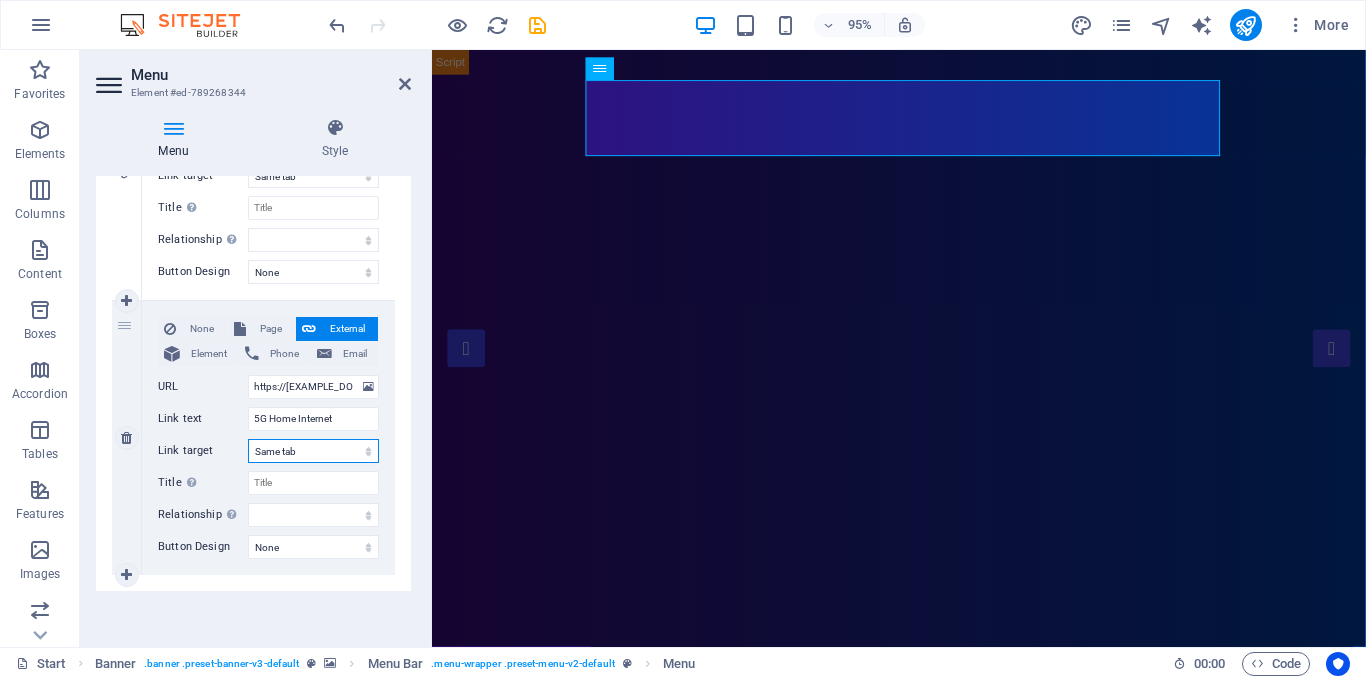 select on "blank" 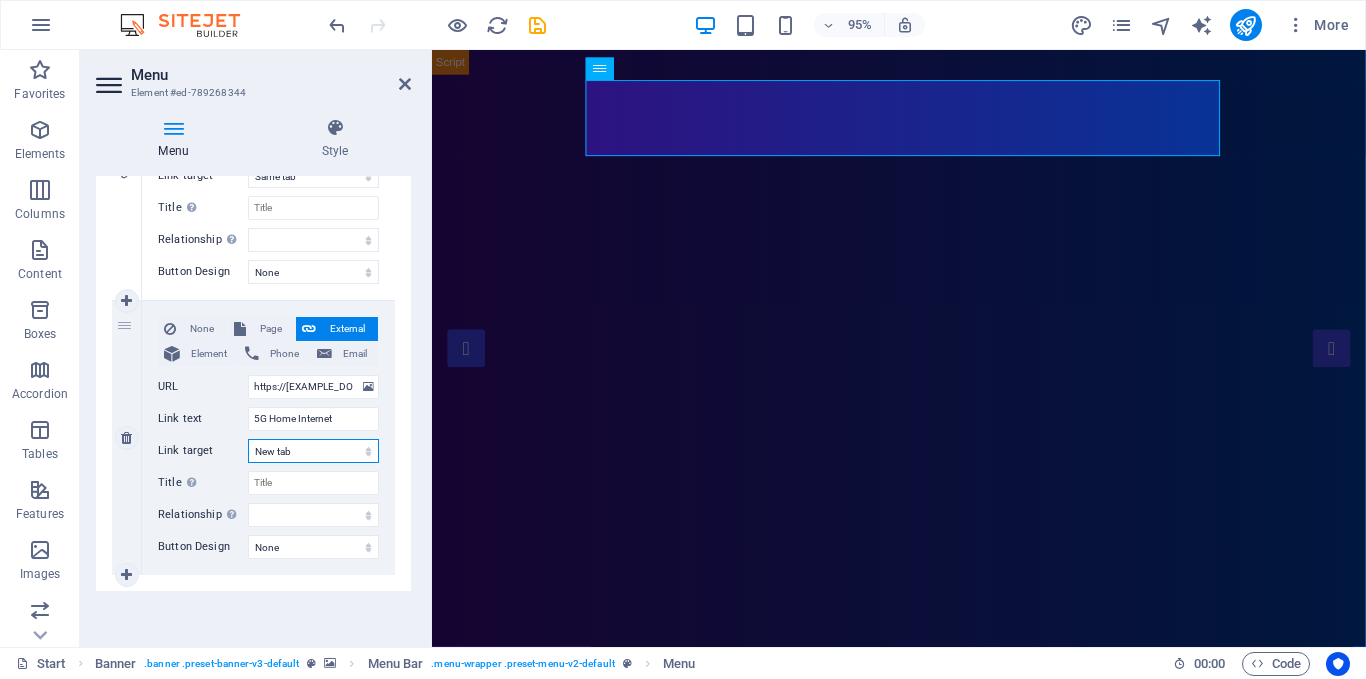 click on "New tab Same tab Overlay" at bounding box center [313, 451] 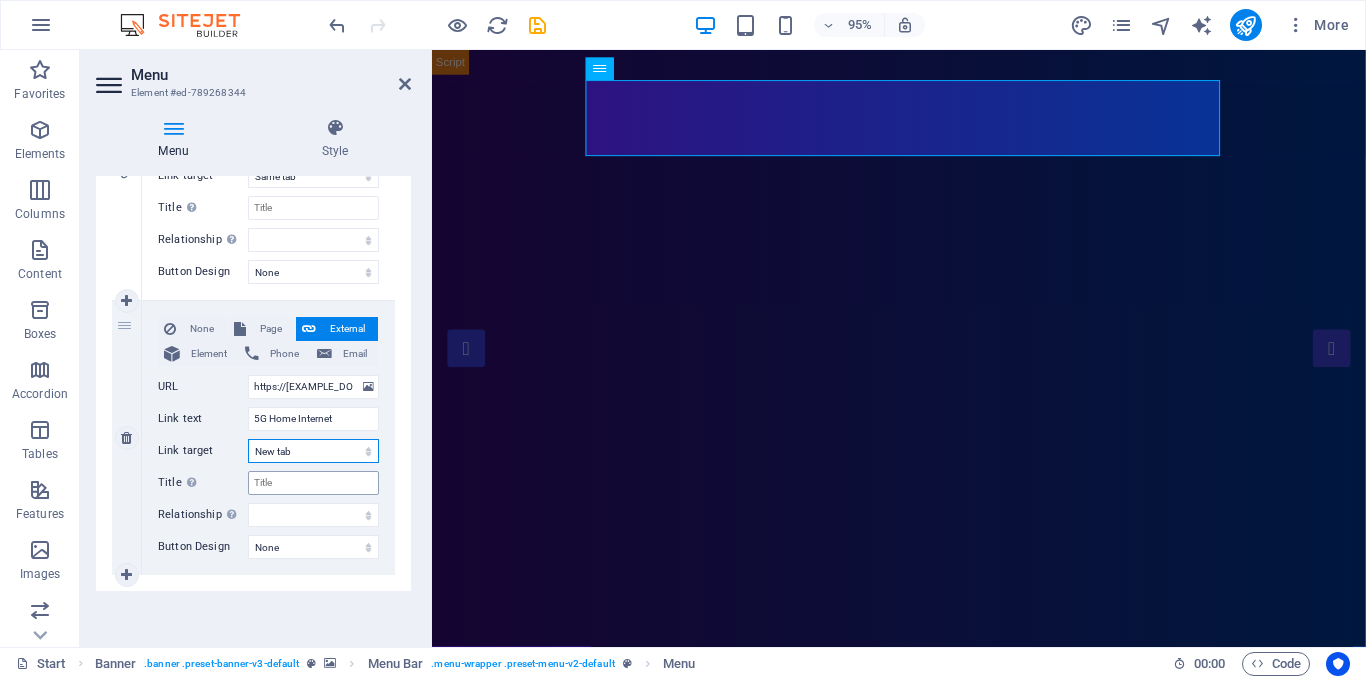 select 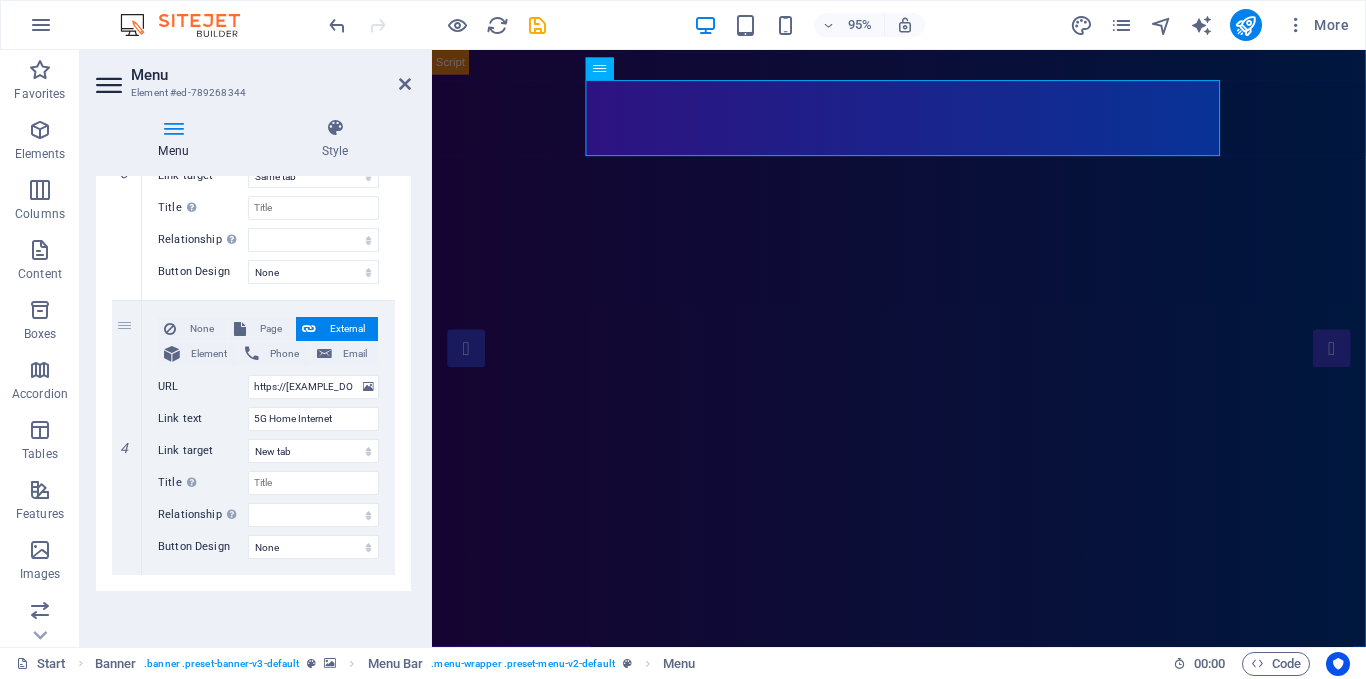drag, startPoint x: 405, startPoint y: 504, endPoint x: 407, endPoint y: 453, distance: 51.0392 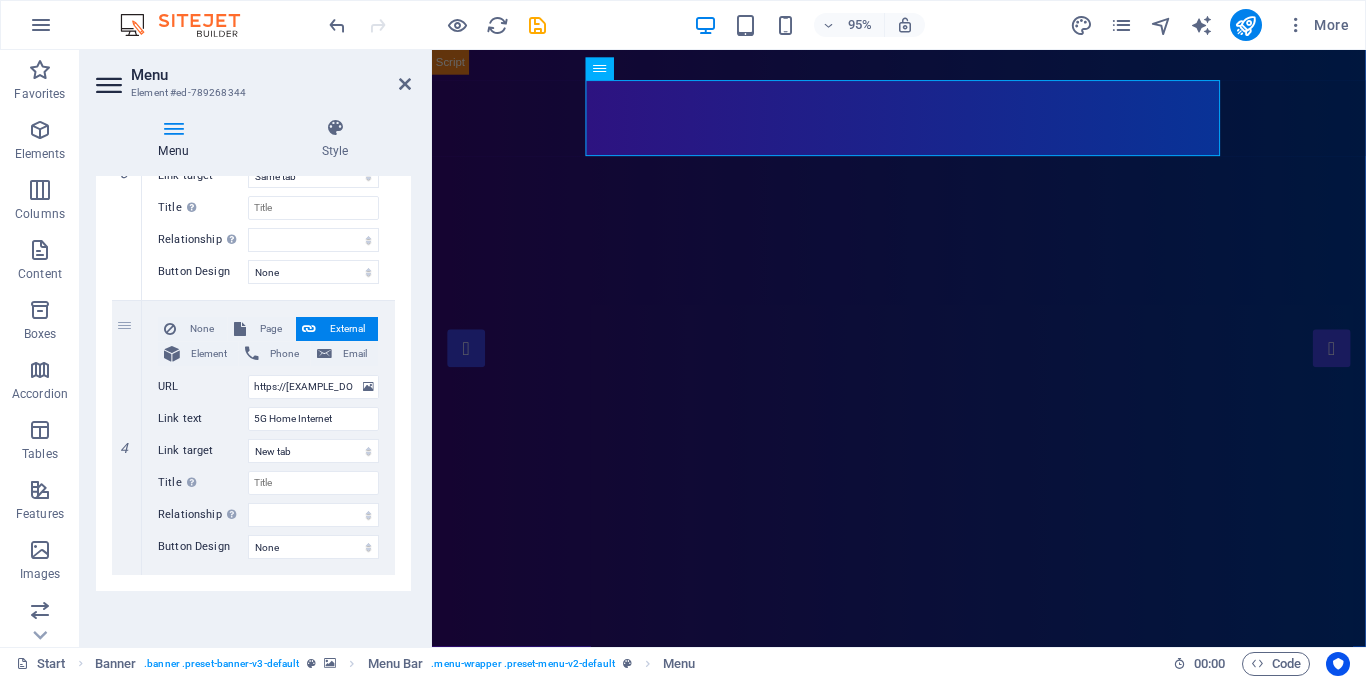 drag, startPoint x: 411, startPoint y: 514, endPoint x: 411, endPoint y: 451, distance: 63 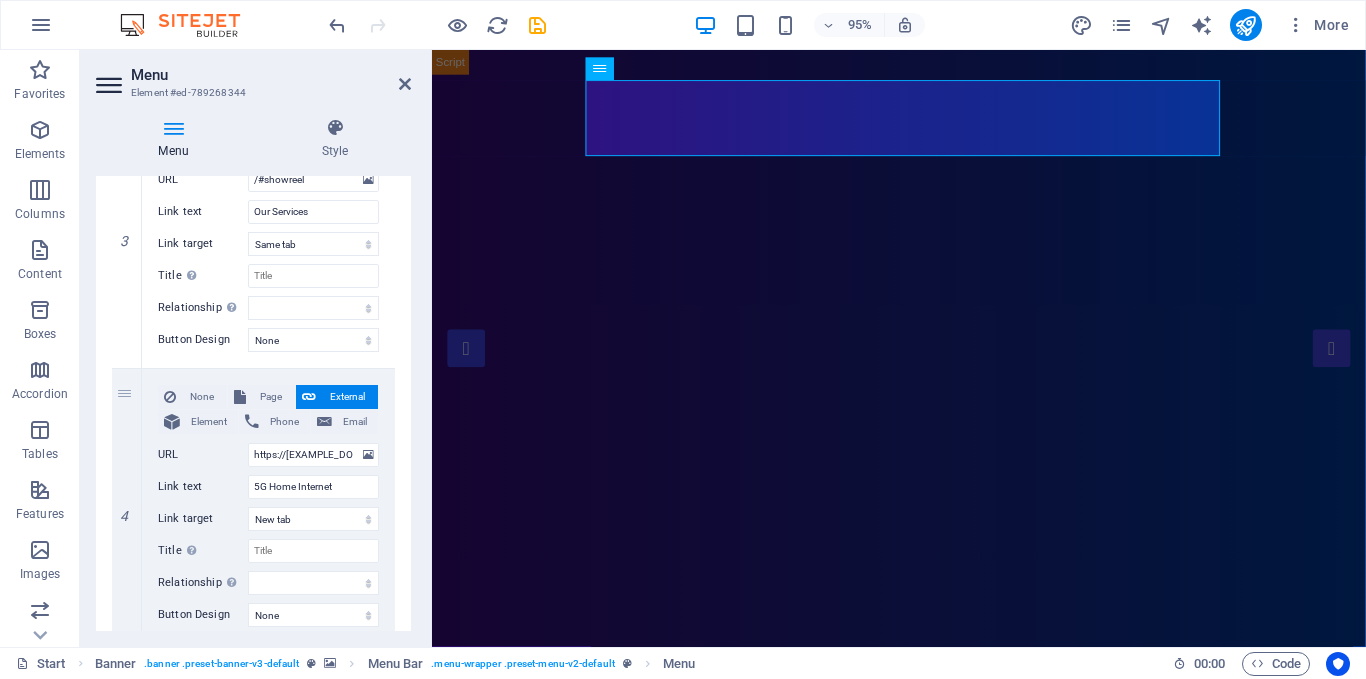 scroll, scrollTop: 810, scrollLeft: 0, axis: vertical 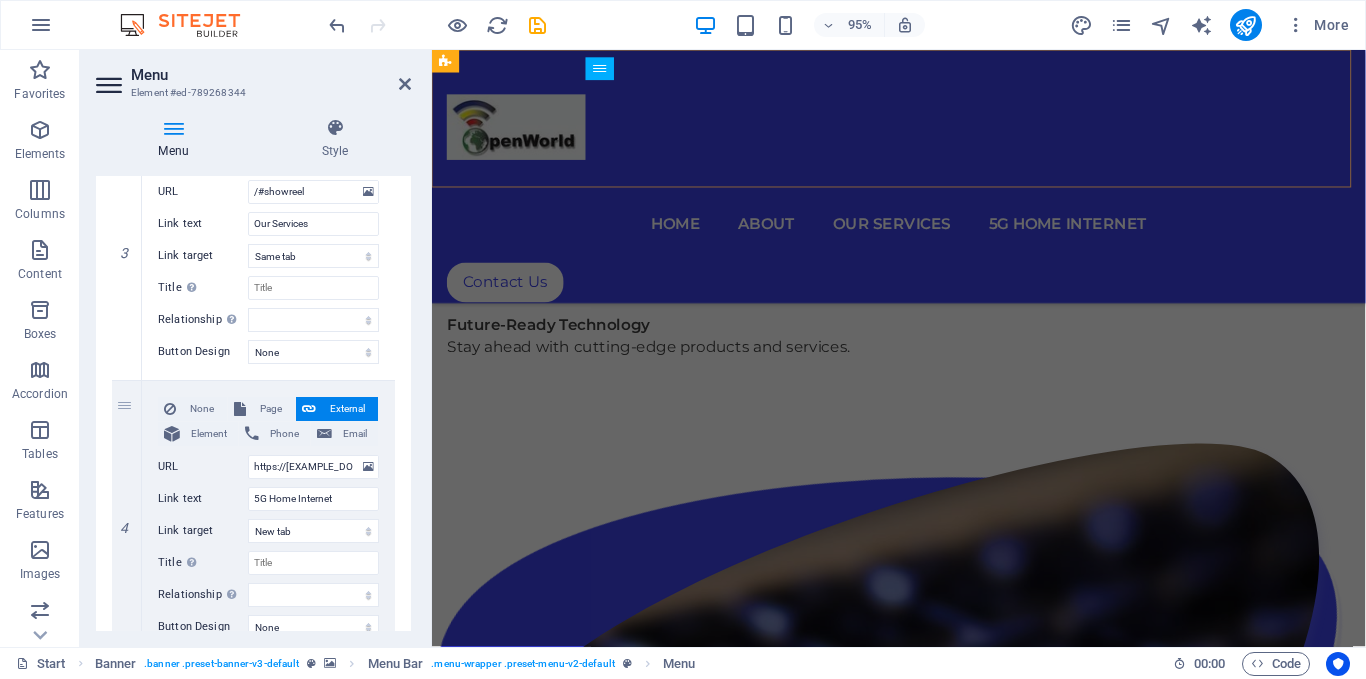 click on "Home About Our Services 5G Home Internet" at bounding box center [923, 234] 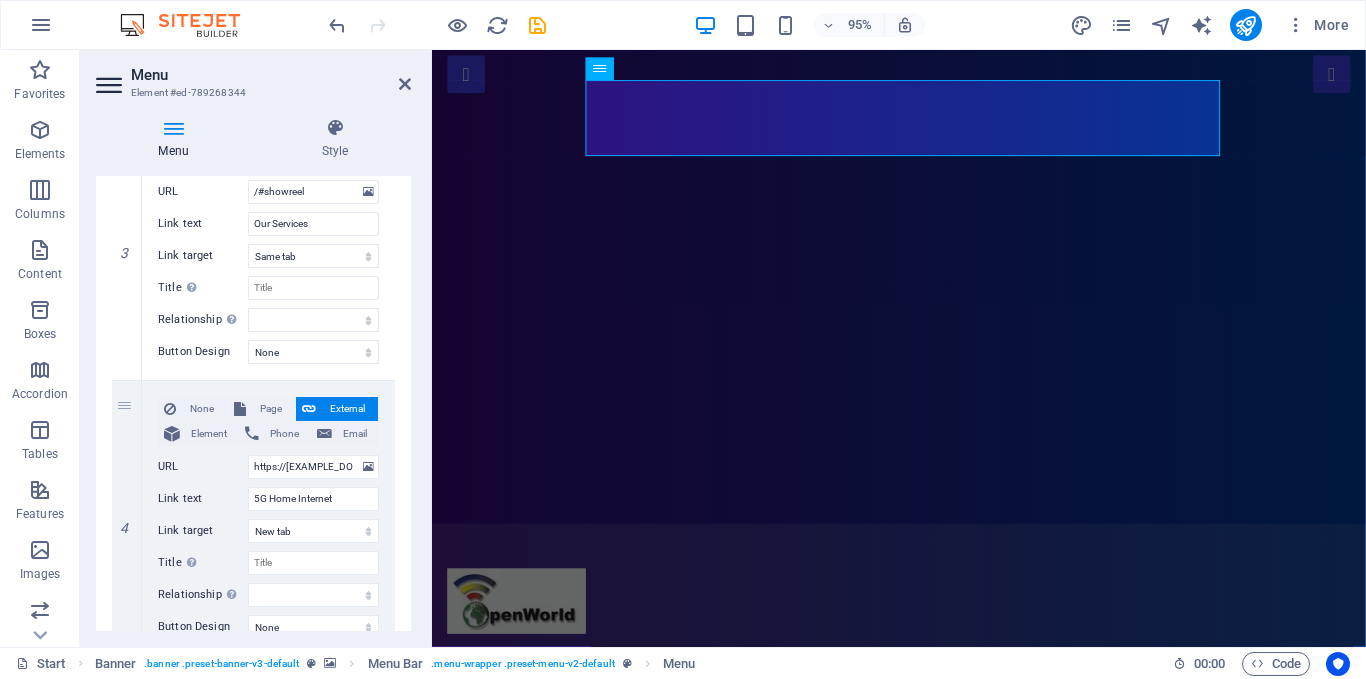 scroll, scrollTop: 0, scrollLeft: 0, axis: both 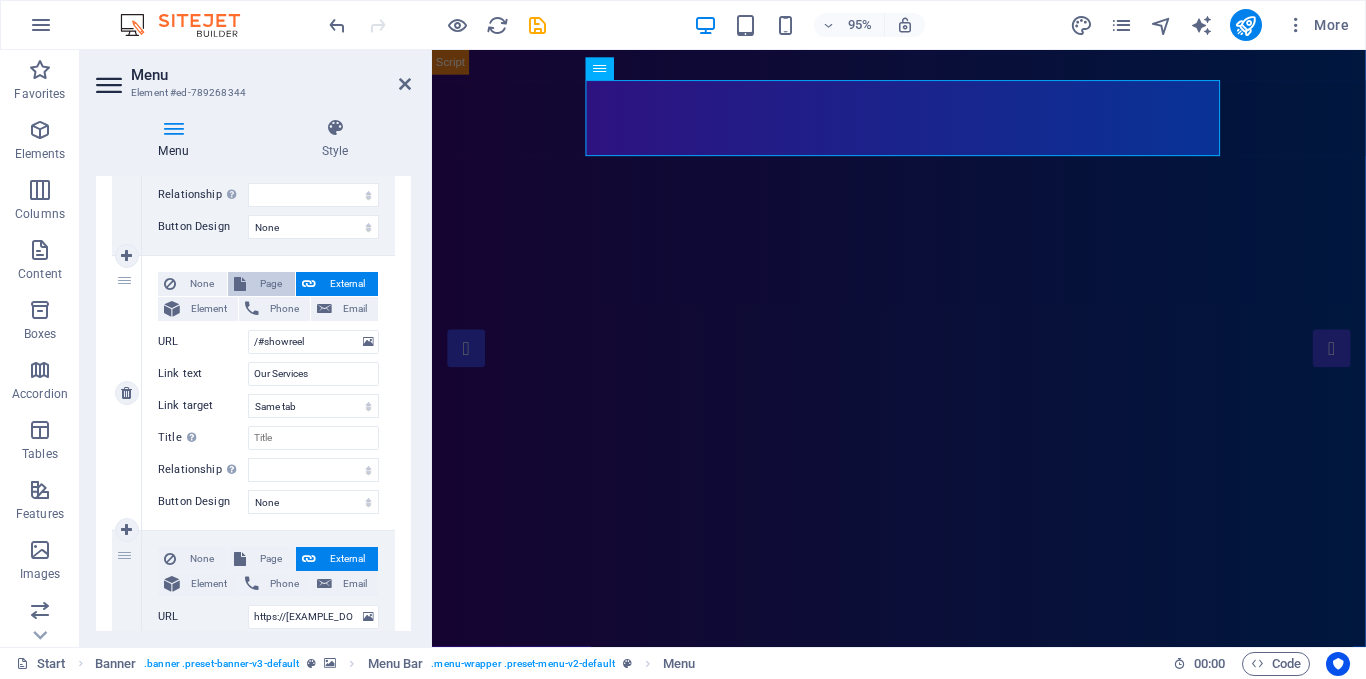 click on "Page" at bounding box center [270, 284] 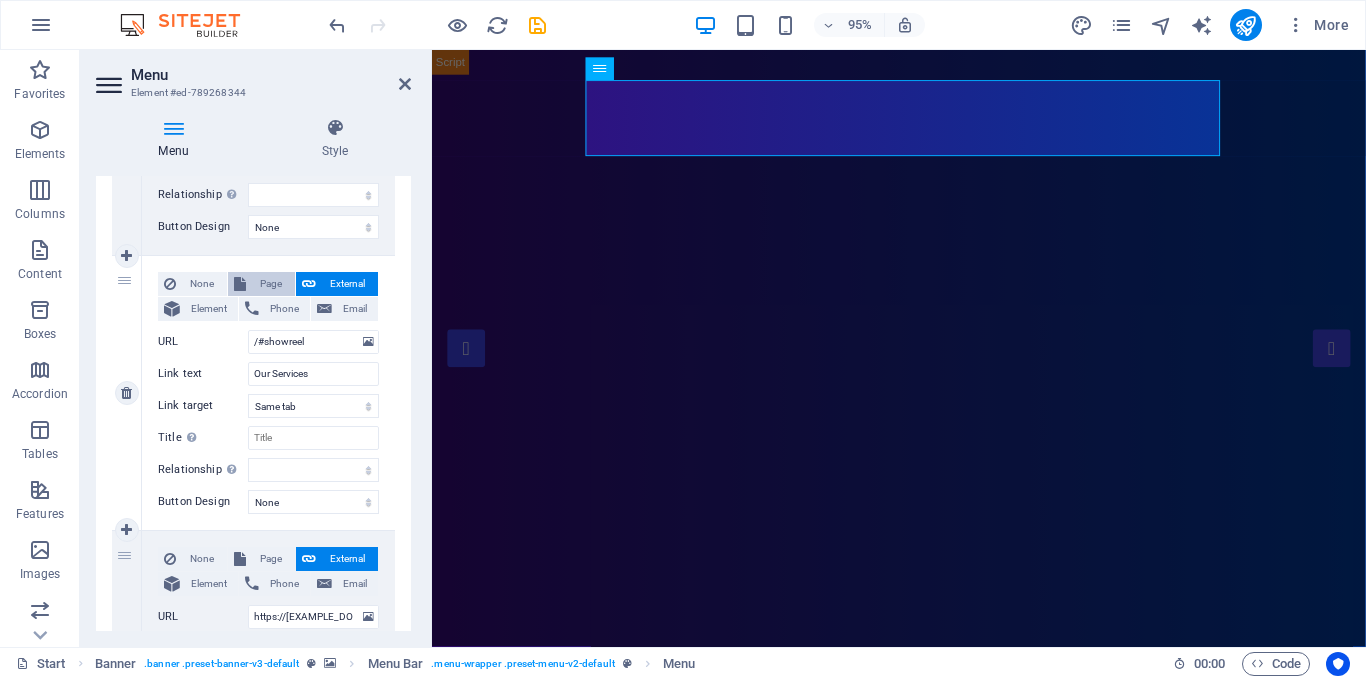 select 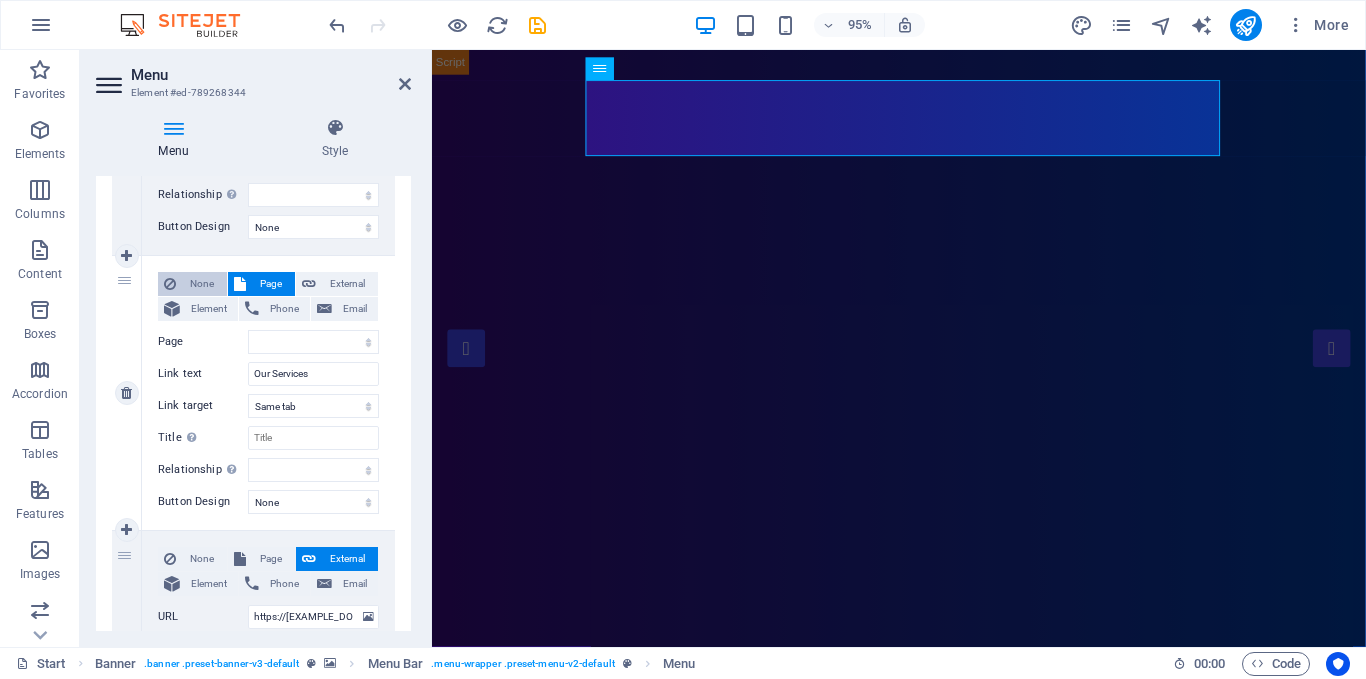 click on "None" at bounding box center [201, 284] 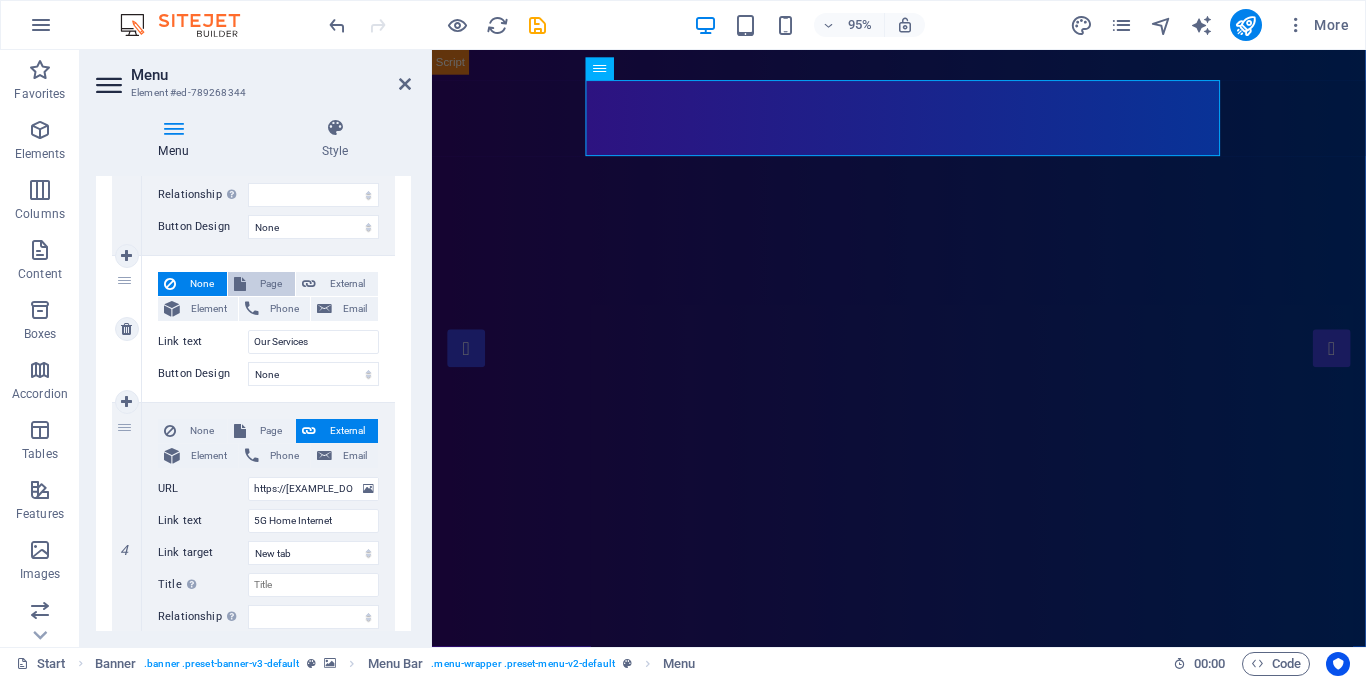 click on "Page" at bounding box center (270, 284) 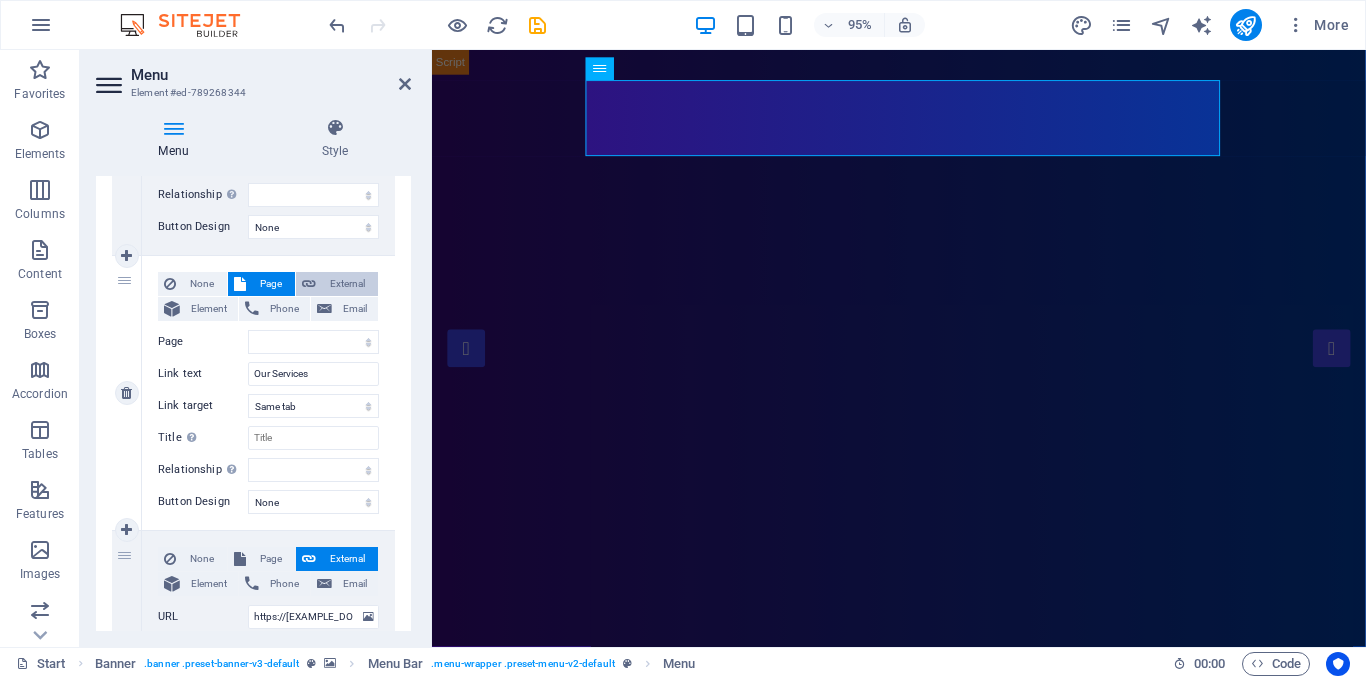 click on "External" at bounding box center (347, 284) 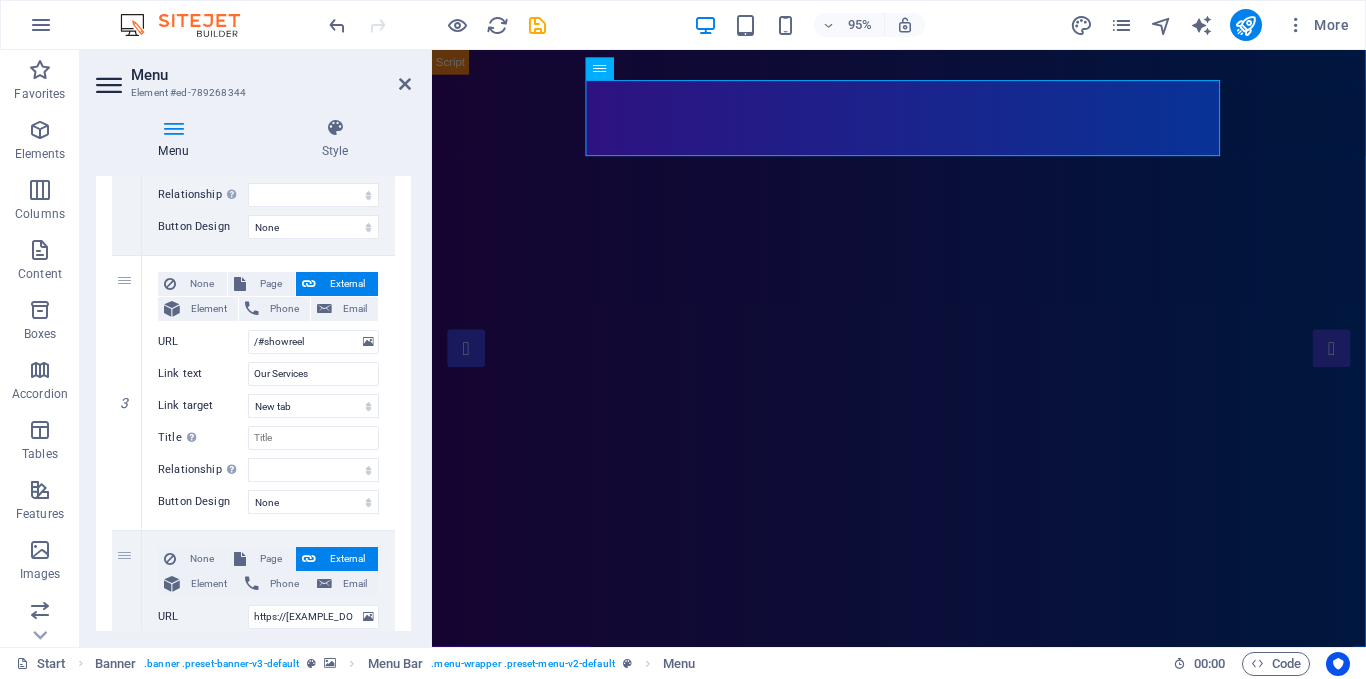 drag, startPoint x: 406, startPoint y: 456, endPoint x: 406, endPoint y: 397, distance: 59 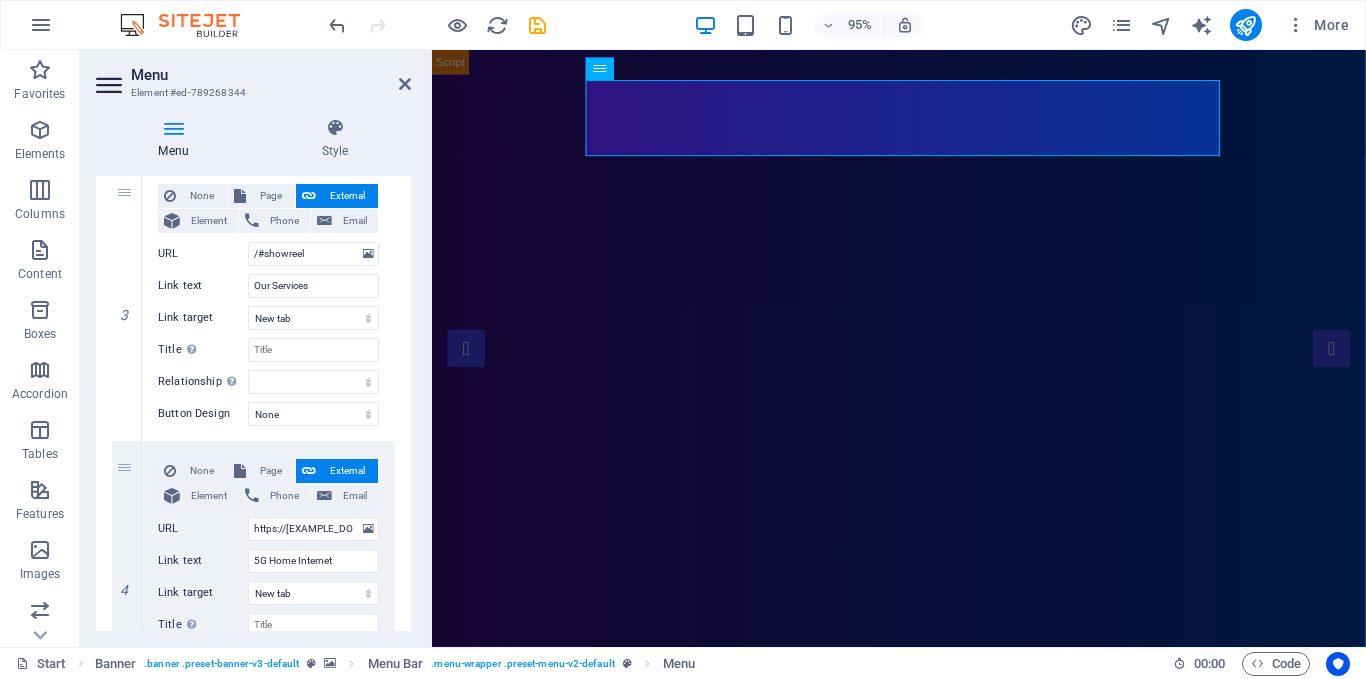 scroll, scrollTop: 777, scrollLeft: 0, axis: vertical 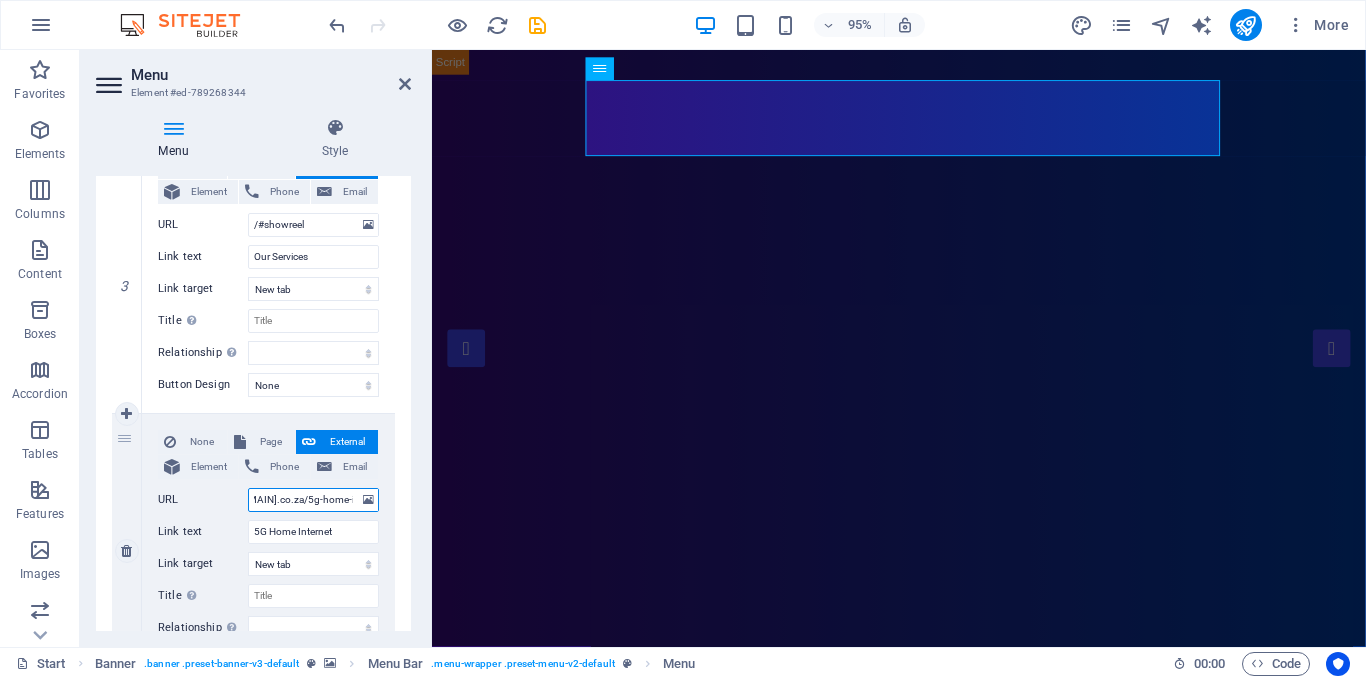 drag, startPoint x: 251, startPoint y: 501, endPoint x: 347, endPoint y: 513, distance: 96.74709 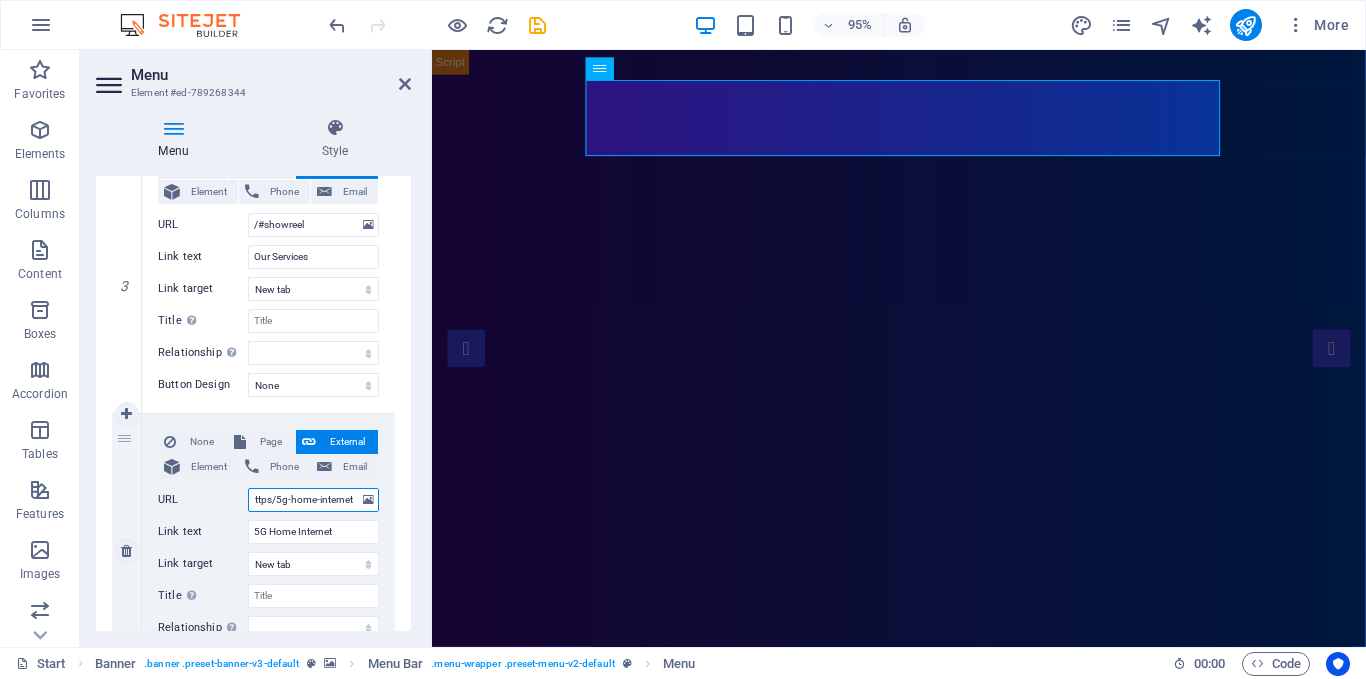 scroll, scrollTop: 0, scrollLeft: 3, axis: horizontal 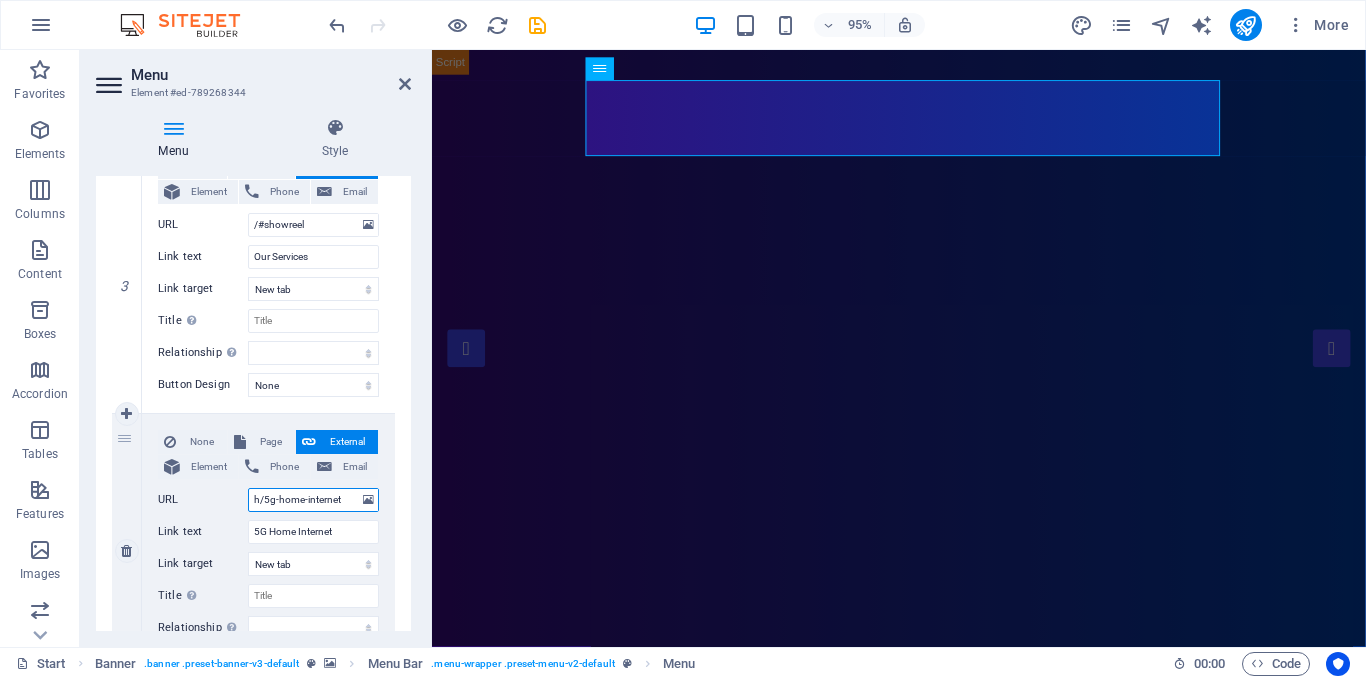 type on "/5g-home-internet" 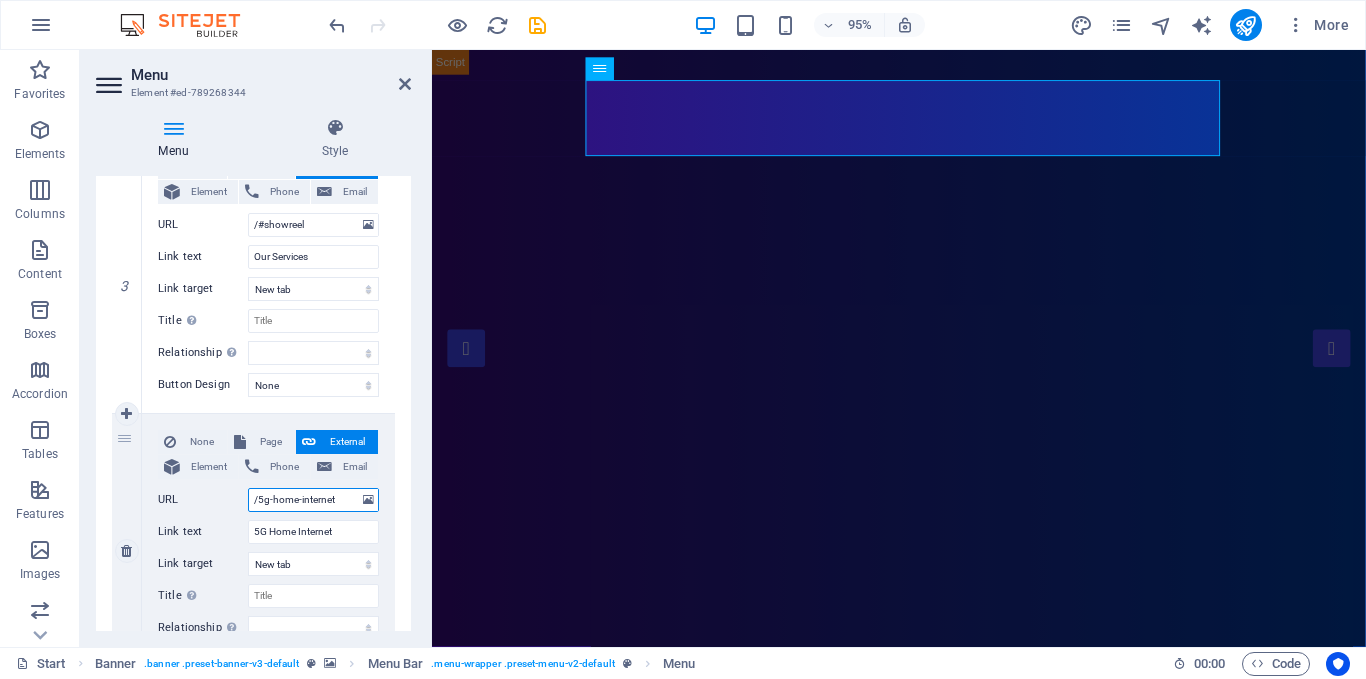 select 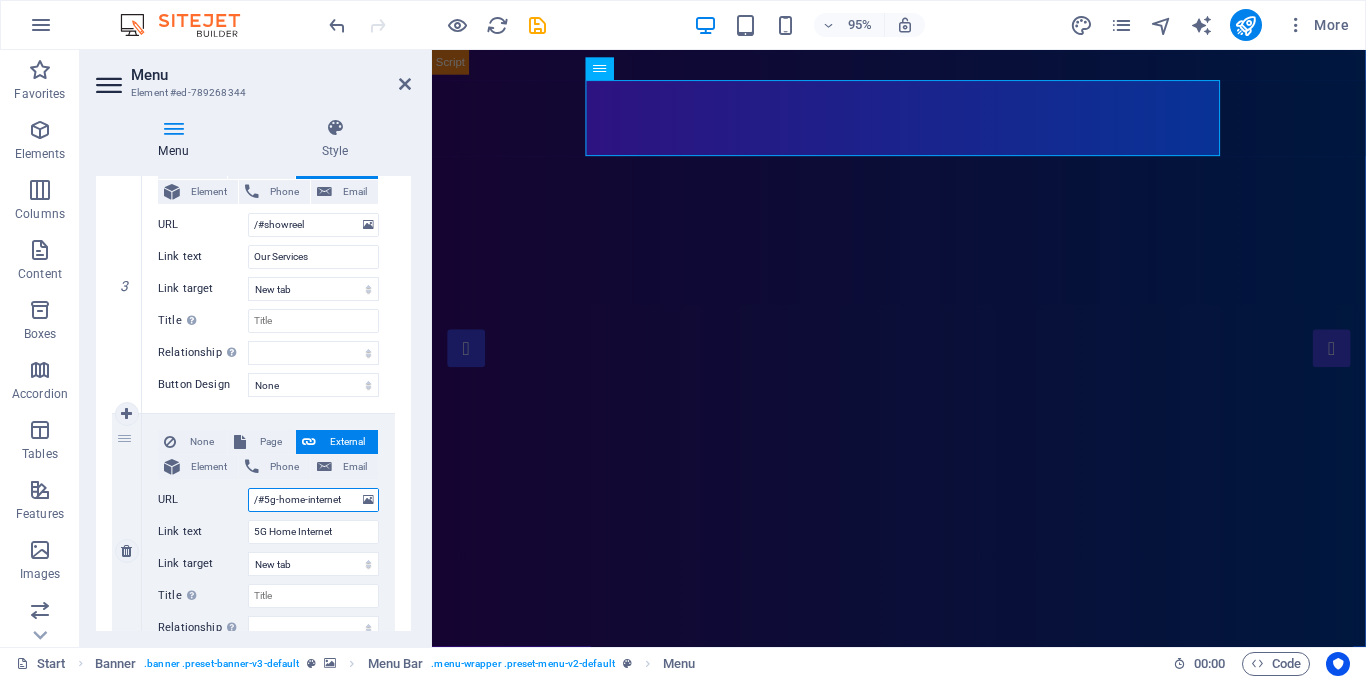 select 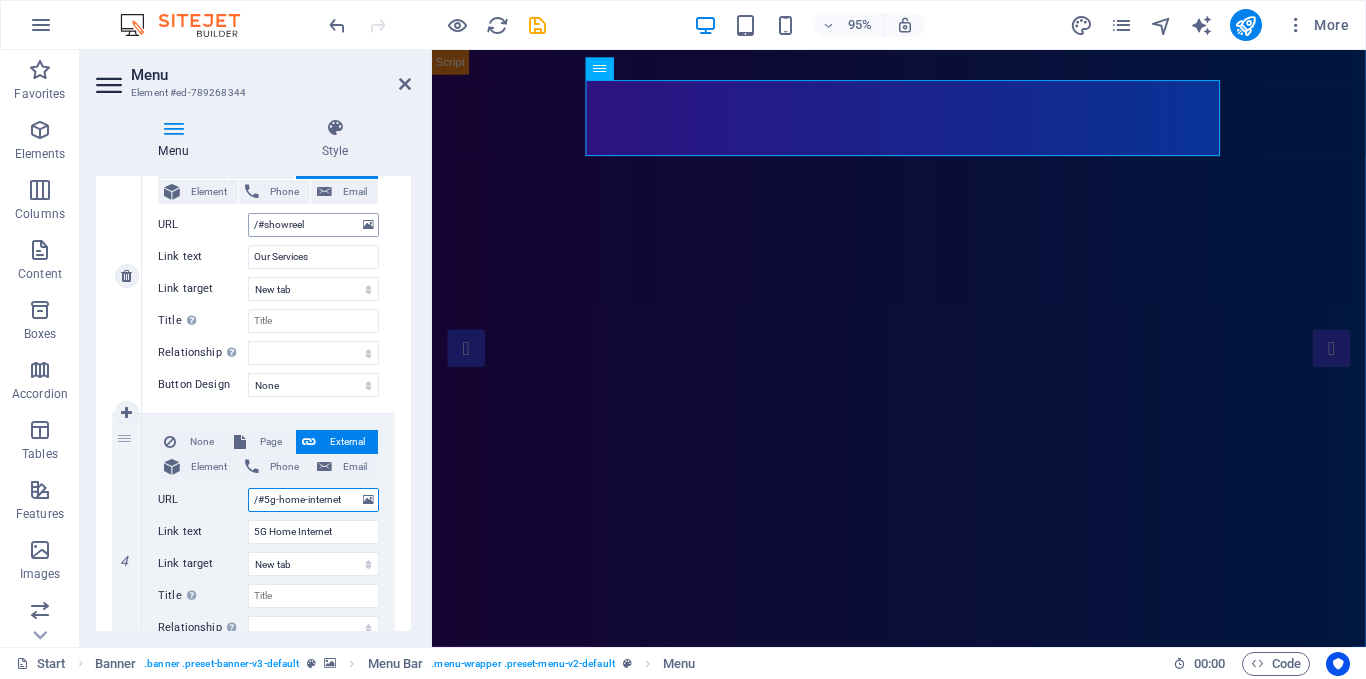 type on "/#5g-home-internet" 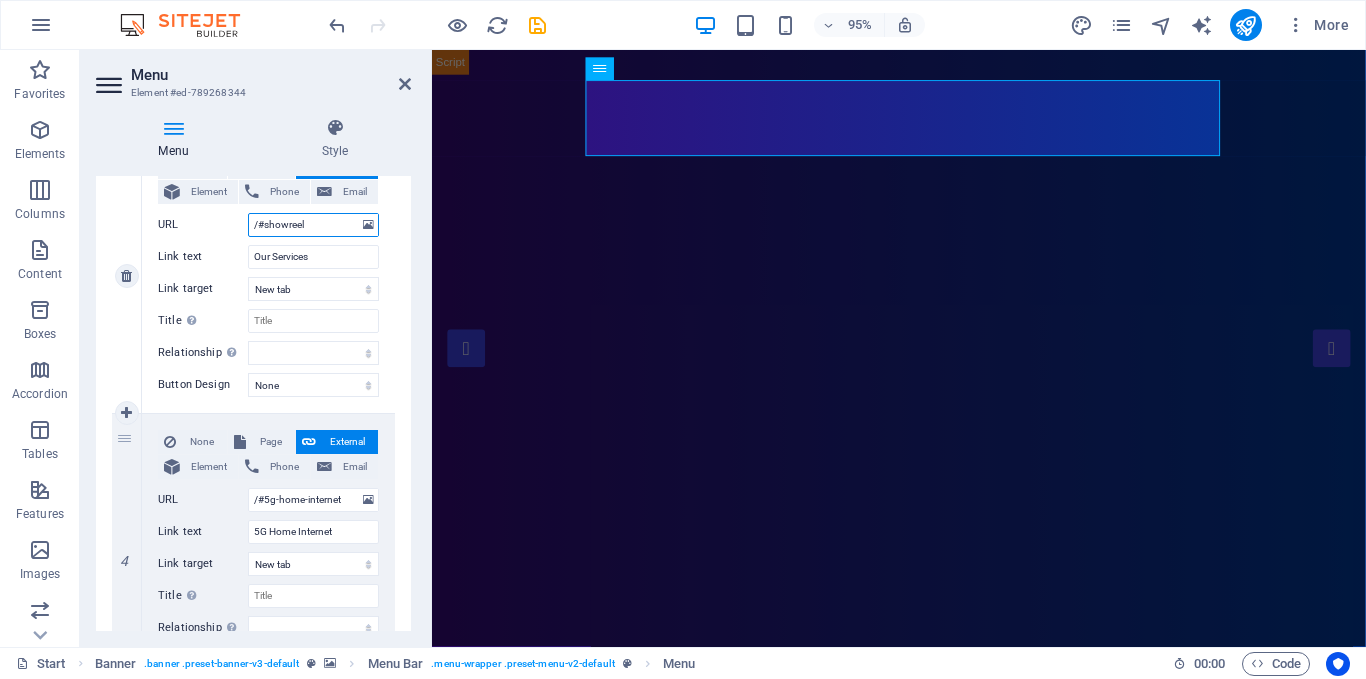 click on "/#showreel" at bounding box center (313, 225) 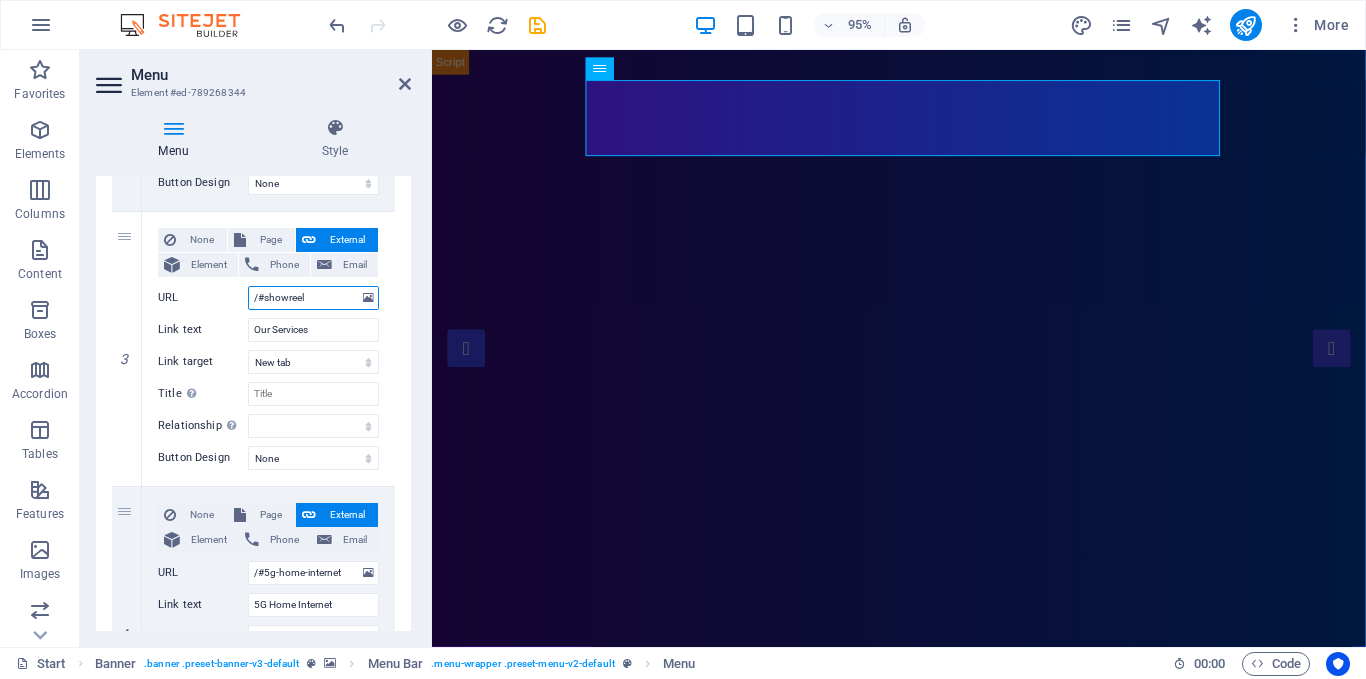 scroll, scrollTop: 701, scrollLeft: 0, axis: vertical 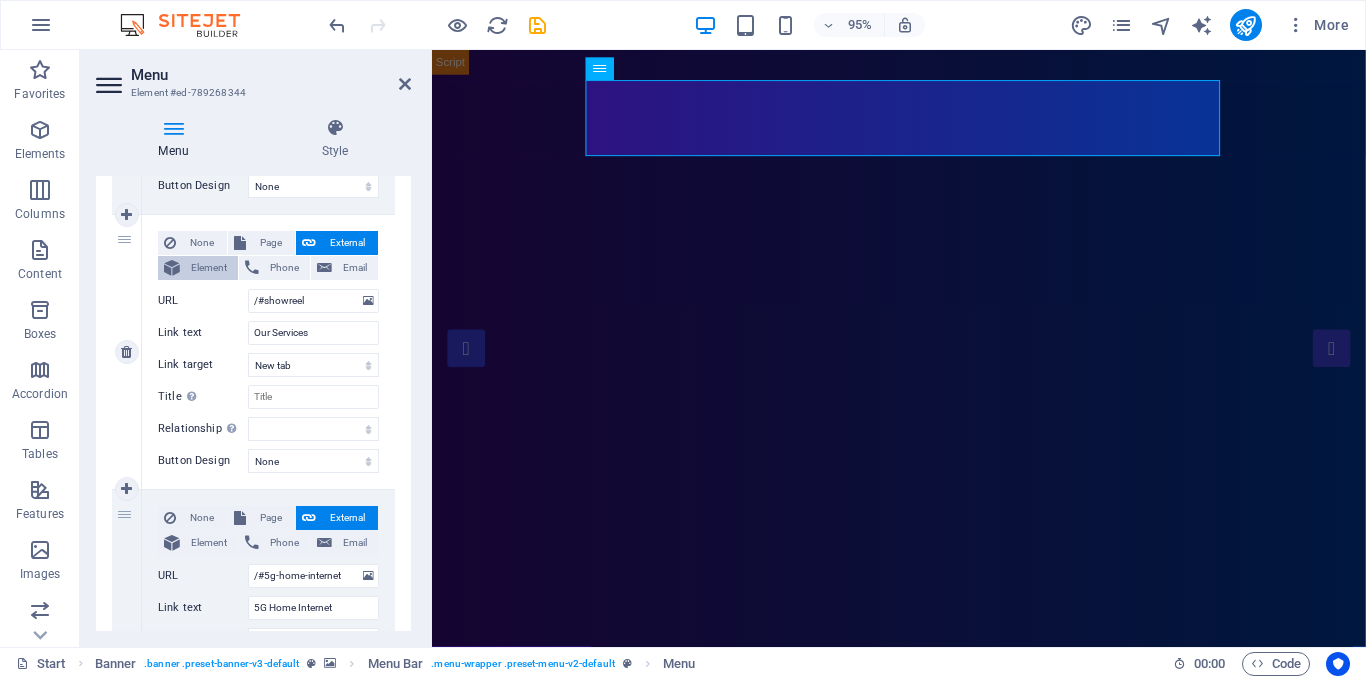 click on "Element" at bounding box center (209, 268) 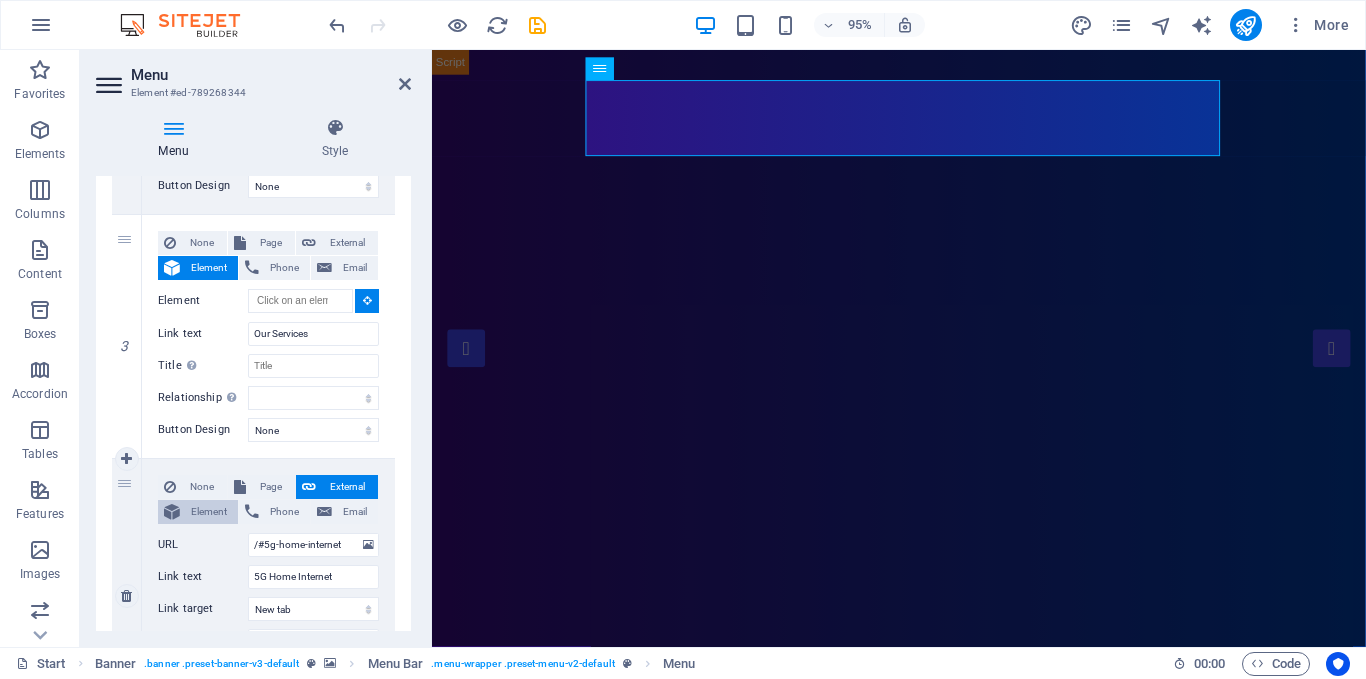 click on "Element" at bounding box center (209, 512) 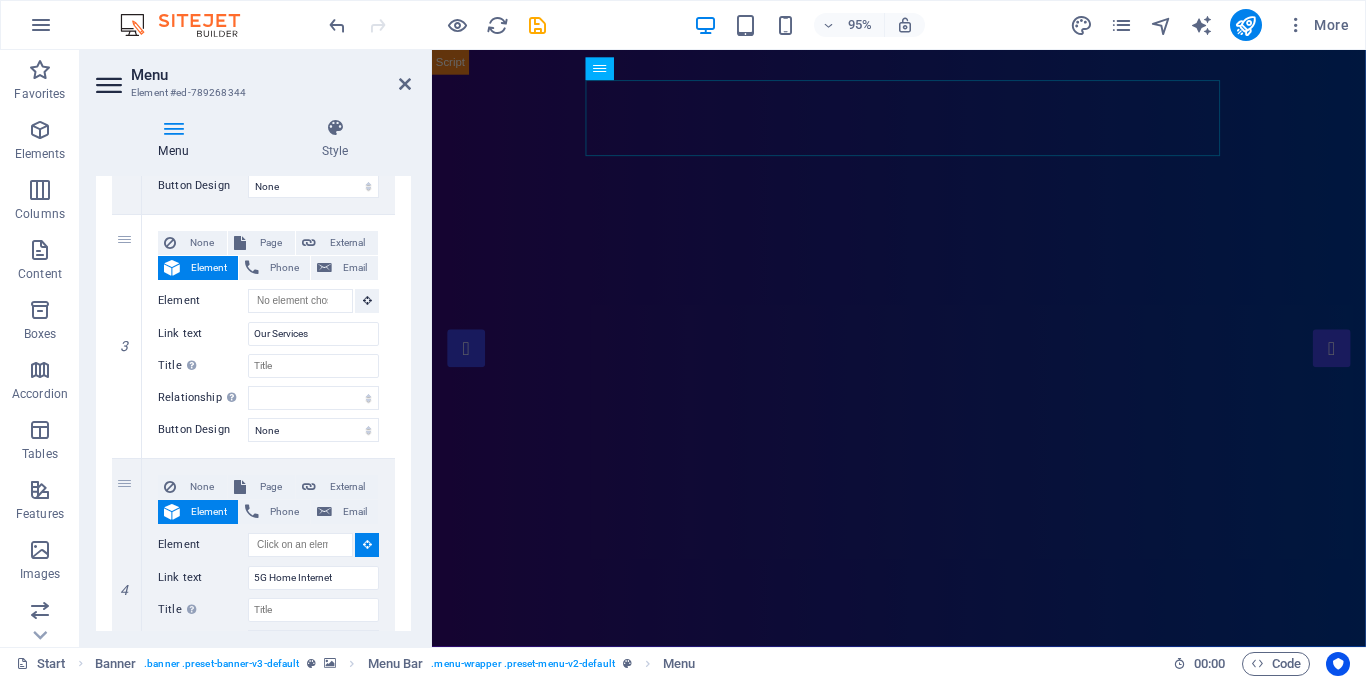 click on "1 None Page External Element Phone Email Page Start Portfolio Legal Notice Privacy Element
URL [URL] Phone Email Link text Home Link target New tab Same tab Overlay Title Additional link description, should not be the same as the link text. The title is most often shown as a tooltip text when the mouse moves over the element. Leave empty if uncertain. Relationship Sets the  relationship of this link to the link target . For example, the value "nofollow" instructs search engines not to follow the link. Can be left empty. alternate author bookmark external help license next nofollow noreferrer noopener prev search tag Button Design None Default Primary Secondary 2 None Page External Element Phone Email Page Start Portfolio Legal Notice Privacy Element
URL [URL] Phone Email Link text About Link target New tab Same tab Overlay Title Relationship Sets the  relationship of this link to the link target alternate author bookmark external help license next nofollow" at bounding box center (253, 183) 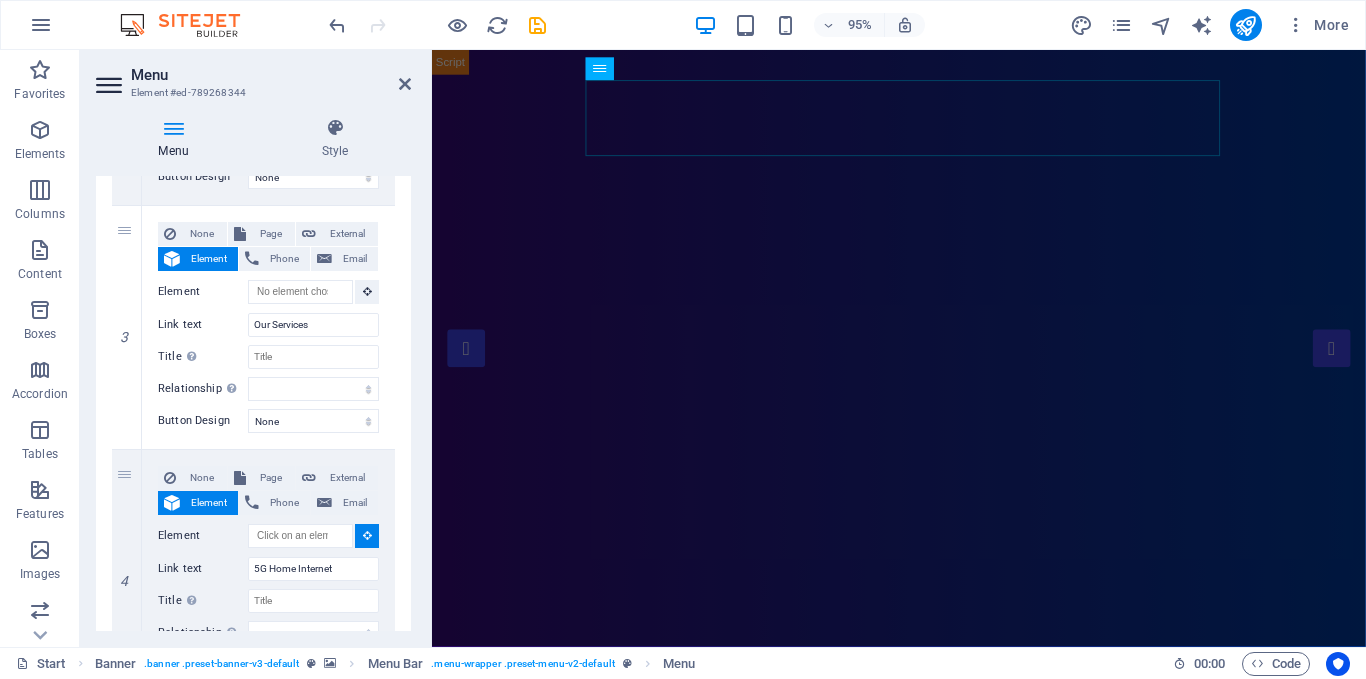 scroll, scrollTop: 707, scrollLeft: 0, axis: vertical 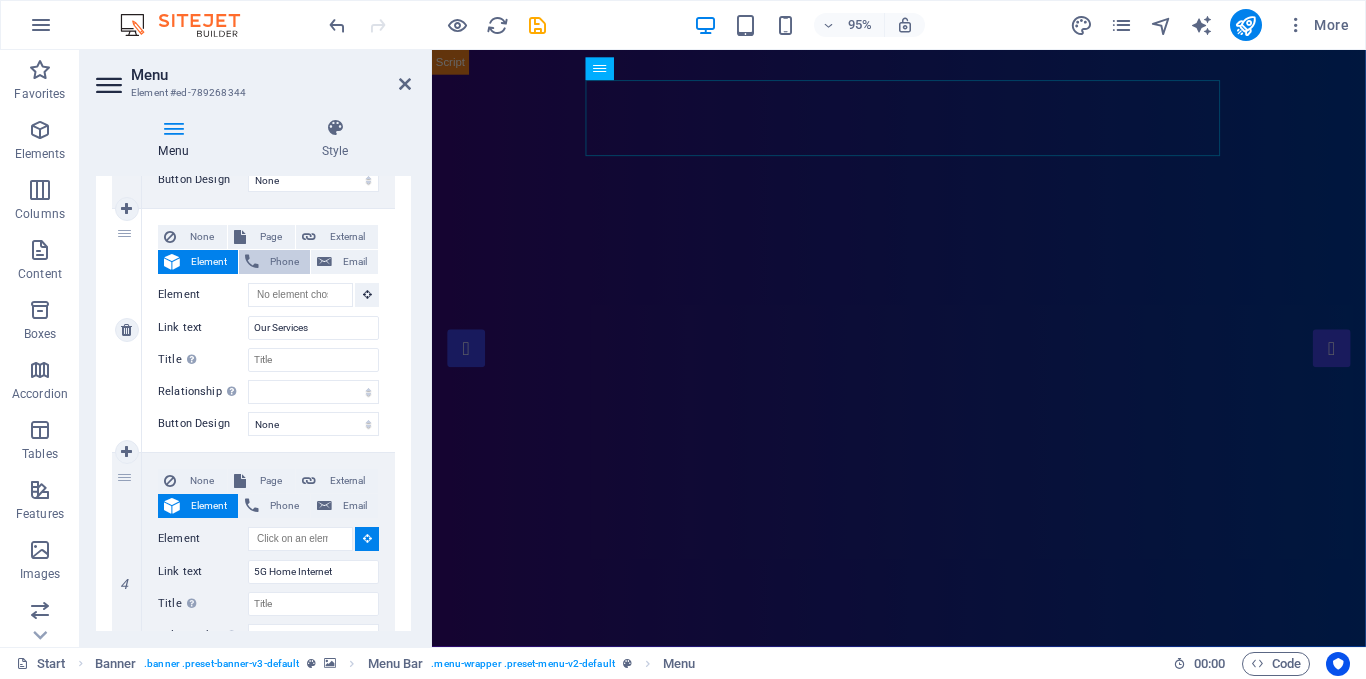 click on "Phone" at bounding box center [284, 262] 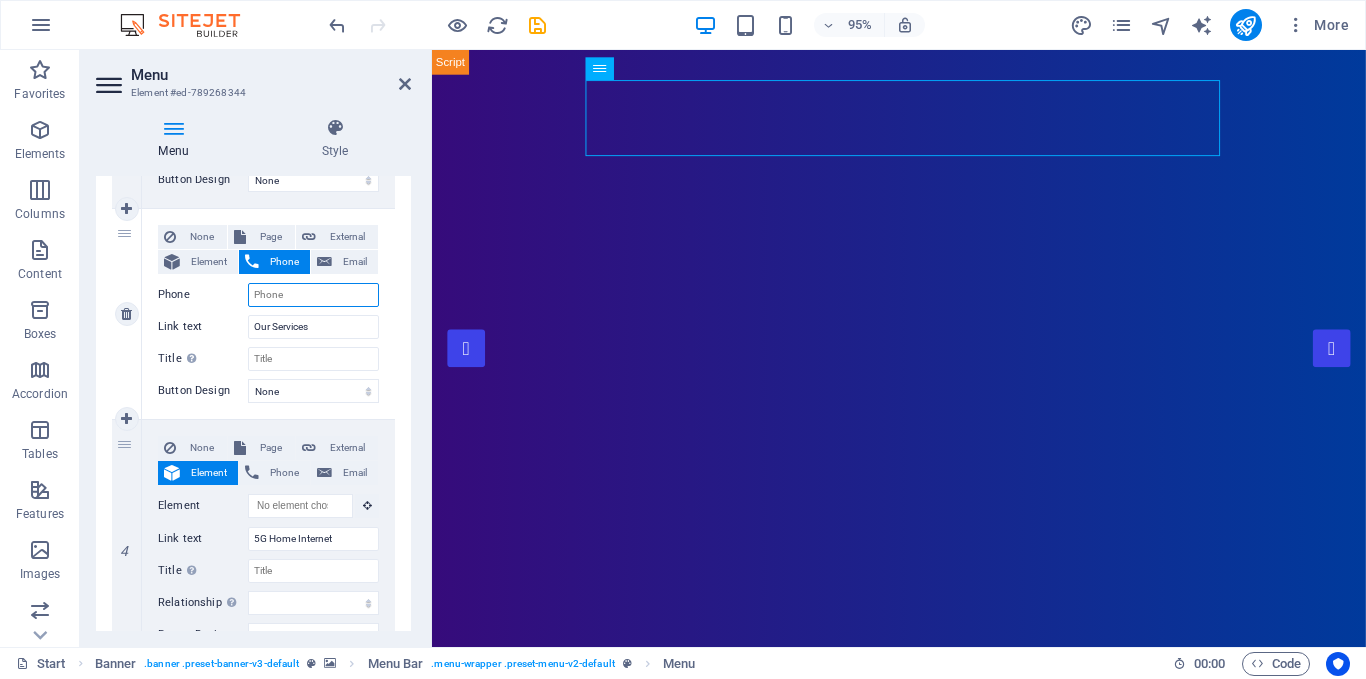 select 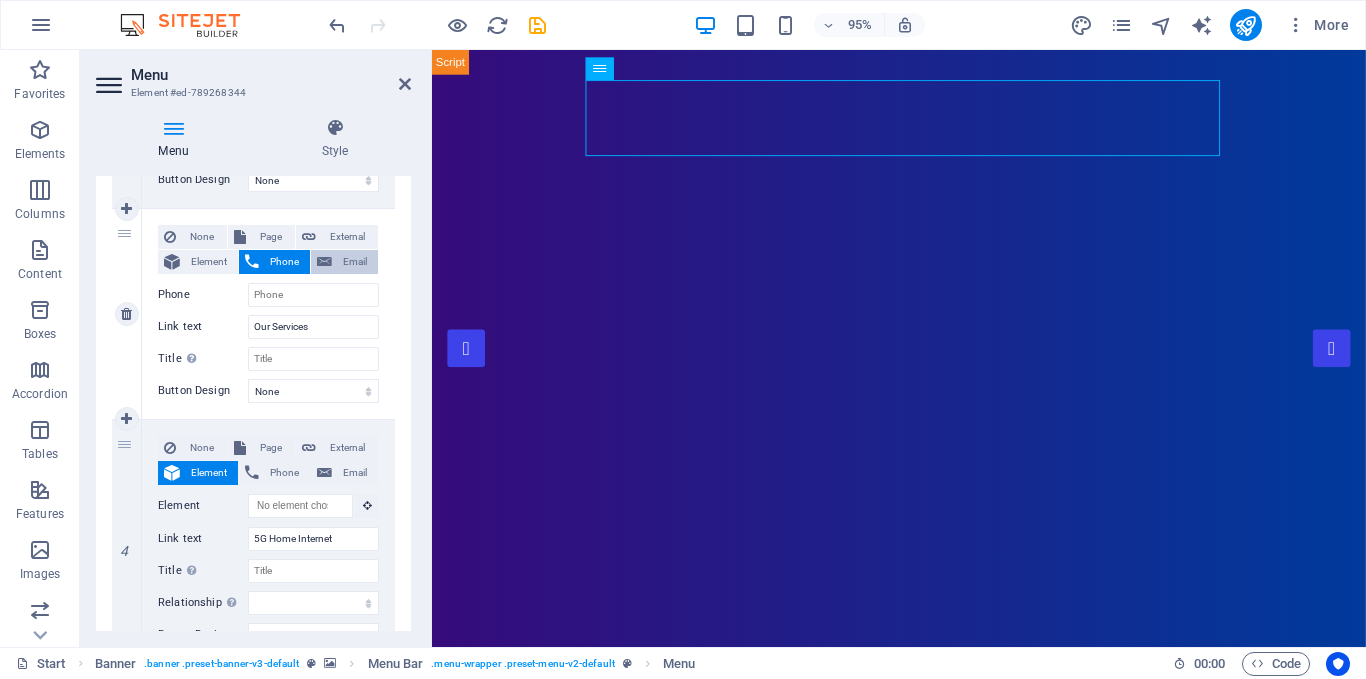 click on "Email" at bounding box center (344, 262) 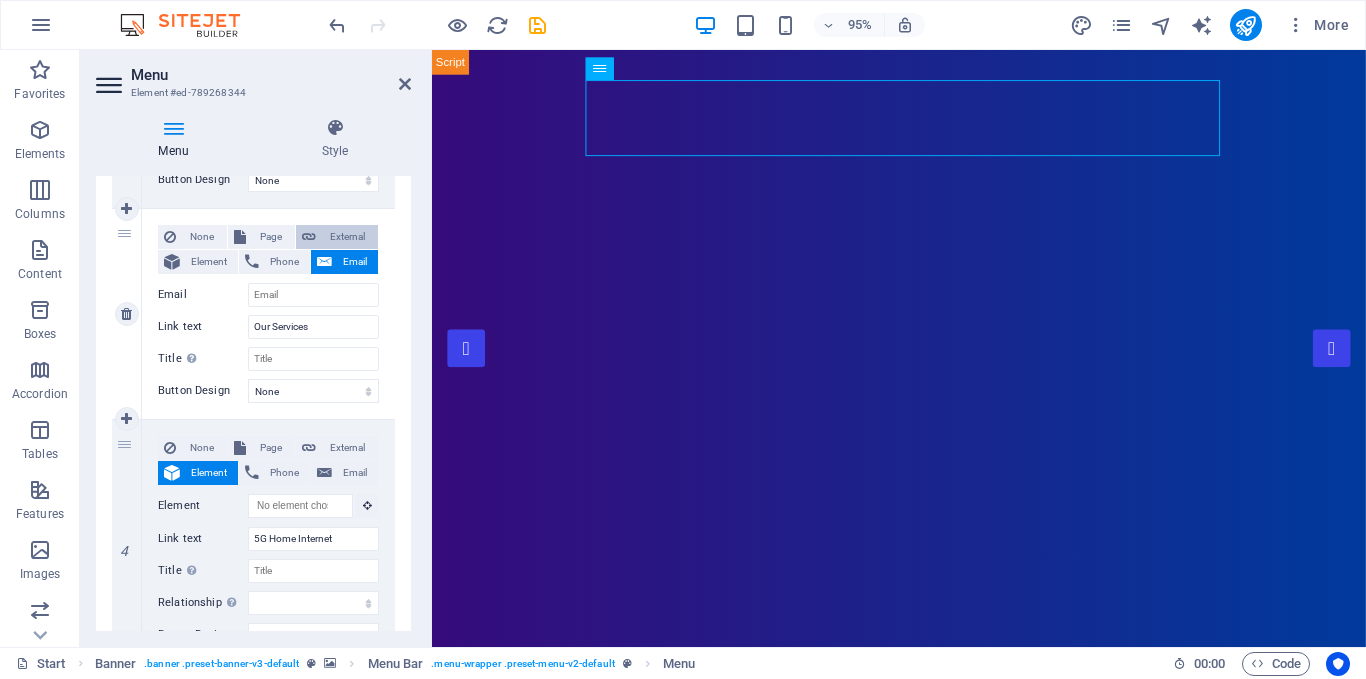 click on "External" at bounding box center [347, 237] 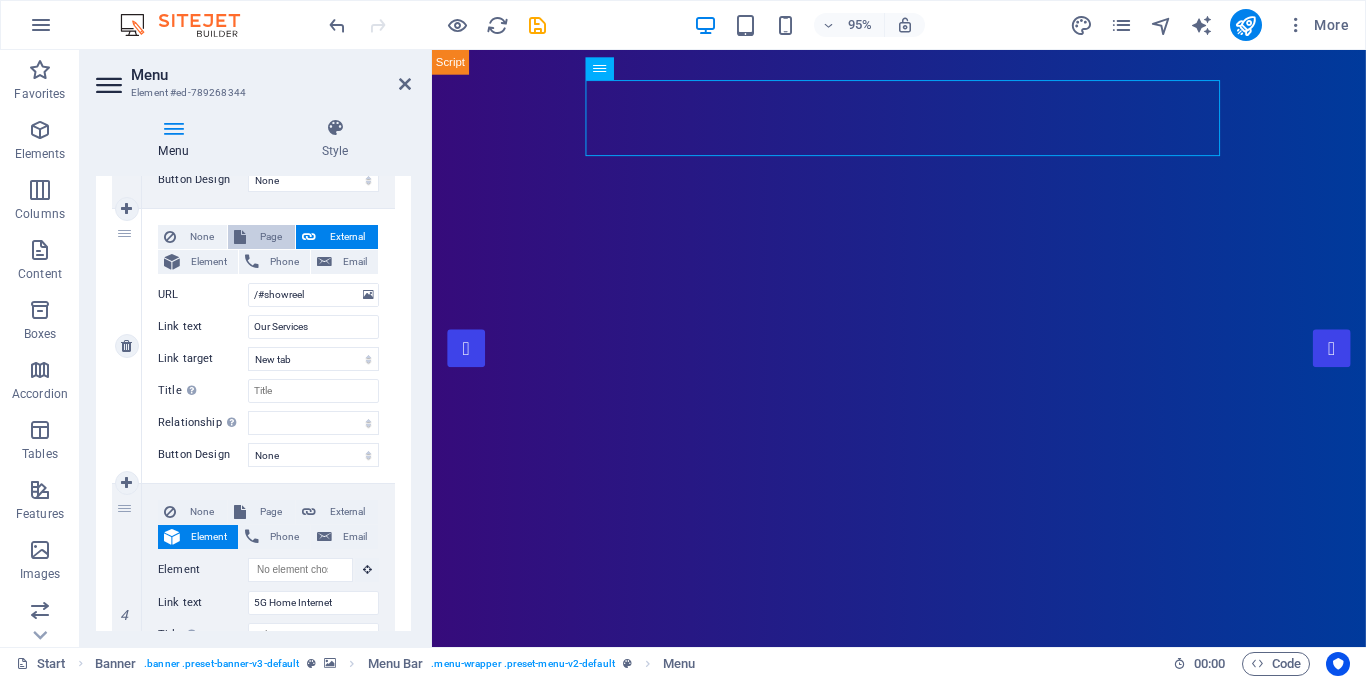 click on "Page" at bounding box center (270, 237) 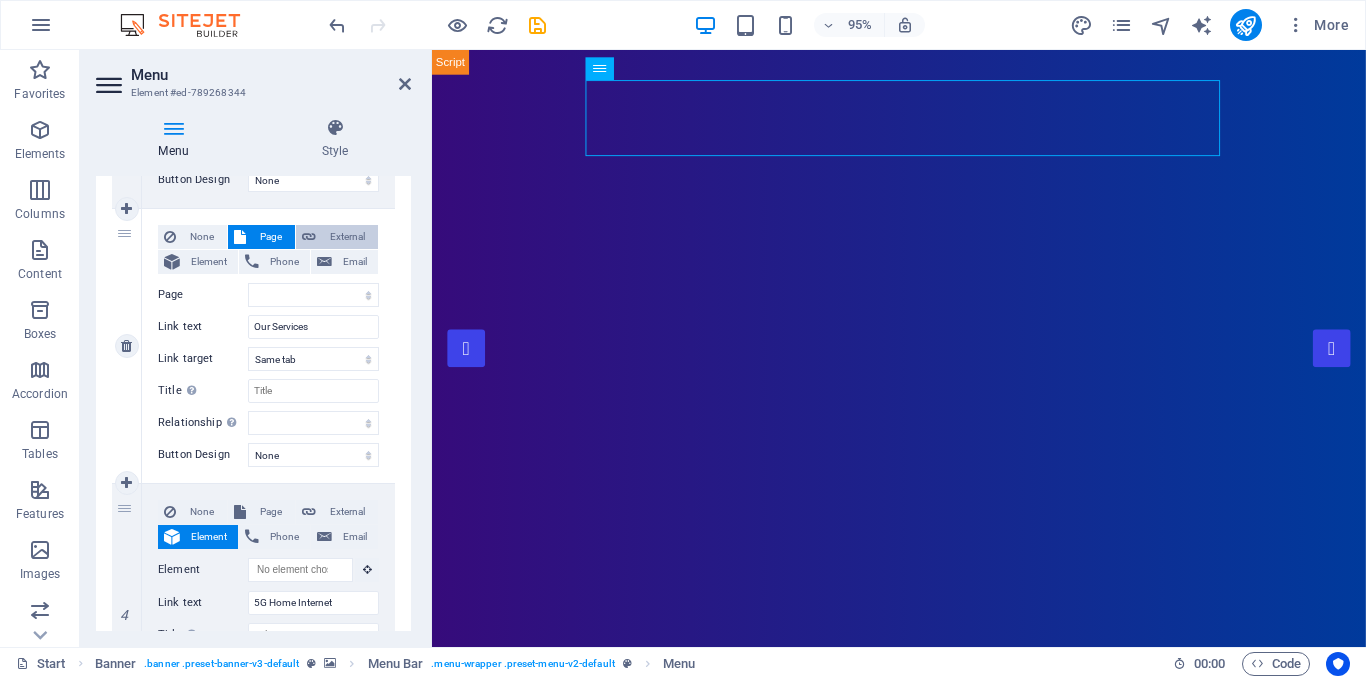 click on "External" at bounding box center (337, 237) 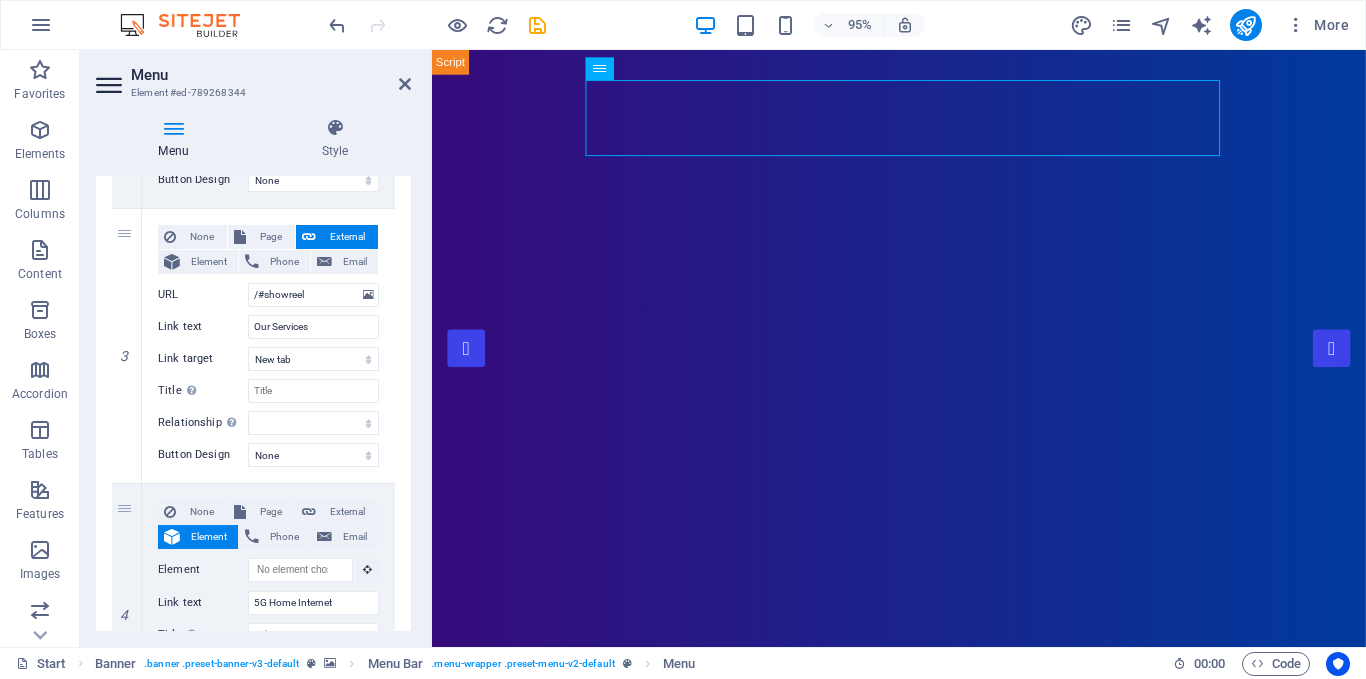 drag, startPoint x: 405, startPoint y: 497, endPoint x: 409, endPoint y: 400, distance: 97.082436 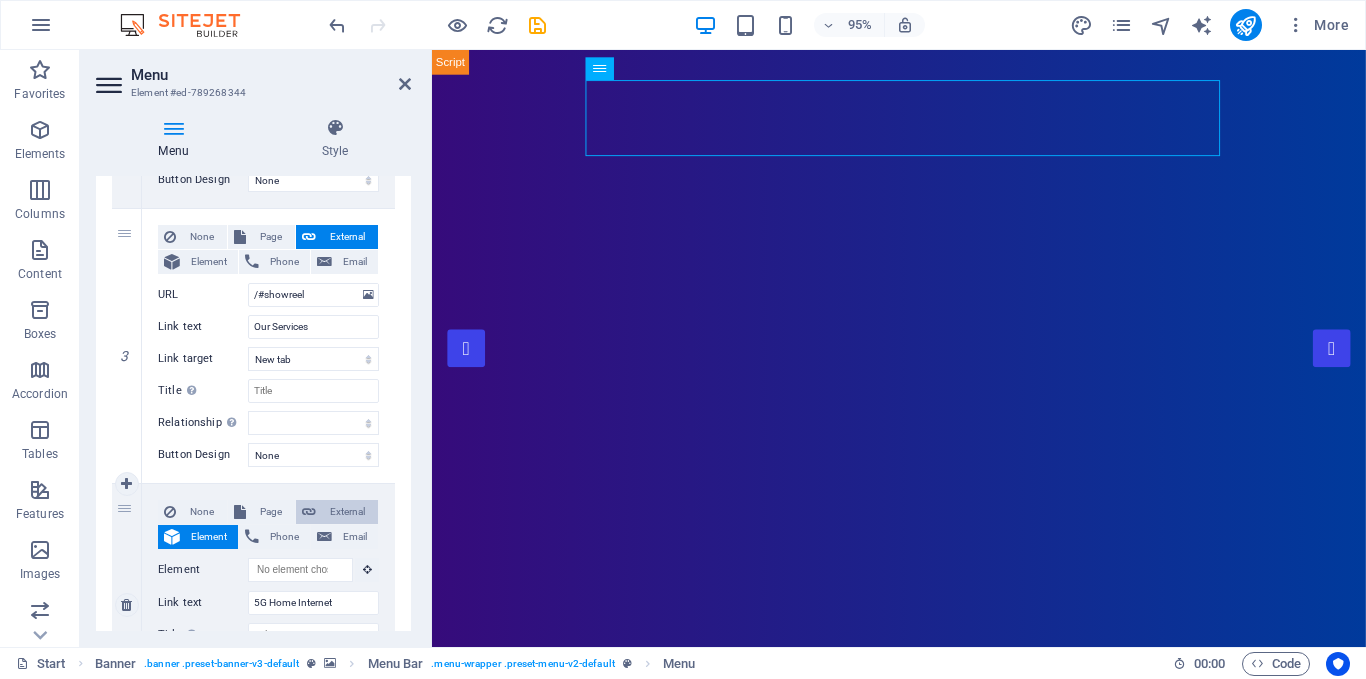 click on "External" at bounding box center (347, 512) 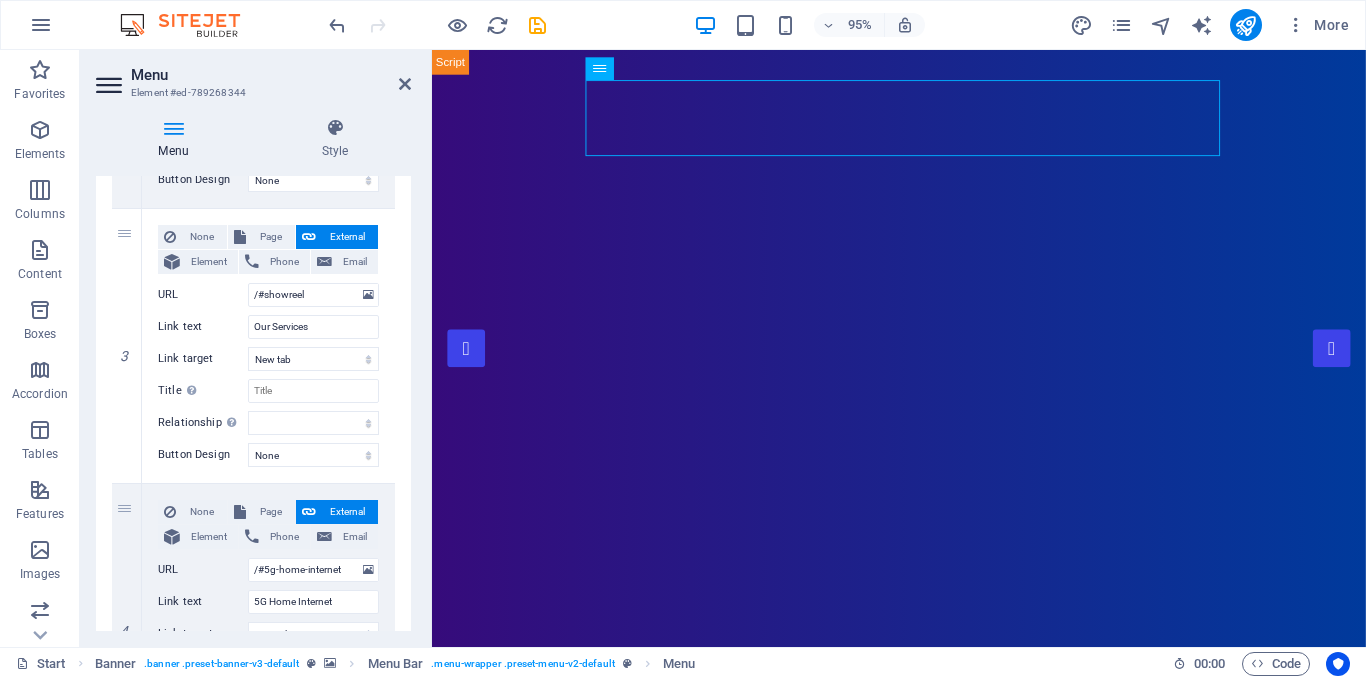 drag, startPoint x: 414, startPoint y: 452, endPoint x: 428, endPoint y: 382, distance: 71.38628 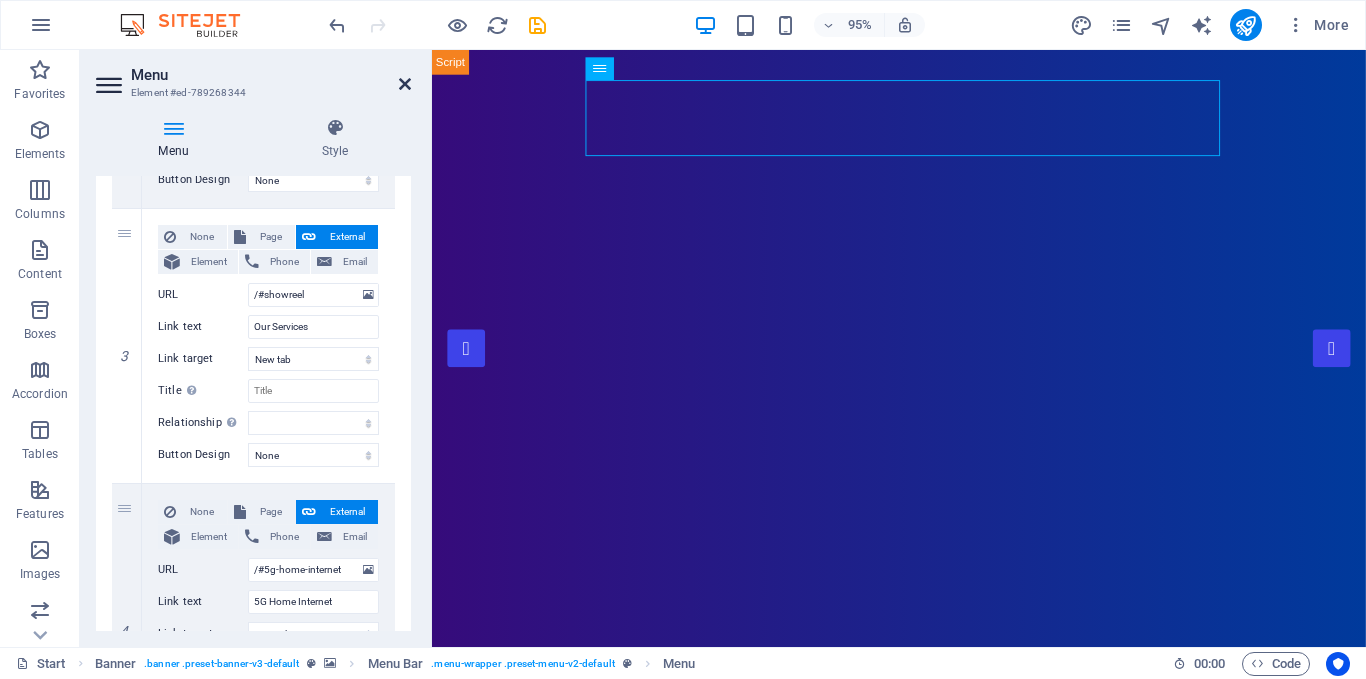 click at bounding box center [405, 84] 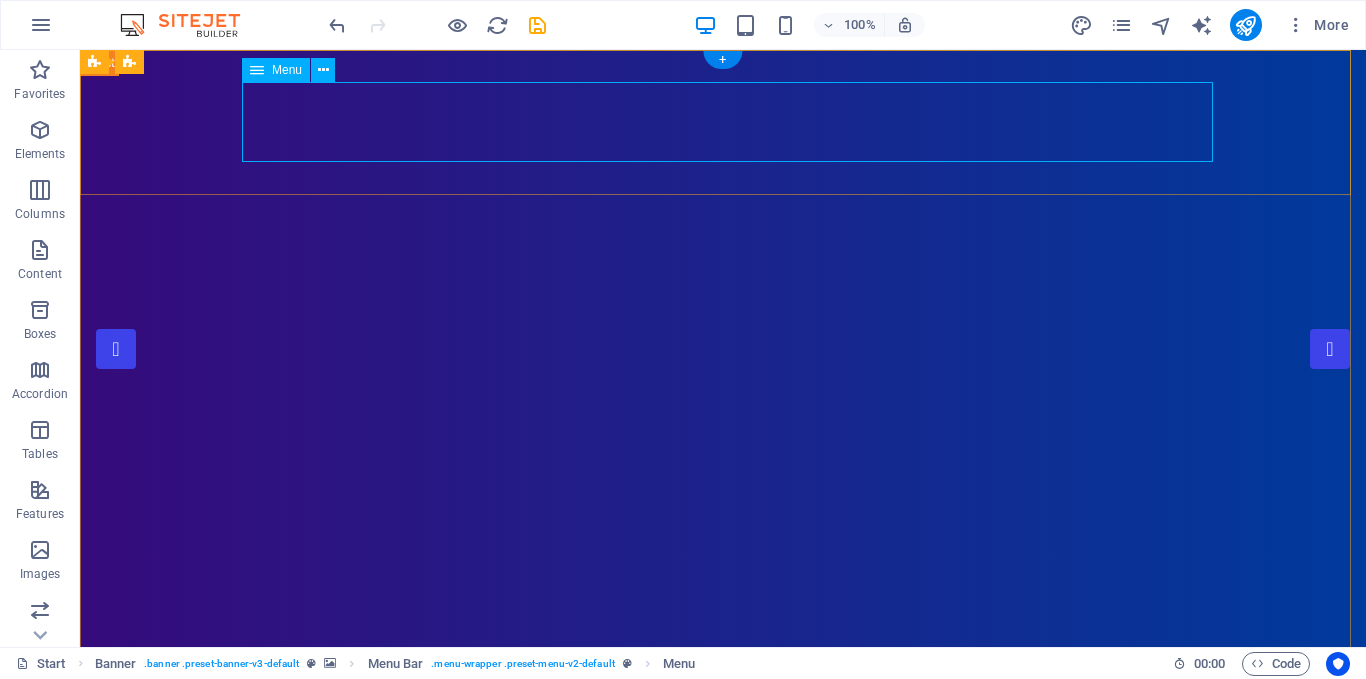 click on "Home About Our Services 5G Home Internet" at bounding box center (723, 1021) 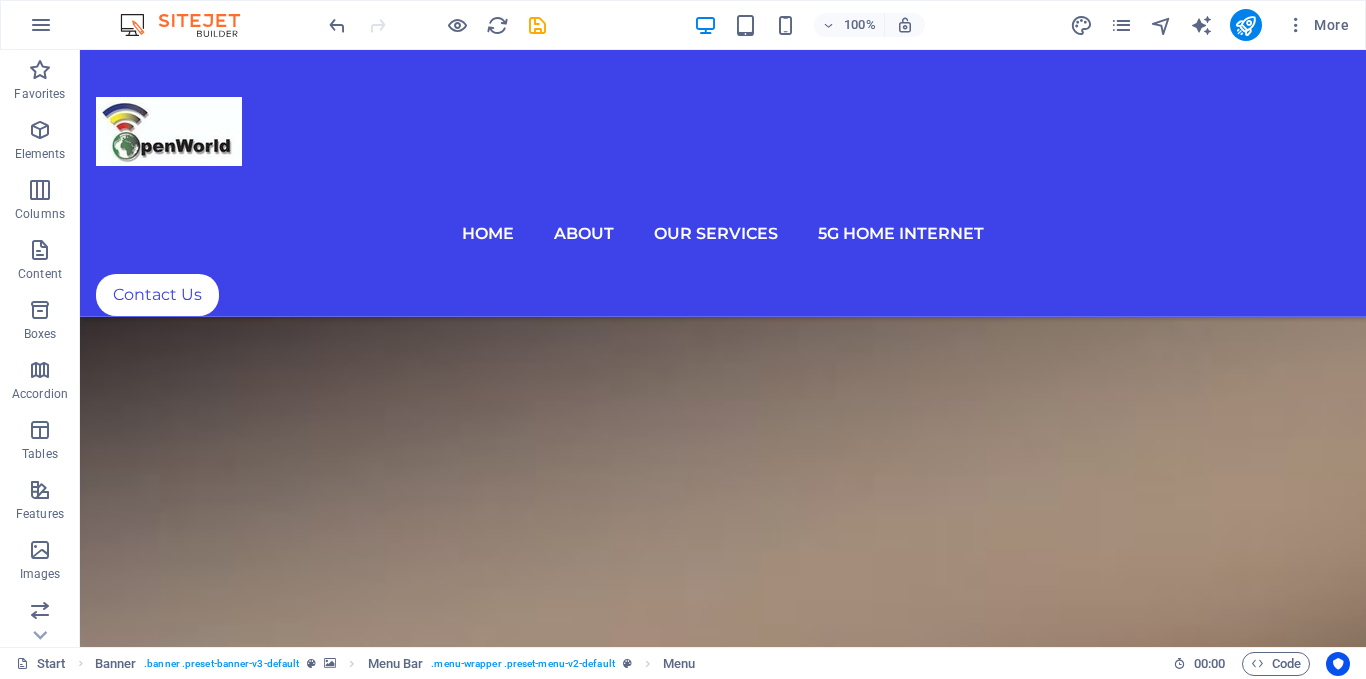 scroll, scrollTop: 8130, scrollLeft: 0, axis: vertical 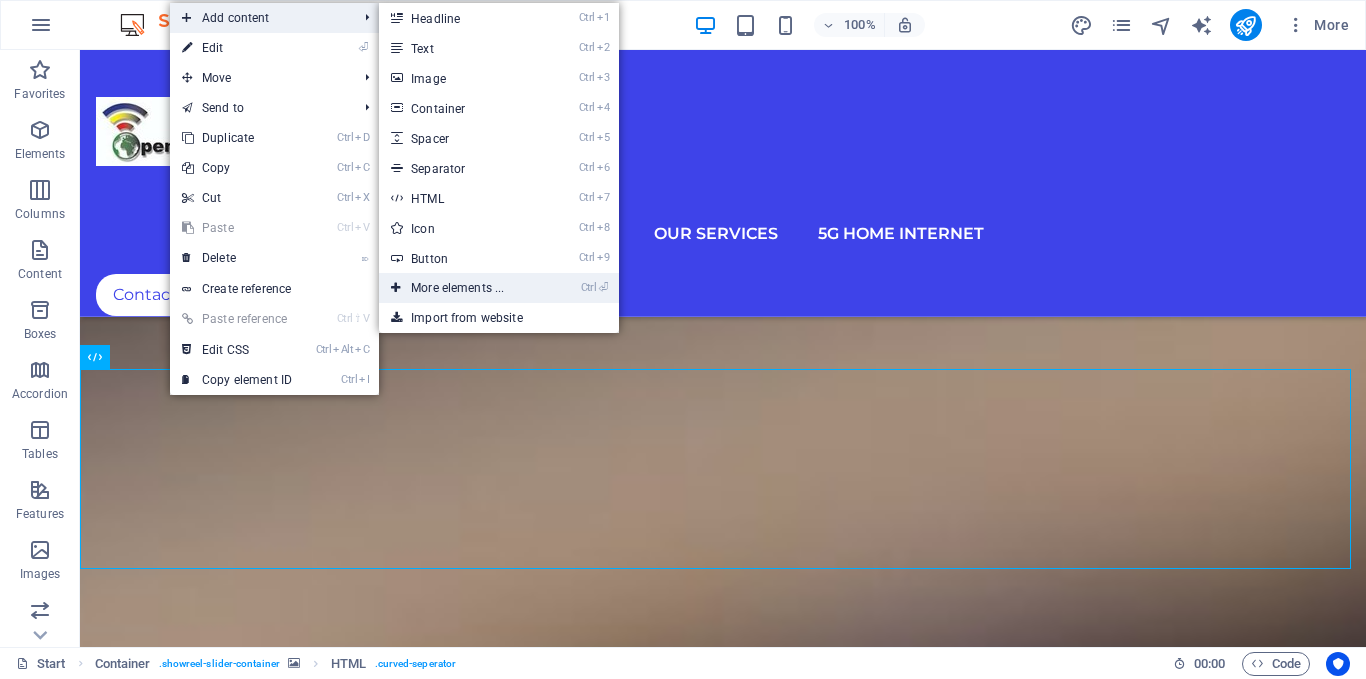 click on "Ctrl ⏎  More elements ..." at bounding box center [461, 288] 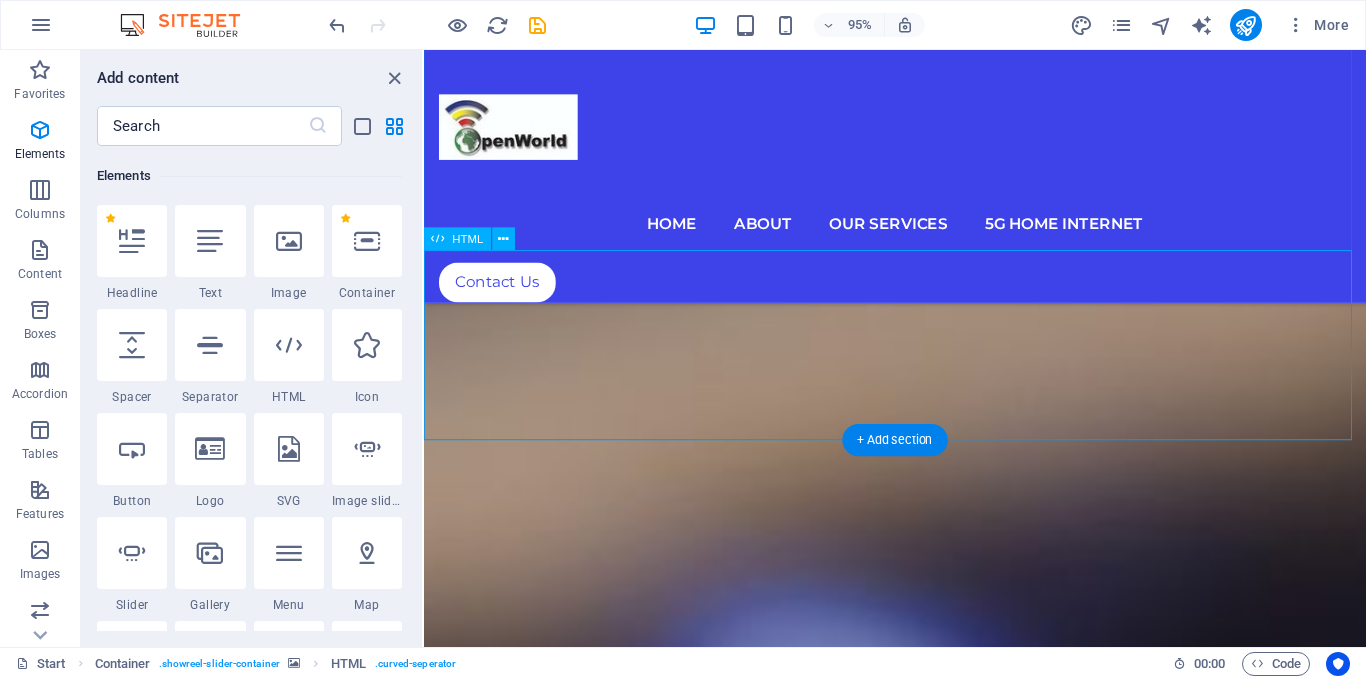 scroll, scrollTop: 213, scrollLeft: 0, axis: vertical 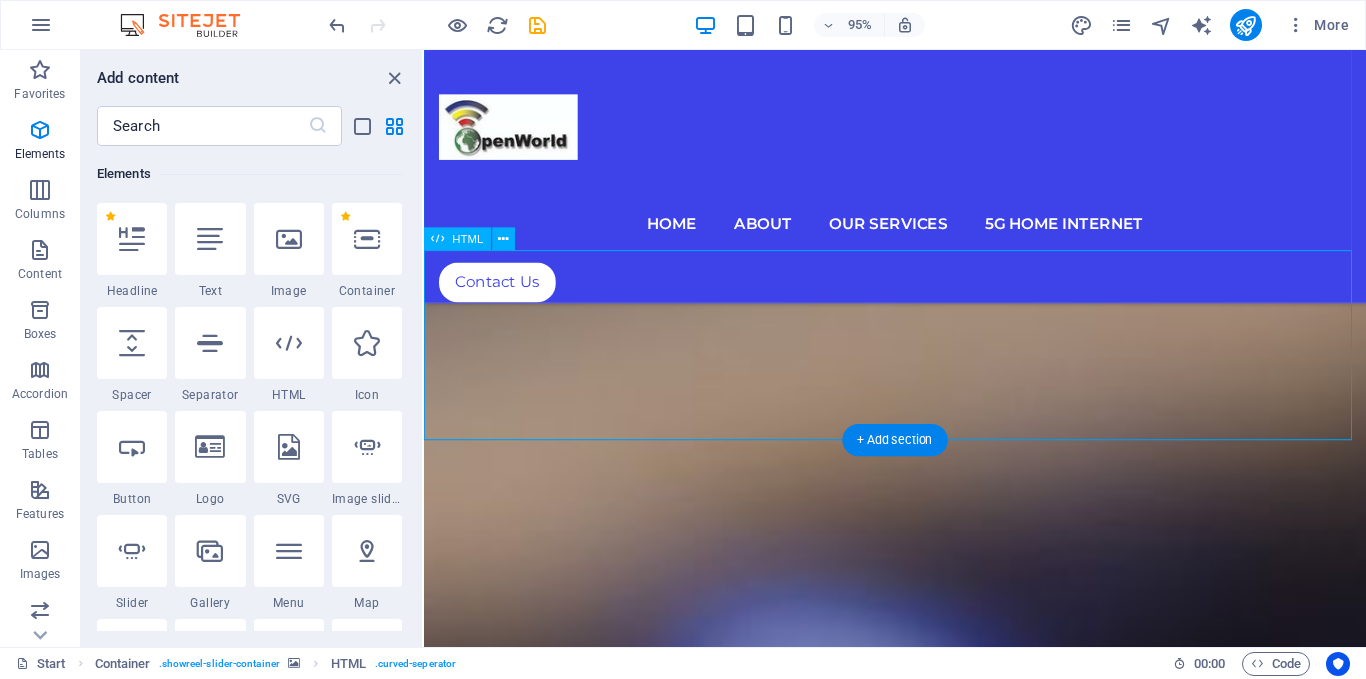 drag, startPoint x: 956, startPoint y: 333, endPoint x: 537, endPoint y: 295, distance: 420.71964 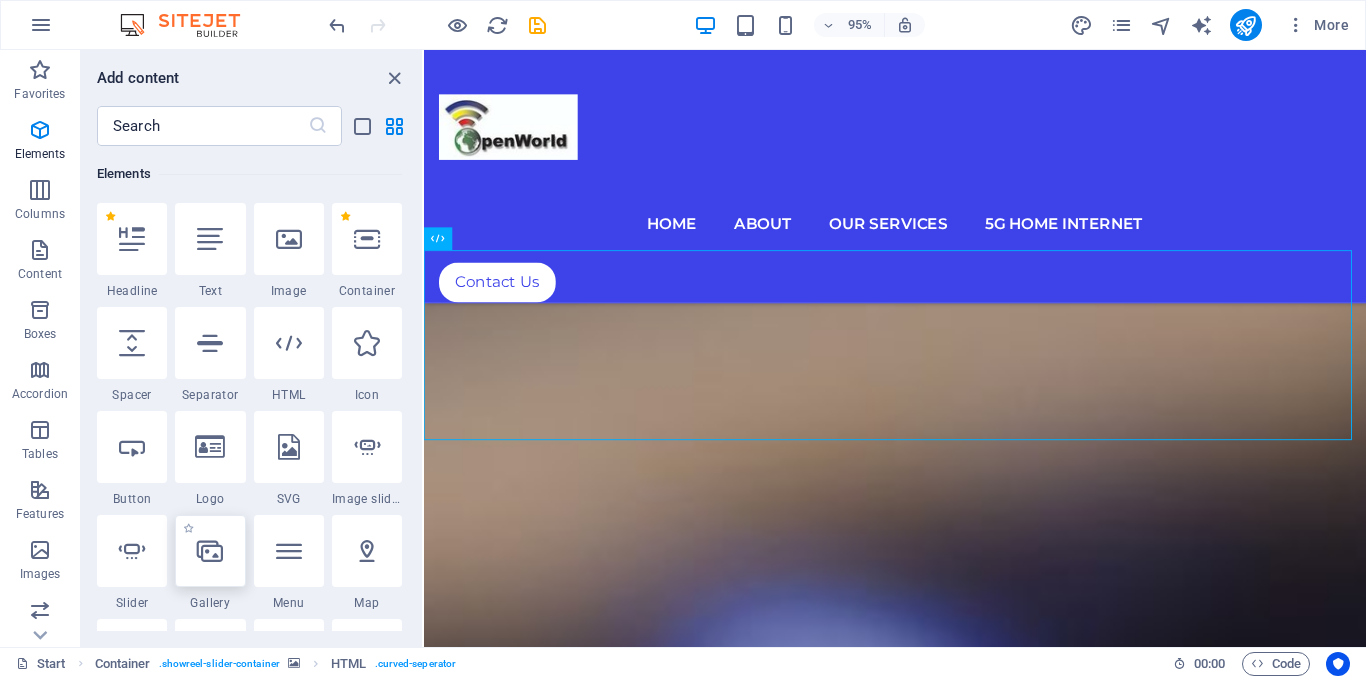 click at bounding box center [210, 551] 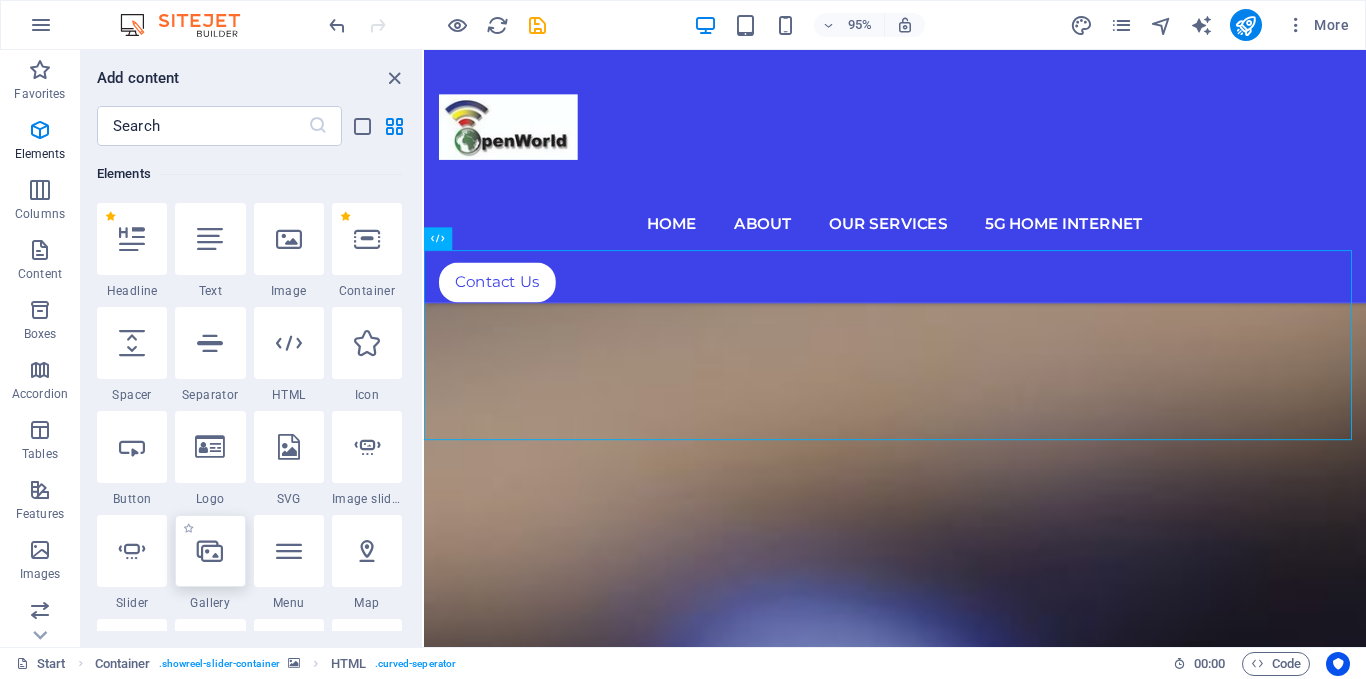 select on "4" 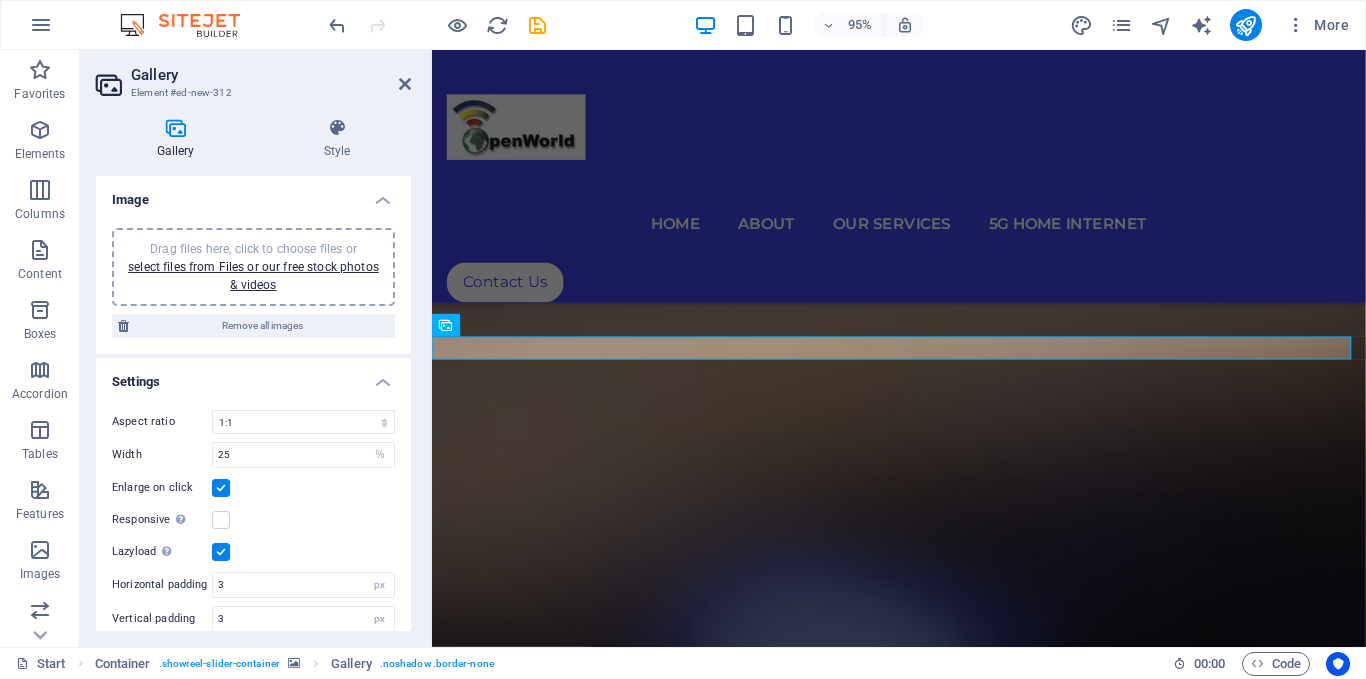 scroll, scrollTop: 3176, scrollLeft: 0, axis: vertical 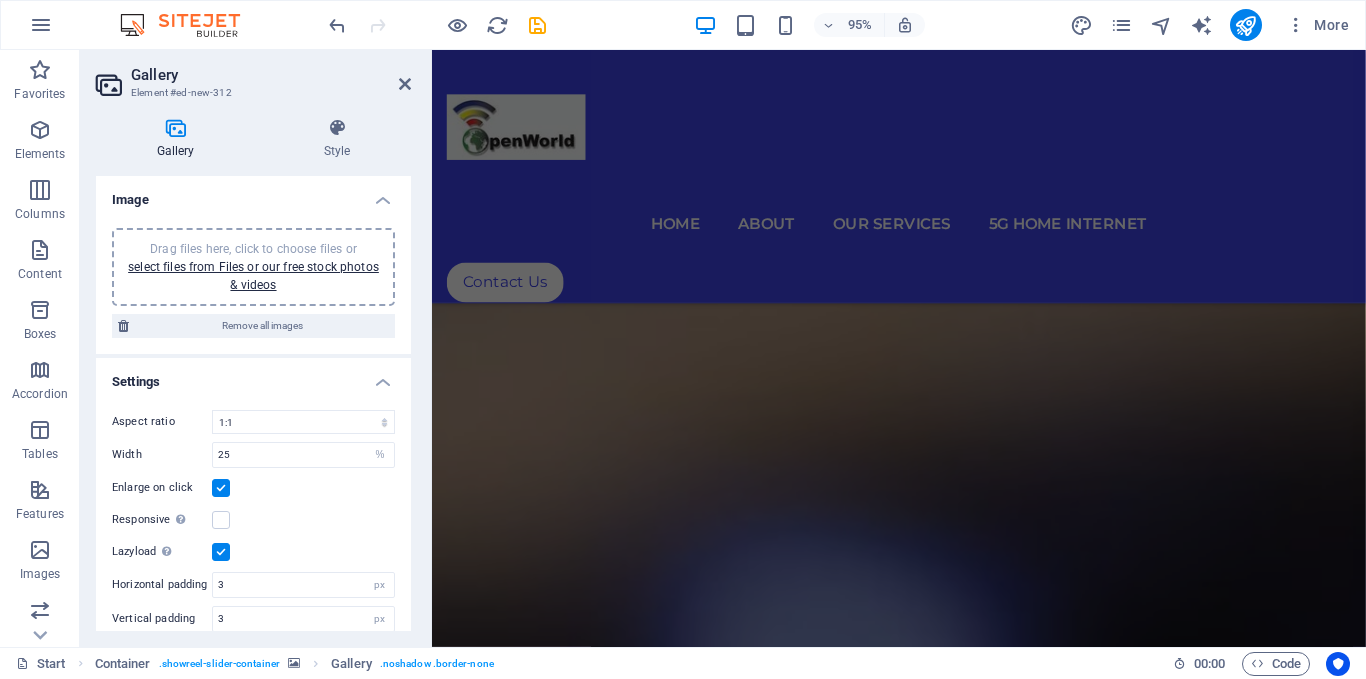 click on "Gallery Element #ed-new-312" at bounding box center (253, 76) 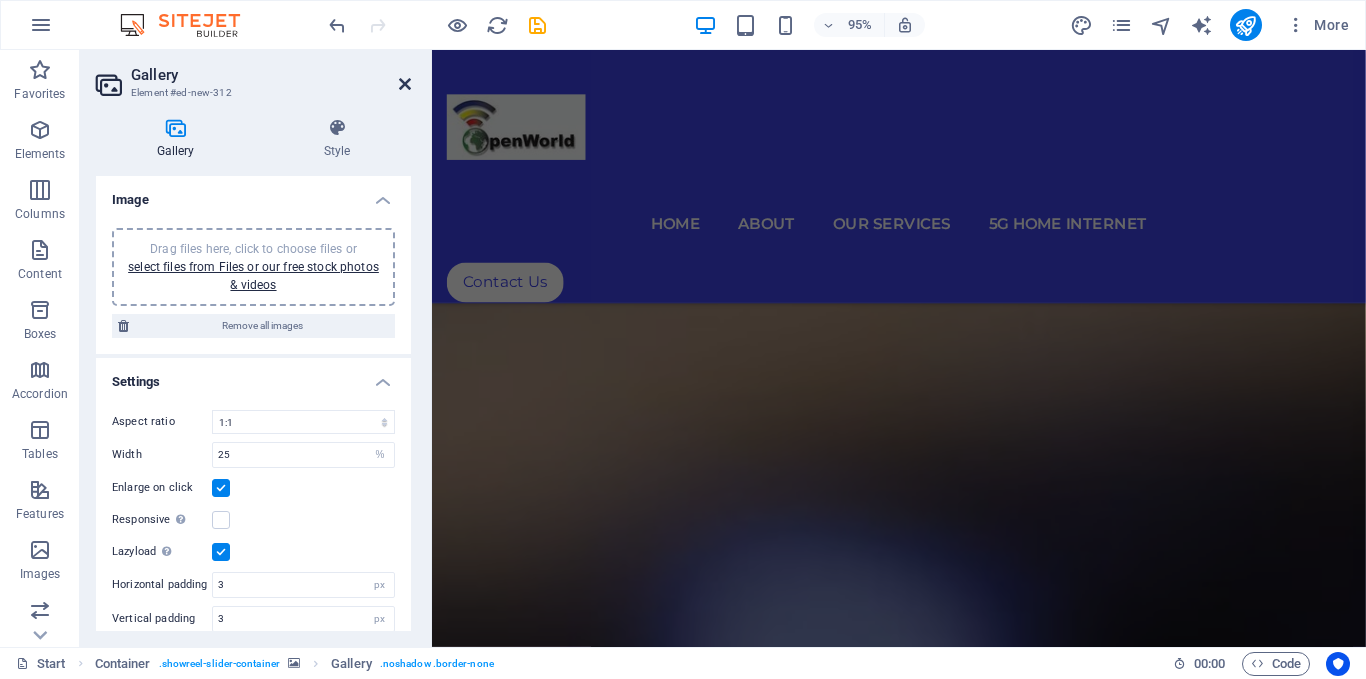 drag, startPoint x: 408, startPoint y: 89, endPoint x: 326, endPoint y: 39, distance: 96.04166 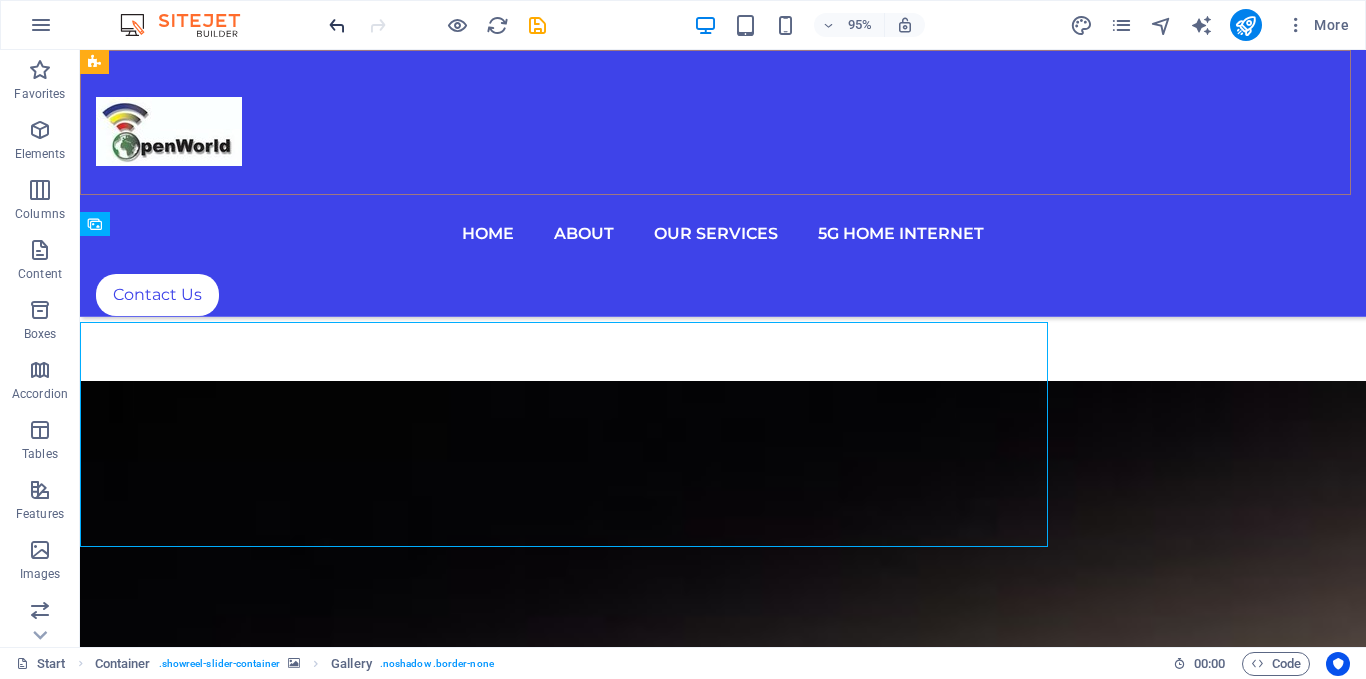 scroll, scrollTop: 3206, scrollLeft: 0, axis: vertical 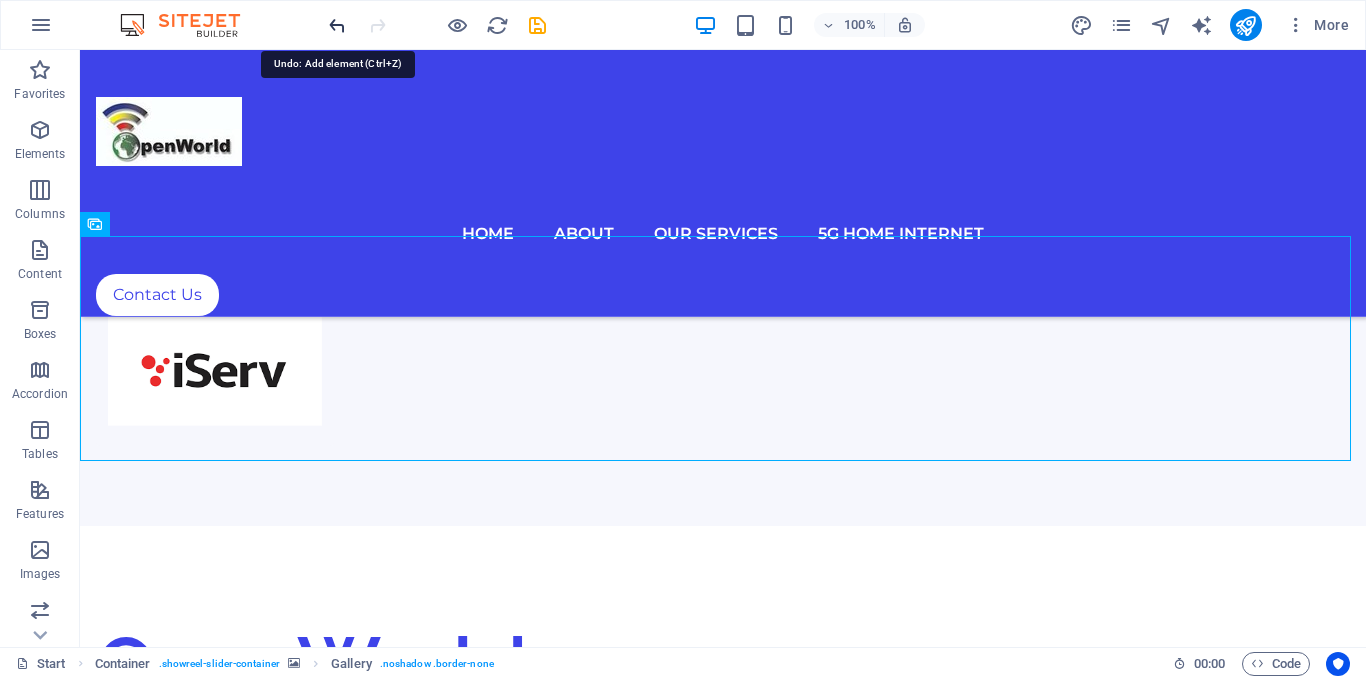 click at bounding box center [337, 25] 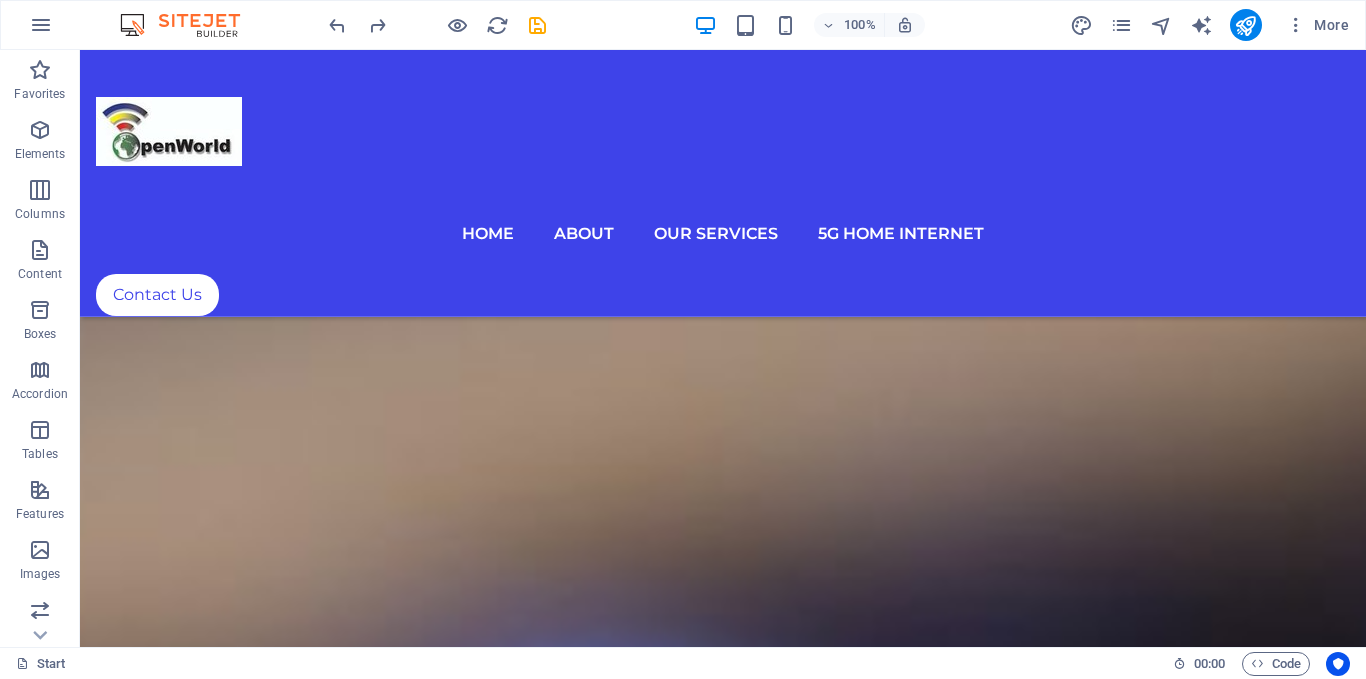 scroll, scrollTop: 8256, scrollLeft: 0, axis: vertical 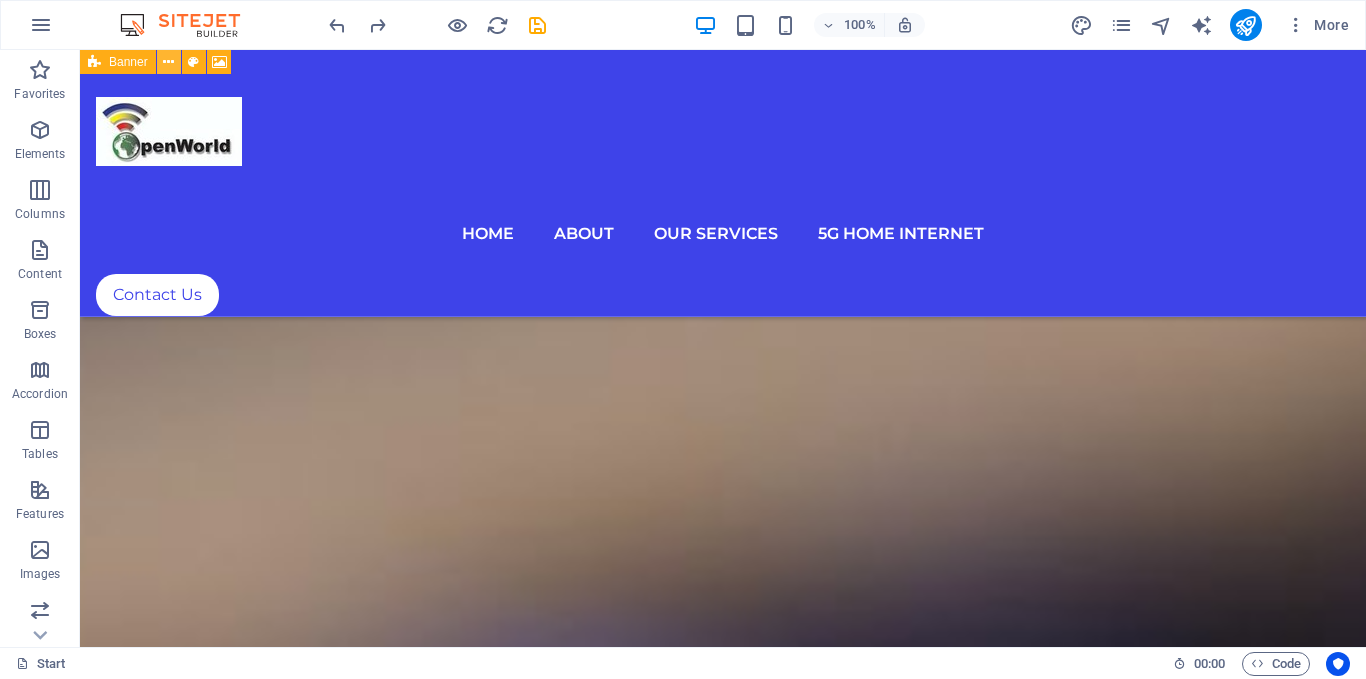 click at bounding box center [168, 62] 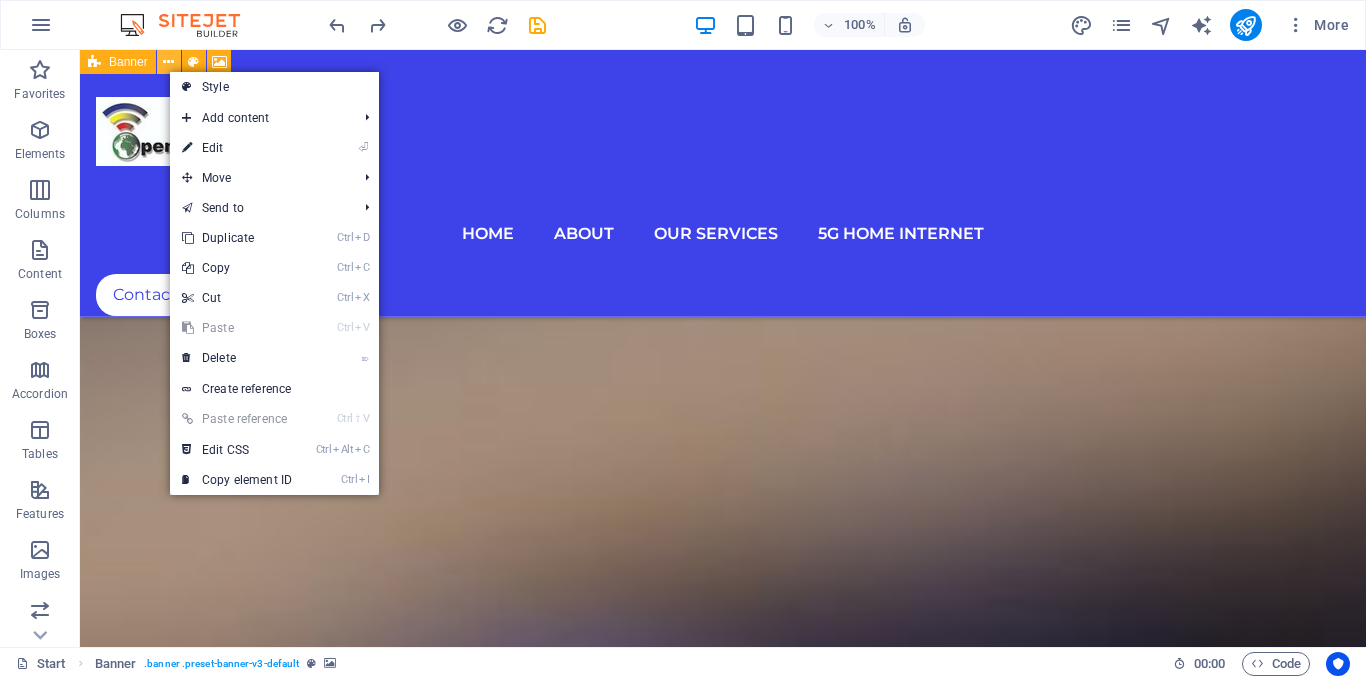 click at bounding box center [168, 62] 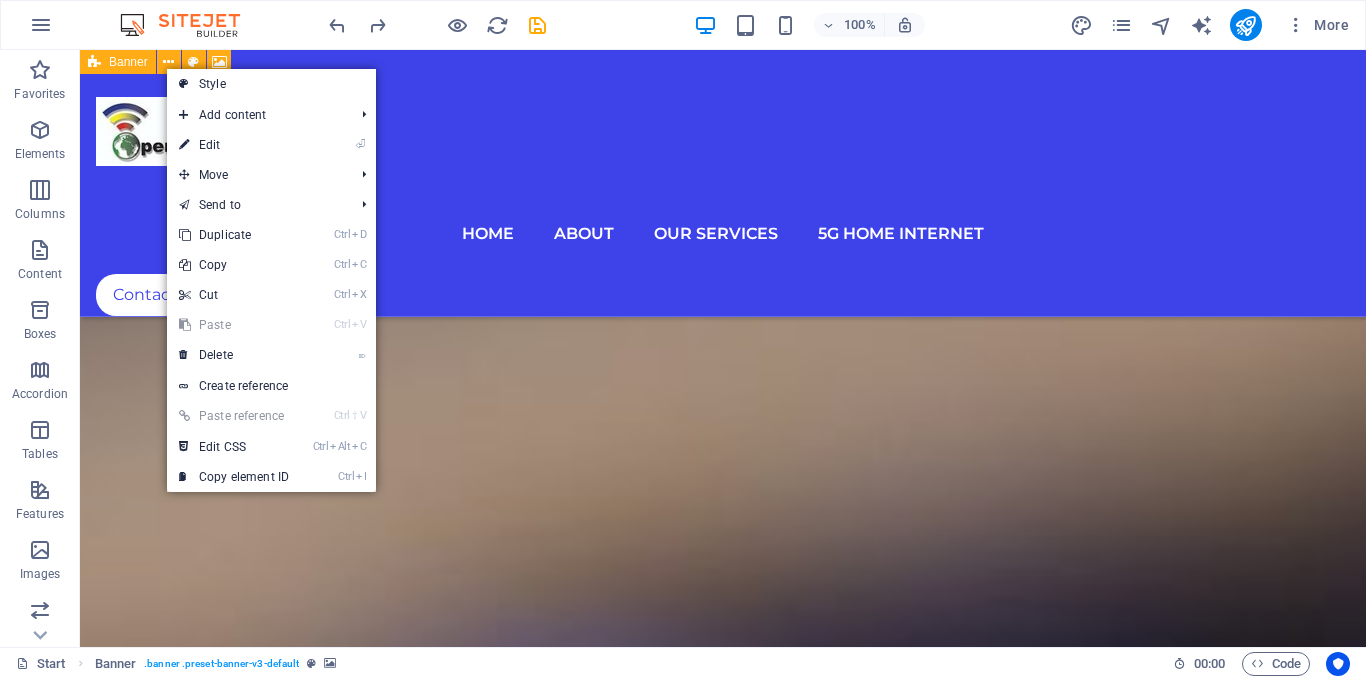 click at bounding box center (94, 62) 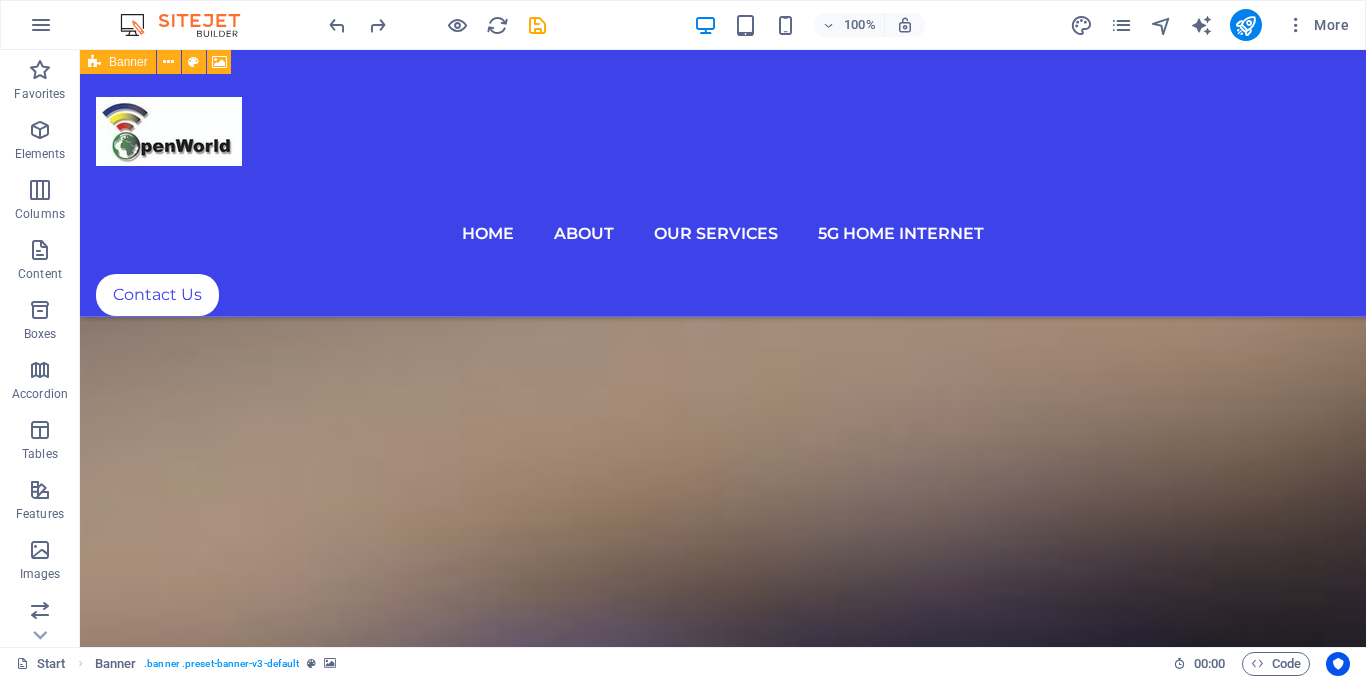 click on "Banner" at bounding box center [118, 62] 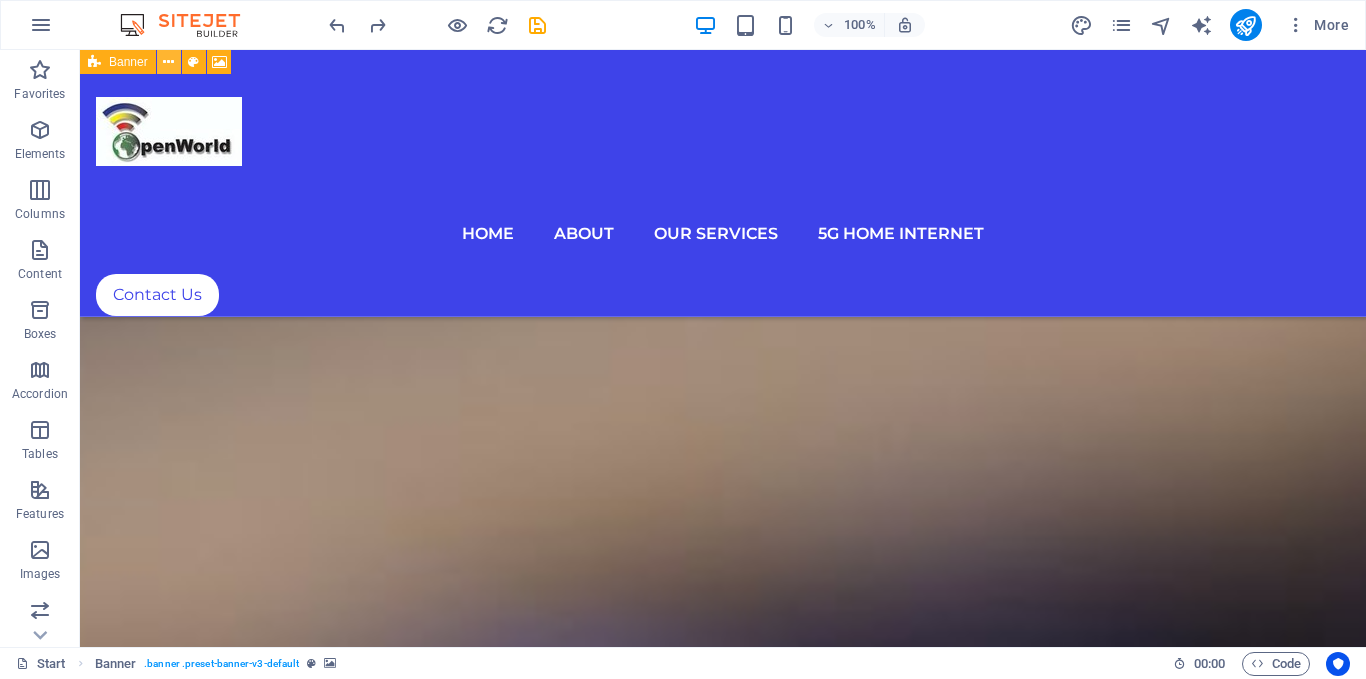 click at bounding box center [169, 62] 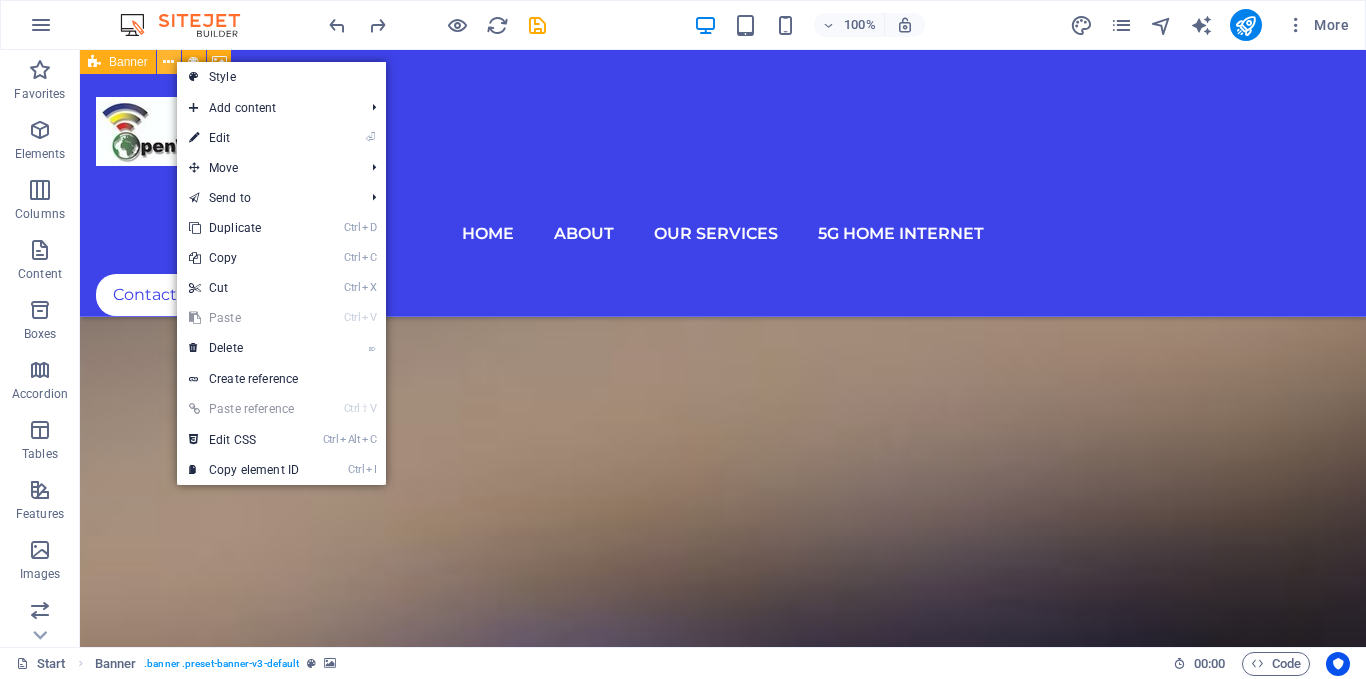 click at bounding box center [168, 62] 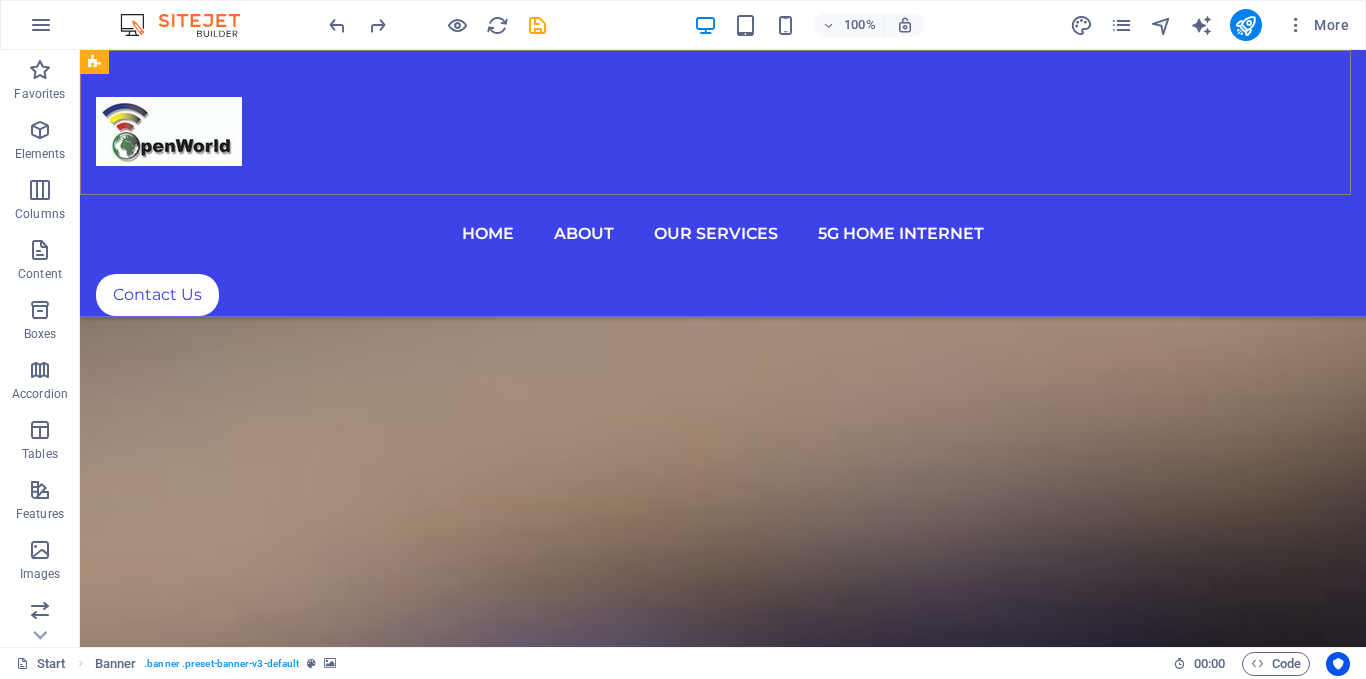 click on "Home About Our Services 5G Home Internet Contact Us" at bounding box center [723, 183] 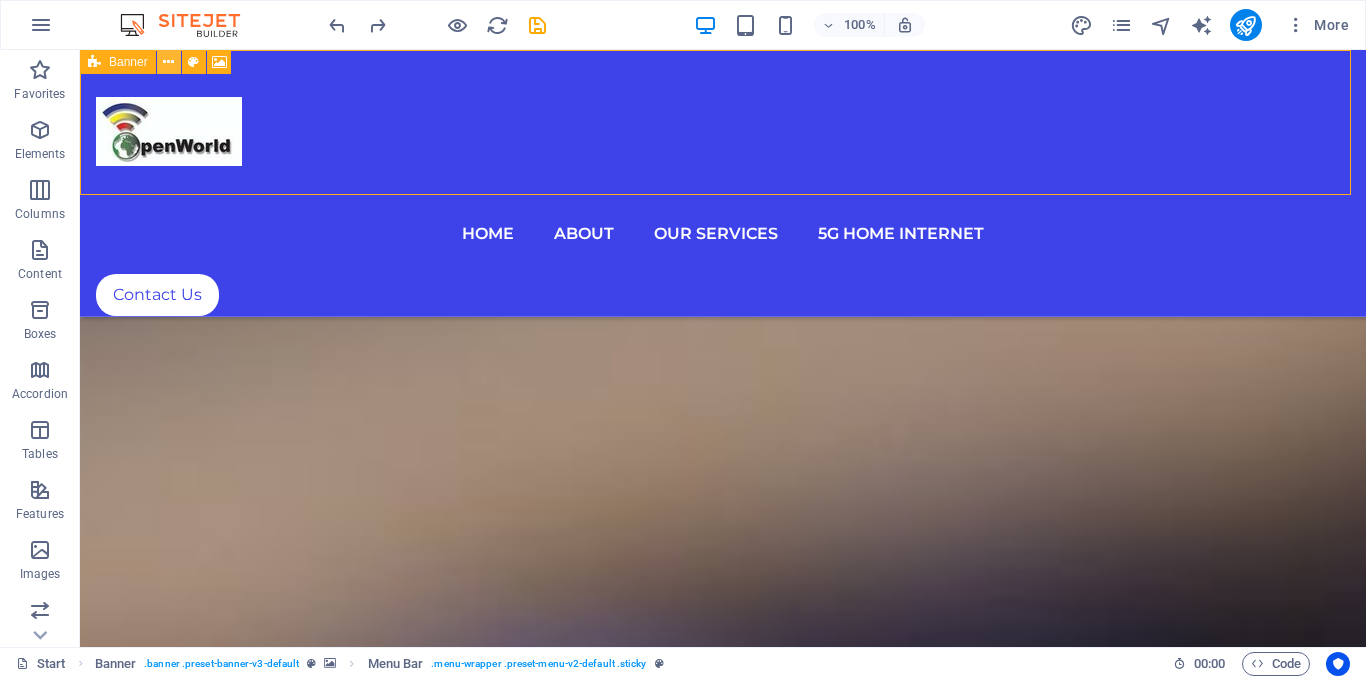 click at bounding box center (168, 62) 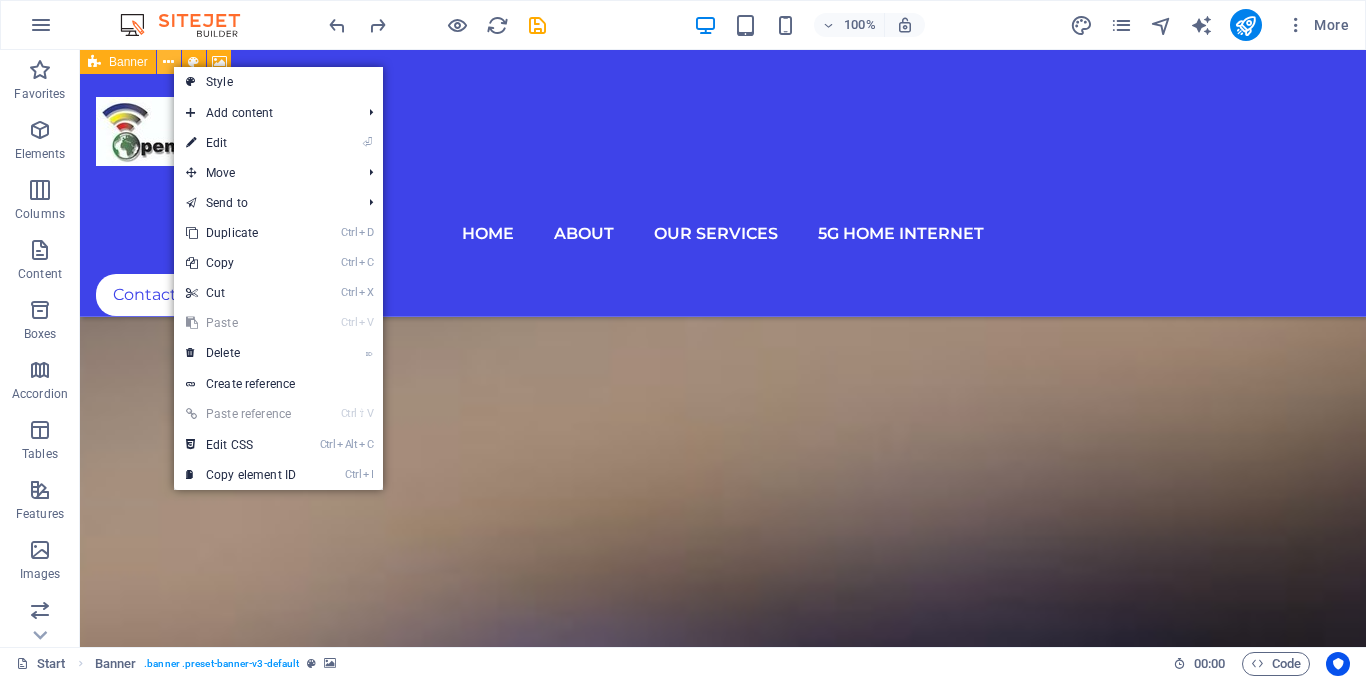 click at bounding box center (168, 62) 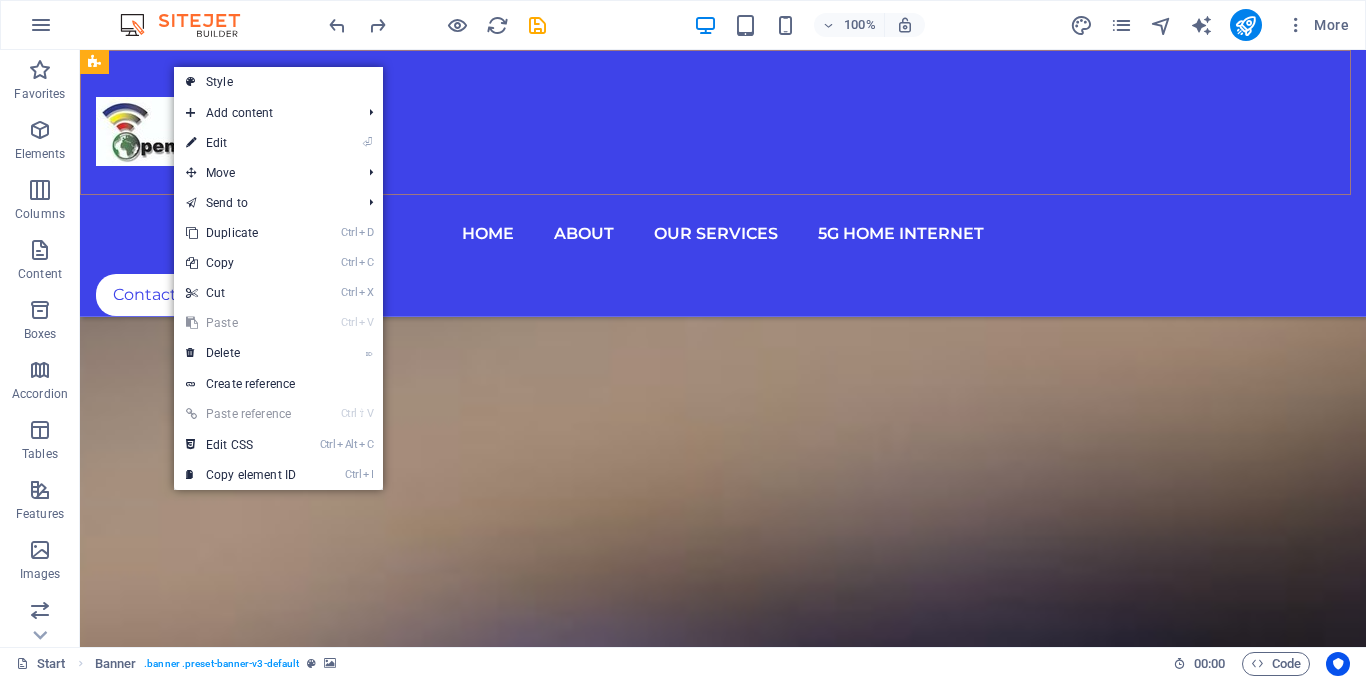 click on "Home About Our Services 5G Home Internet Contact Us" at bounding box center (723, 183) 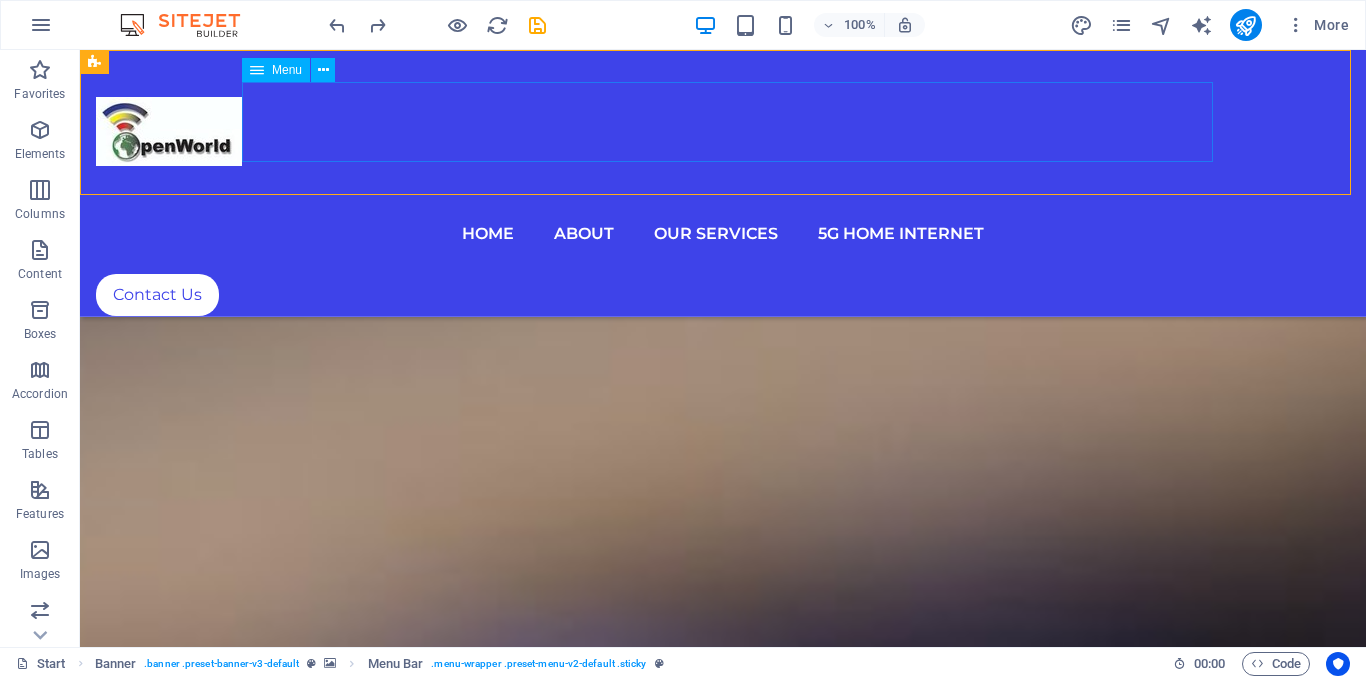 click on "Home About Our Services 5G Home Internet" at bounding box center [723, 234] 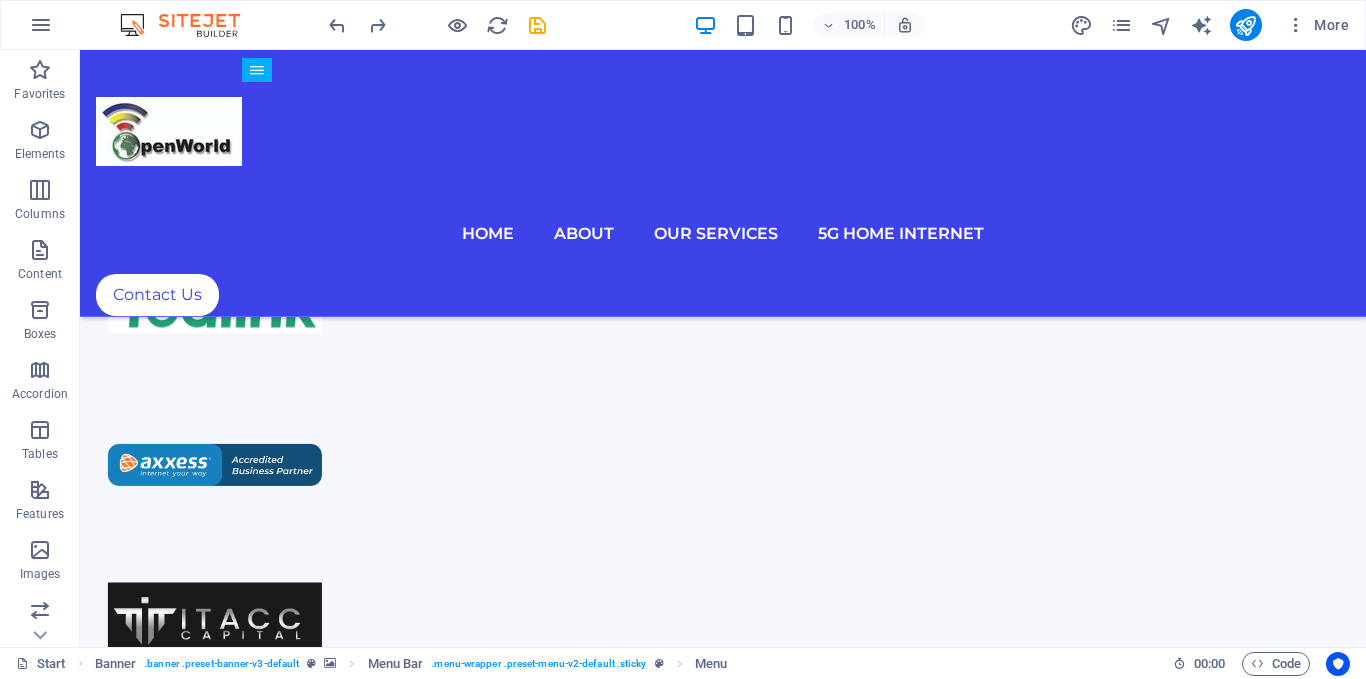 scroll, scrollTop: 0, scrollLeft: 0, axis: both 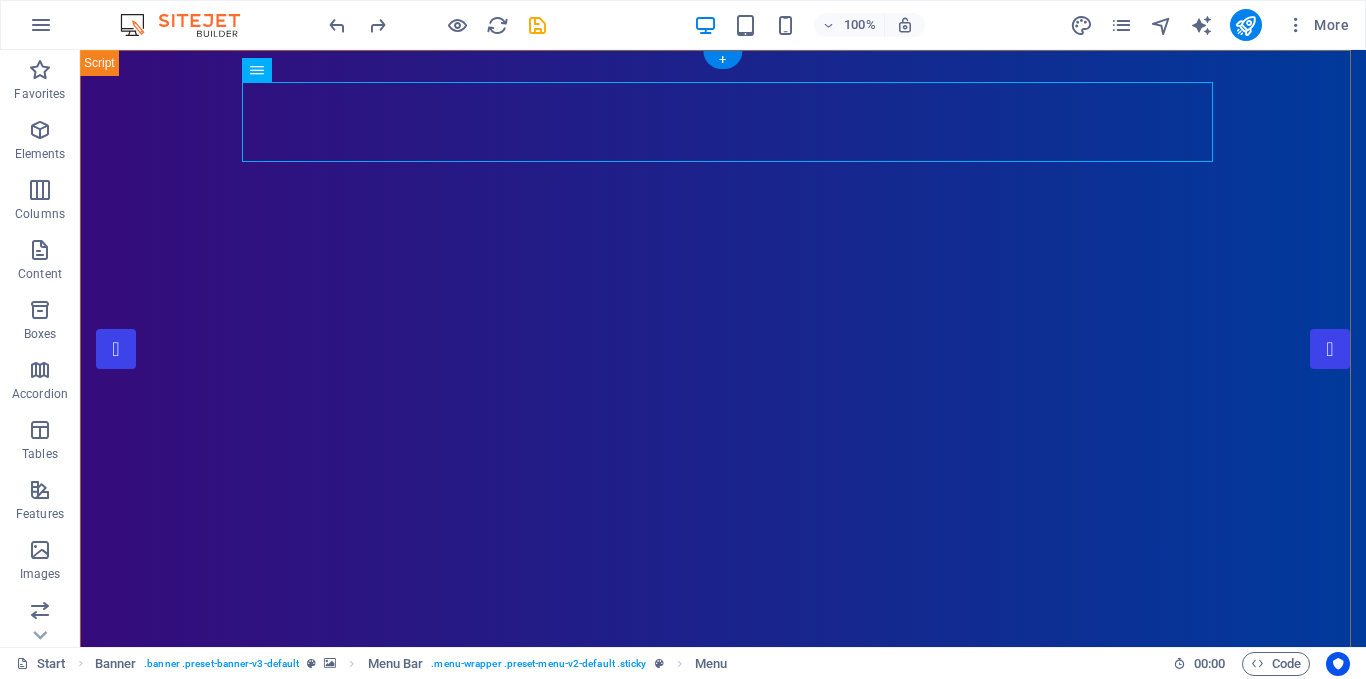 click on "+" at bounding box center (722, 60) 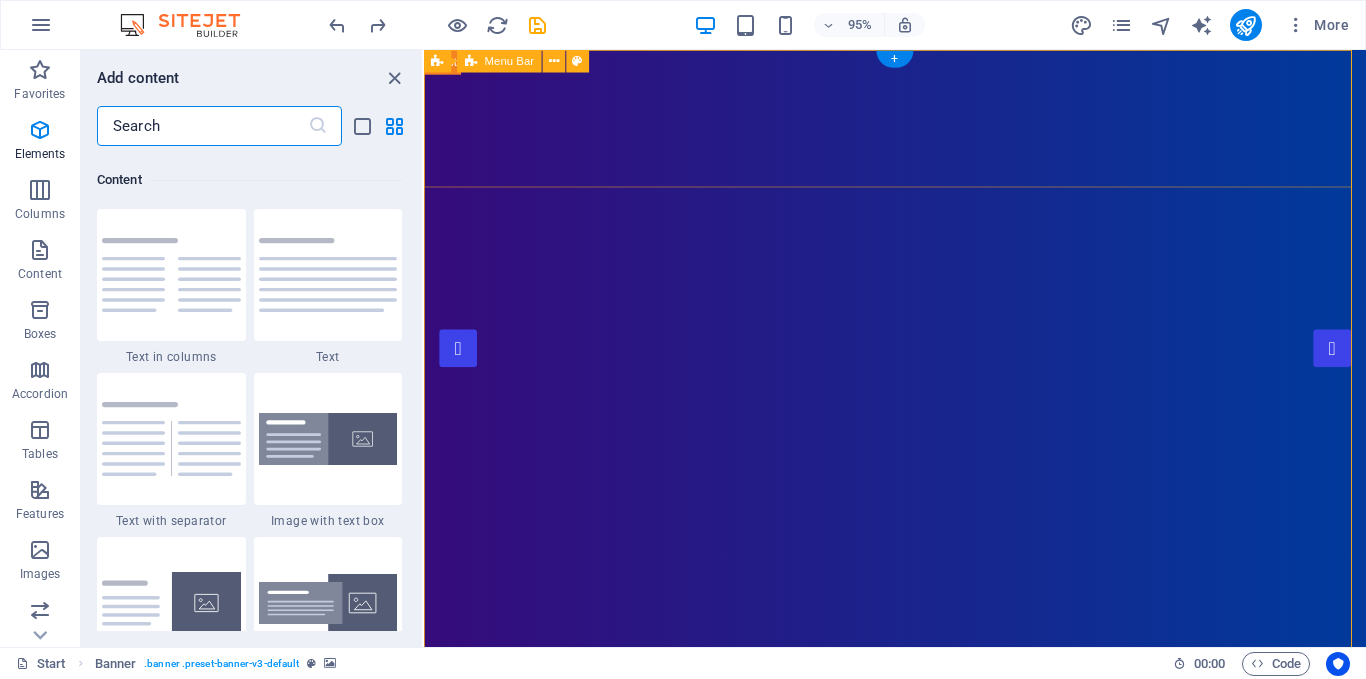 scroll, scrollTop: 3499, scrollLeft: 0, axis: vertical 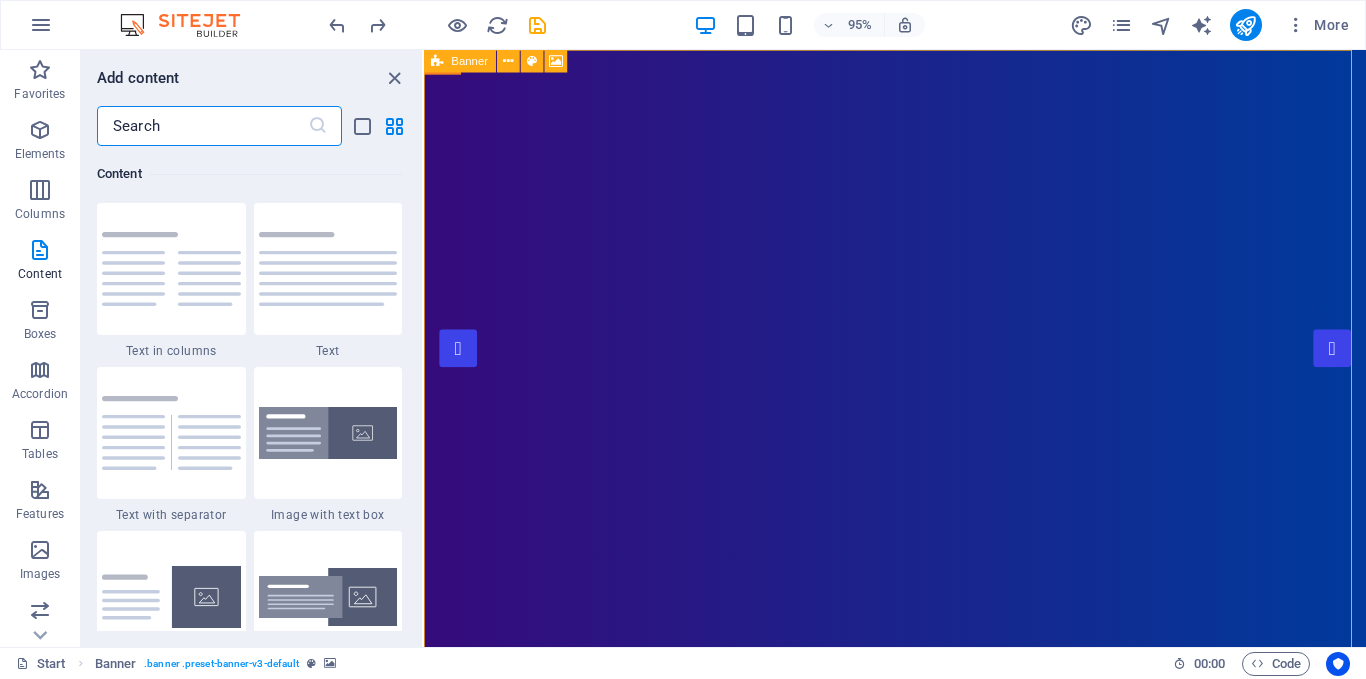 click on "Banner" at bounding box center [460, 61] 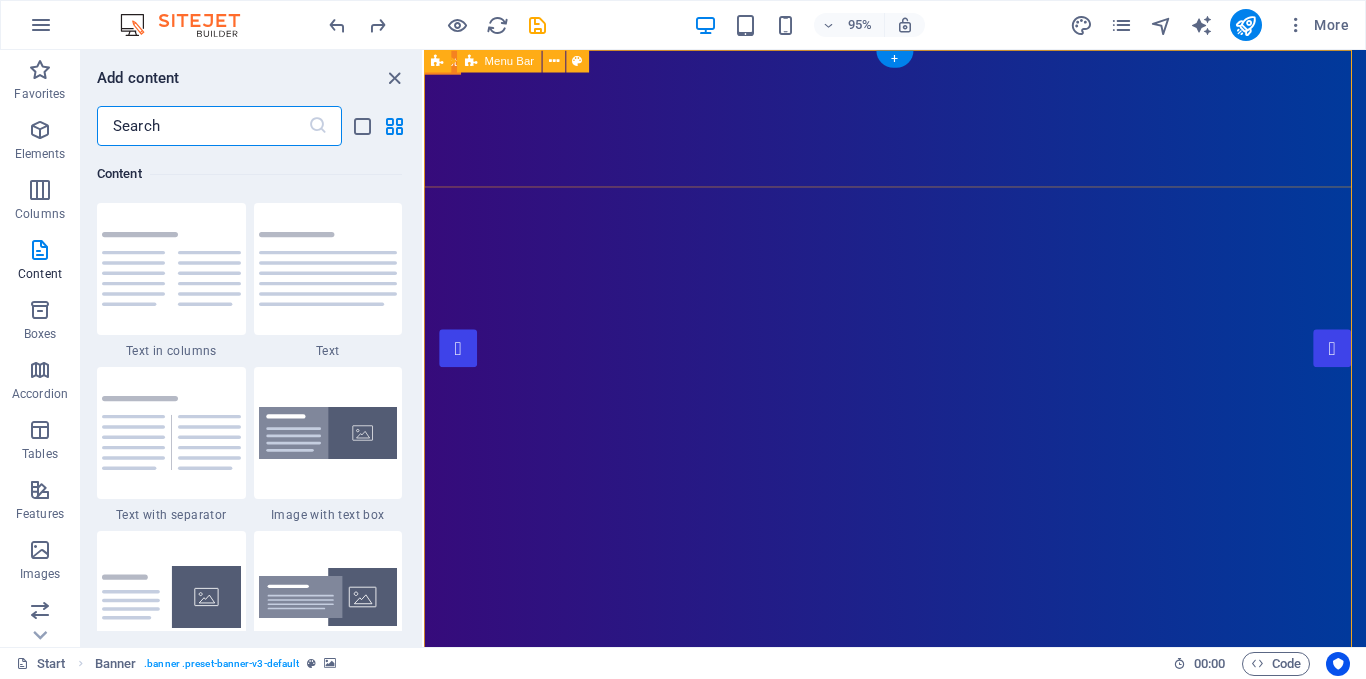 drag, startPoint x: 860, startPoint y: 112, endPoint x: 436, endPoint y: 91, distance: 424.5197 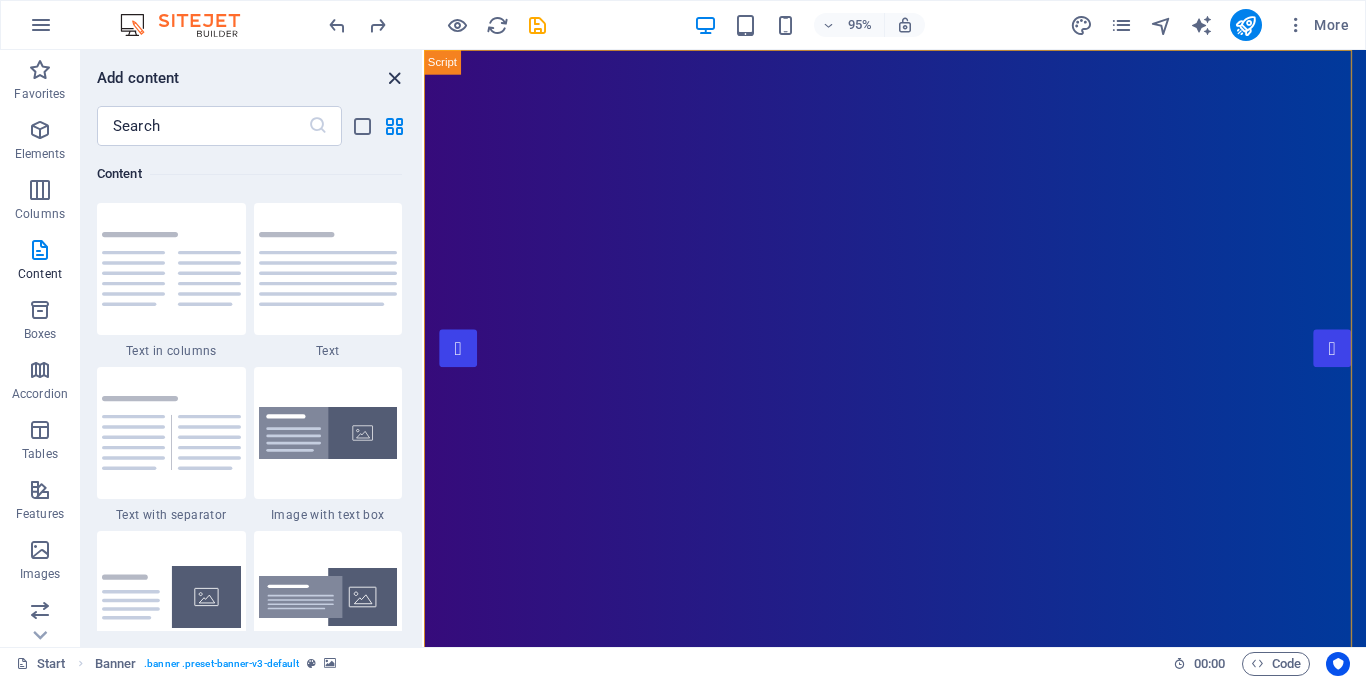 click at bounding box center [394, 78] 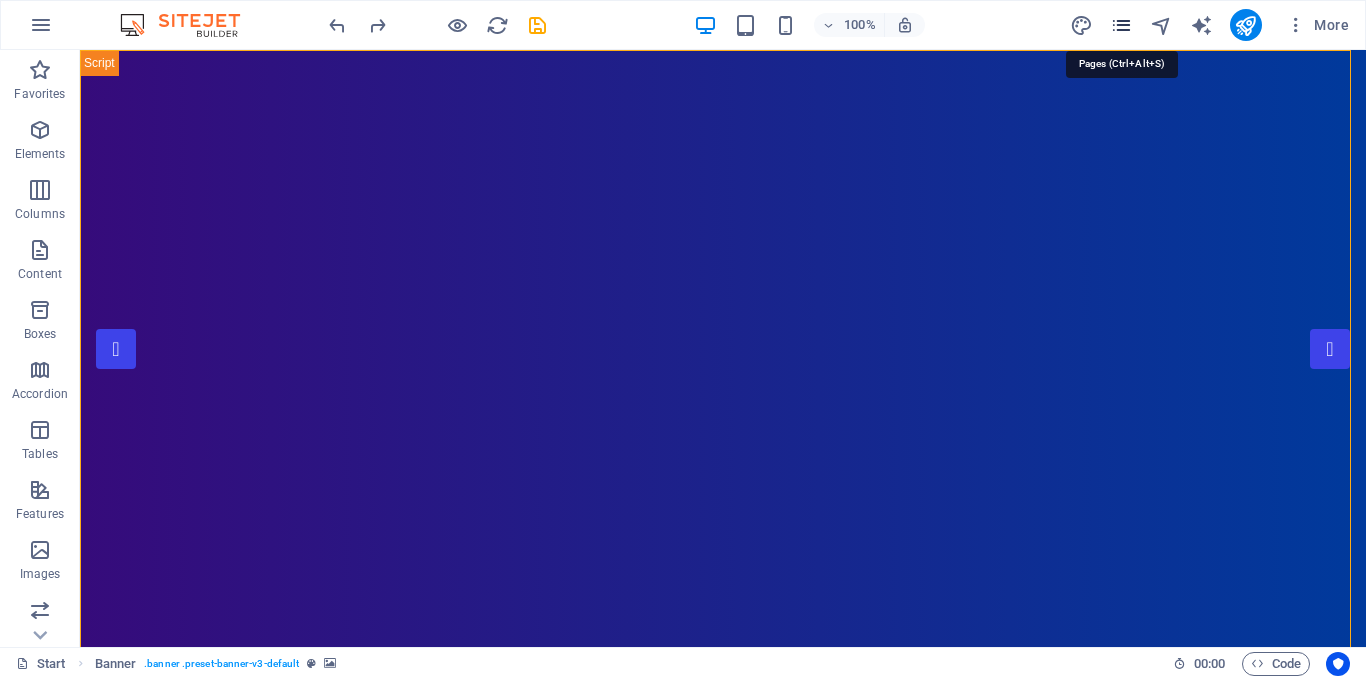 click at bounding box center [1121, 25] 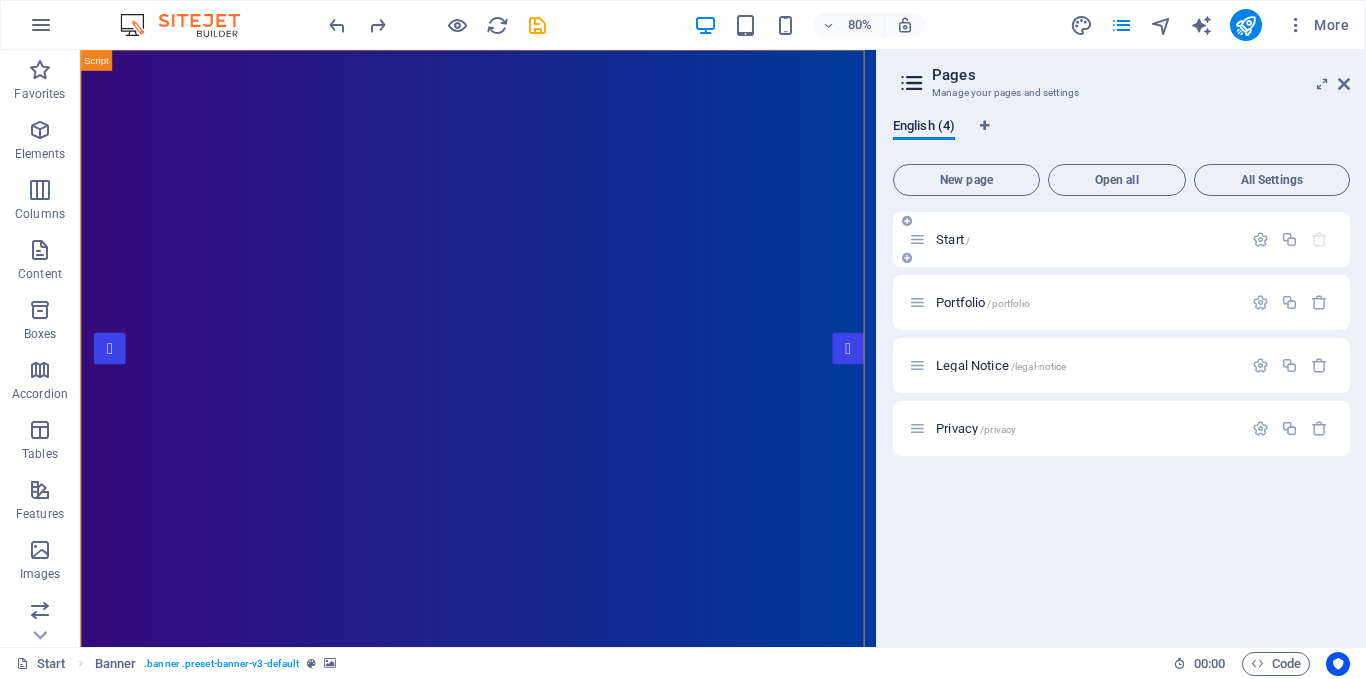 click at bounding box center (917, 239) 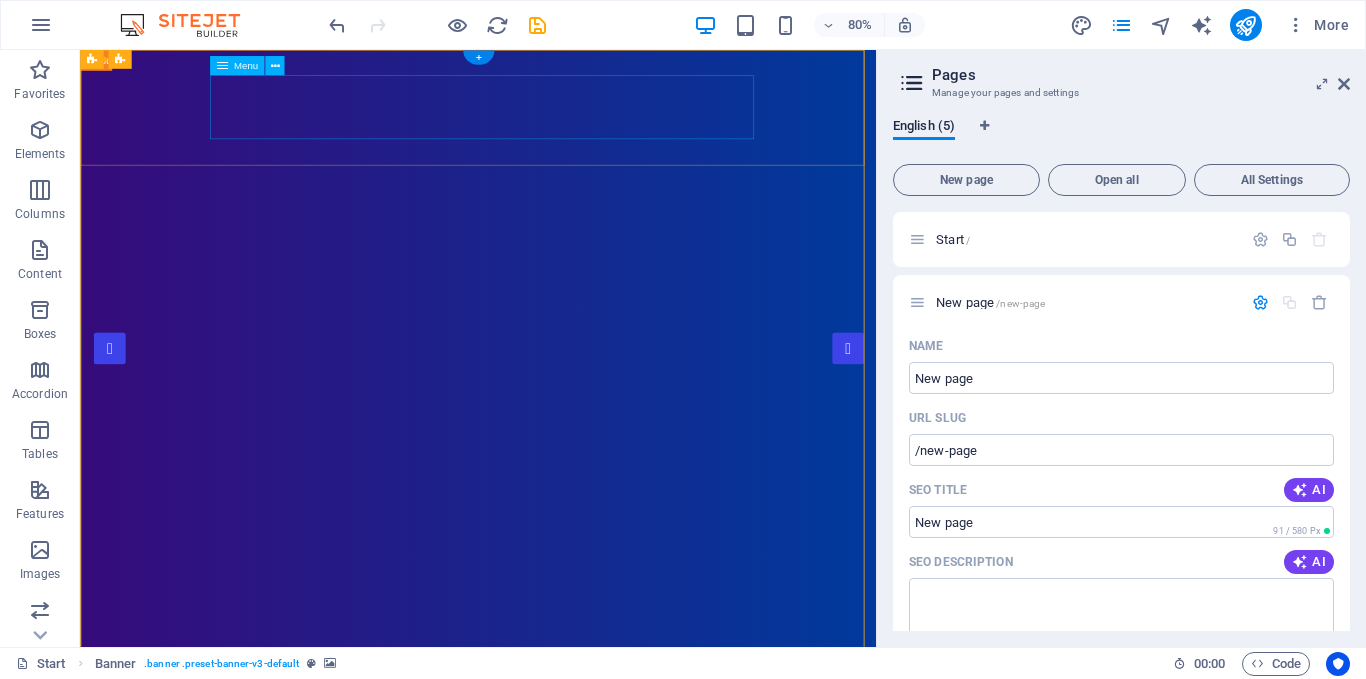 click on "Home About Our Services 5G Home Internet" at bounding box center [577, 1021] 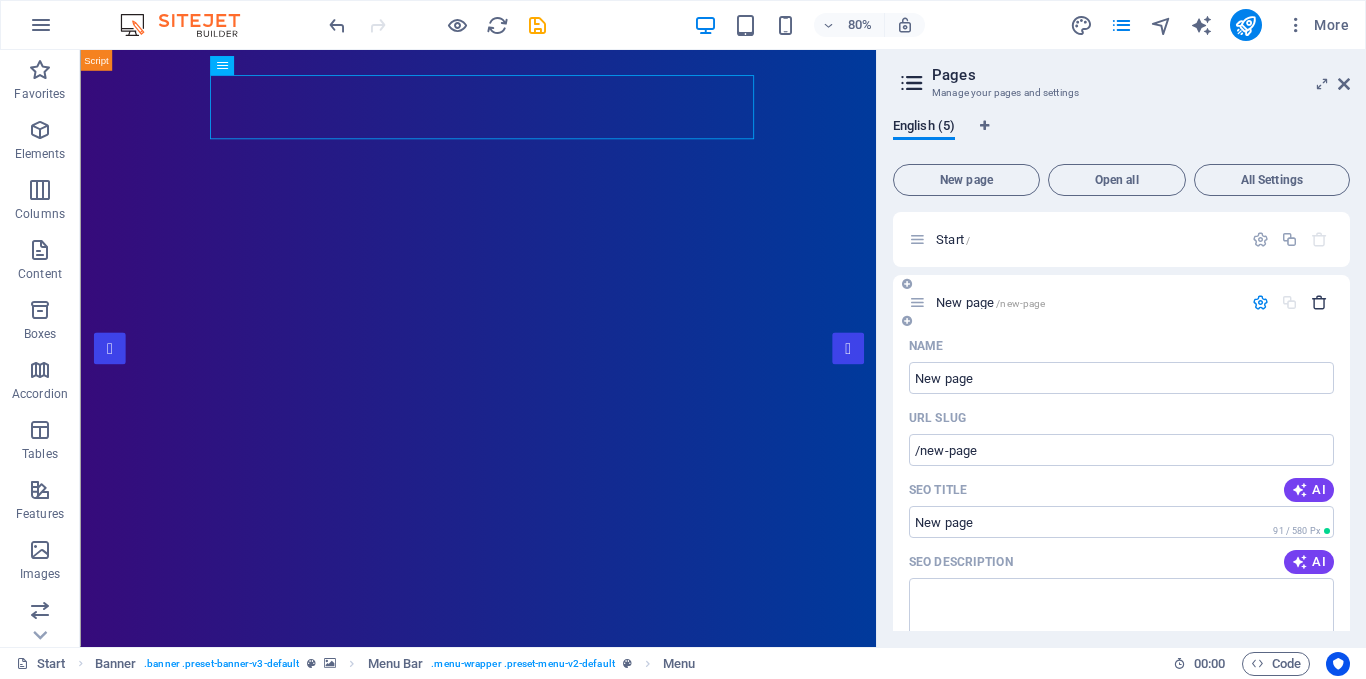 click at bounding box center (1319, 302) 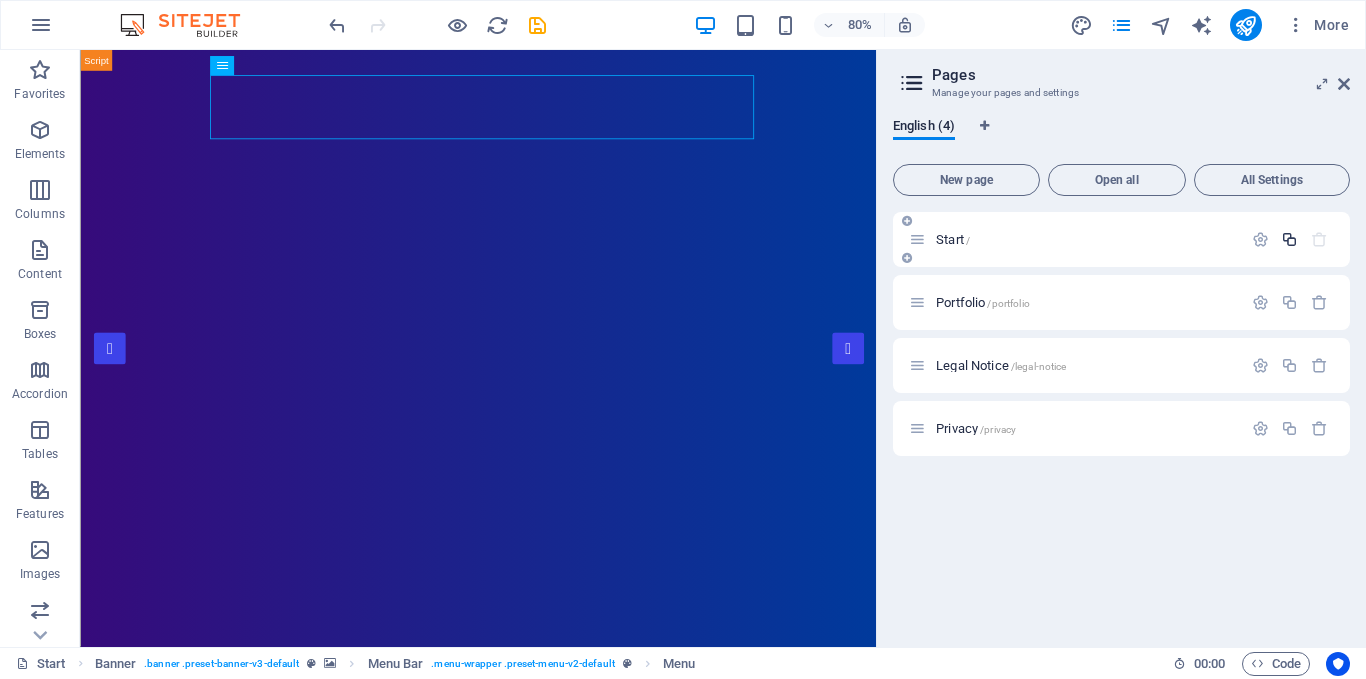 click at bounding box center (1289, 239) 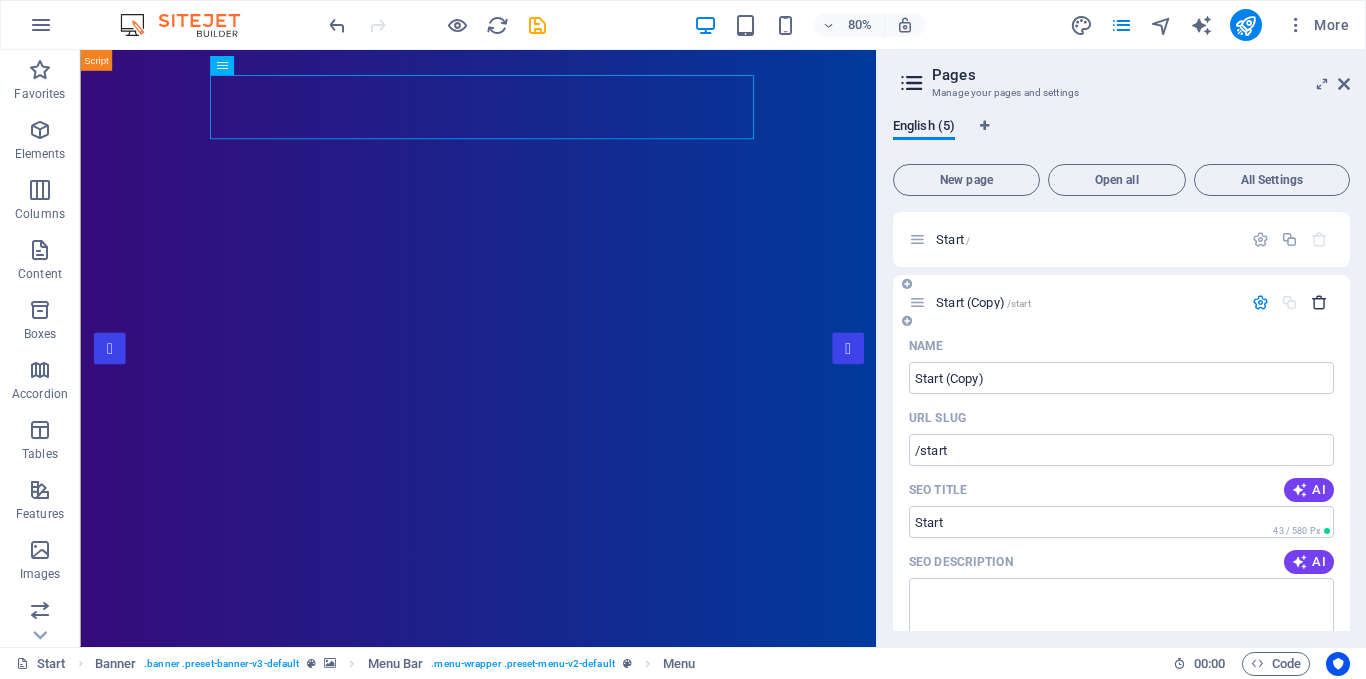 click at bounding box center (1319, 302) 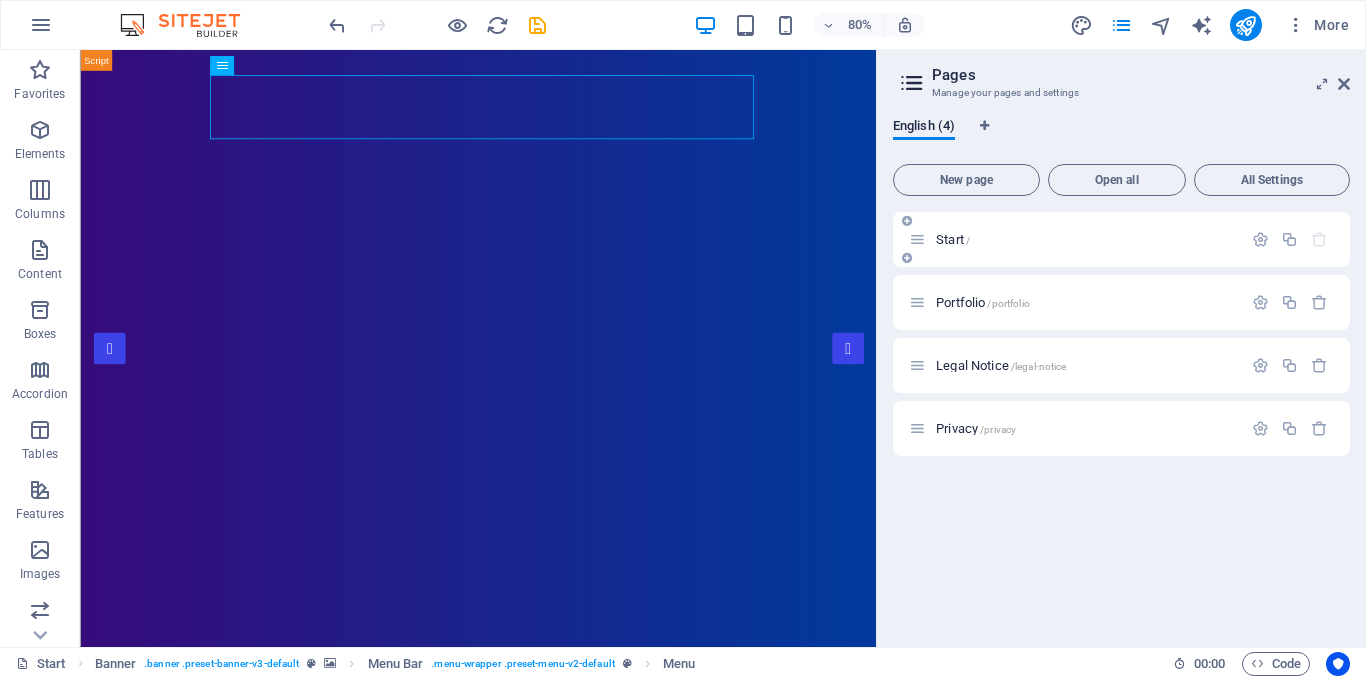 click on "Start /" at bounding box center [953, 239] 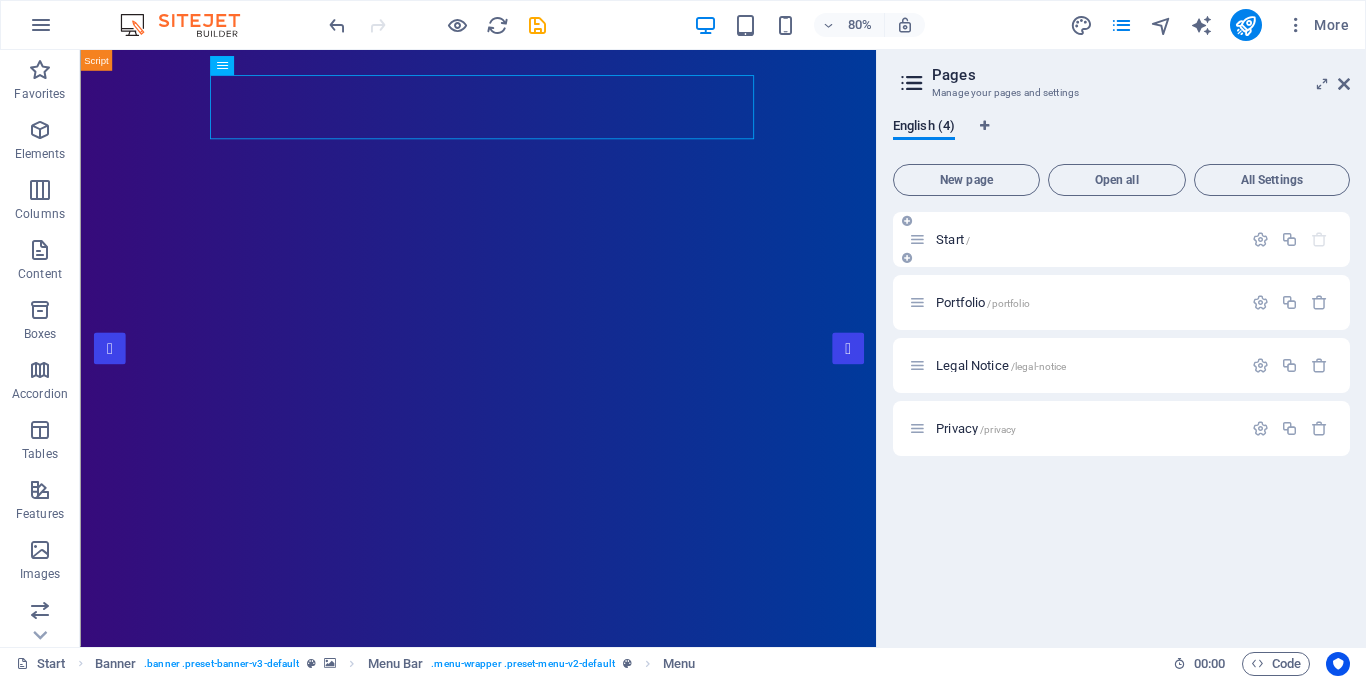 click at bounding box center [917, 239] 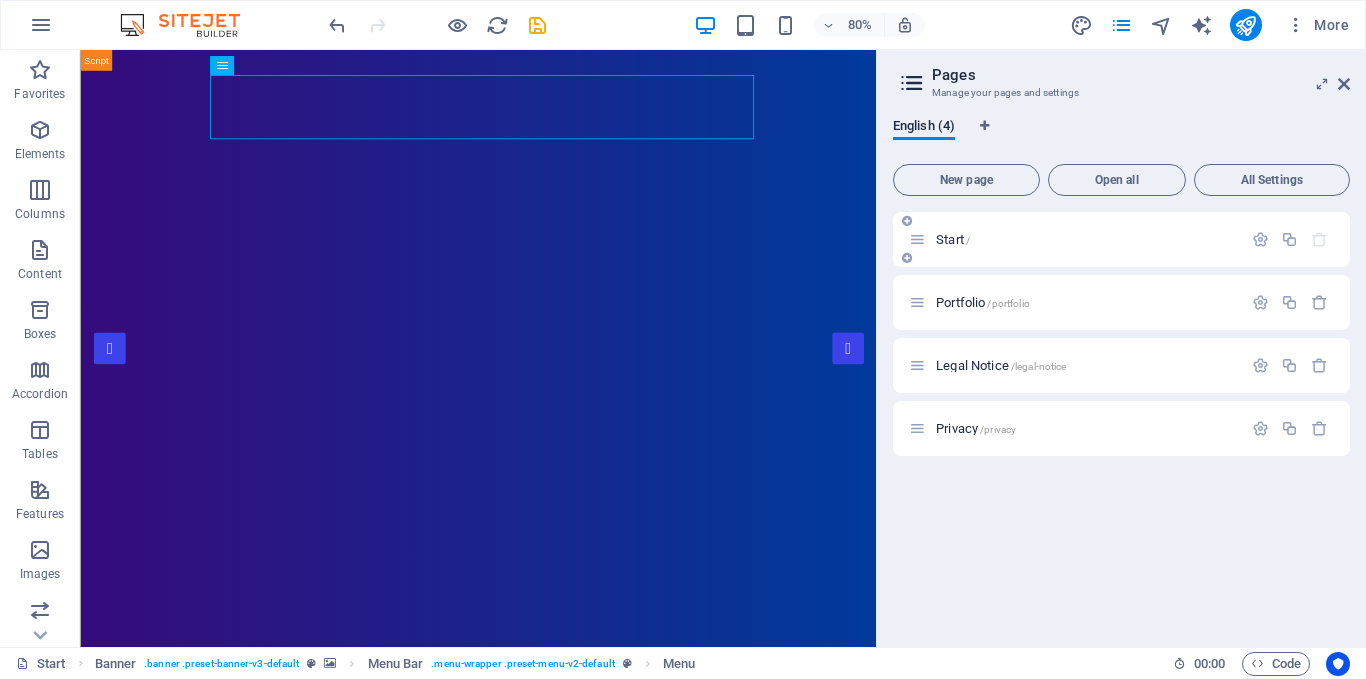 click on "Start /" at bounding box center [953, 239] 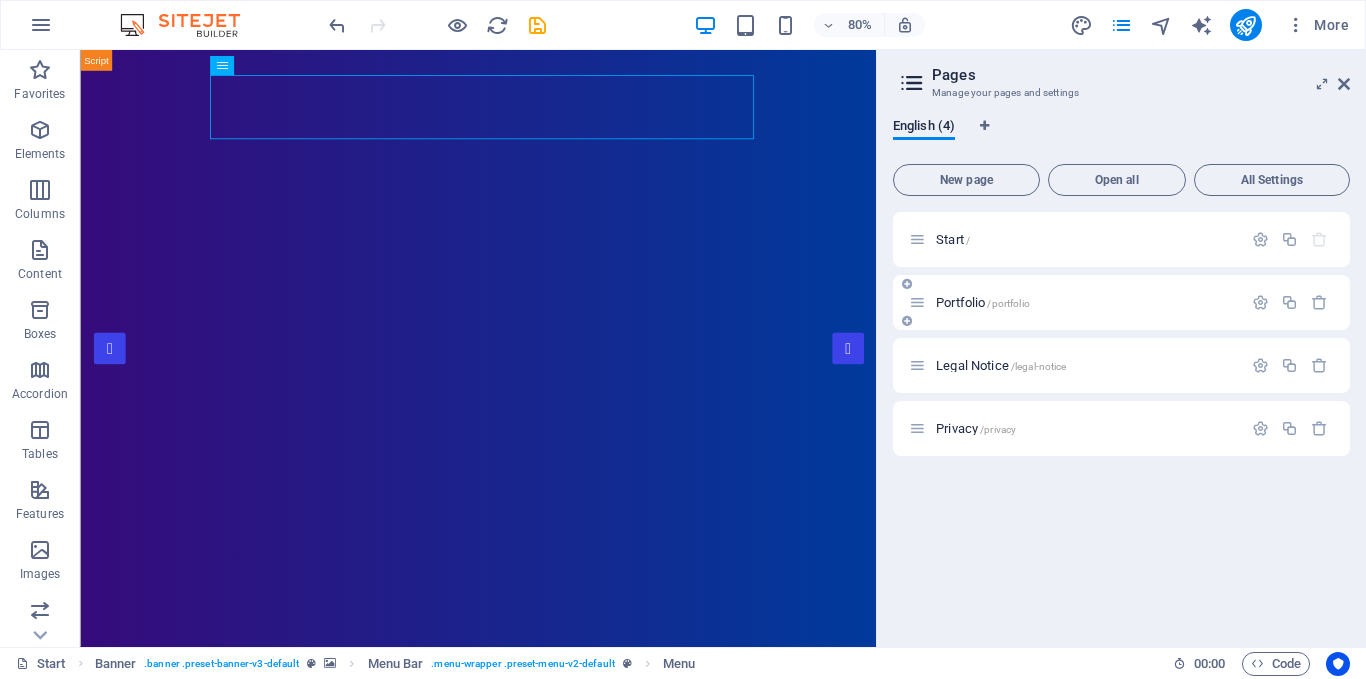 click on "/portfolio" at bounding box center [1008, 303] 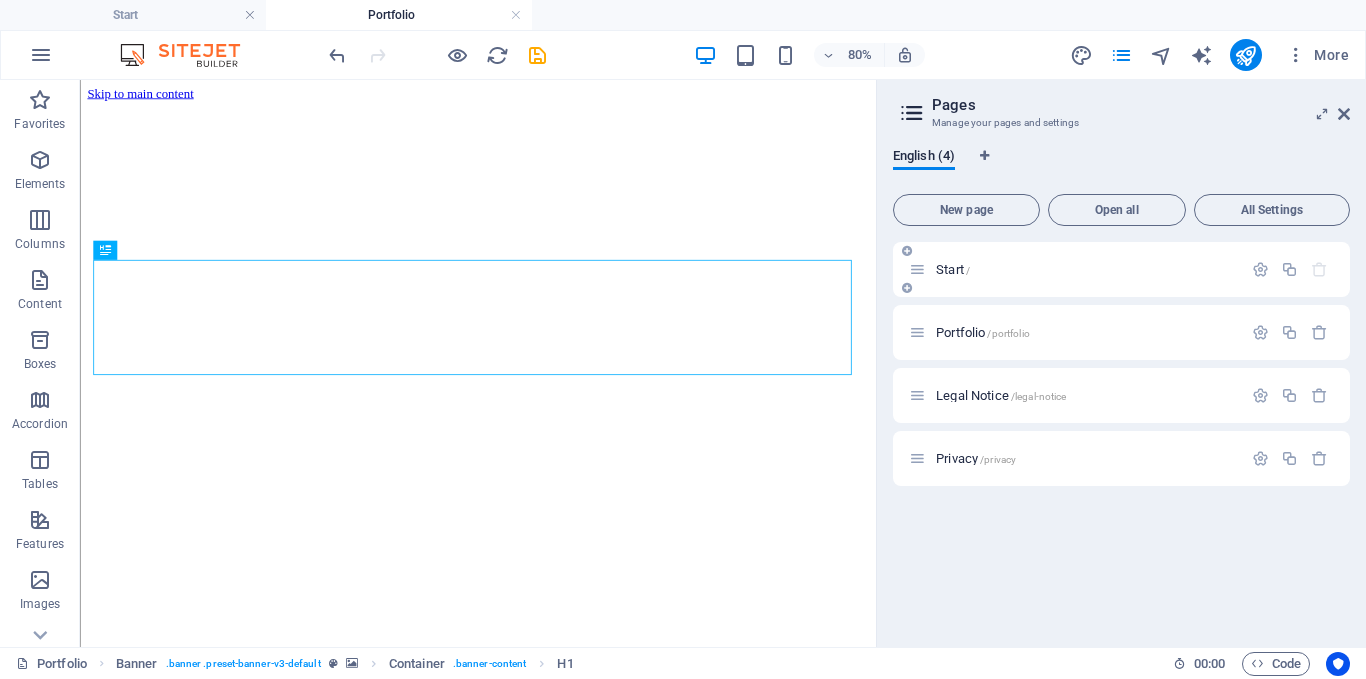 scroll, scrollTop: 0, scrollLeft: 0, axis: both 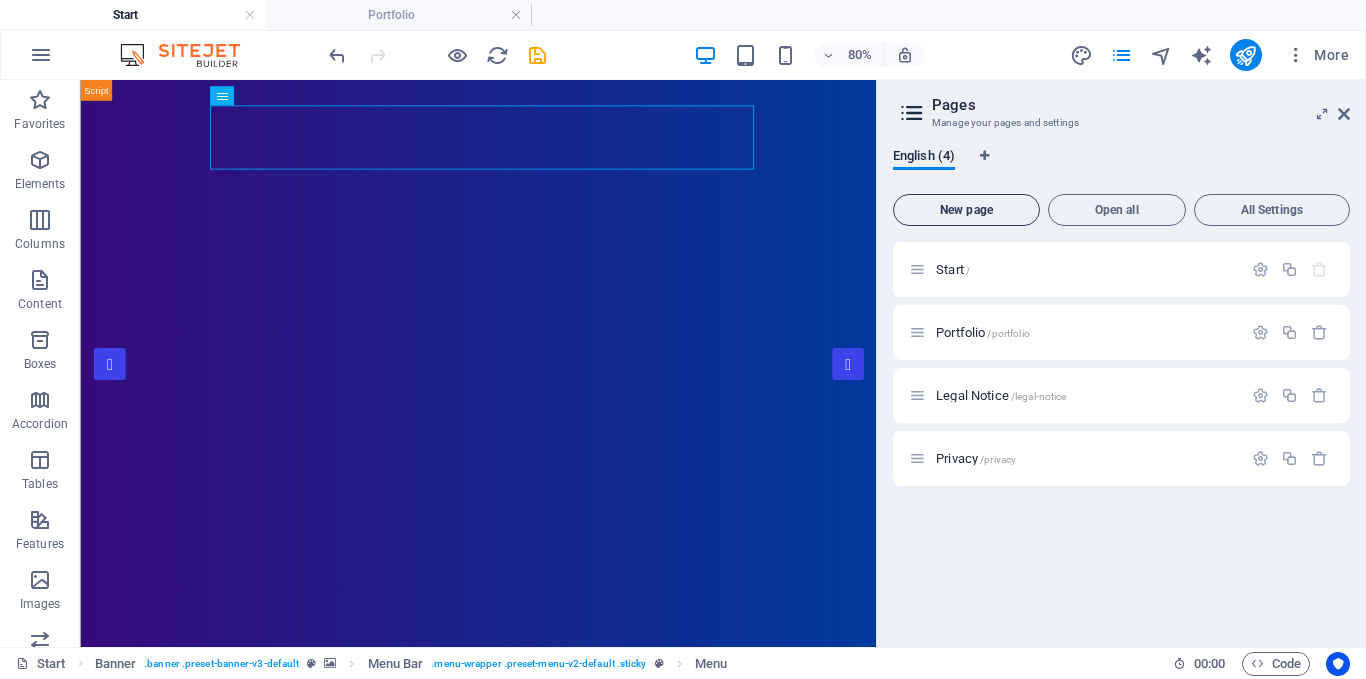 click on "New page" at bounding box center [966, 210] 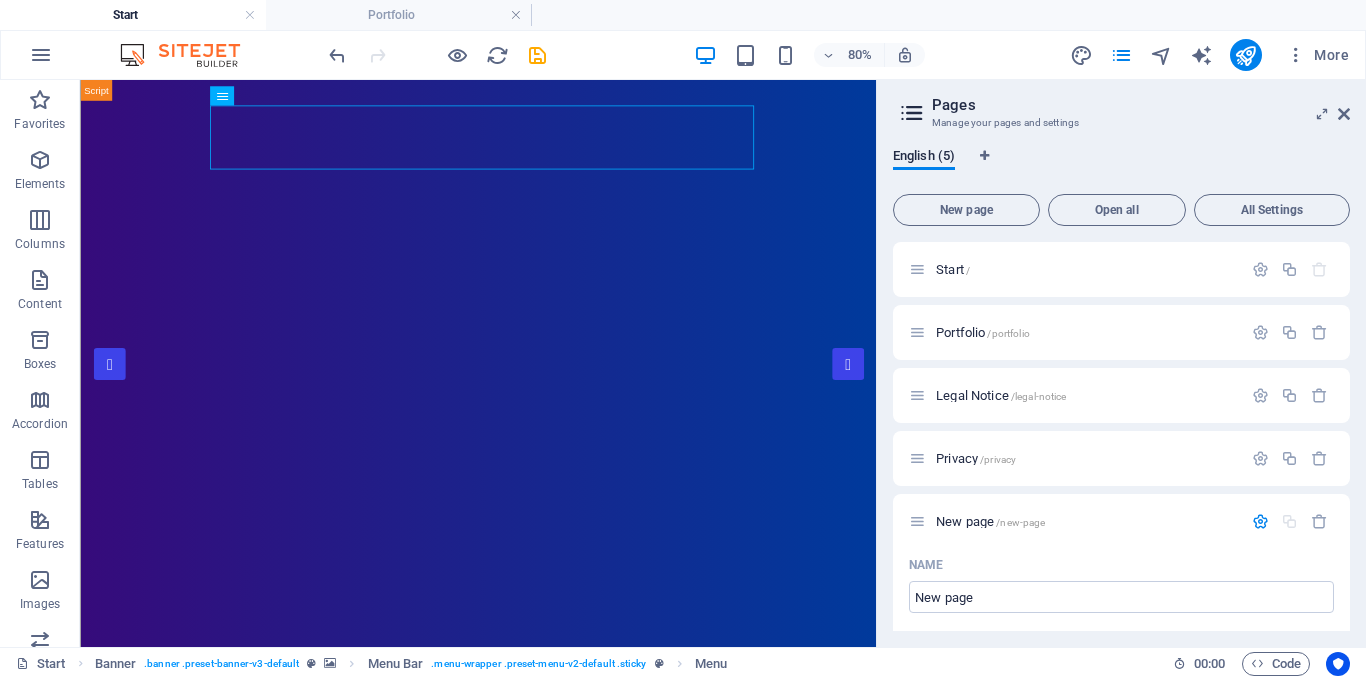 drag, startPoint x: 1350, startPoint y: 349, endPoint x: 1350, endPoint y: 377, distance: 28 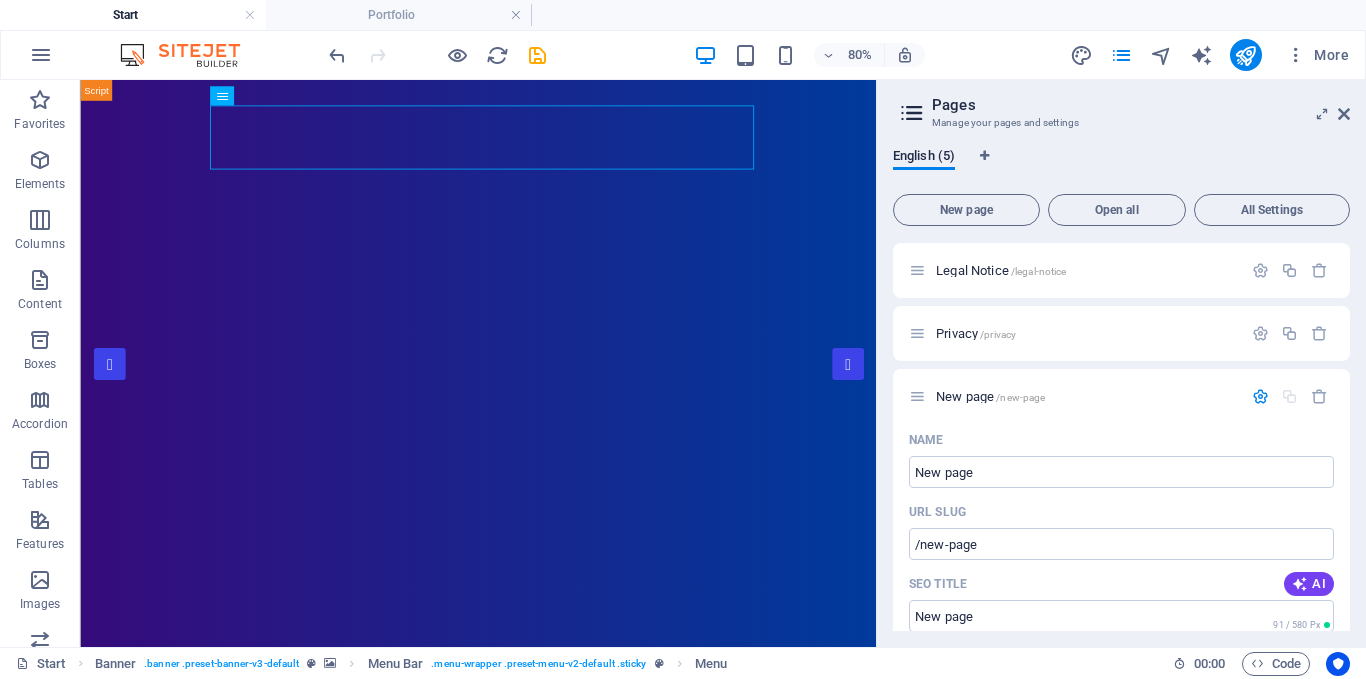 scroll, scrollTop: 187, scrollLeft: 0, axis: vertical 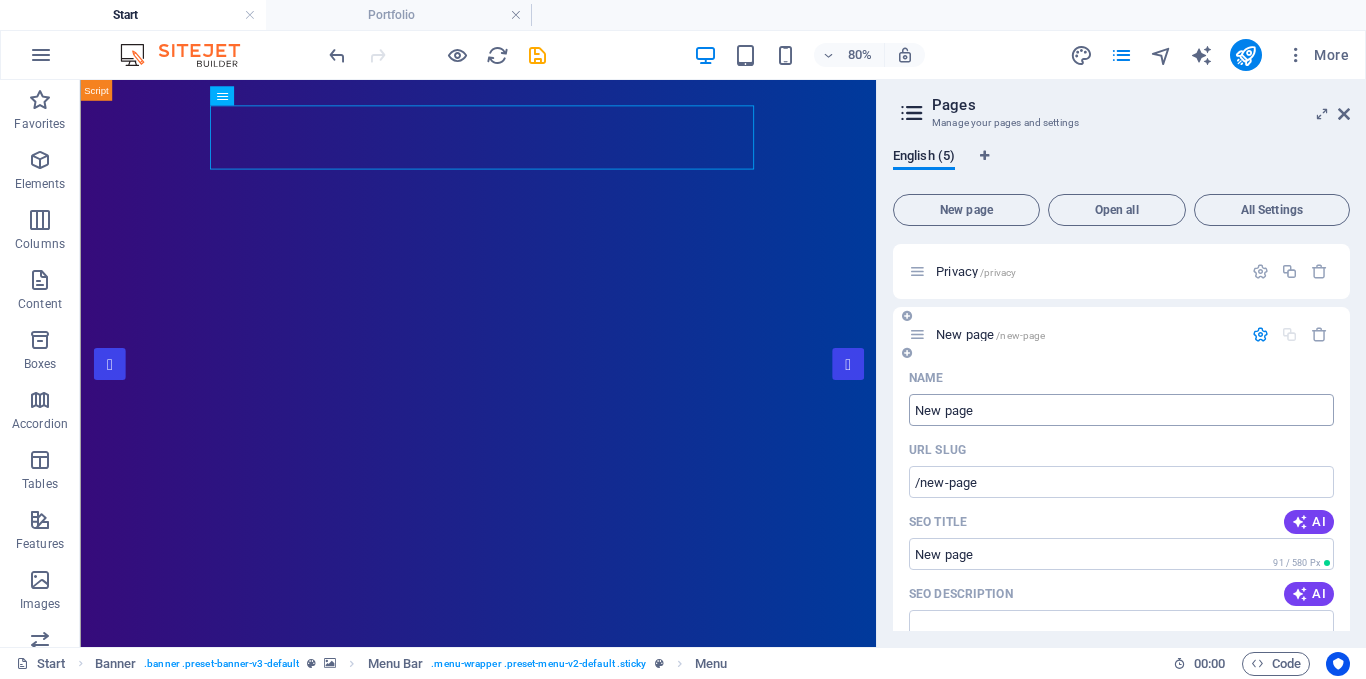 click on "New page" at bounding box center [1121, 410] 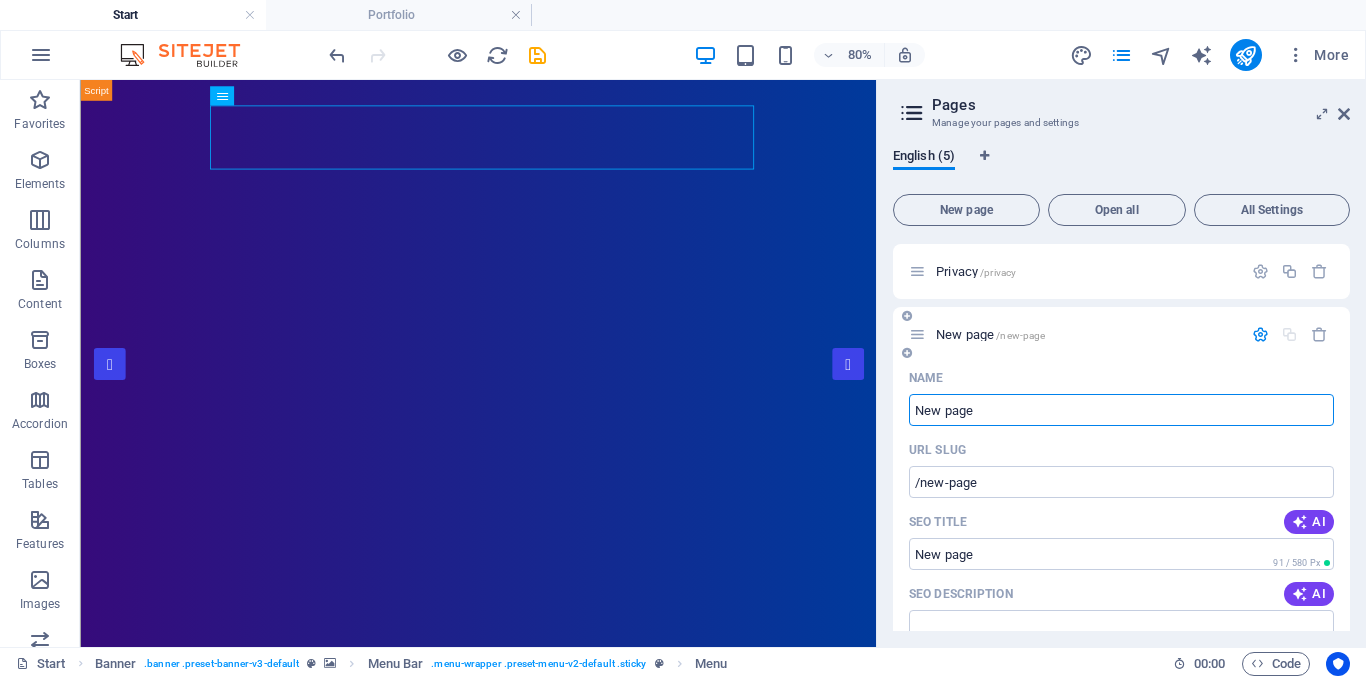 paste on "5G Home Internet" 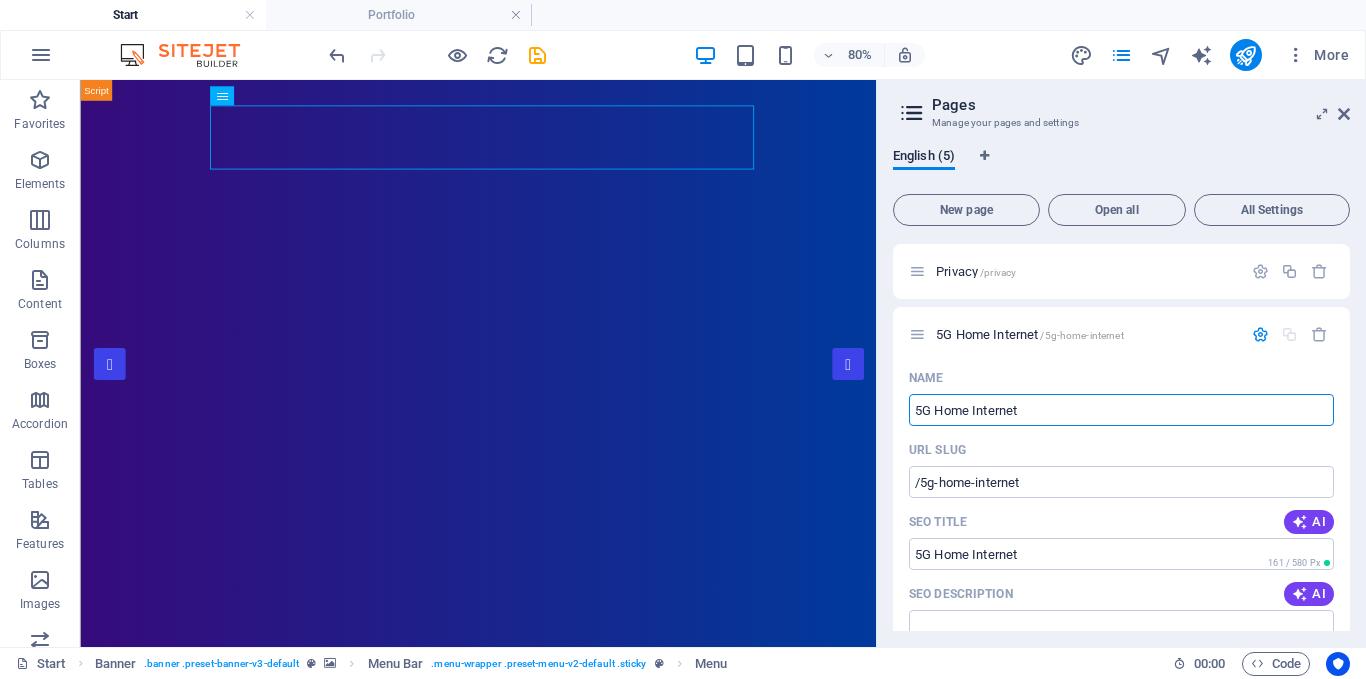 type on "5G Home Internet" 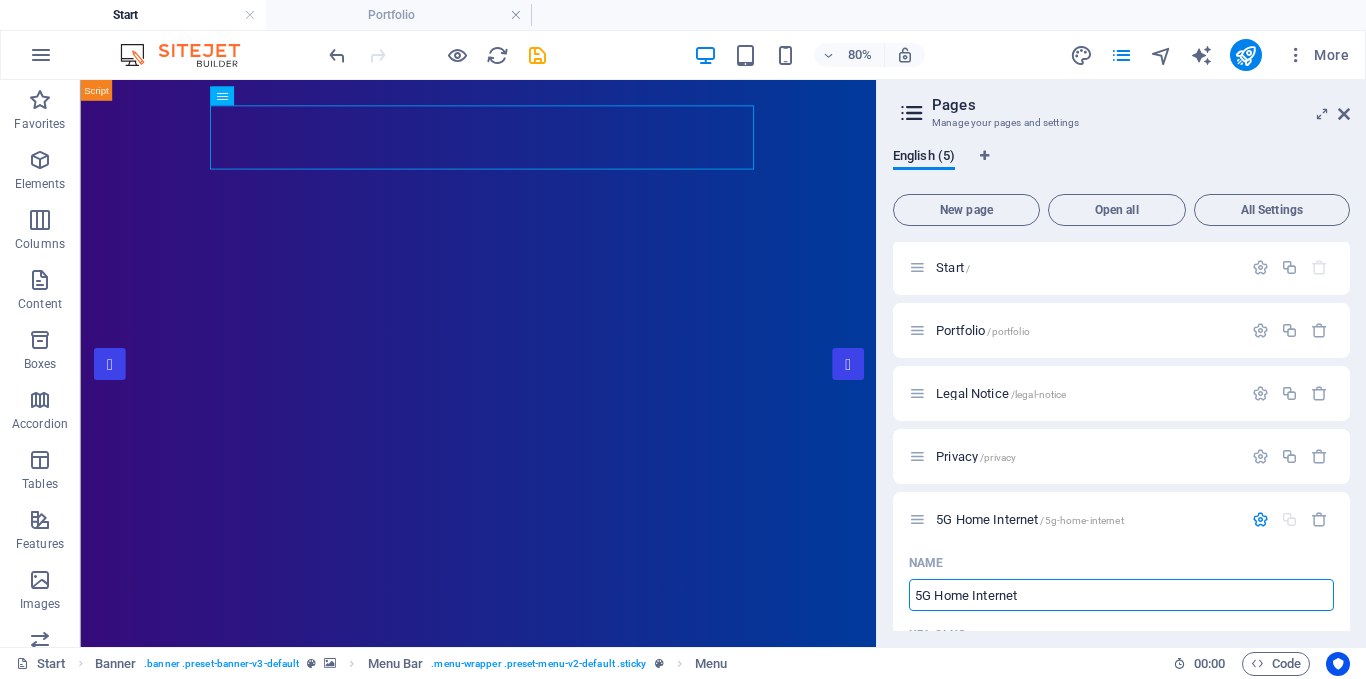 scroll, scrollTop: 0, scrollLeft: 0, axis: both 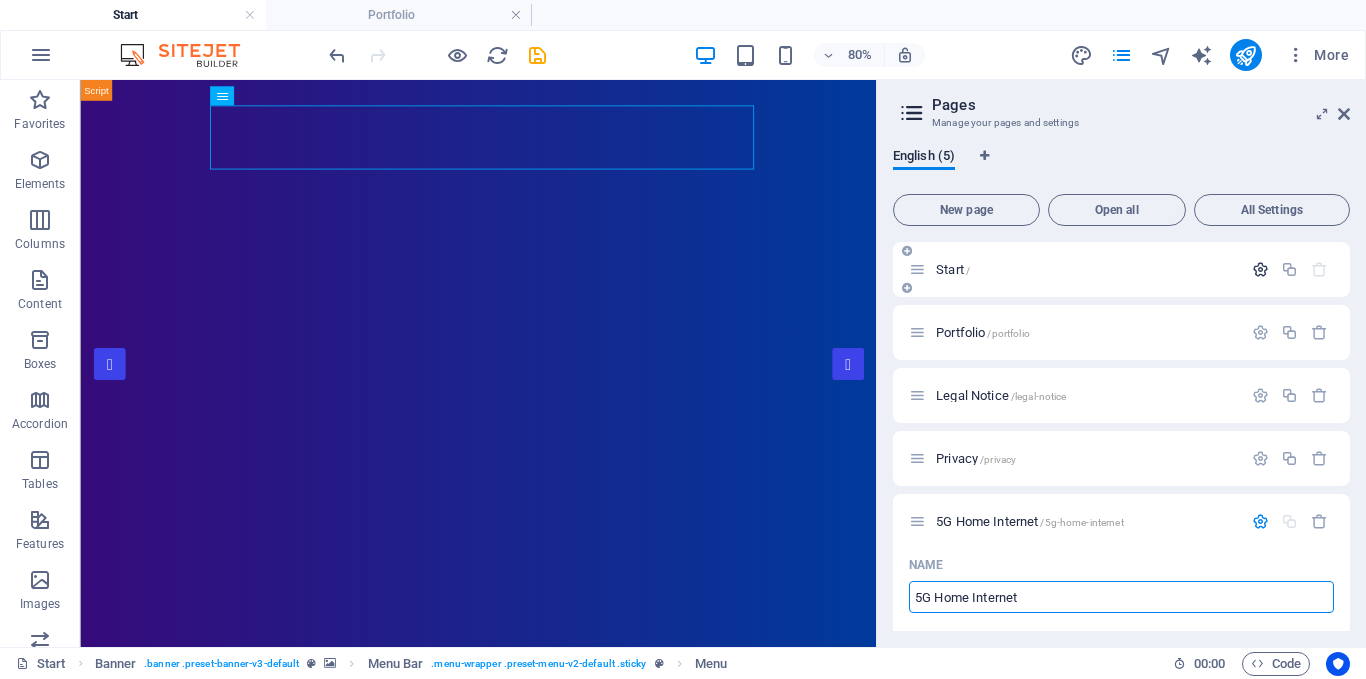 type on "5G Home Internet" 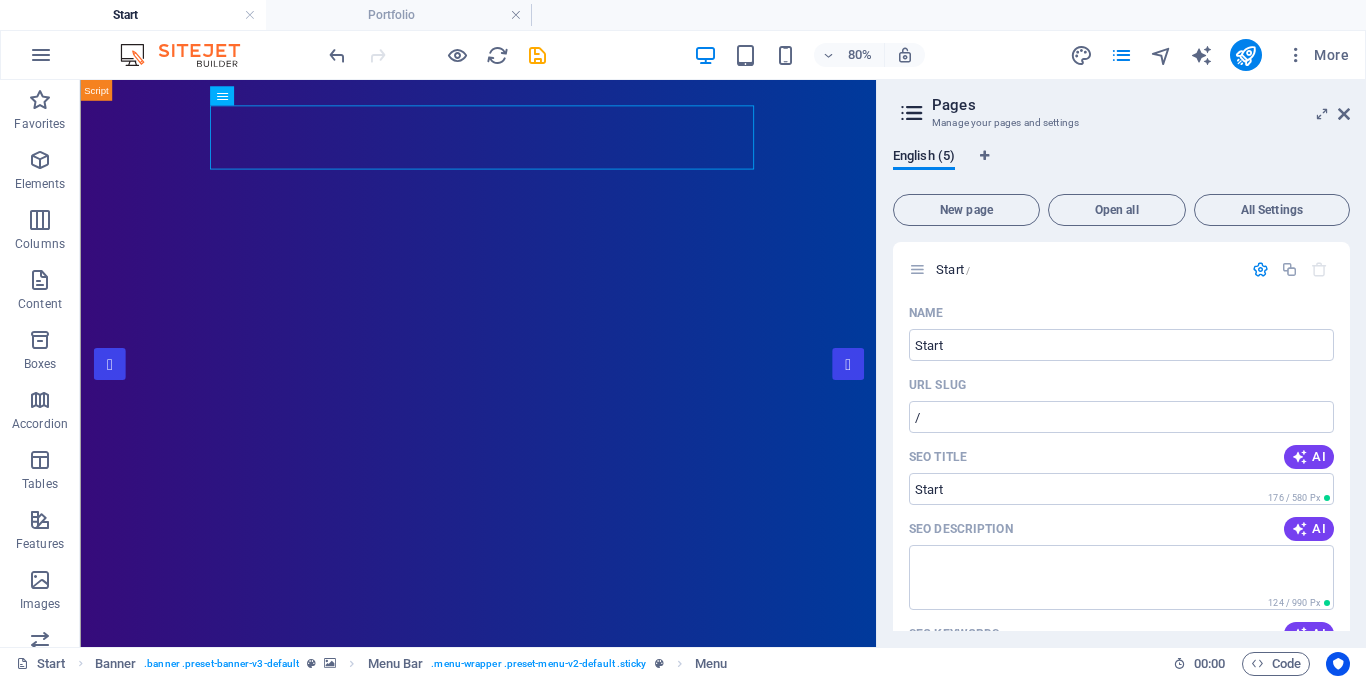 drag, startPoint x: 1350, startPoint y: 301, endPoint x: 1350, endPoint y: 326, distance: 25 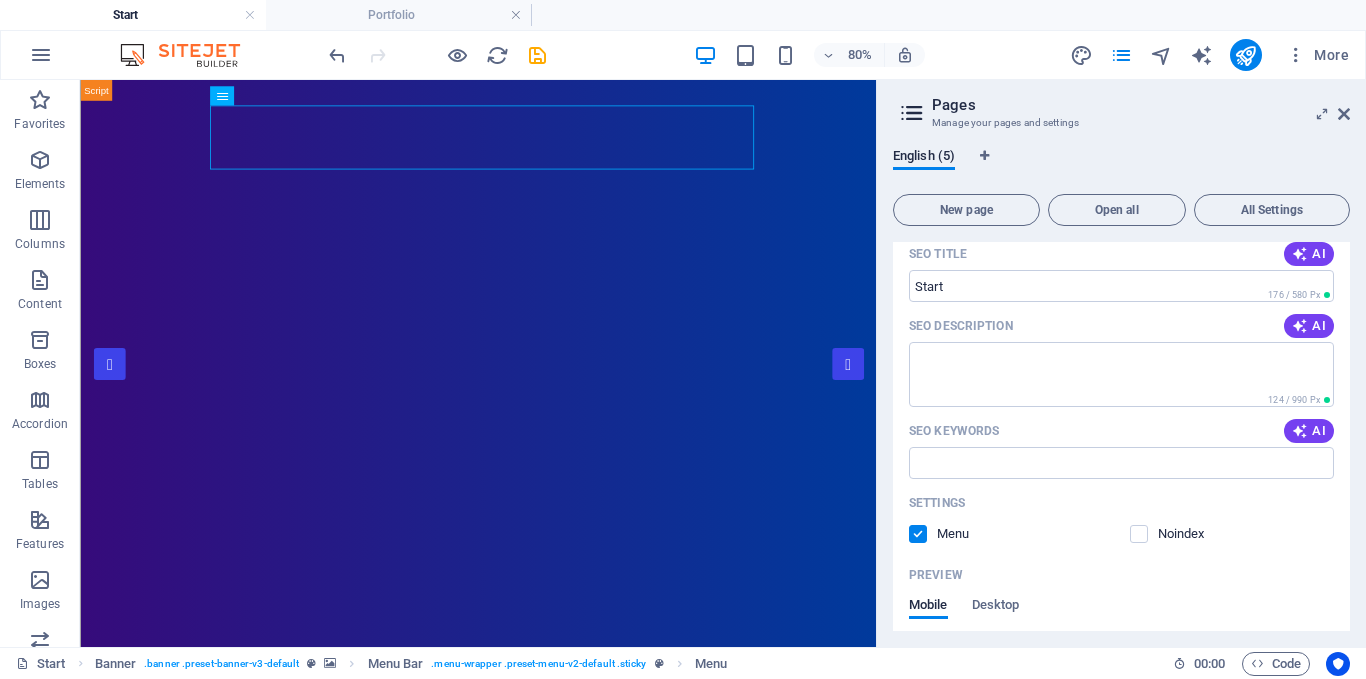 scroll, scrollTop: 213, scrollLeft: 0, axis: vertical 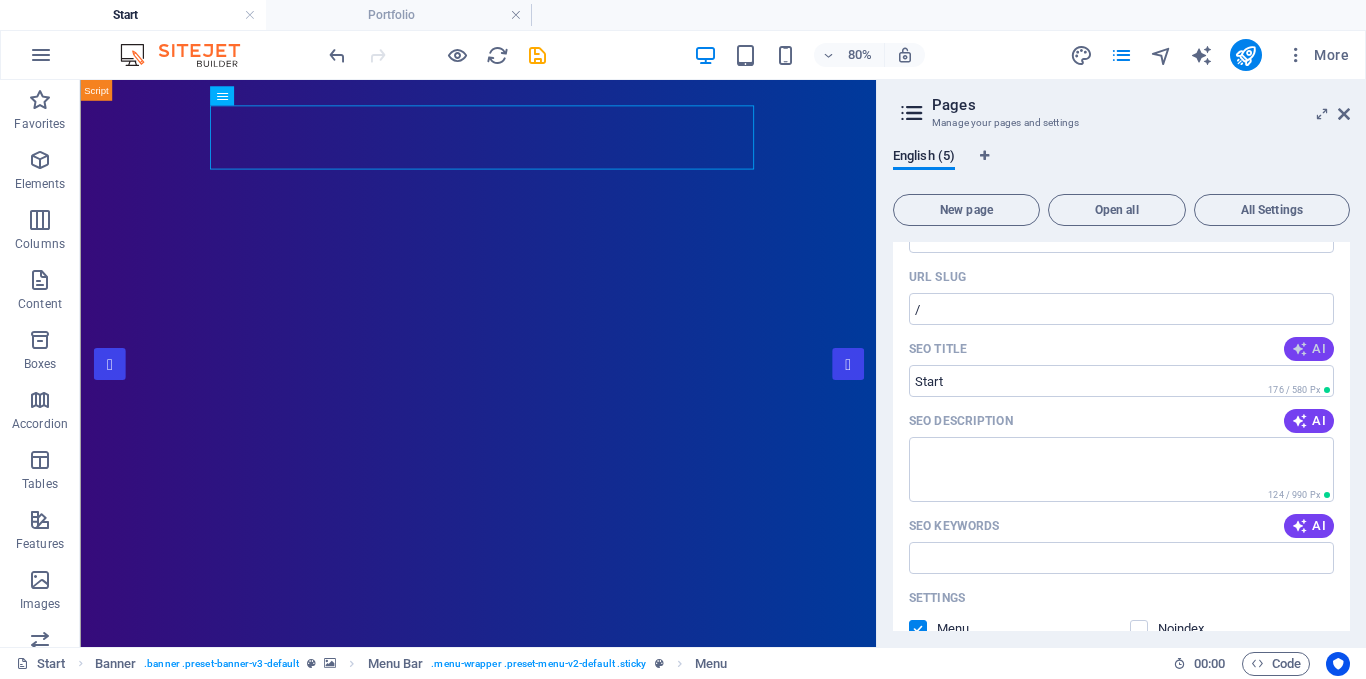 click on "AI" at bounding box center [1309, 349] 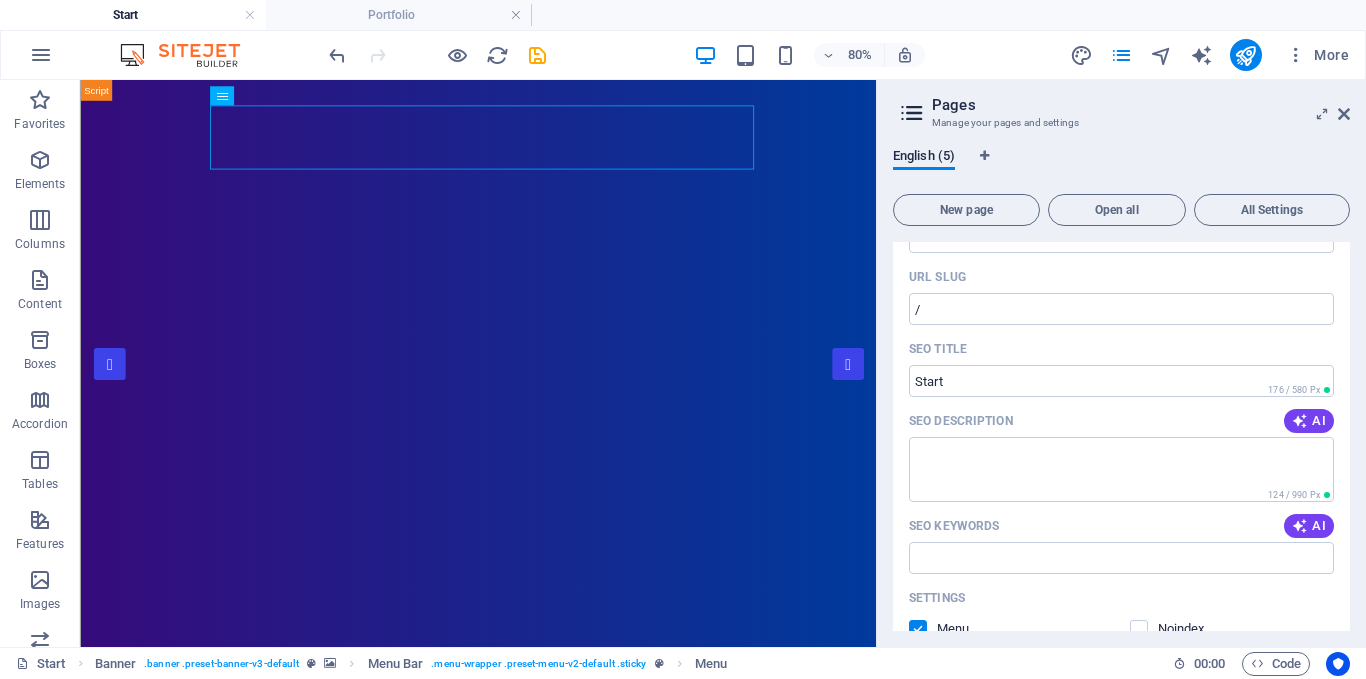 type on "Empower Your Tech Solutions" 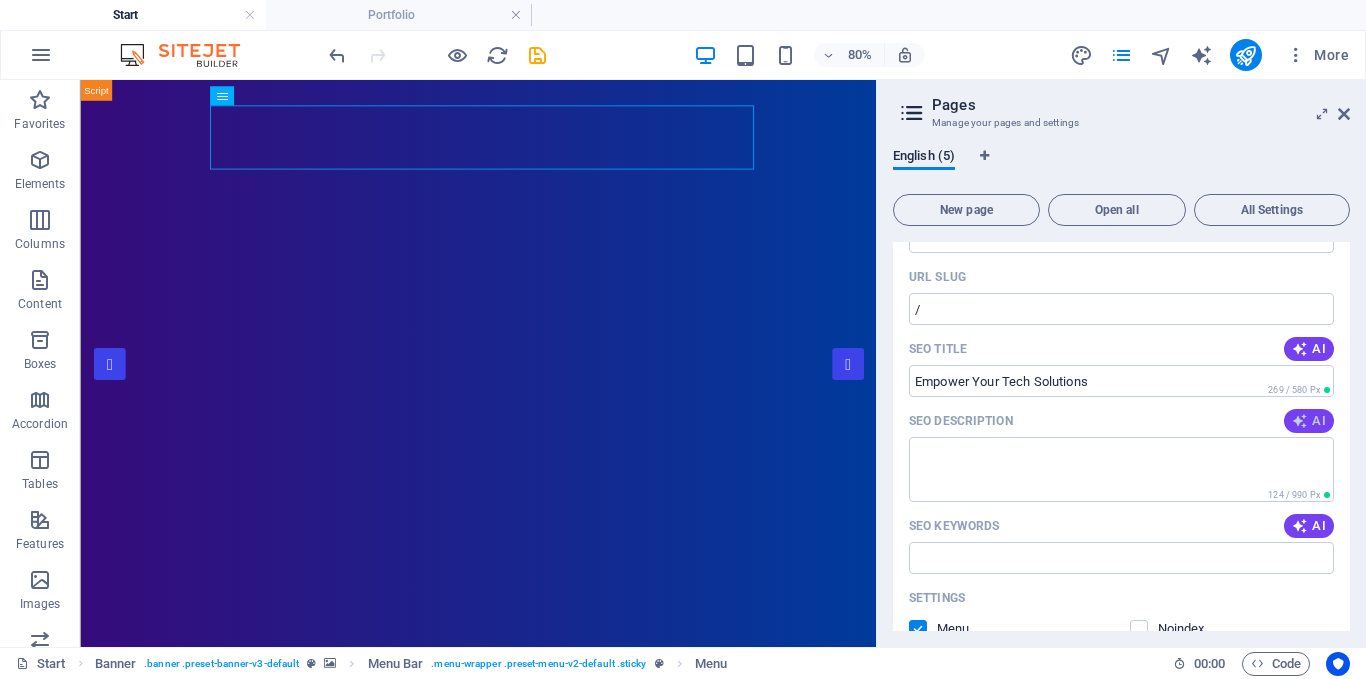 click on "AI" at bounding box center [1309, 421] 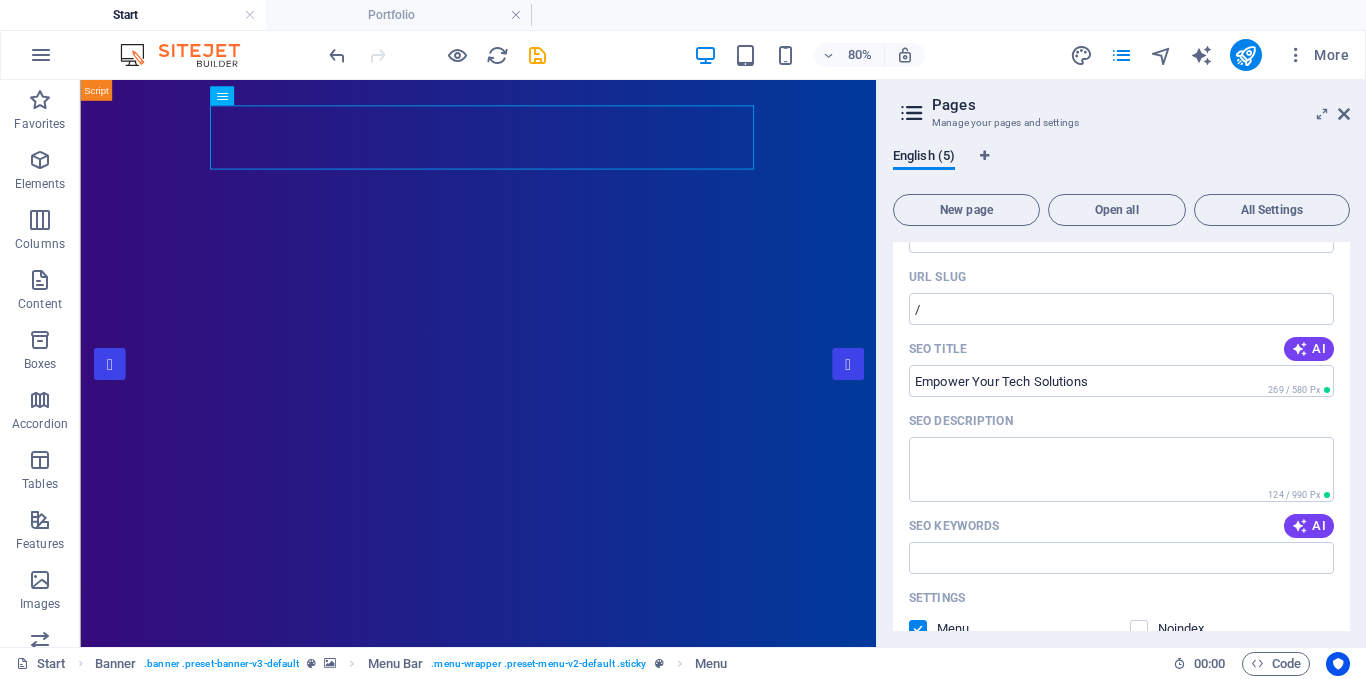 type on "Discover affordable, reliable tech solutions for homes and businesses with OpenWorld—your partner in the 4th Industrial Revolution." 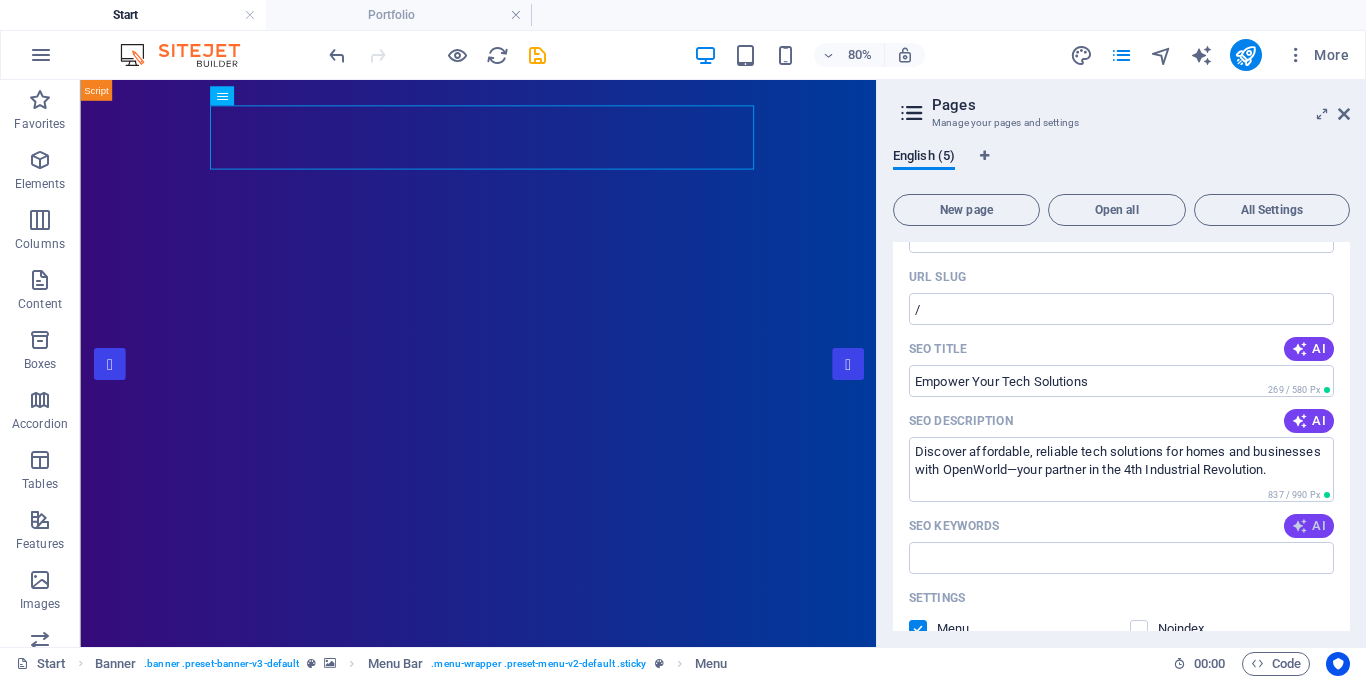 click on "AI" at bounding box center [1309, 526] 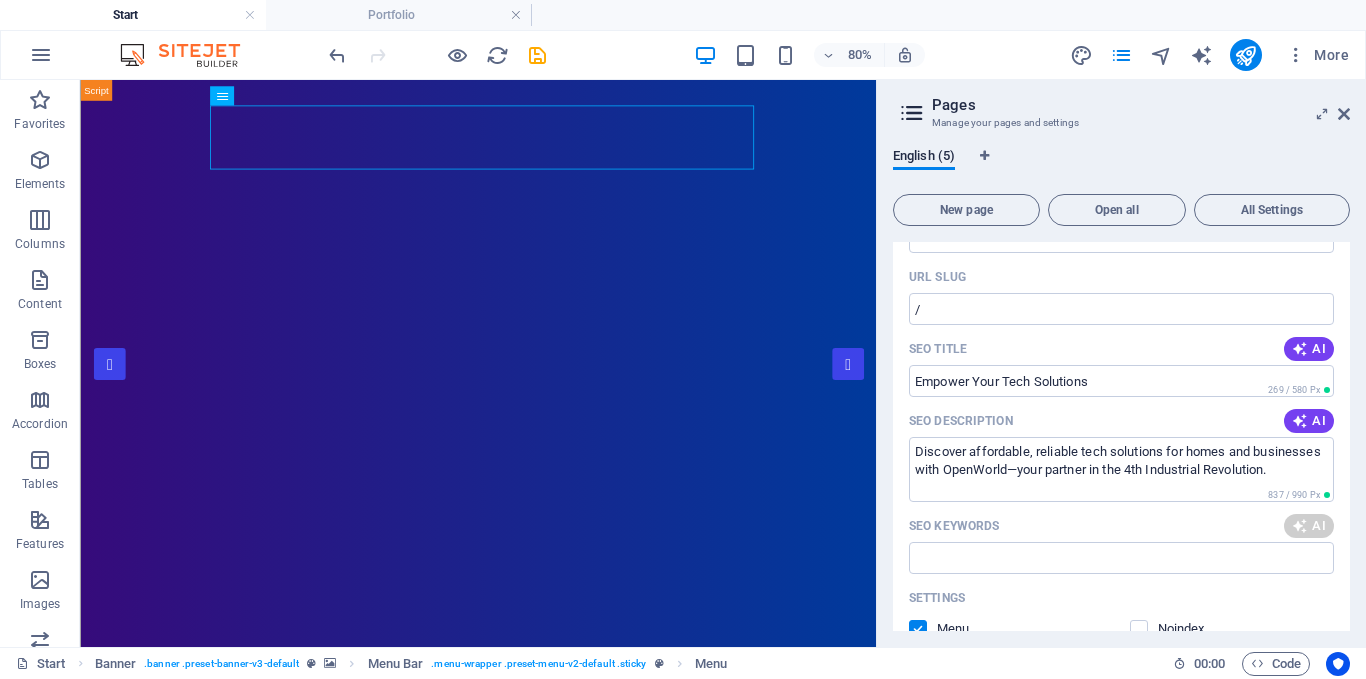 type on "OpenWorld technology solutions, affordable ICT services, reliable internet providers South Africa, VoIP call management, CCTV installation services, customizable tech solutions" 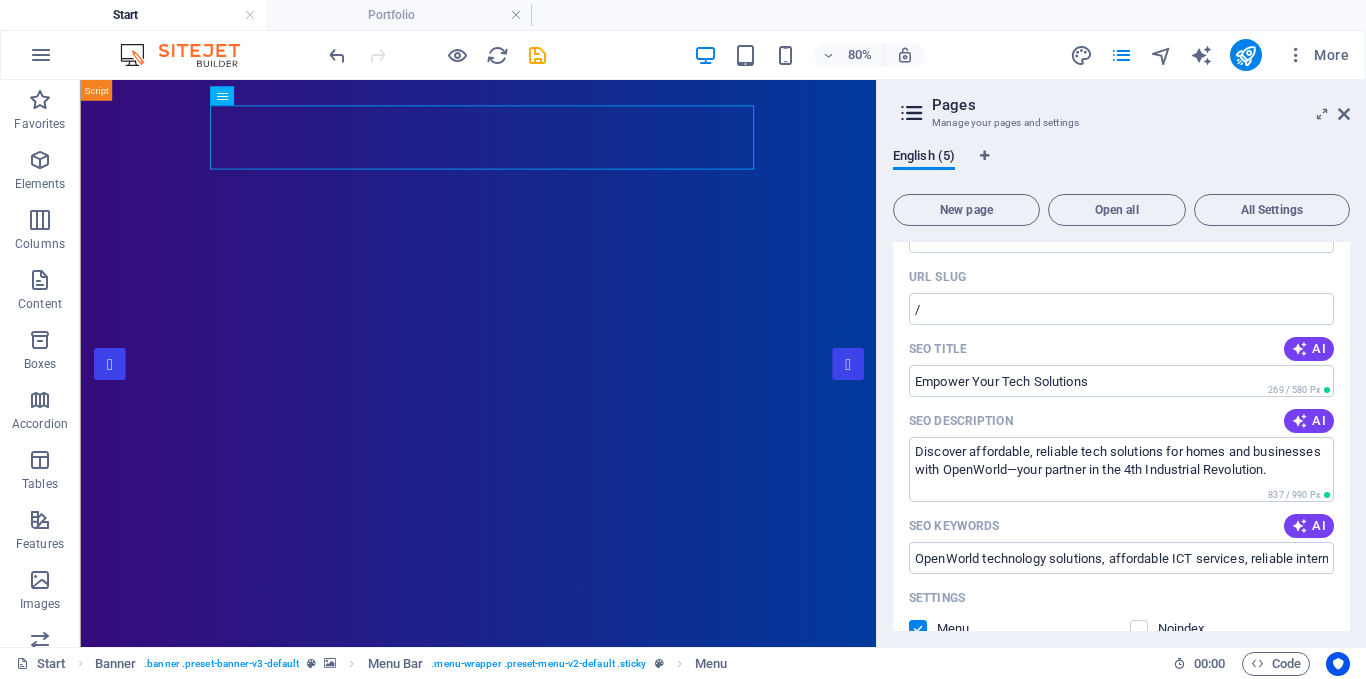 drag, startPoint x: 1350, startPoint y: 322, endPoint x: 1348, endPoint y: 310, distance: 12.165525 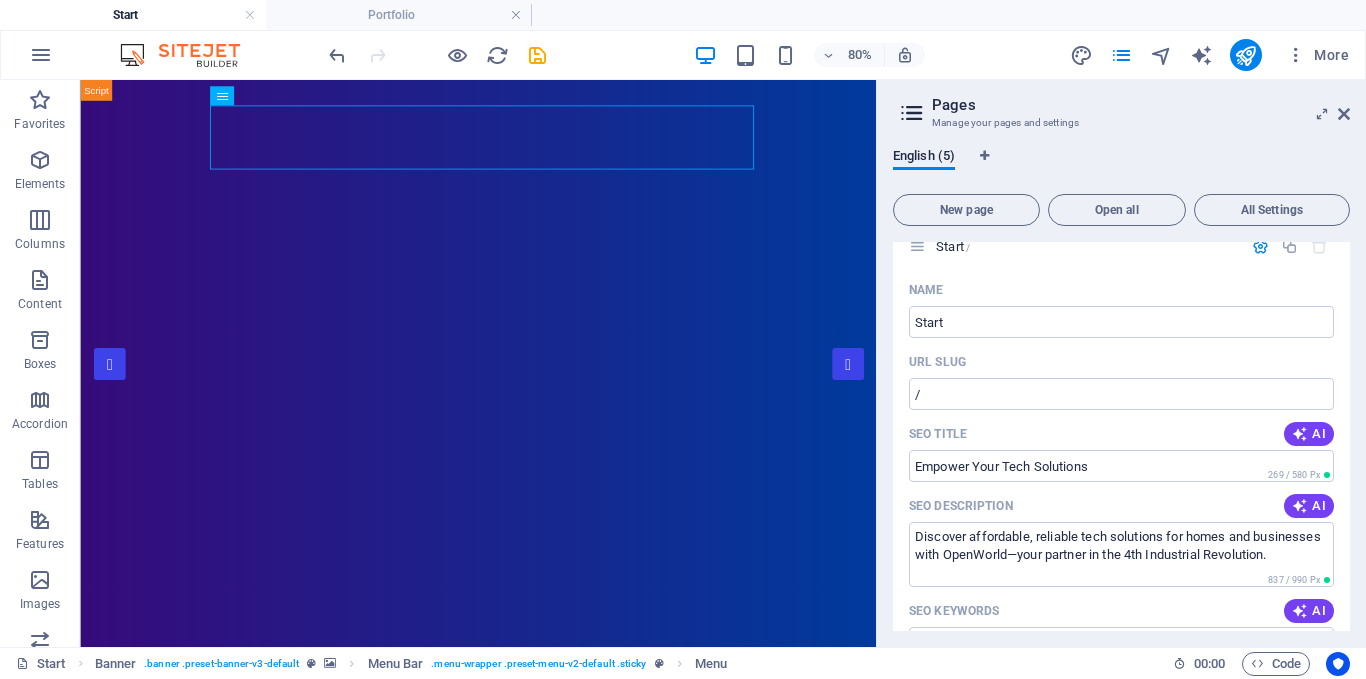 scroll, scrollTop: 0, scrollLeft: 0, axis: both 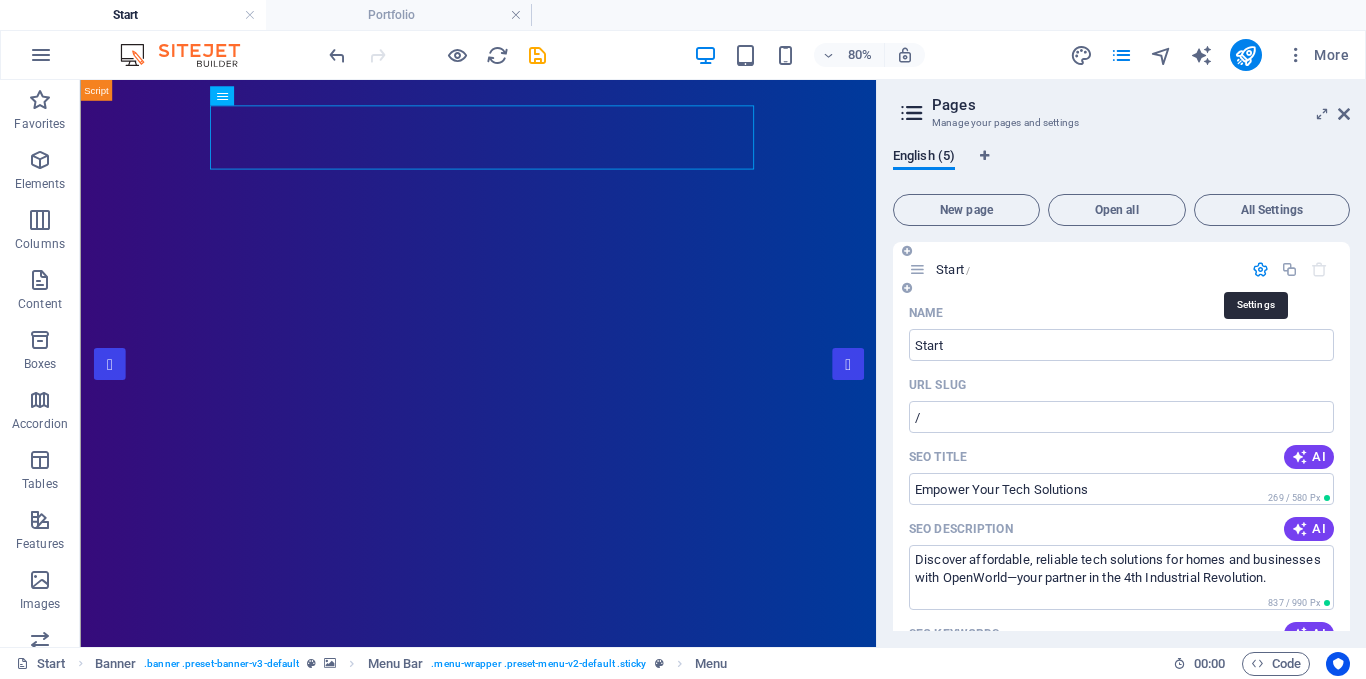 click at bounding box center [1260, 269] 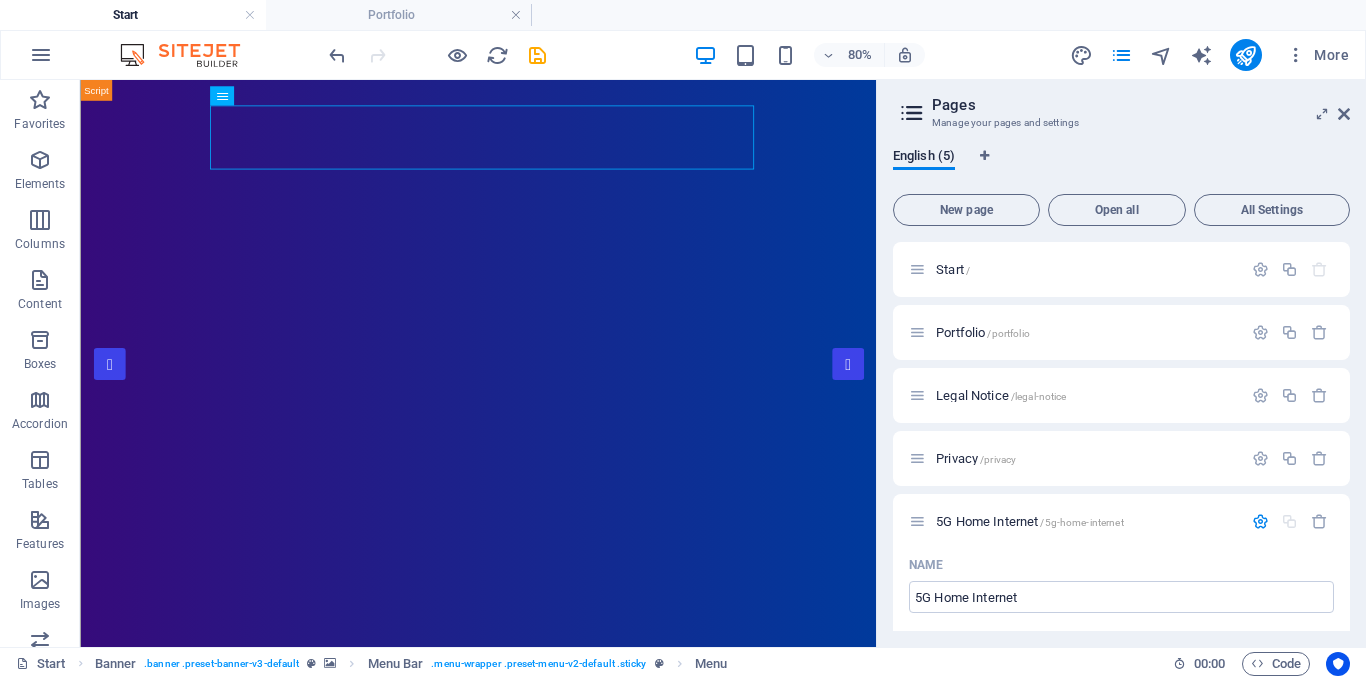 drag, startPoint x: 1349, startPoint y: 313, endPoint x: 1351, endPoint y: 369, distance: 56.0357 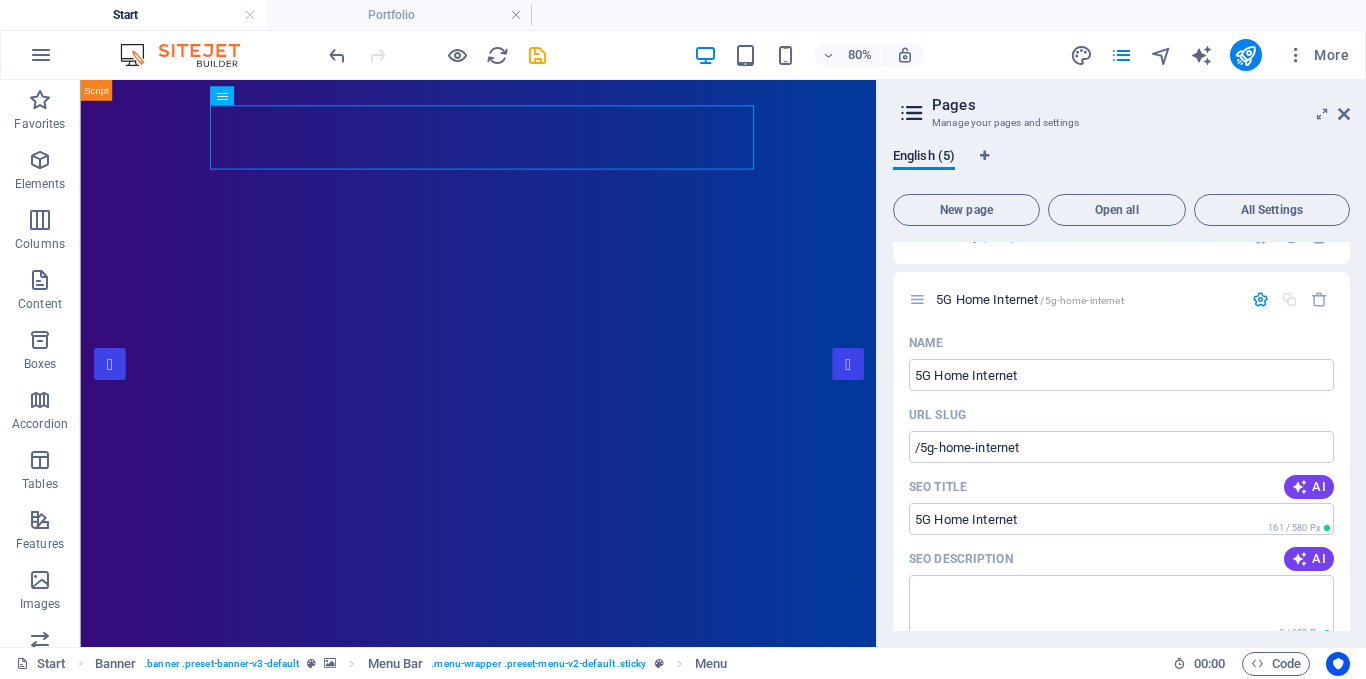 scroll, scrollTop: 242, scrollLeft: 0, axis: vertical 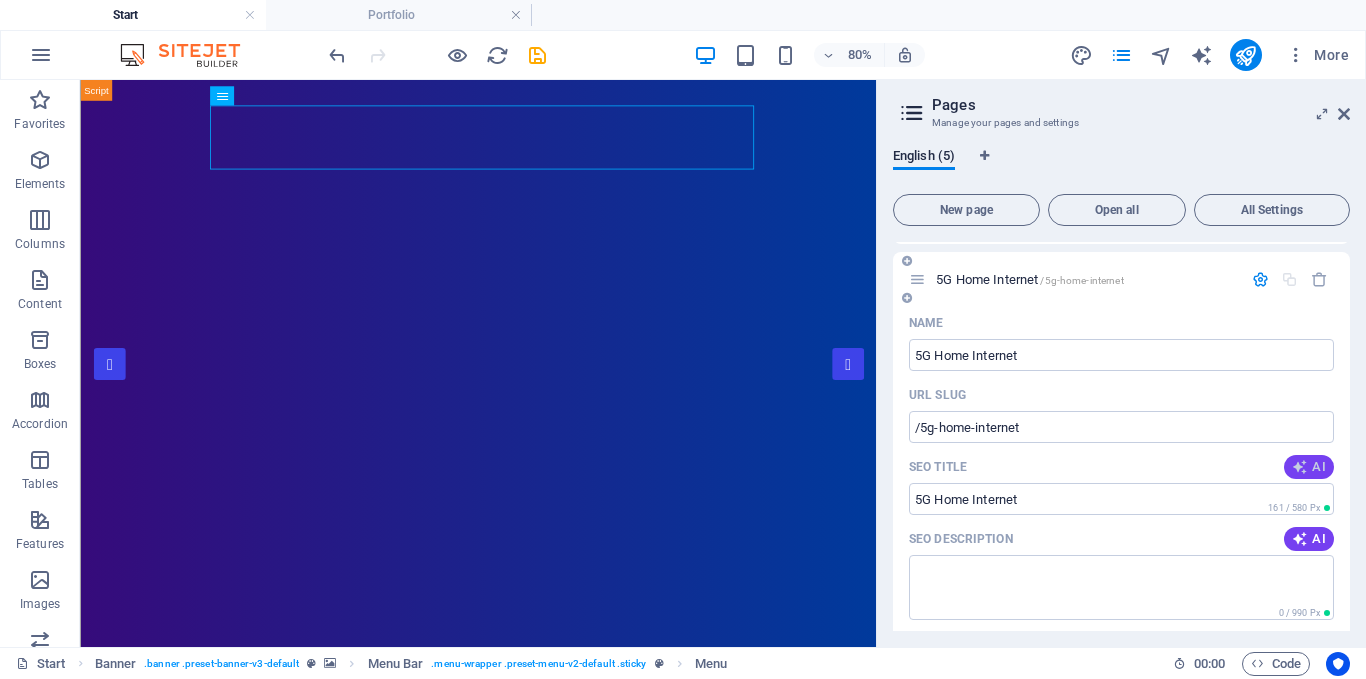 click at bounding box center [1300, 467] 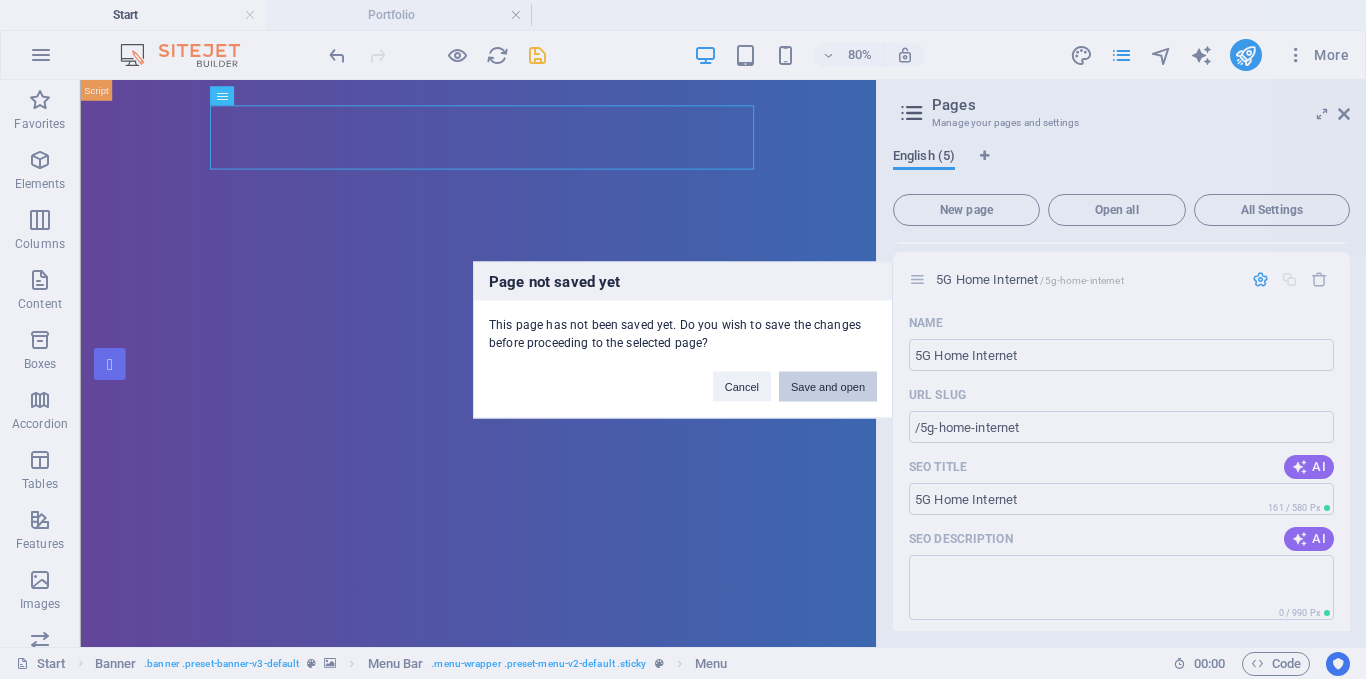 click on "Save and open" at bounding box center (828, 386) 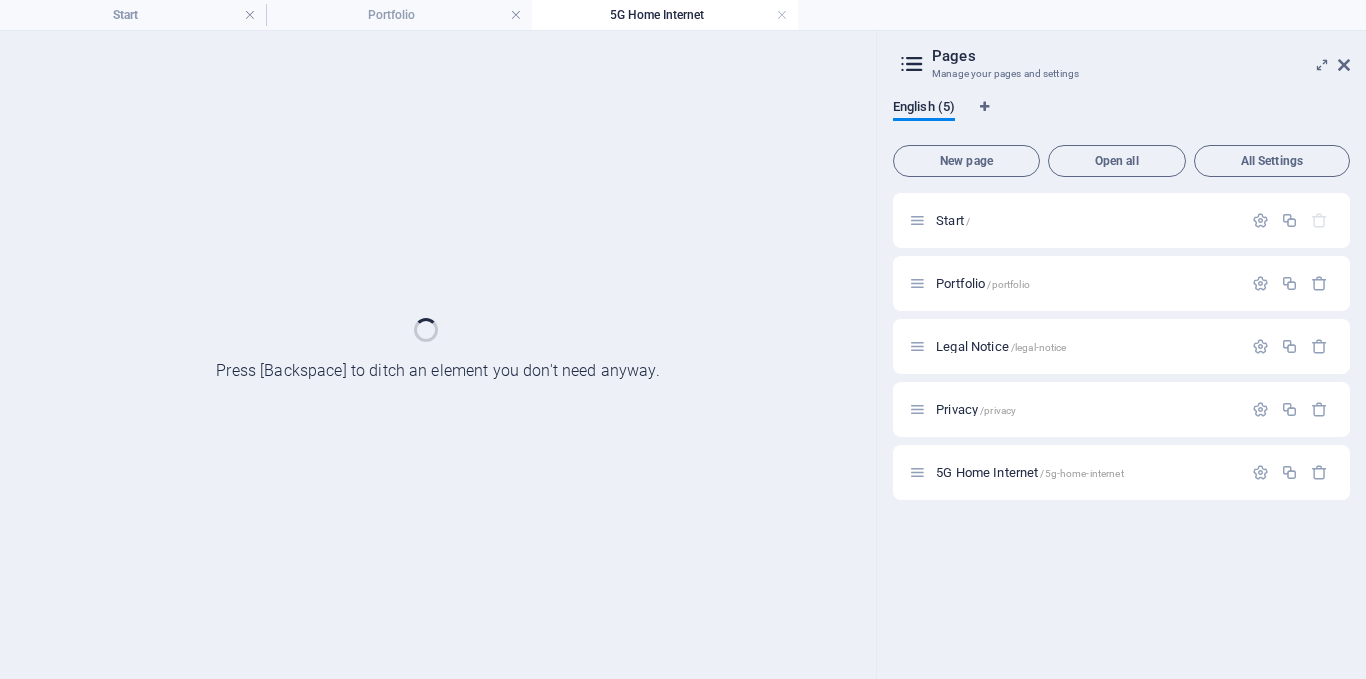 scroll, scrollTop: 0, scrollLeft: 0, axis: both 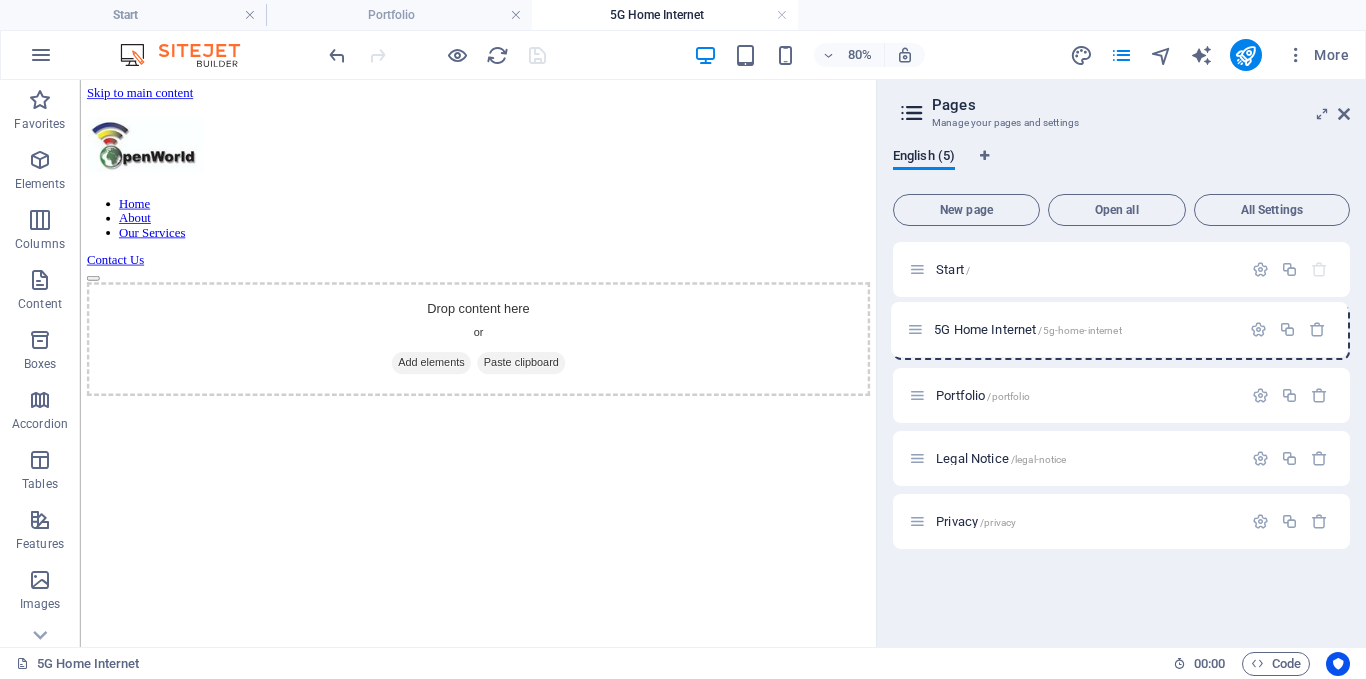 drag, startPoint x: 923, startPoint y: 528, endPoint x: 921, endPoint y: 329, distance: 199.01006 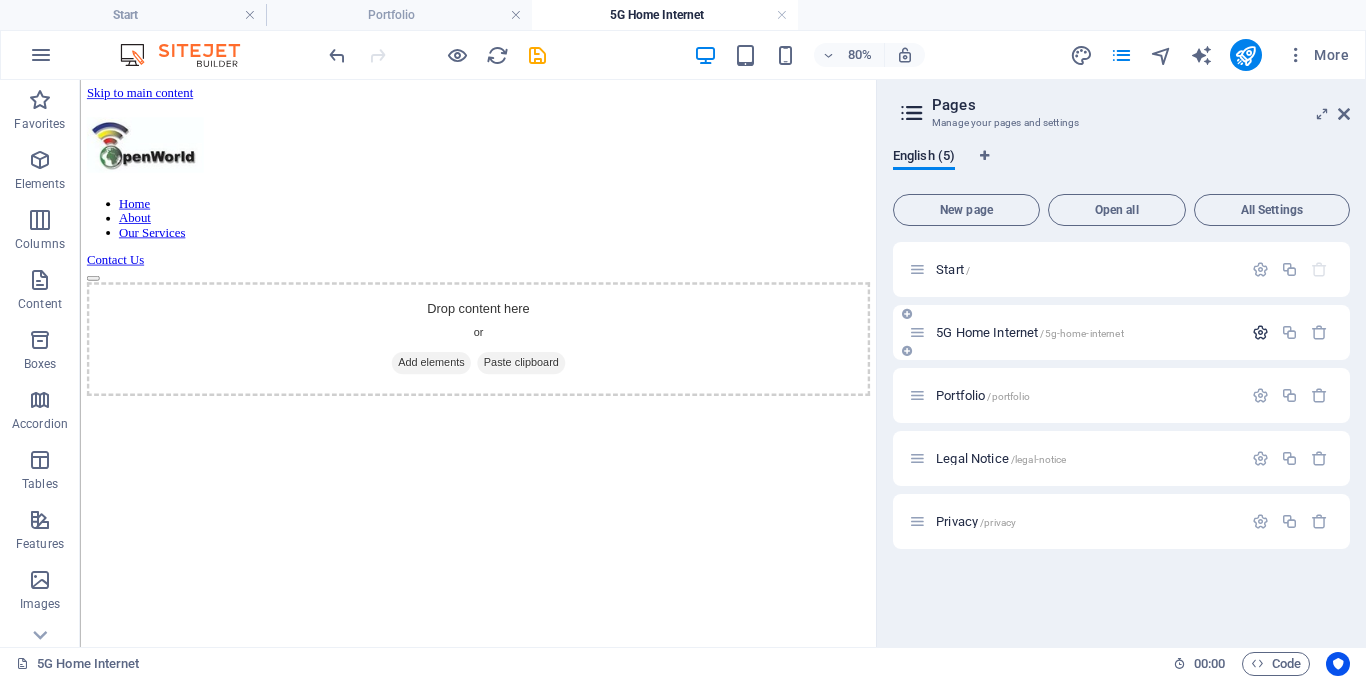 click at bounding box center [1260, 332] 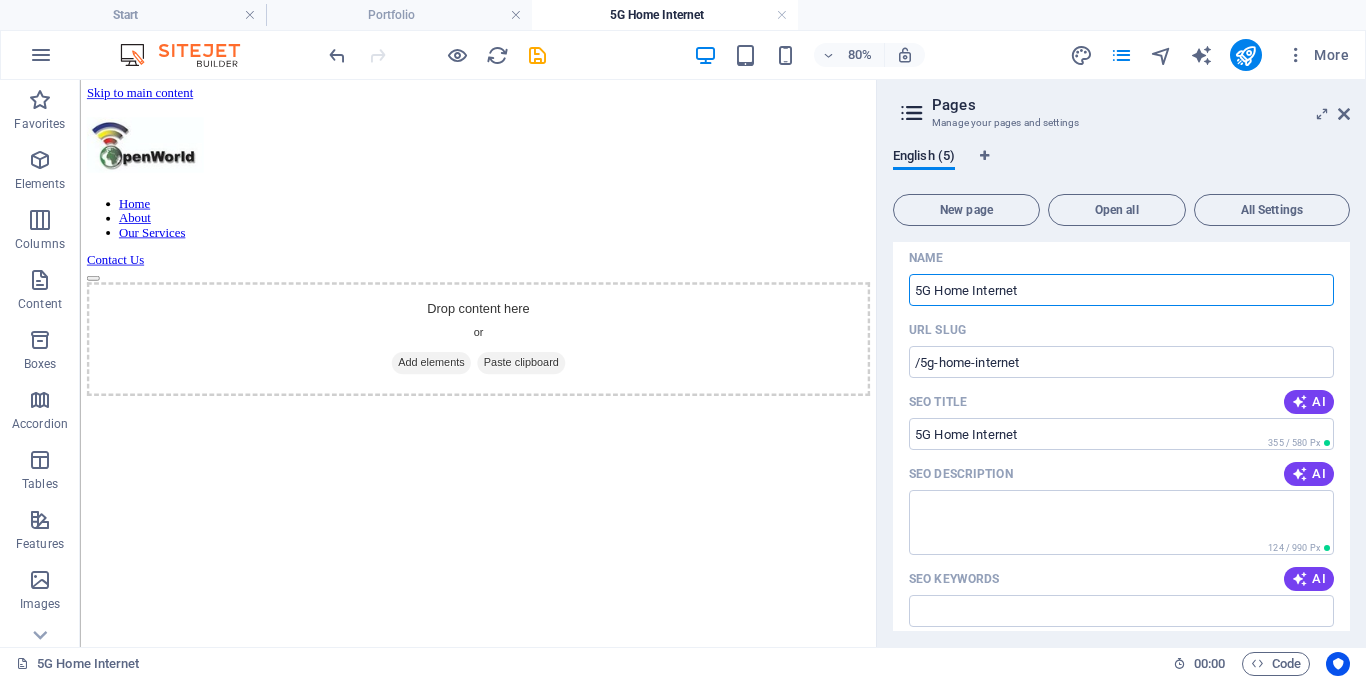 scroll, scrollTop: 120, scrollLeft: 0, axis: vertical 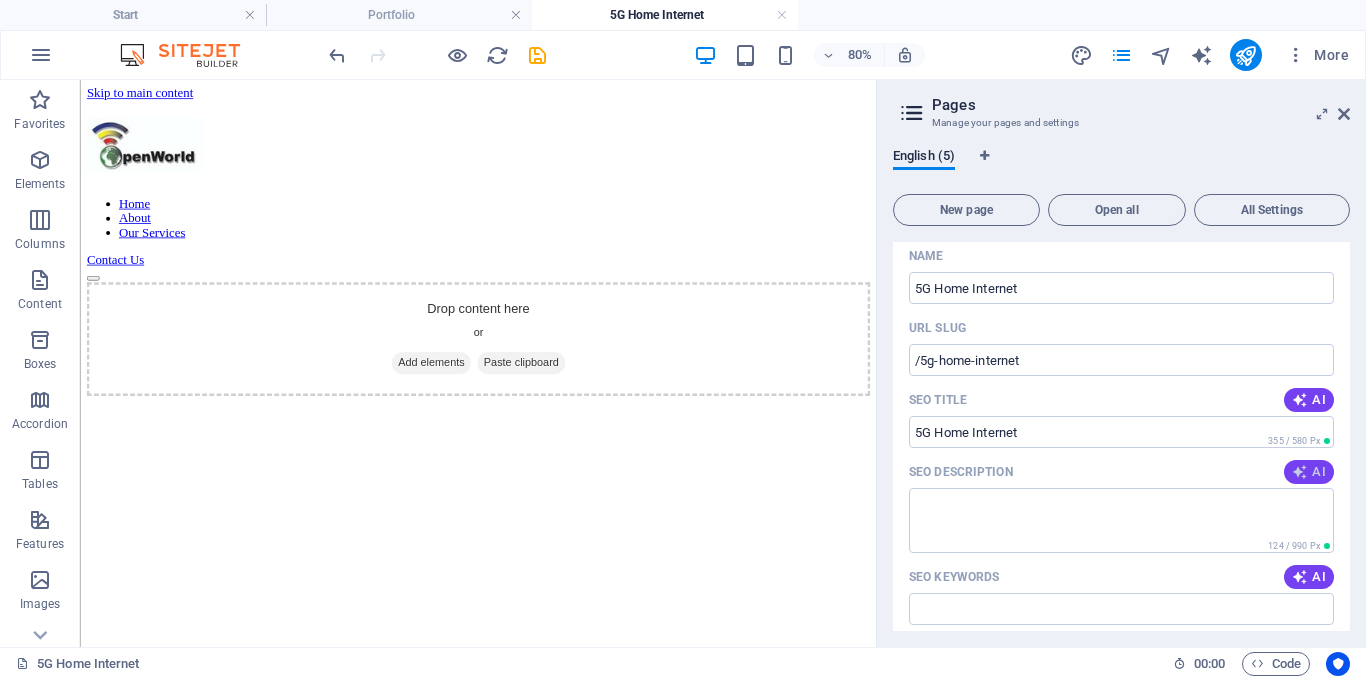 click on "AI" at bounding box center (1309, 472) 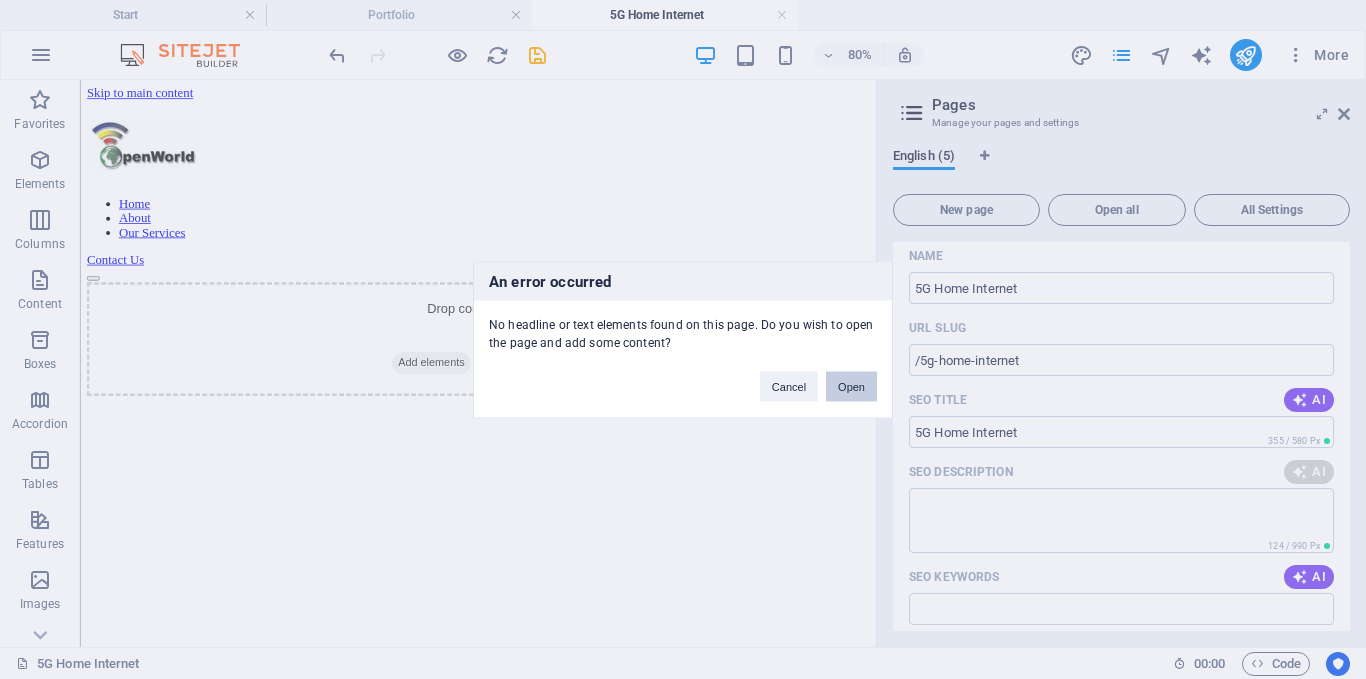 click on "Open" at bounding box center [851, 386] 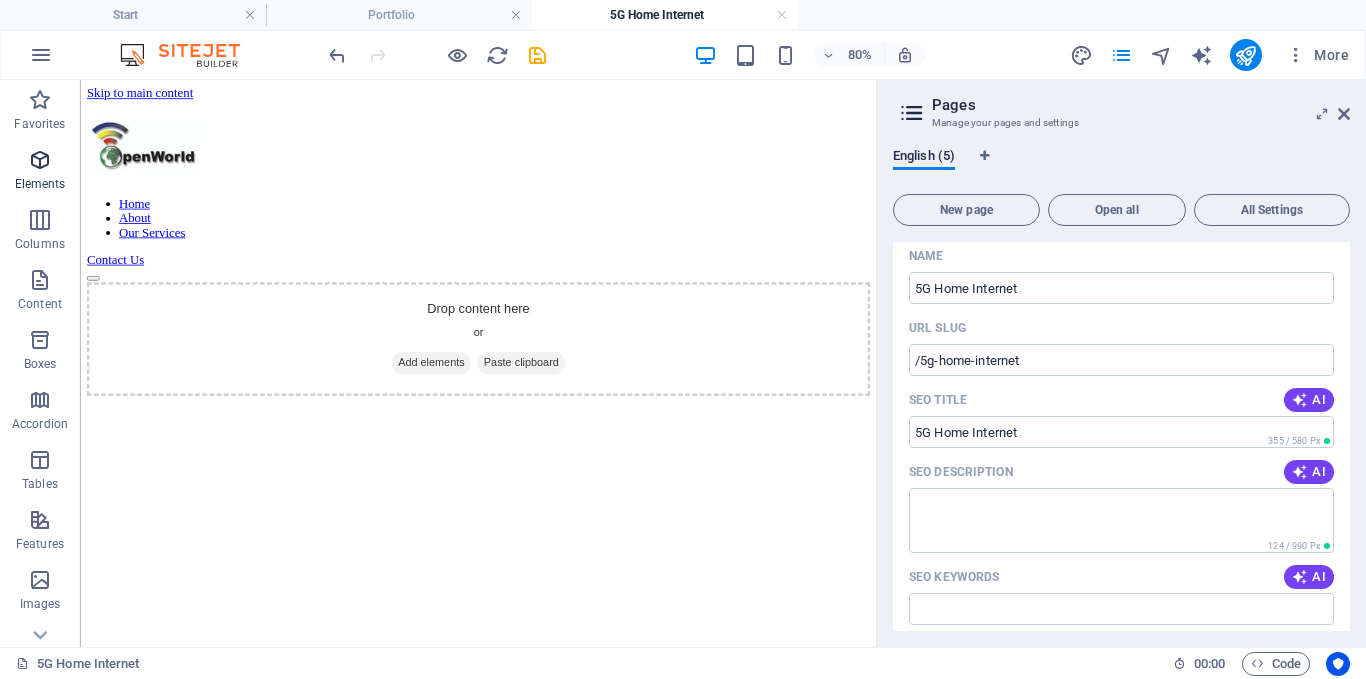 click at bounding box center (40, 160) 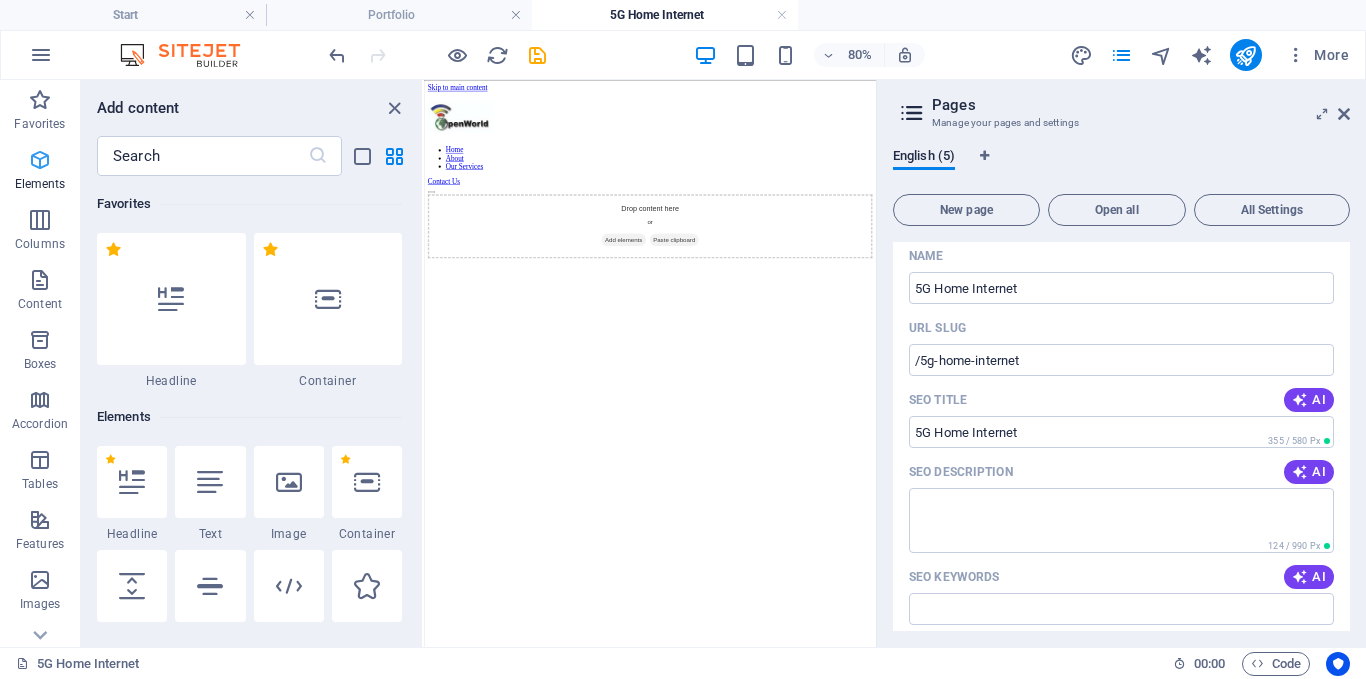 click at bounding box center [40, 160] 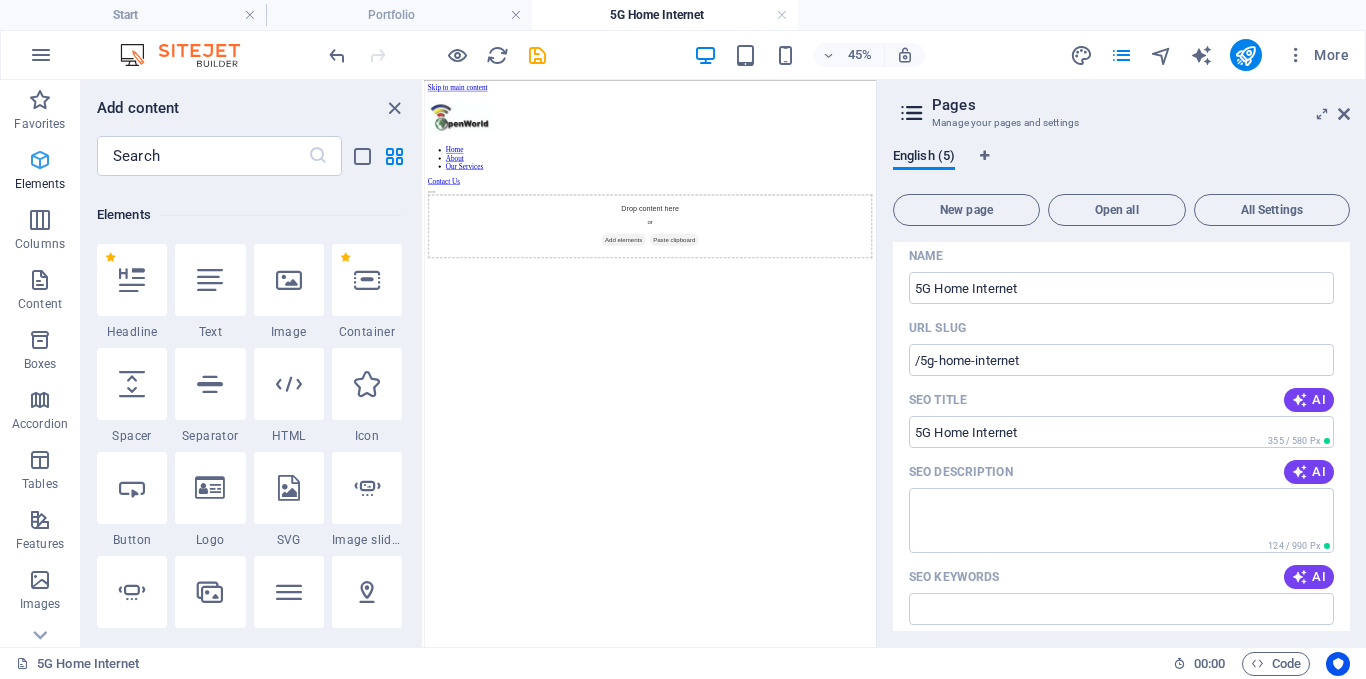 scroll, scrollTop: 213, scrollLeft: 0, axis: vertical 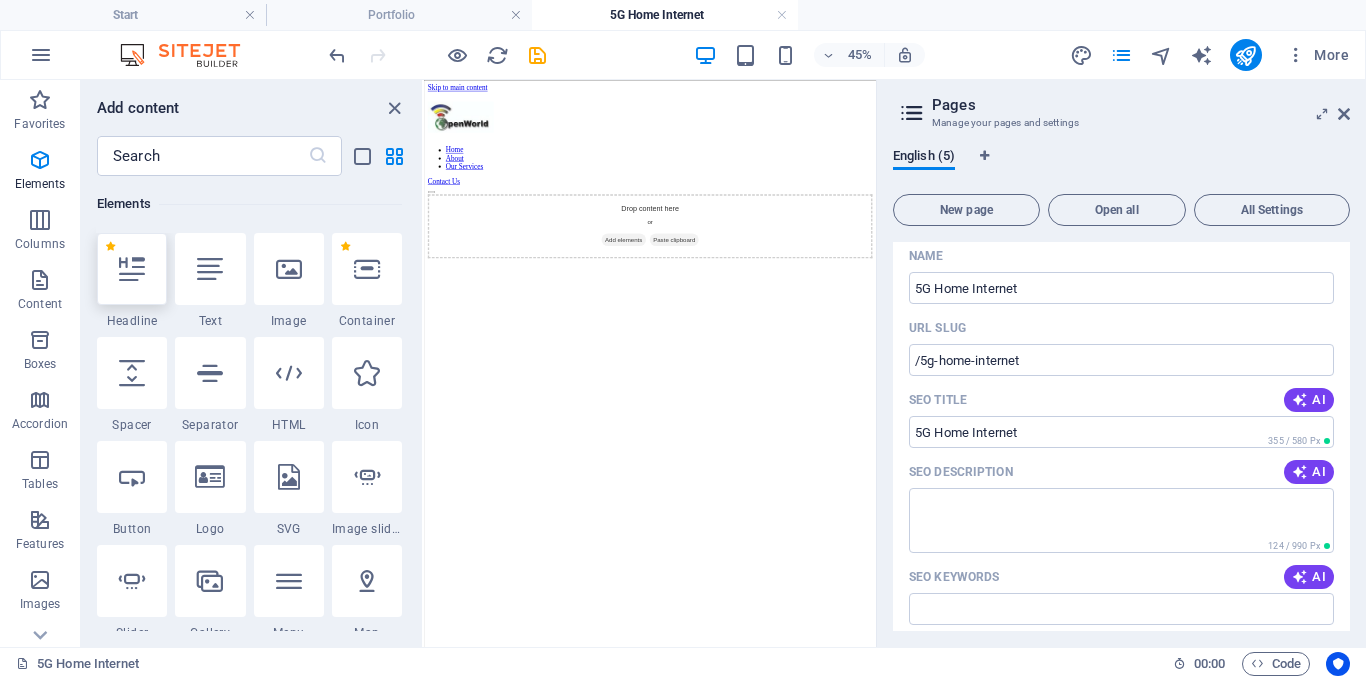 click at bounding box center (132, 269) 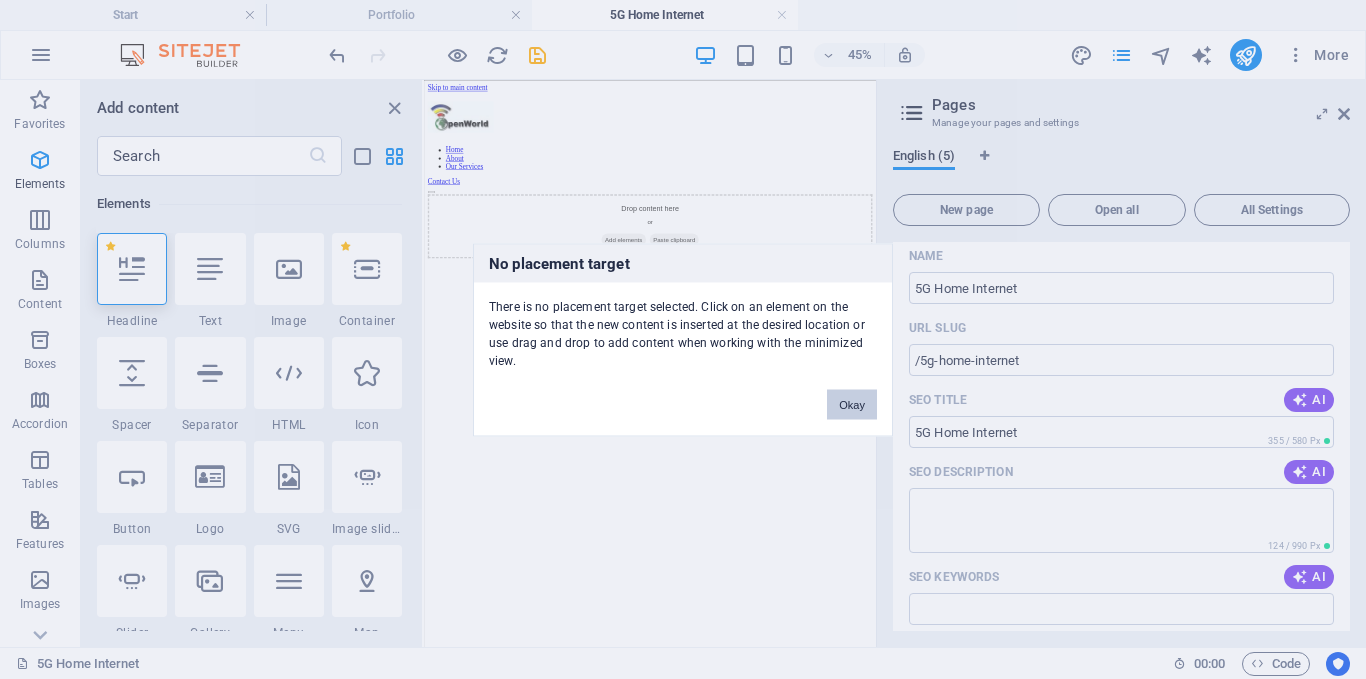 click on "Okay" at bounding box center (852, 404) 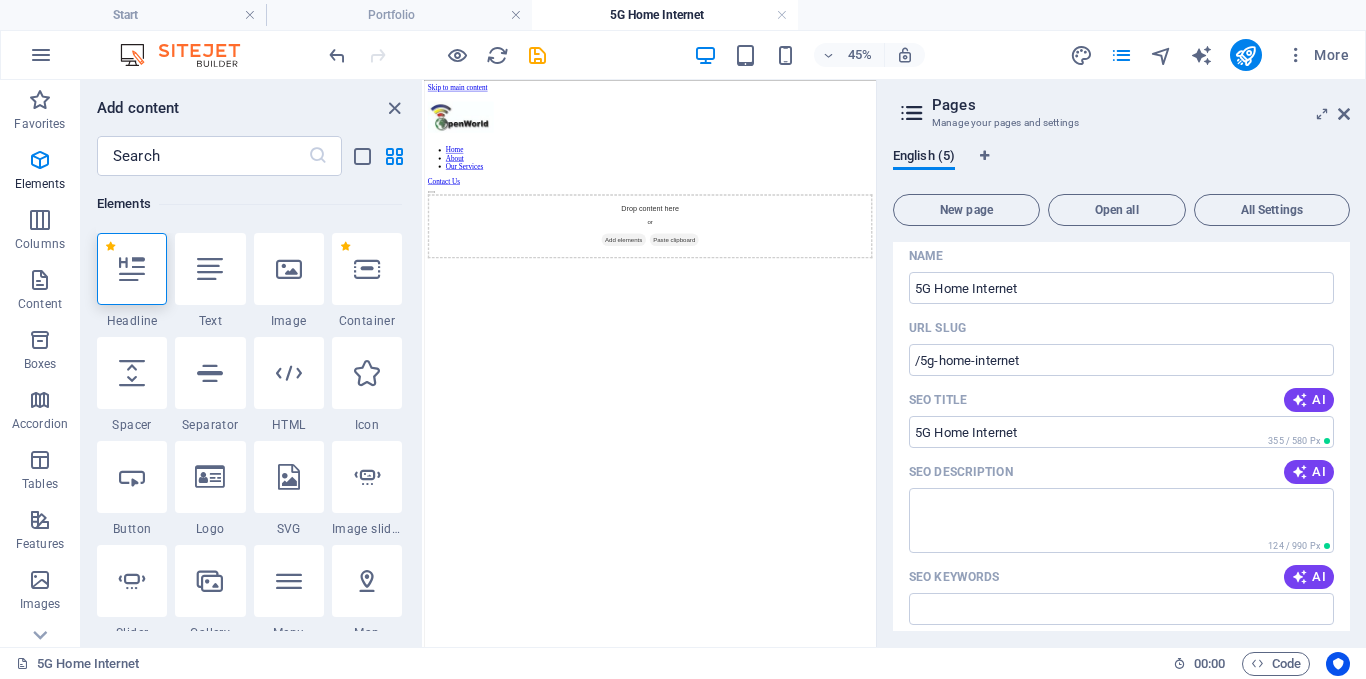click at bounding box center (132, 269) 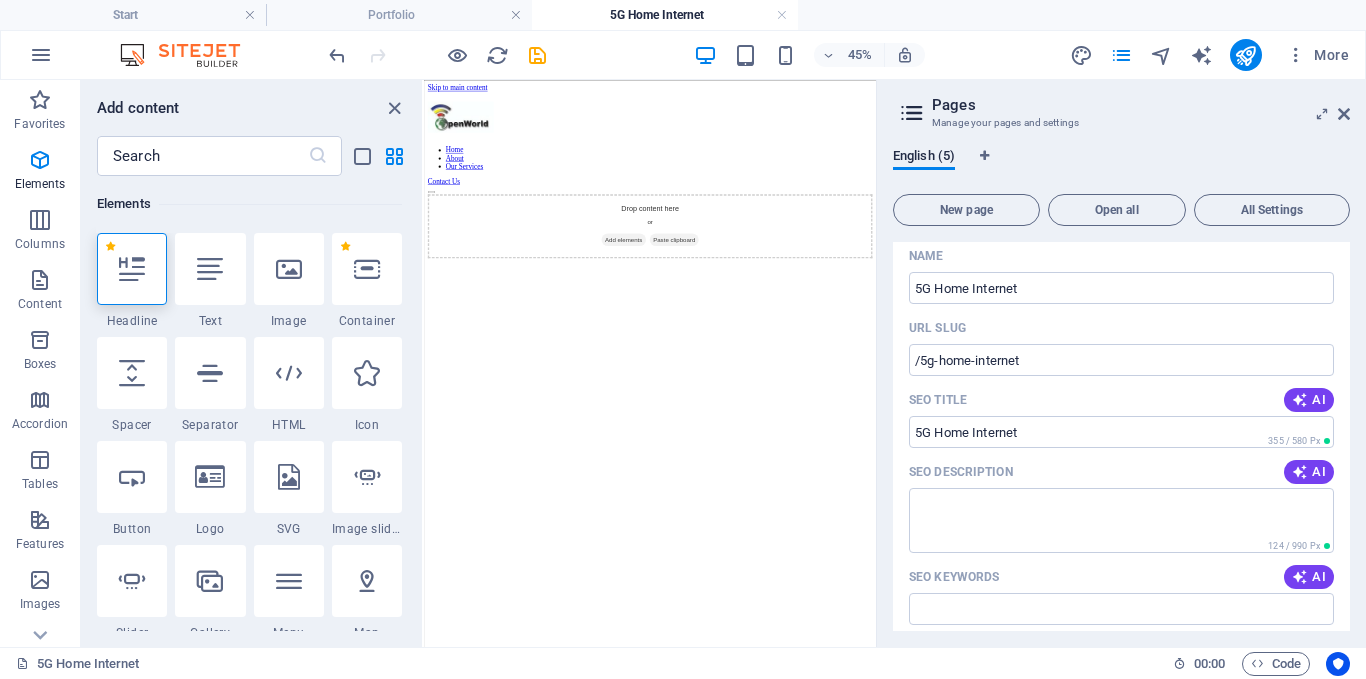 click at bounding box center [132, 269] 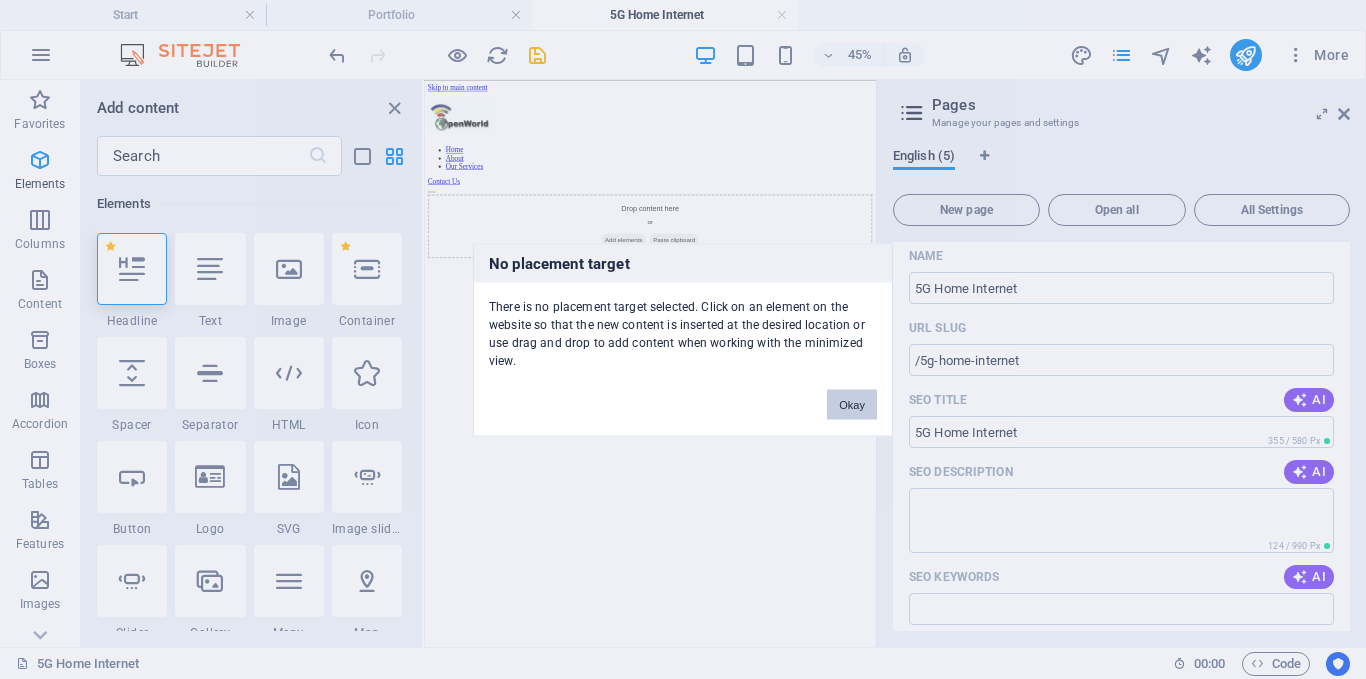 drag, startPoint x: 862, startPoint y: 413, endPoint x: 353, endPoint y: 215, distance: 546.1547 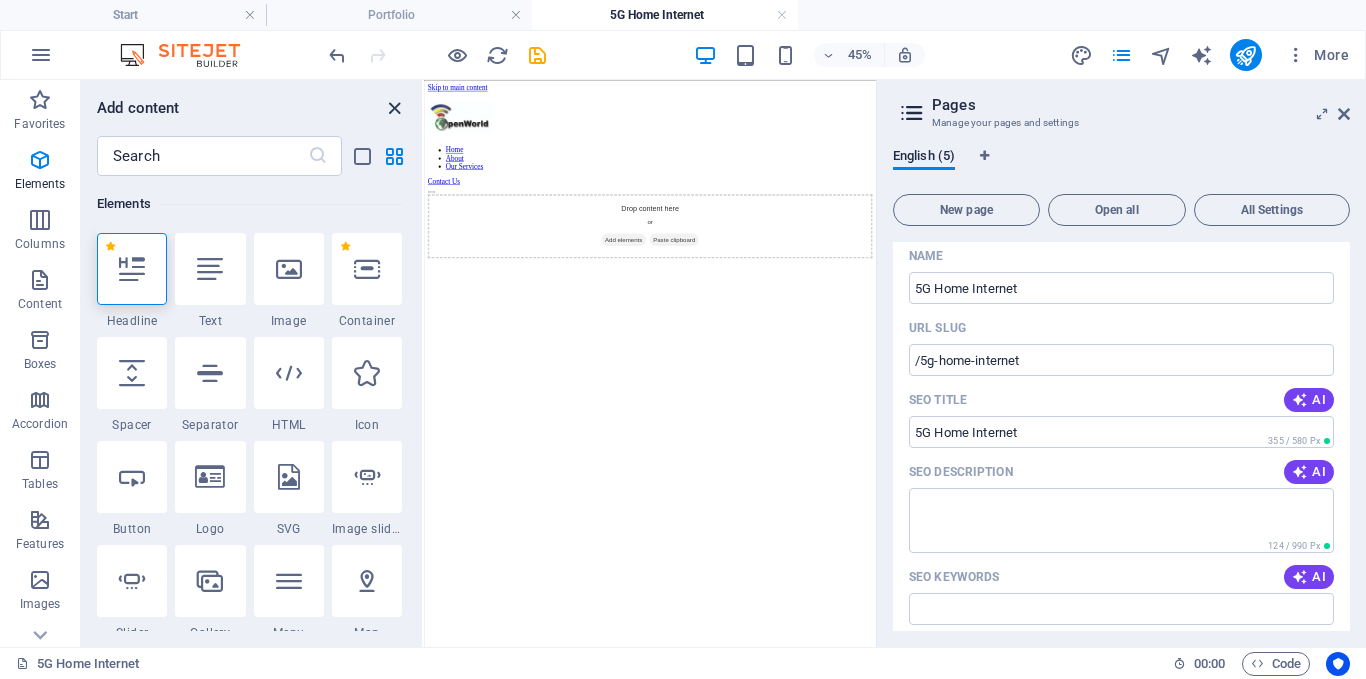 drag, startPoint x: 390, startPoint y: 97, endPoint x: 396, endPoint y: 33, distance: 64.28063 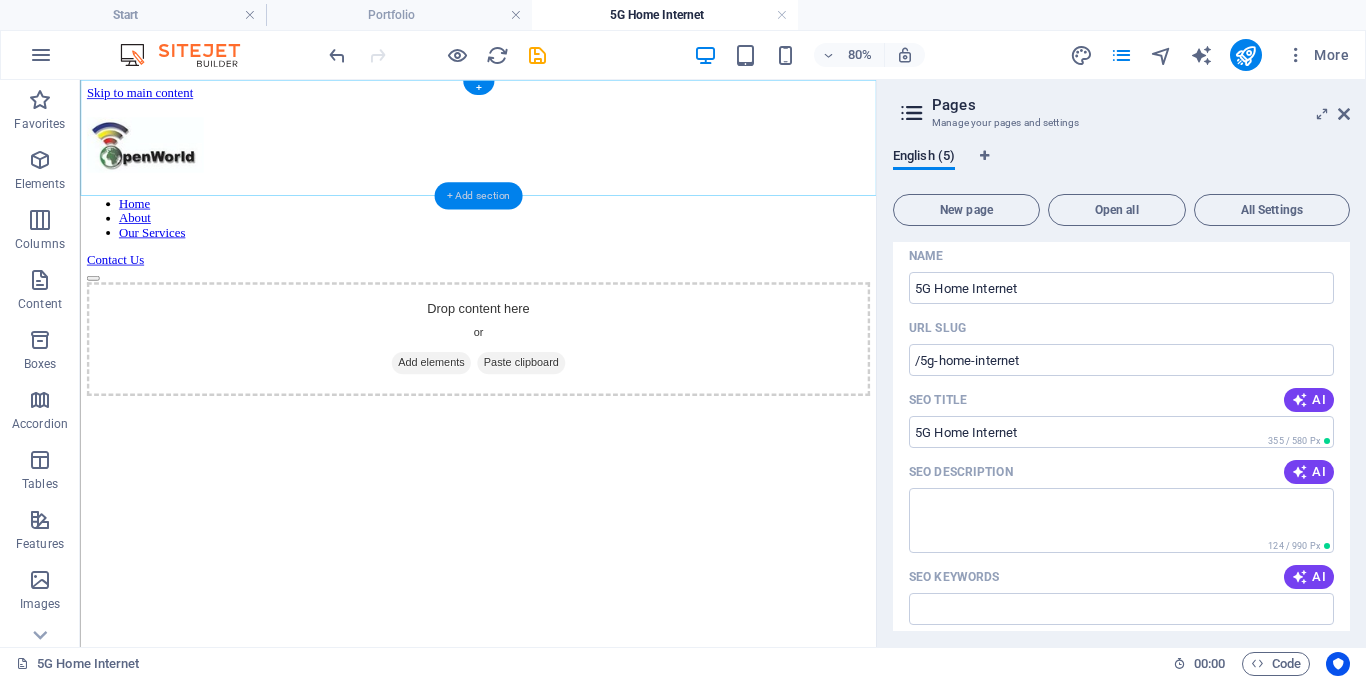 click on "+ Add section" at bounding box center [478, 195] 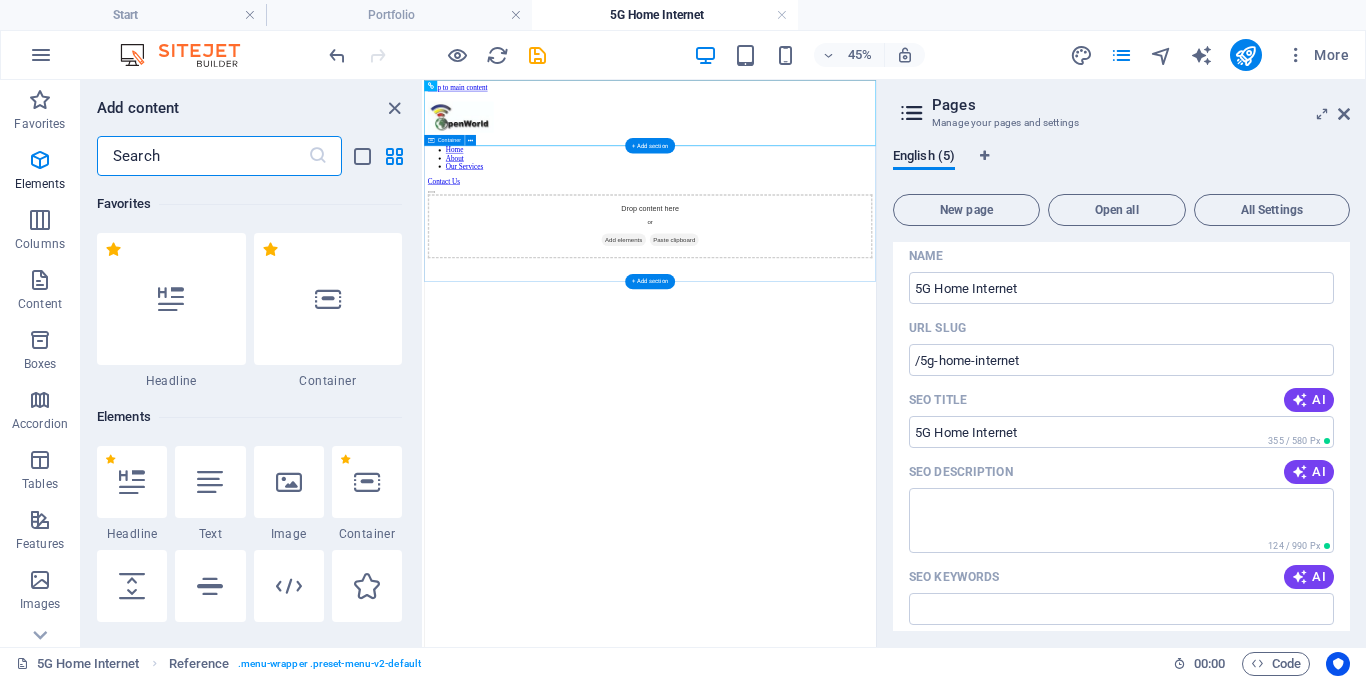 scroll, scrollTop: 3499, scrollLeft: 0, axis: vertical 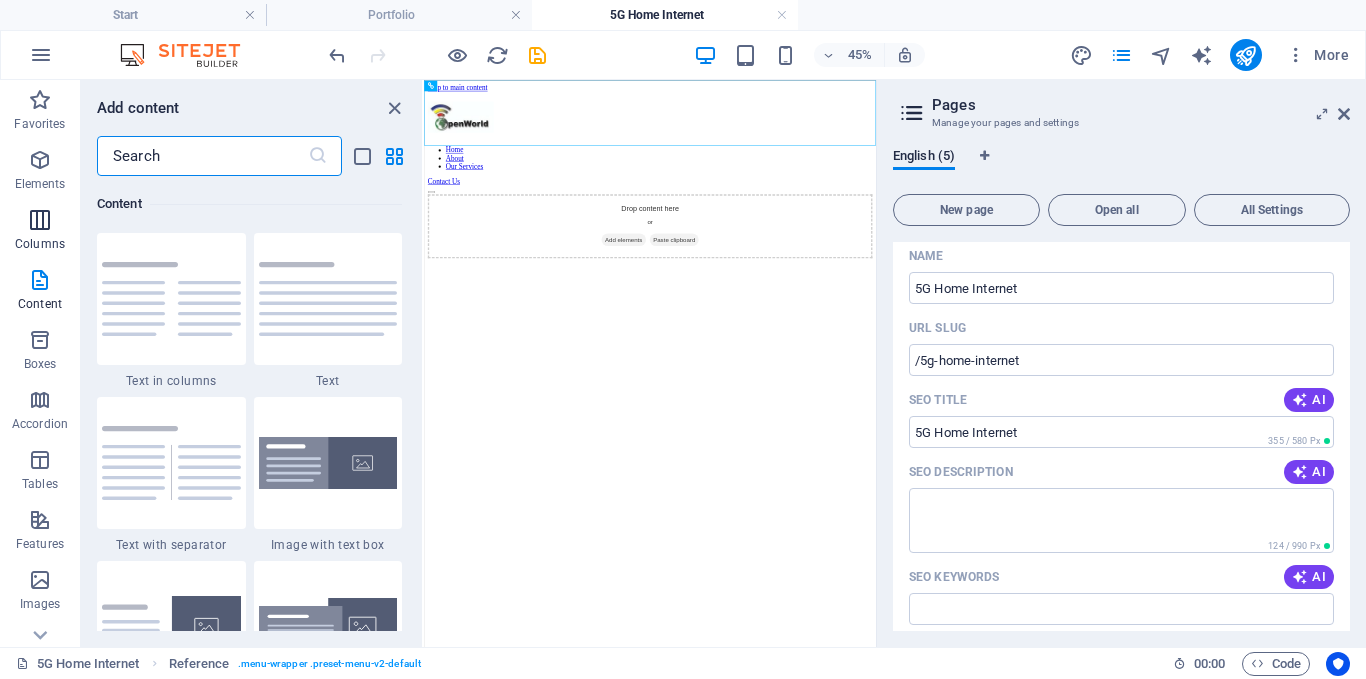 click at bounding box center (40, 220) 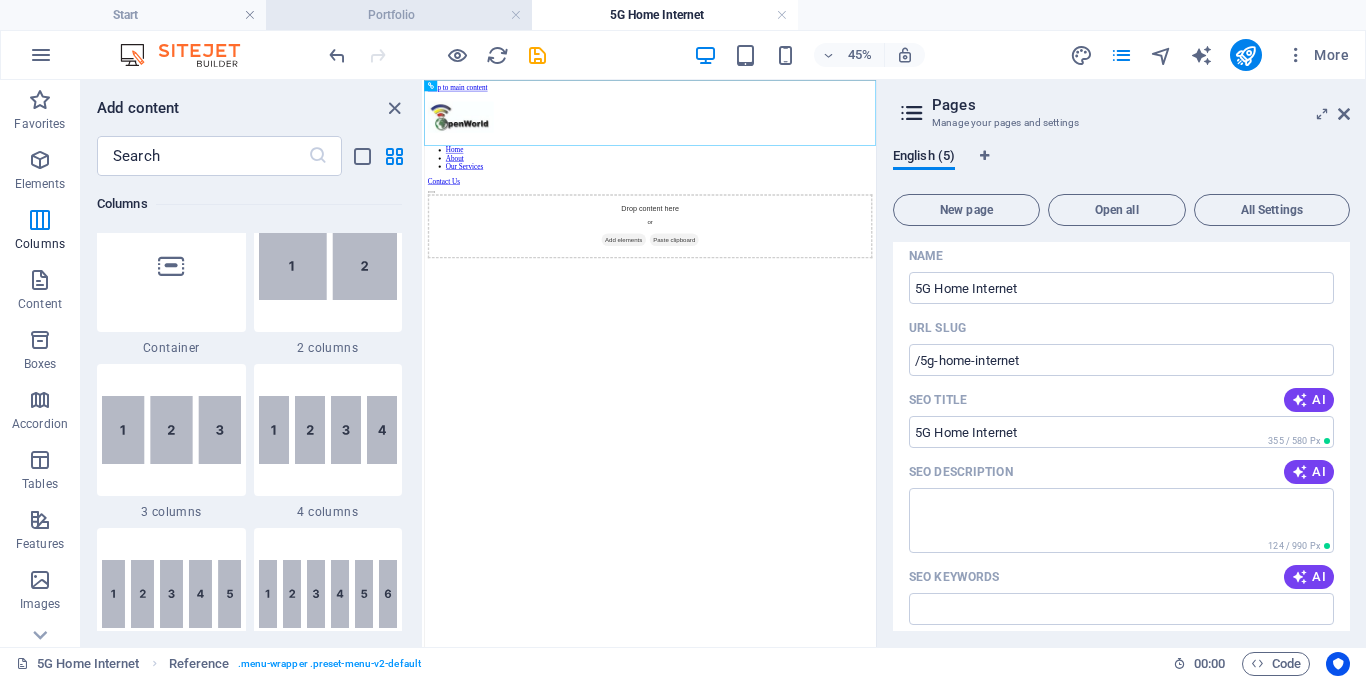 scroll, scrollTop: 990, scrollLeft: 0, axis: vertical 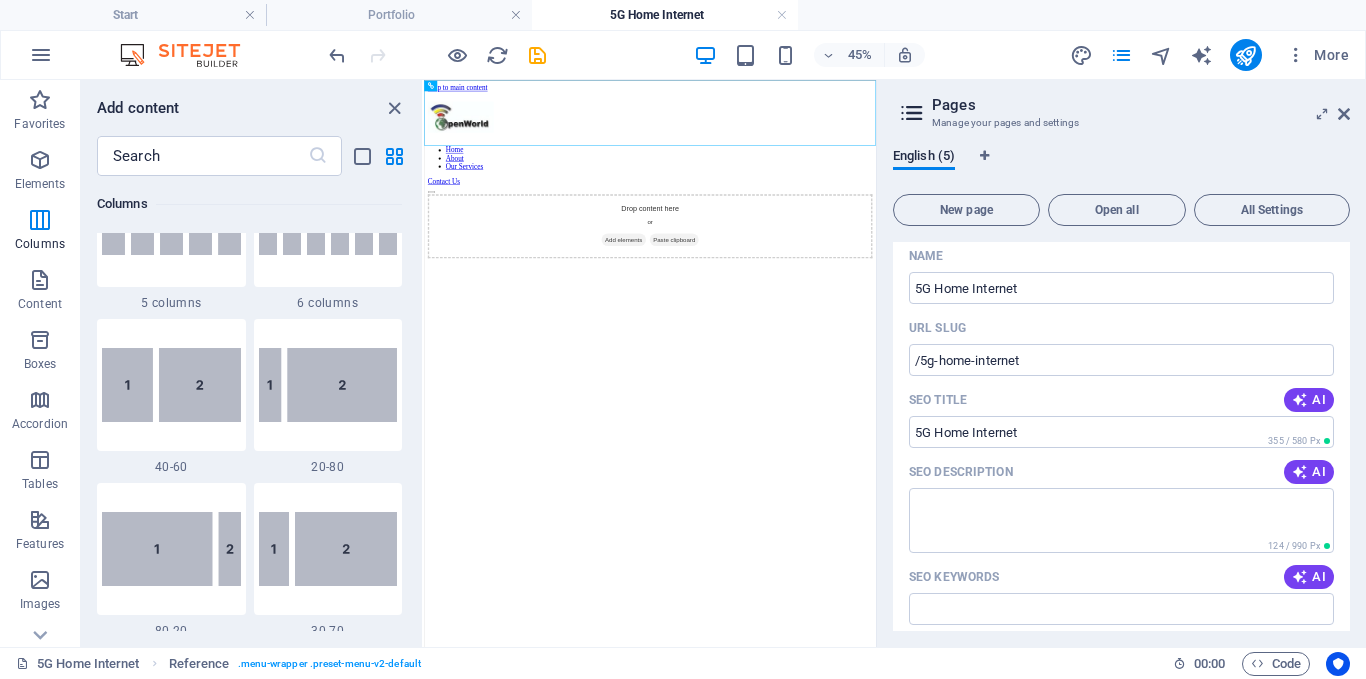 type 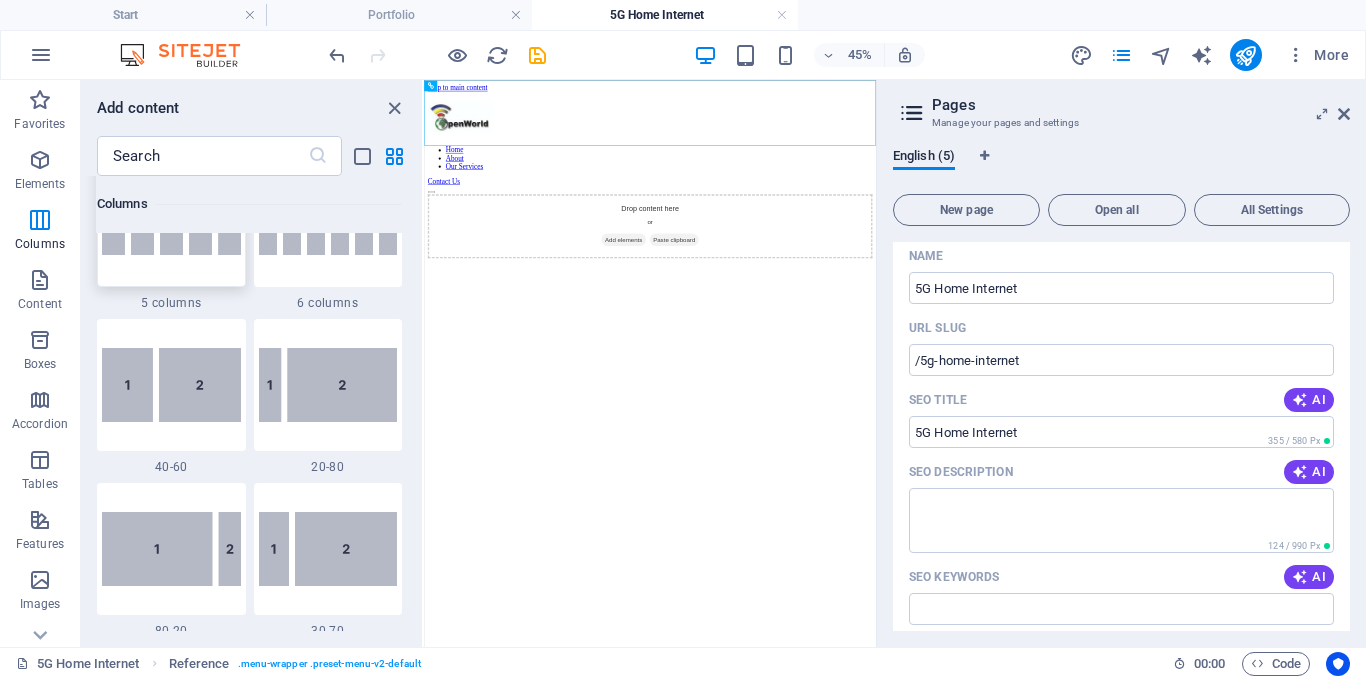 click at bounding box center [171, 221] 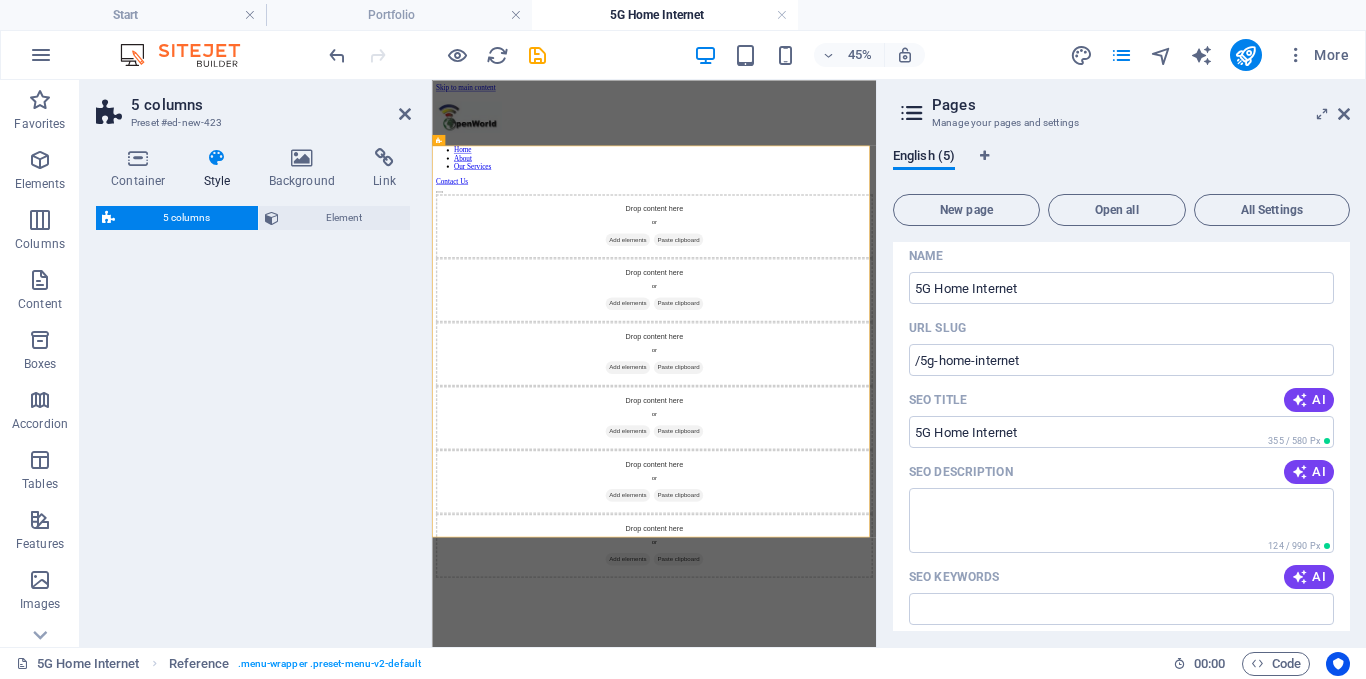 select on "rem" 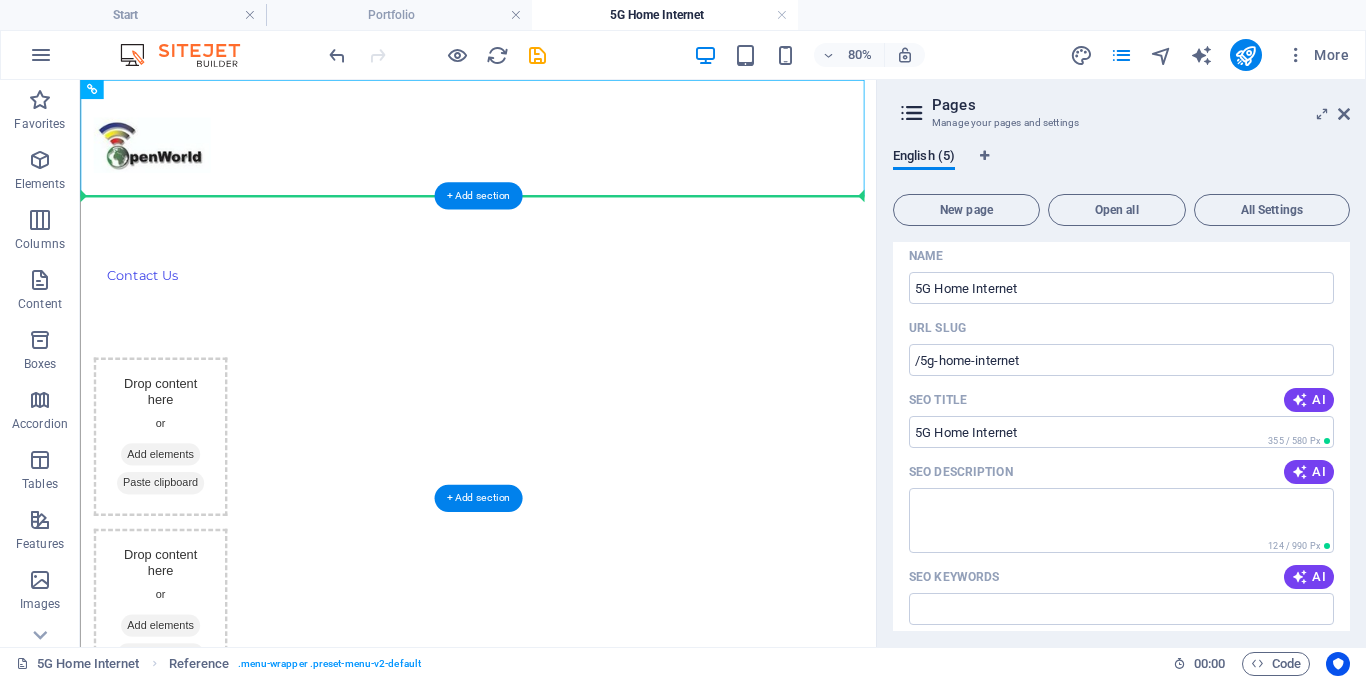 drag, startPoint x: 544, startPoint y: 217, endPoint x: 767, endPoint y: 250, distance: 225.42848 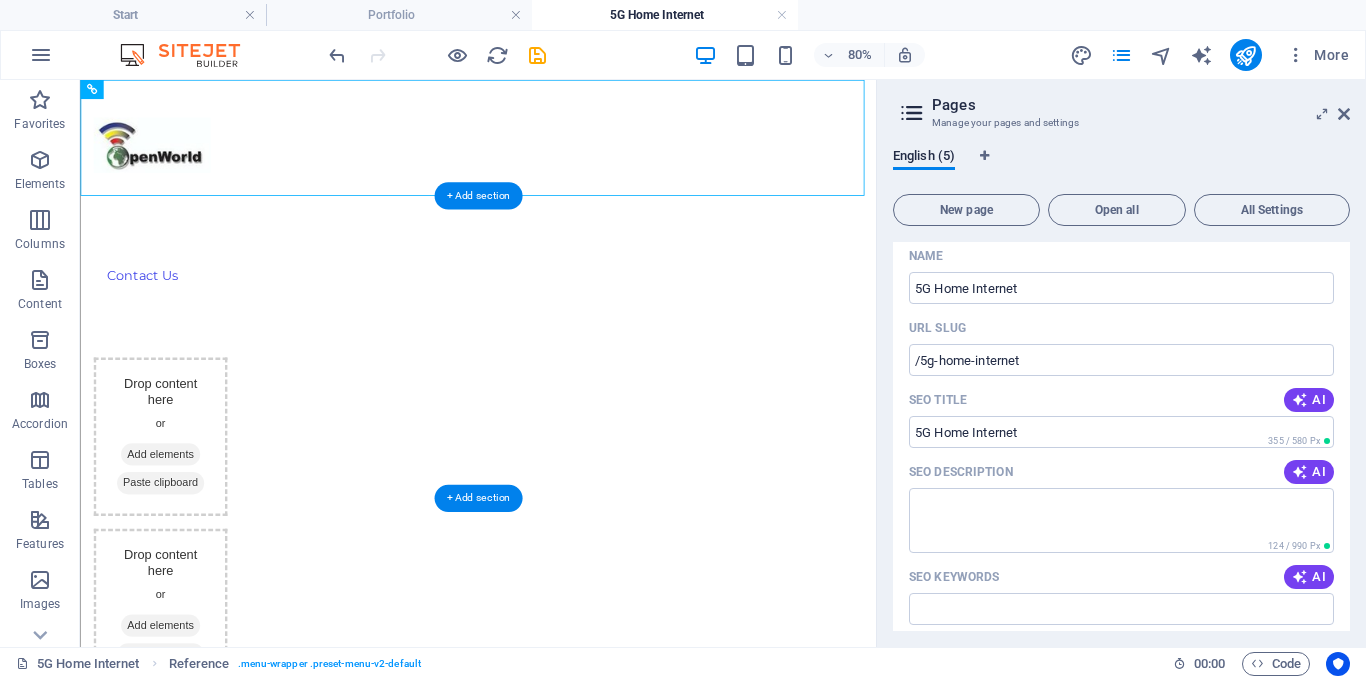 click on "Drop content here or  Add elements  Paste clipboard" at bounding box center [179, 954] 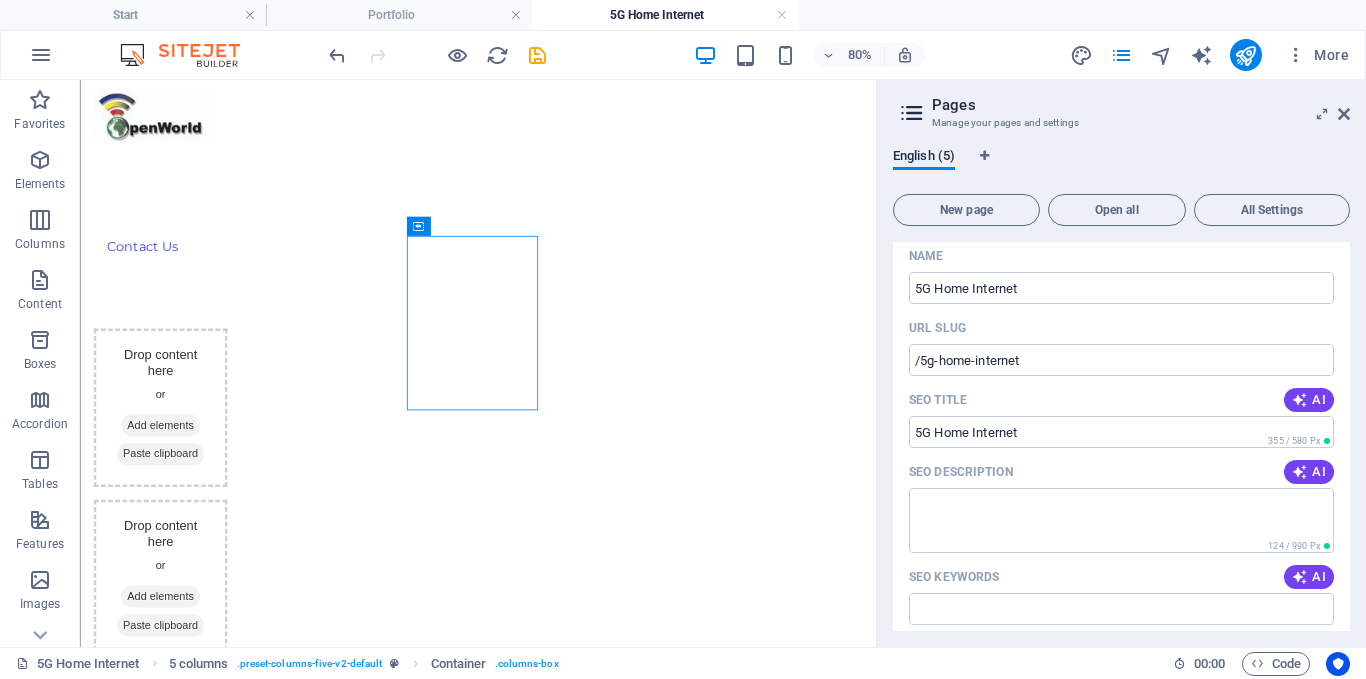 scroll, scrollTop: 0, scrollLeft: 0, axis: both 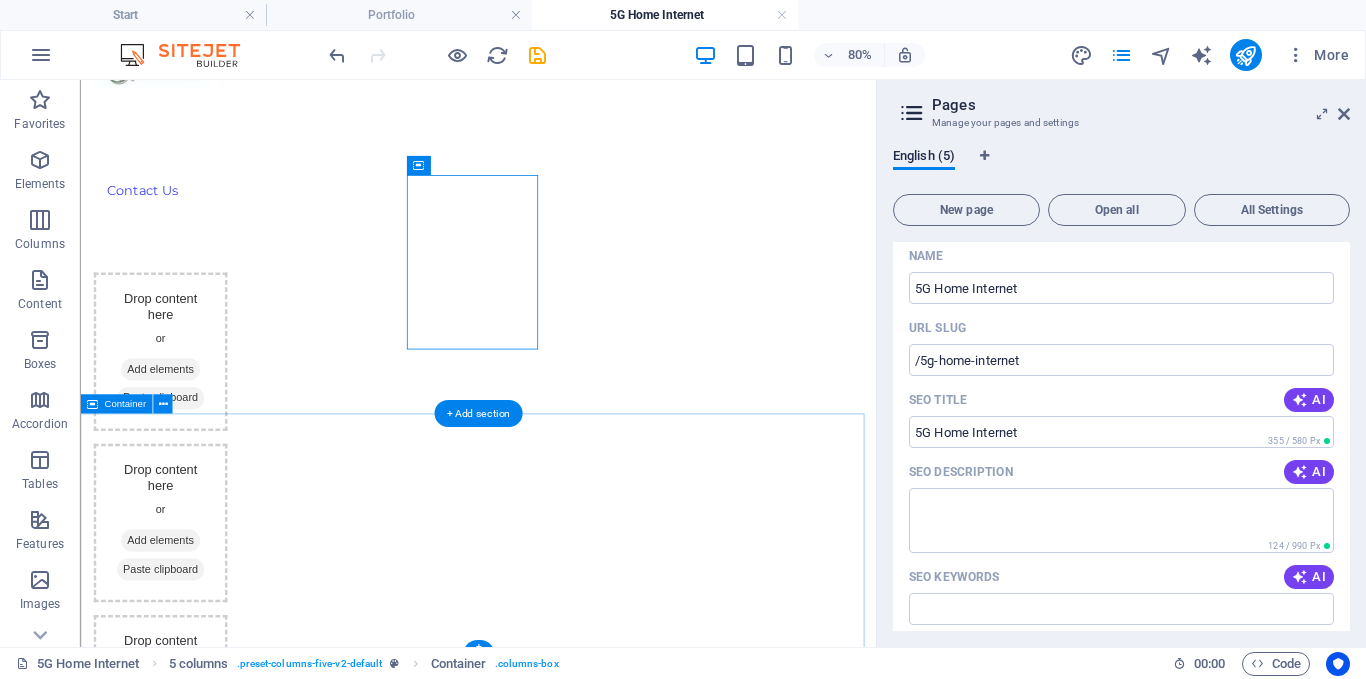 click on "Drop content here or  Add elements  Paste clipboard" at bounding box center (577, 1606) 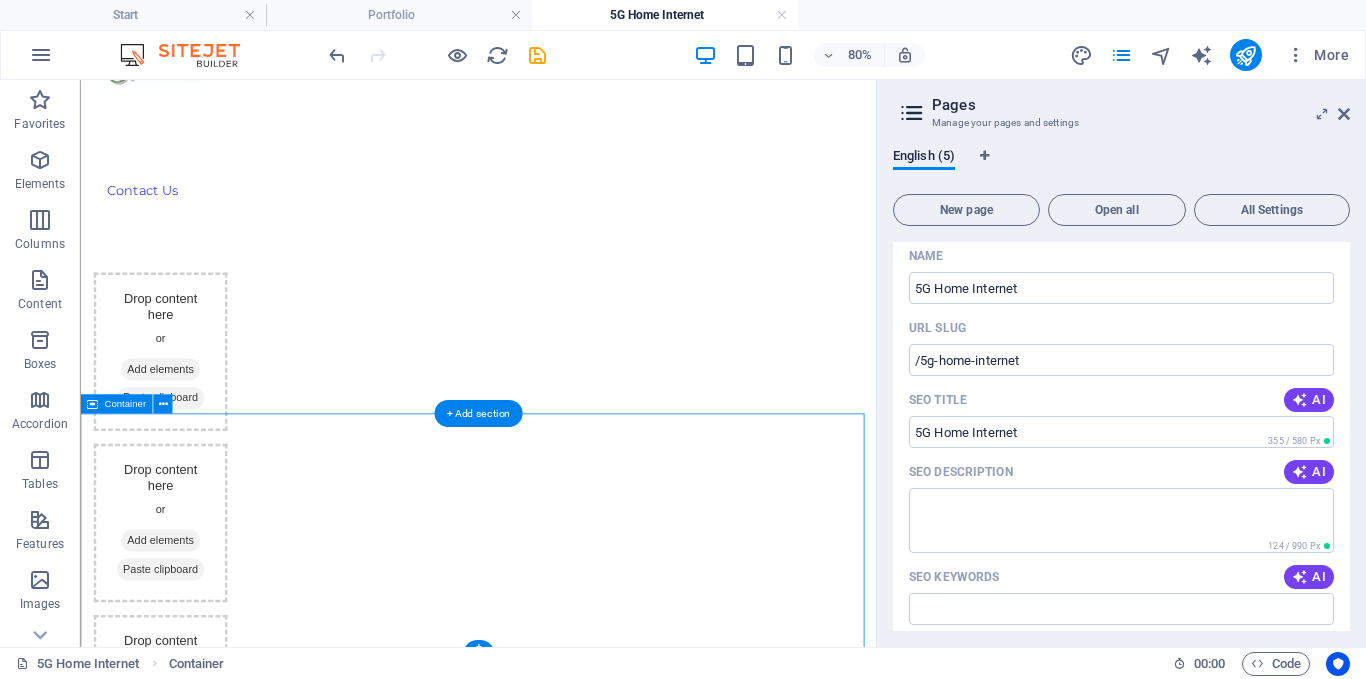 click on "Paste clipboard" at bounding box center (631, 1636) 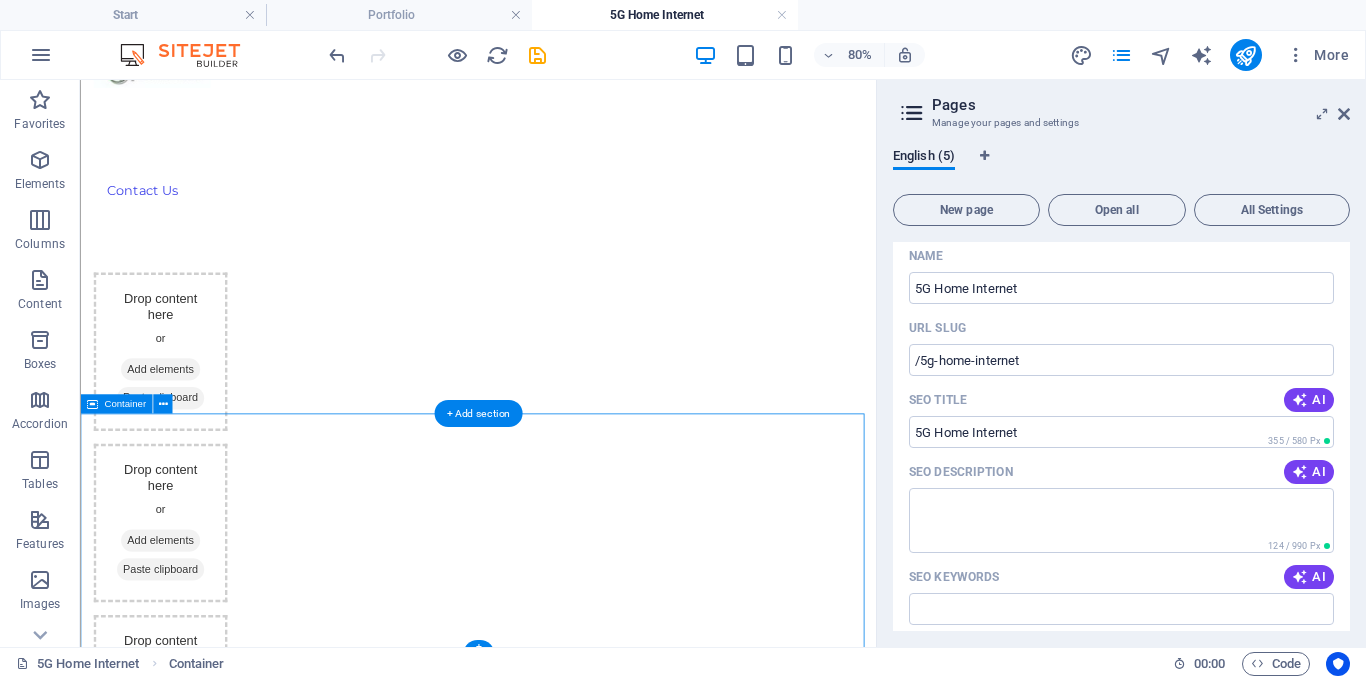 click on "Paste clipboard" at bounding box center (631, 1636) 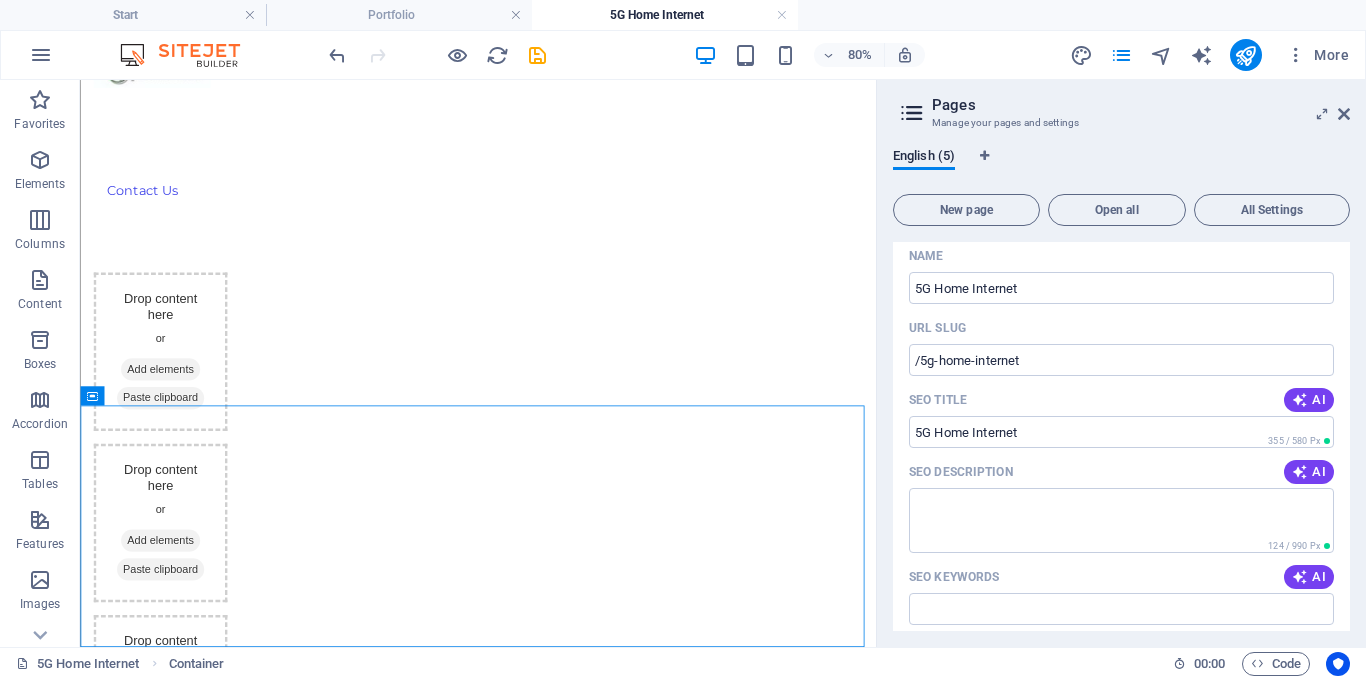 scroll, scrollTop: 116, scrollLeft: 0, axis: vertical 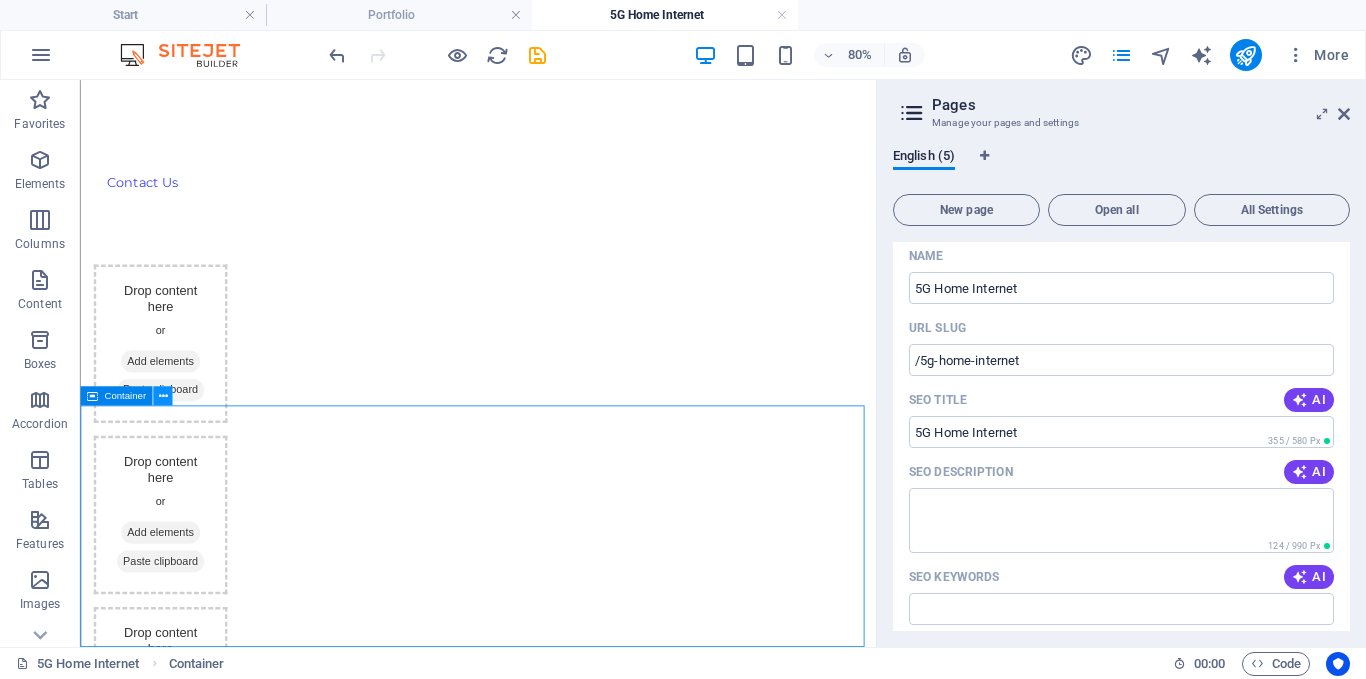 click at bounding box center (162, 396) 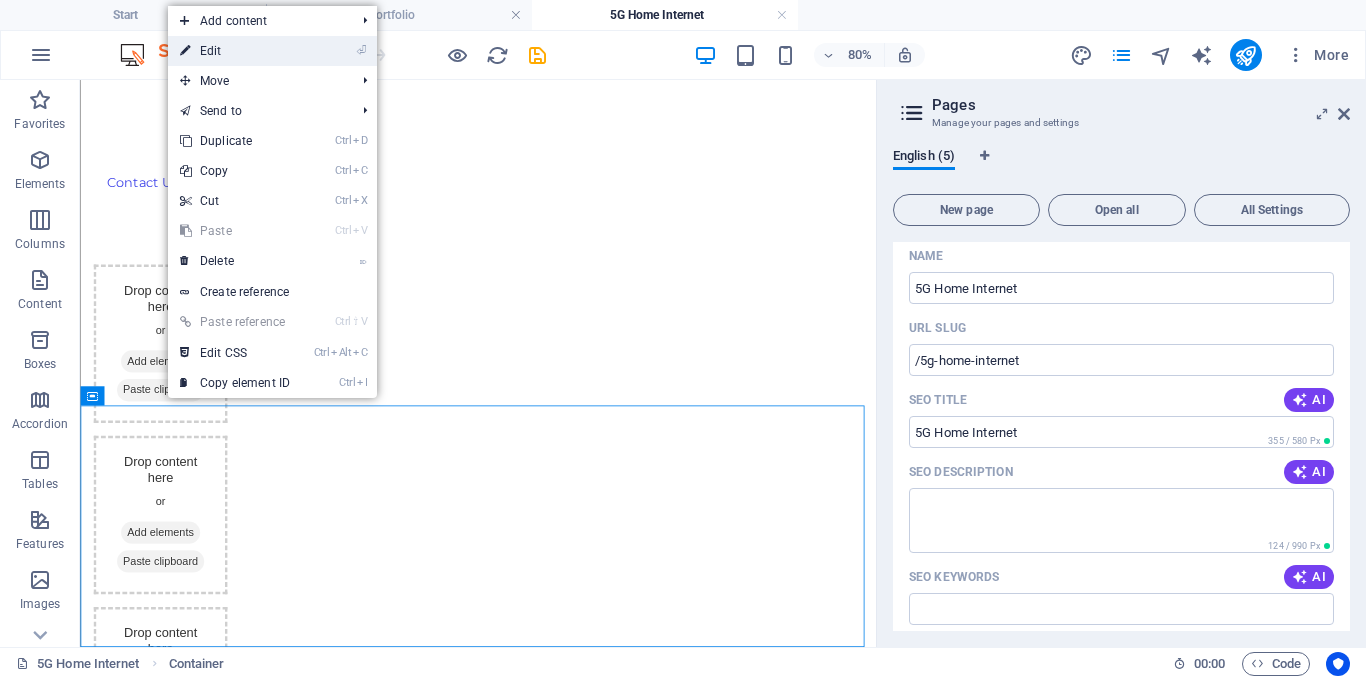 click on "⏎  Edit" at bounding box center (235, 51) 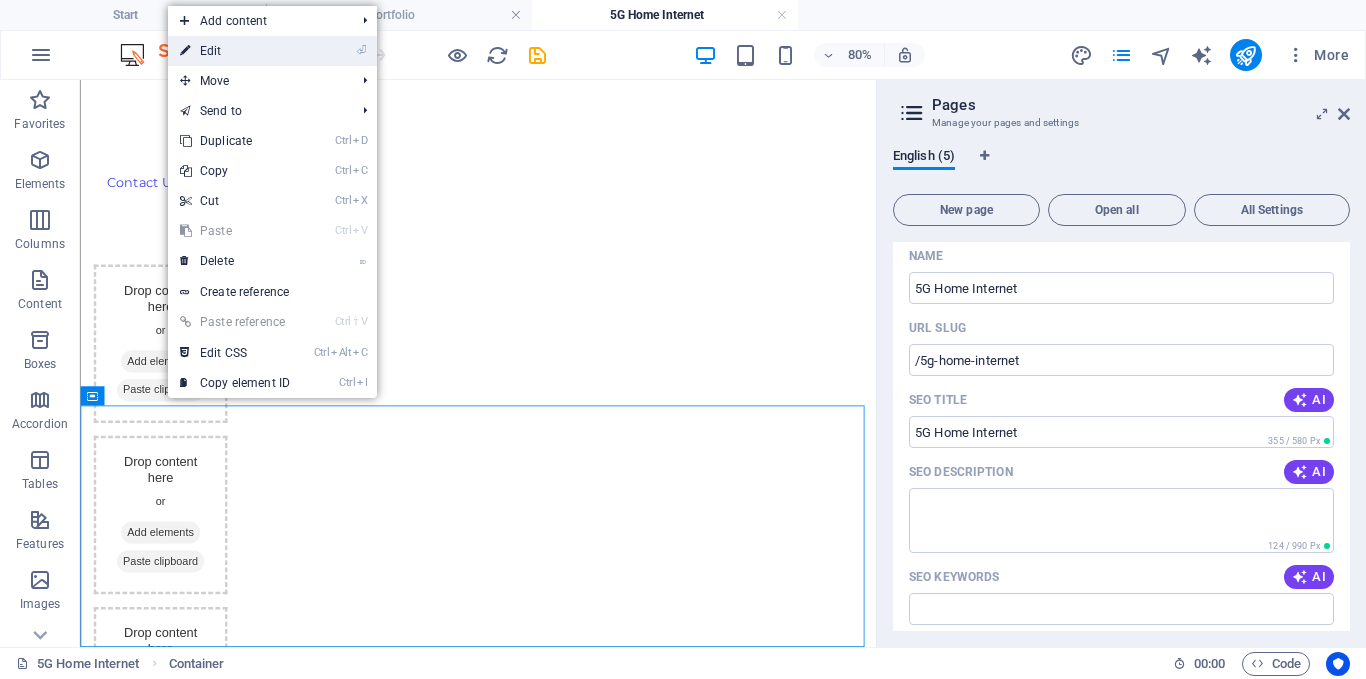 scroll, scrollTop: 0, scrollLeft: 0, axis: both 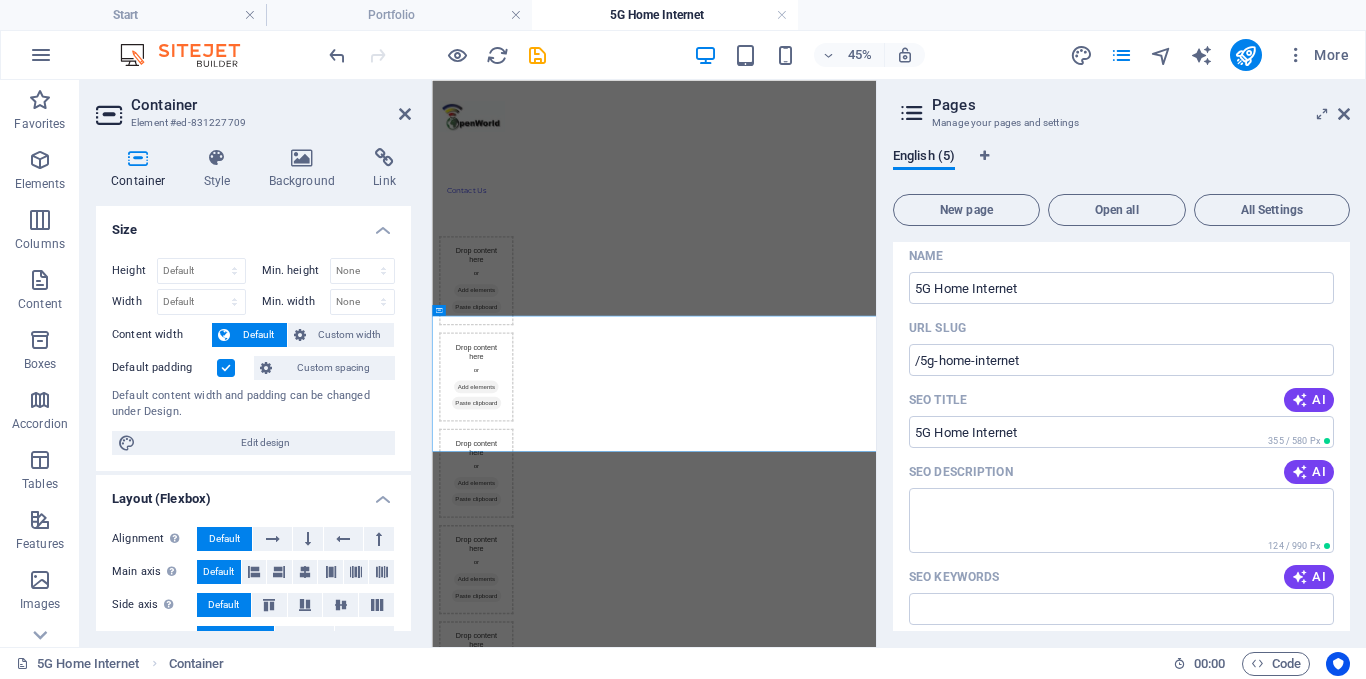 drag, startPoint x: 405, startPoint y: 254, endPoint x: 405, endPoint y: 273, distance: 19 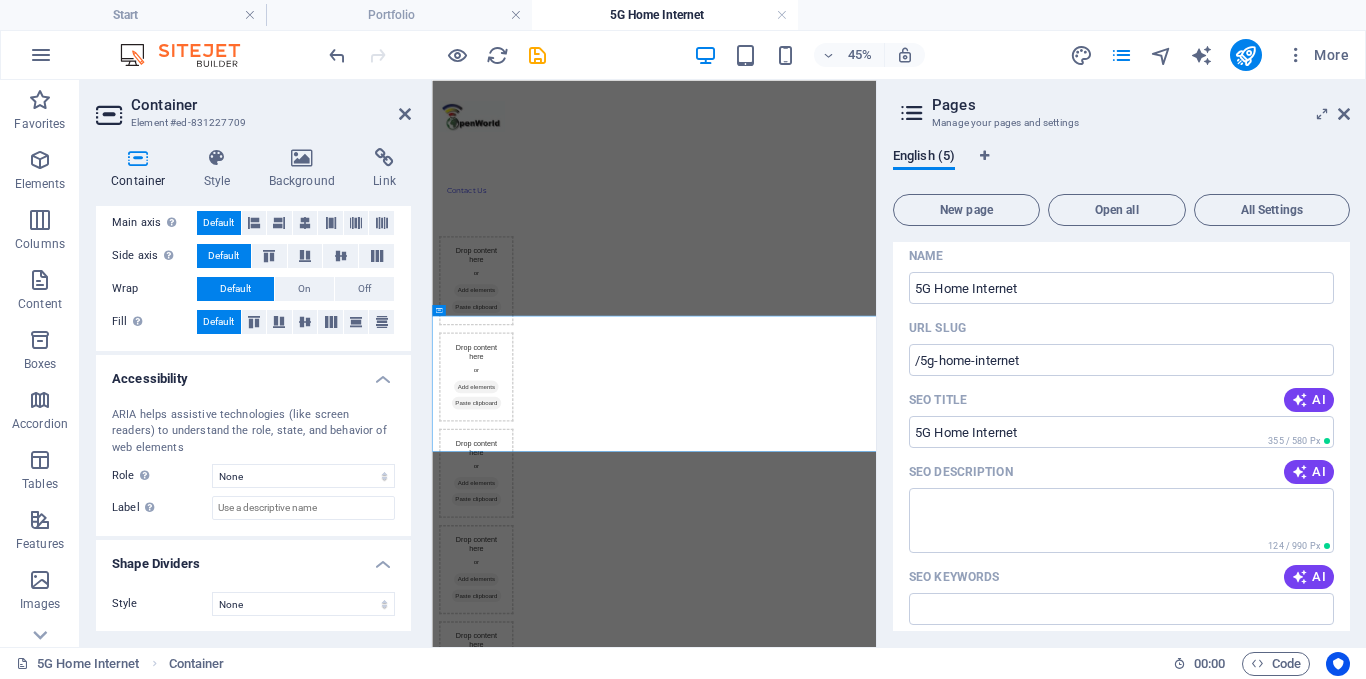 scroll, scrollTop: 350, scrollLeft: 0, axis: vertical 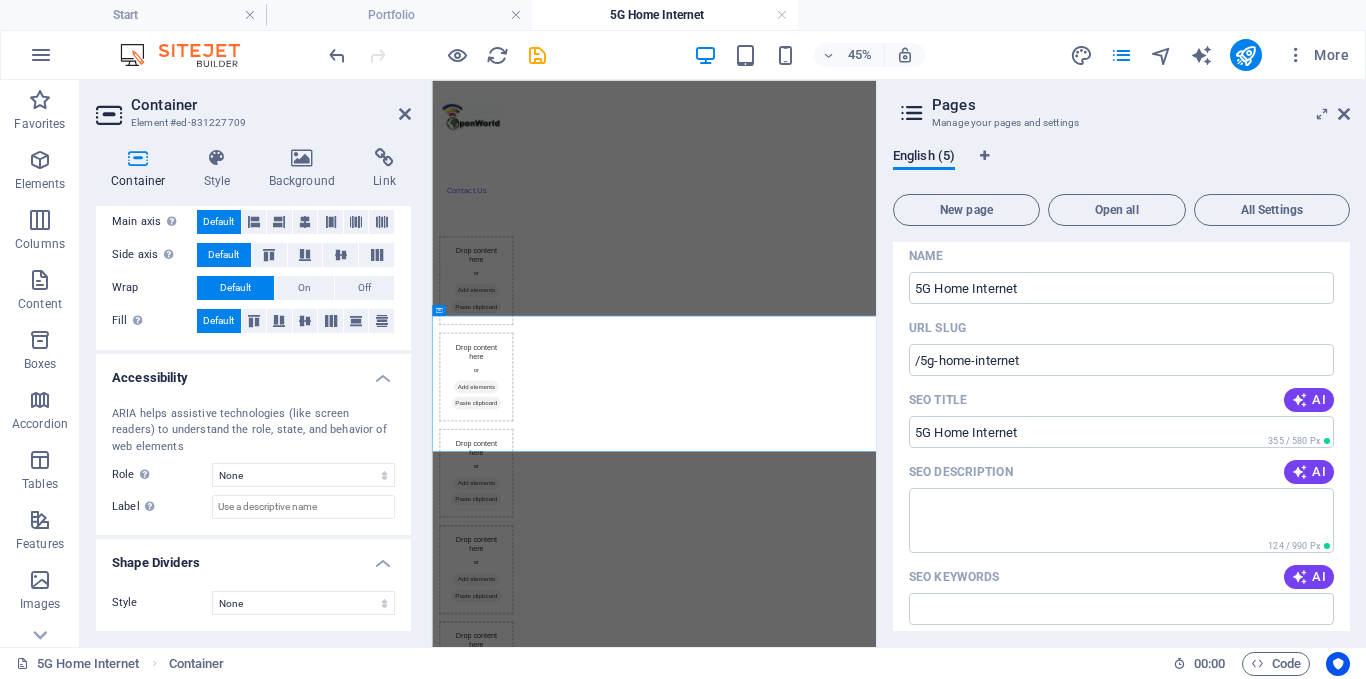 click on "Container" at bounding box center [142, 169] 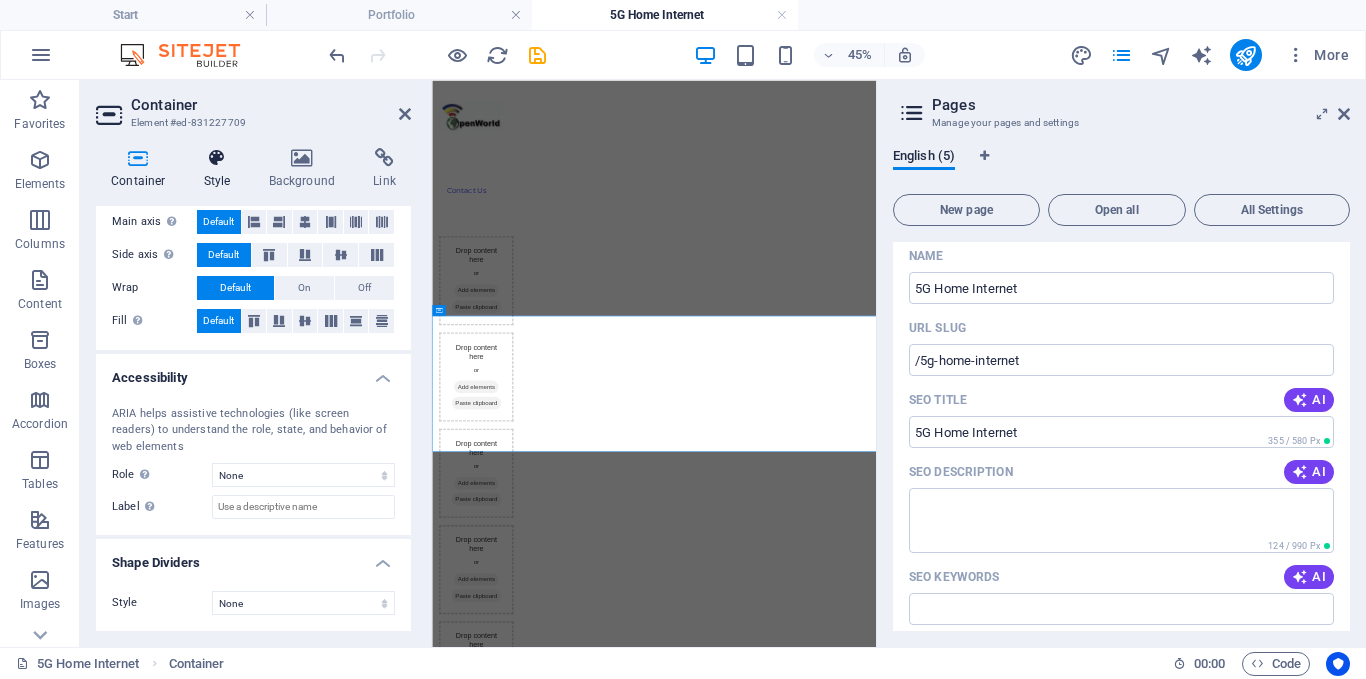 click on "Style" at bounding box center (221, 169) 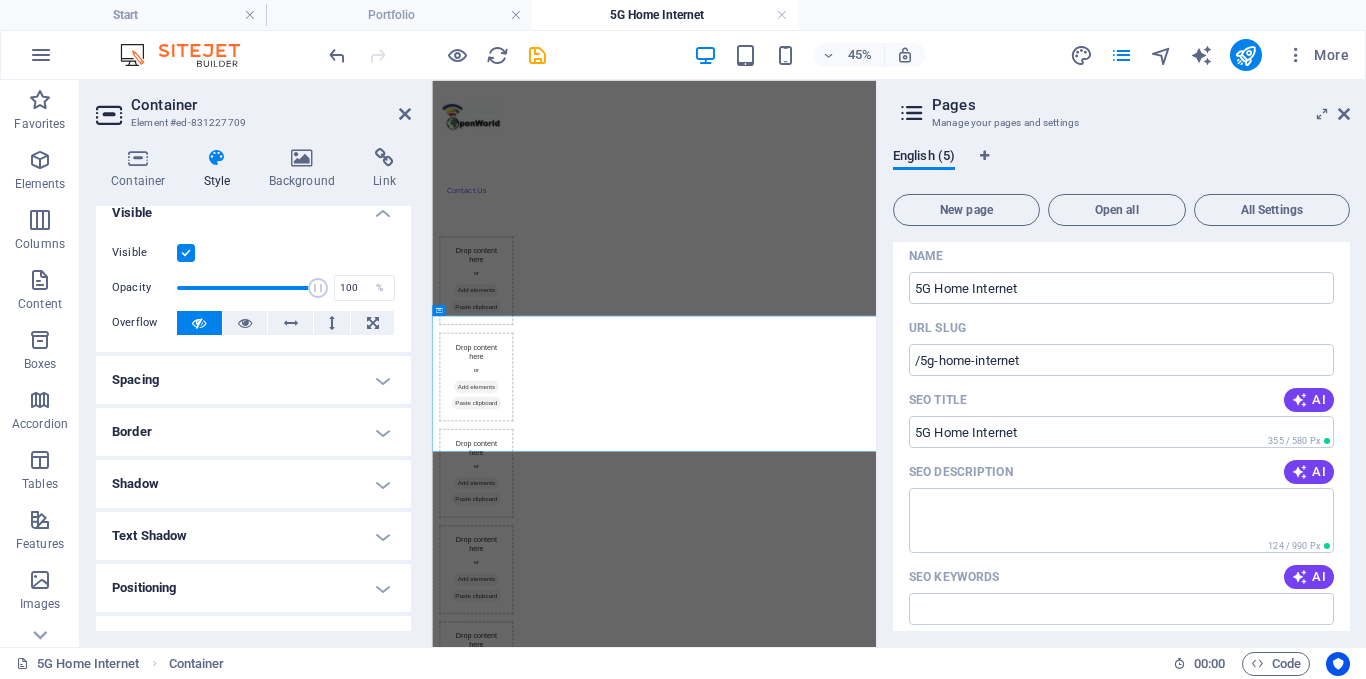 scroll, scrollTop: 0, scrollLeft: 0, axis: both 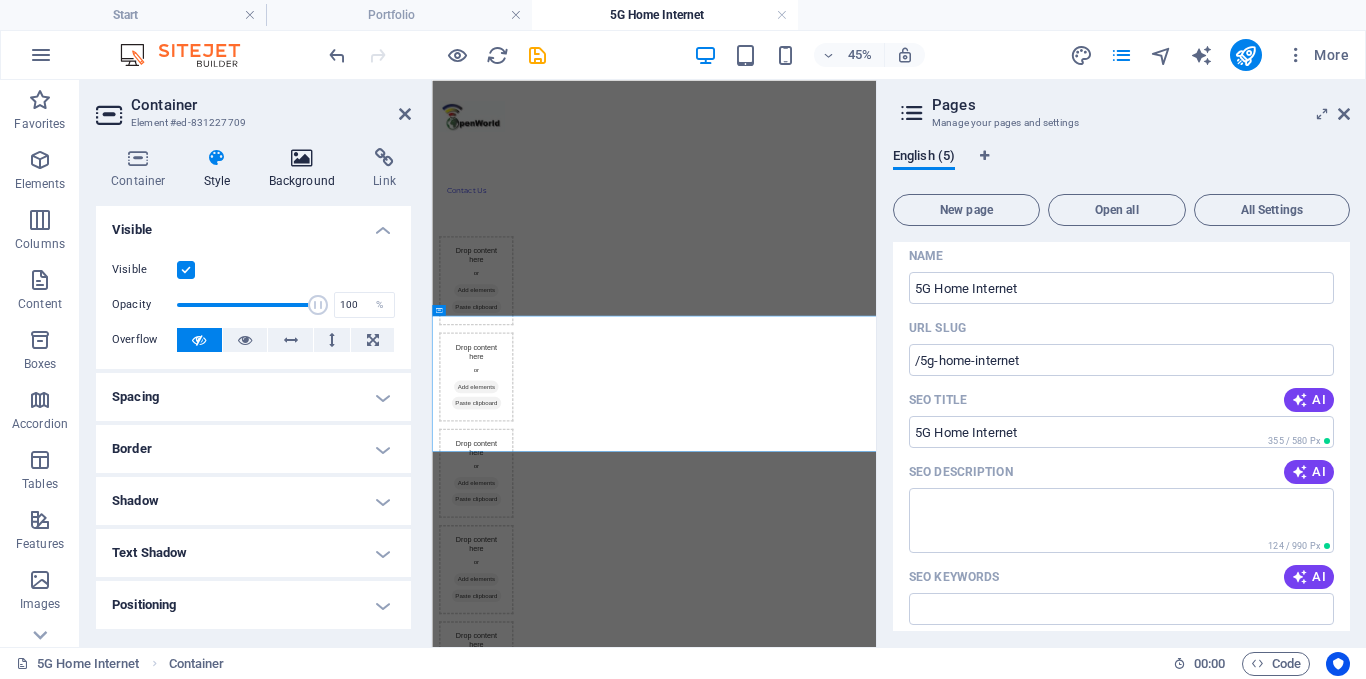 click on "Background" at bounding box center [306, 169] 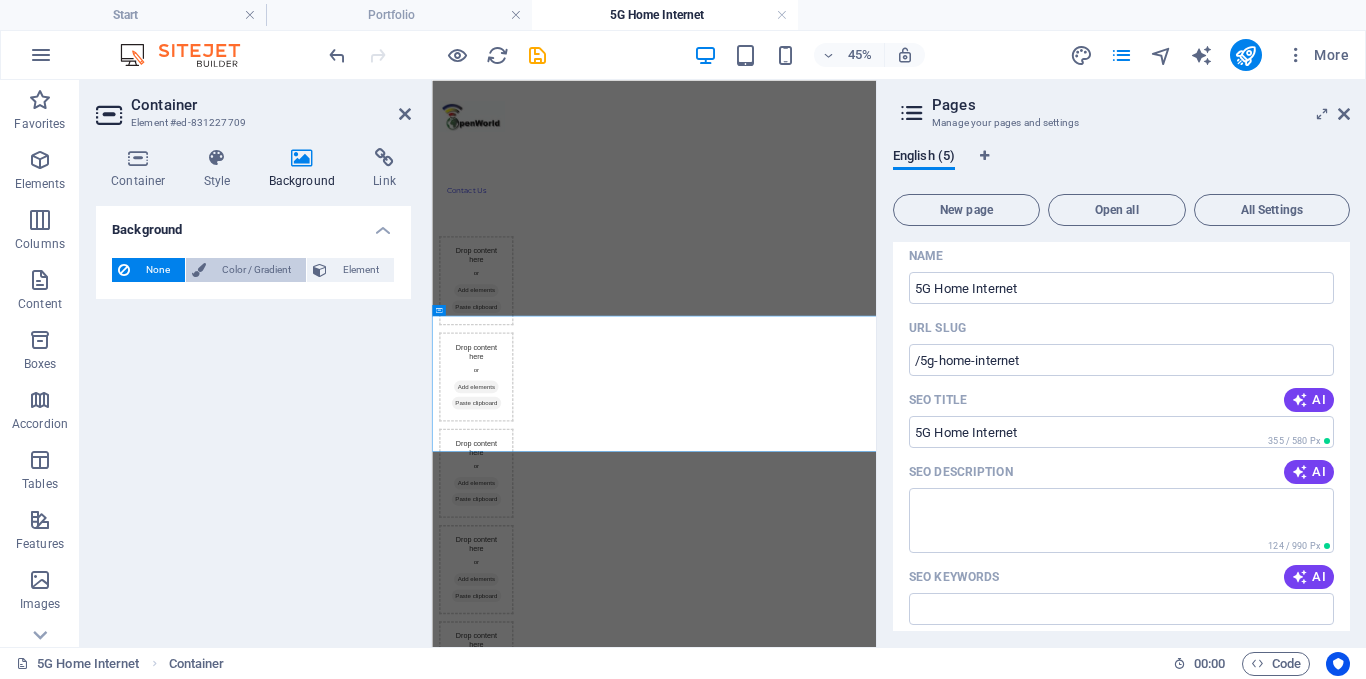 click on "Color / Gradient" at bounding box center (256, 270) 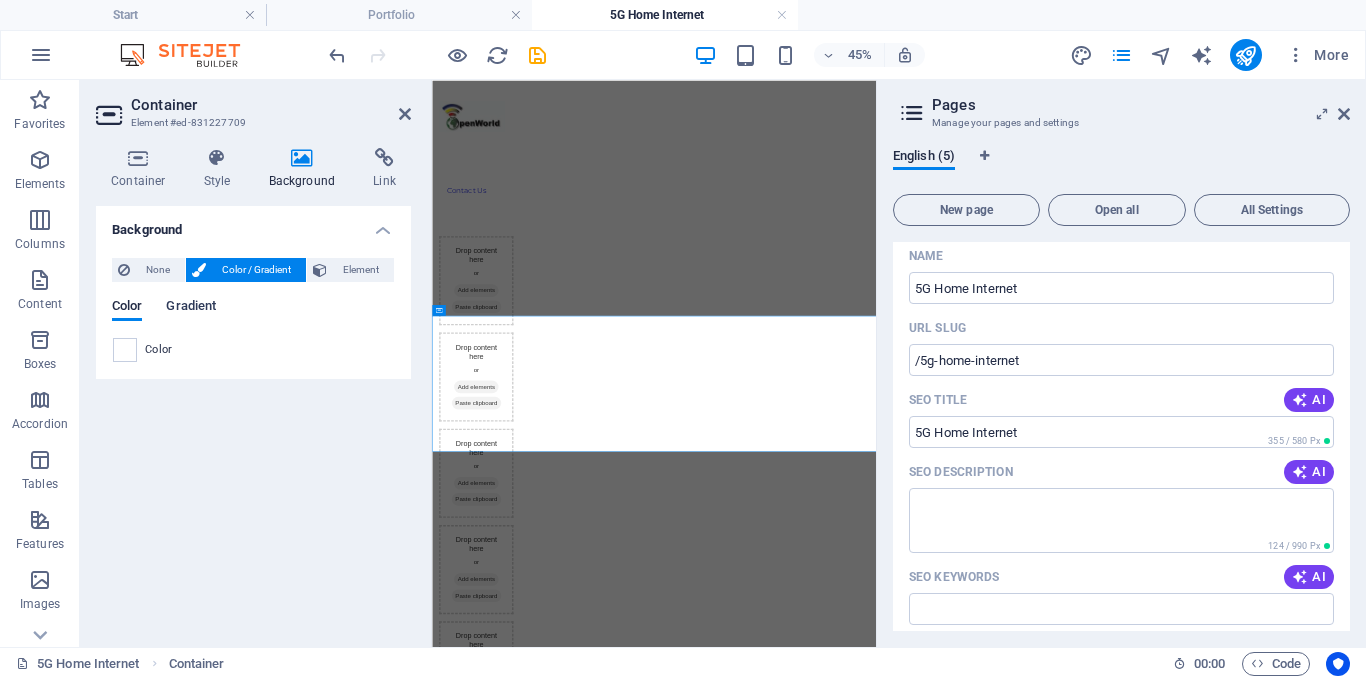 click on "Gradient" at bounding box center [191, 308] 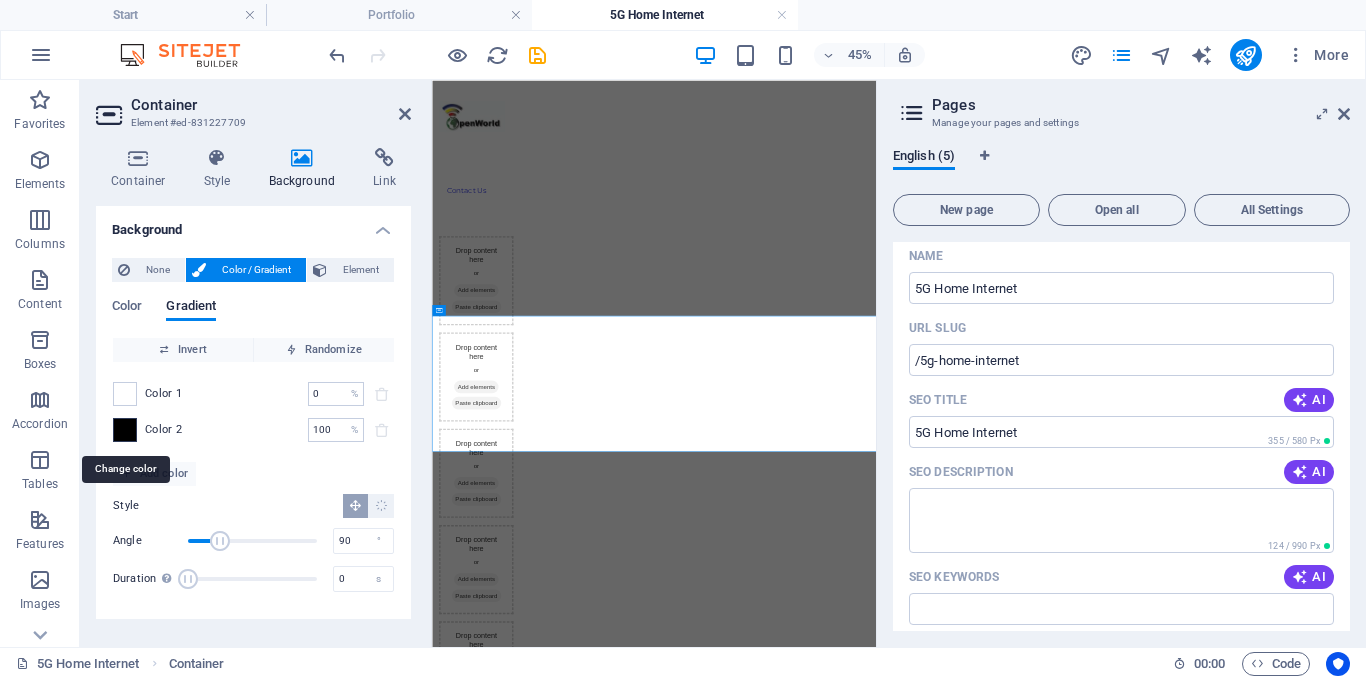 click at bounding box center (125, 430) 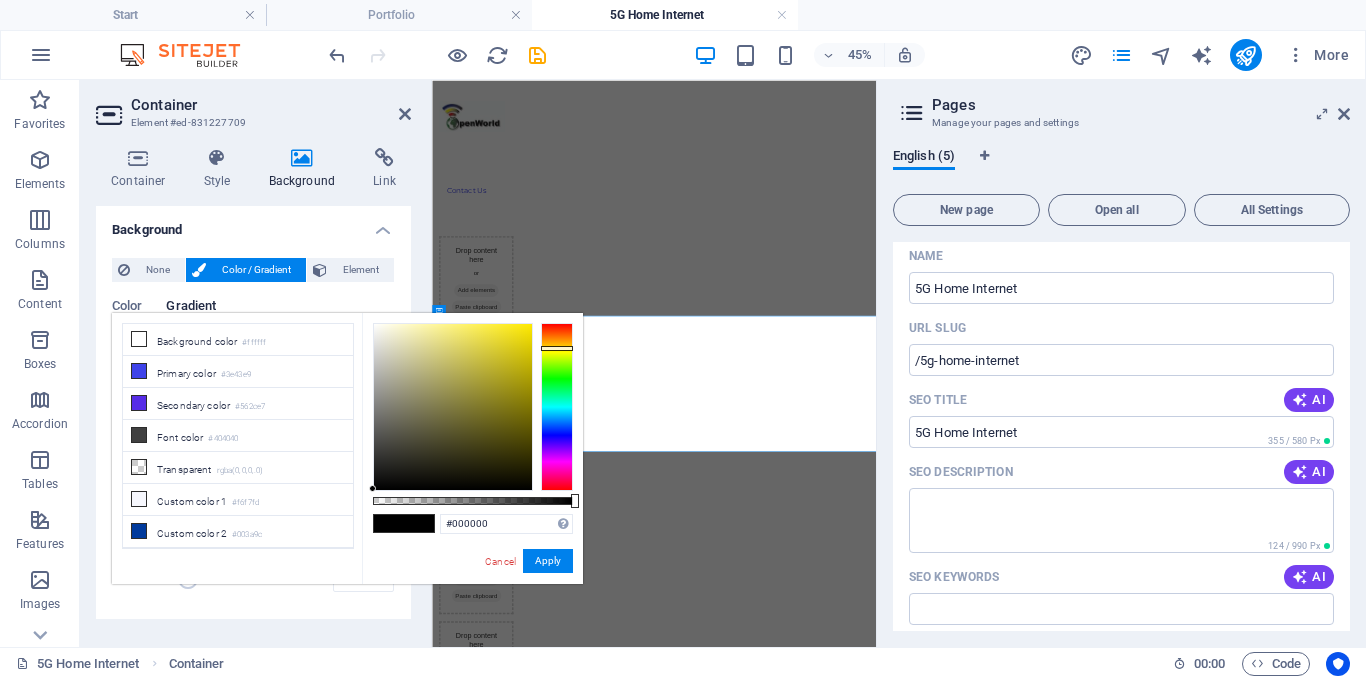 click at bounding box center (557, 407) 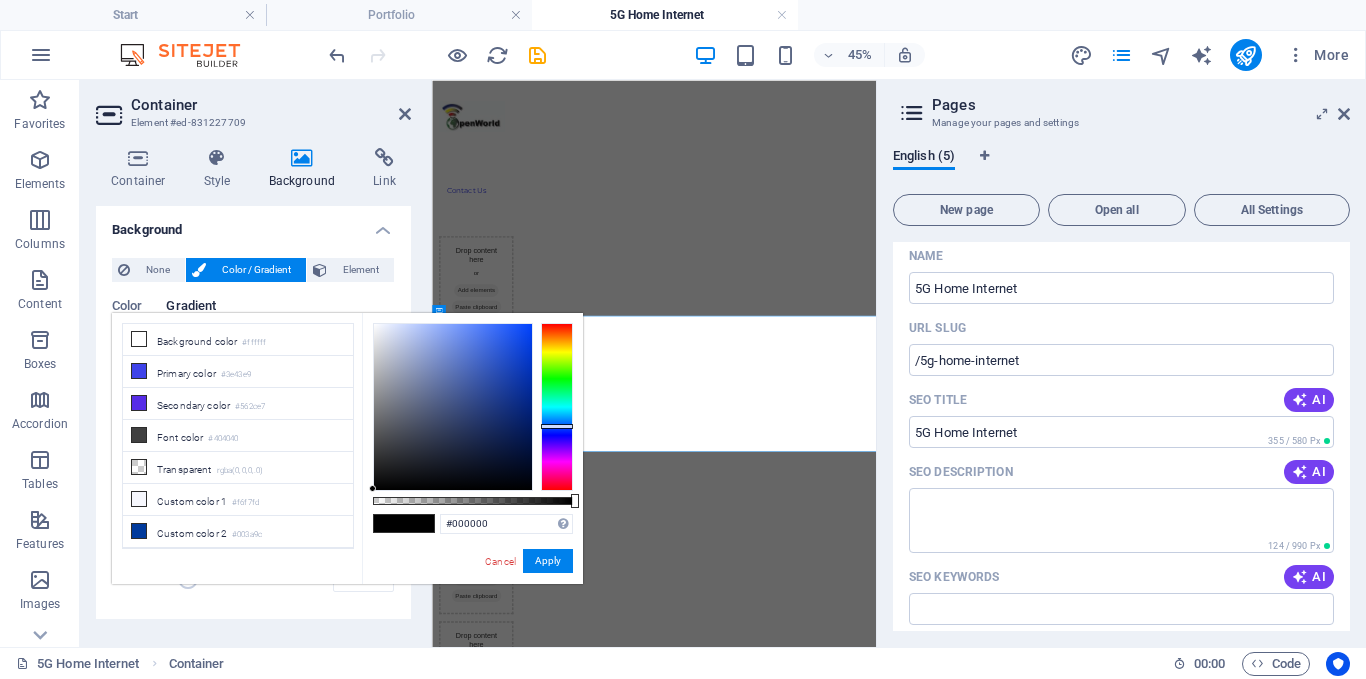 click at bounding box center [557, 407] 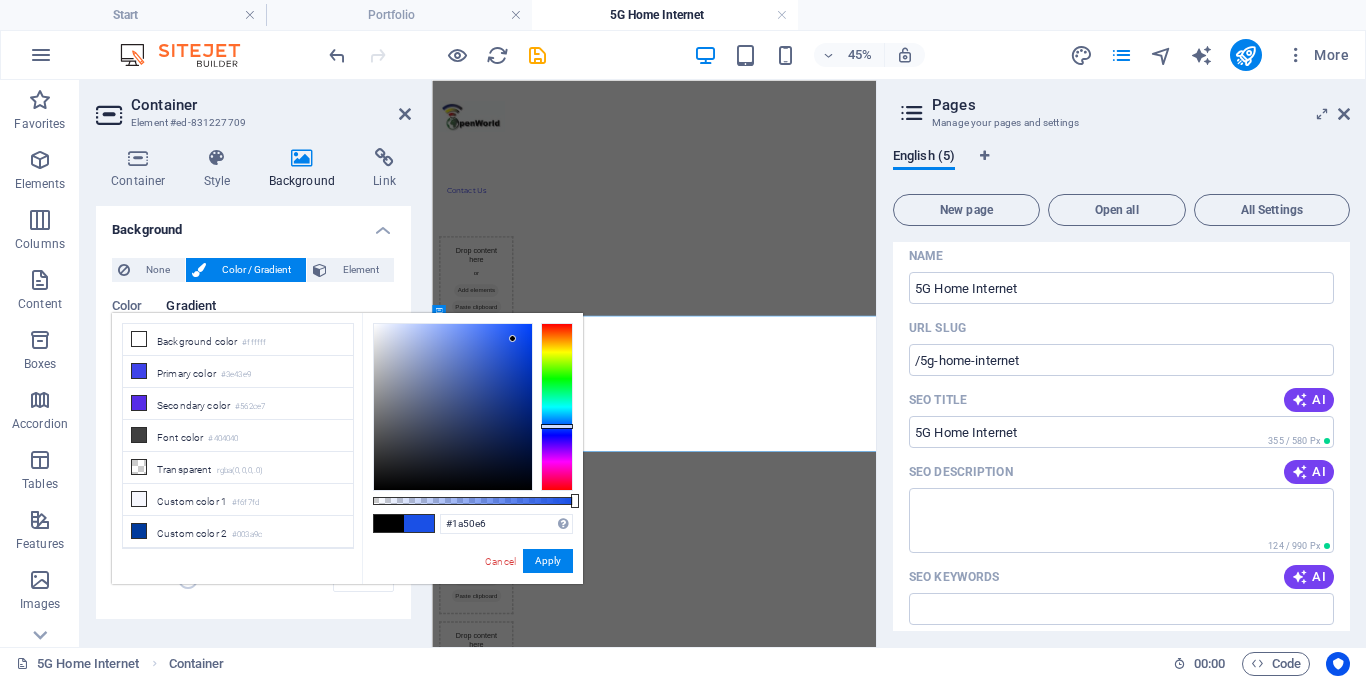 click at bounding box center [453, 407] 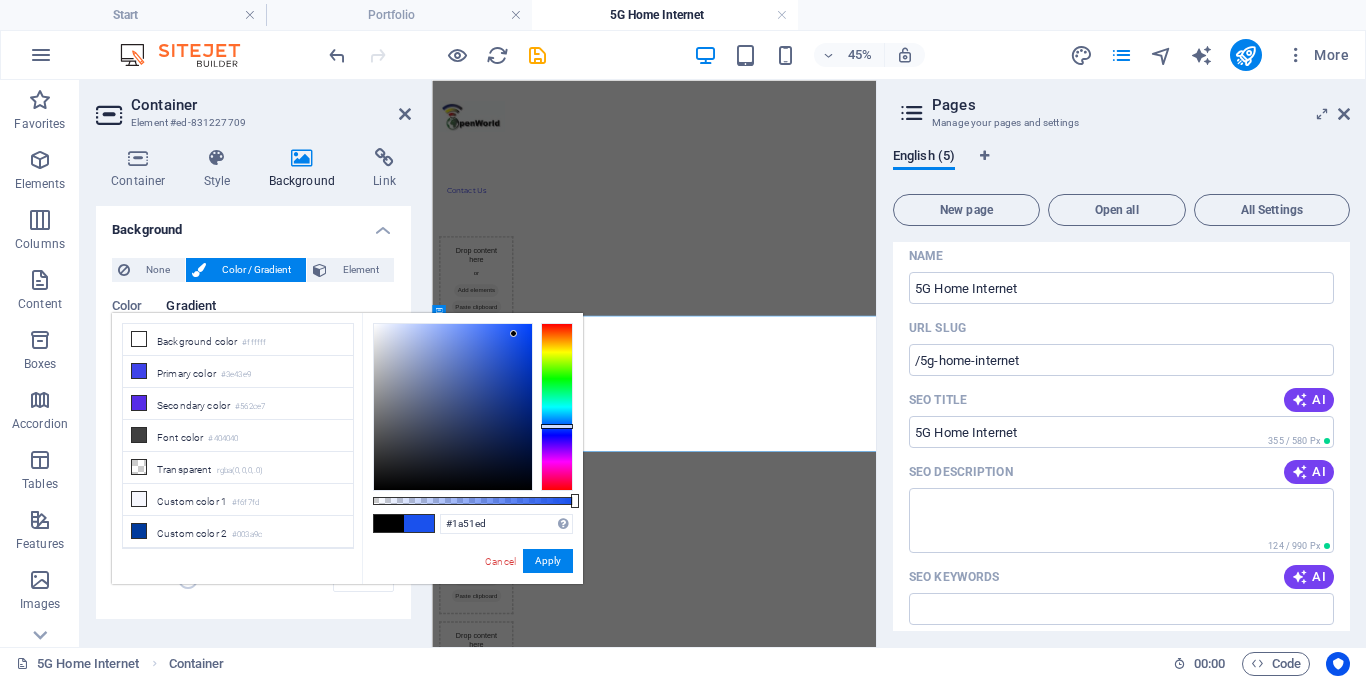 click at bounding box center [453, 407] 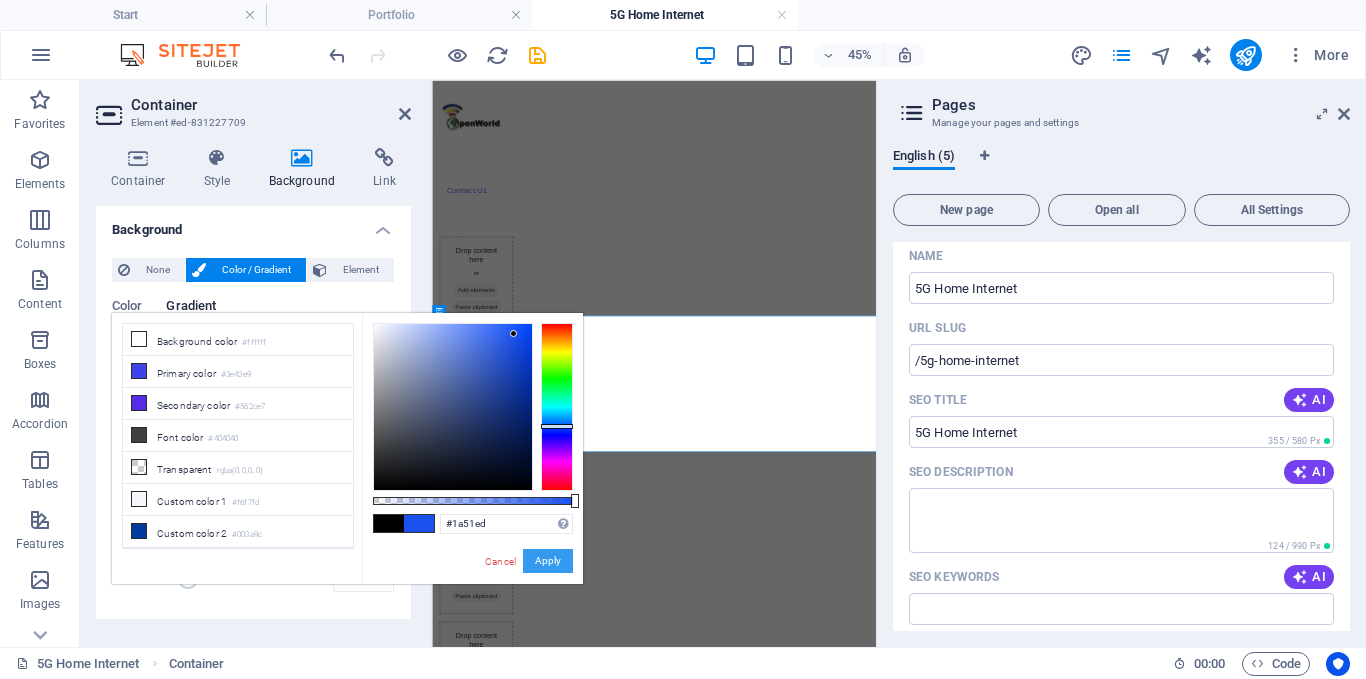 click on "Apply" at bounding box center [548, 561] 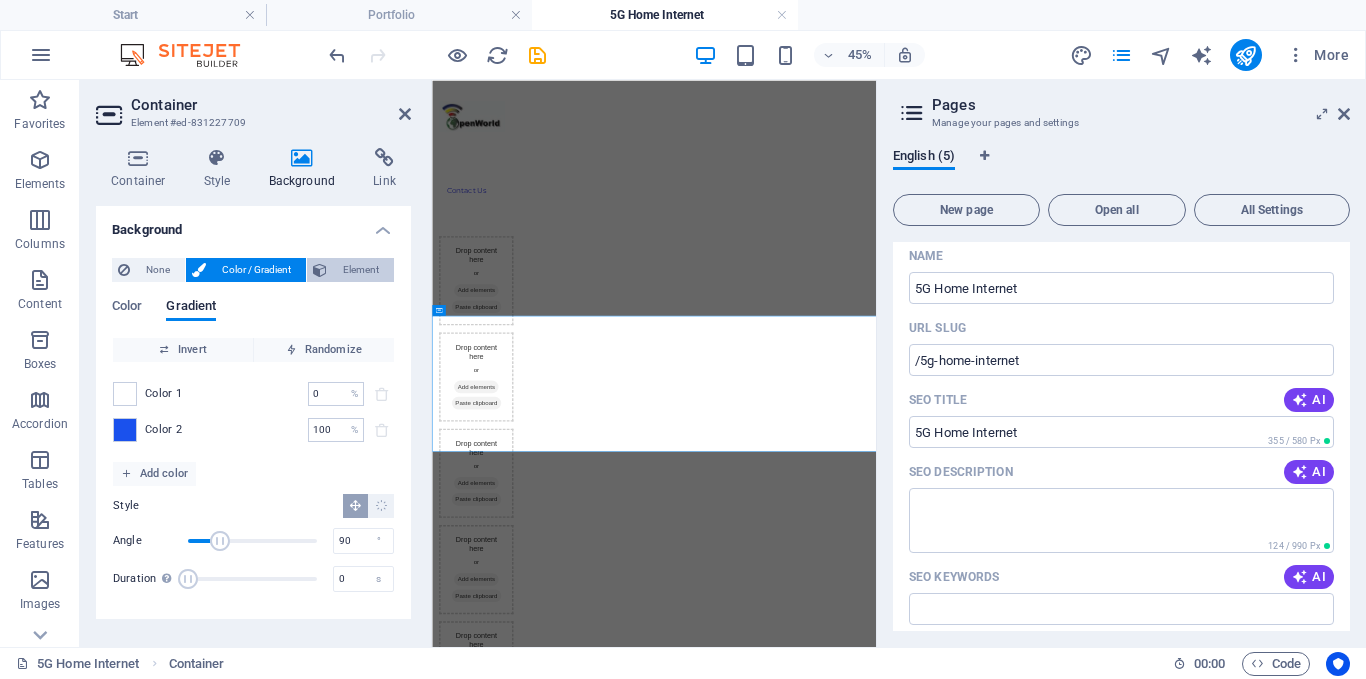 click on "Element" at bounding box center (360, 270) 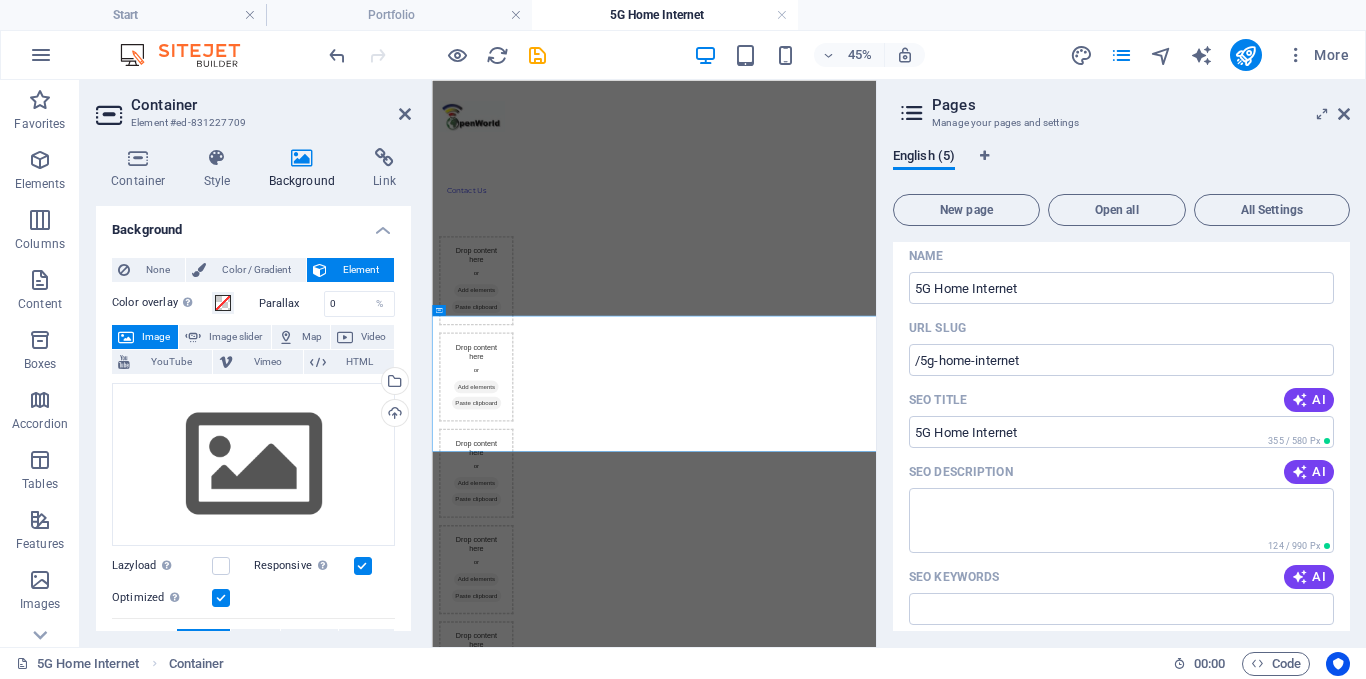 type 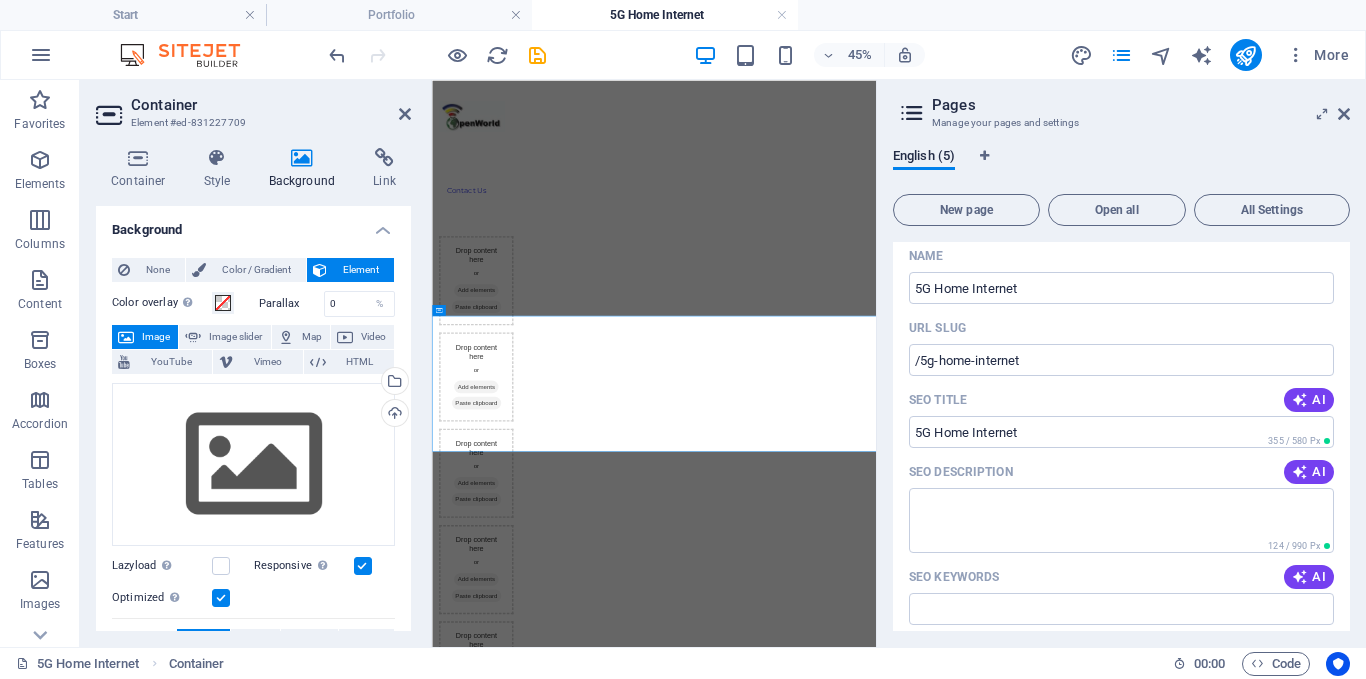 click on "None Color / Gradient Element Stretch background to full-width Color overlay Places an overlay over the background to colorize it Parallax 0 % Image Image slider Map Video YouTube Vimeo HTML Drag files here, click to choose files or select files from Files or our free stock photos & videos Select files from the file manager, stock photos, or upload file(s) Upload Lazyload Loading images after the page loads improves page speed. Responsive Automatically load retina image and smartphone optimized sizes. Optimized Images are compressed to improve page speed. Size Default Cover Contain Original Repeat Default Position Direction Custom X offset 50 px rem % vh vw Y offset 50 px rem % vh vw Alternative text The alternative text is used by devices that cannot display images (e.g. image search engines) and should be added to every image to improve website accessibility. Image caption Paragraph Format Normal Heading 1 Heading 2 Heading 3 Heading 4 Heading 5 Heading 6 Code Font Family Arial Georgia Impact Tahoma Verdana" at bounding box center [253, 611] 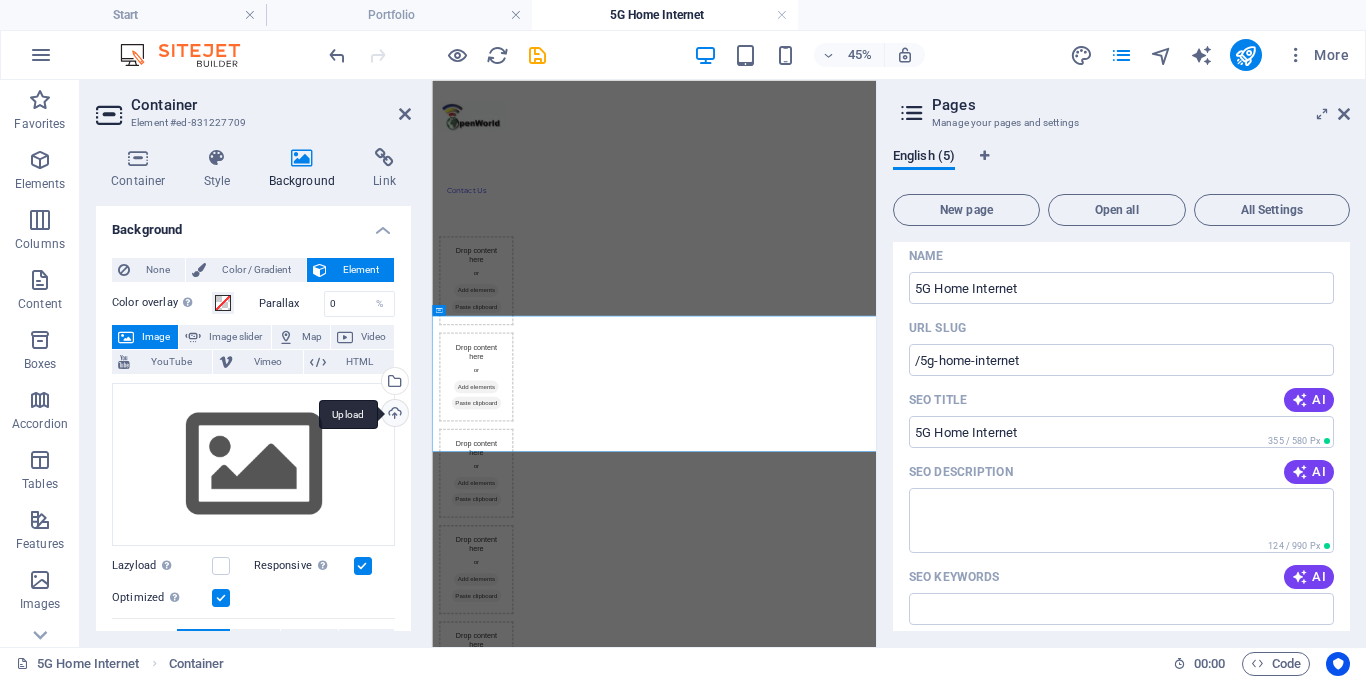 scroll, scrollTop: 44, scrollLeft: 0, axis: vertical 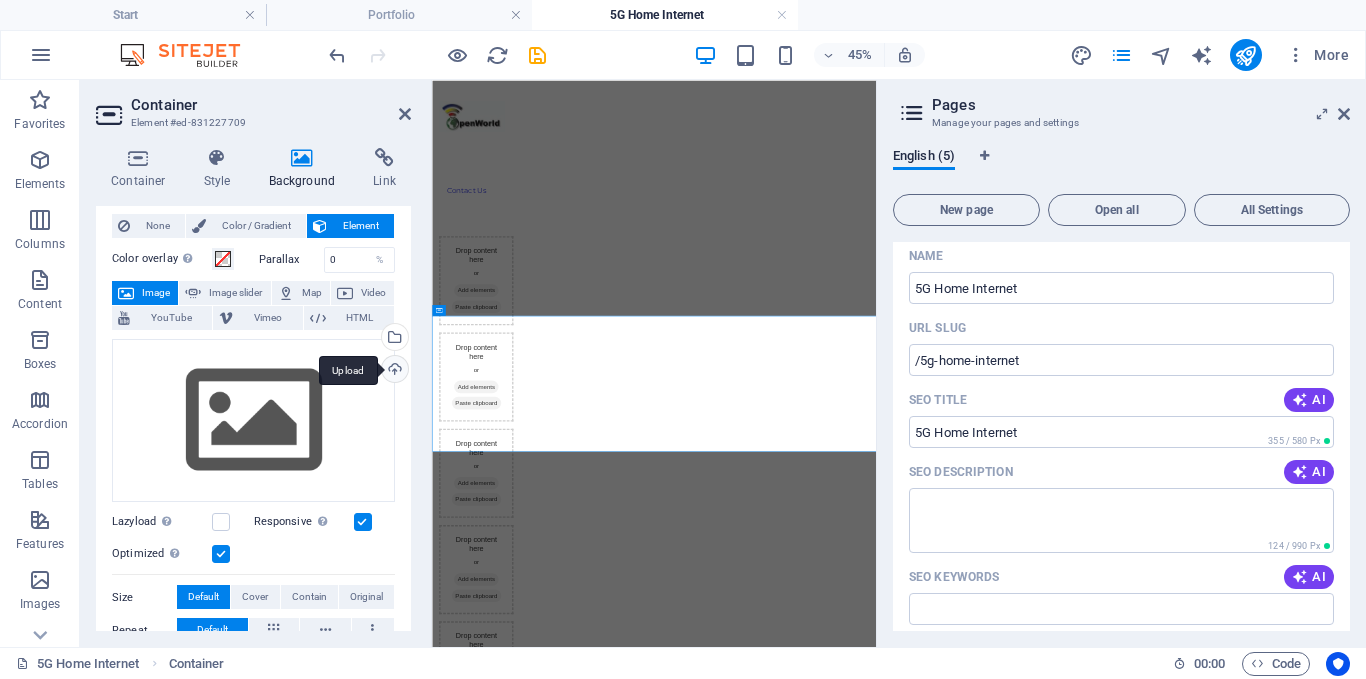 click on "Upload" at bounding box center [393, 371] 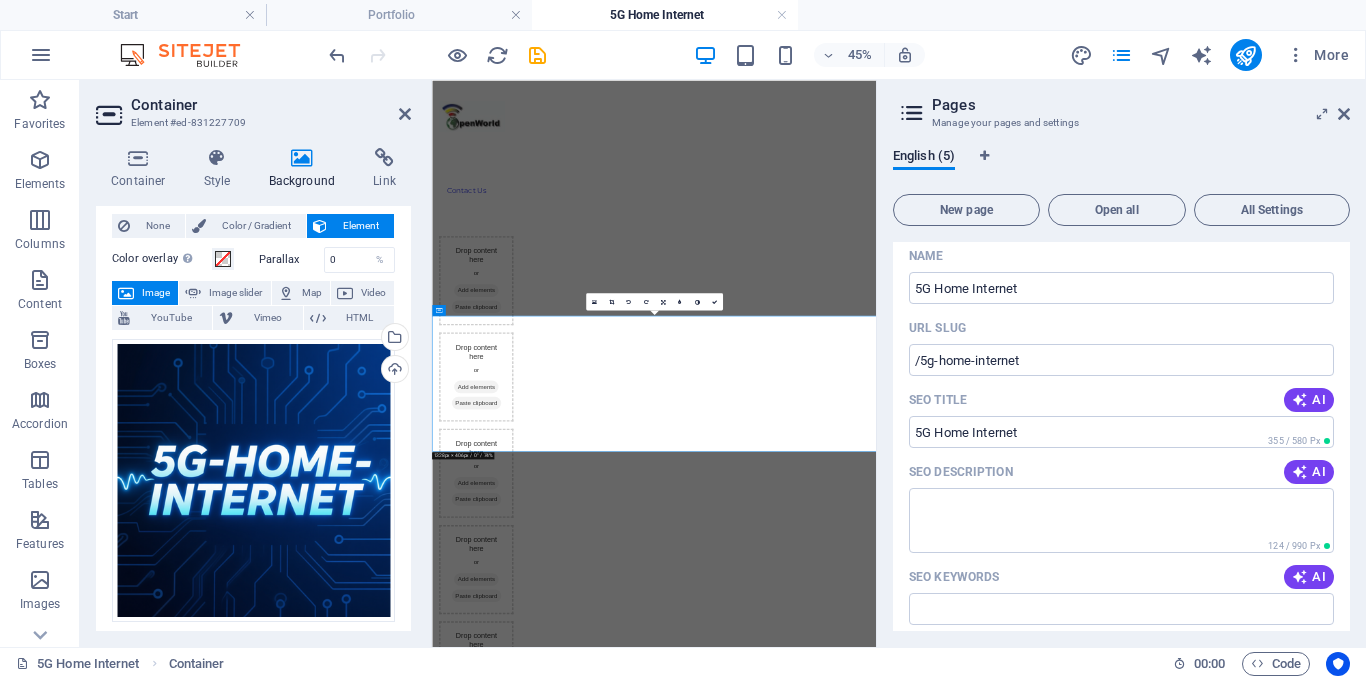 click on "Skip to main content
Home About Our Services Contact Us Drop content here or  Add elements  Paste clipboard Drop content here or  Add elements  Paste clipboard Drop content here or  Add elements  Paste clipboard Drop content here or  Add elements  Paste clipboard Drop content here or  Add elements  Paste clipboard Drop content here or  Add elements  Paste clipboard" at bounding box center (925, 1122) 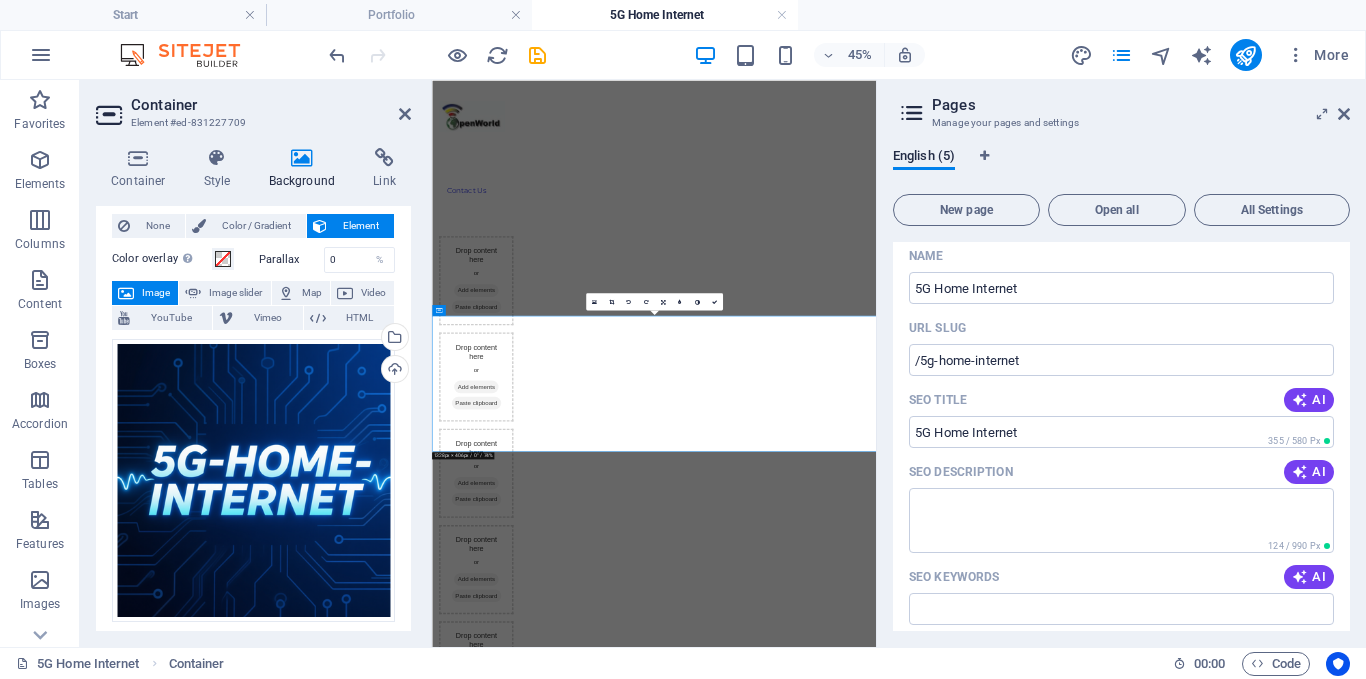 click on "Skip to main content
Home About Our Services Contact Us Drop content here or  Add elements  Paste clipboard Drop content here or  Add elements  Paste clipboard Drop content here or  Add elements  Paste clipboard Drop content here or  Add elements  Paste clipboard Drop content here or  Add elements  Paste clipboard Drop content here or  Add elements  Paste clipboard" at bounding box center (925, 1122) 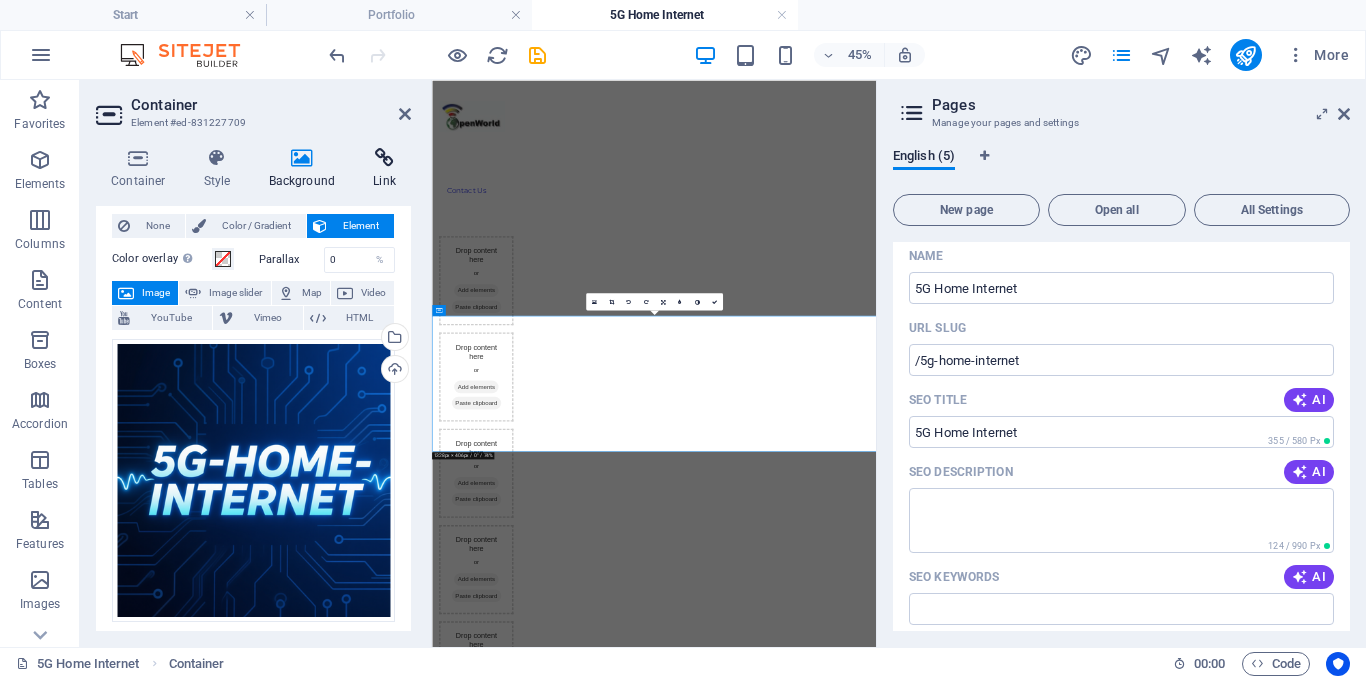 click at bounding box center (384, 158) 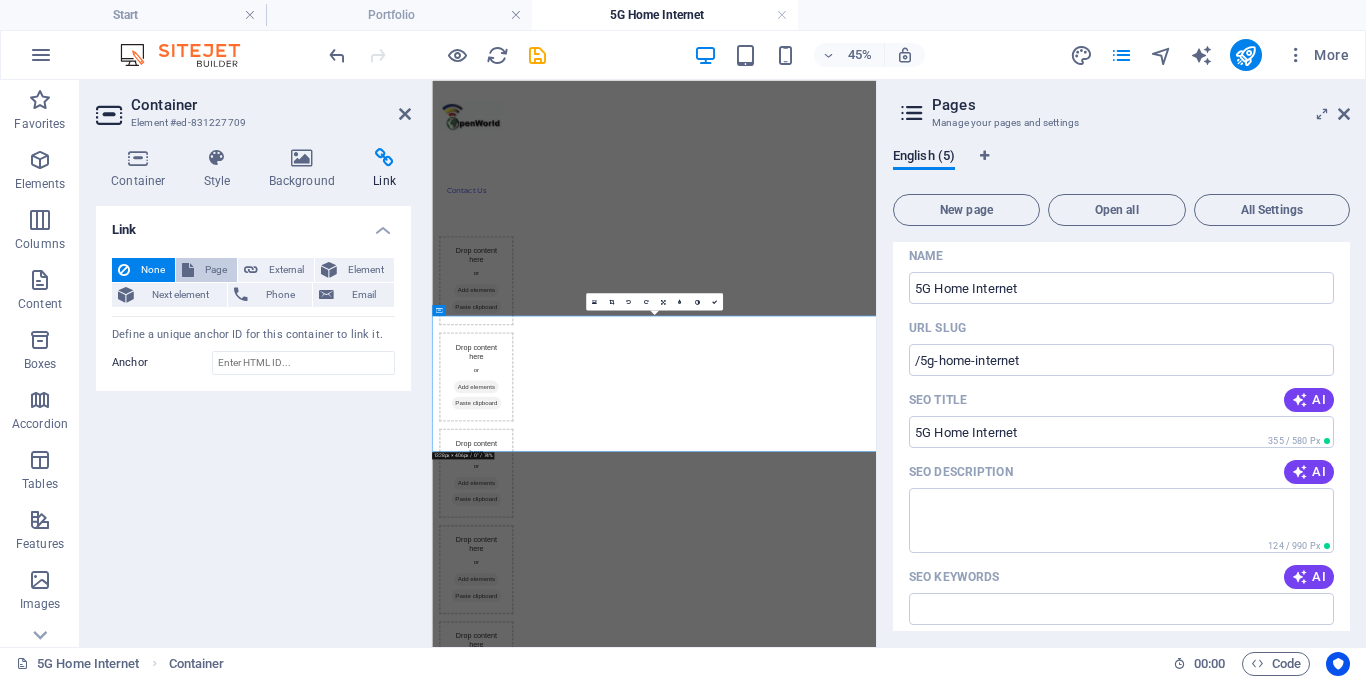 click on "Page" at bounding box center [215, 270] 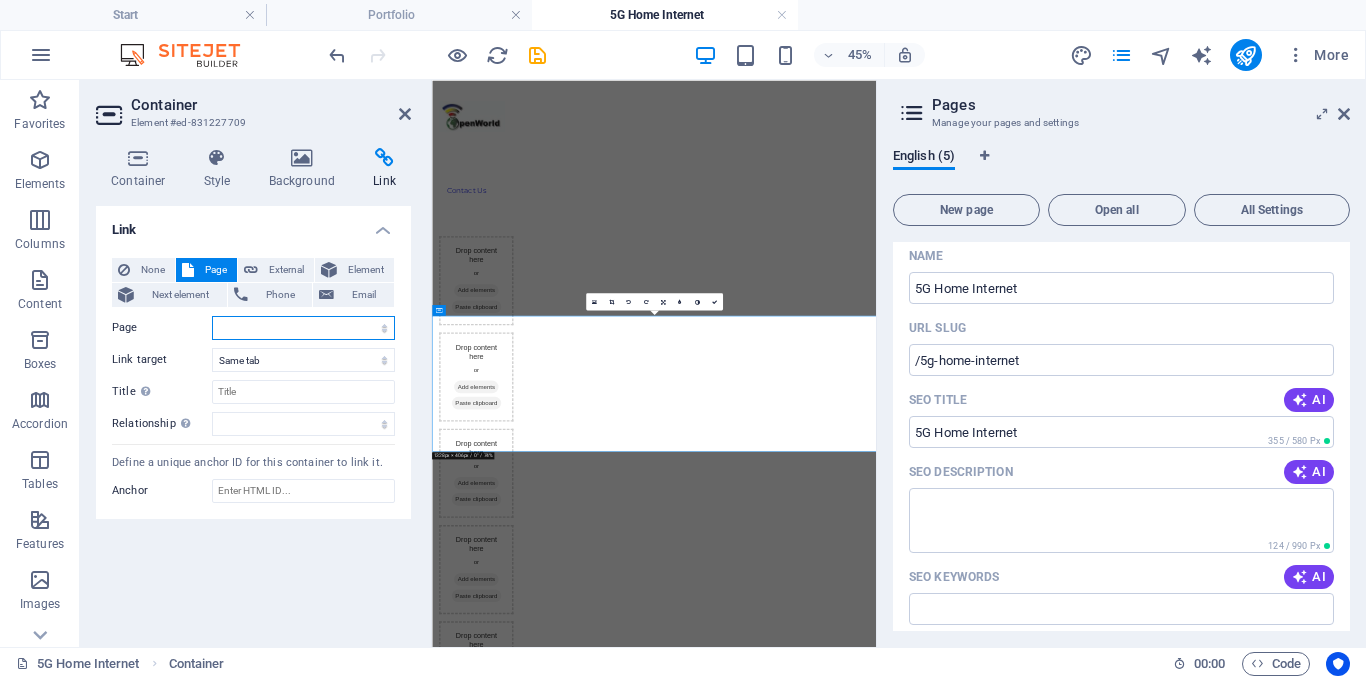 click on "Start 5G Home Internet Portfolio Legal Notice Privacy" at bounding box center [303, 328] 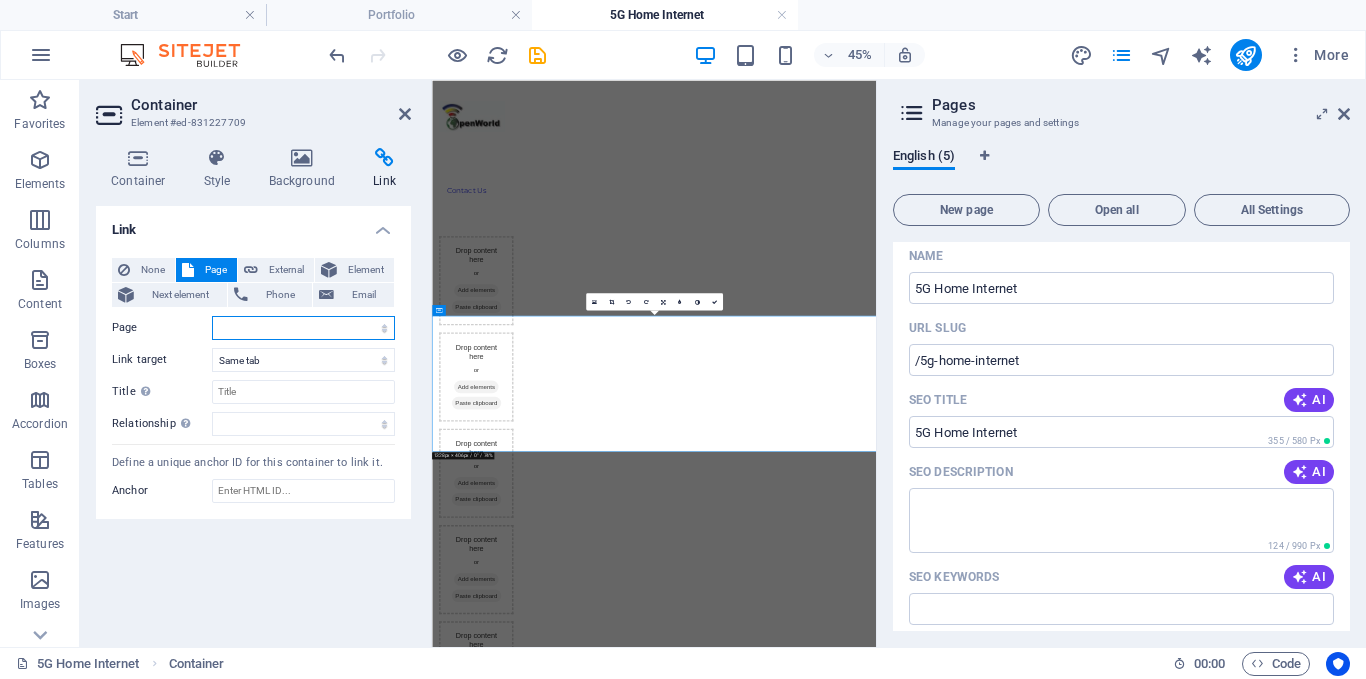 select on "1" 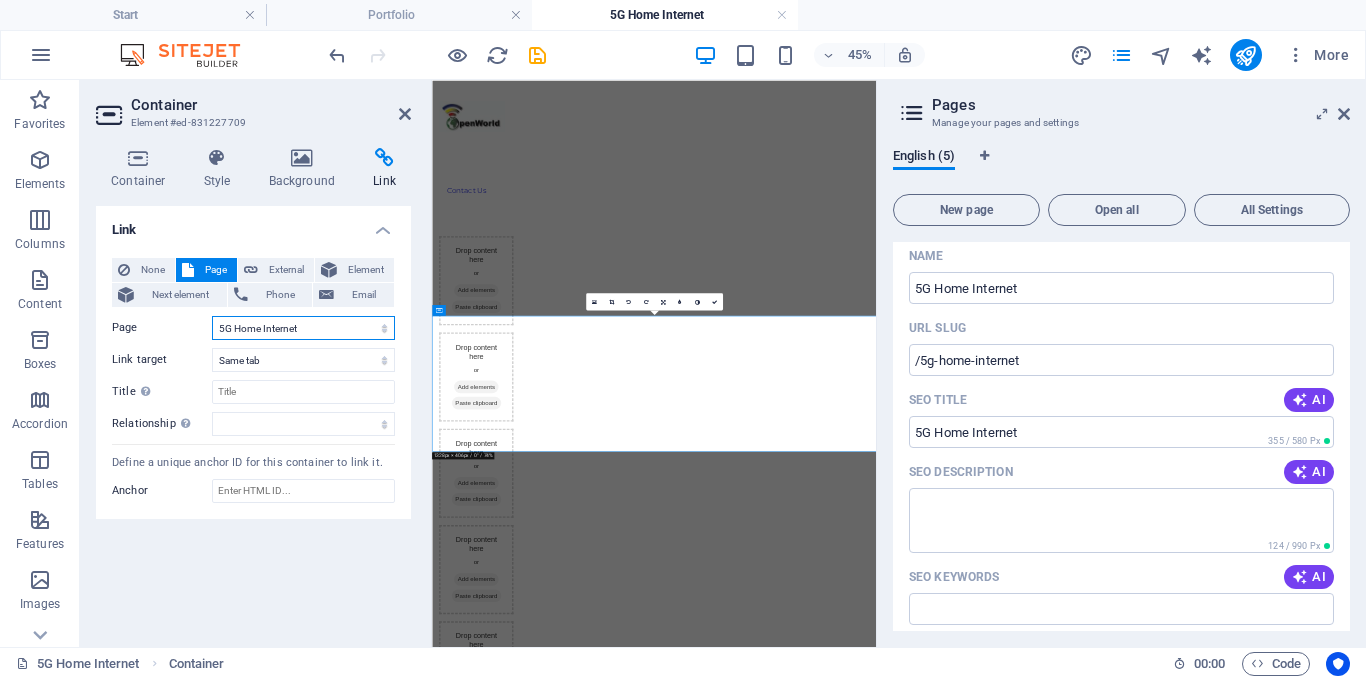 click on "Start 5G Home Internet Portfolio Legal Notice Privacy" at bounding box center [303, 328] 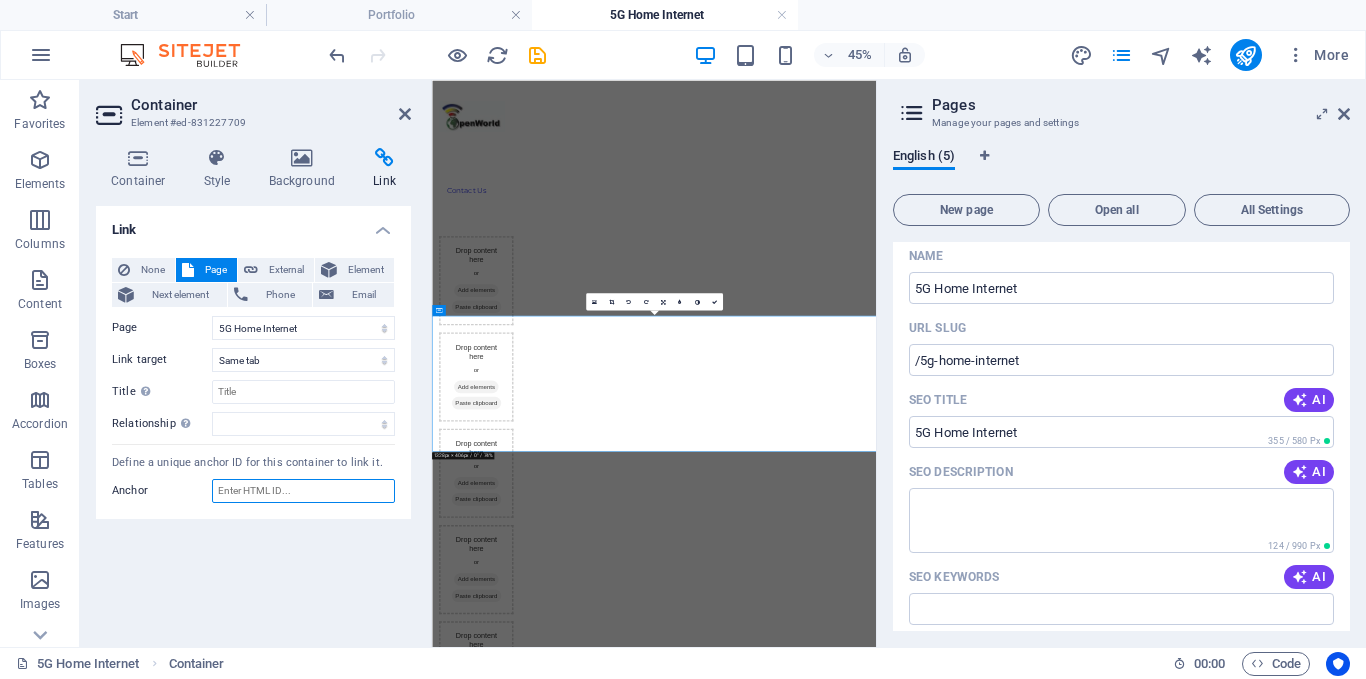 click on "Anchor" at bounding box center [303, 491] 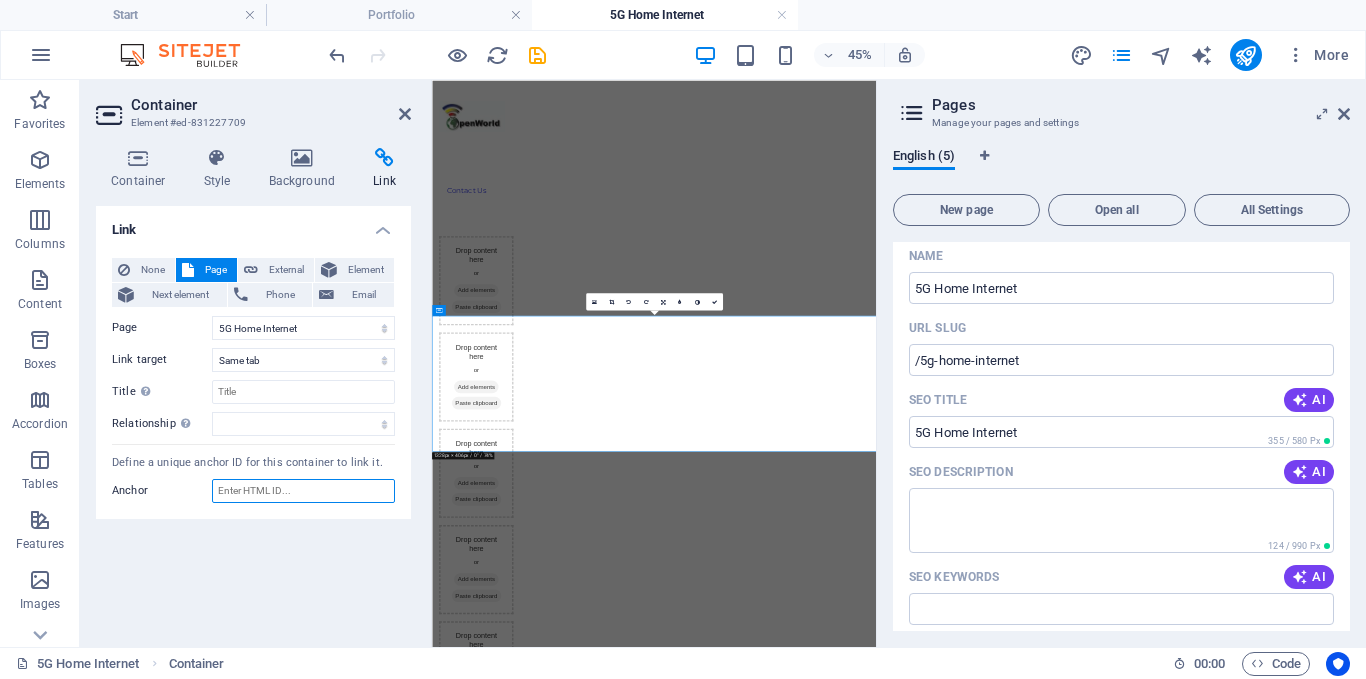 paste on "https://[EXAMPLE_DOMAIN].co.za/5g-home-internet" 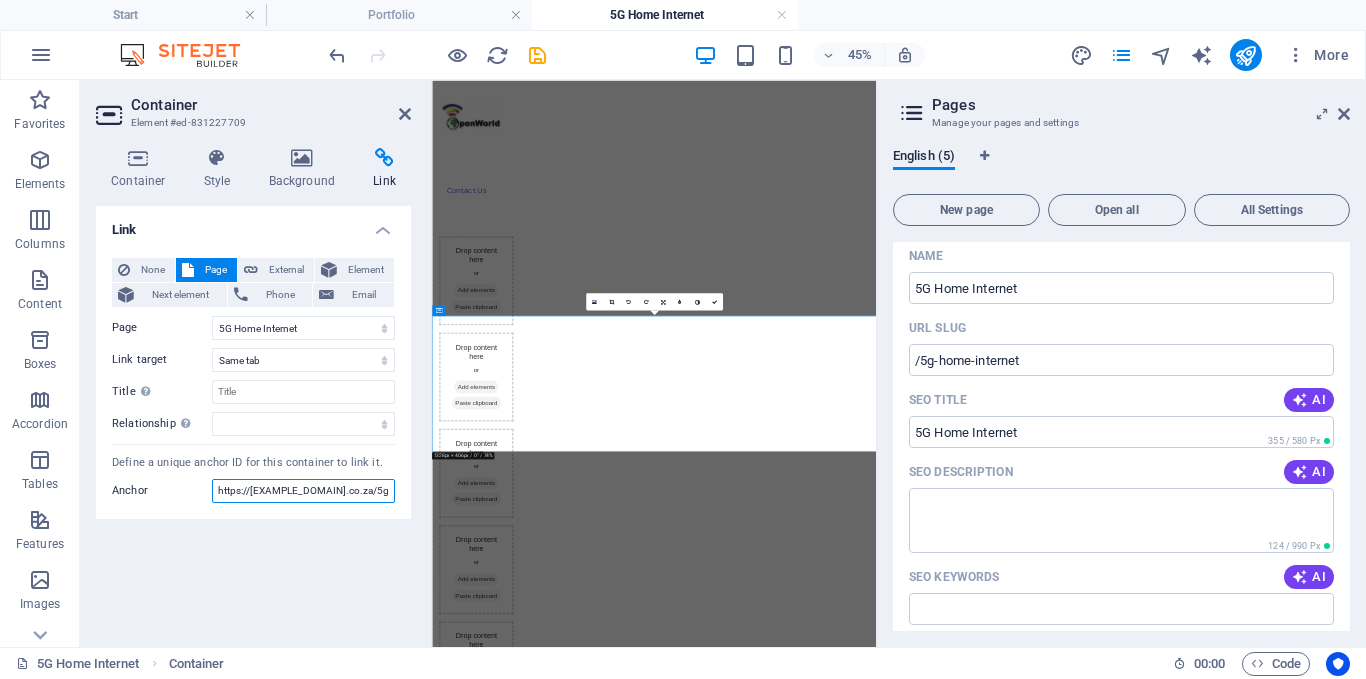scroll, scrollTop: 0, scrollLeft: 29, axis: horizontal 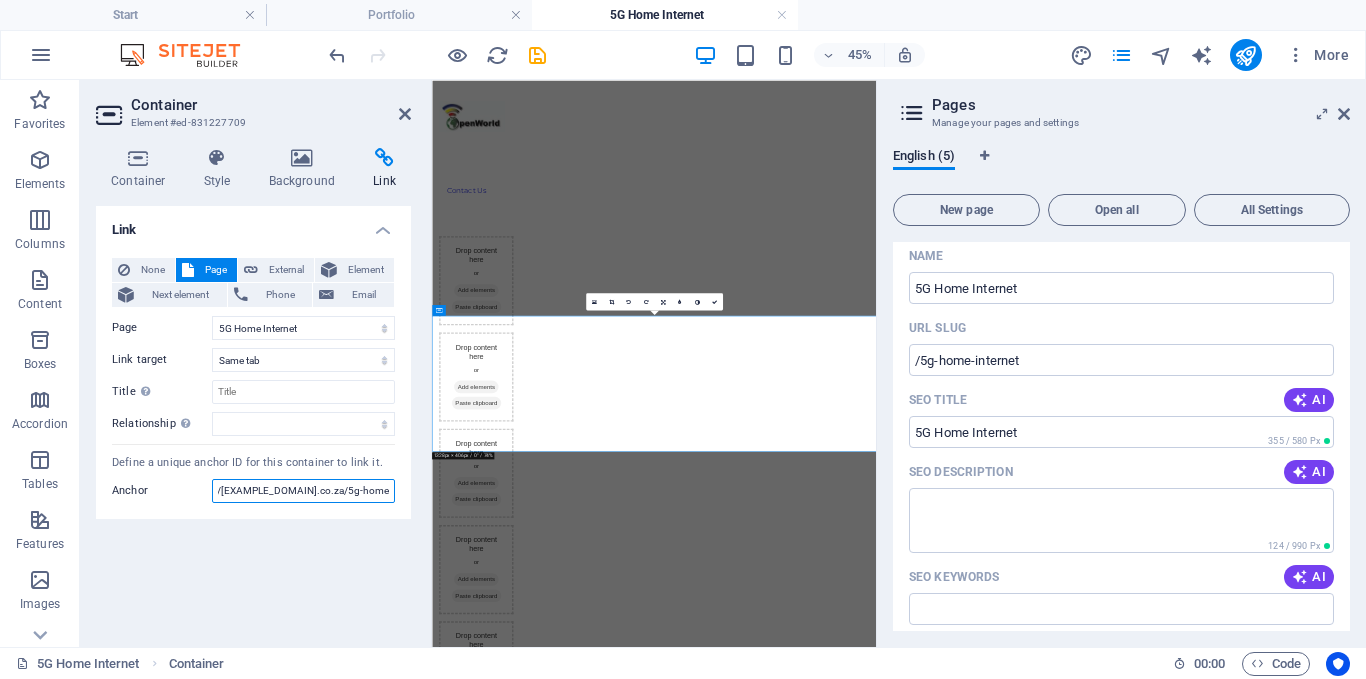 type on "https://[EXAMPLE_DOMAIN].co.za/5g-home-internet" 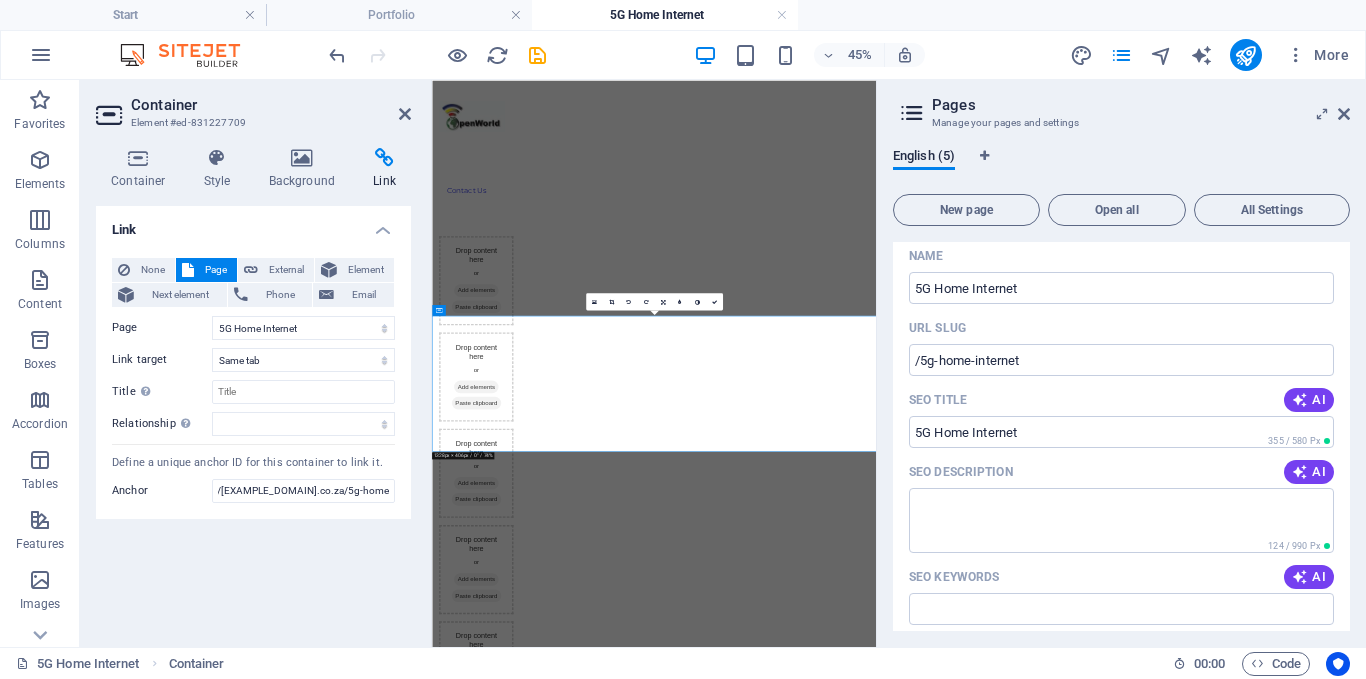 scroll, scrollTop: 0, scrollLeft: 0, axis: both 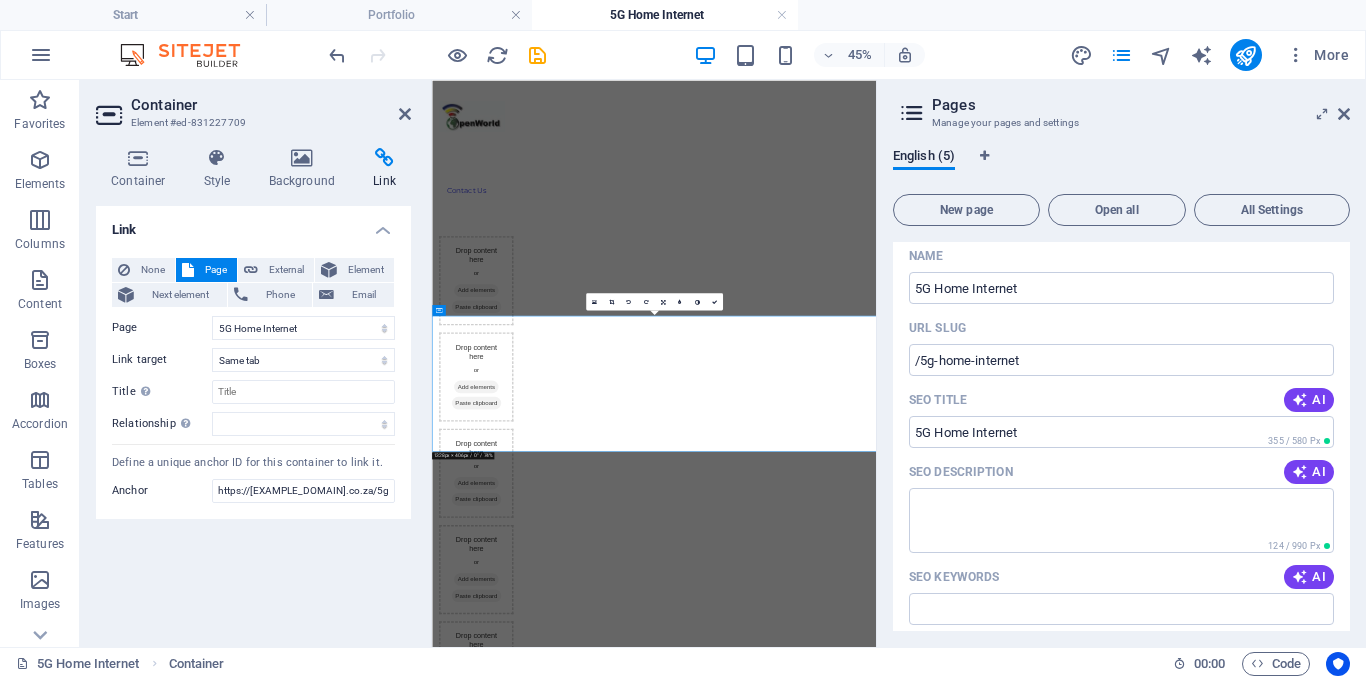 click on "Anchor" at bounding box center (162, 491) 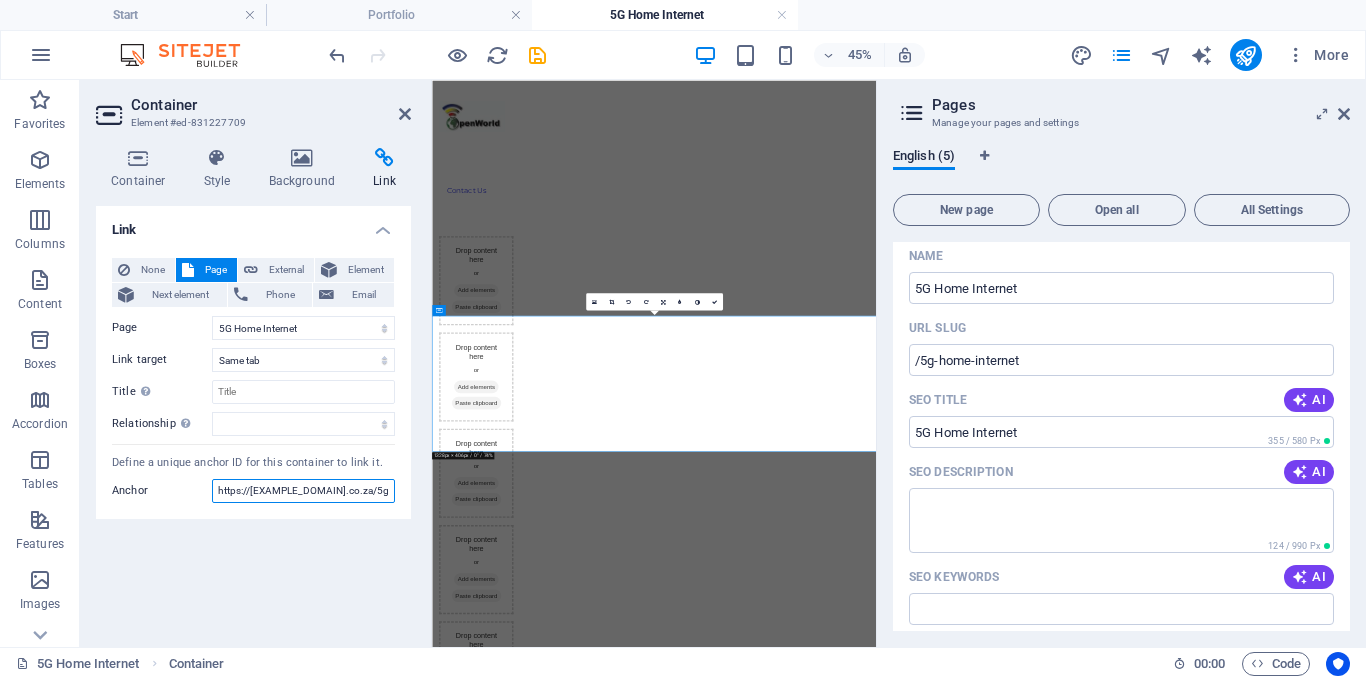 click on "https://[EXAMPLE_DOMAIN].co.za/5g-home-internet" at bounding box center (303, 491) 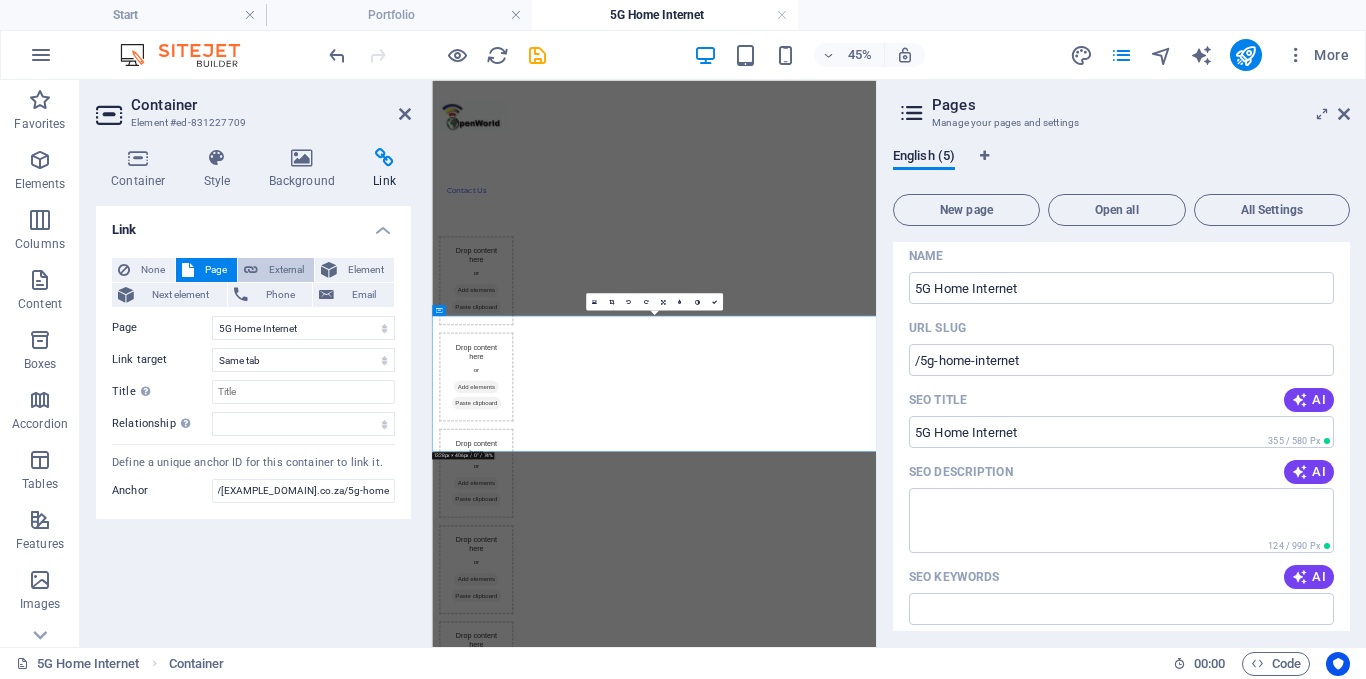click on "External" at bounding box center [286, 270] 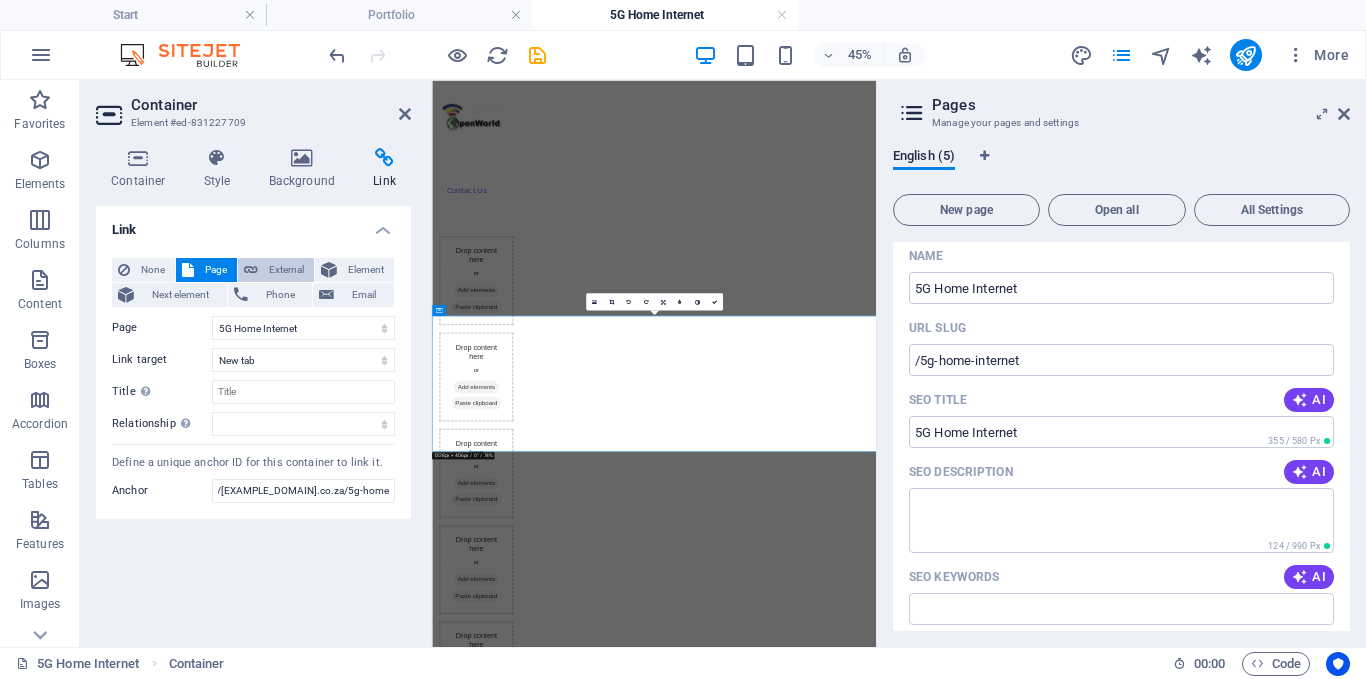 scroll, scrollTop: 0, scrollLeft: 0, axis: both 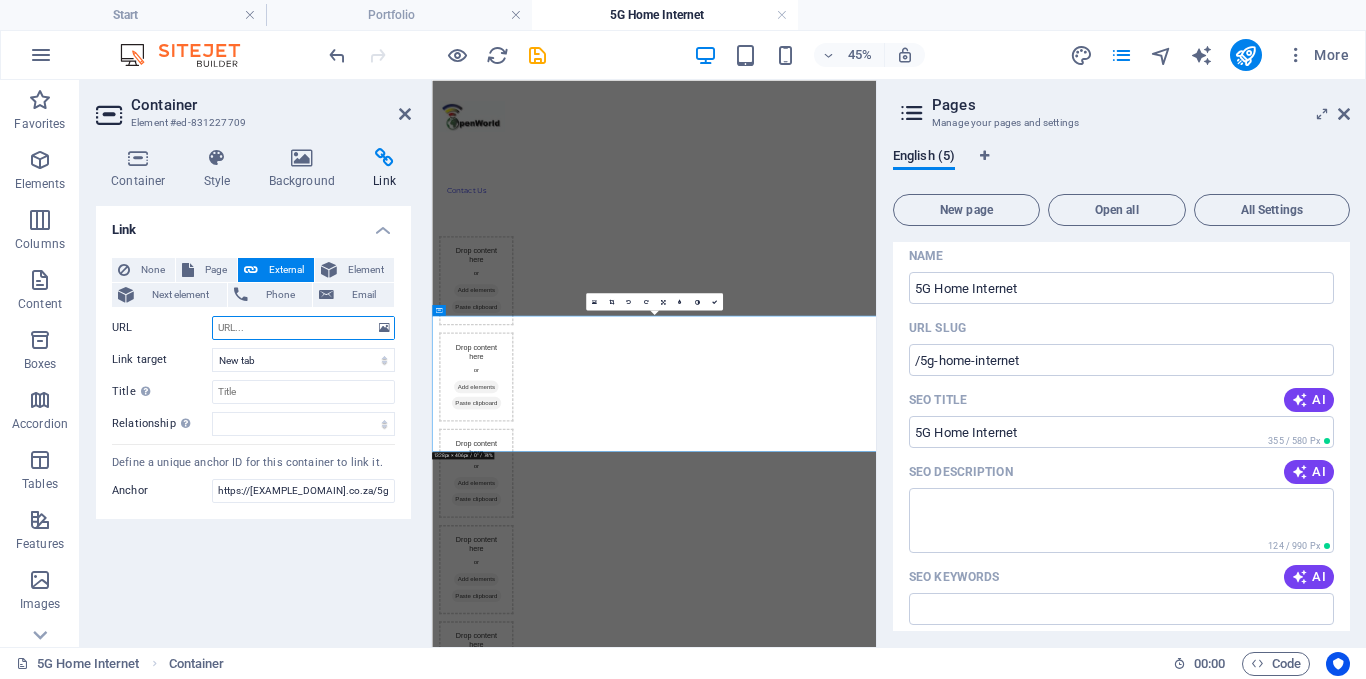 paste on "https://[EXAMPLE_DOMAIN].co.za/5g-home-internet" 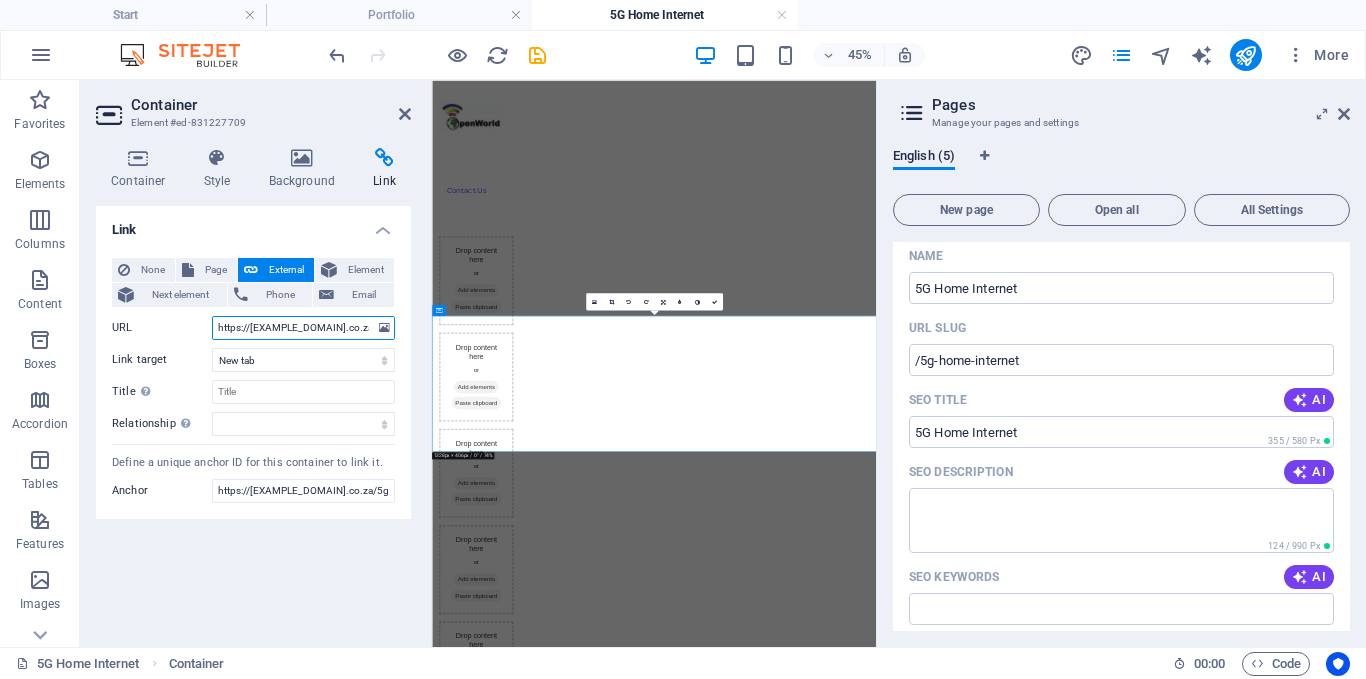 scroll, scrollTop: 0, scrollLeft: 49, axis: horizontal 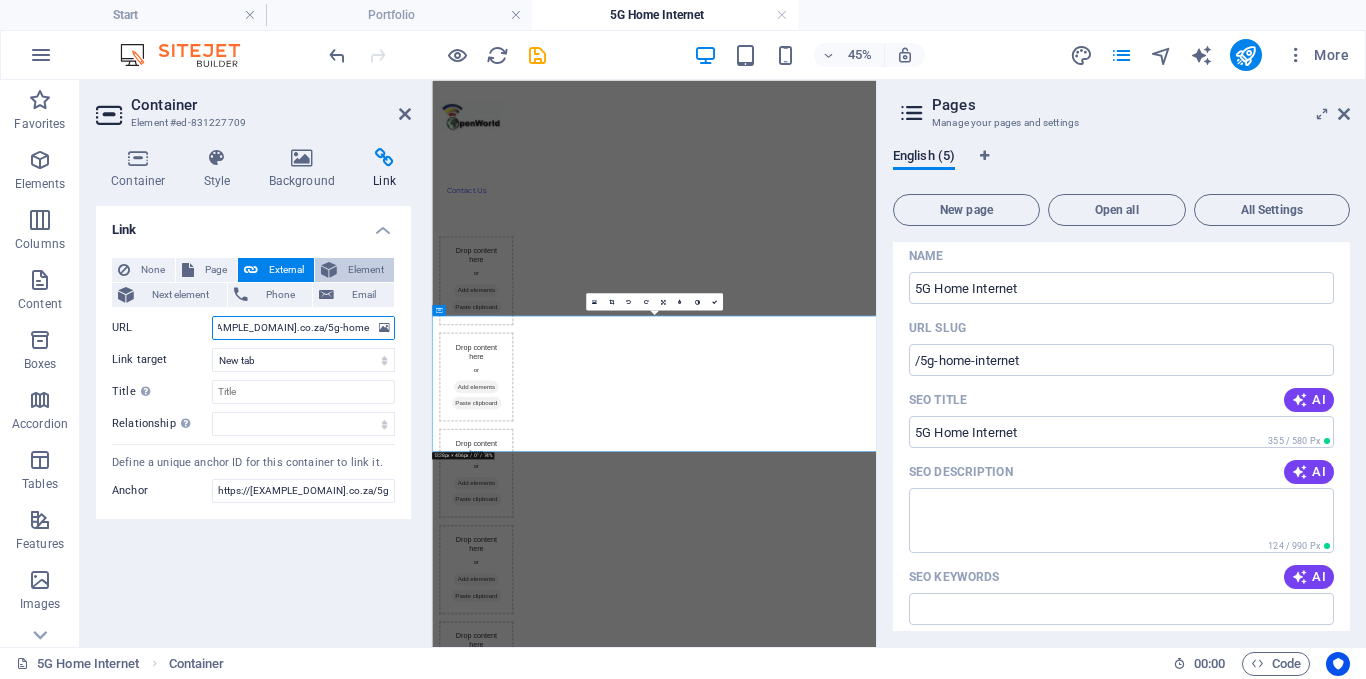 type on "https://[EXAMPLE_DOMAIN].co.za/5g-home-internet" 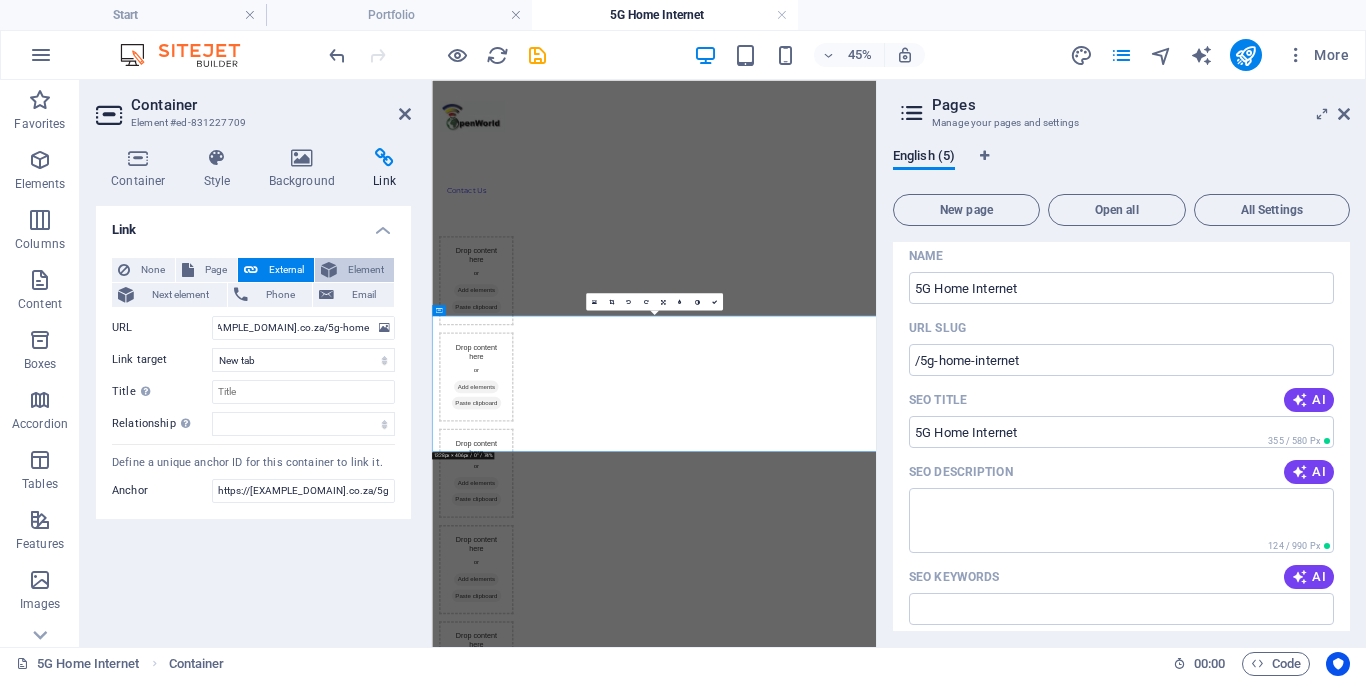 scroll, scrollTop: 0, scrollLeft: 0, axis: both 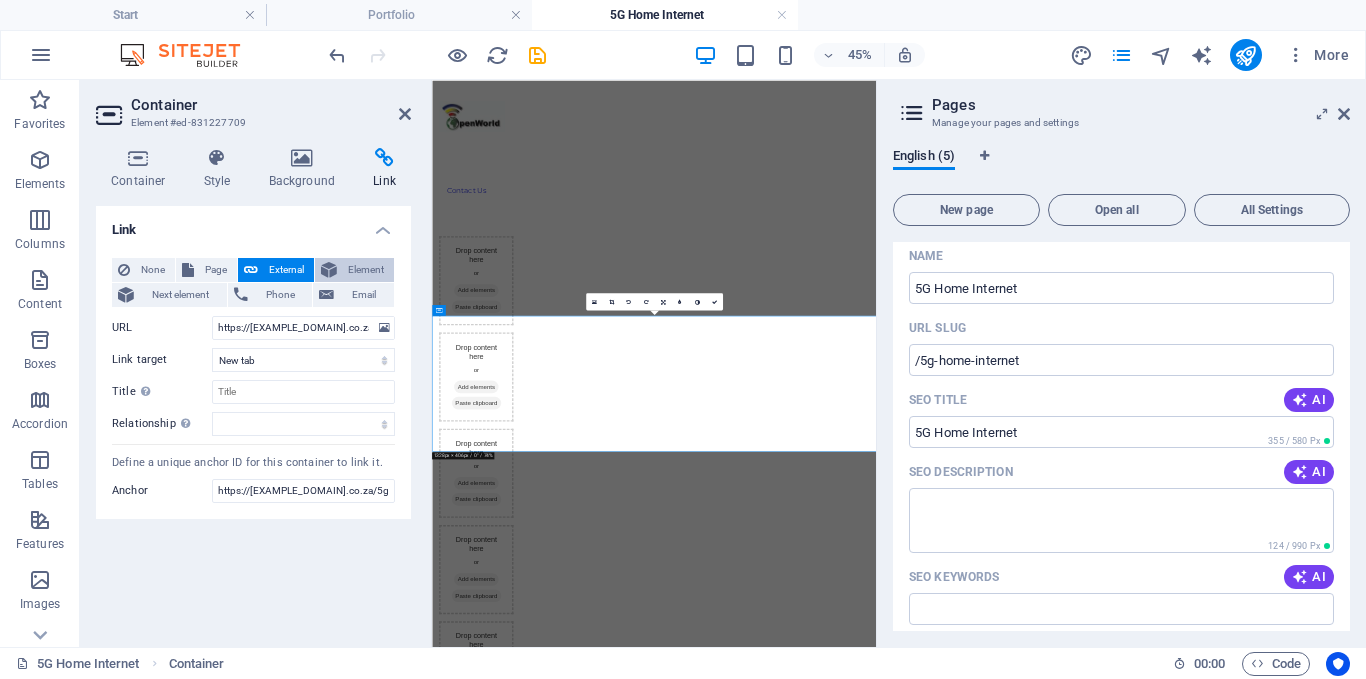 click on "Element" at bounding box center [365, 270] 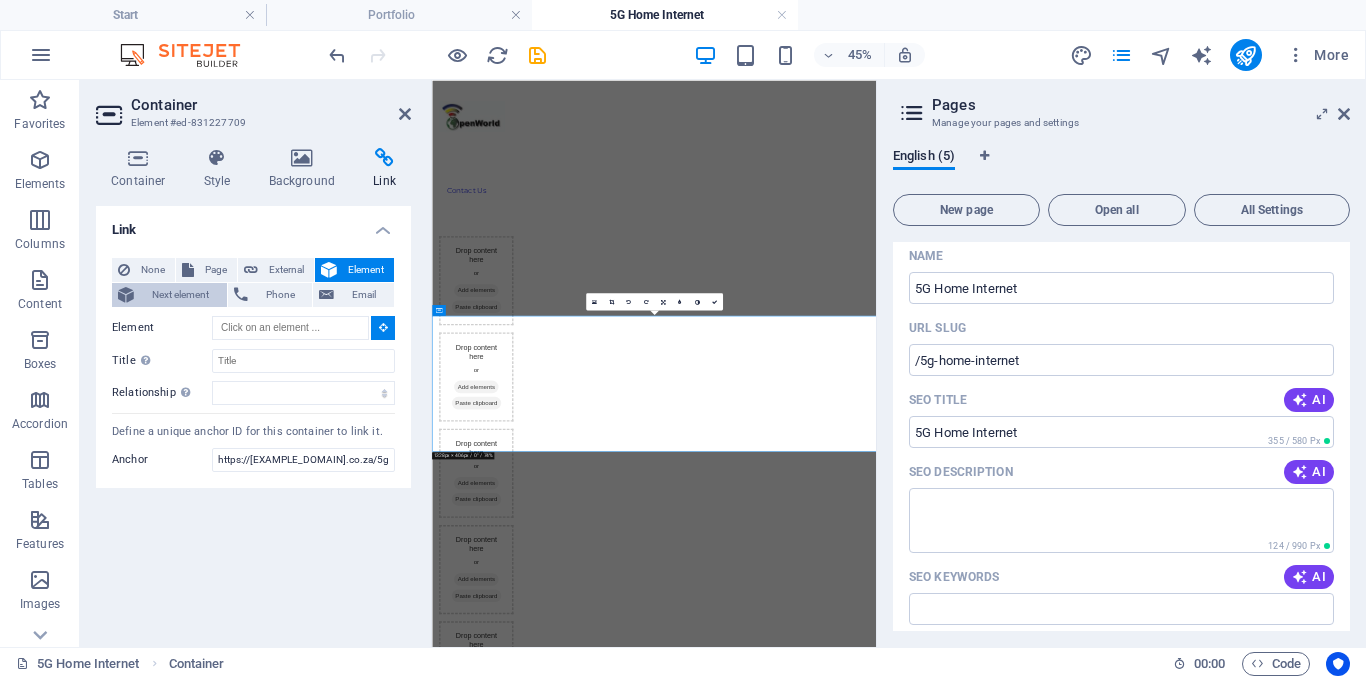 click on "Next element" at bounding box center (180, 295) 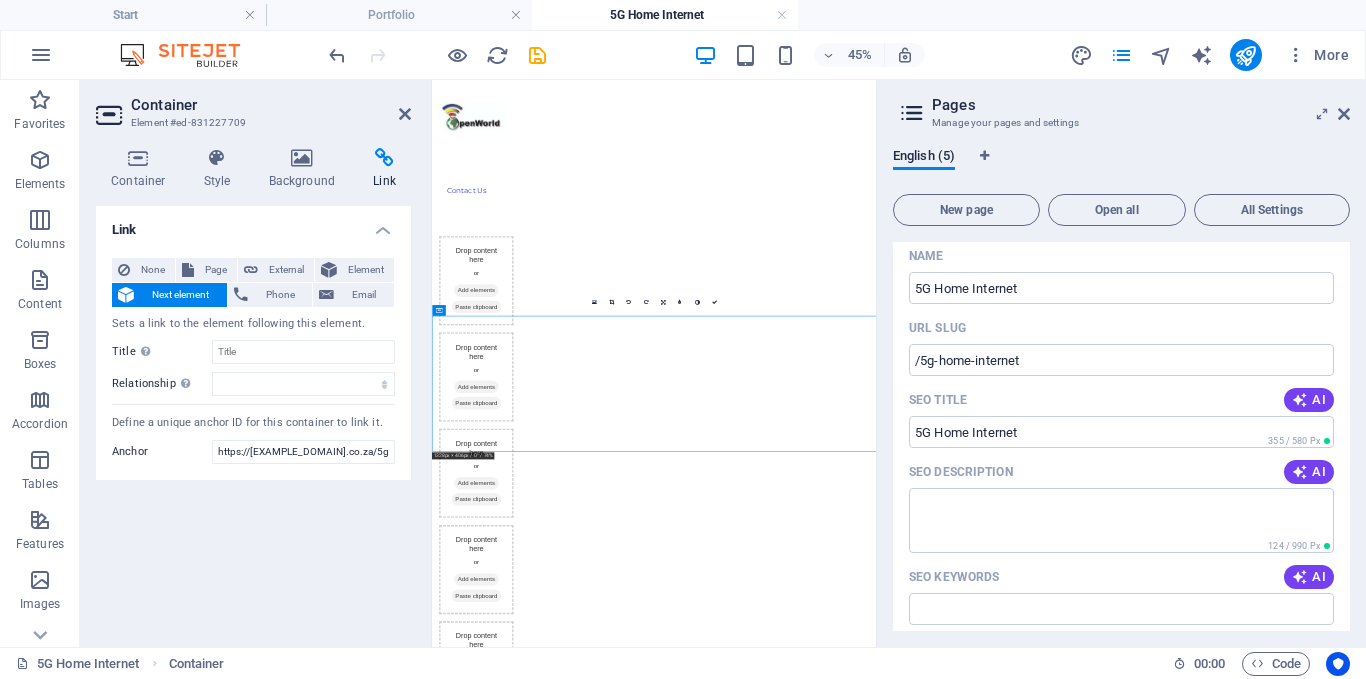 click on "Next element" at bounding box center [180, 295] 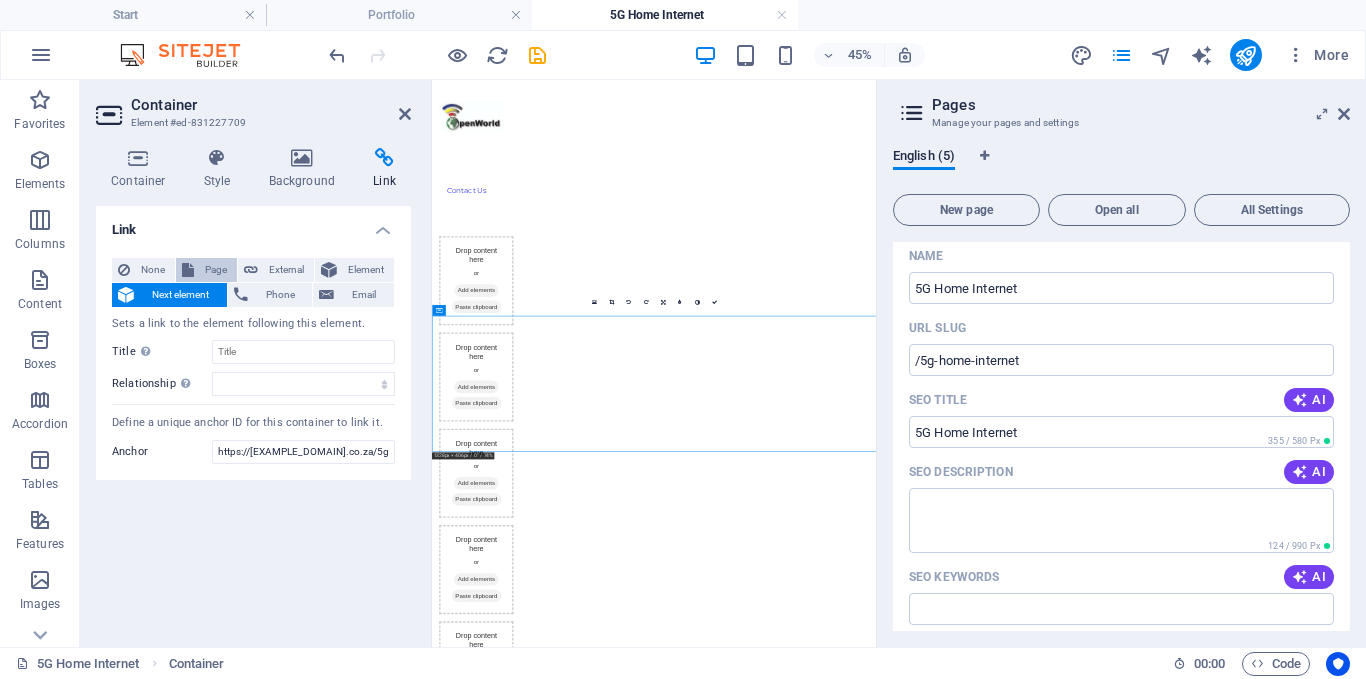 click on "Page" at bounding box center [215, 270] 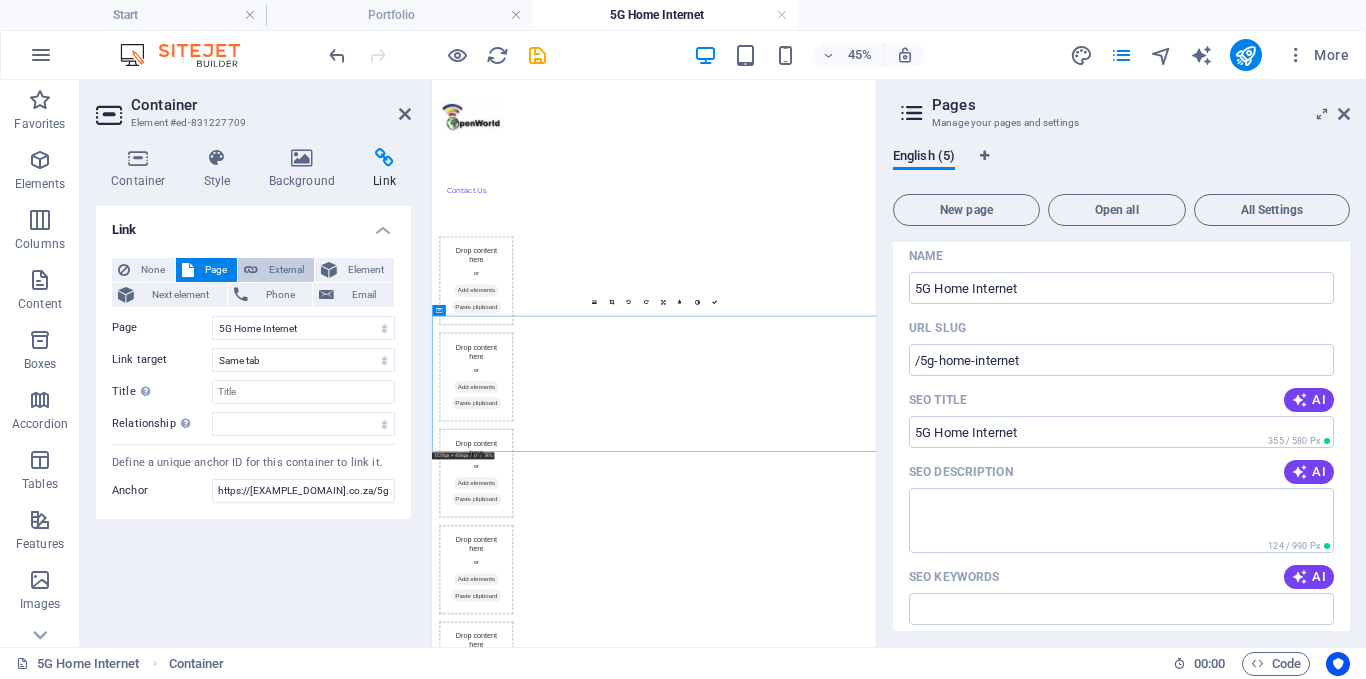 click on "External" at bounding box center [276, 270] 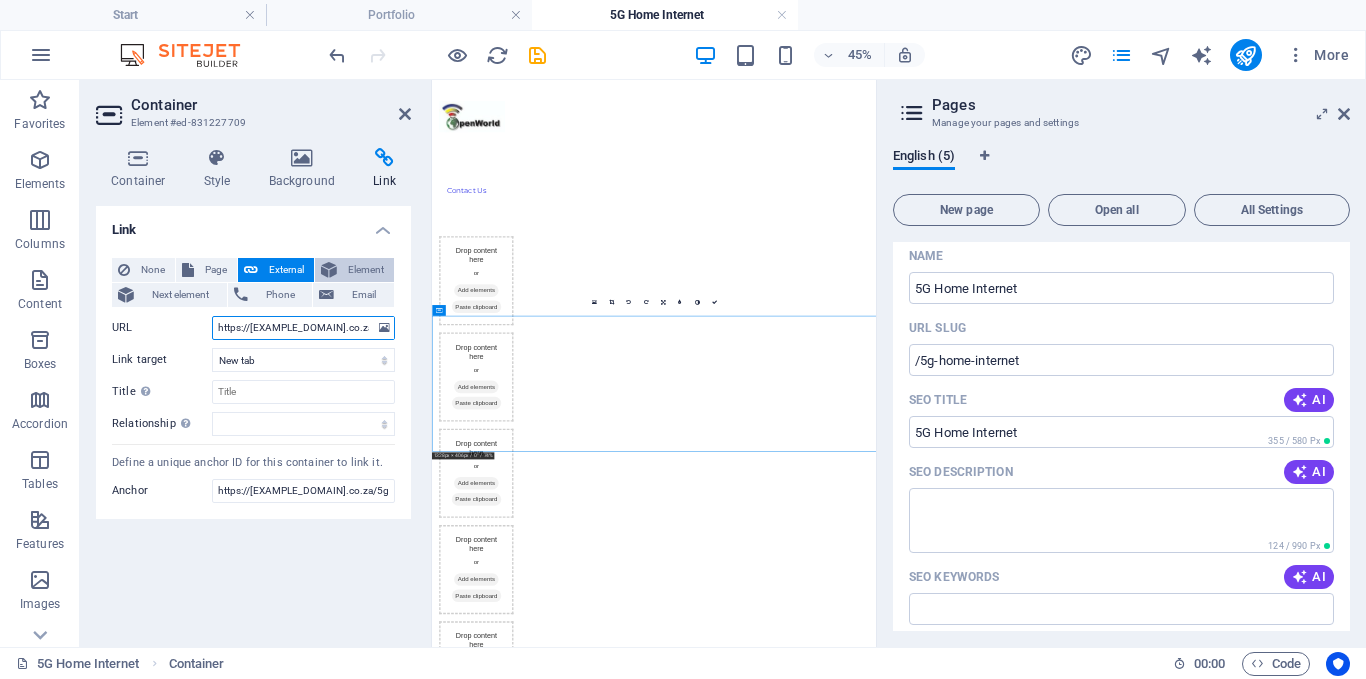 scroll, scrollTop: 0, scrollLeft: 49, axis: horizontal 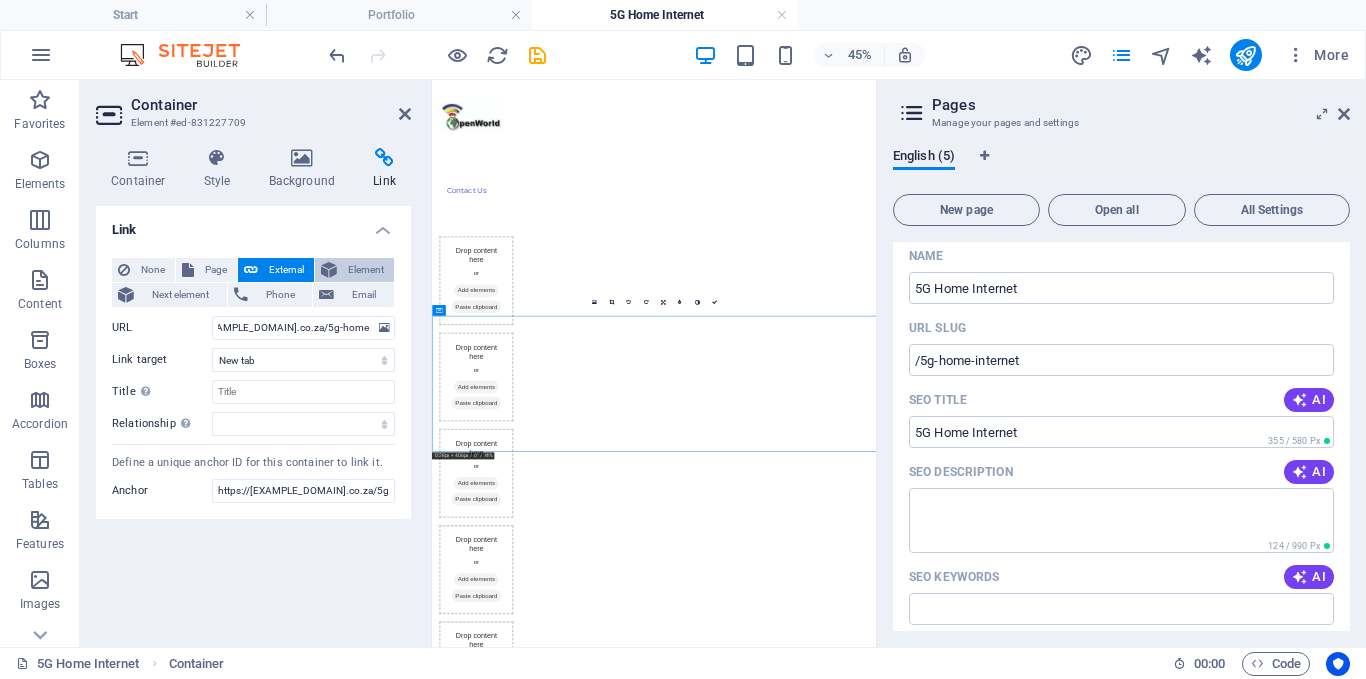 click on "Element" at bounding box center [365, 270] 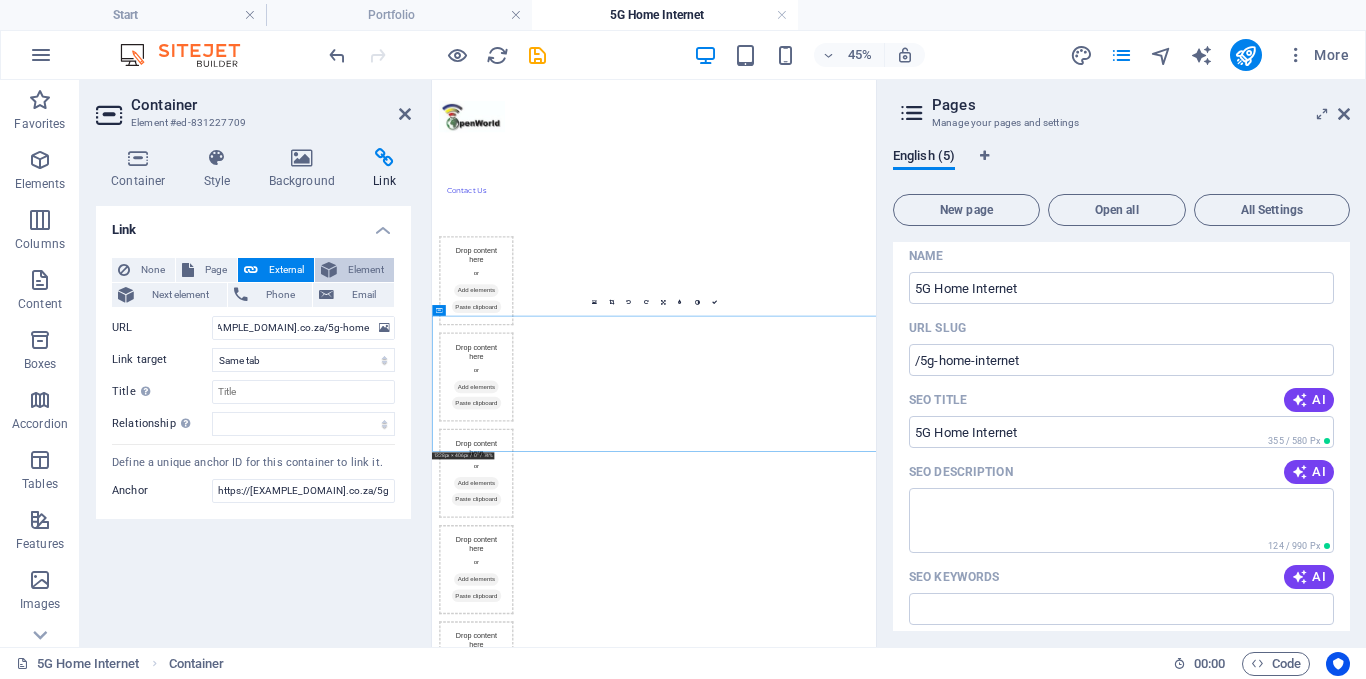 scroll, scrollTop: 0, scrollLeft: 0, axis: both 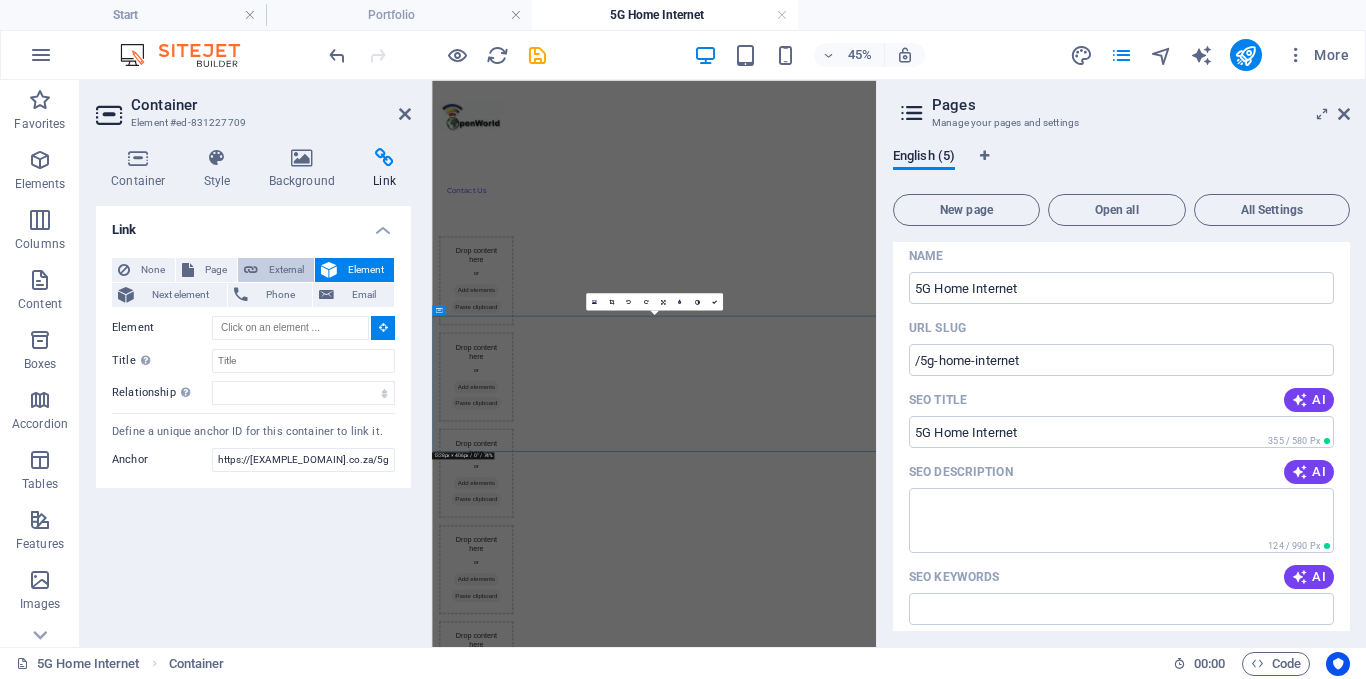 click on "External" at bounding box center [286, 270] 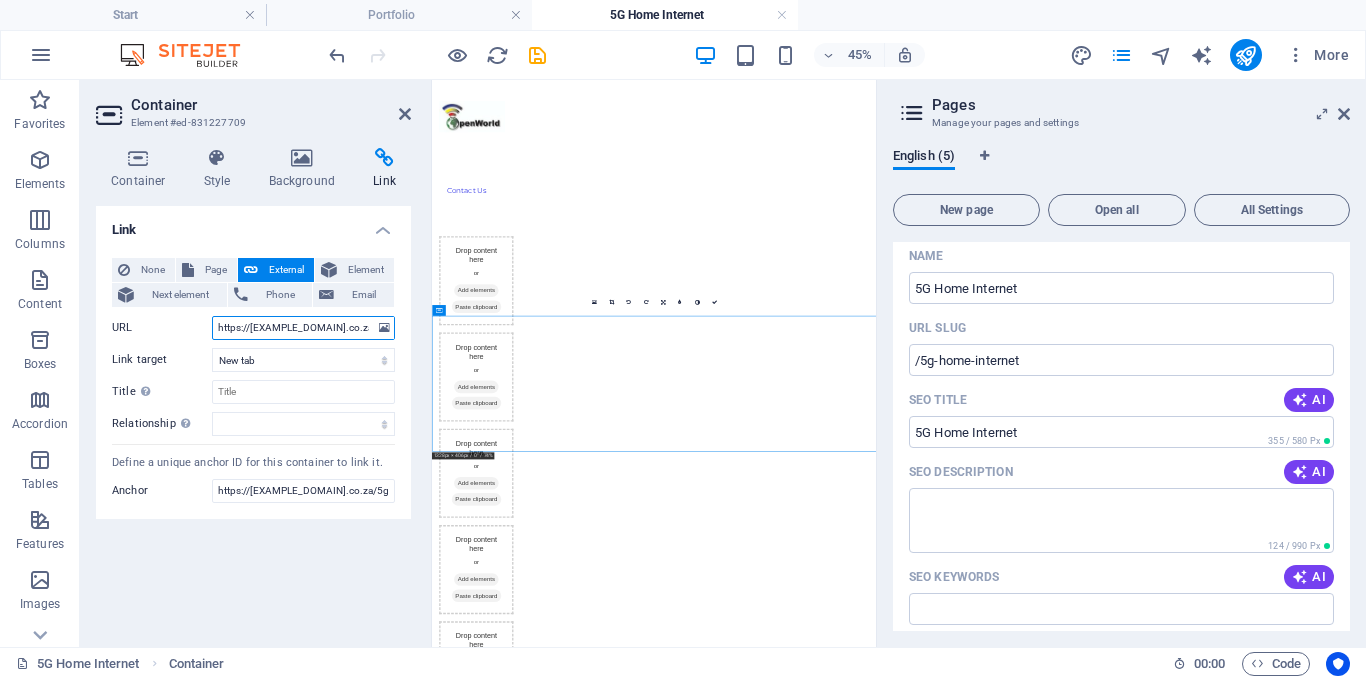 scroll, scrollTop: 0, scrollLeft: 49, axis: horizontal 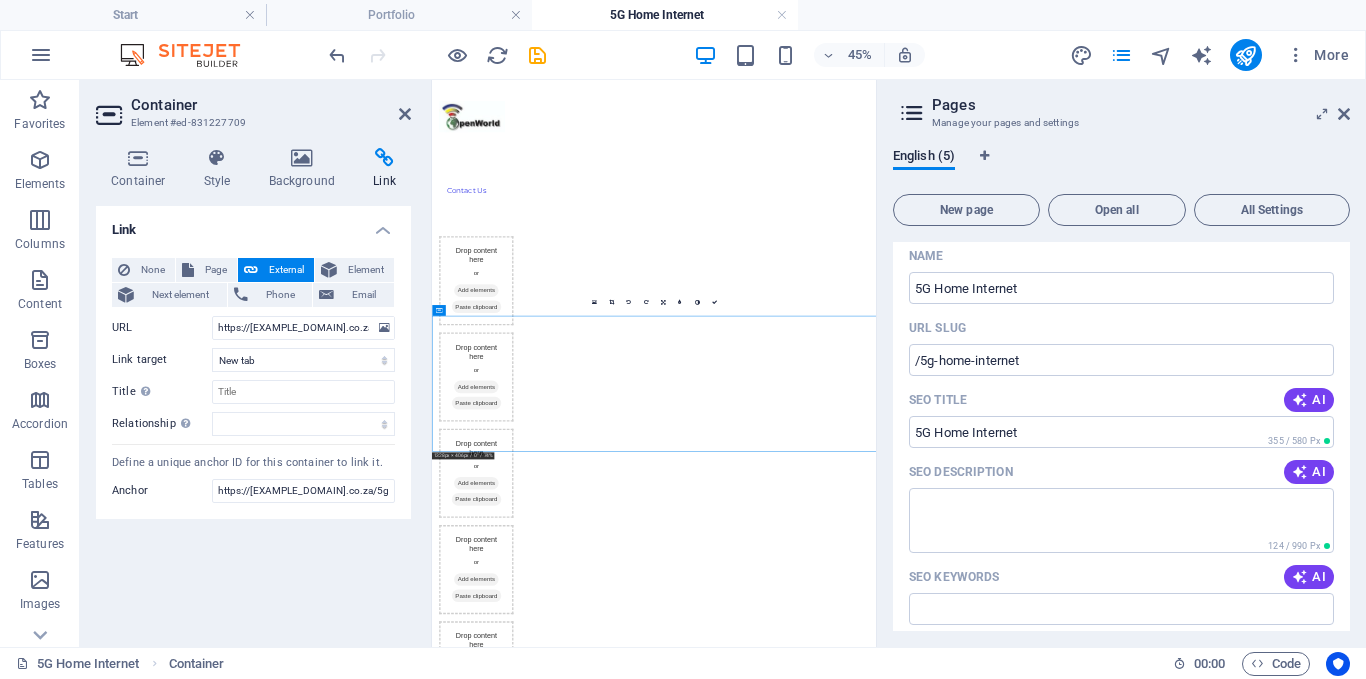 click on "Container Element #ed-831227709
Container Style Background Link Size Height Default px rem % vh vw Min. height None px rem % vh vw Width Default px rem % em vh vw Min. width None px rem % vh vw Content width Default Custom width Width Default px rem % em vh vw Min. width None px rem % vh vw Default padding Custom spacing Default content width and padding can be changed under Design. Edit design Layout (Flexbox) Alignment Determines the flex direction. Default Main axis Determine how elements should behave along the main axis inside this container (justify content). Default Side axis Control the vertical direction of the element inside of the container (align items). Default Wrap Default On Off Fill Controls the distances and direction of elements on the y-axis across several lines (align content). Default Accessibility ARIA helps assistive technologies (like screen readers) to understand the role, state, and behavior of web elements Role The ARIA role defines the purpose of an element.  None" at bounding box center (256, 363) 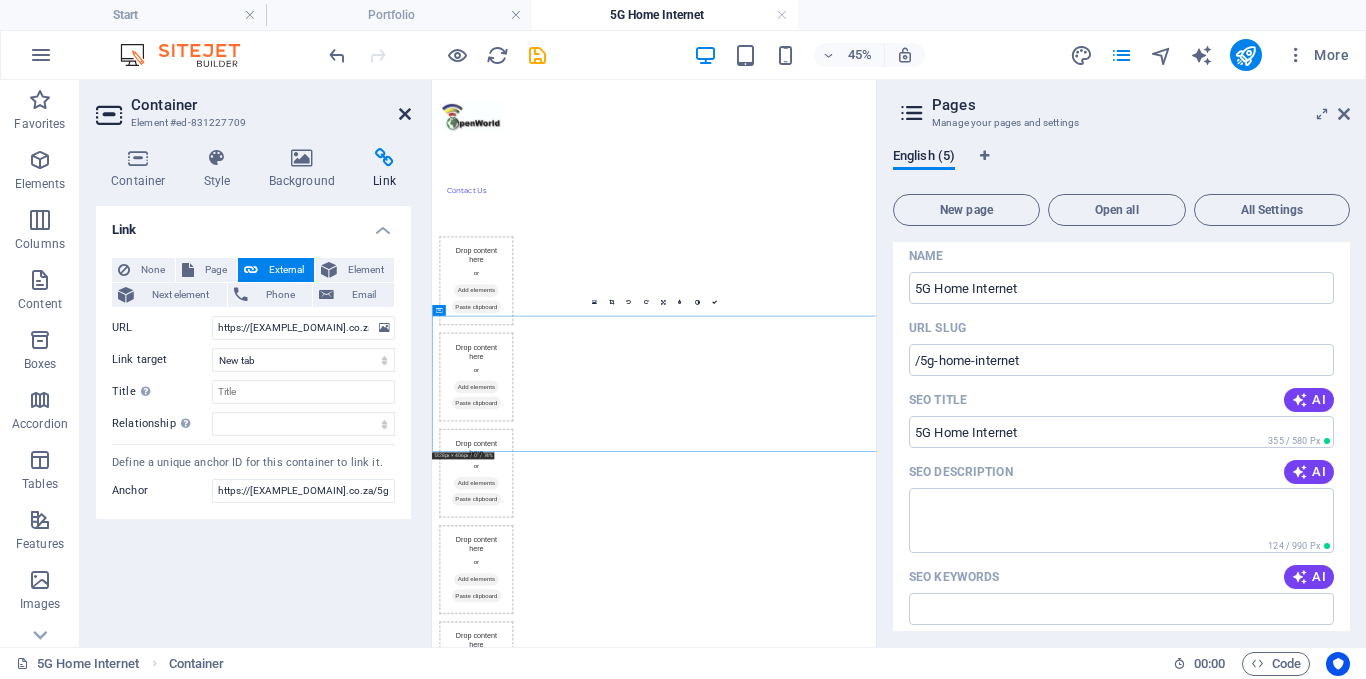 click at bounding box center (405, 114) 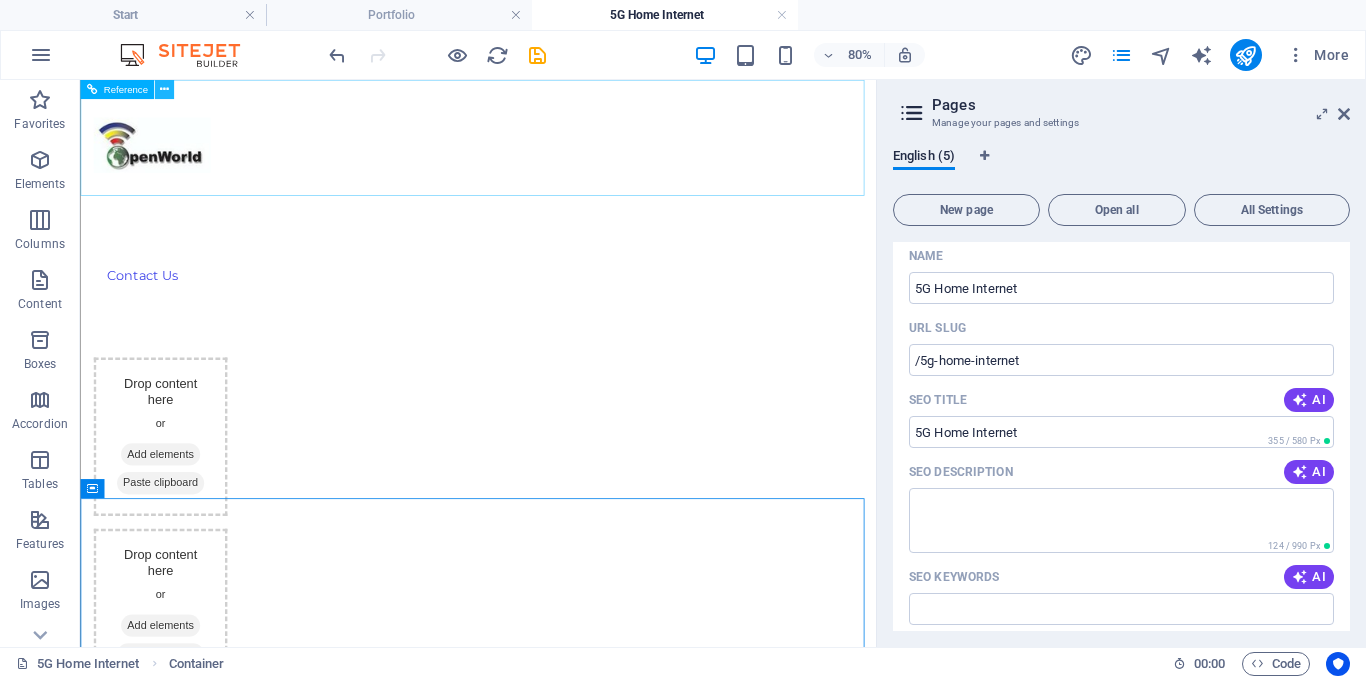 click at bounding box center (164, 89) 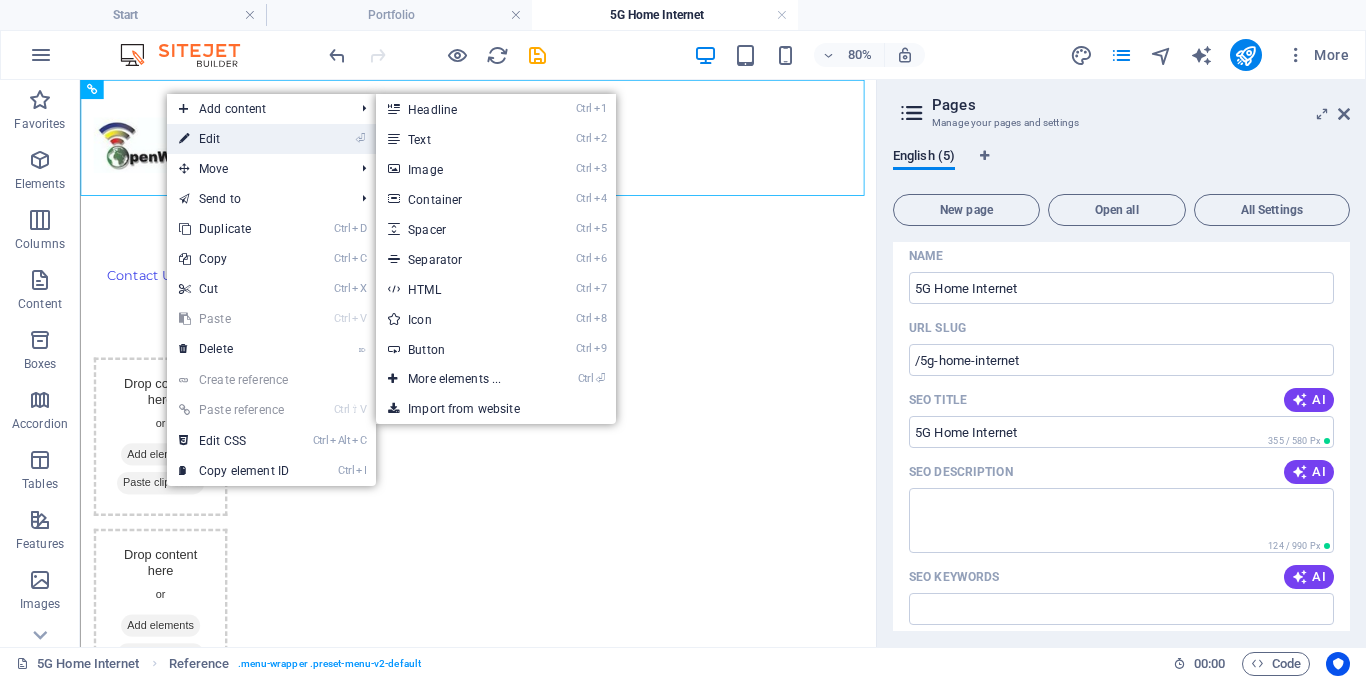 click on "⏎  Edit" at bounding box center [234, 139] 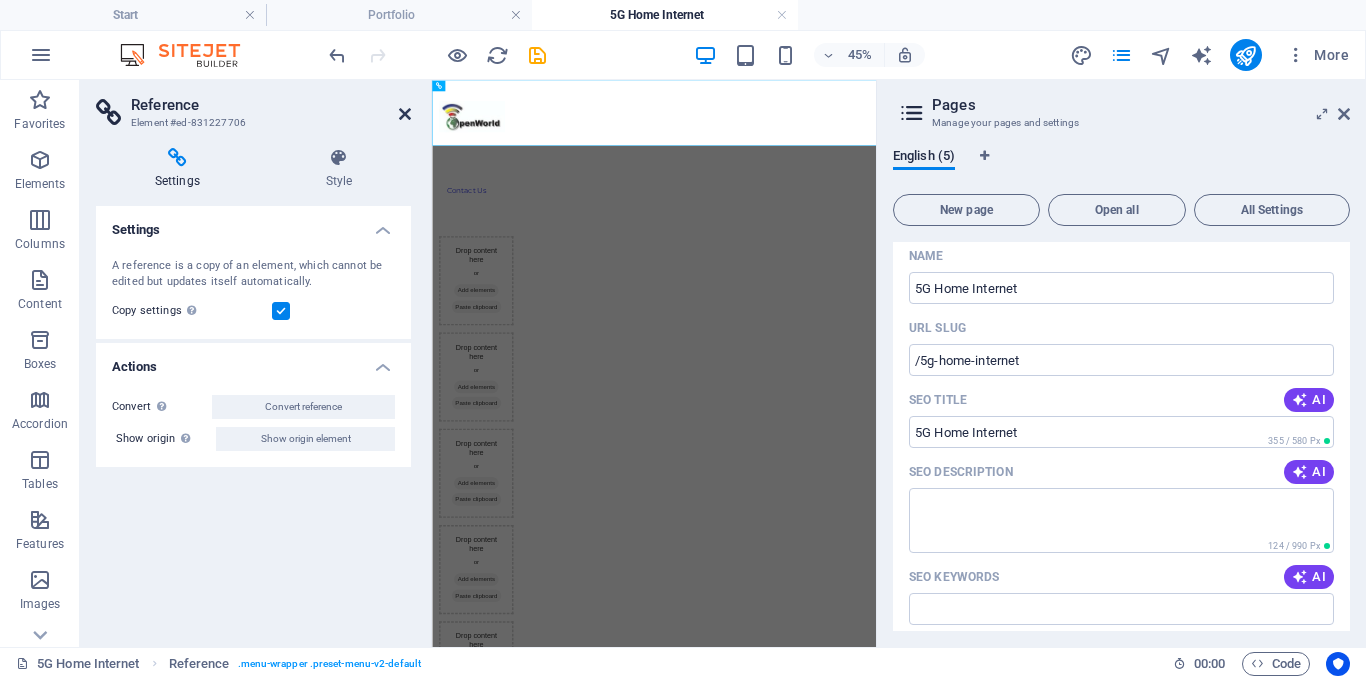click at bounding box center [405, 114] 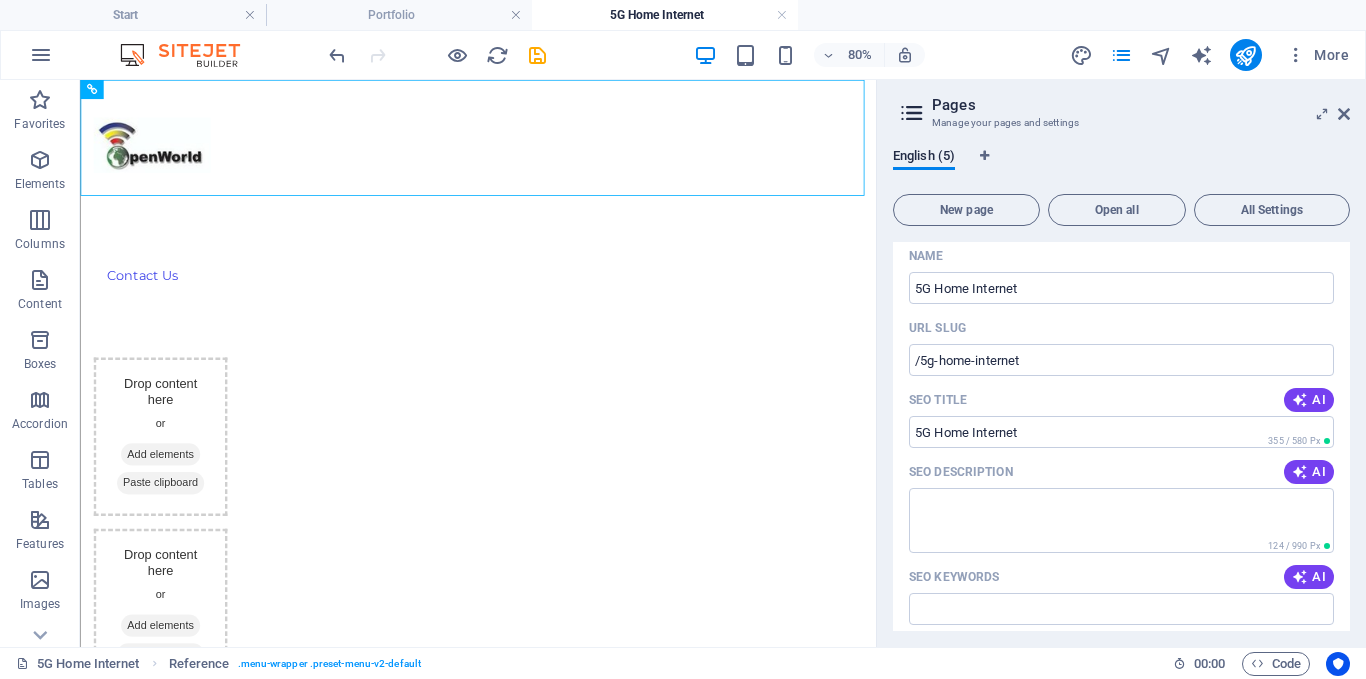 scroll, scrollTop: 68, scrollLeft: 0, axis: vertical 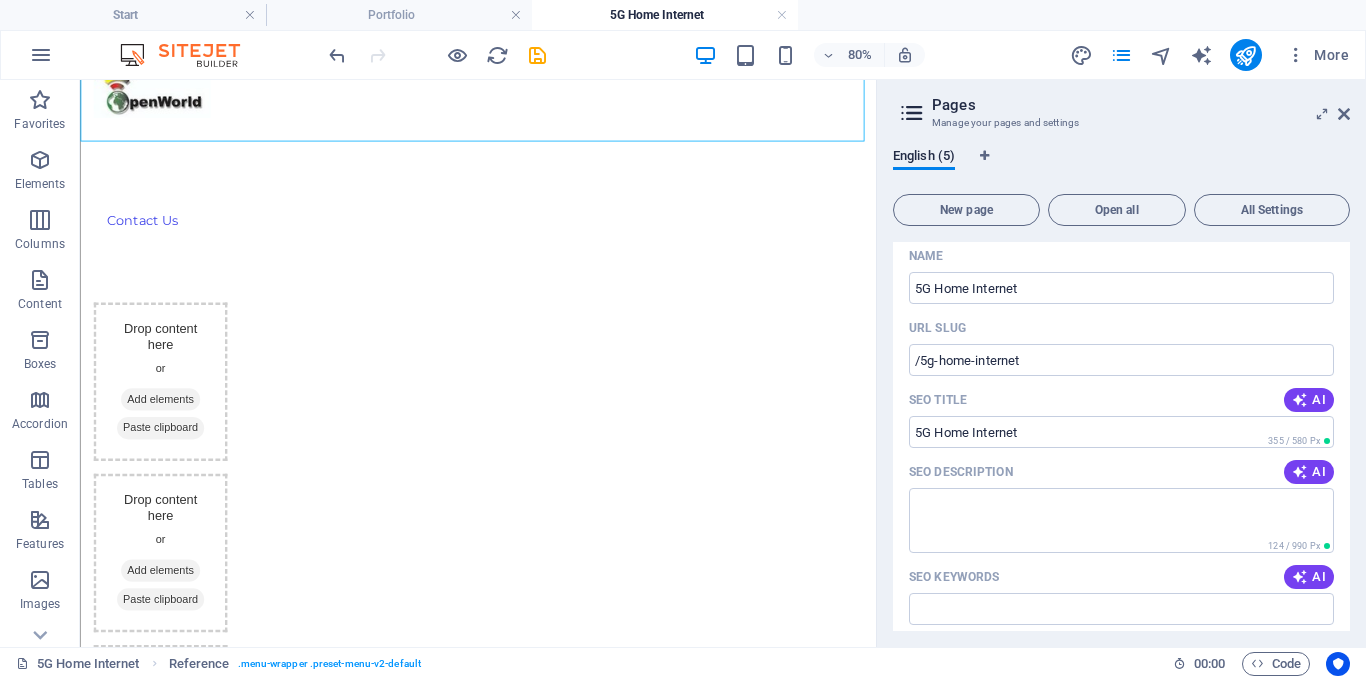 drag, startPoint x: 1066, startPoint y: 257, endPoint x: 1137, endPoint y: 430, distance: 187.00267 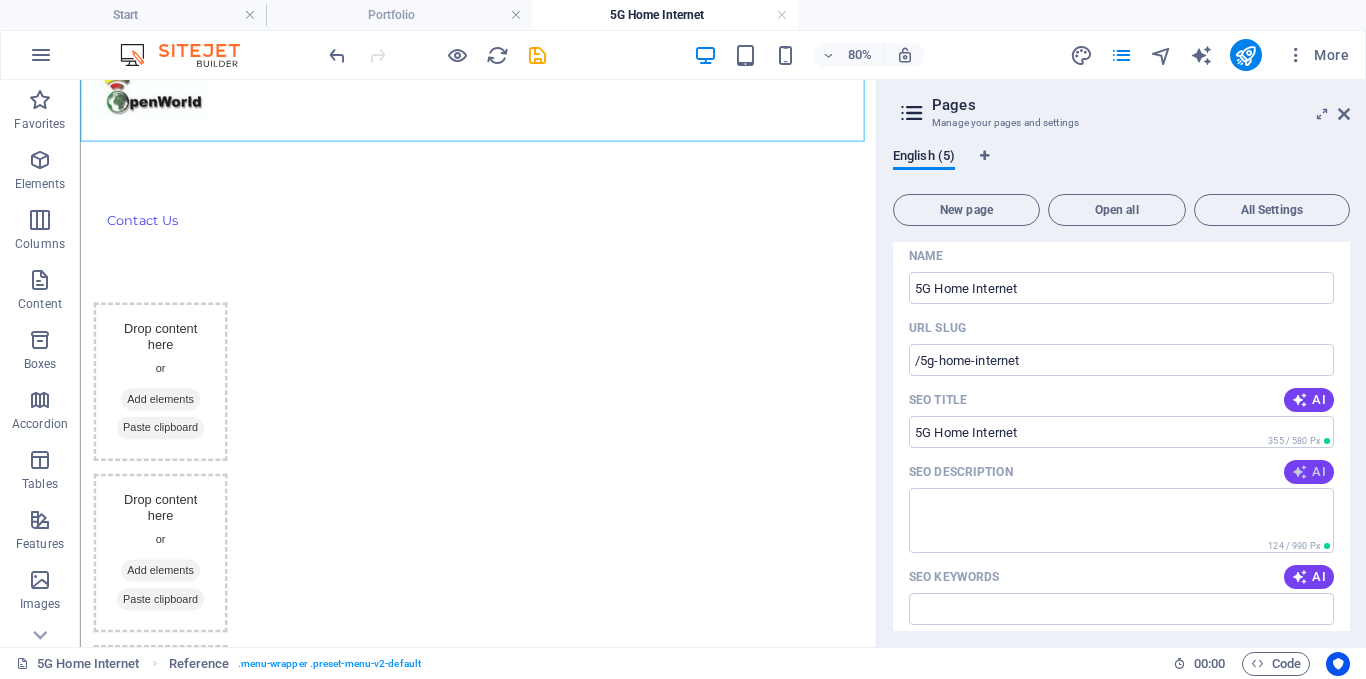 click on "AI" at bounding box center (1309, 472) 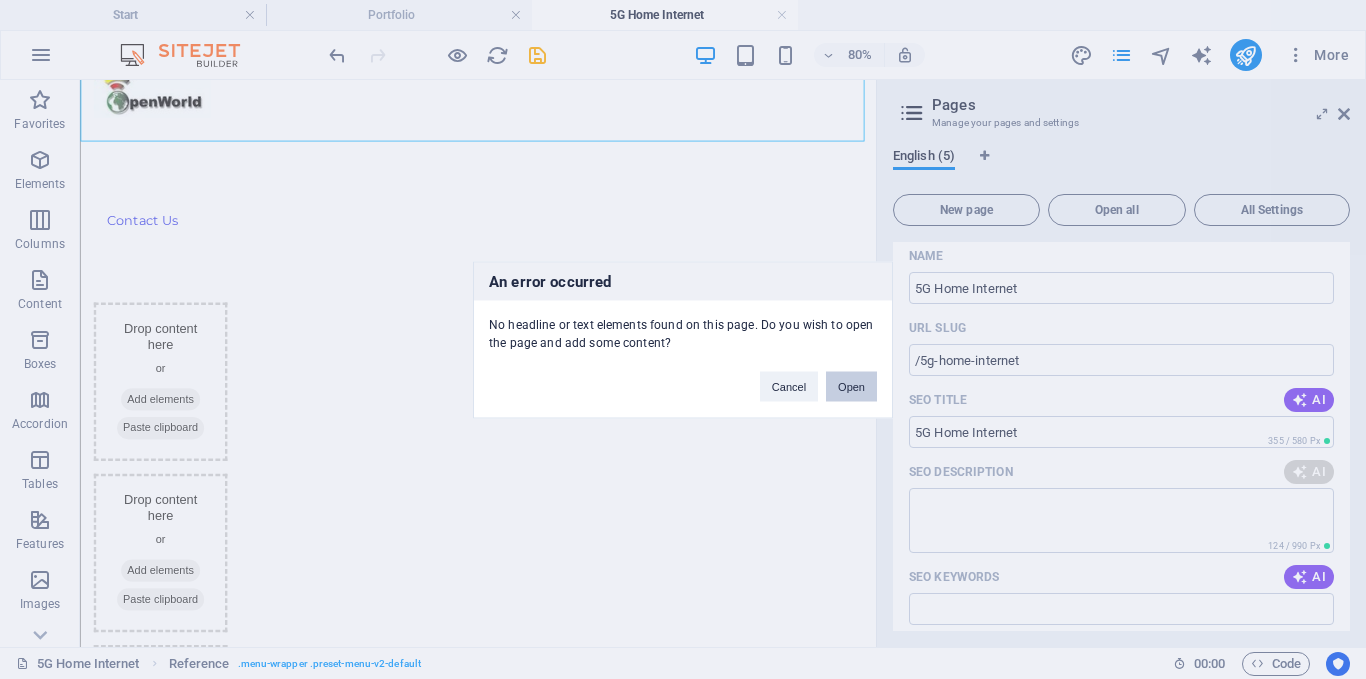 click on "Open" at bounding box center [851, 386] 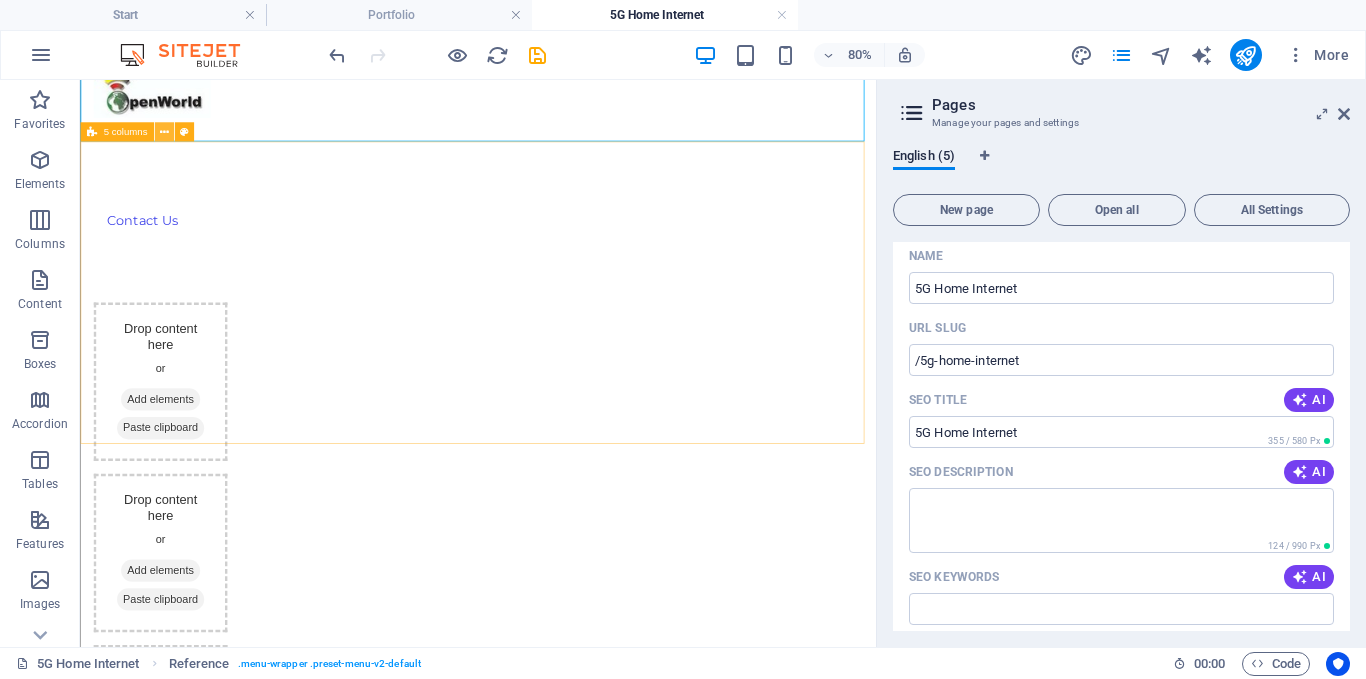 click at bounding box center [163, 132] 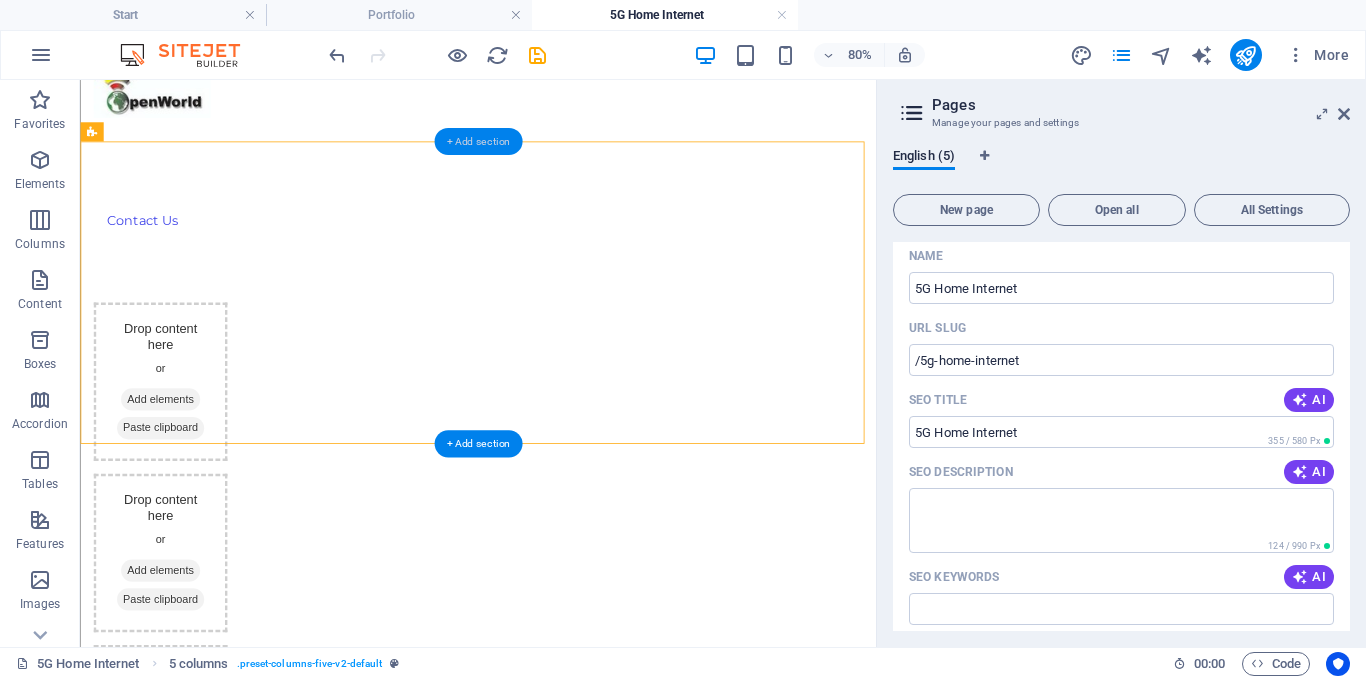 click on "+ Add section" at bounding box center (478, 141) 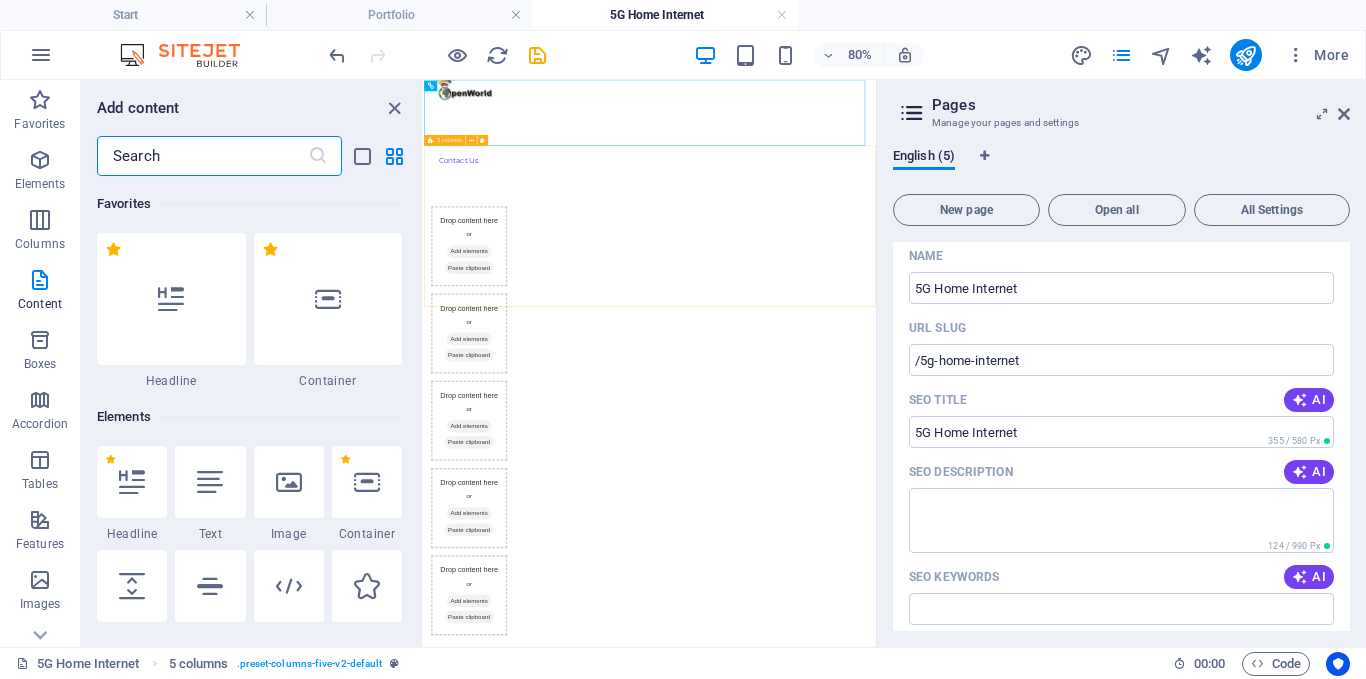 scroll, scrollTop: 0, scrollLeft: 0, axis: both 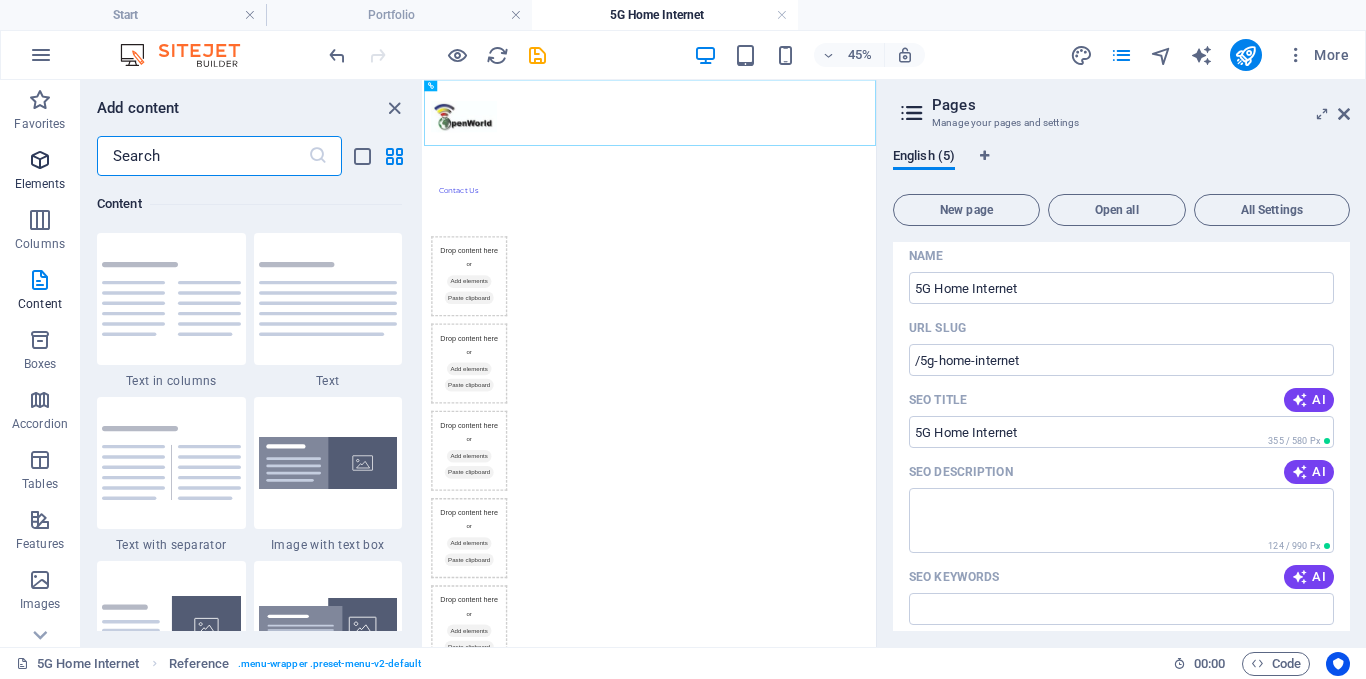 click on "Elements" at bounding box center [40, 172] 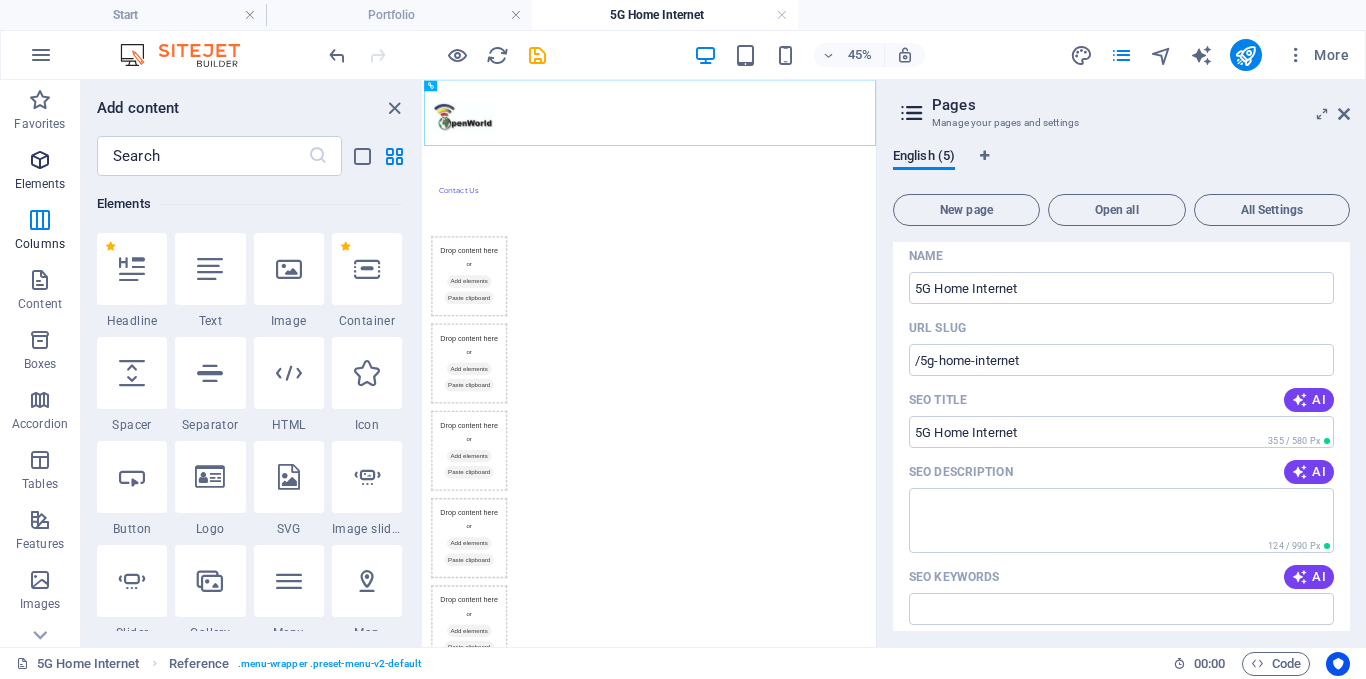 scroll, scrollTop: 213, scrollLeft: 0, axis: vertical 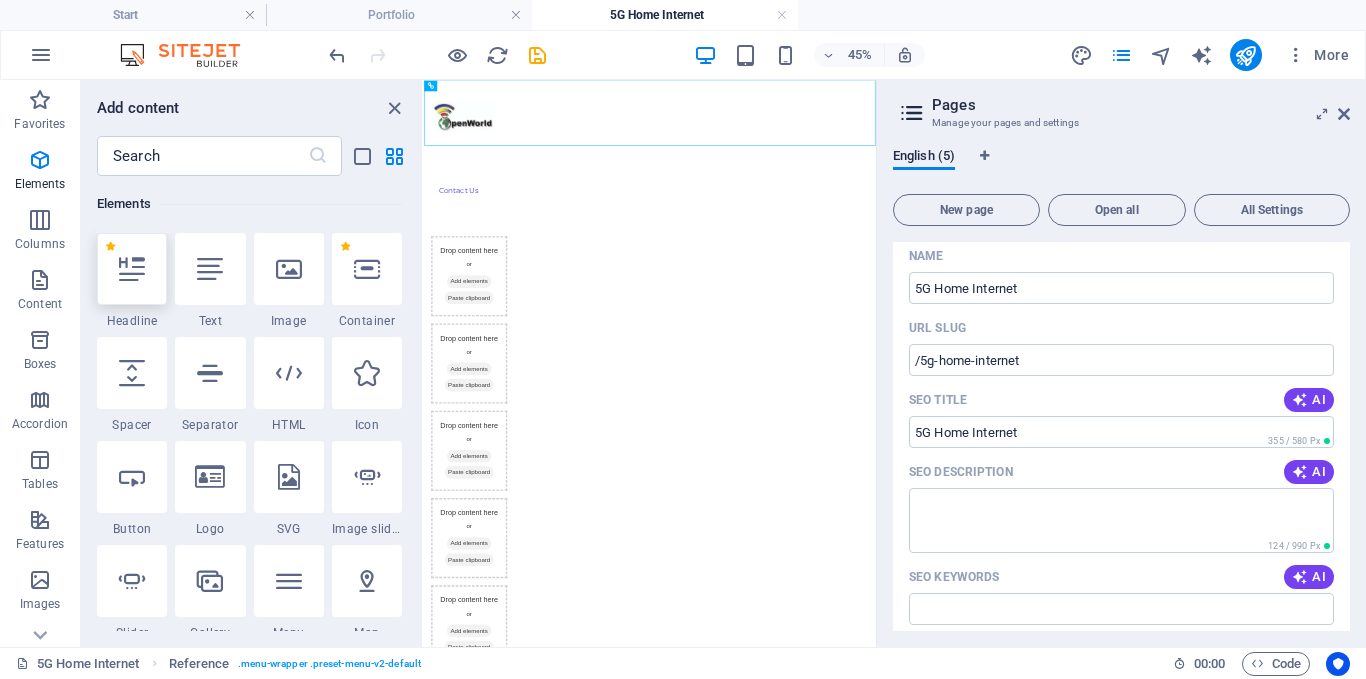 click at bounding box center [132, 269] 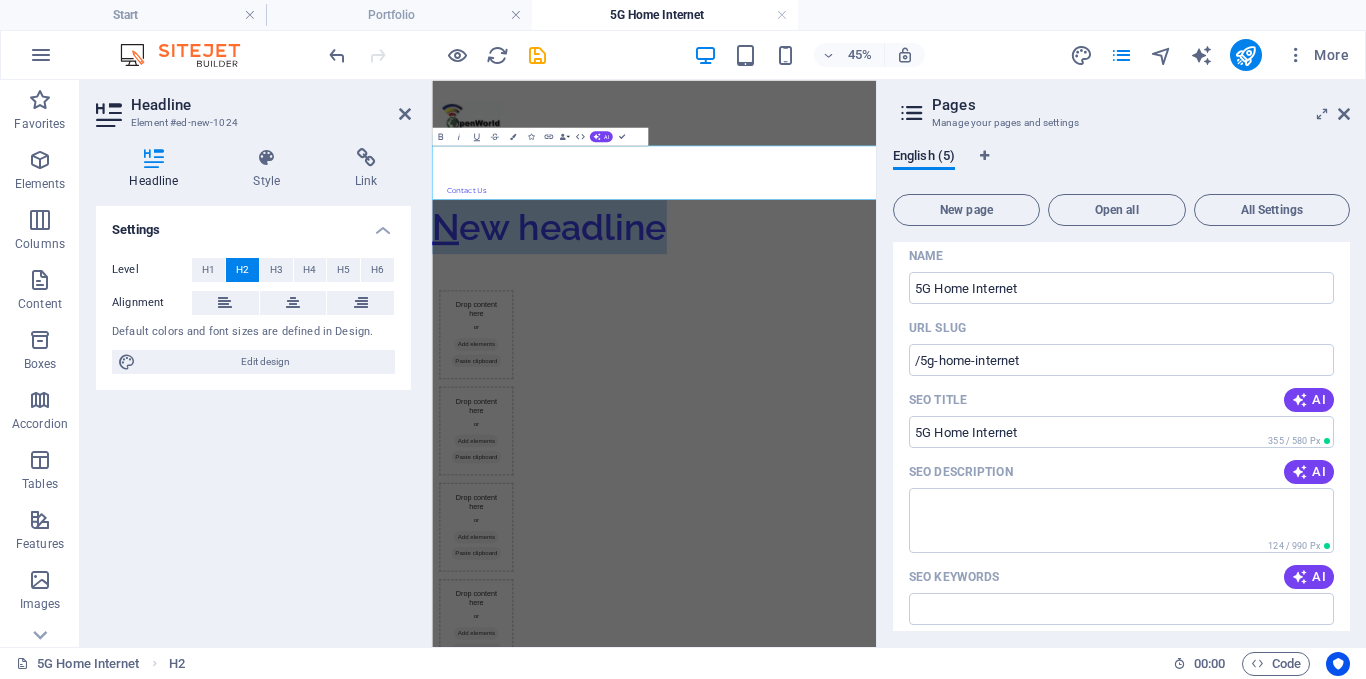 drag, startPoint x: 931, startPoint y: 291, endPoint x: 438, endPoint y: 286, distance: 493.02536 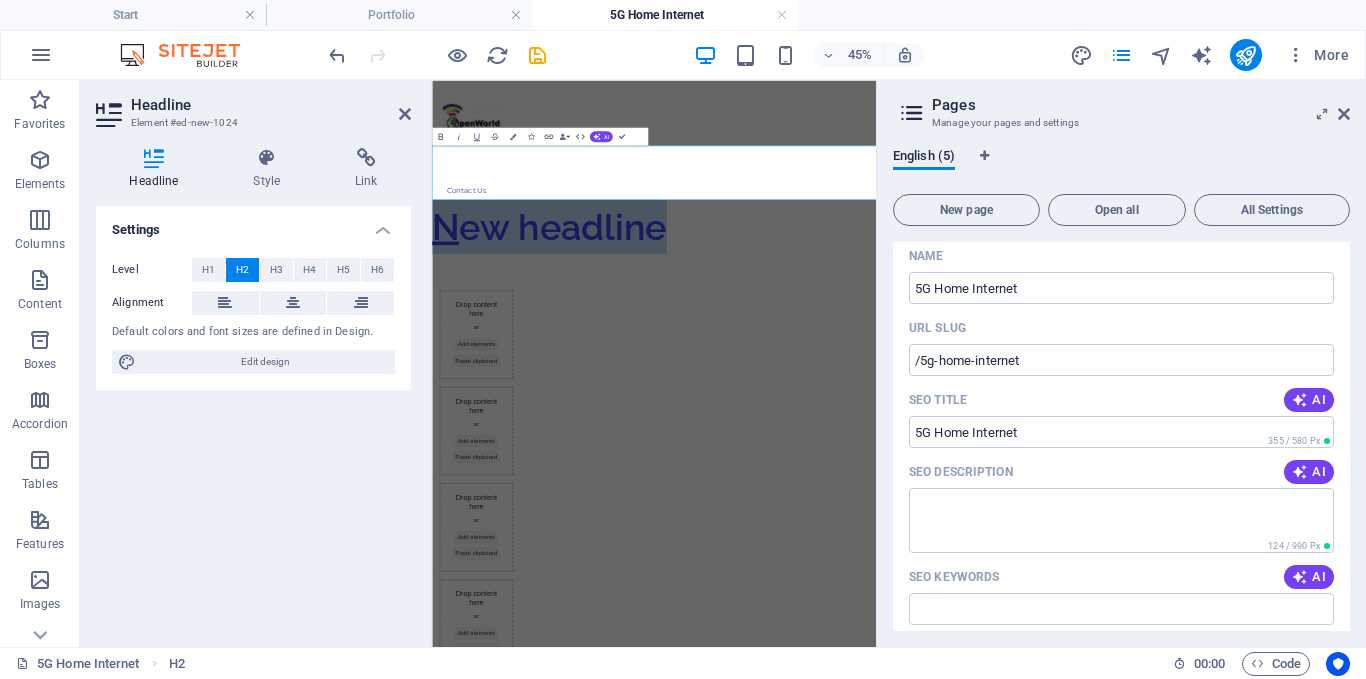 click on "New headline" at bounding box center [925, 407] 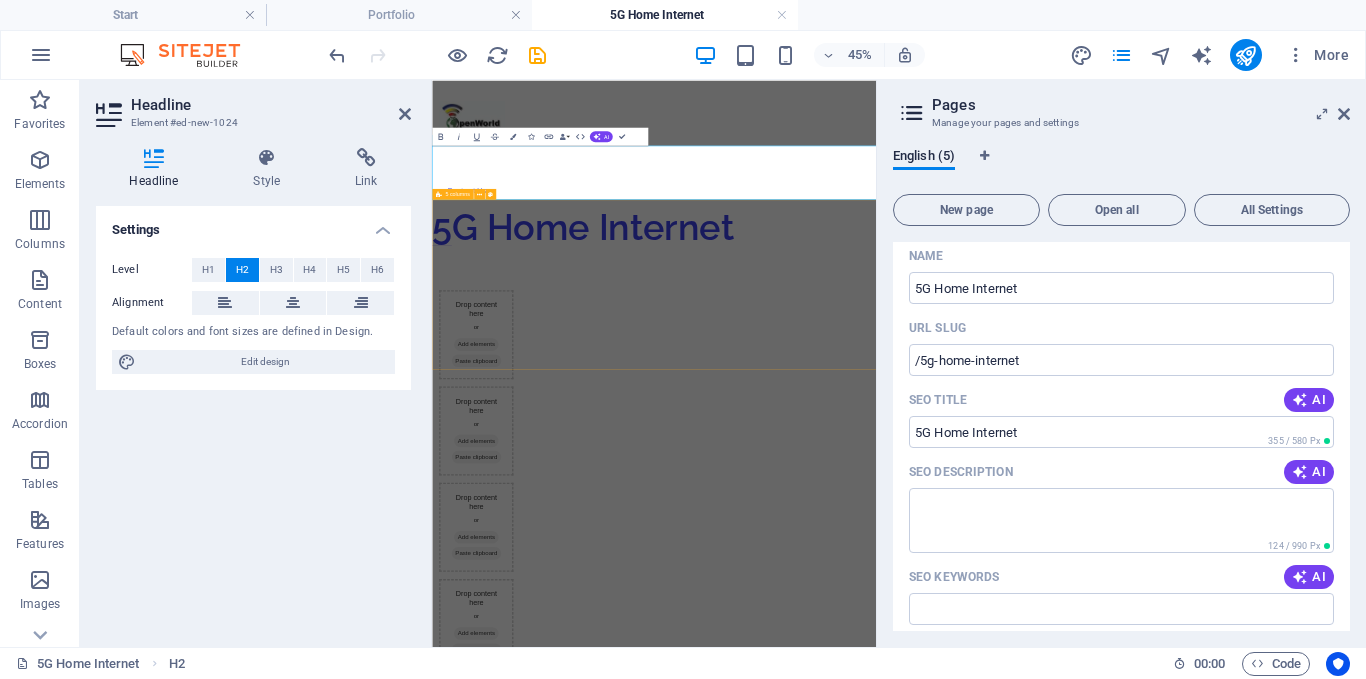 click on "Drop content here or  Add elements  Paste clipboard Drop content here or  Add elements  Paste clipboard Drop content here or  Add elements  Paste clipboard Drop content here or  Add elements  Paste clipboard Drop content here or  Add elements  Paste clipboard" at bounding box center (925, 1074) 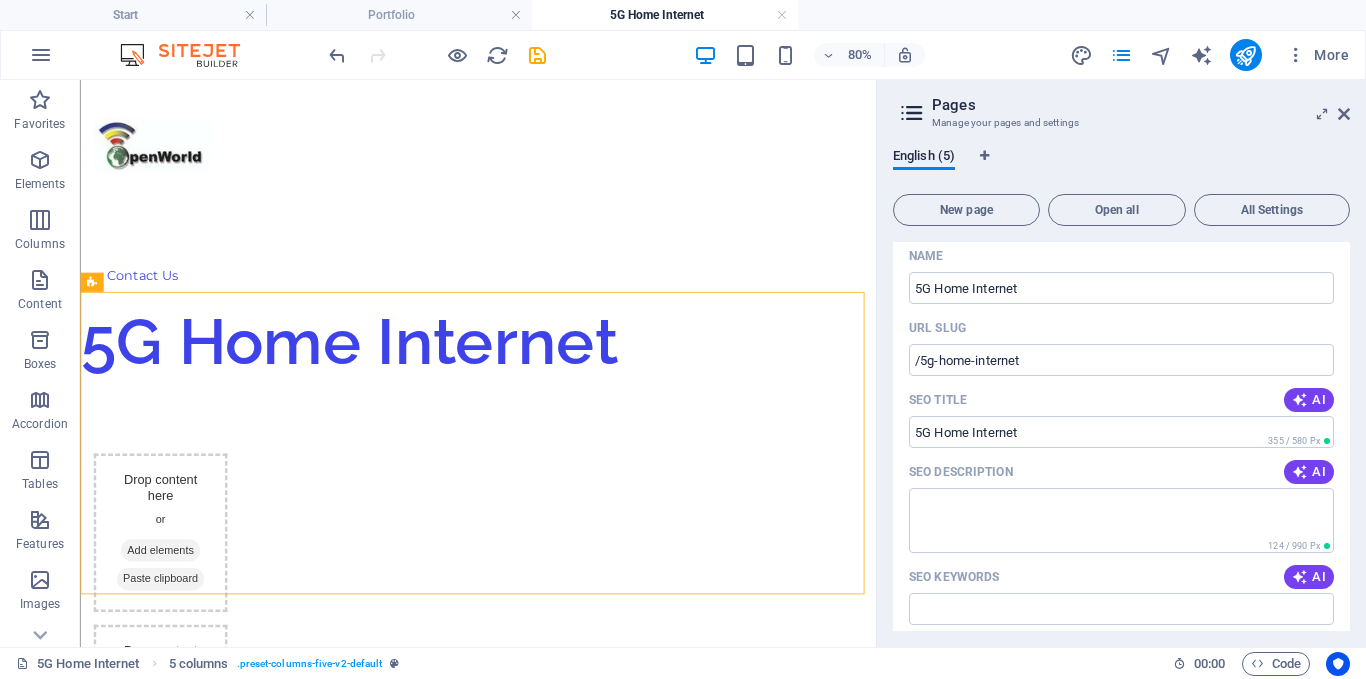 scroll, scrollTop: 236, scrollLeft: 0, axis: vertical 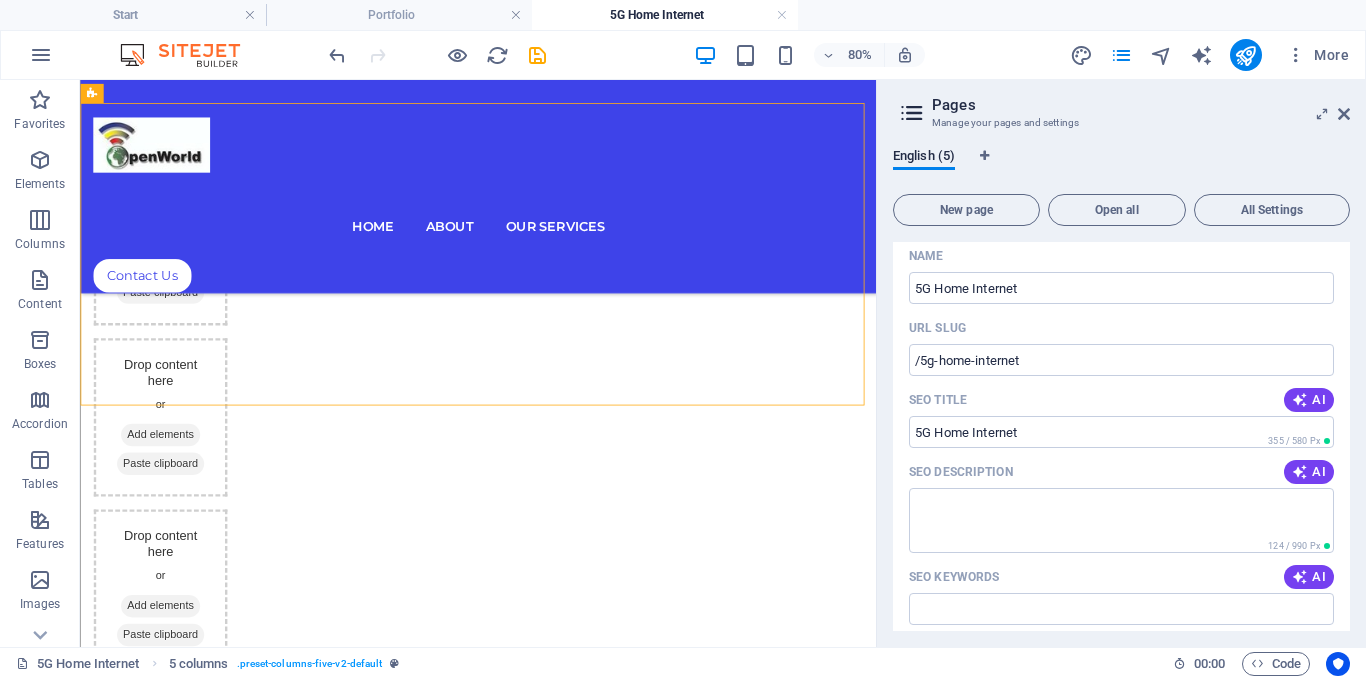 drag, startPoint x: 1071, startPoint y: 341, endPoint x: 1009, endPoint y: 583, distance: 249.81593 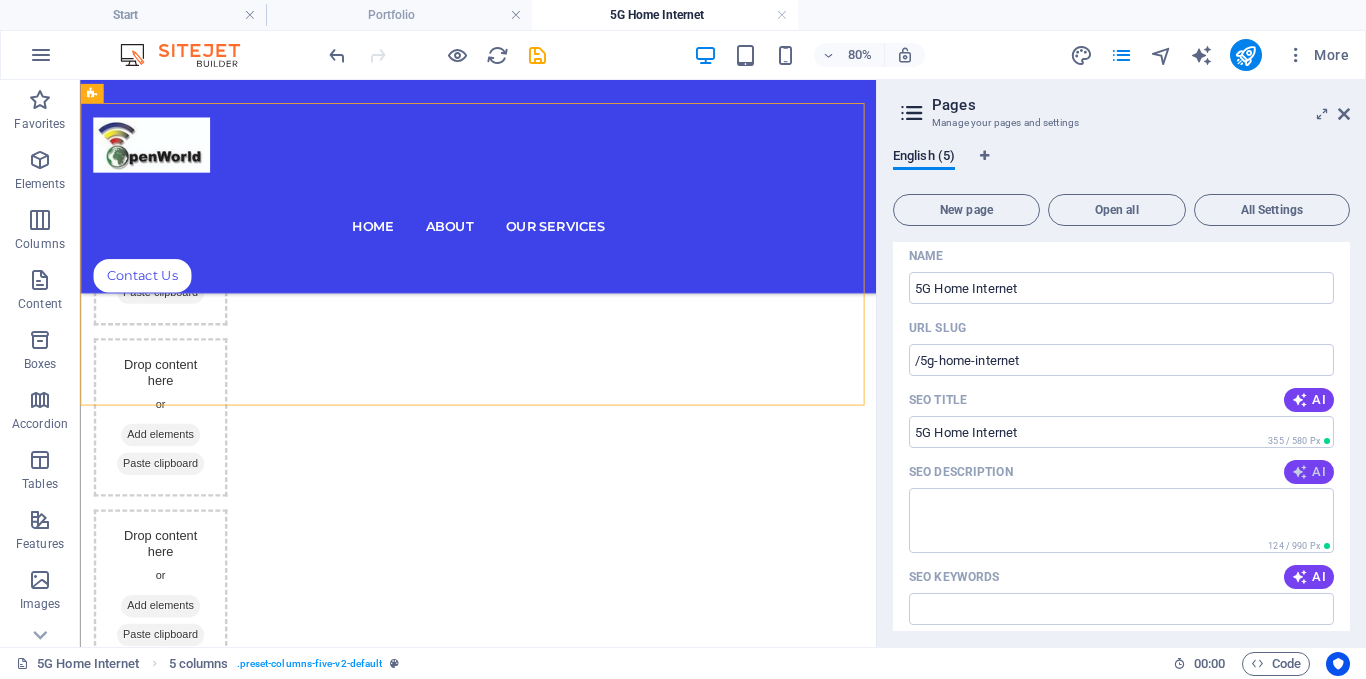 click on "AI" at bounding box center (1309, 472) 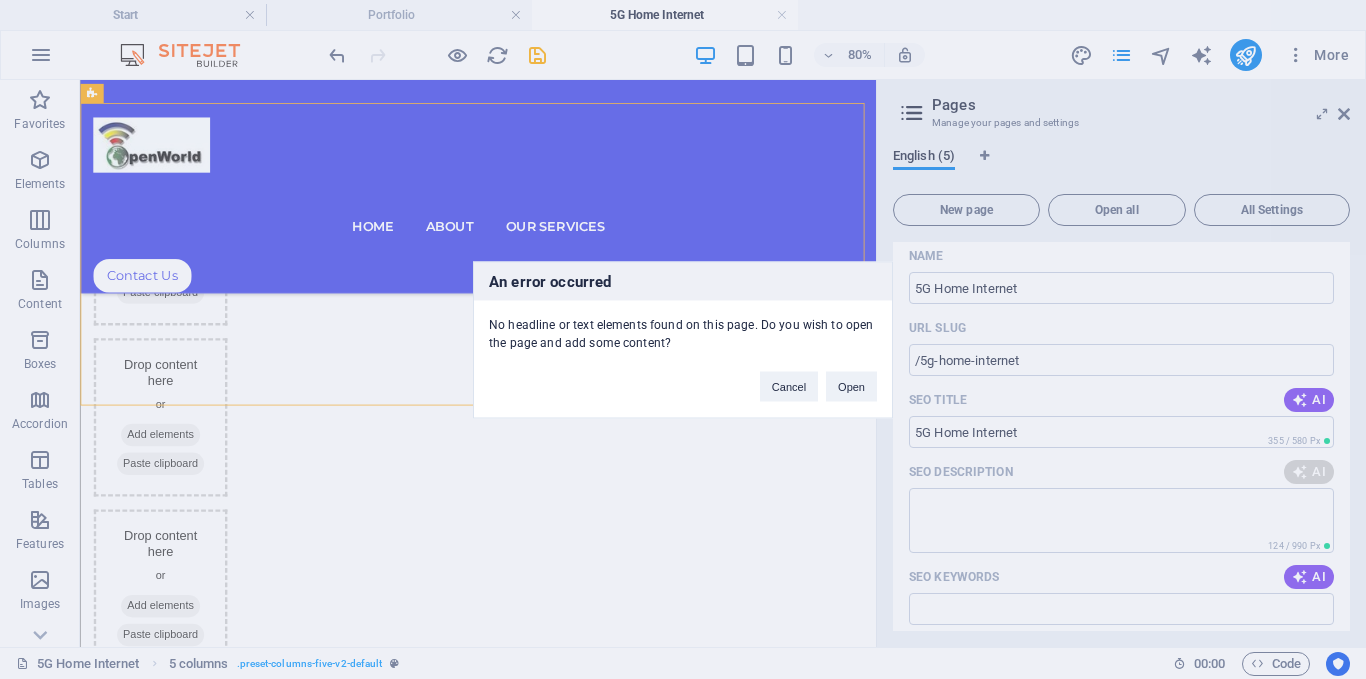 click on "An error occurred No headline or text elements found on this page. Do you wish to open the page and add some content? Cancel Open" at bounding box center [683, 339] 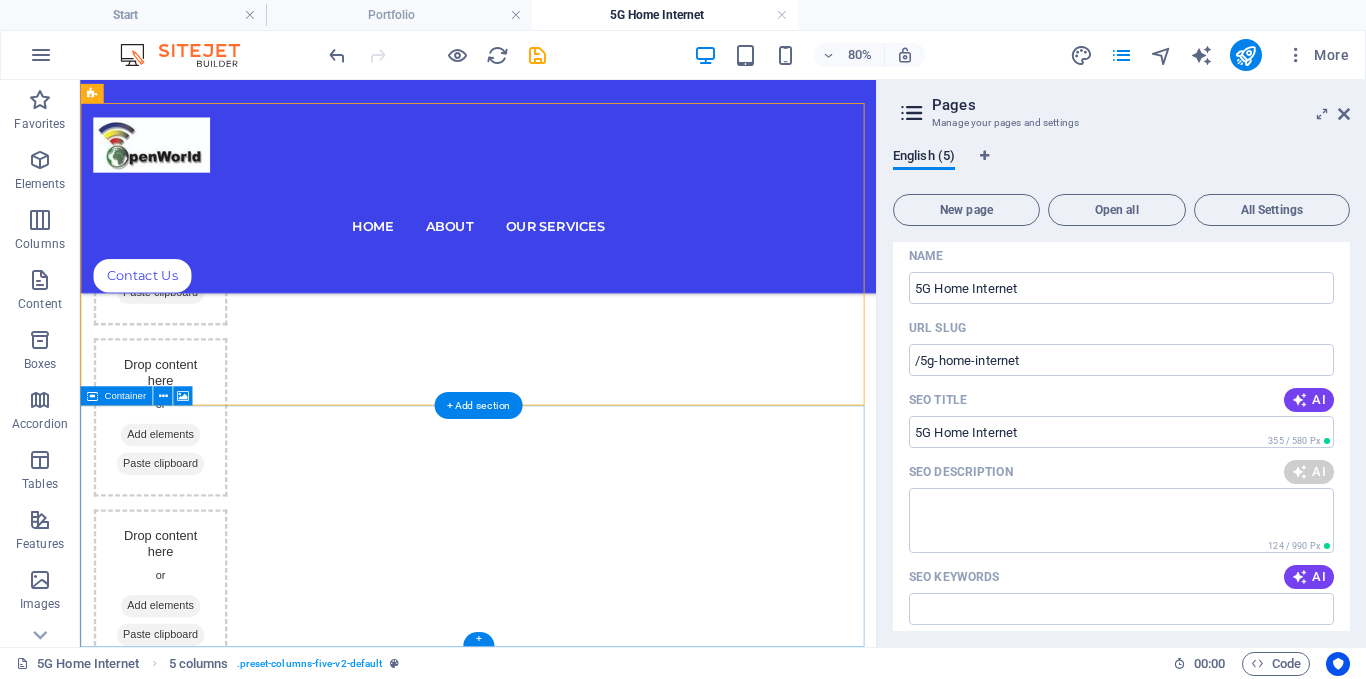 drag, startPoint x: 155, startPoint y: 575, endPoint x: 158, endPoint y: 607, distance: 32.140316 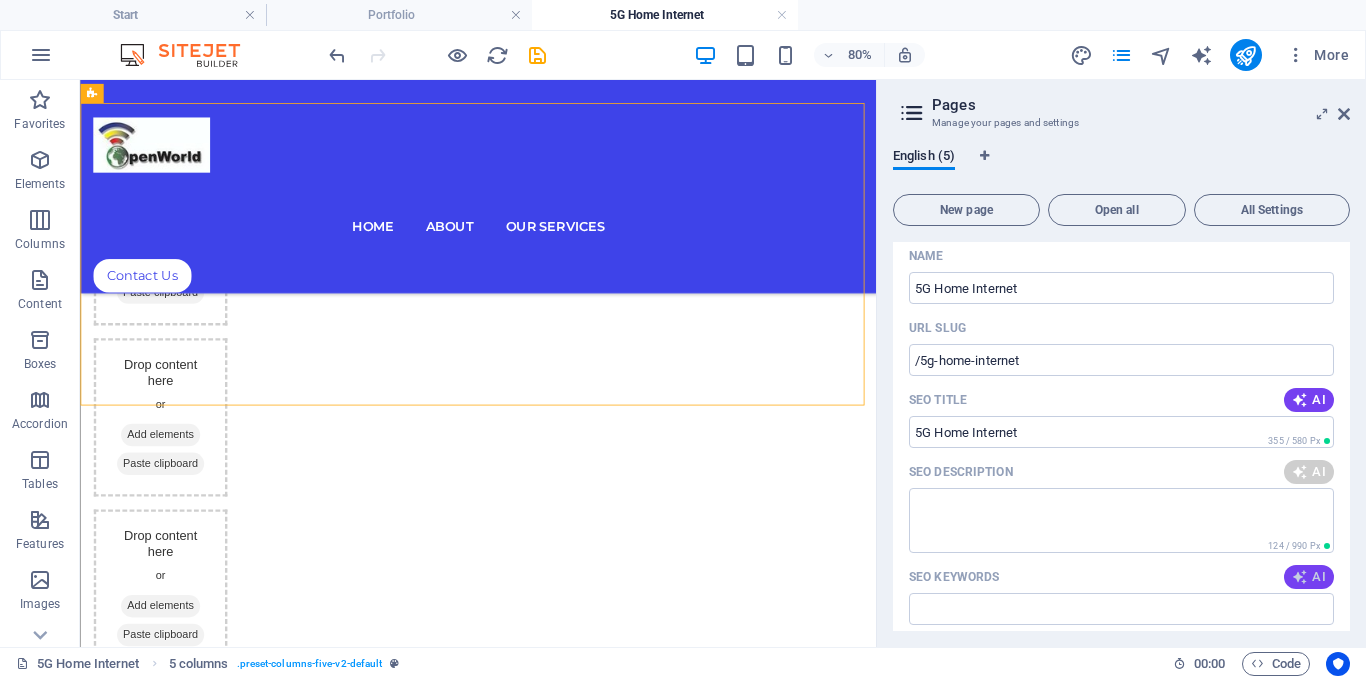 click at bounding box center (1300, 577) 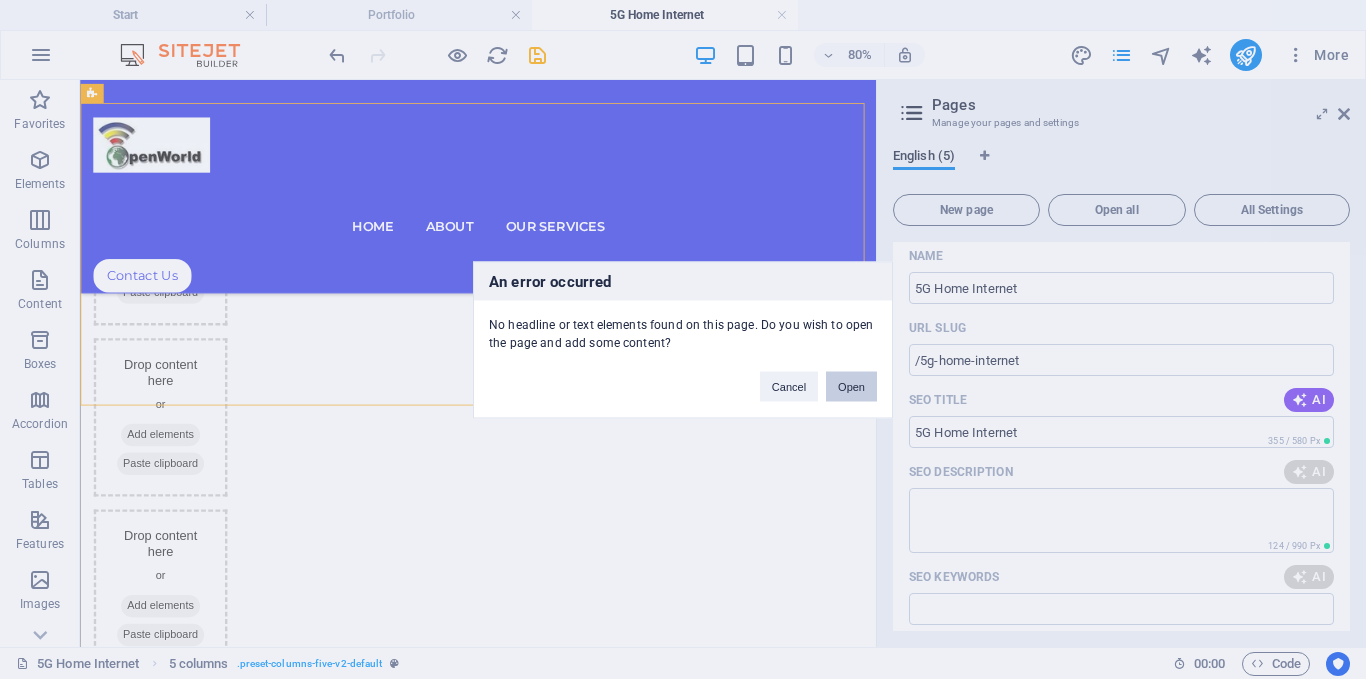 click on "Open" at bounding box center (851, 386) 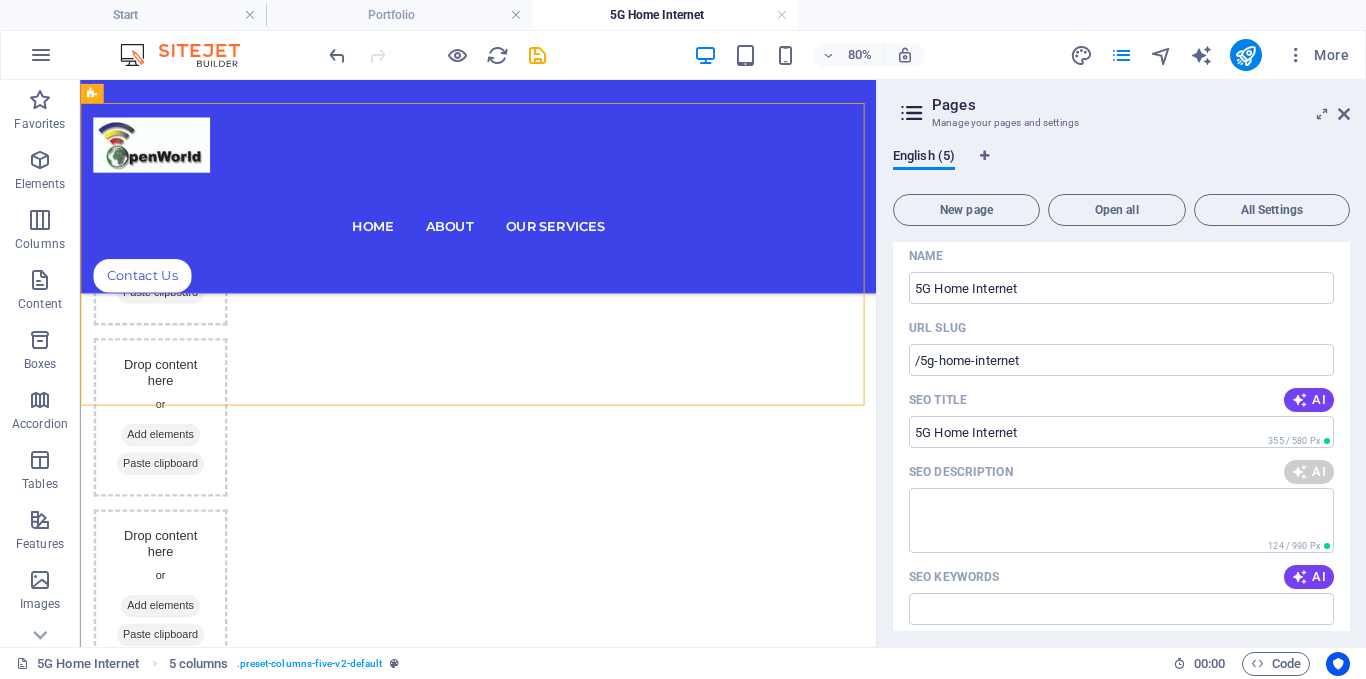 drag, startPoint x: 1351, startPoint y: 357, endPoint x: 1359, endPoint y: 432, distance: 75.42546 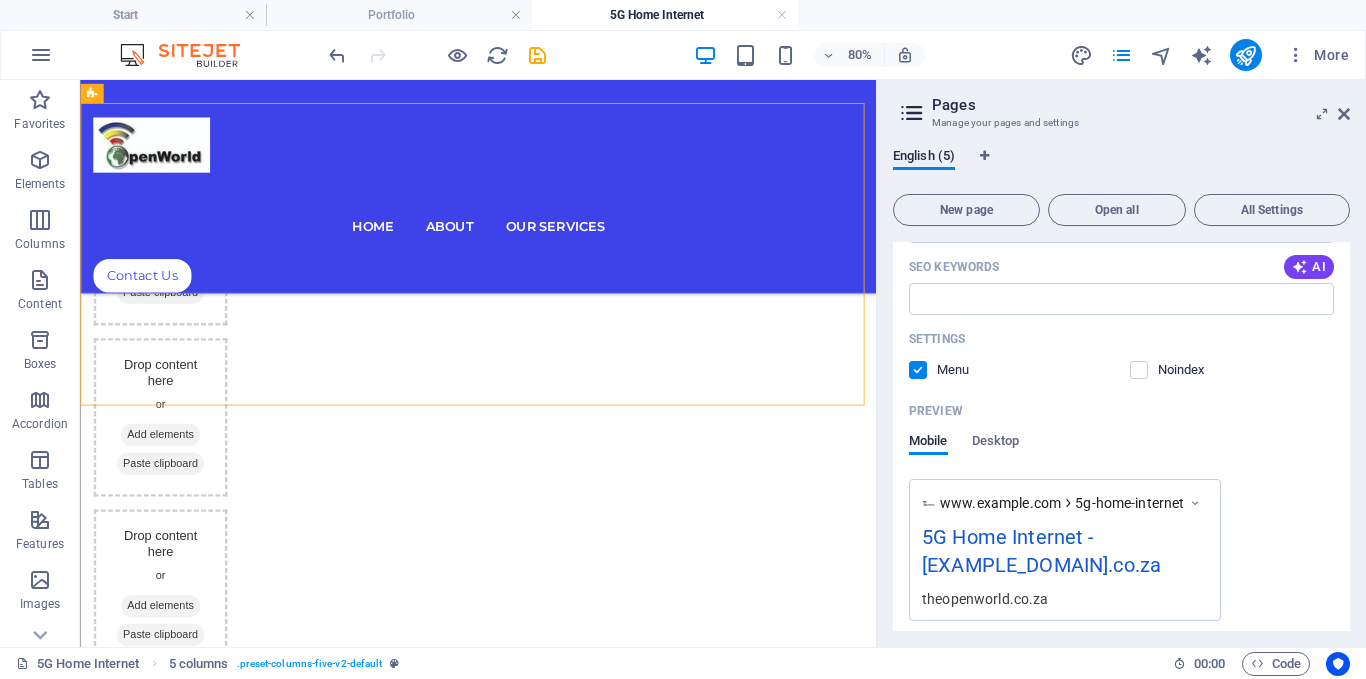 scroll, scrollTop: 423, scrollLeft: 0, axis: vertical 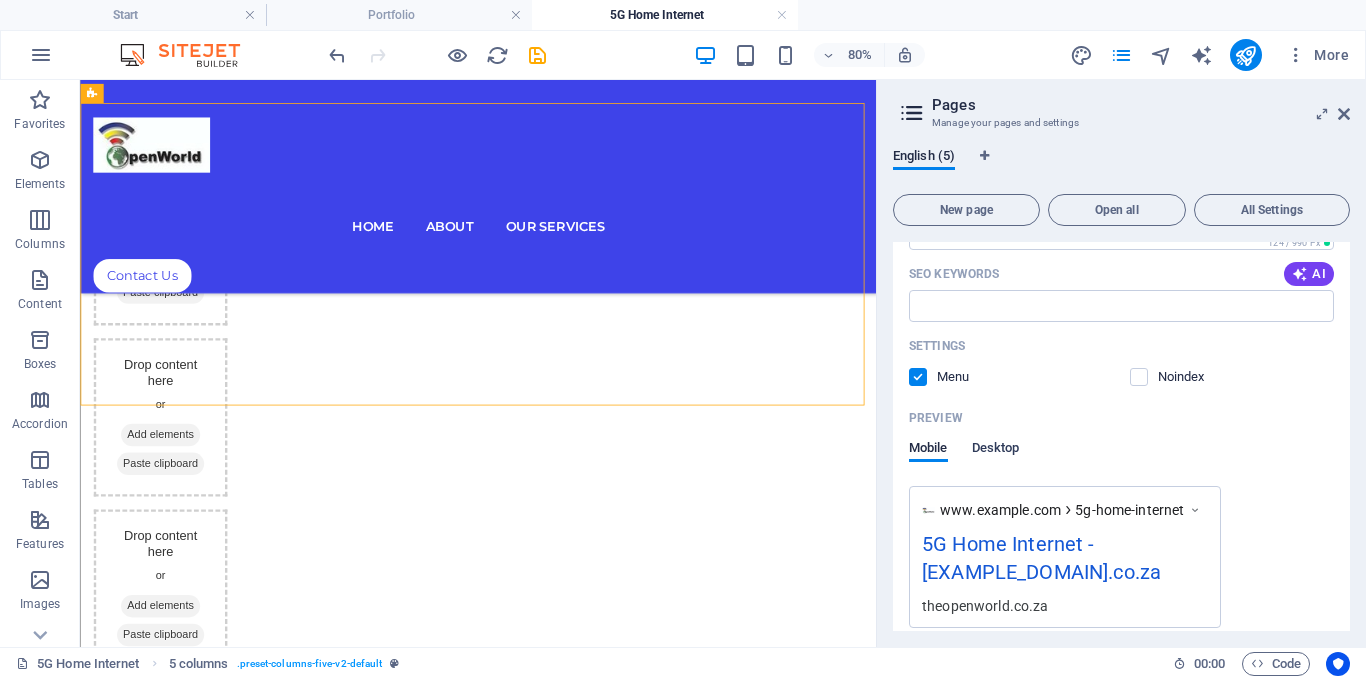 click on "Desktop" at bounding box center (996, 450) 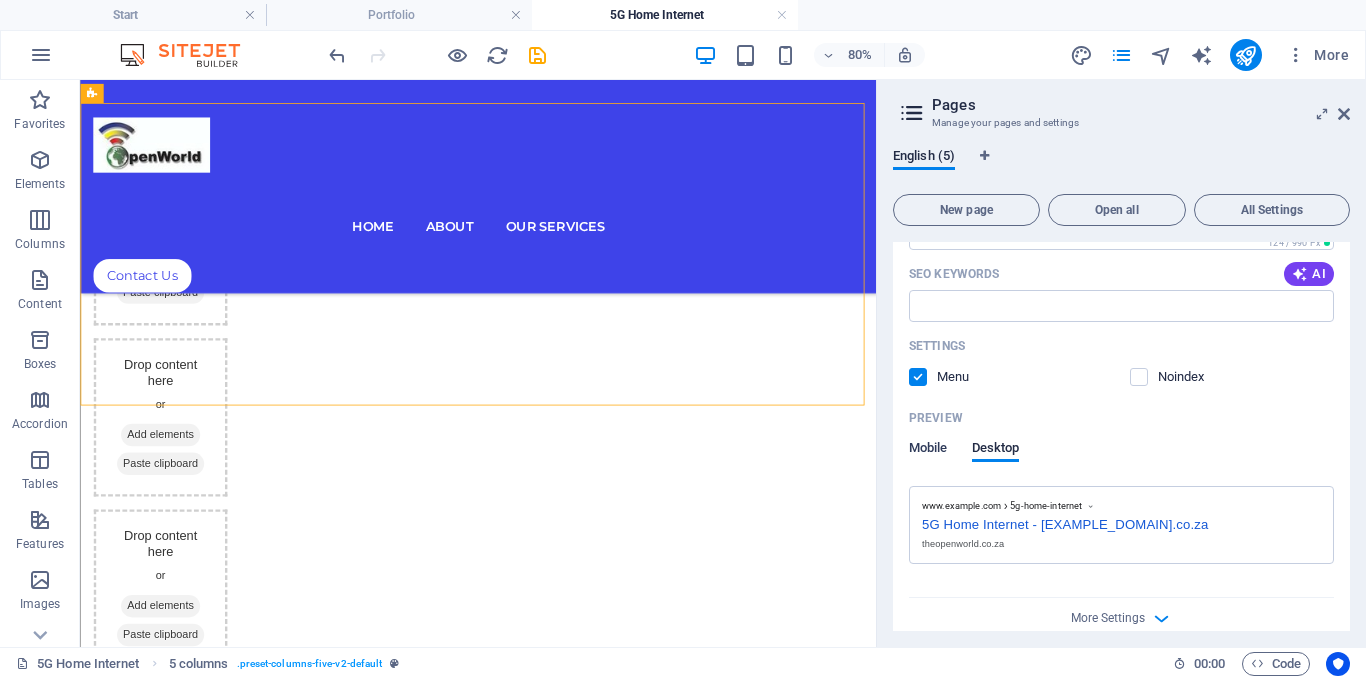 click on "Mobile" at bounding box center (928, 450) 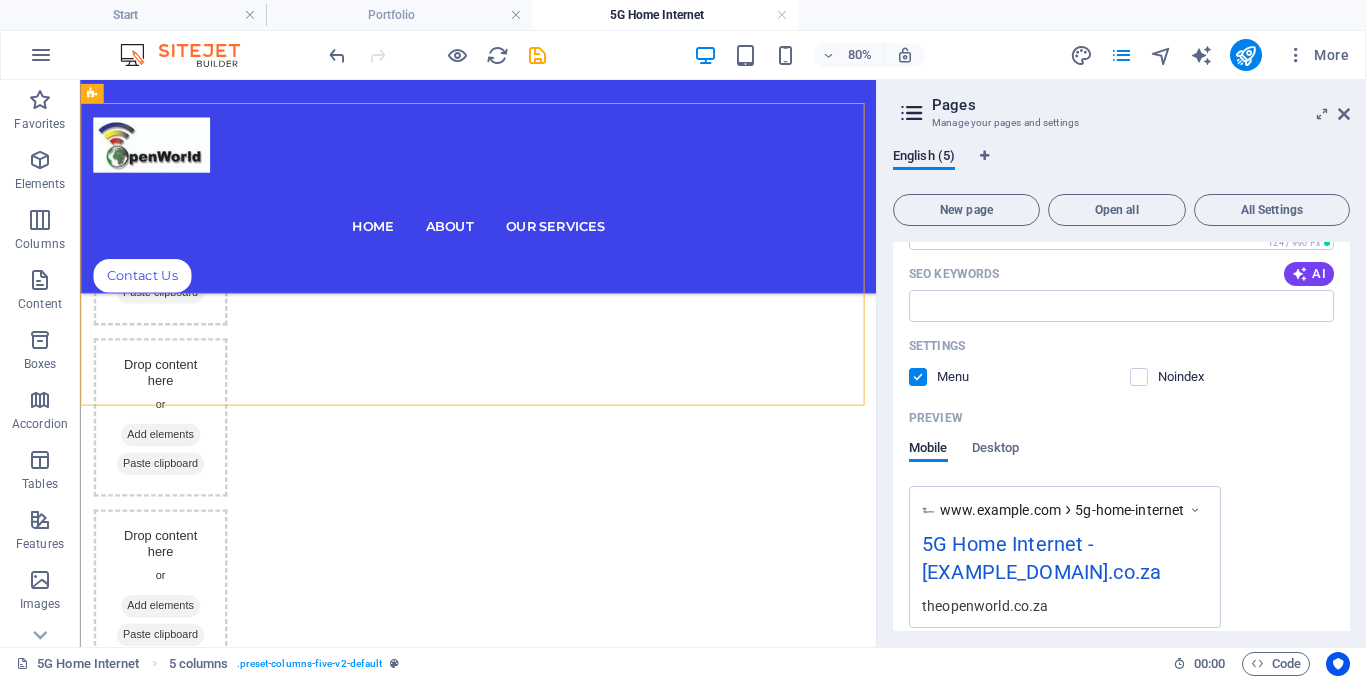 drag, startPoint x: 1344, startPoint y: 461, endPoint x: 1345, endPoint y: 407, distance: 54.00926 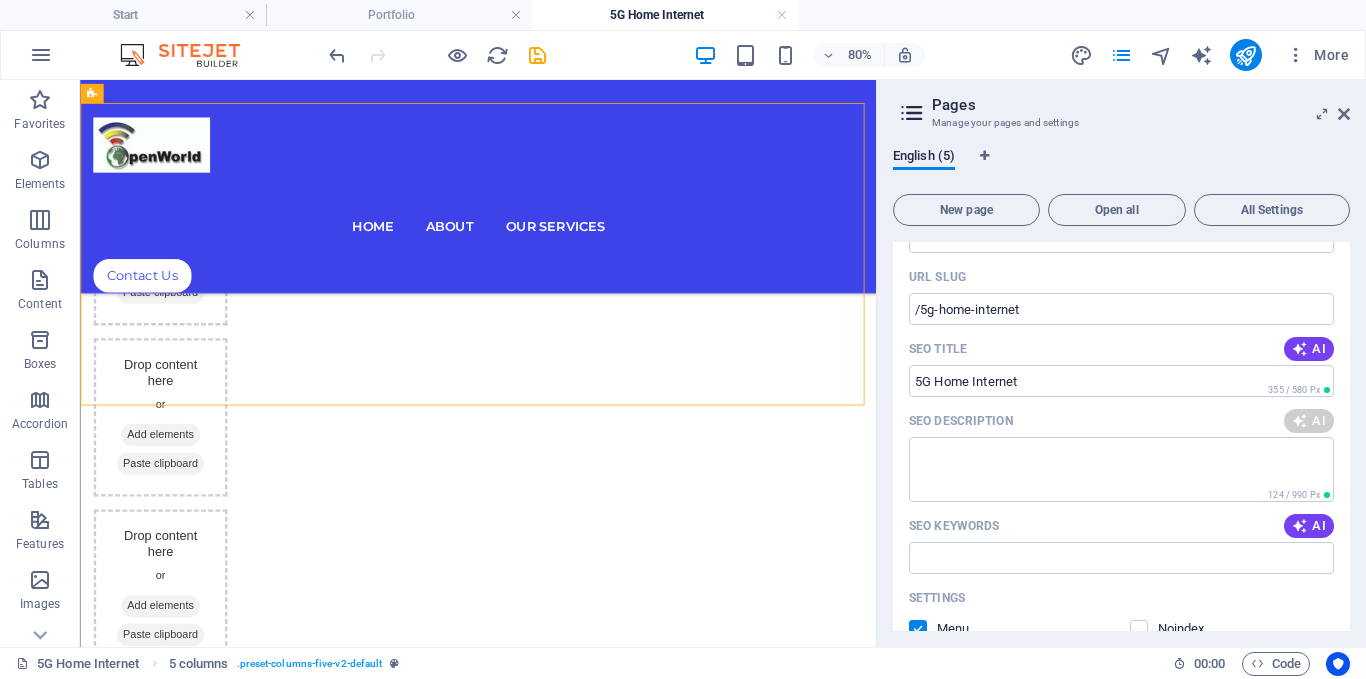 scroll, scrollTop: 167, scrollLeft: 0, axis: vertical 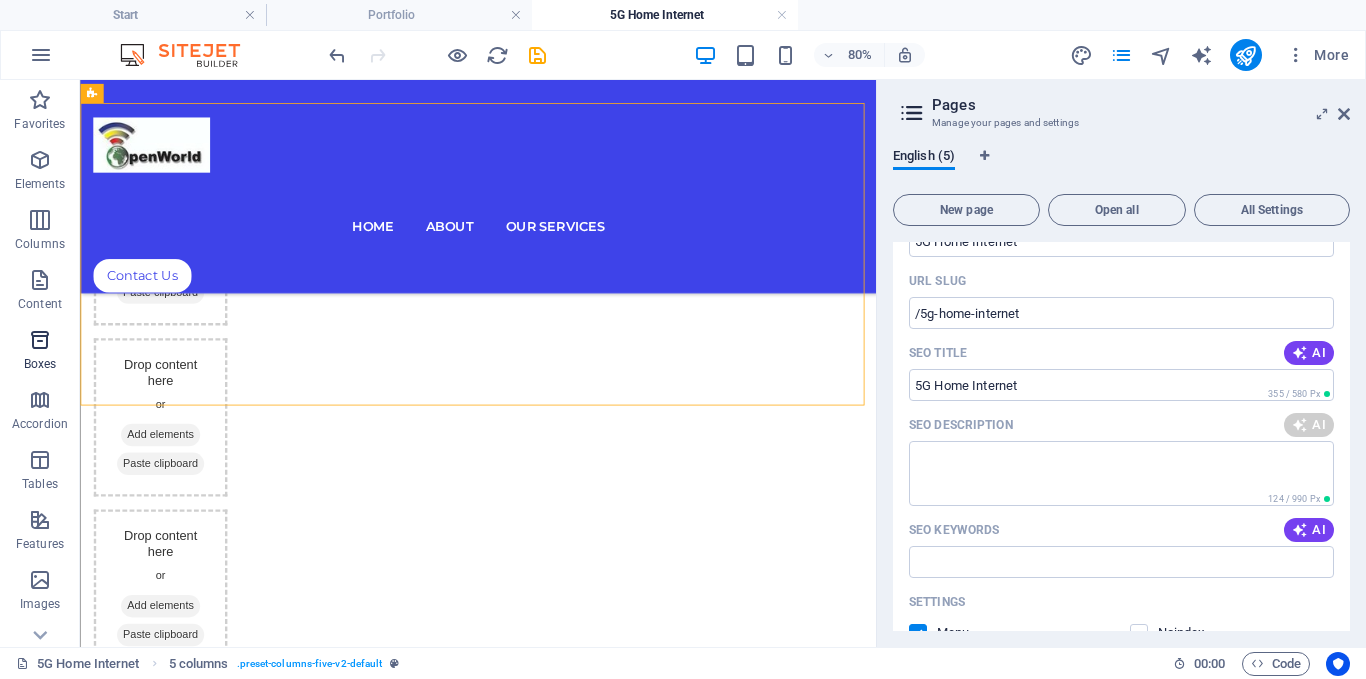 click at bounding box center (40, 340) 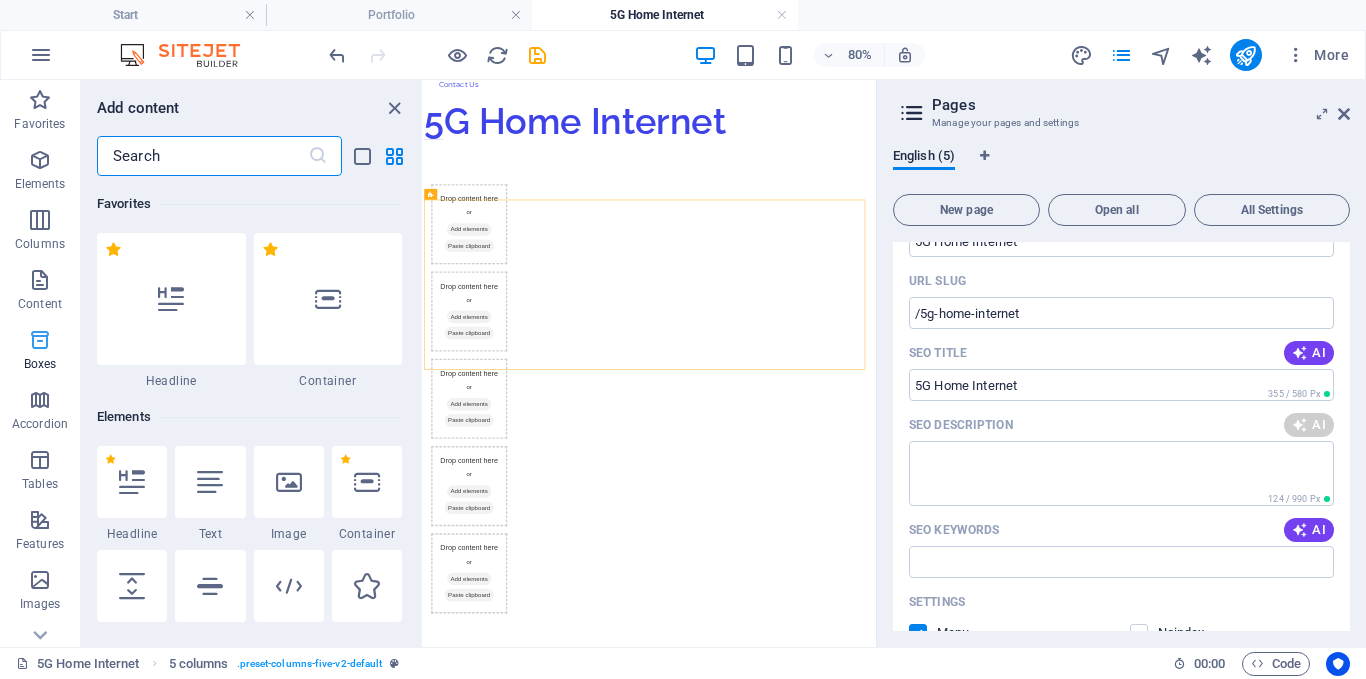 scroll, scrollTop: 0, scrollLeft: 0, axis: both 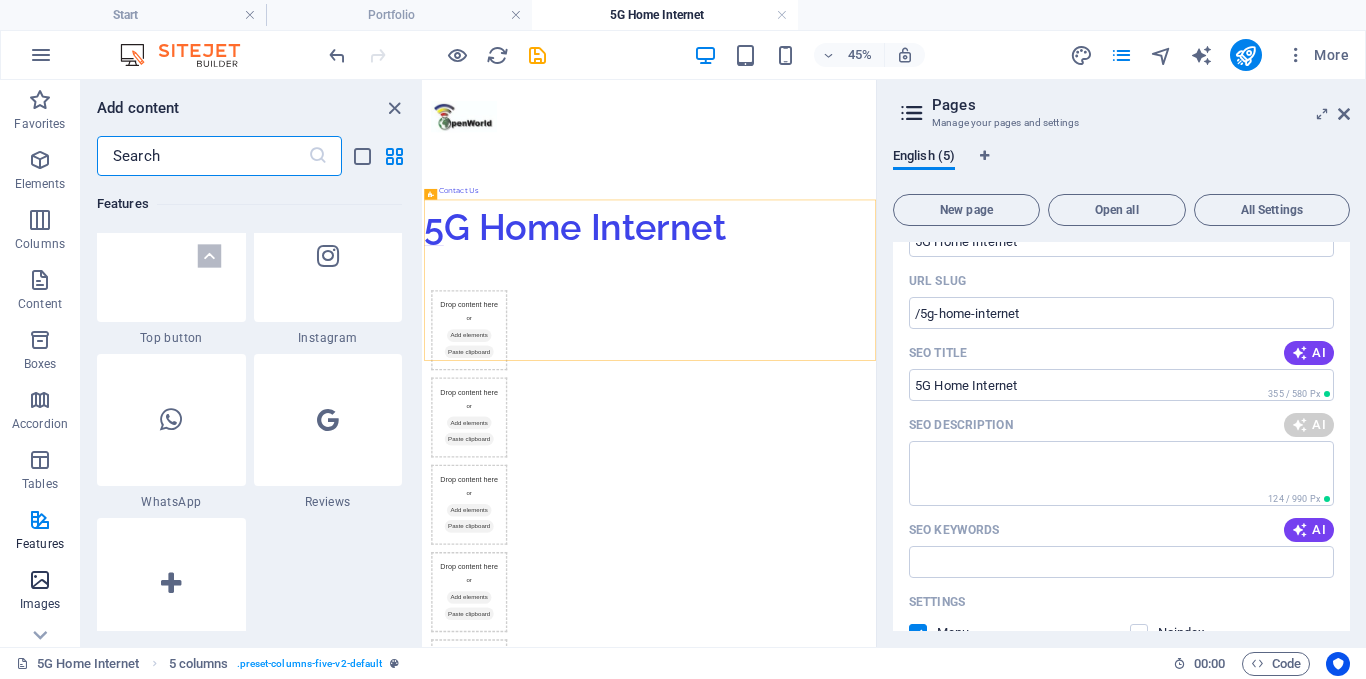 click at bounding box center (40, 580) 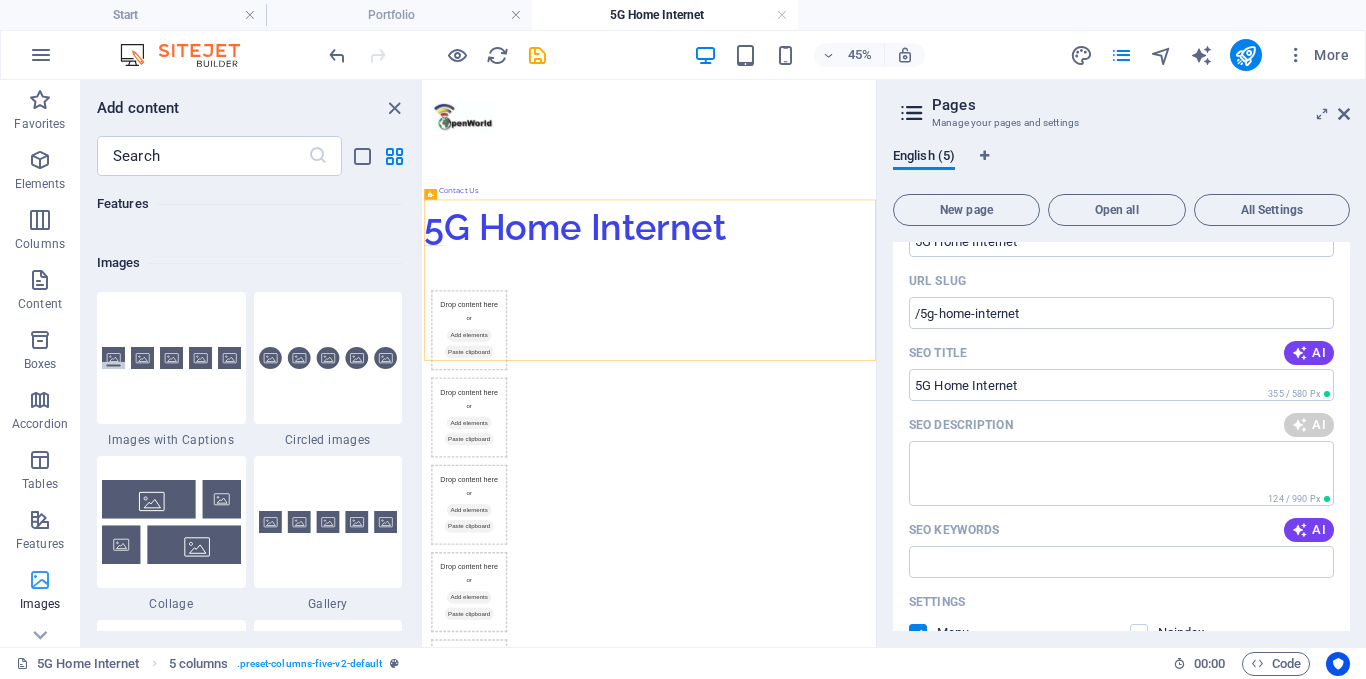 scroll, scrollTop: 10140, scrollLeft: 0, axis: vertical 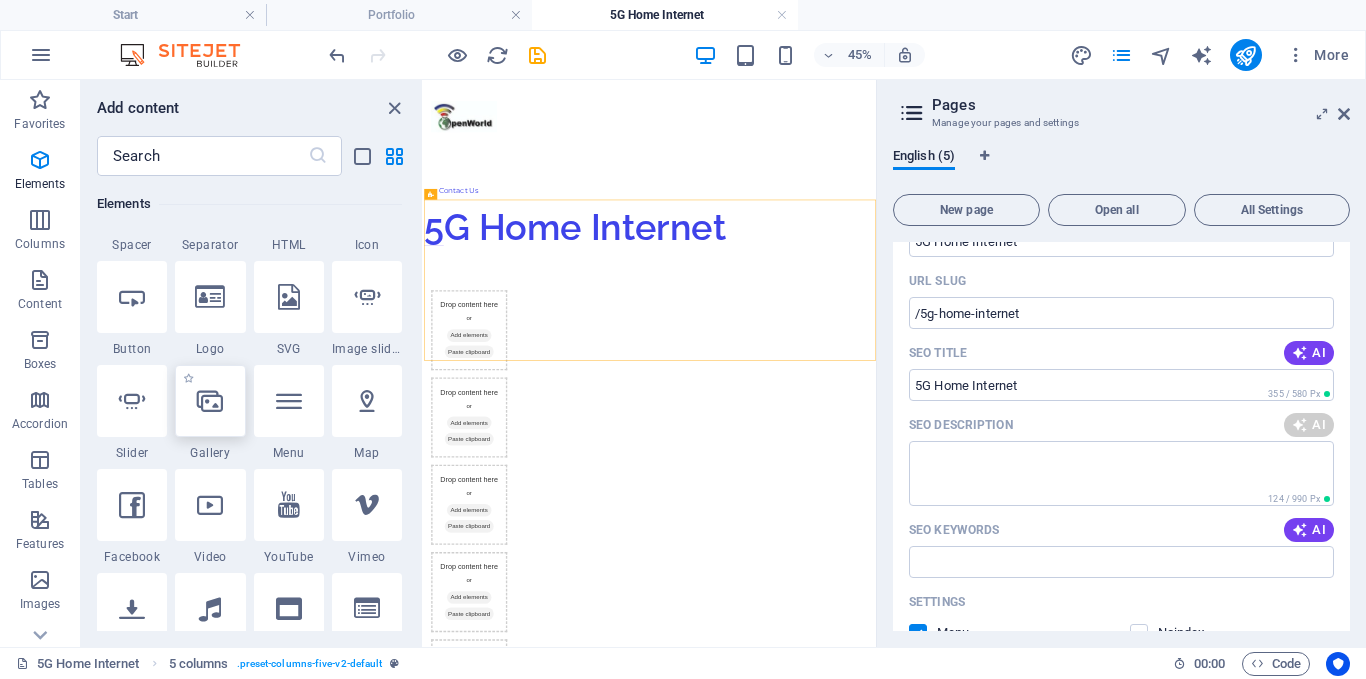 click at bounding box center (210, 401) 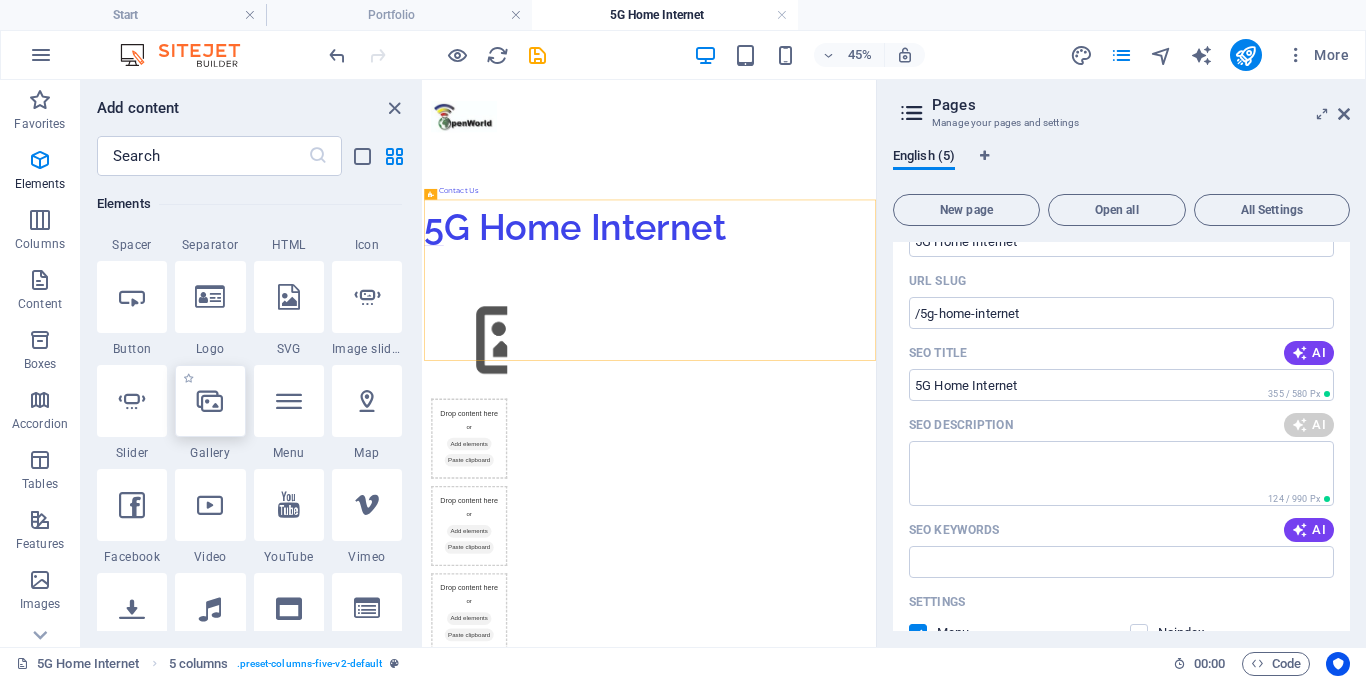 select on "4" 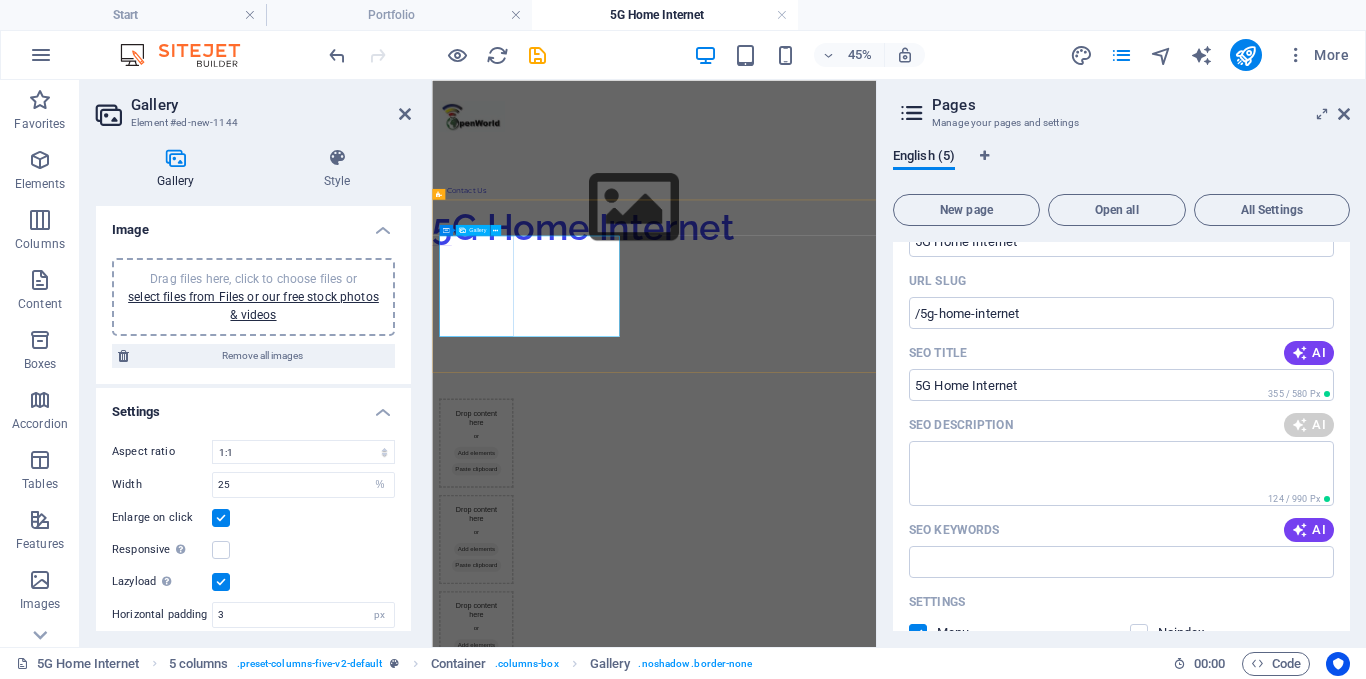 drag, startPoint x: 551, startPoint y: 511, endPoint x: 800, endPoint y: 684, distance: 303.19962 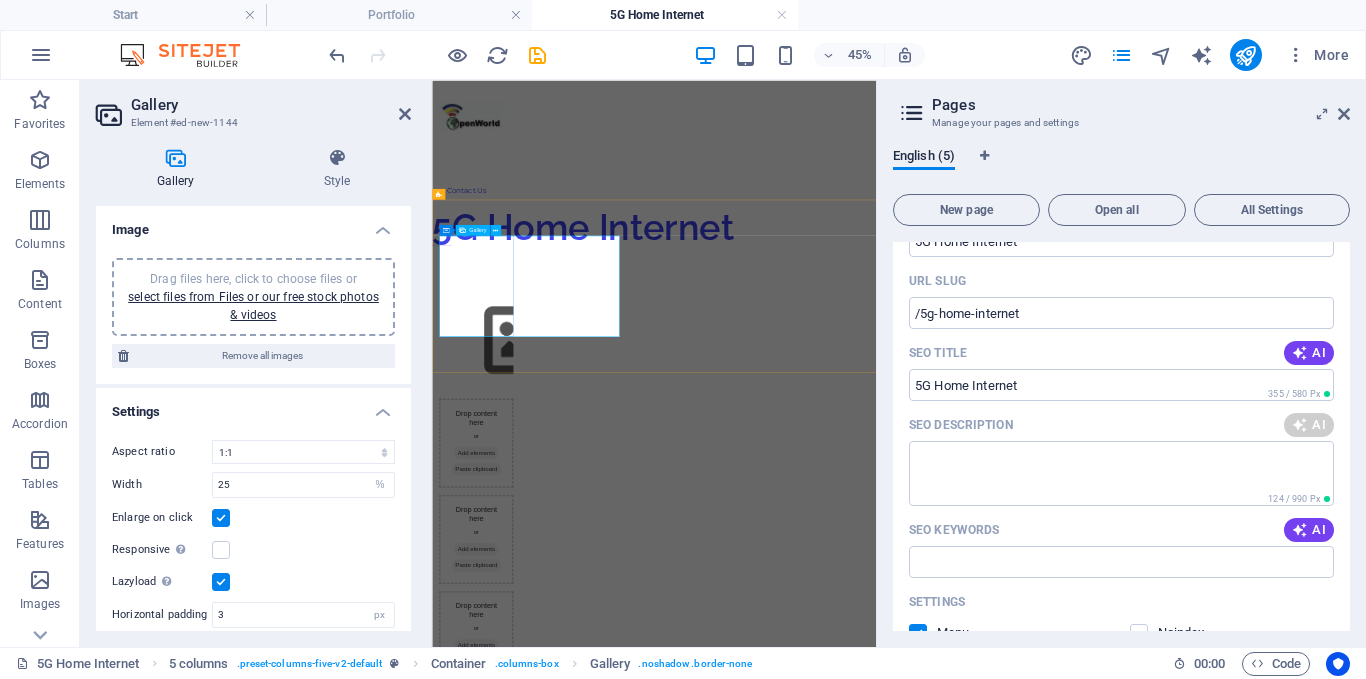 drag, startPoint x: 929, startPoint y: 310, endPoint x: 574, endPoint y: 500, distance: 402.6475 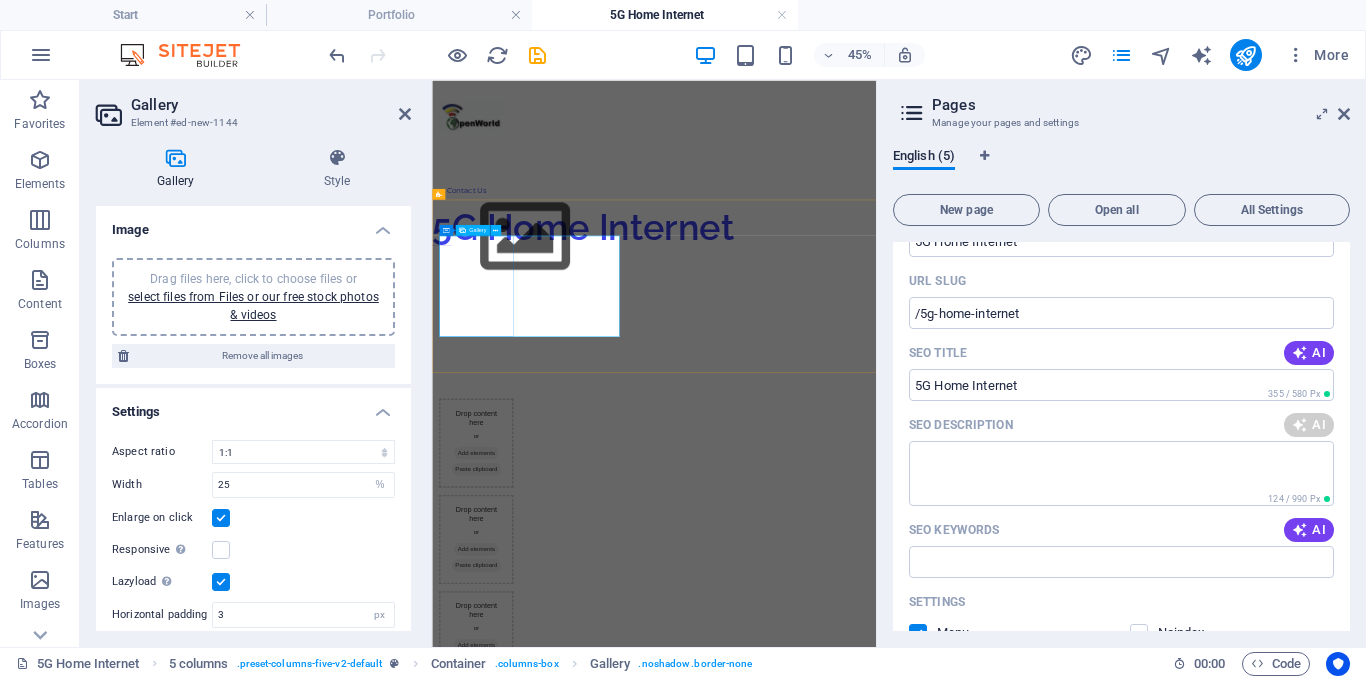 drag, startPoint x: 589, startPoint y: 446, endPoint x: 596, endPoint y: 682, distance: 236.10379 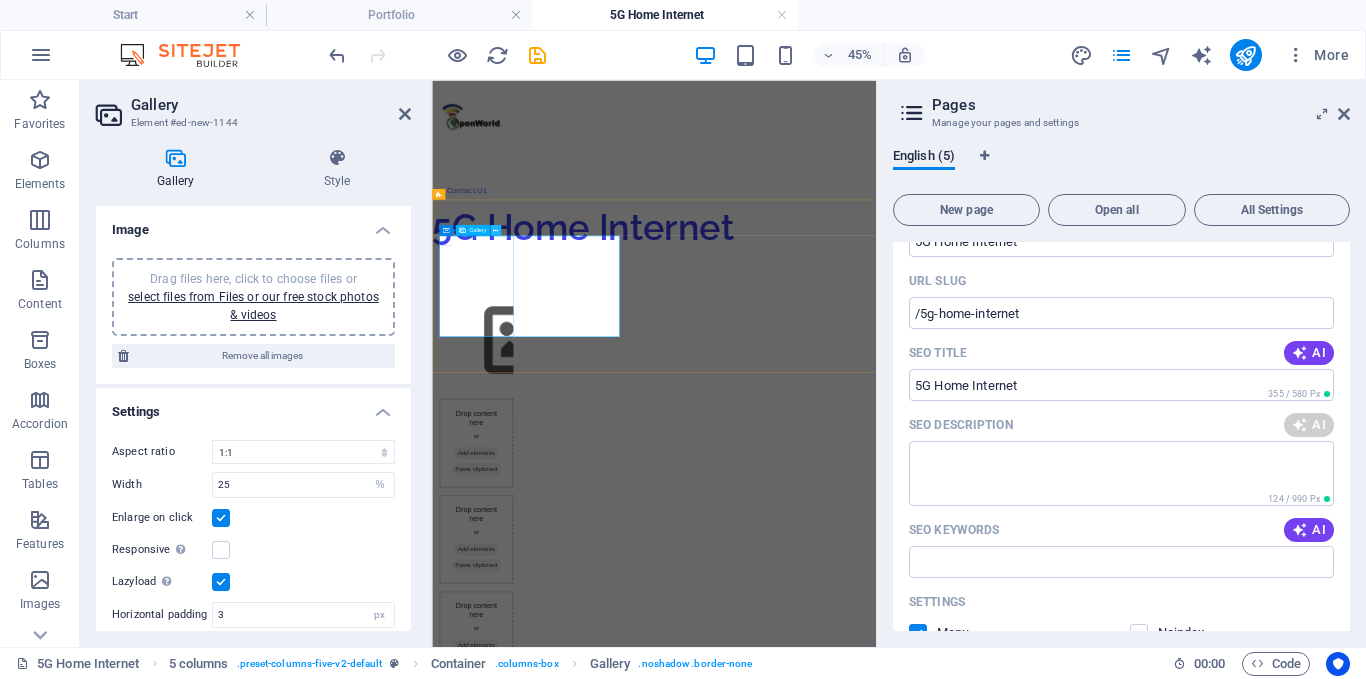 click at bounding box center (495, 229) 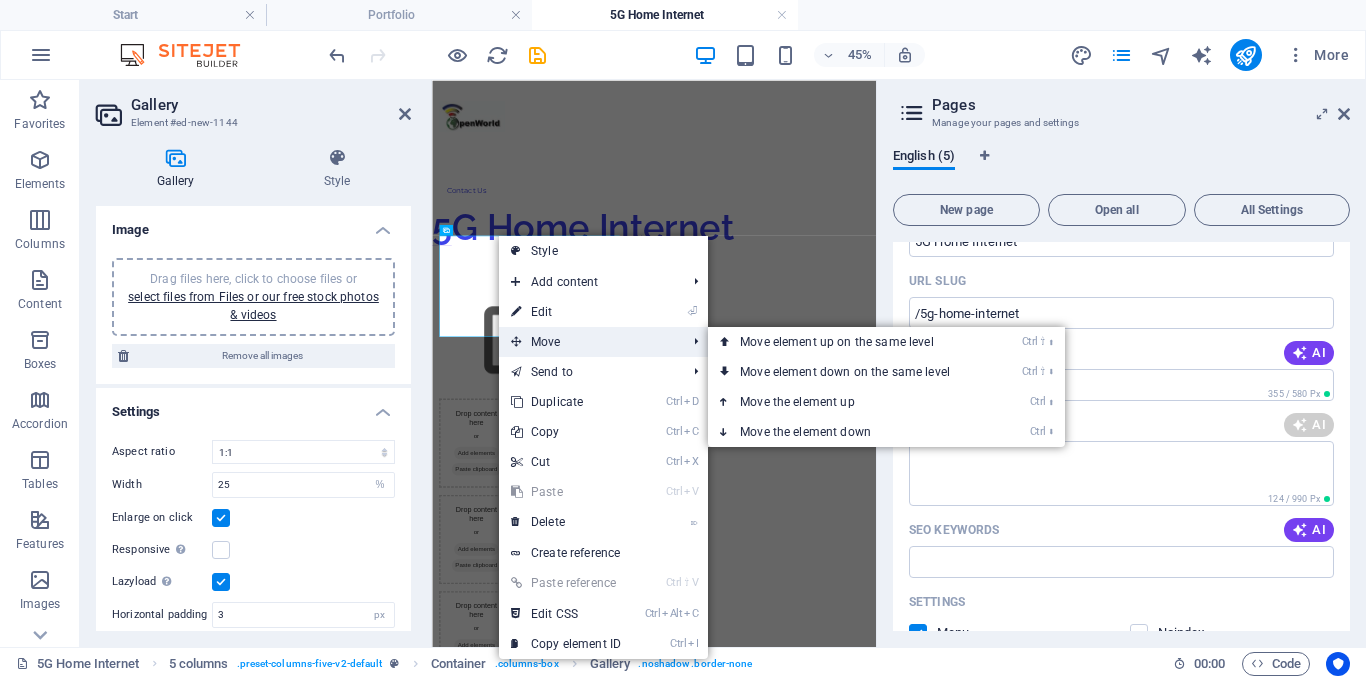 click on "Move" at bounding box center (588, 342) 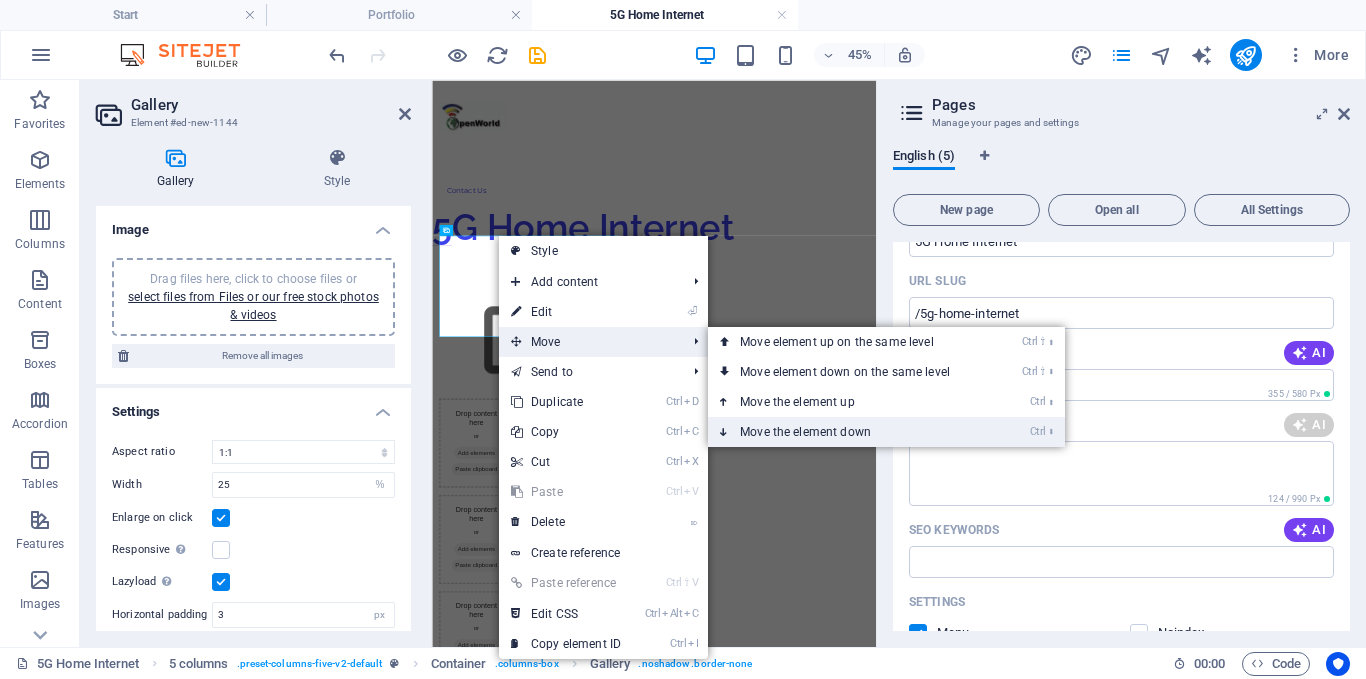 click on "Ctrl ⬇  Move the element down" at bounding box center (849, 432) 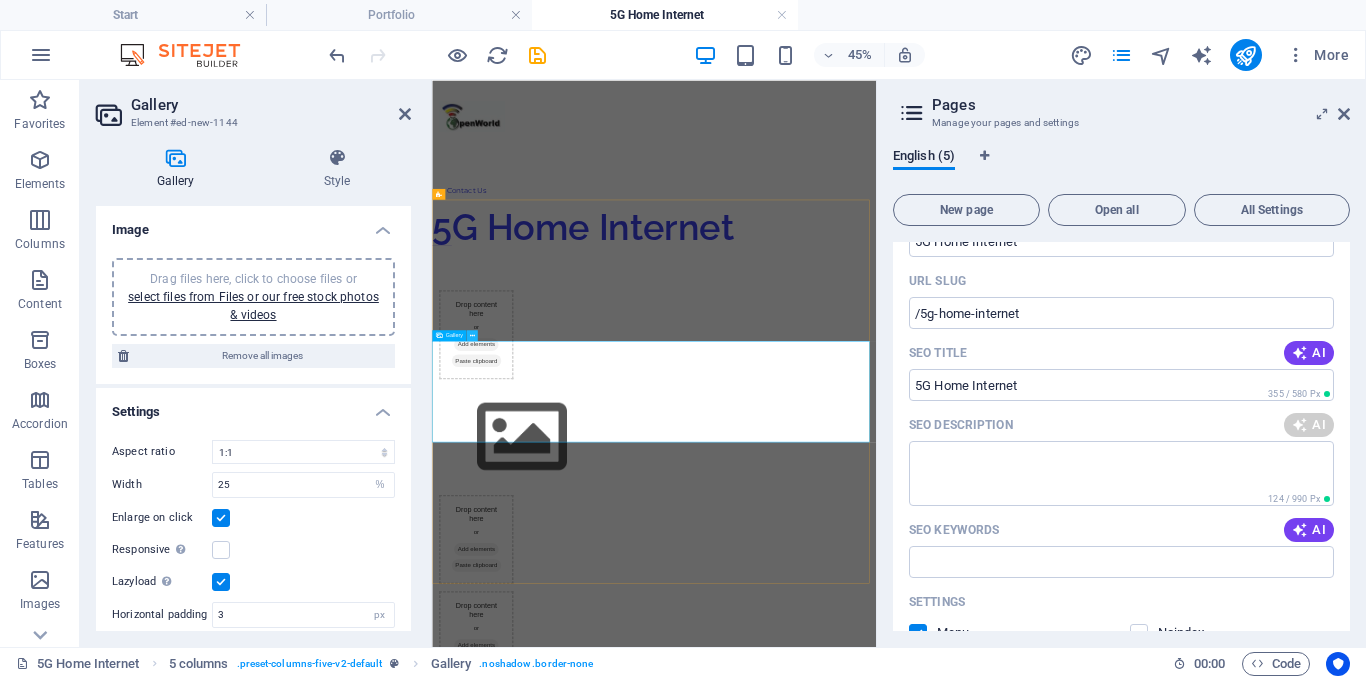 click at bounding box center (472, 335) 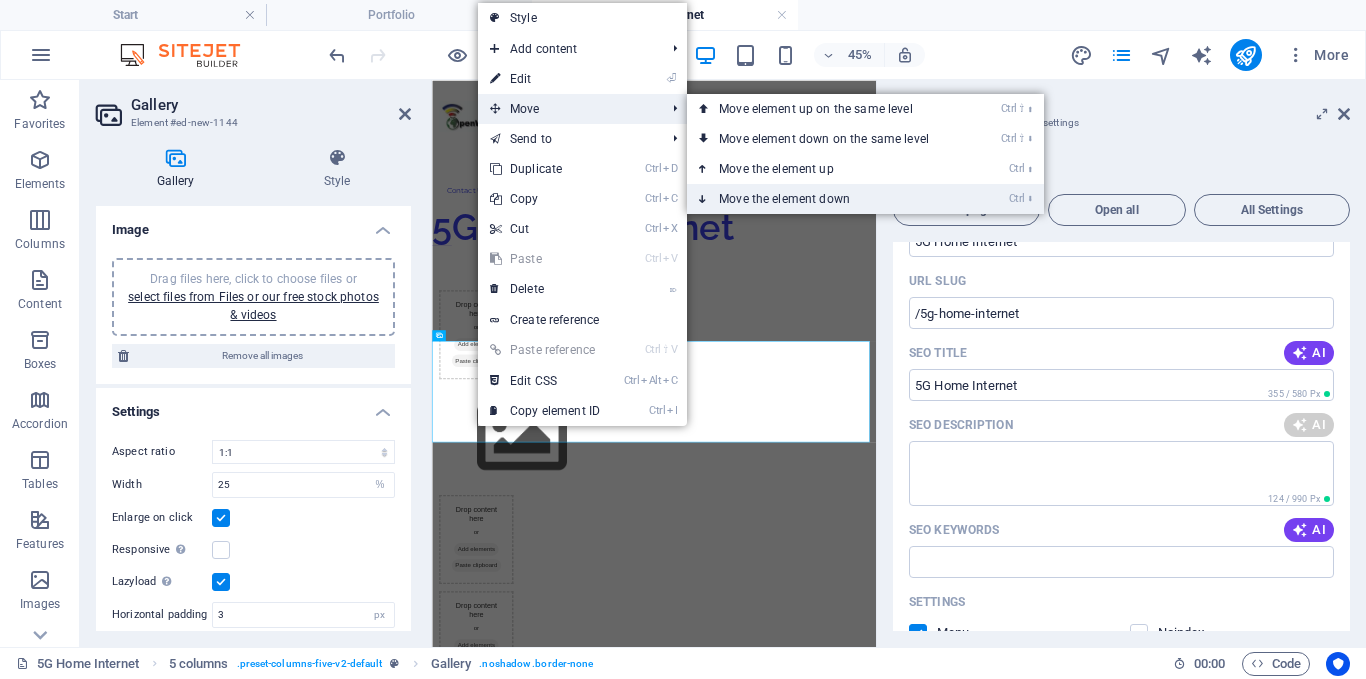 click on "Ctrl ⬇  Move the element down" at bounding box center (828, 199) 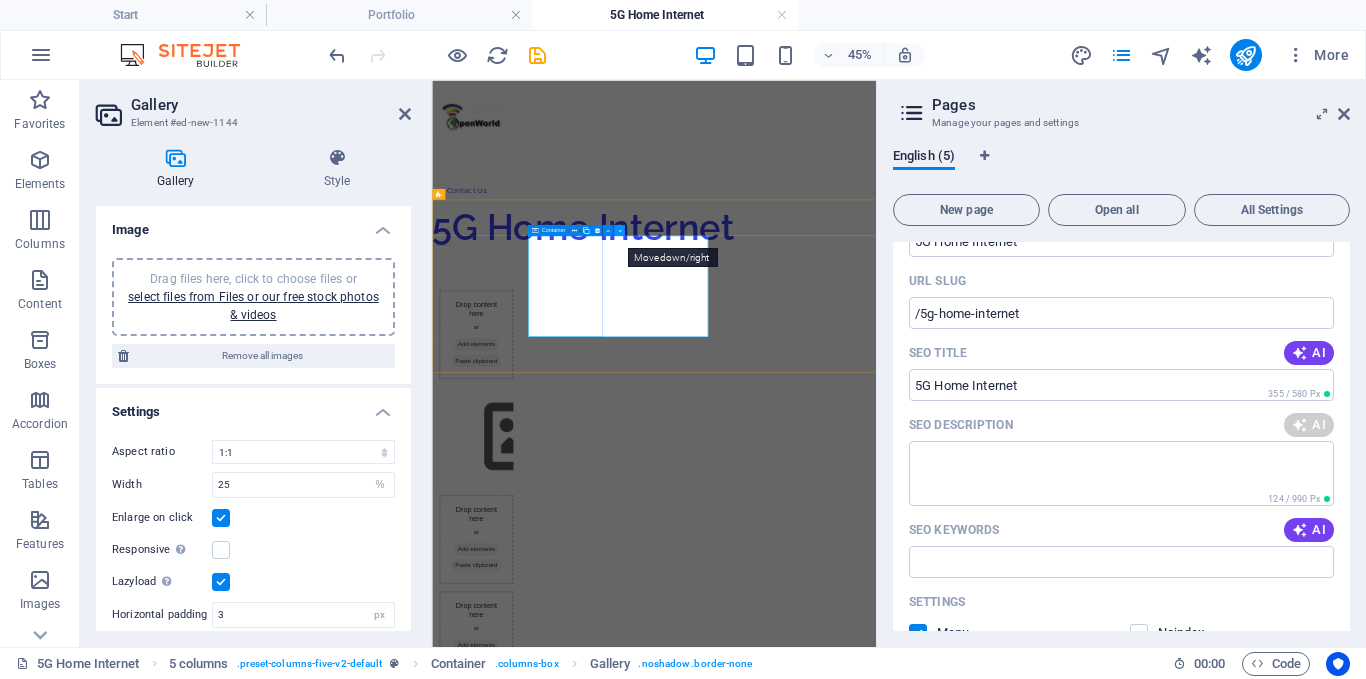 click at bounding box center (619, 229) 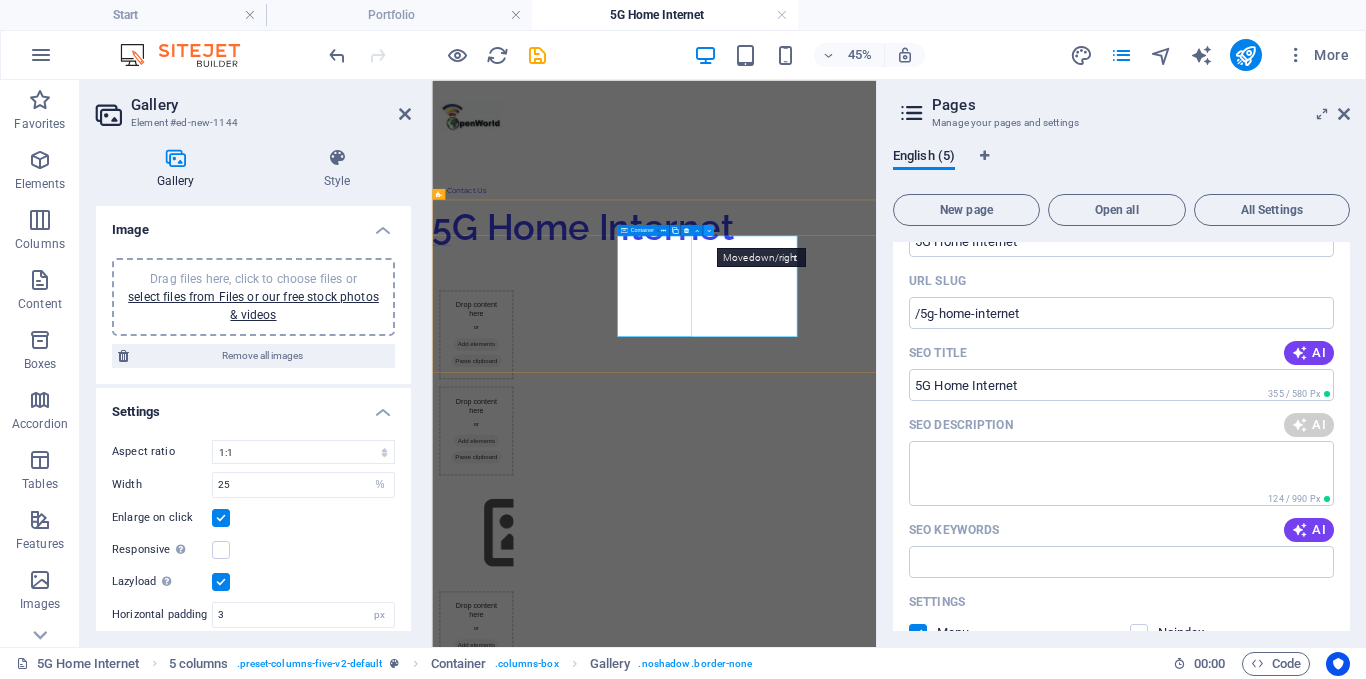 click at bounding box center (708, 229) 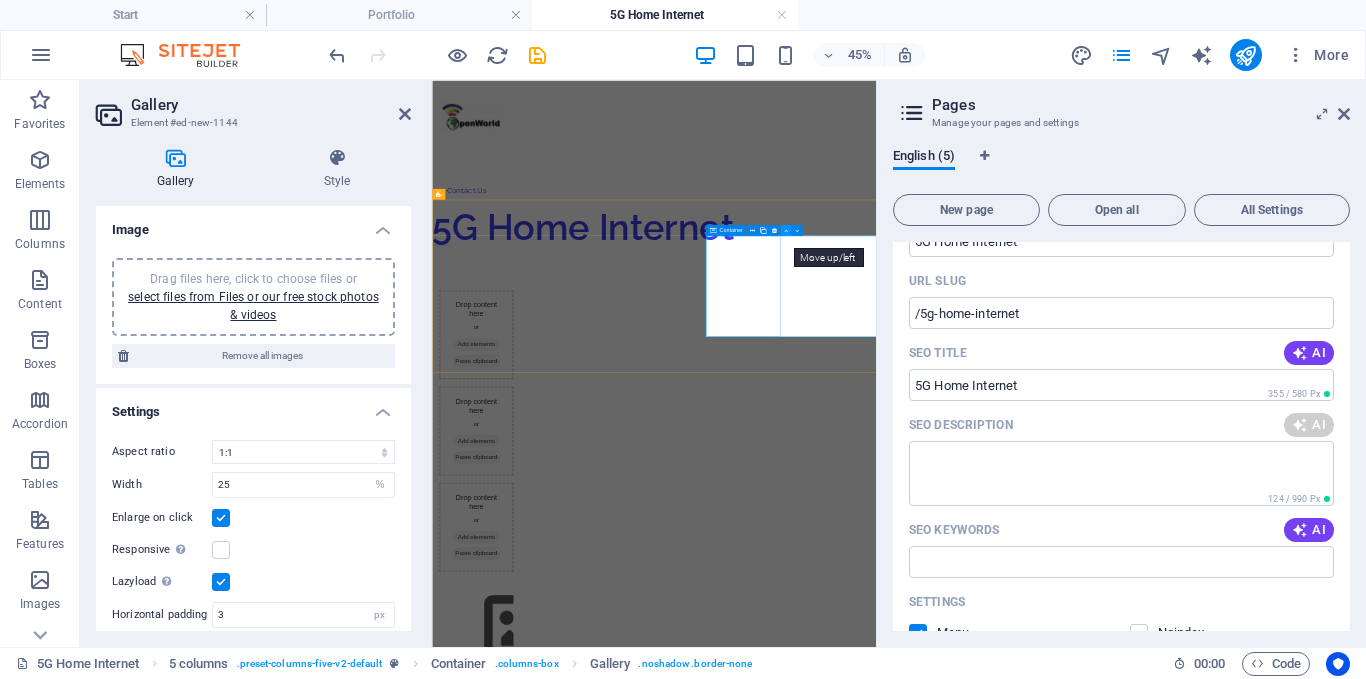 click at bounding box center (786, 229) 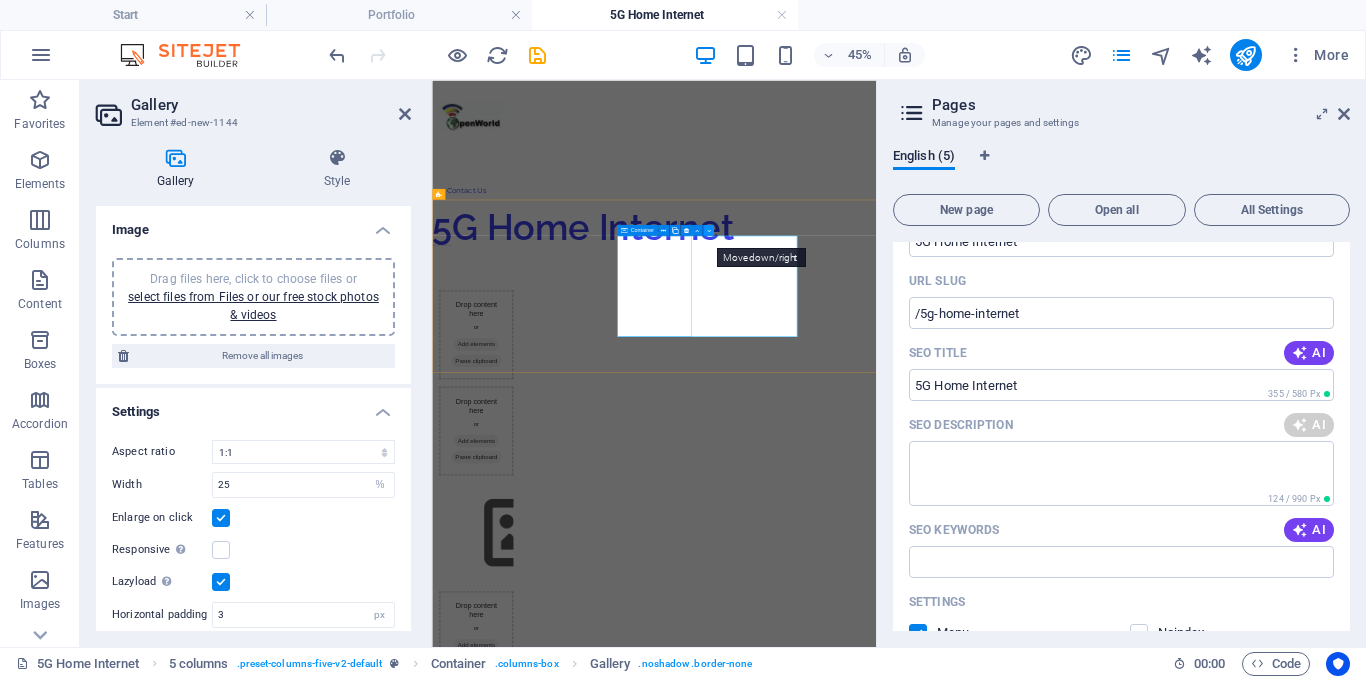 click at bounding box center (708, 229) 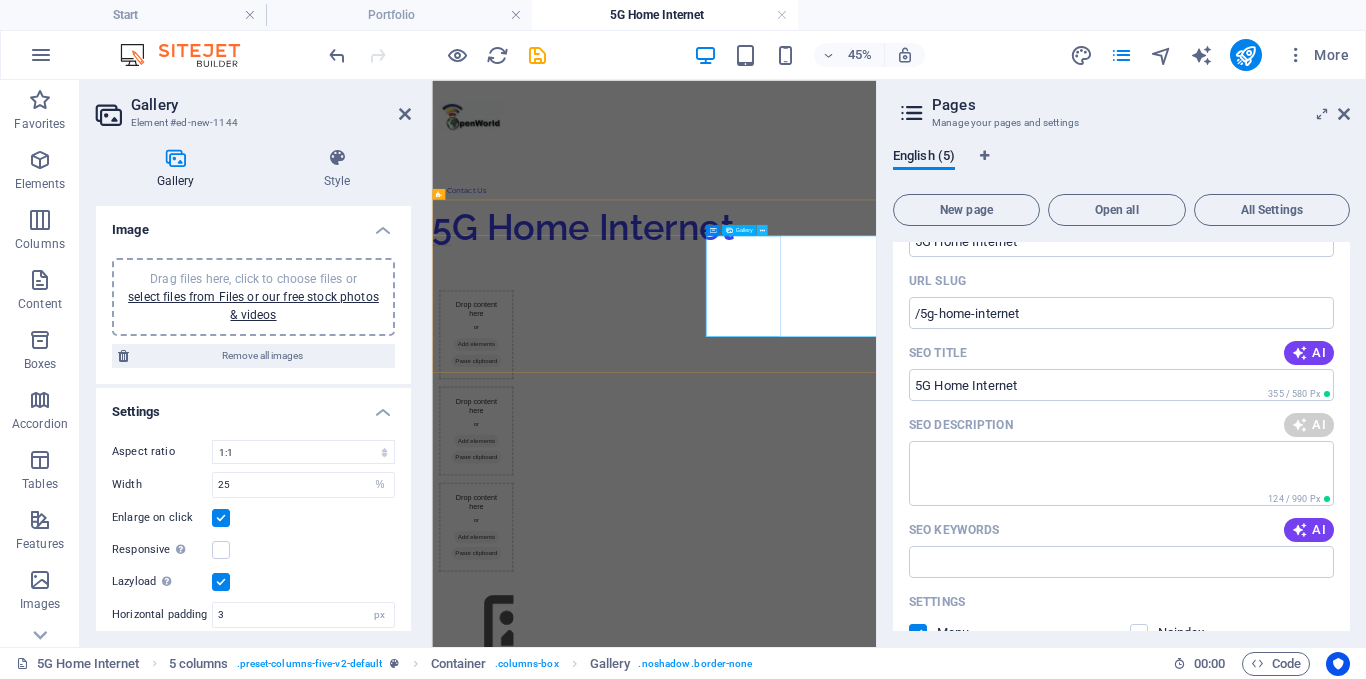 click at bounding box center (762, 229) 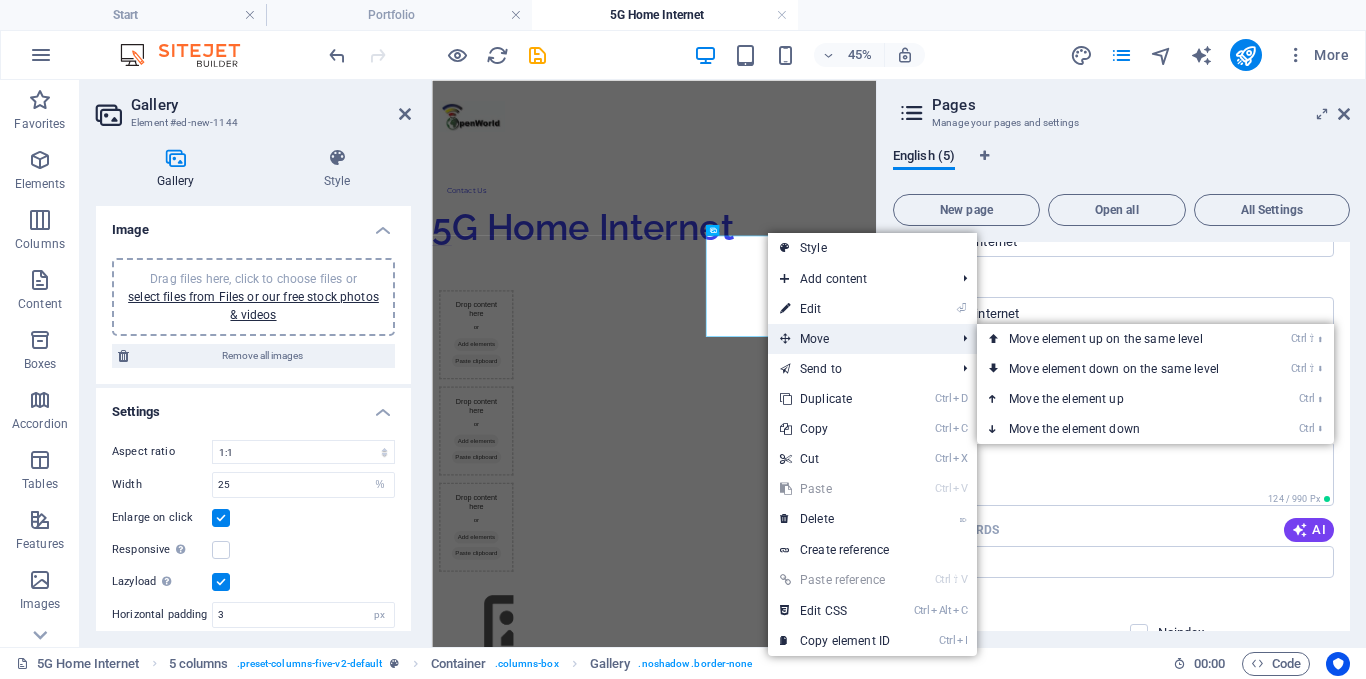 click on "Move" at bounding box center (857, 339) 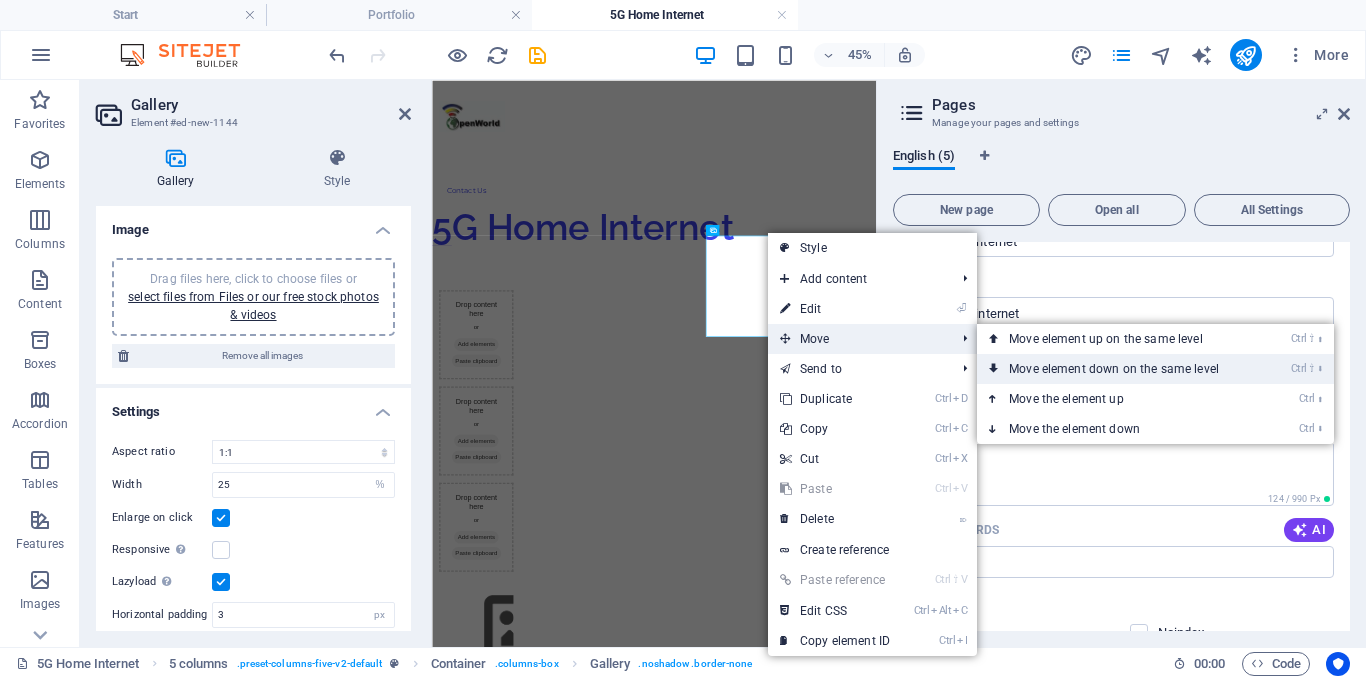 click on "Ctrl ⇧ ⬇  Move element down on the same level" at bounding box center (1118, 369) 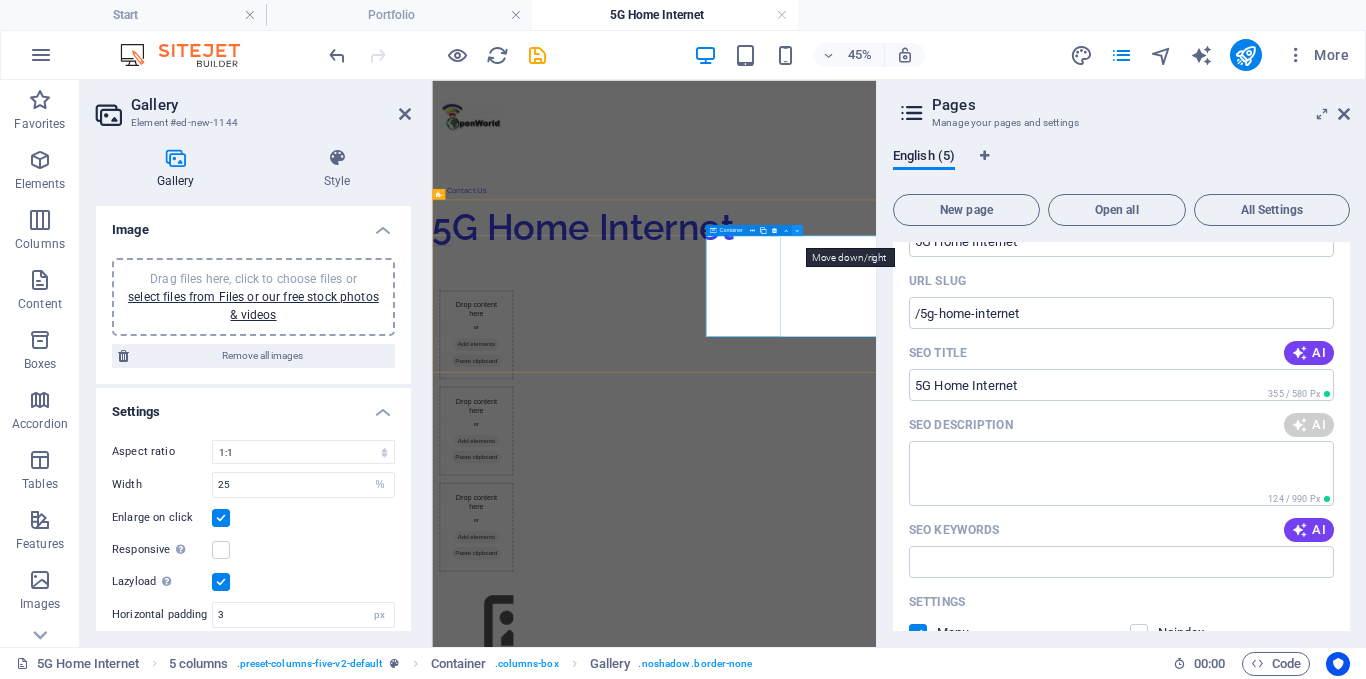 click at bounding box center (797, 229) 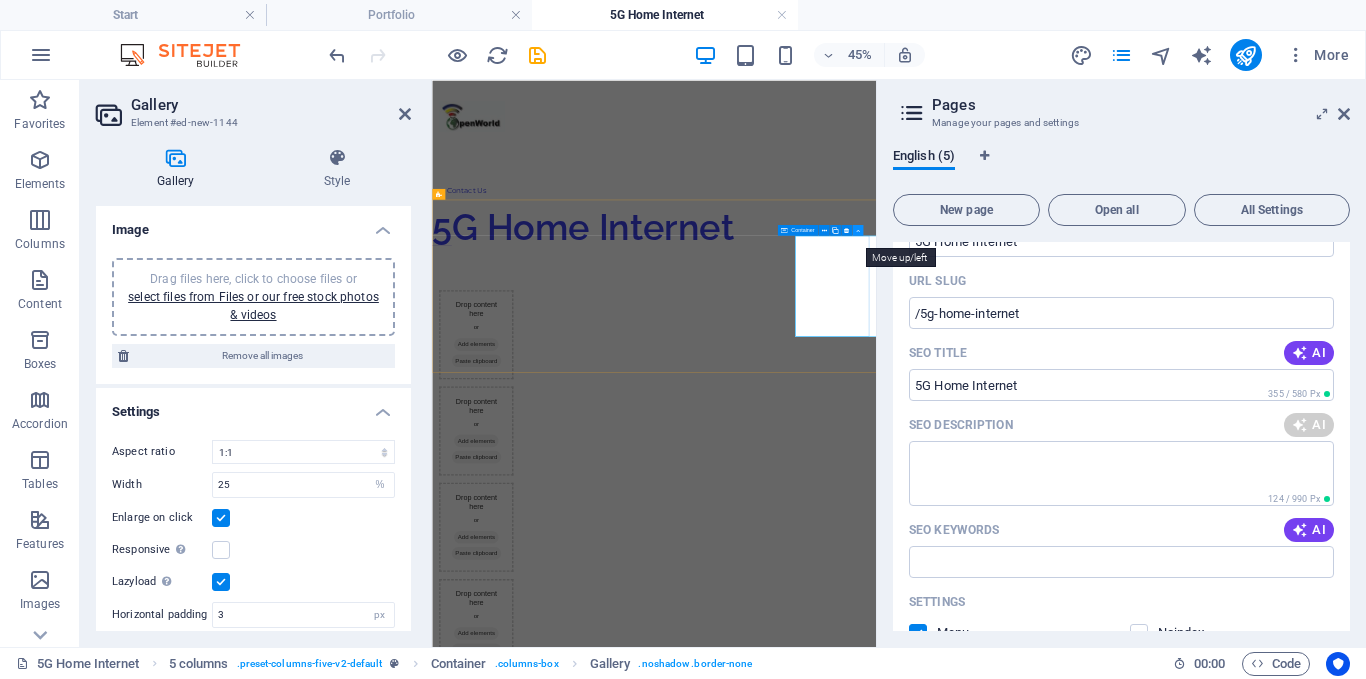 click at bounding box center (857, 229) 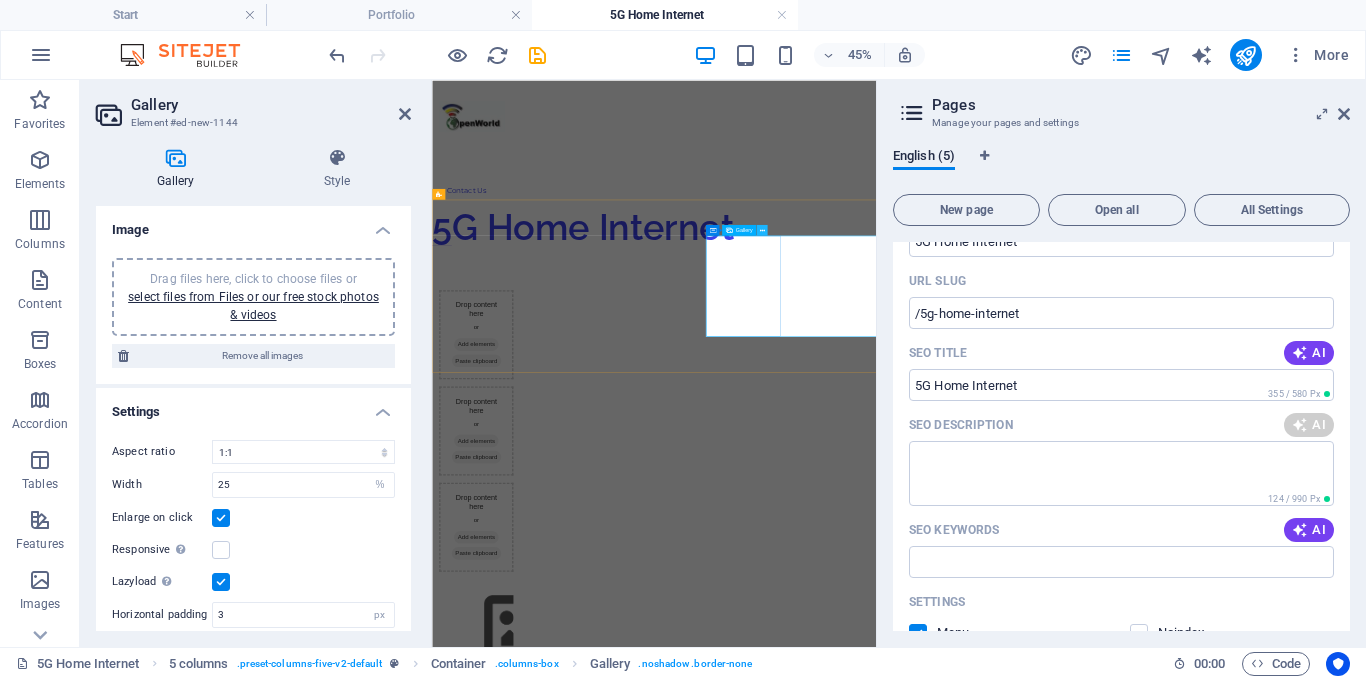 click at bounding box center [761, 229] 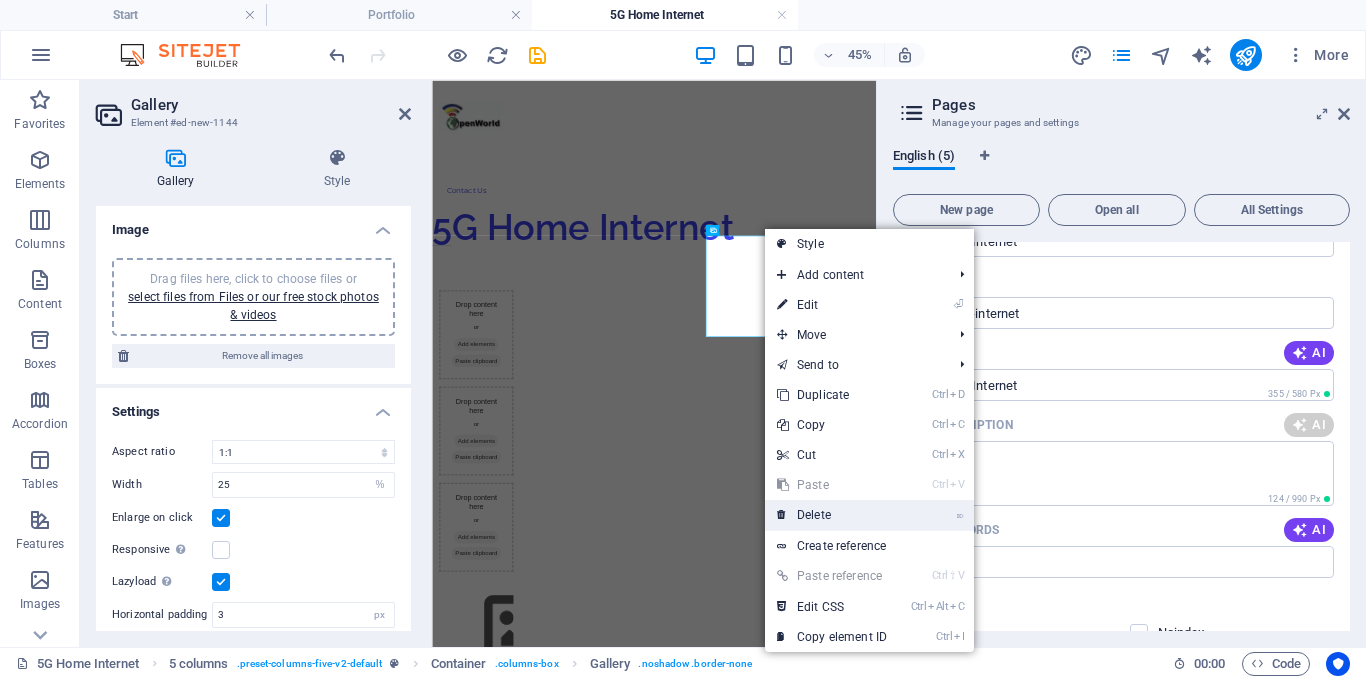 click on "⌦  Delete" at bounding box center (832, 515) 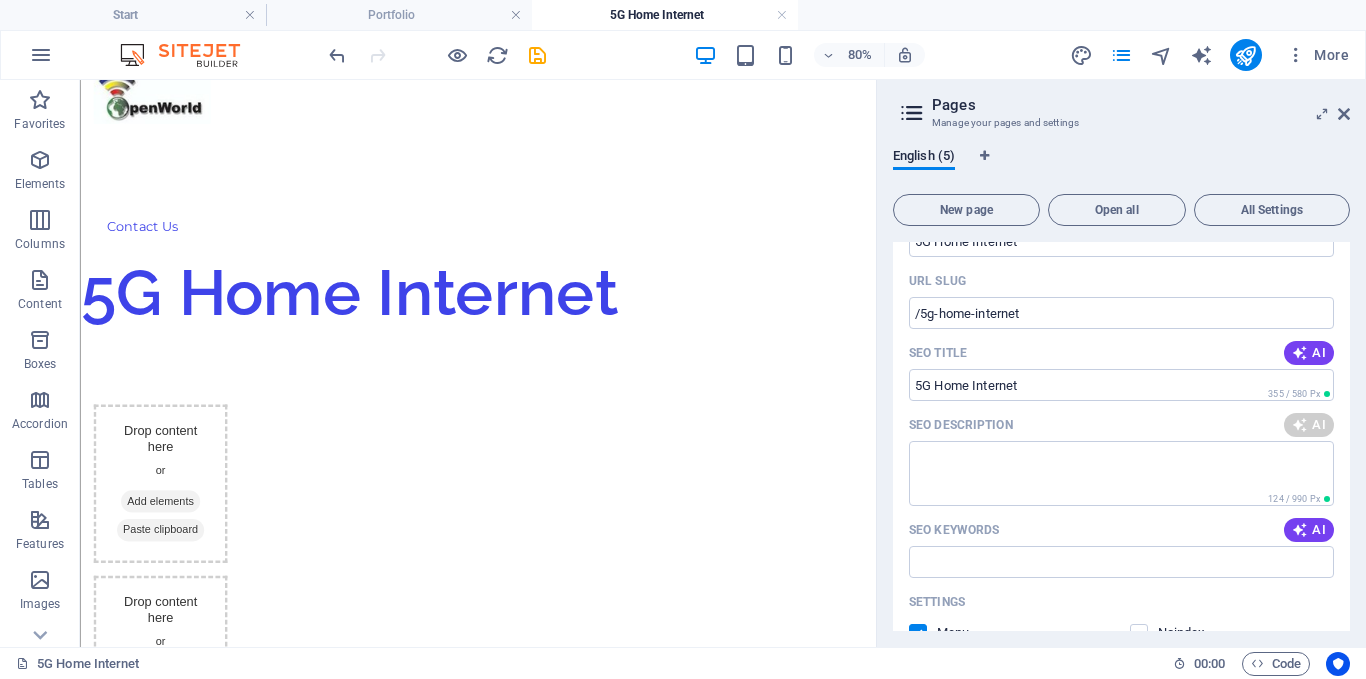 scroll, scrollTop: 91, scrollLeft: 0, axis: vertical 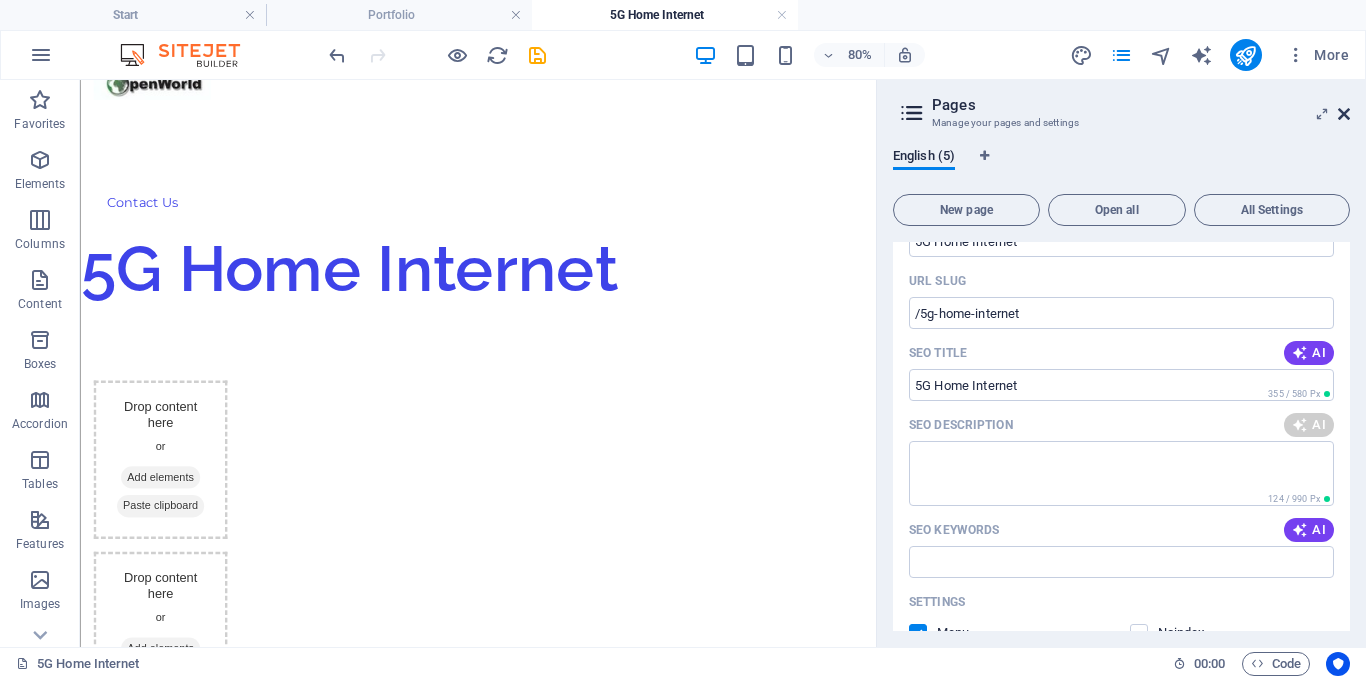 click at bounding box center [1344, 114] 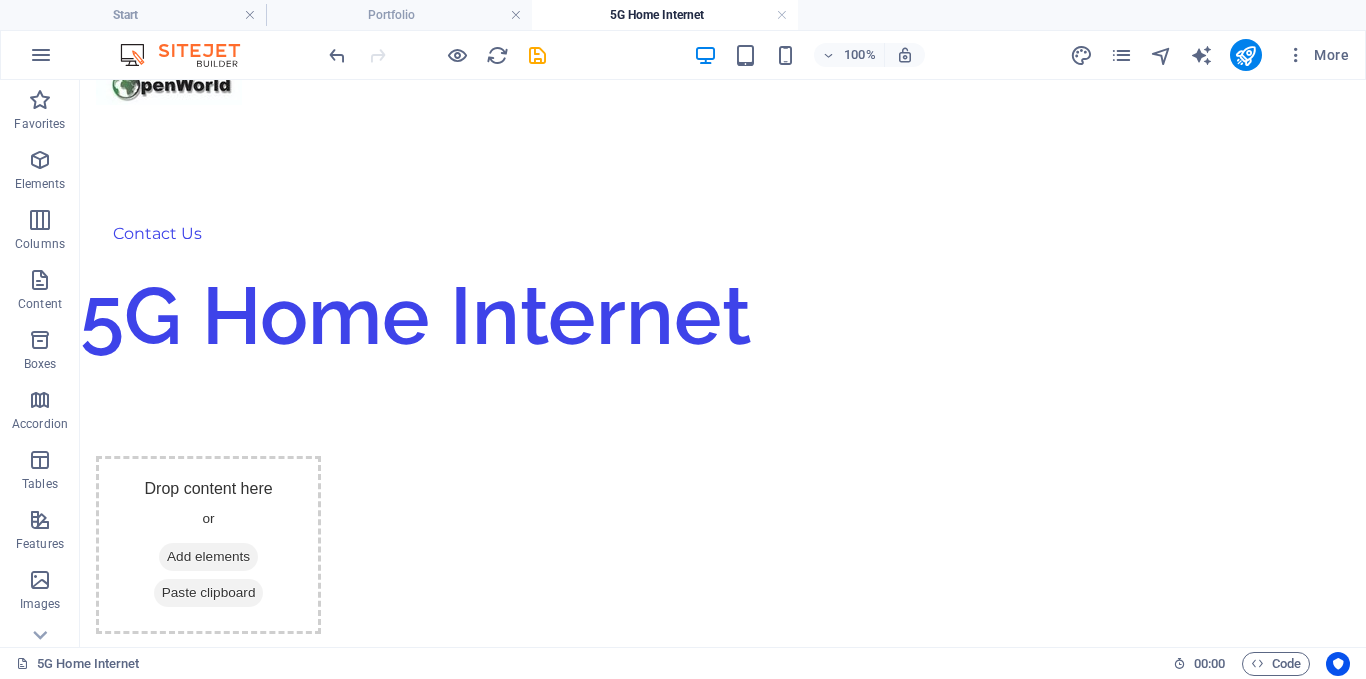scroll, scrollTop: 0, scrollLeft: 0, axis: both 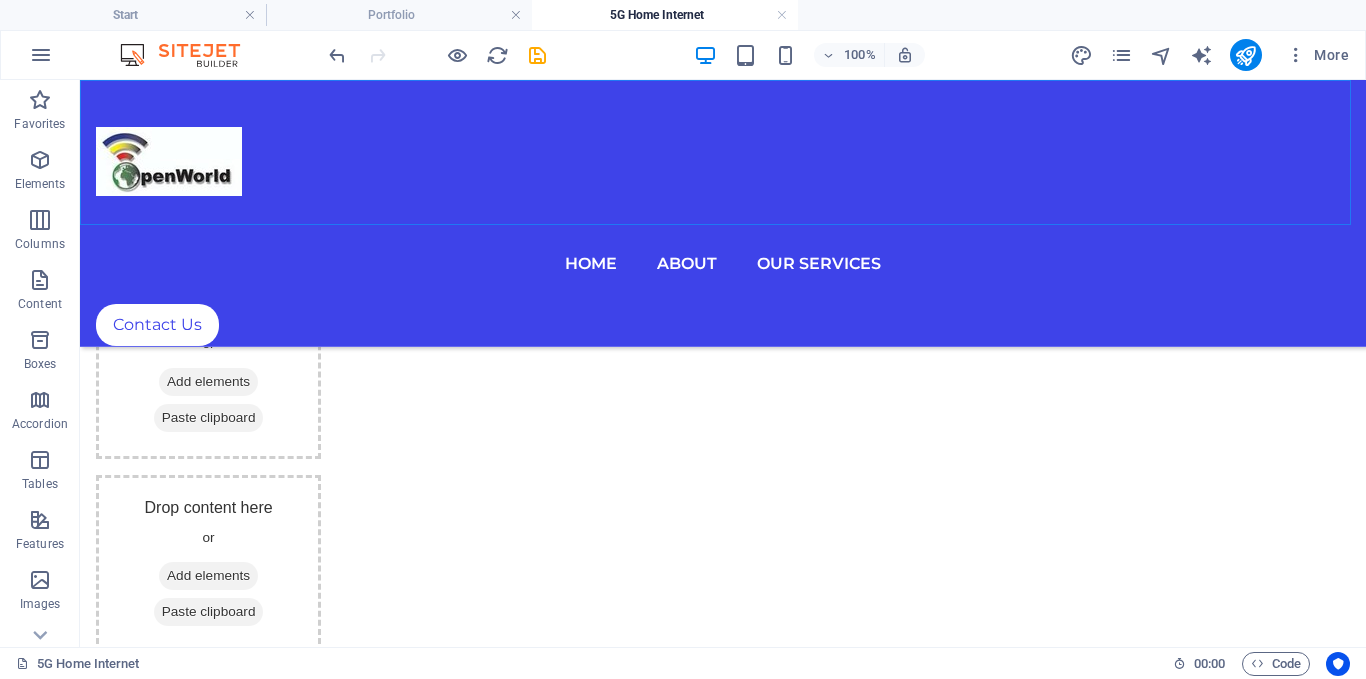 click on "Home About Our Services" at bounding box center [723, 264] 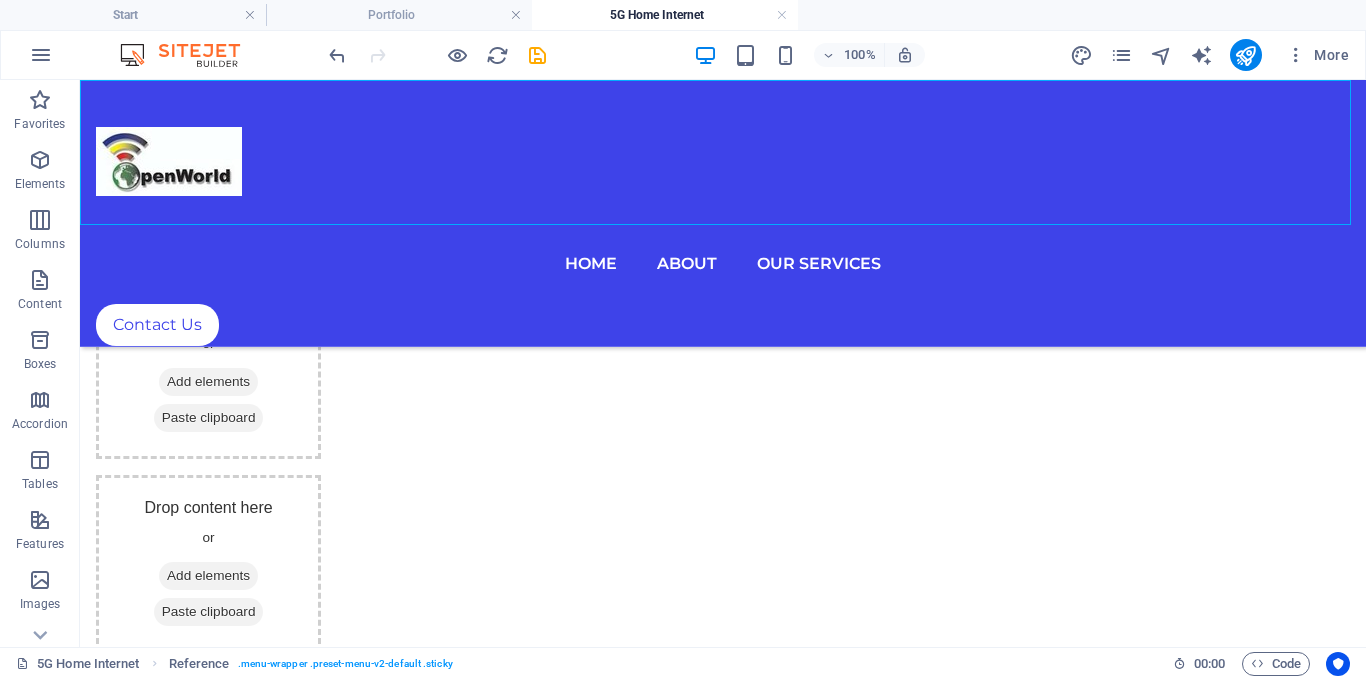 click on "Home About Our Services" at bounding box center (723, 264) 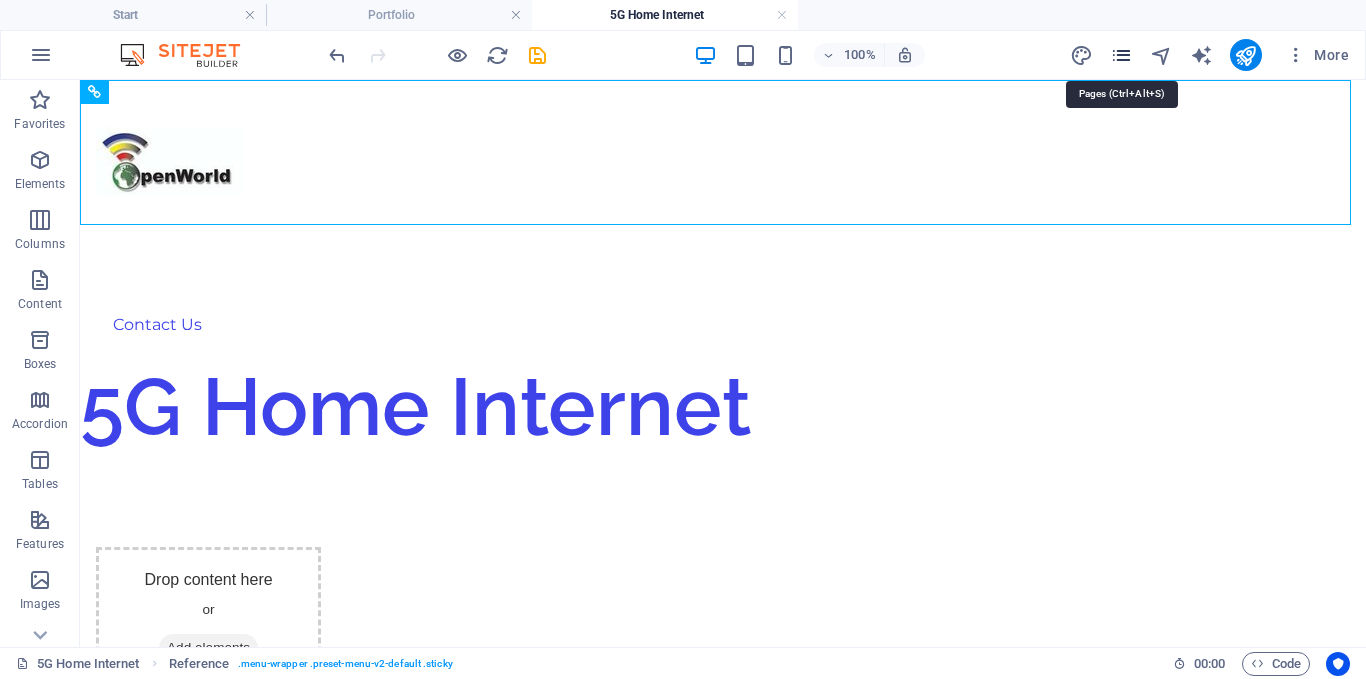 click at bounding box center (1121, 55) 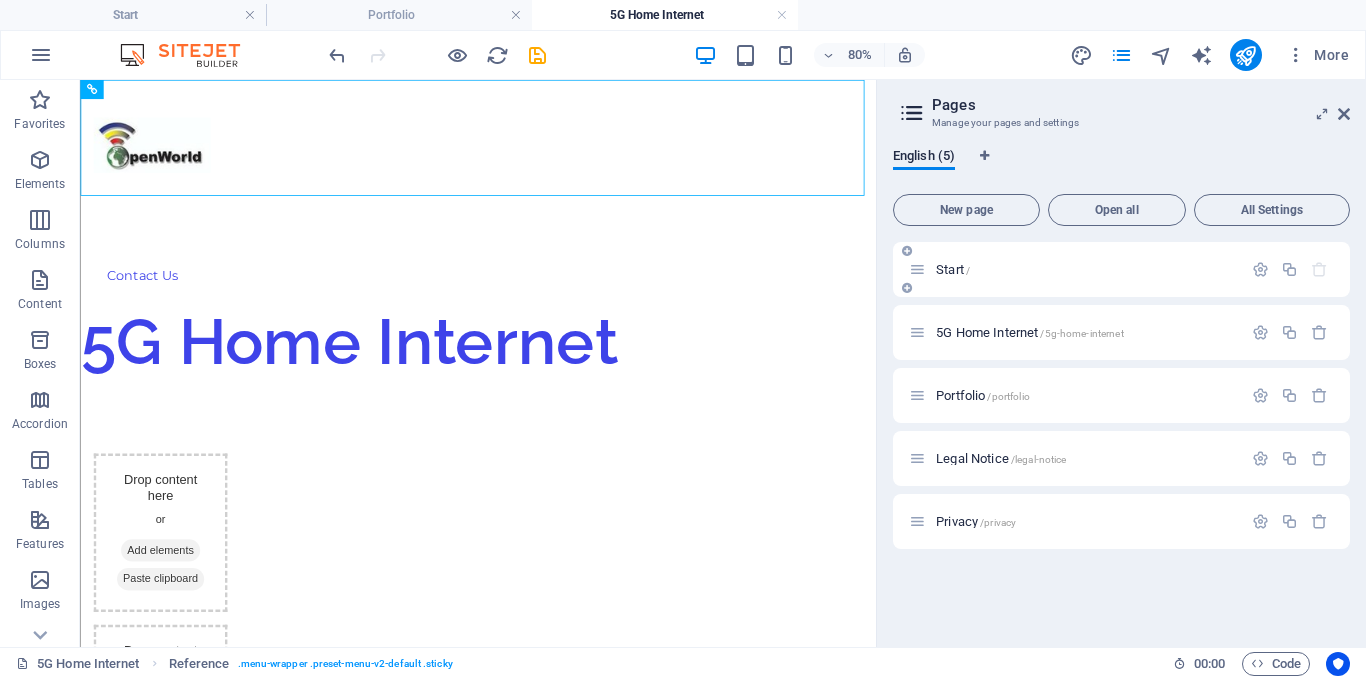 click on "Start /" at bounding box center (953, 269) 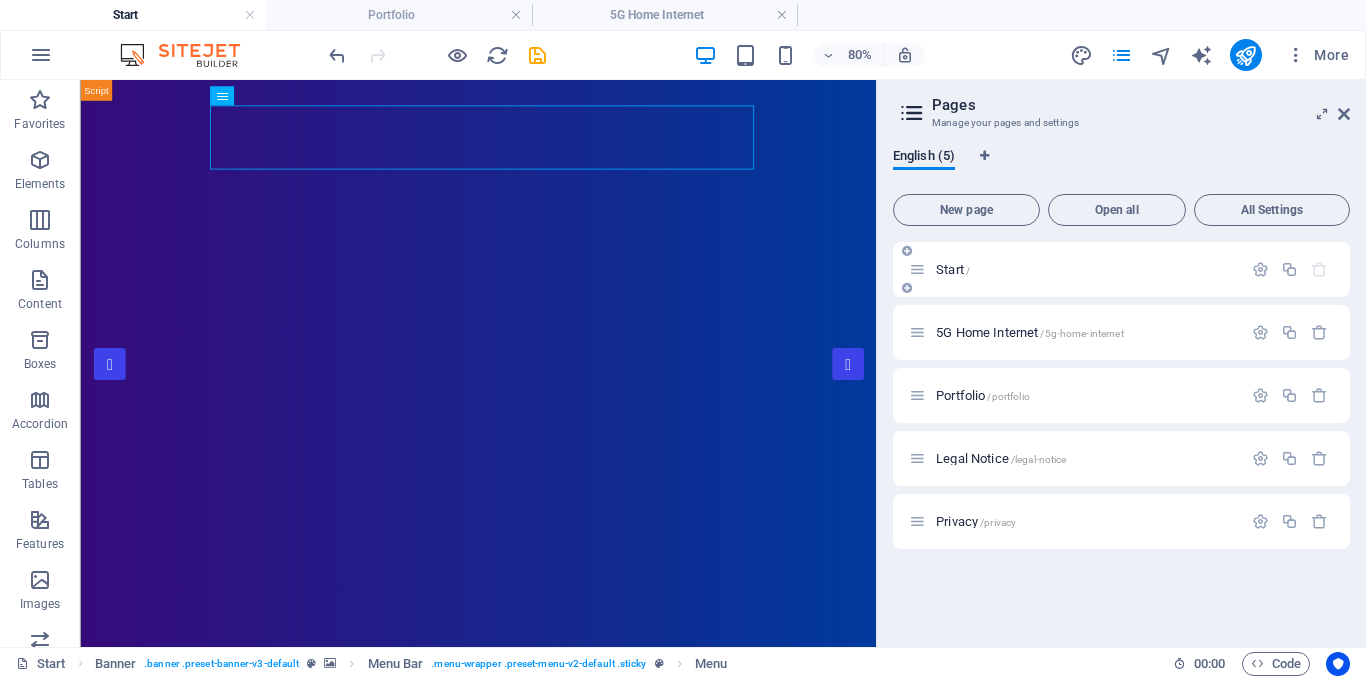 click at bounding box center [917, 269] 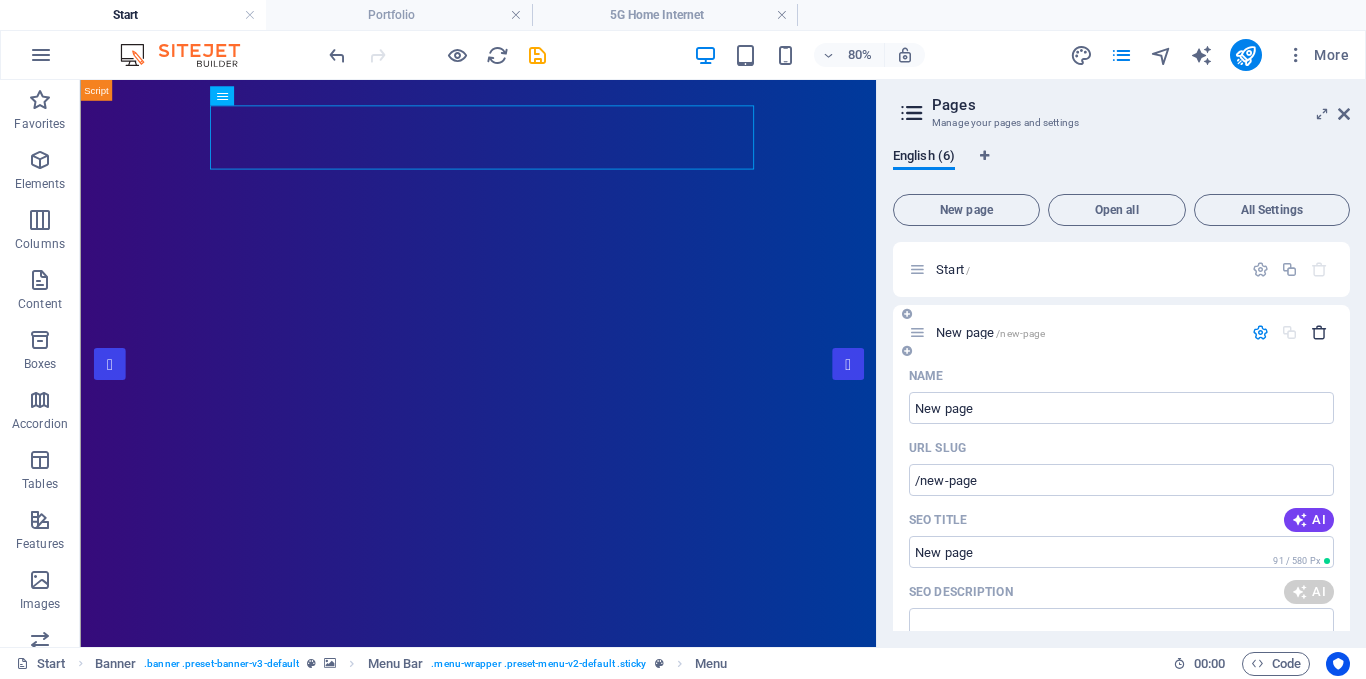 click at bounding box center [1319, 332] 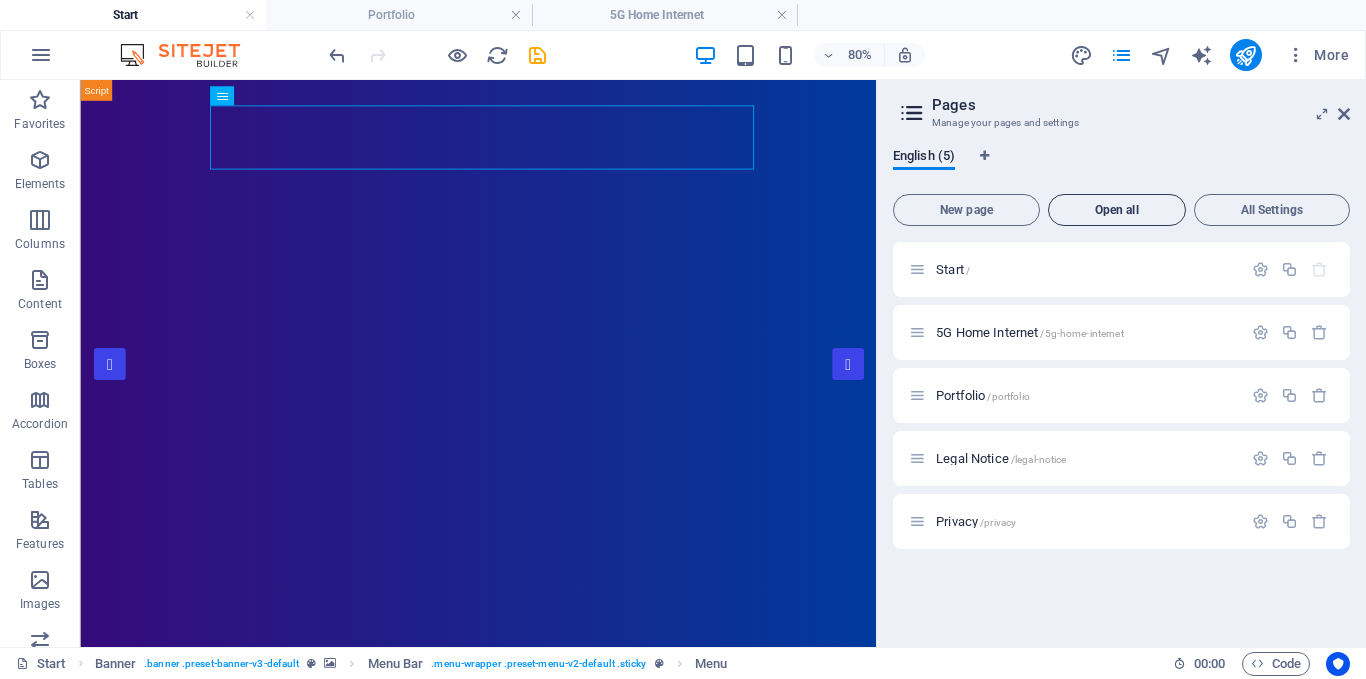 click on "Open all" at bounding box center [1117, 210] 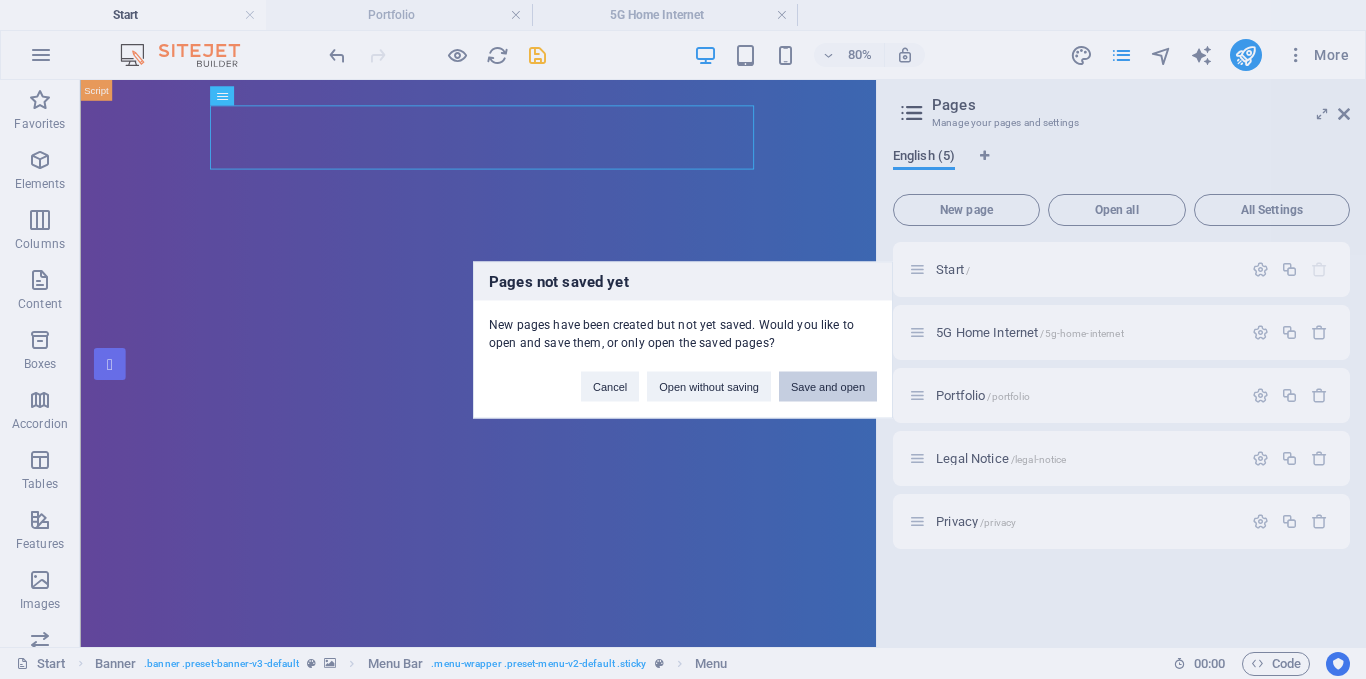 click on "Save and open" at bounding box center (828, 386) 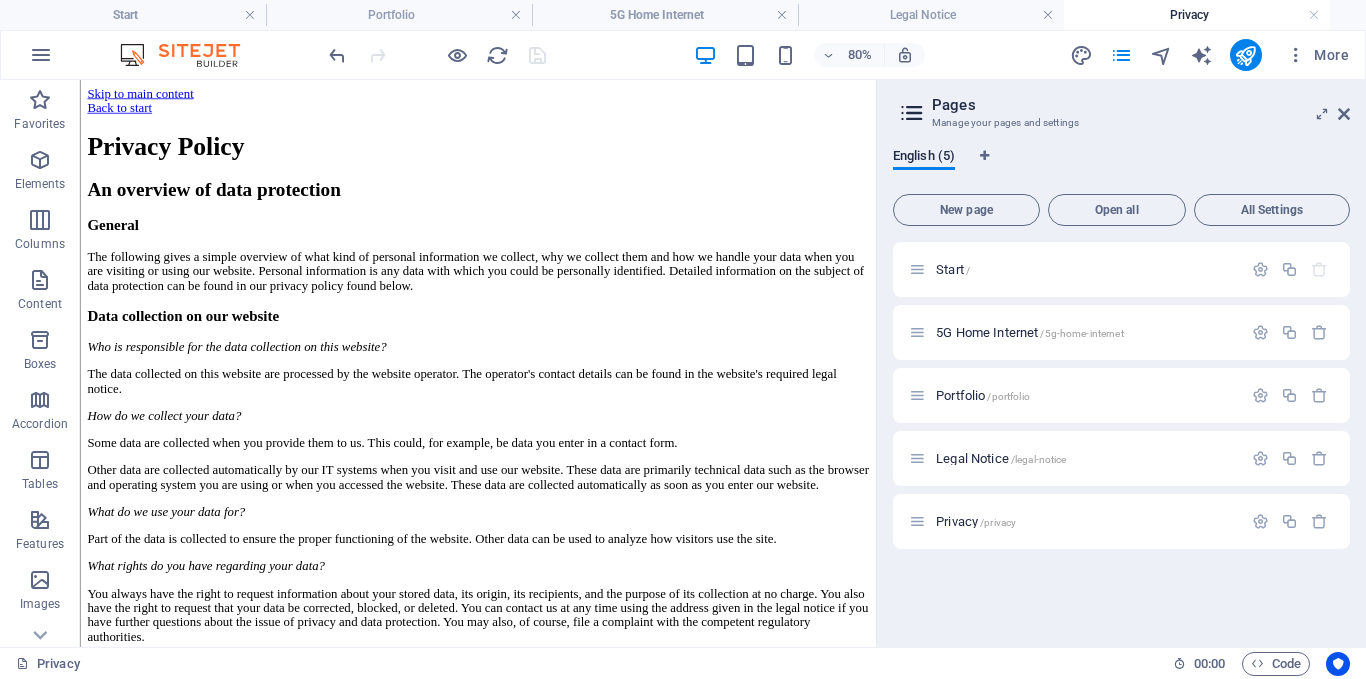 scroll, scrollTop: 0, scrollLeft: 0, axis: both 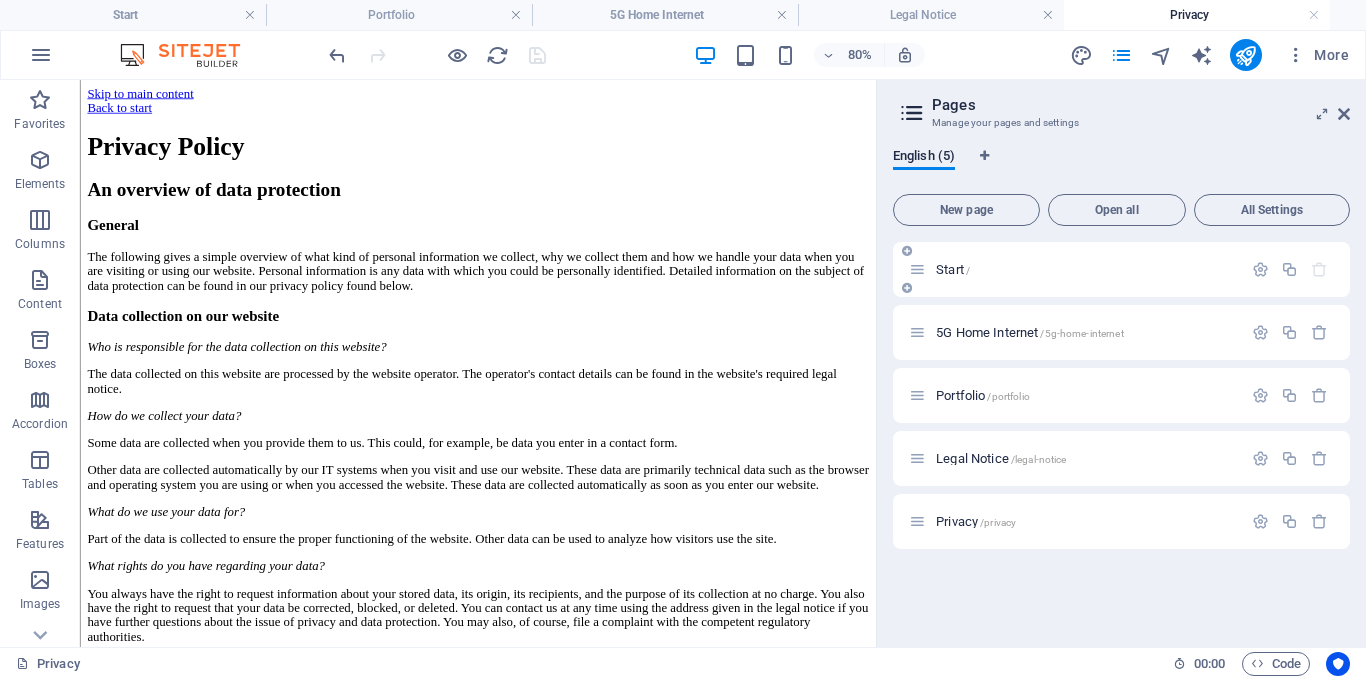 click on "Start /" at bounding box center (1086, 269) 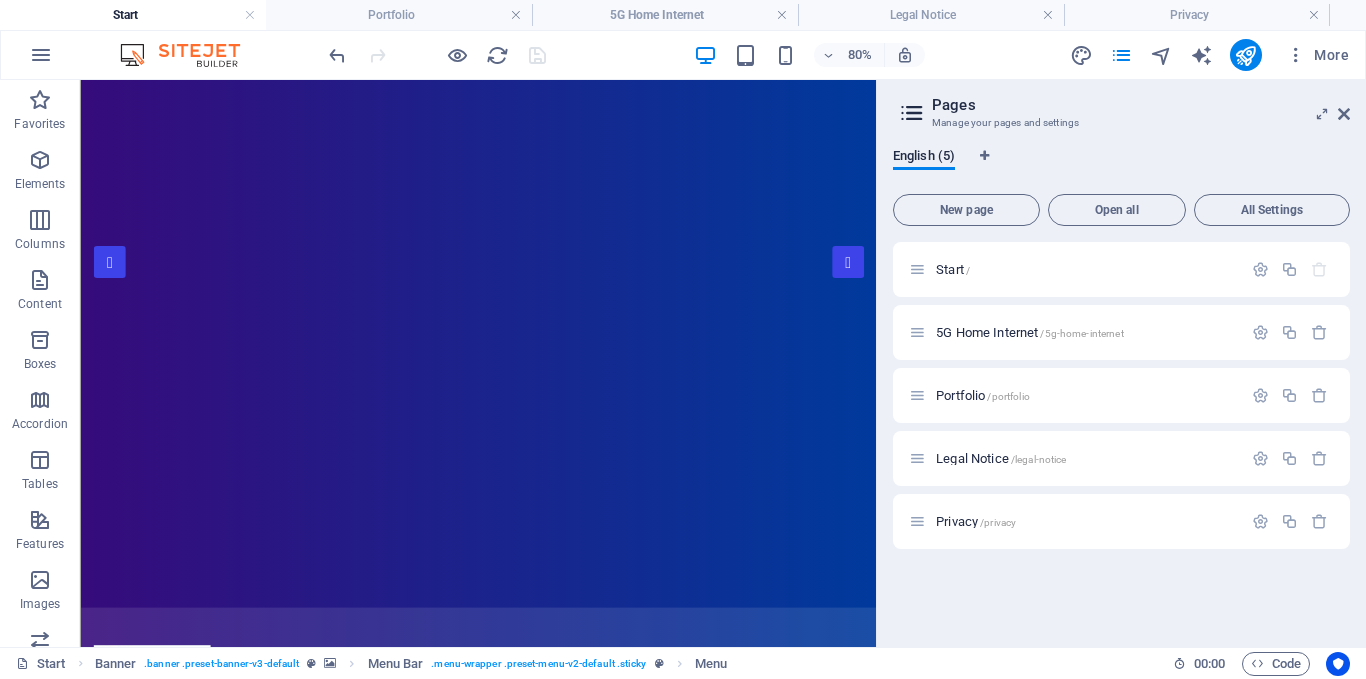scroll, scrollTop: 128, scrollLeft: 0, axis: vertical 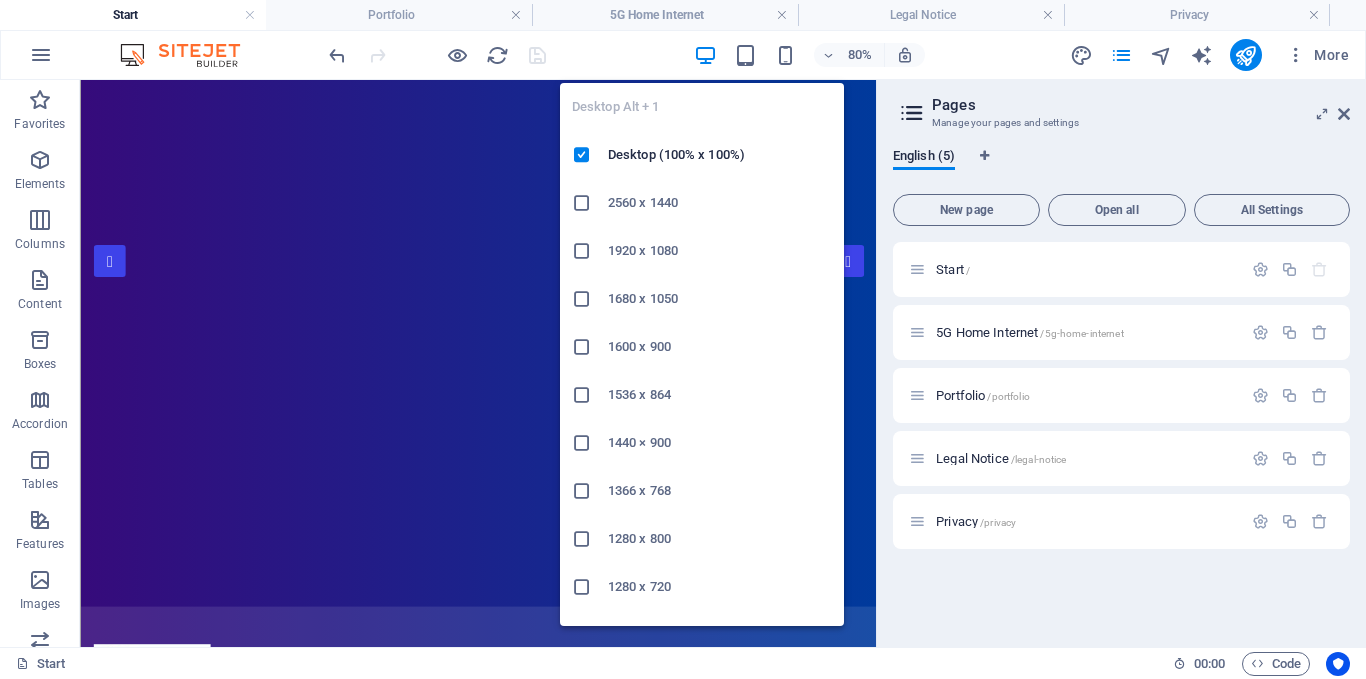 click at bounding box center (705, 55) 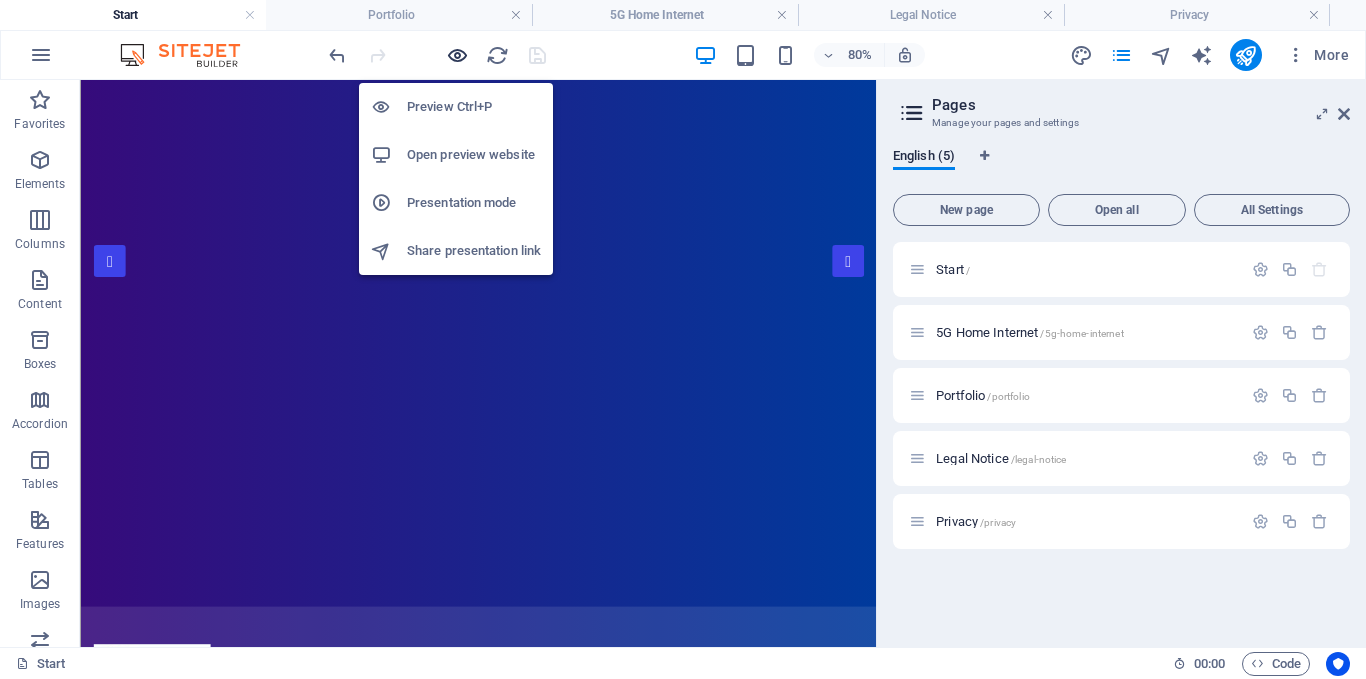 click at bounding box center [457, 55] 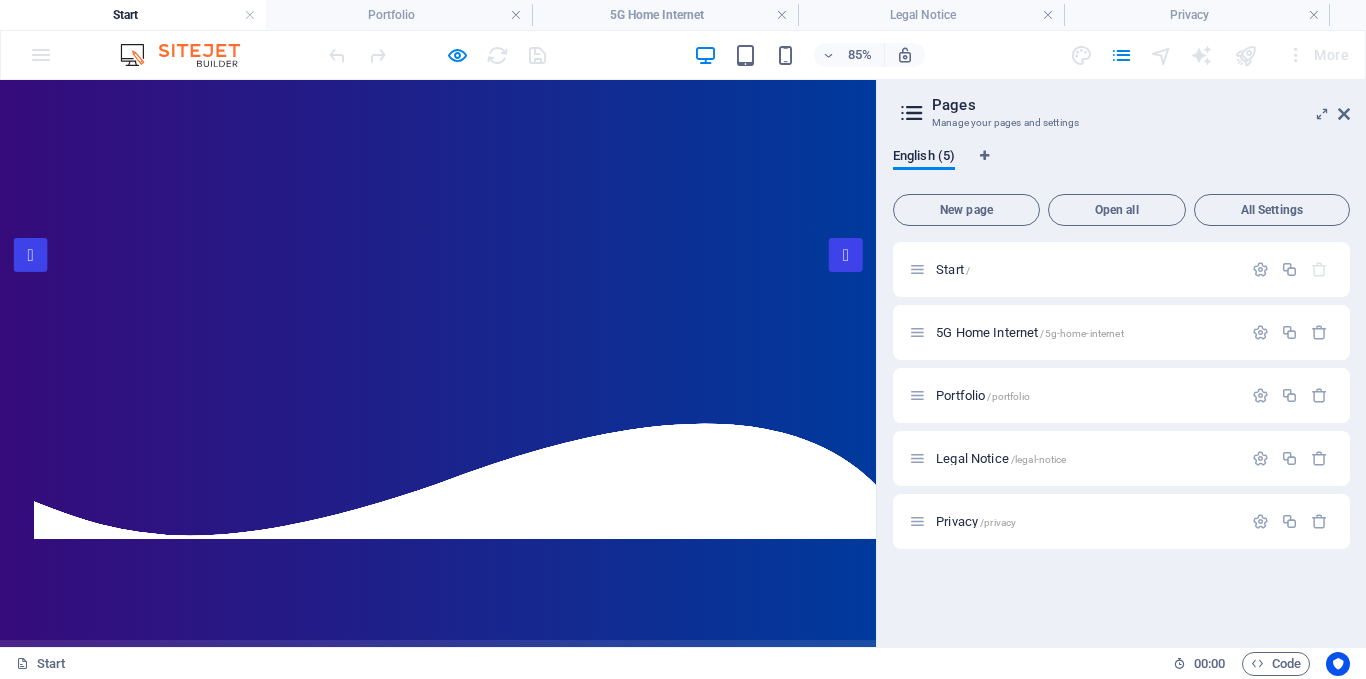 scroll, scrollTop: 0, scrollLeft: 0, axis: both 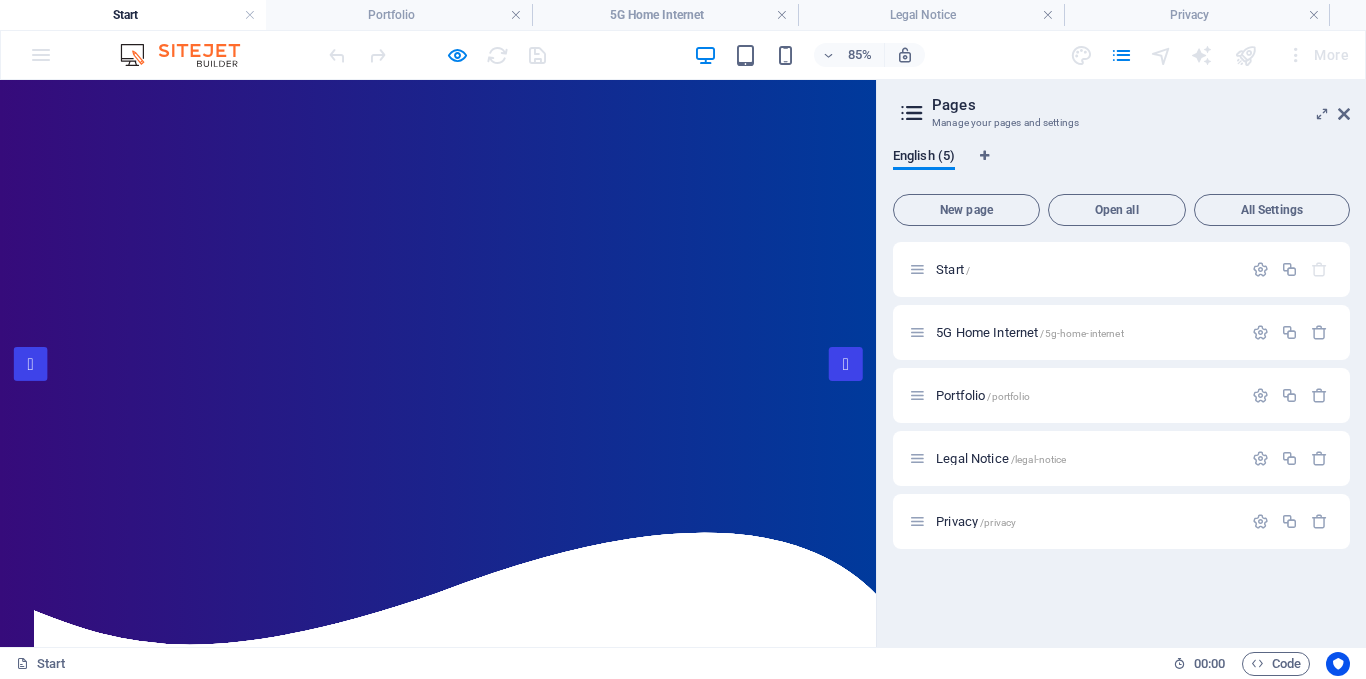 click on "5G Home Internet" at bounding box center [694, 1051] 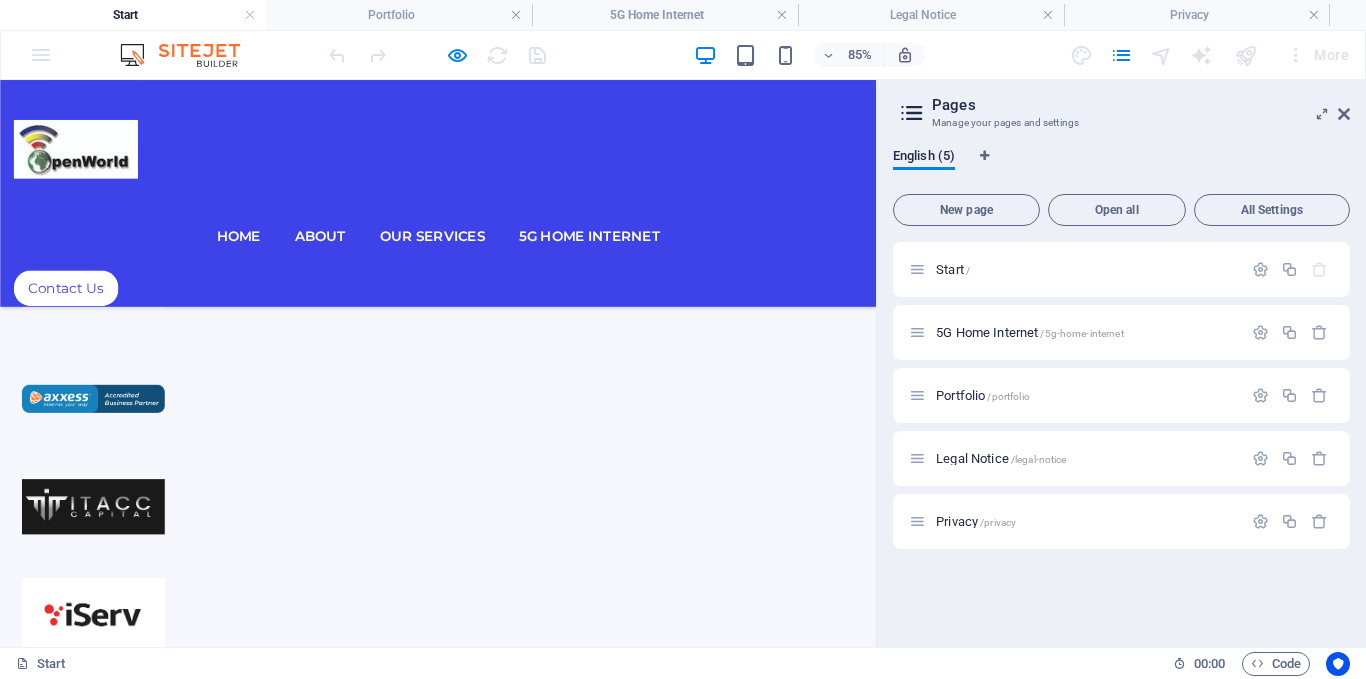 scroll, scrollTop: 1067, scrollLeft: 0, axis: vertical 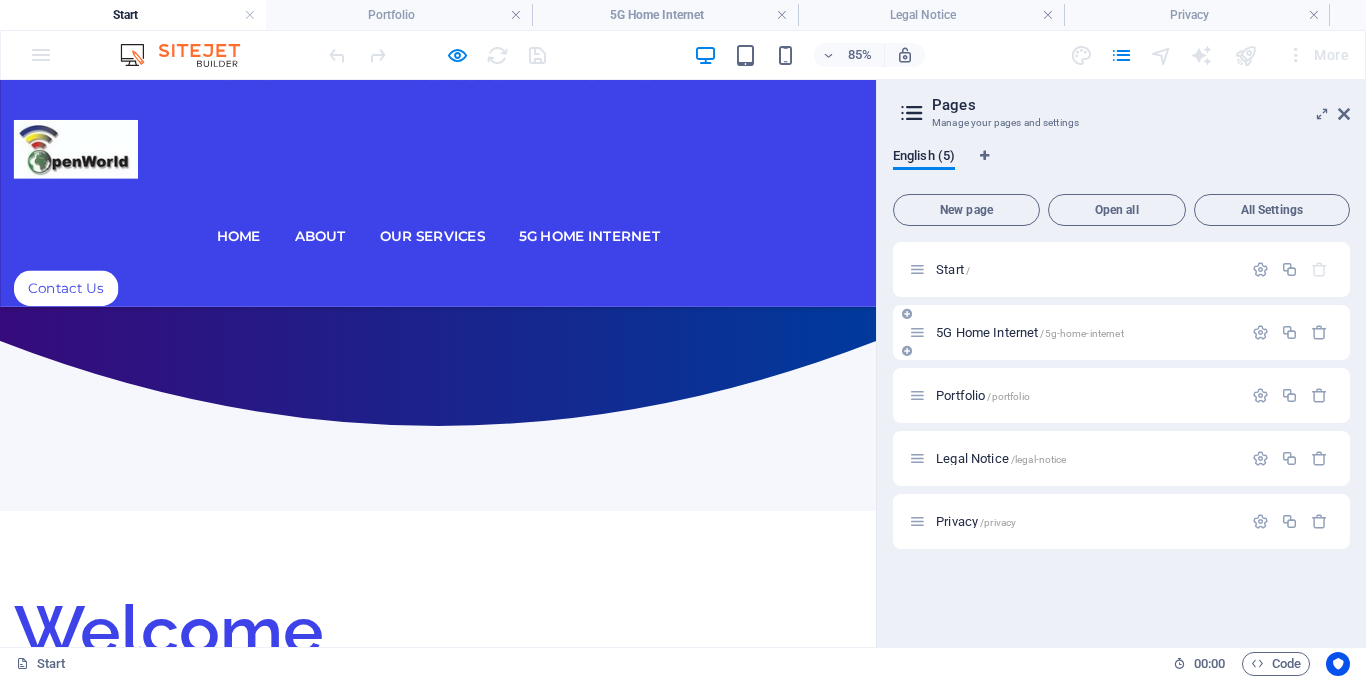 click on "5G Home Internet /5g-home-internet" at bounding box center (1075, 332) 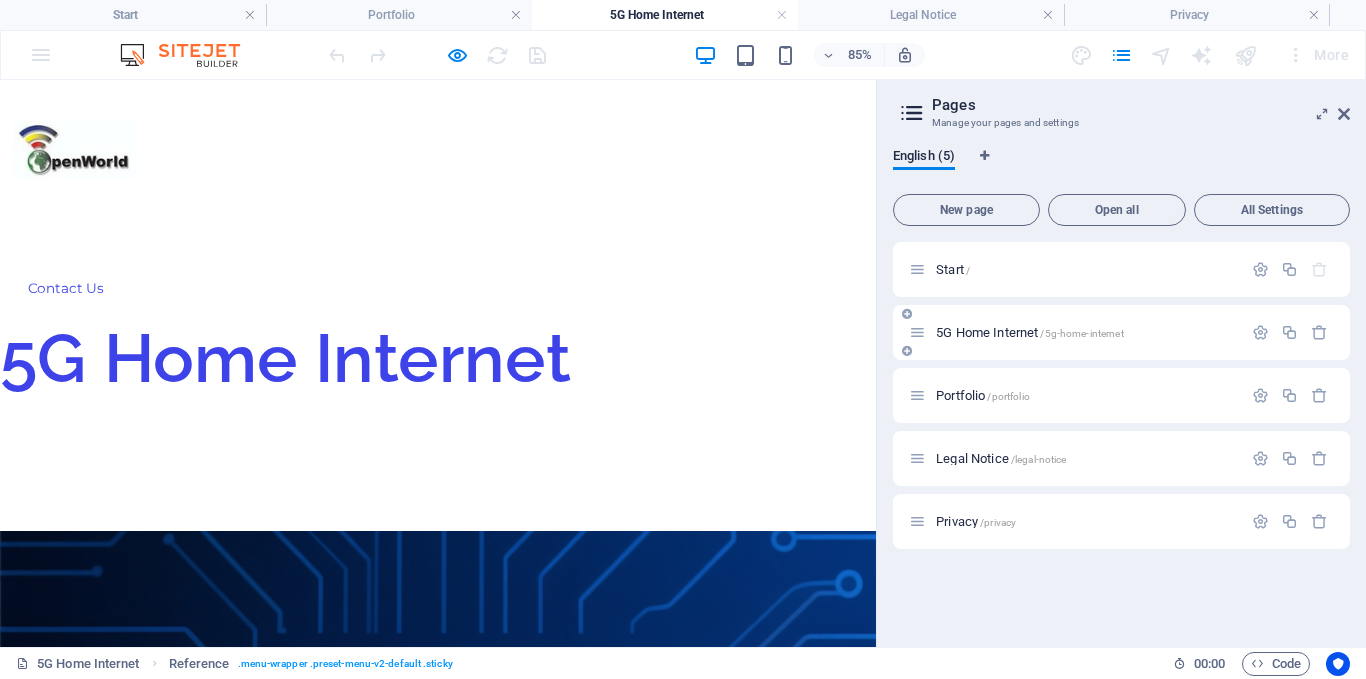 scroll, scrollTop: 0, scrollLeft: 0, axis: both 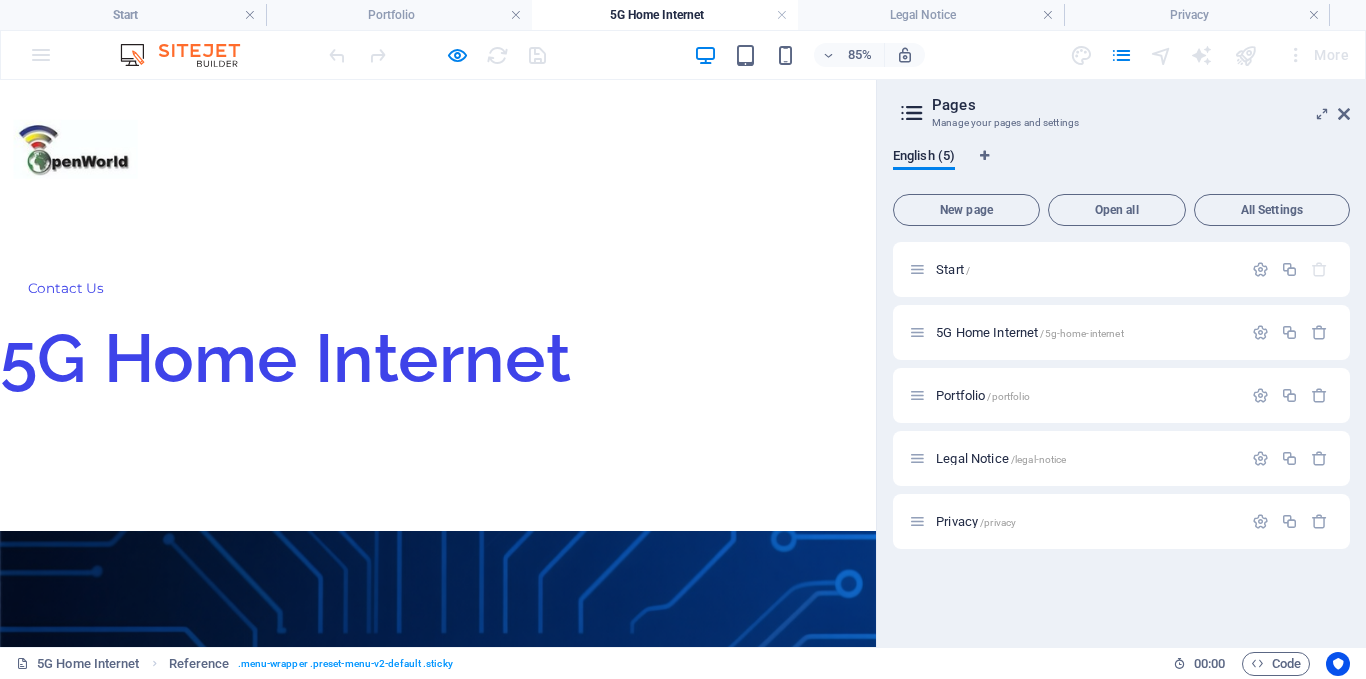 click on "Drop content here or  Add elements  Paste clipboard" at bounding box center [16, 782] 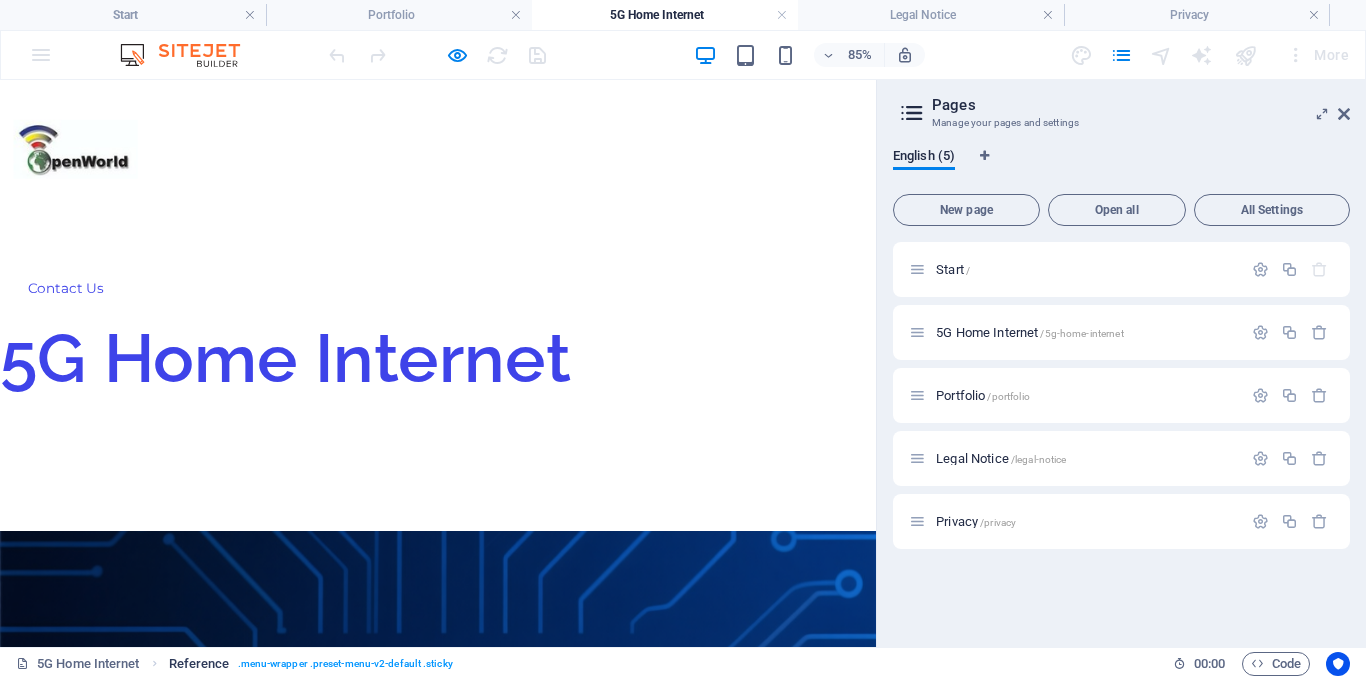 click on ". menu-wrapper .preset-menu-v2-default .sticky" at bounding box center (345, 664) 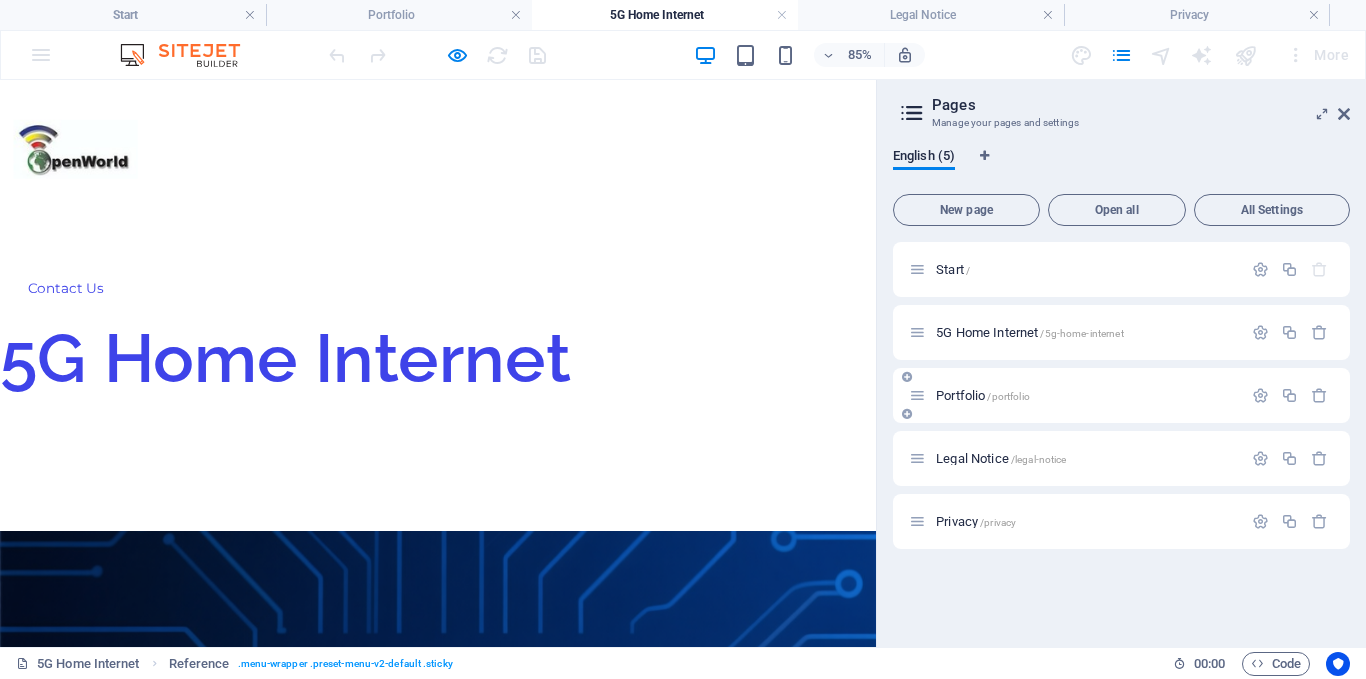click on "Portfolio /portfolio" at bounding box center (983, 395) 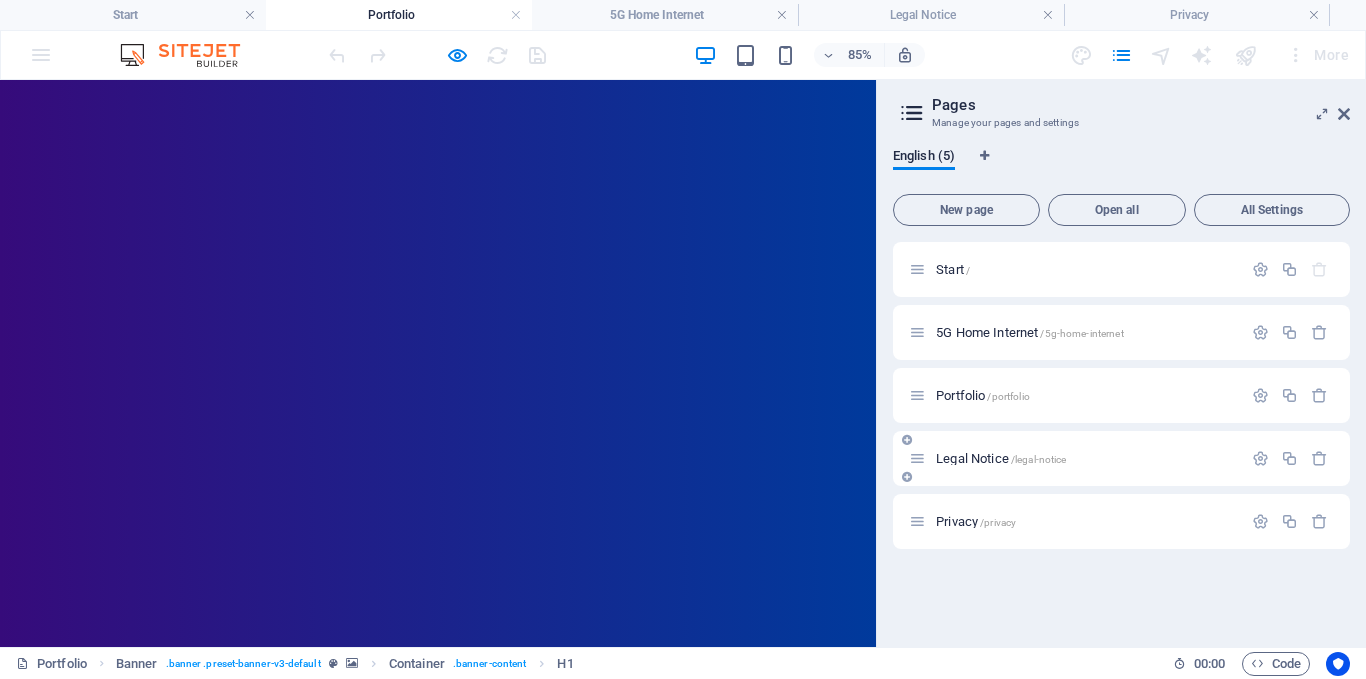 click on "Legal Notice /legal-notice" at bounding box center (1001, 458) 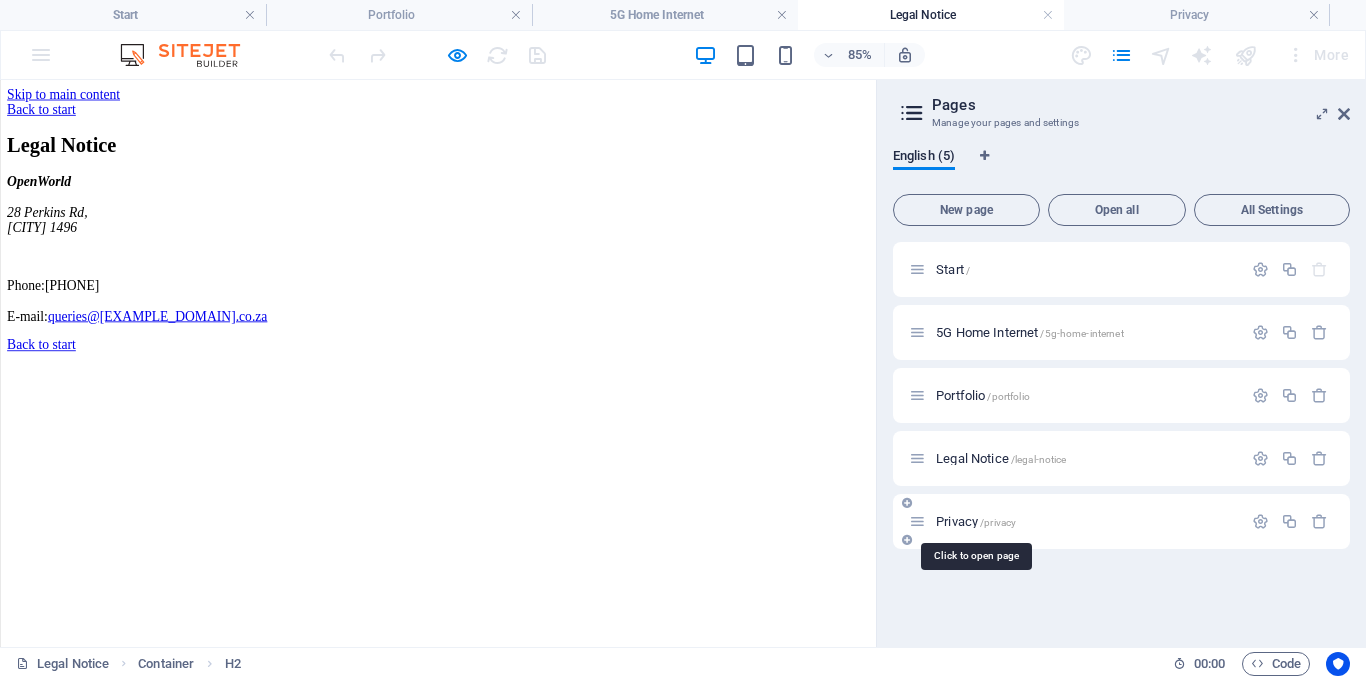 click on "Privacy /privacy" at bounding box center (976, 521) 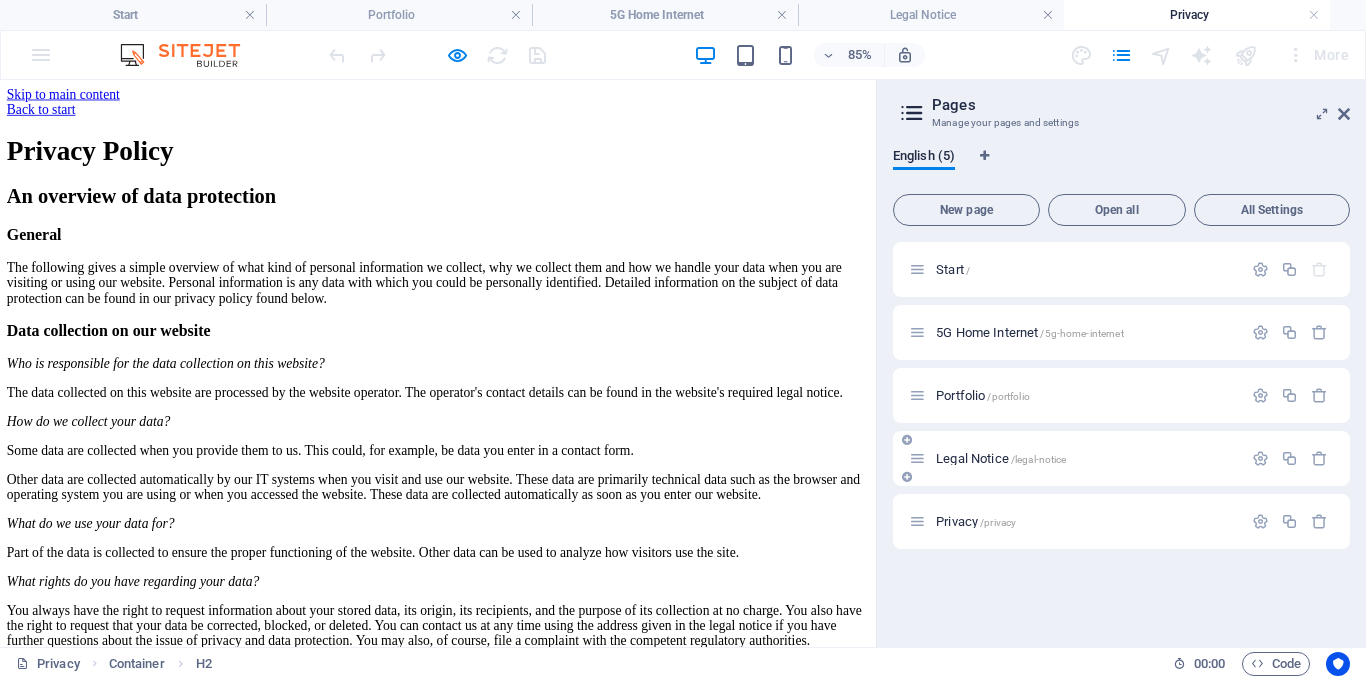 click on "Legal Notice /legal-notice" at bounding box center [1001, 458] 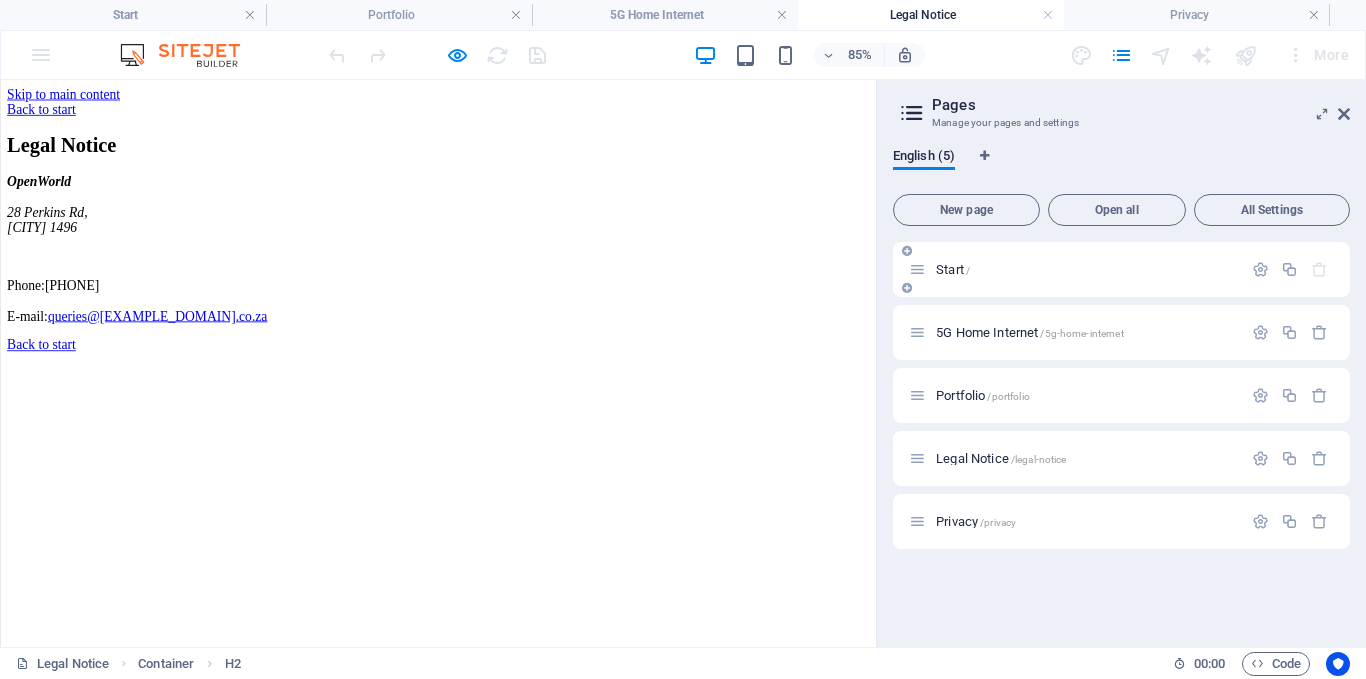 click on "Start /" at bounding box center [1075, 269] 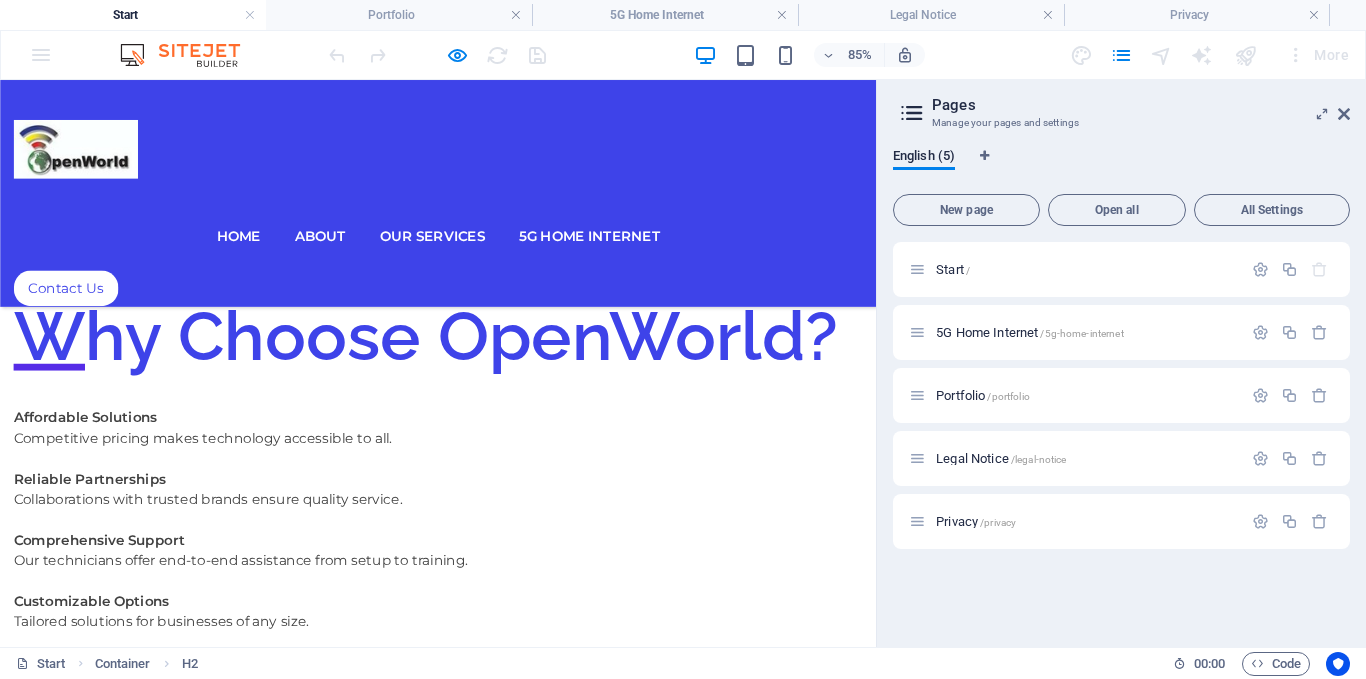 scroll, scrollTop: 4980, scrollLeft: 0, axis: vertical 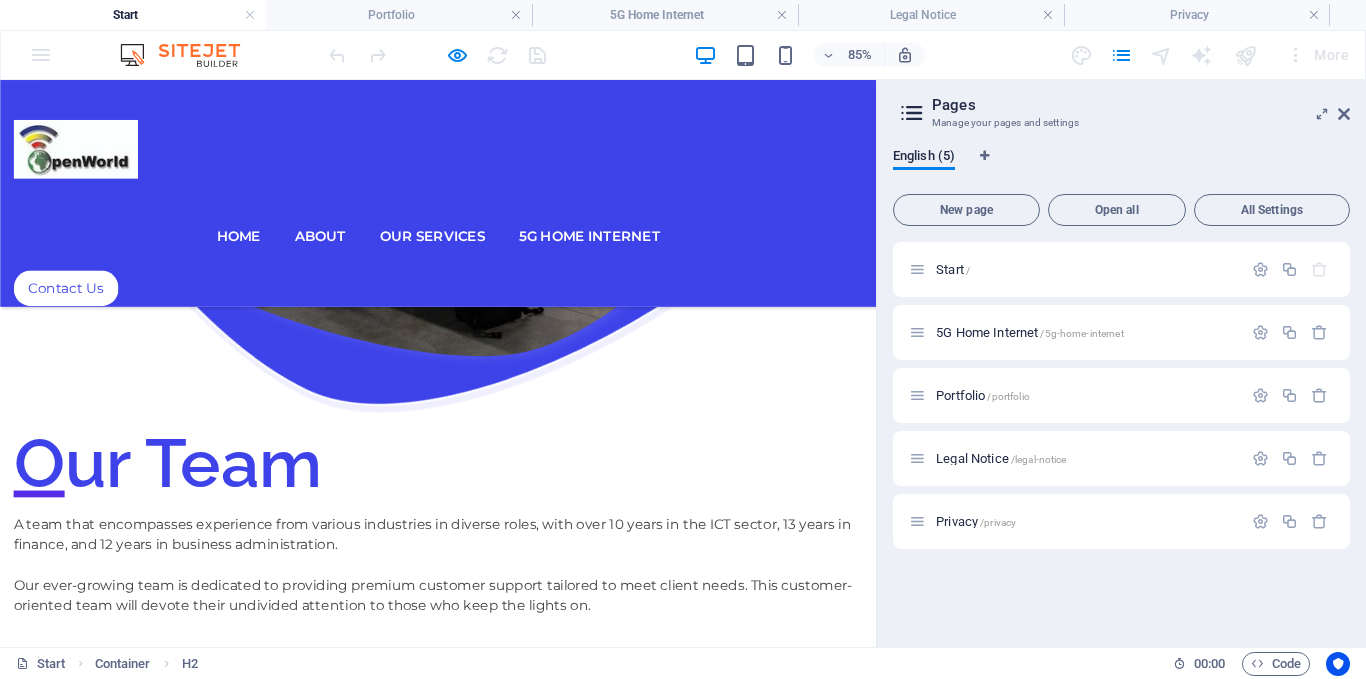 drag, startPoint x: 1016, startPoint y: 212, endPoint x: 896, endPoint y: 514, distance: 324.96768 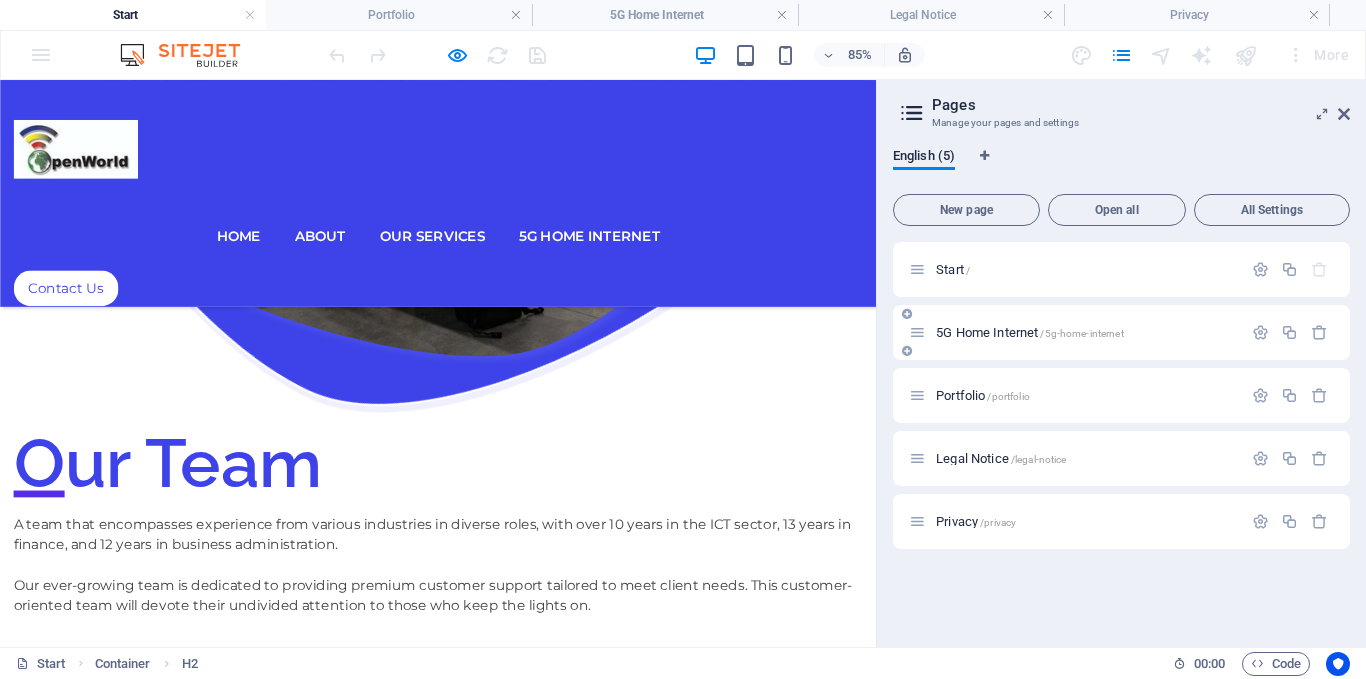 click on "5G Home Internet /5g-home-internet" at bounding box center (1030, 332) 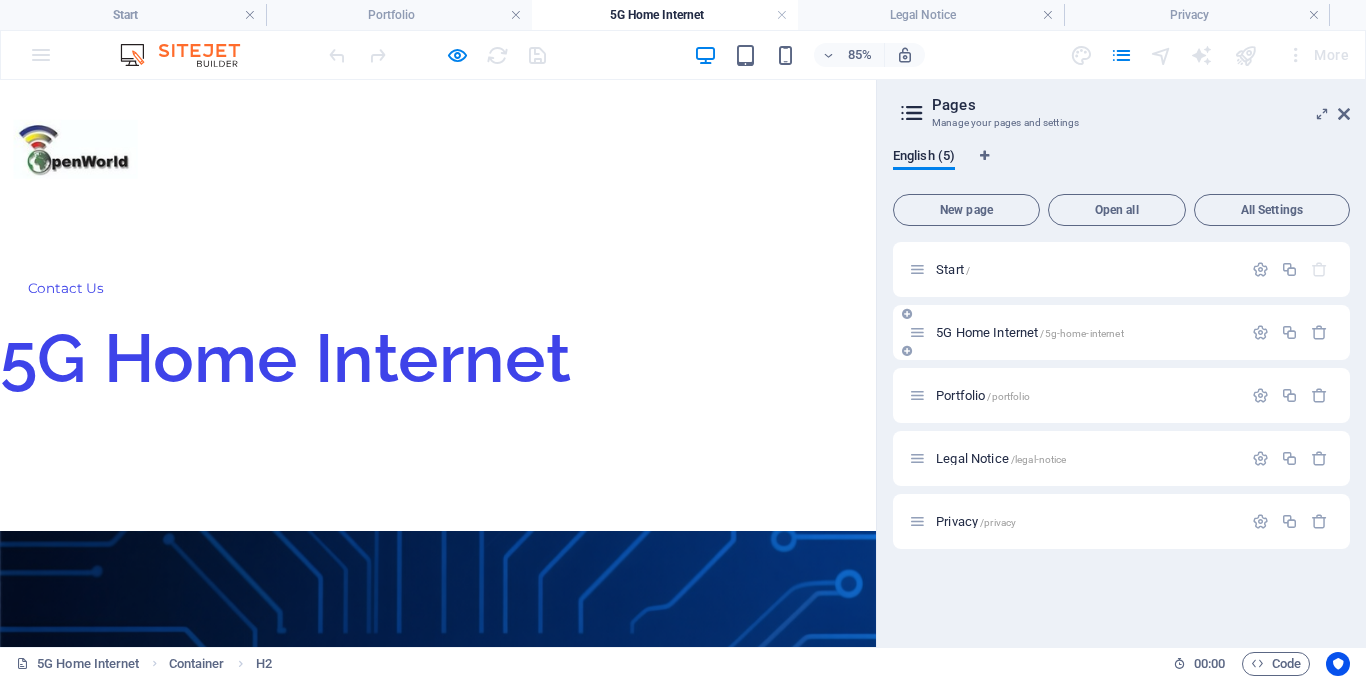scroll, scrollTop: 0, scrollLeft: 0, axis: both 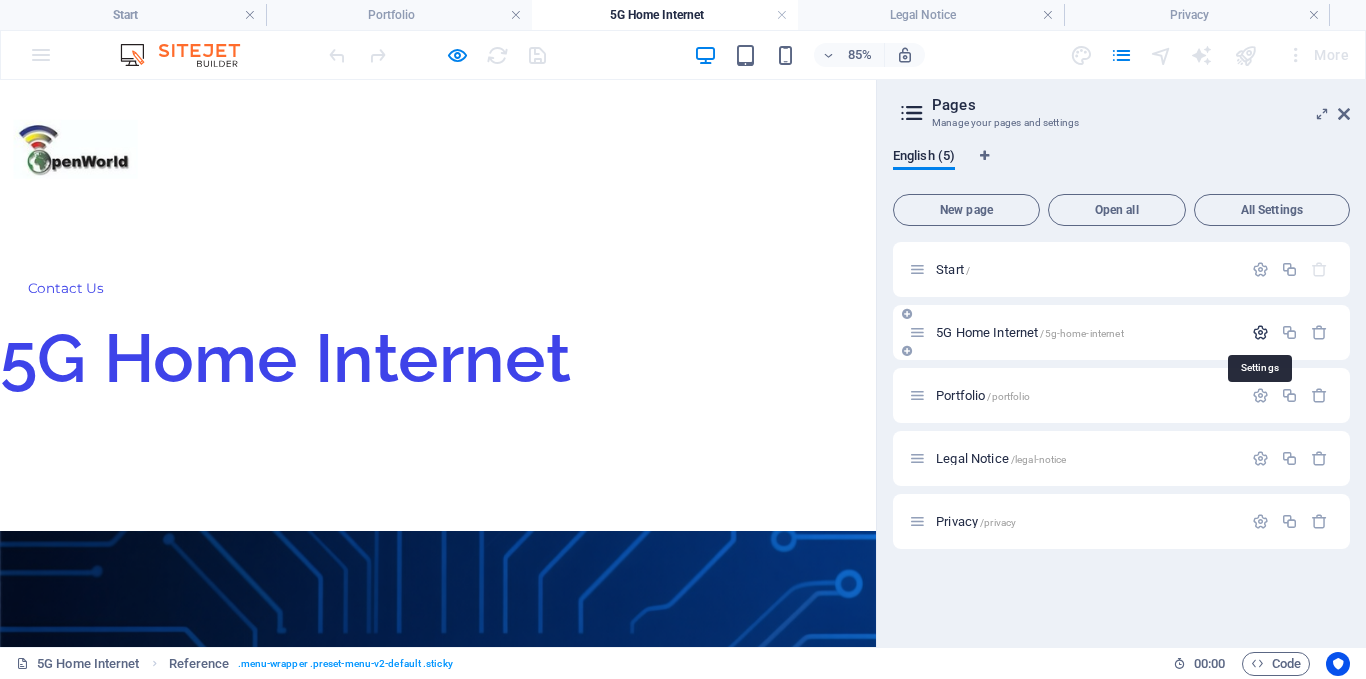 click at bounding box center (1260, 332) 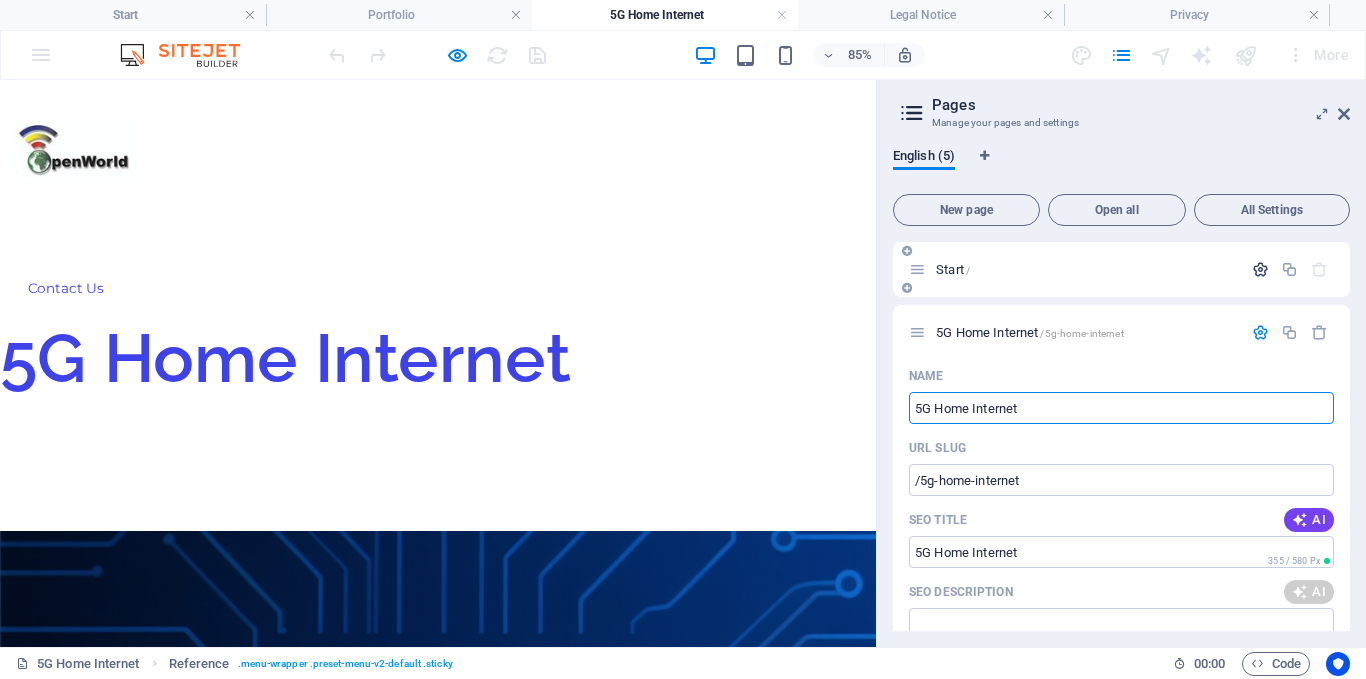click at bounding box center [1260, 269] 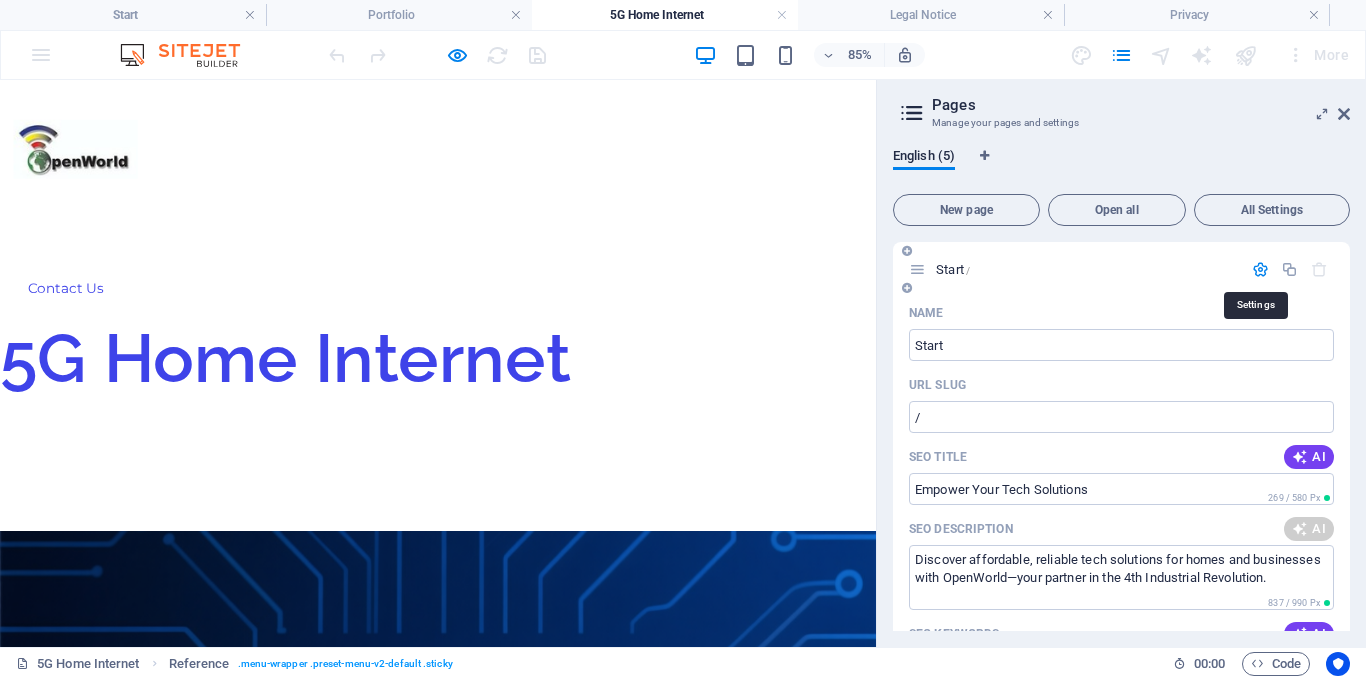 click at bounding box center [1260, 269] 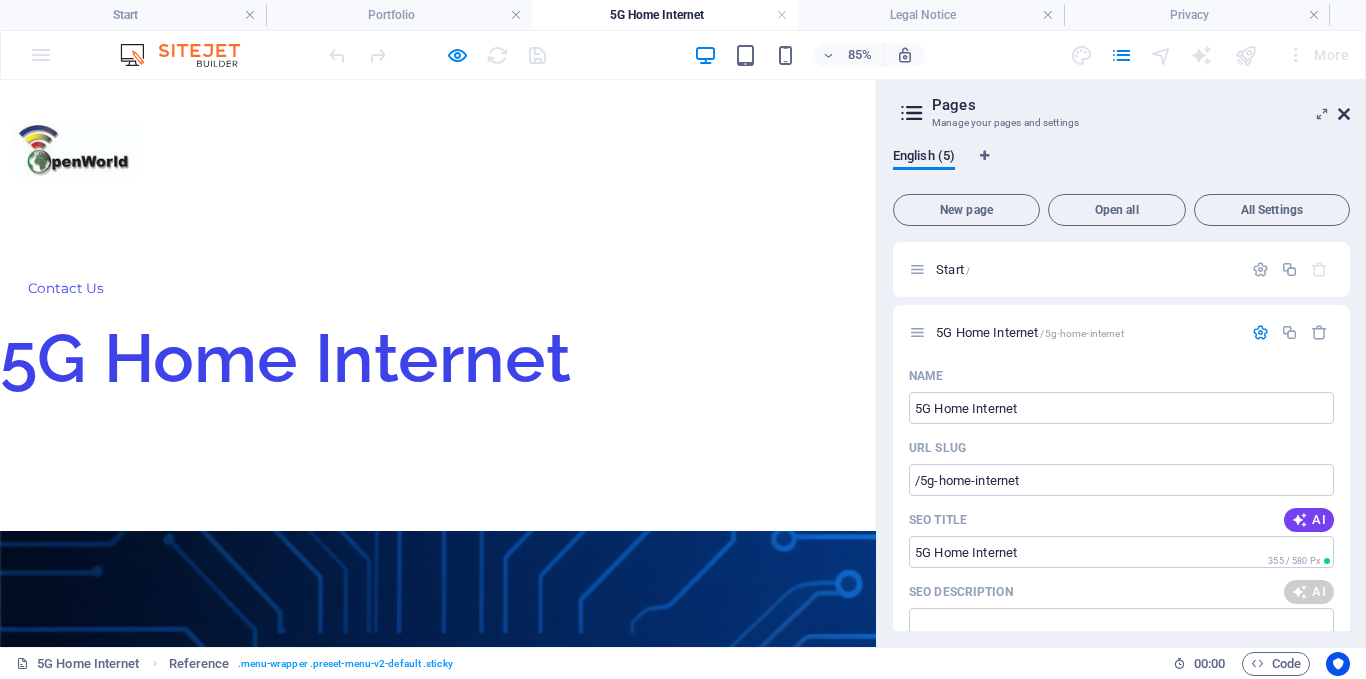 click at bounding box center [1344, 114] 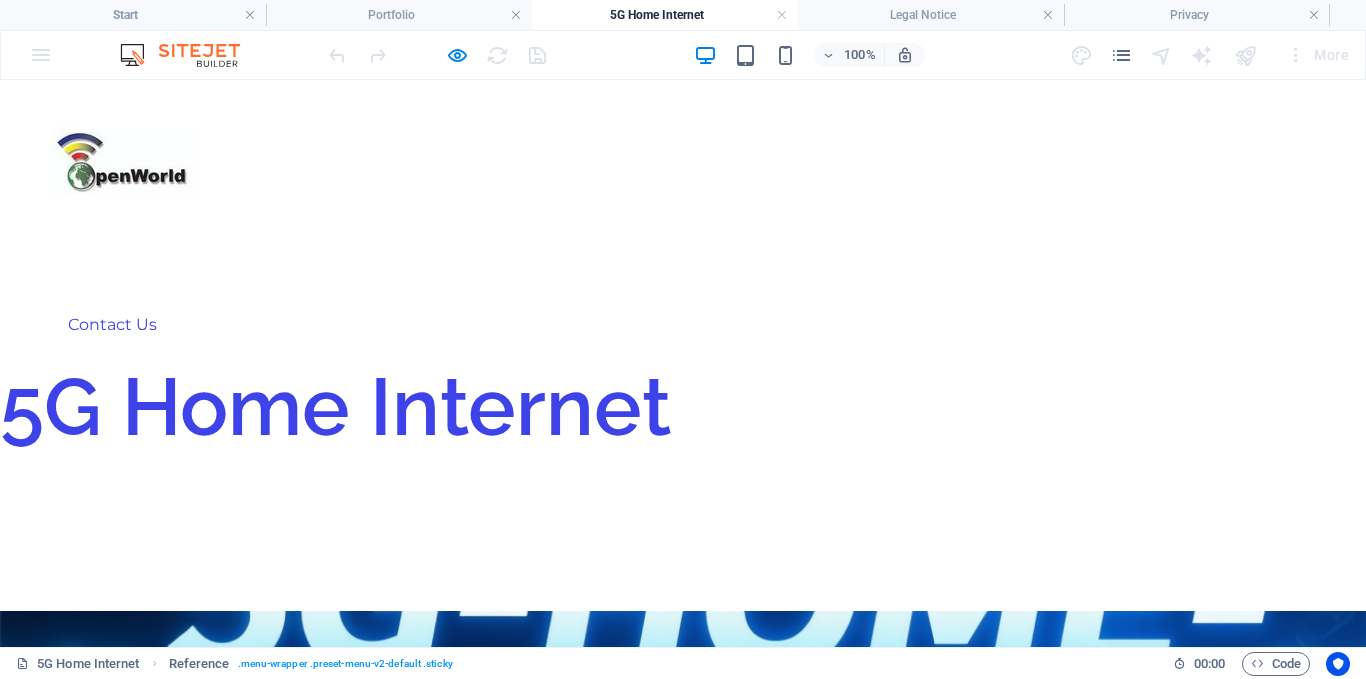 scroll, scrollTop: 18, scrollLeft: 0, axis: vertical 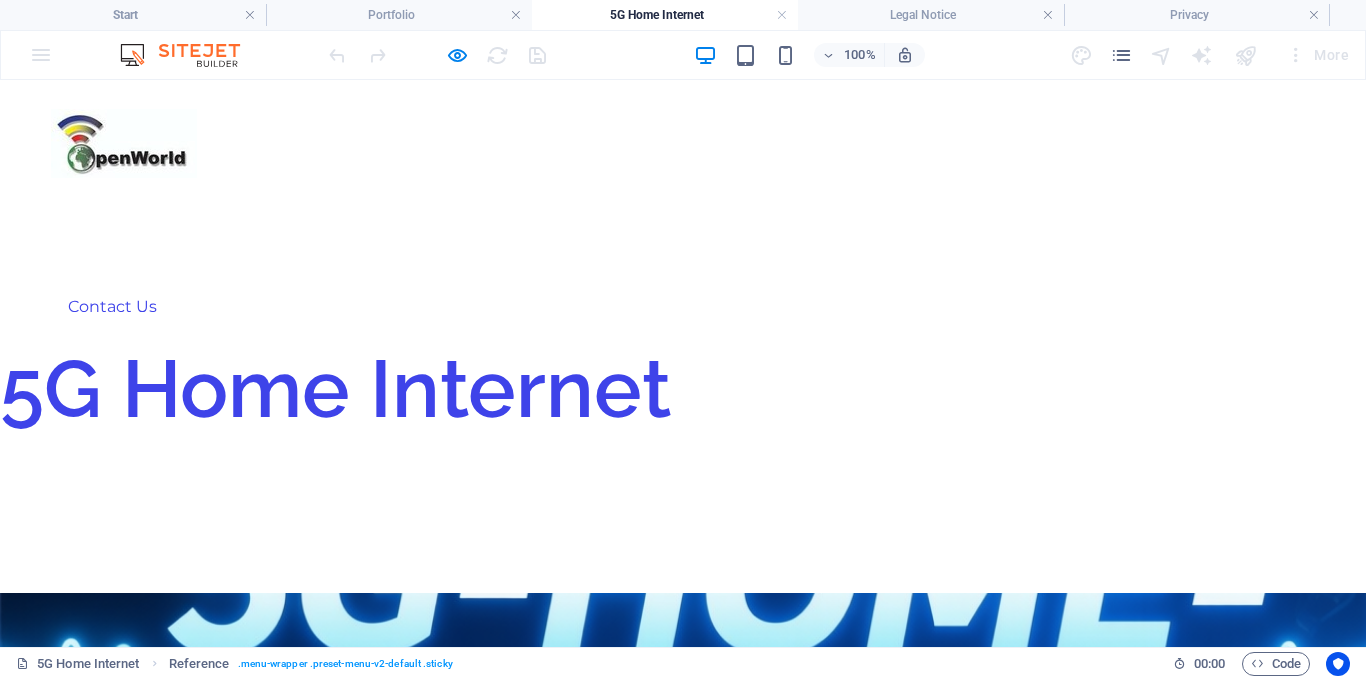 click on "Drop content here or  Add elements  Paste clipboard" at bounding box center [16, 764] 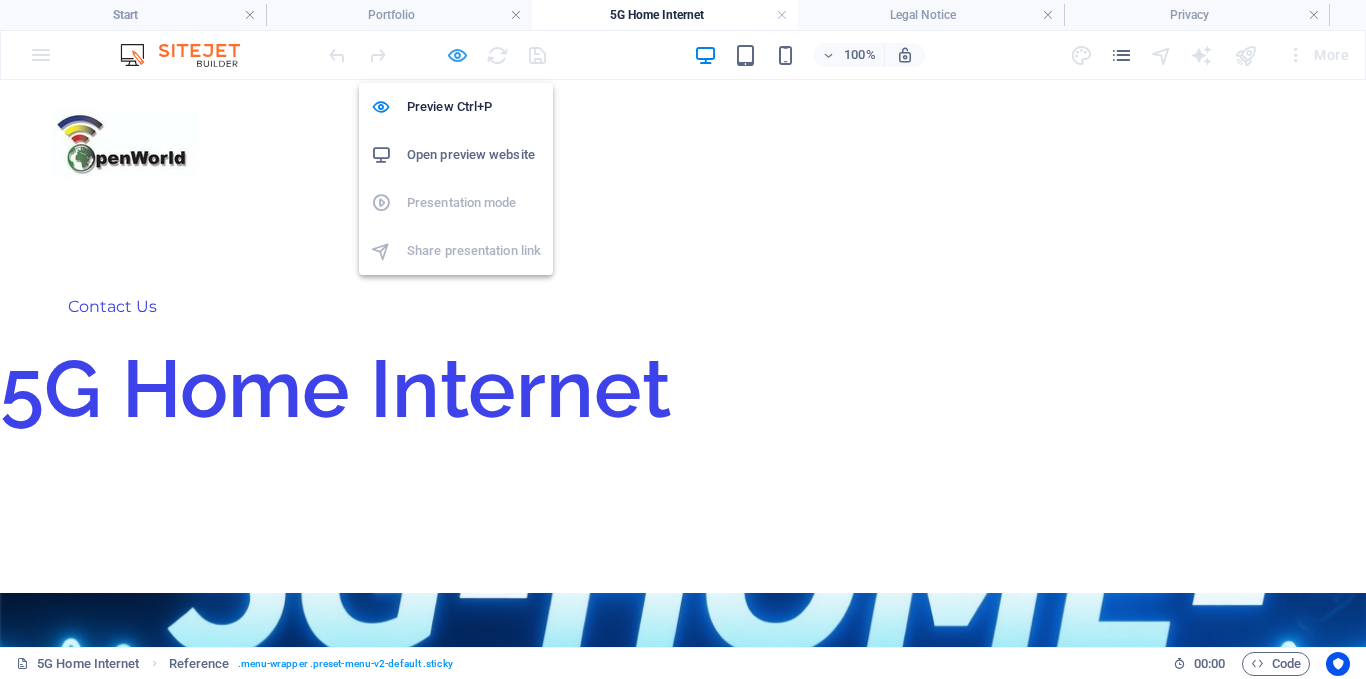 click at bounding box center (457, 55) 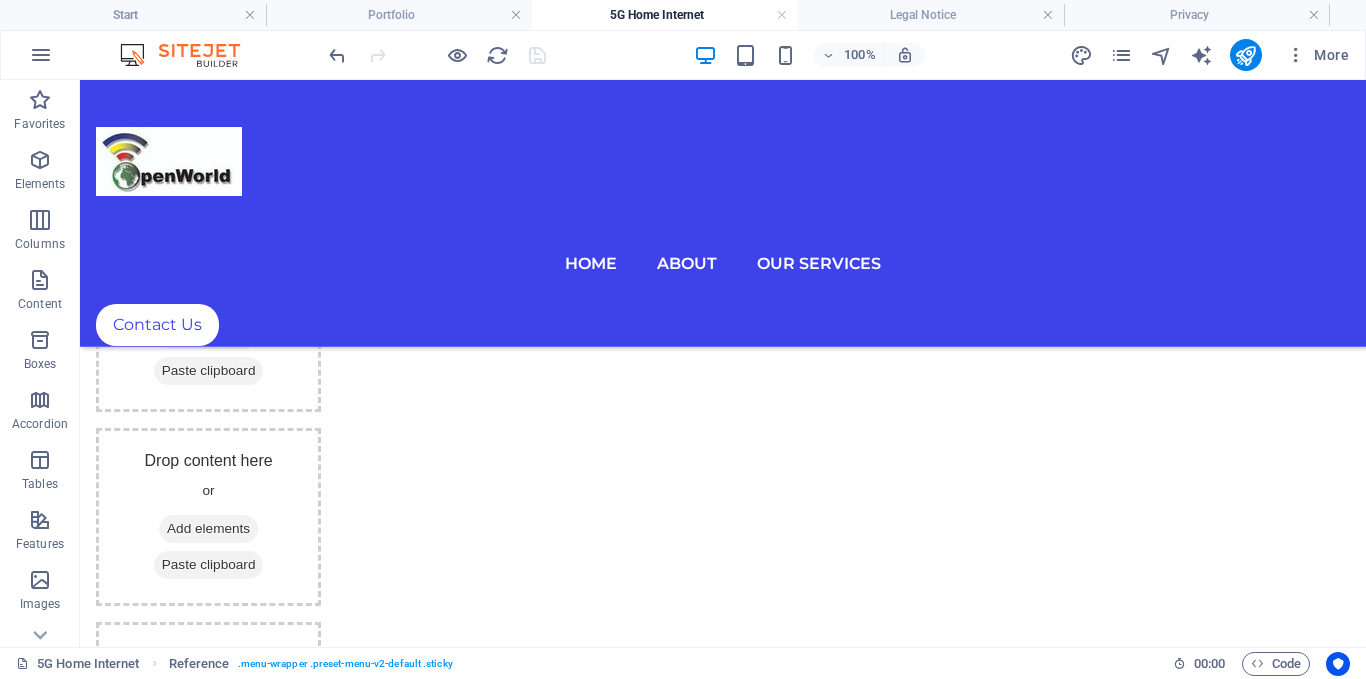 scroll, scrollTop: 195, scrollLeft: 0, axis: vertical 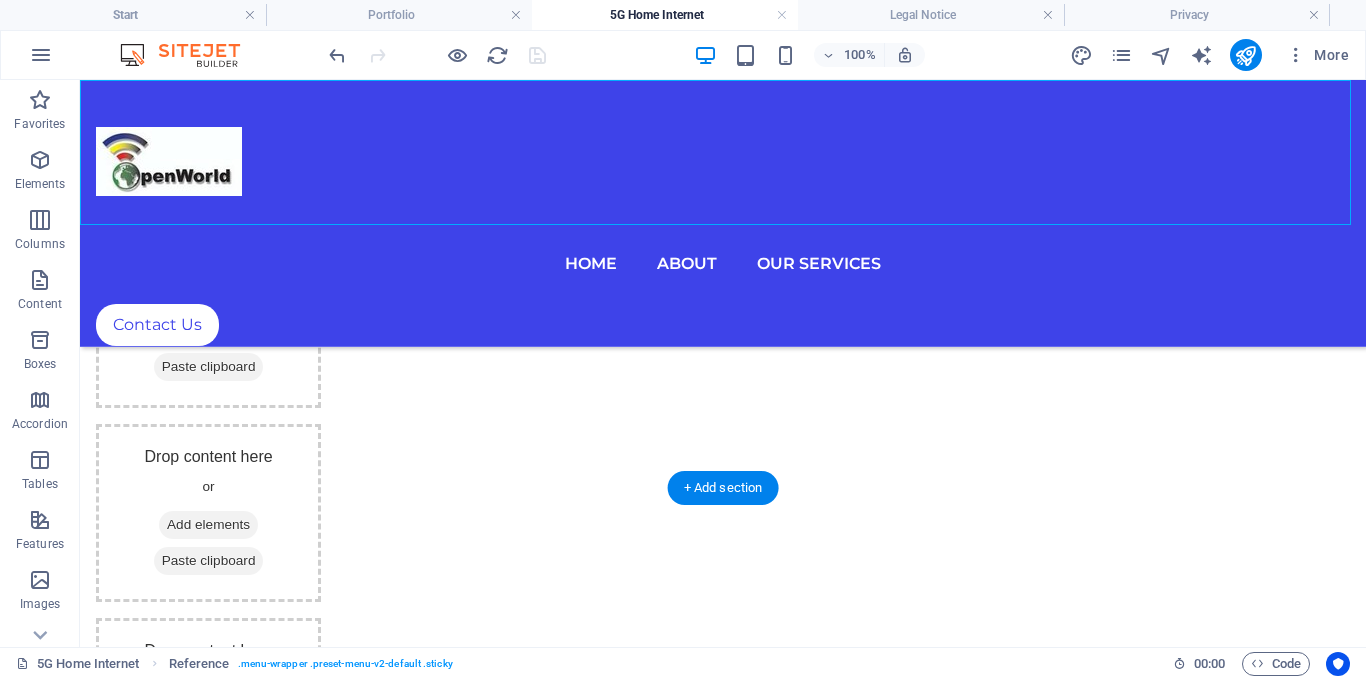 click at bounding box center [723, 1415] 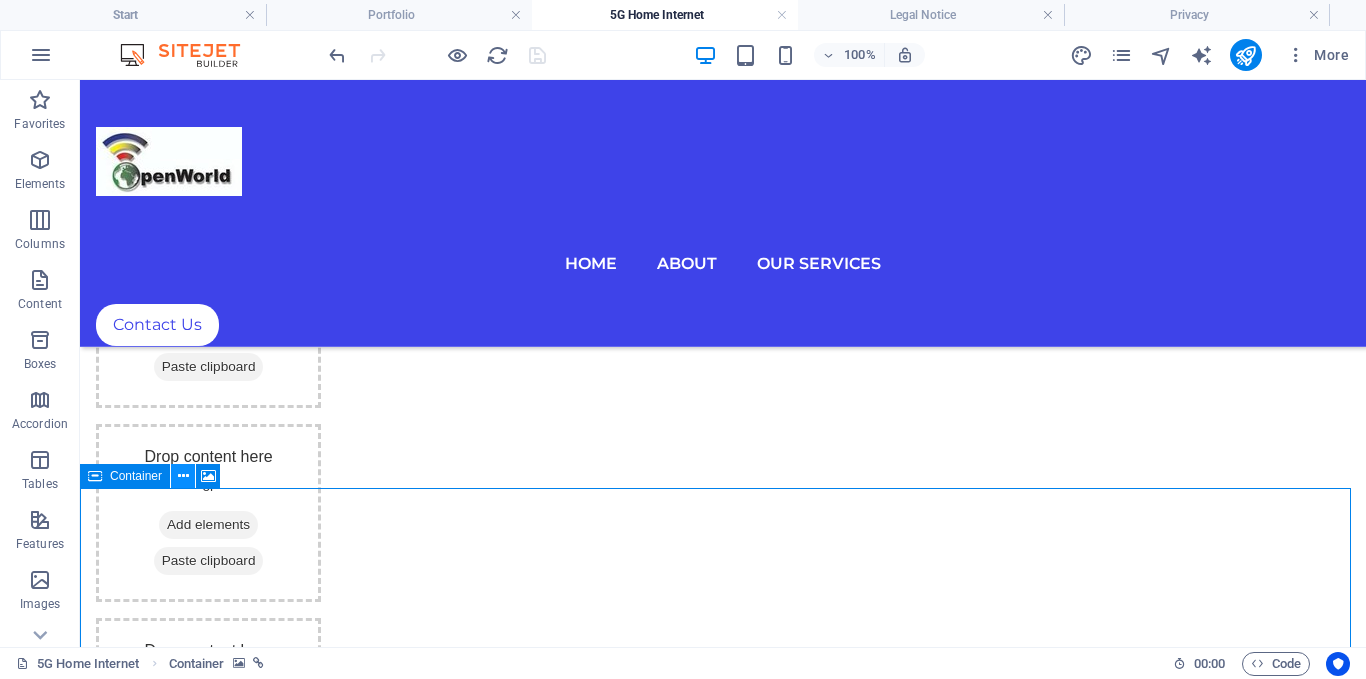 click at bounding box center [183, 476] 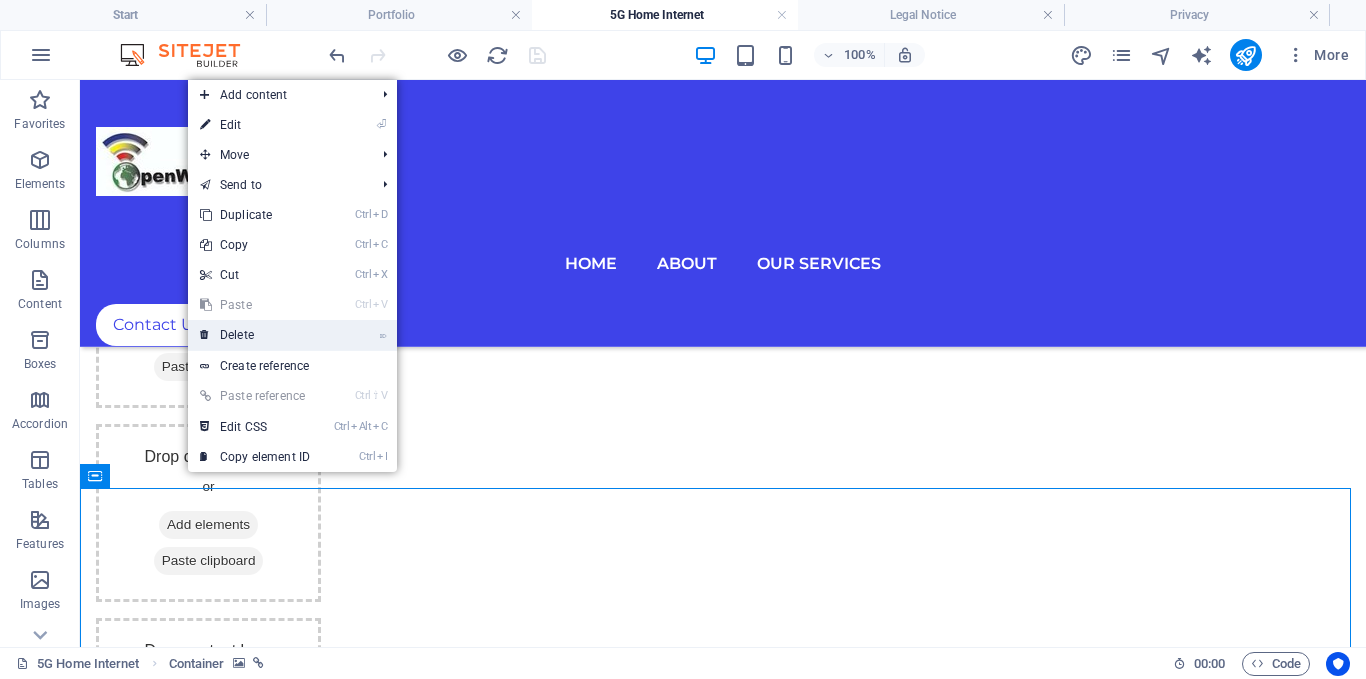 click on "⌦  Delete" at bounding box center [255, 335] 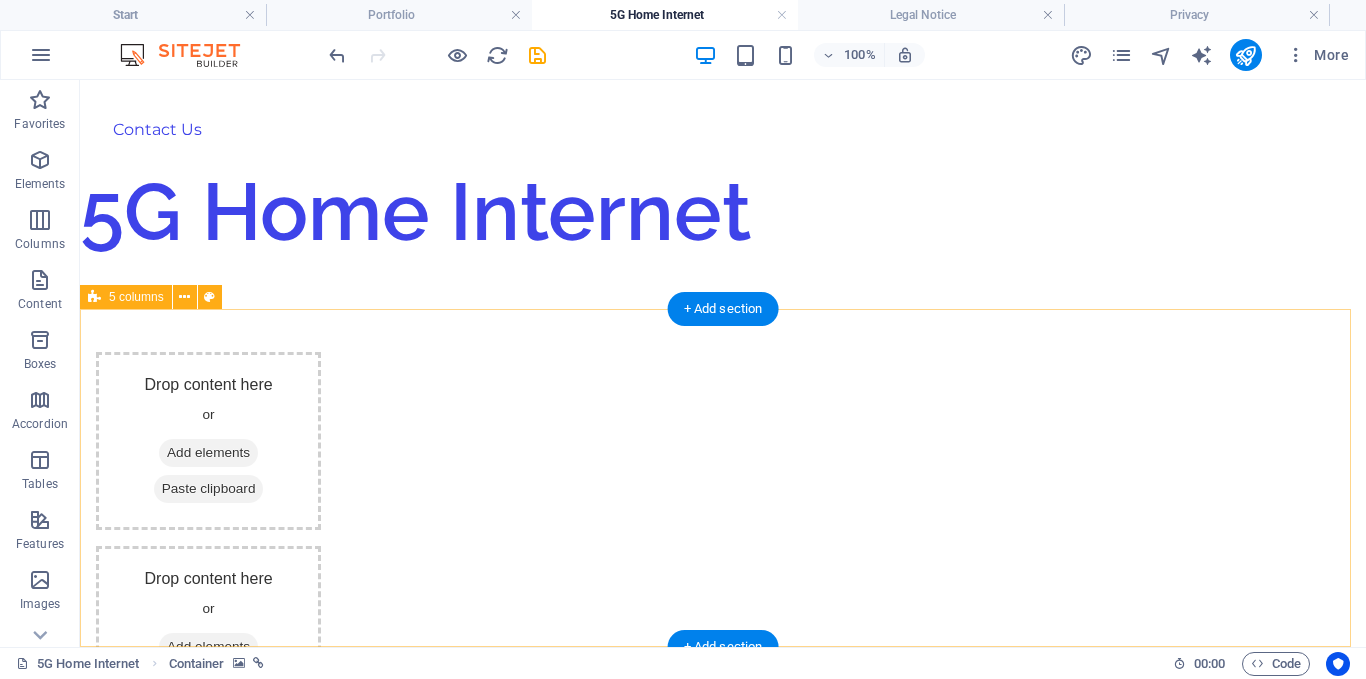 scroll, scrollTop: 36, scrollLeft: 0, axis: vertical 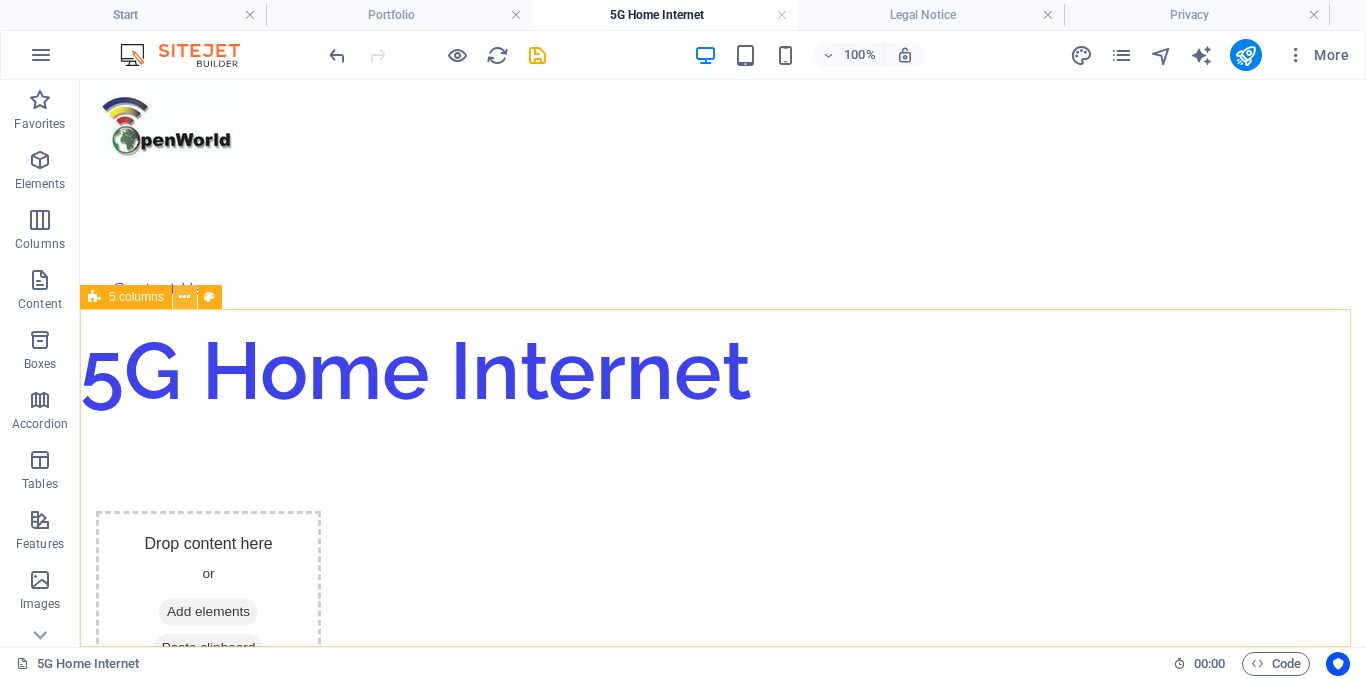 click at bounding box center [185, 297] 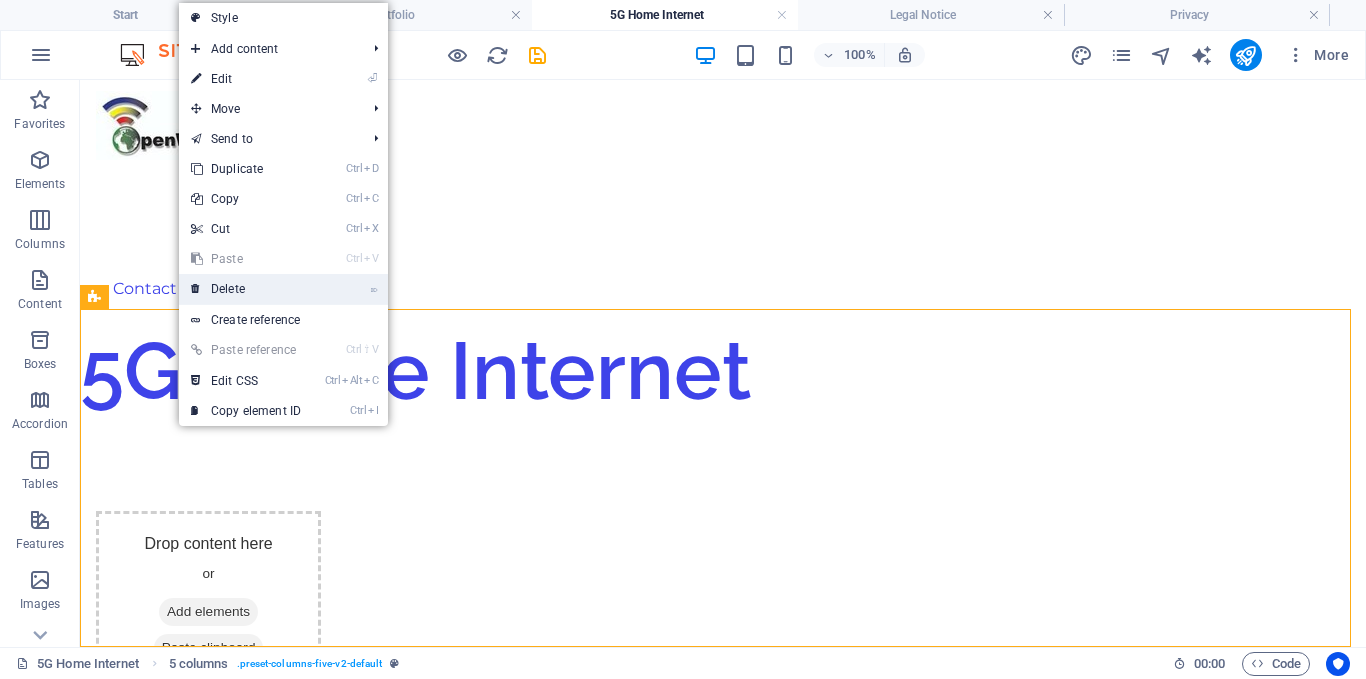 click on "⌦  Delete" at bounding box center (246, 289) 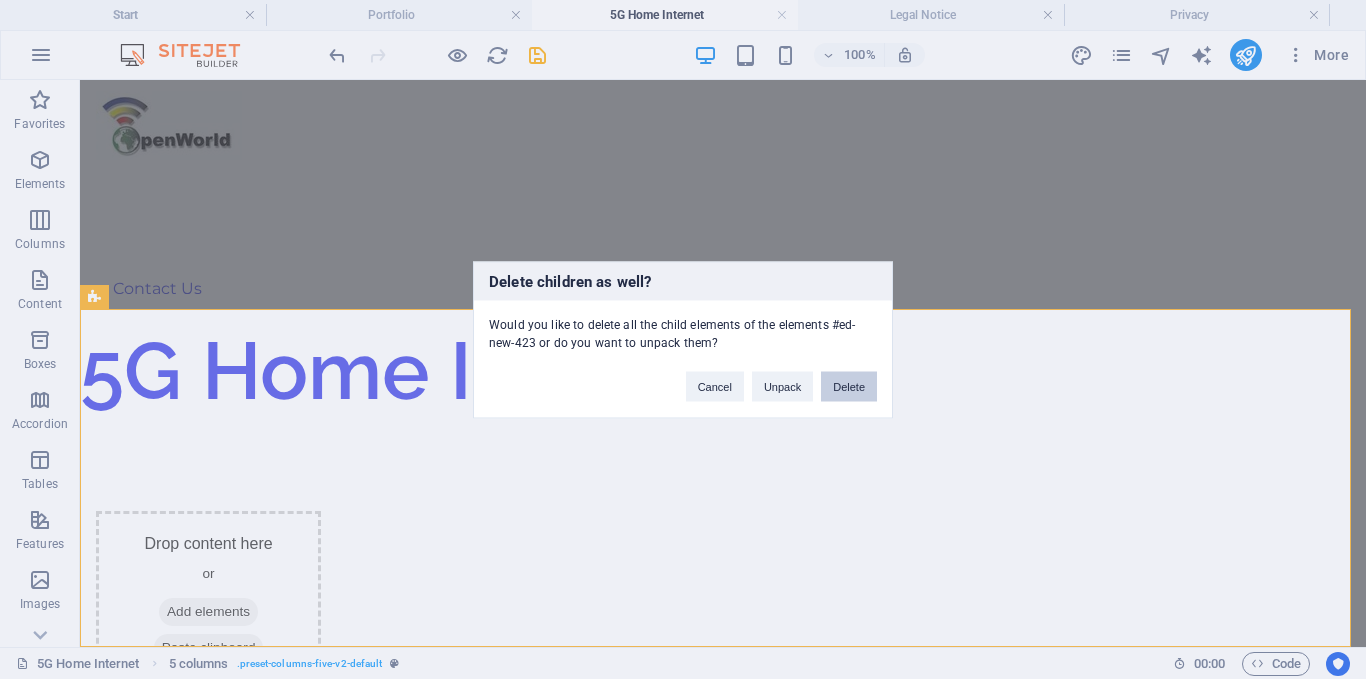 click on "Delete" at bounding box center (849, 386) 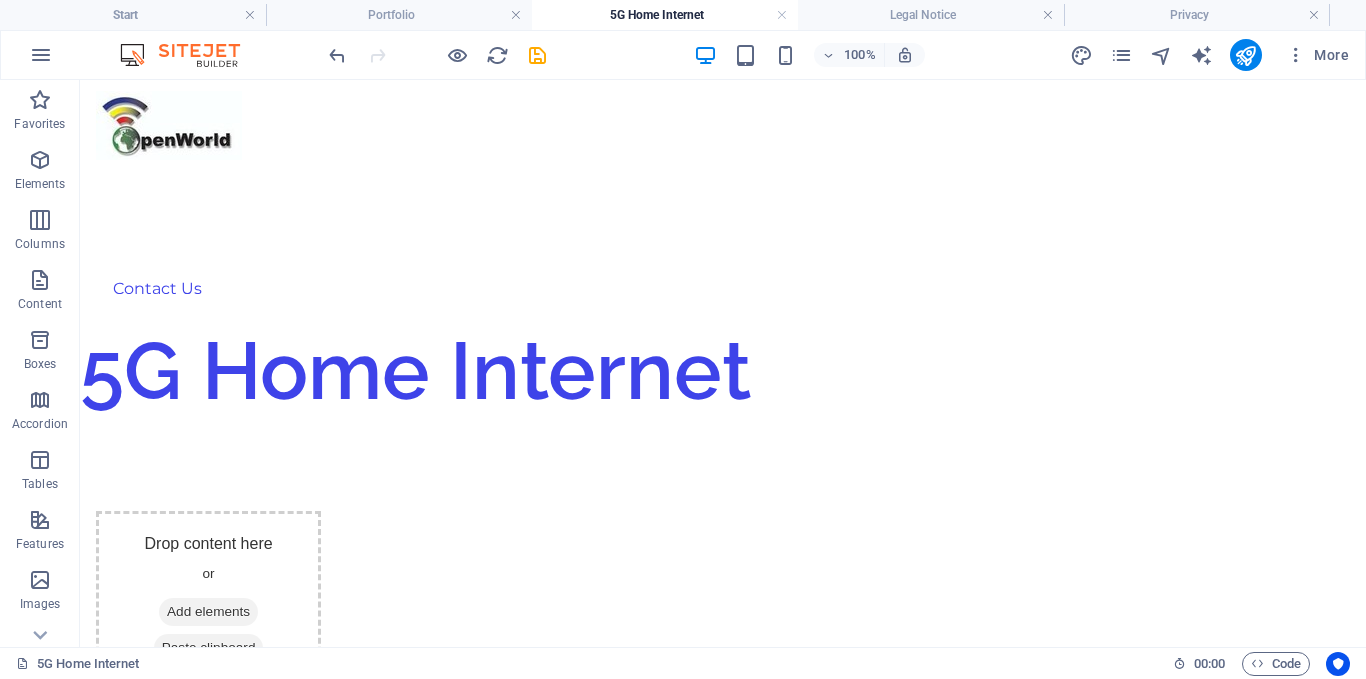 scroll, scrollTop: 0, scrollLeft: 0, axis: both 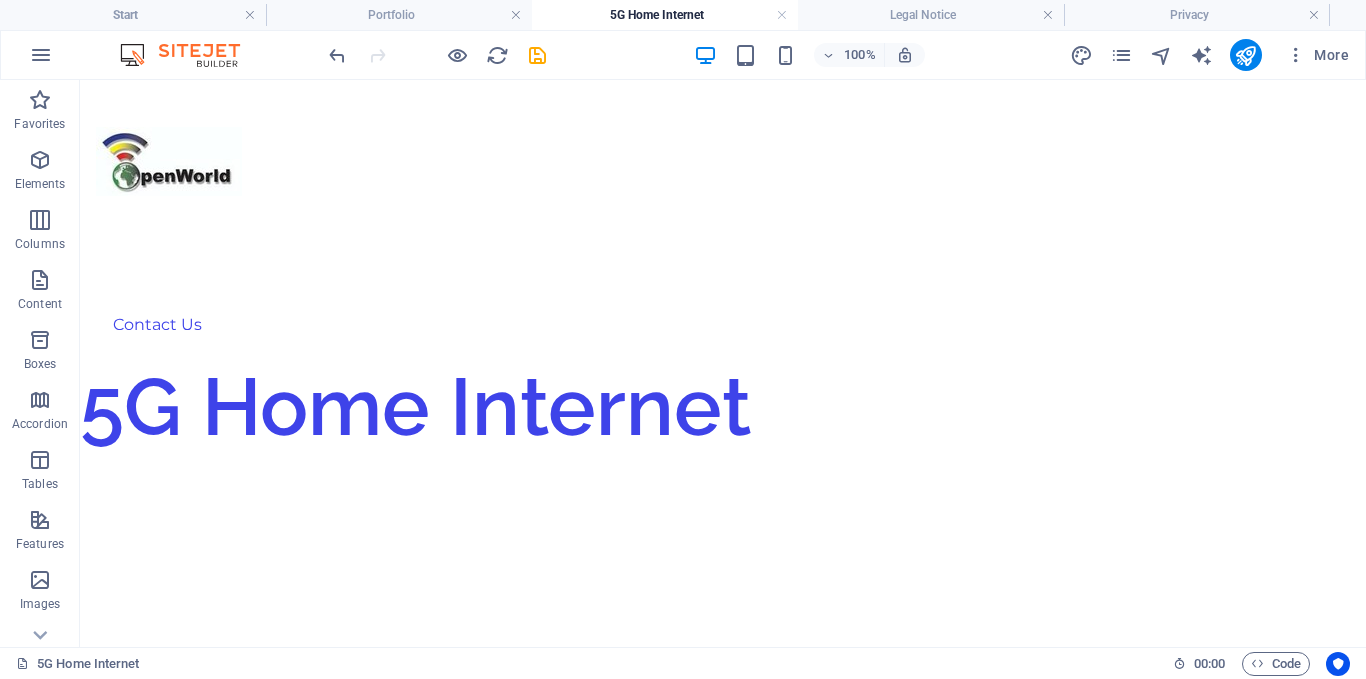 click on "Skip to main content
Home About Our Services Contact Us 5G Home Internet" at bounding box center (723, 273) 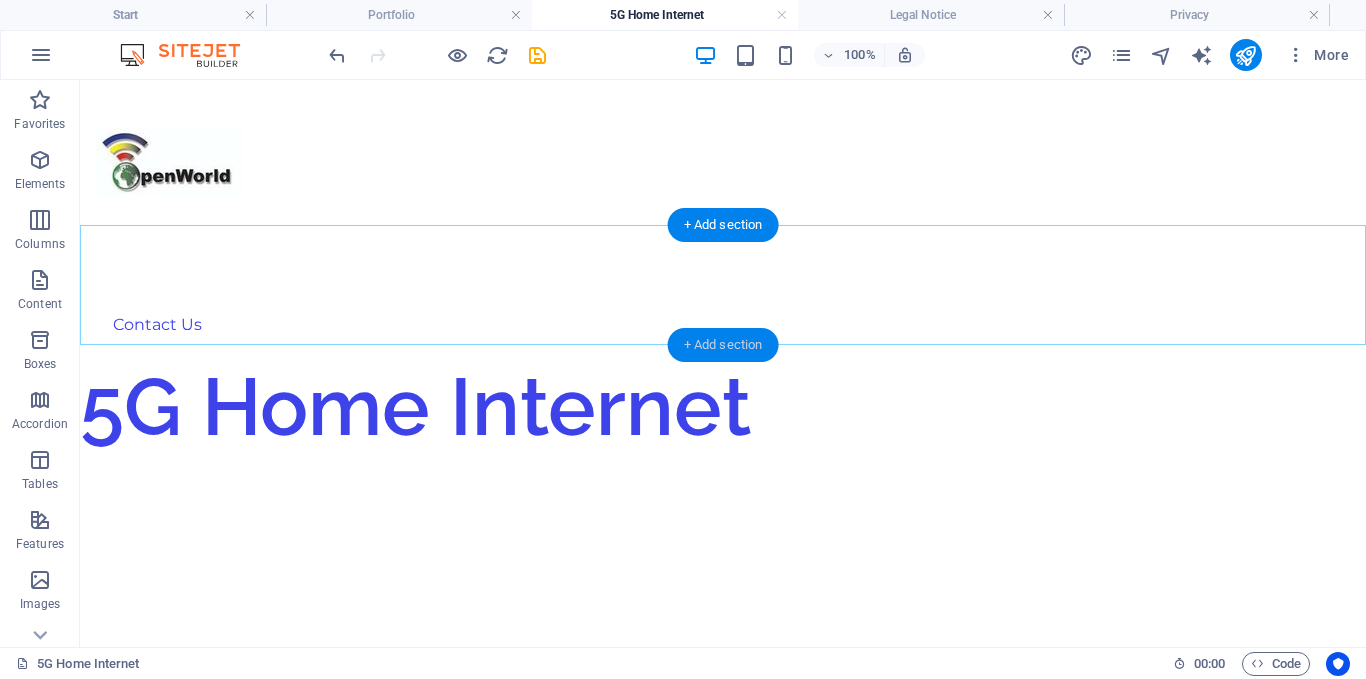 click on "+ Add section" at bounding box center (723, 345) 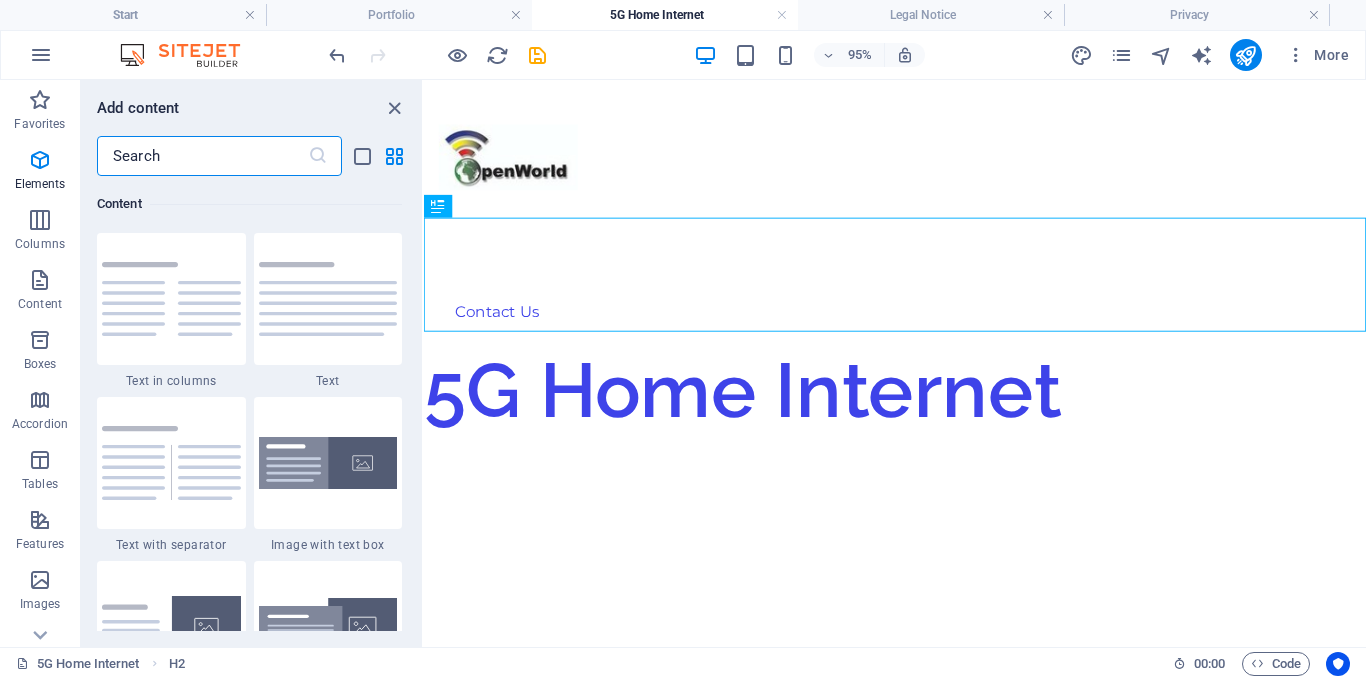 scroll, scrollTop: 3499, scrollLeft: 0, axis: vertical 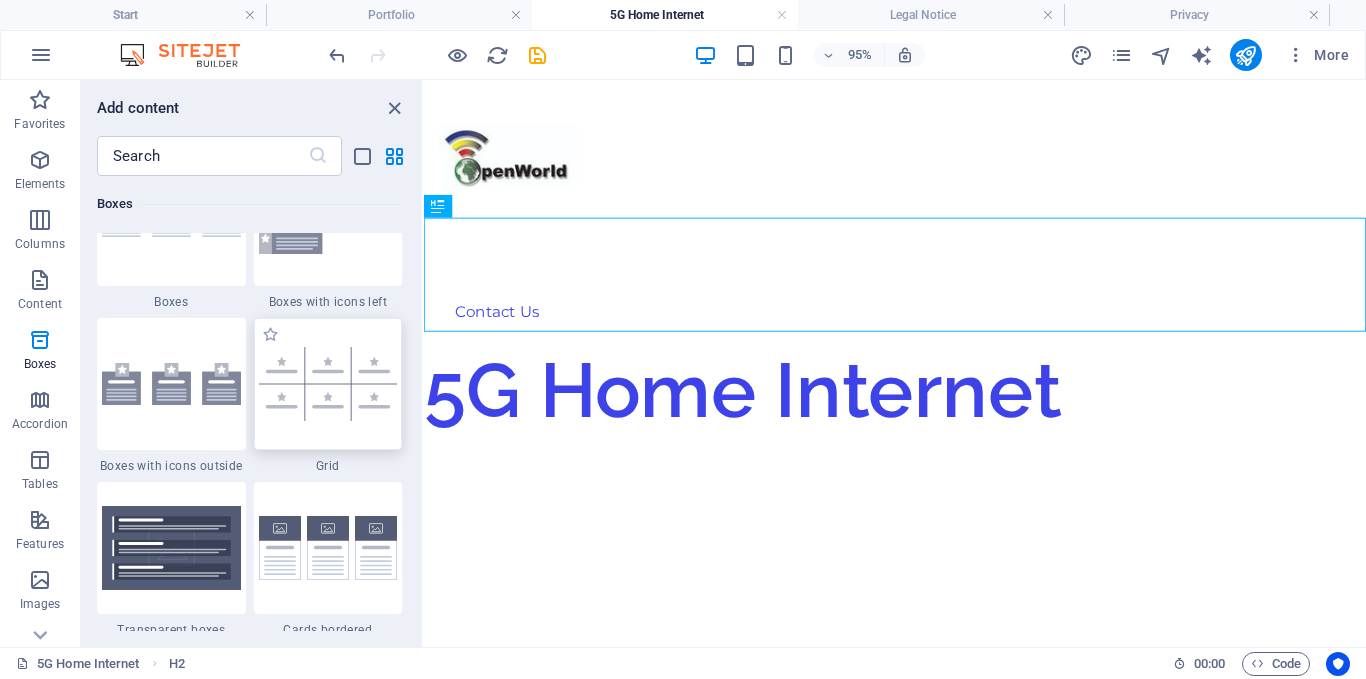 click at bounding box center [328, 384] 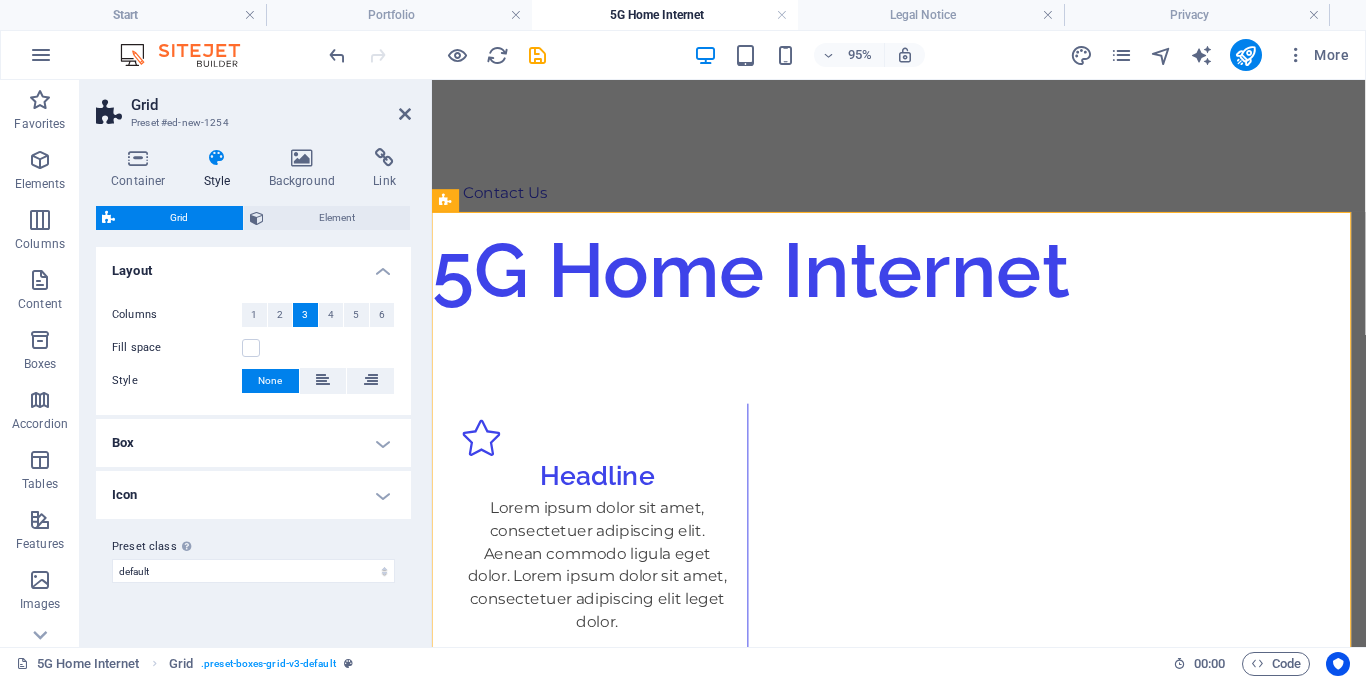 scroll, scrollTop: 121, scrollLeft: 0, axis: vertical 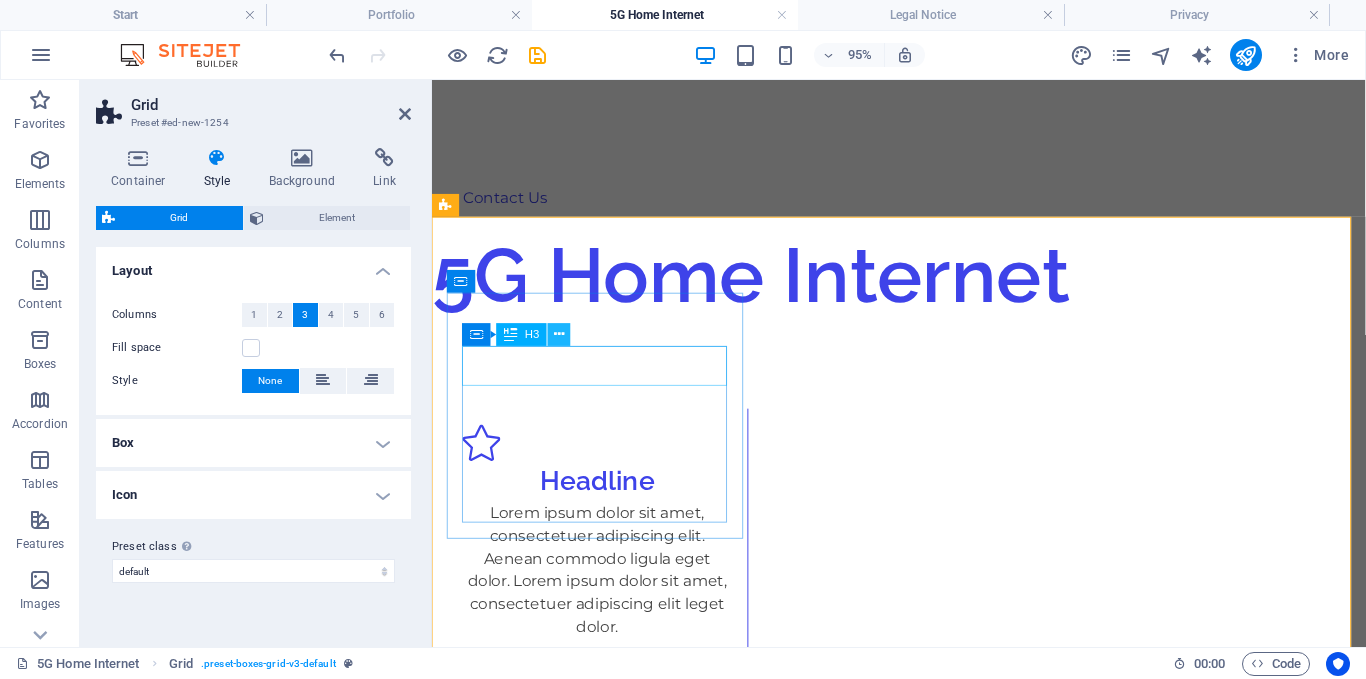 click at bounding box center [559, 335] 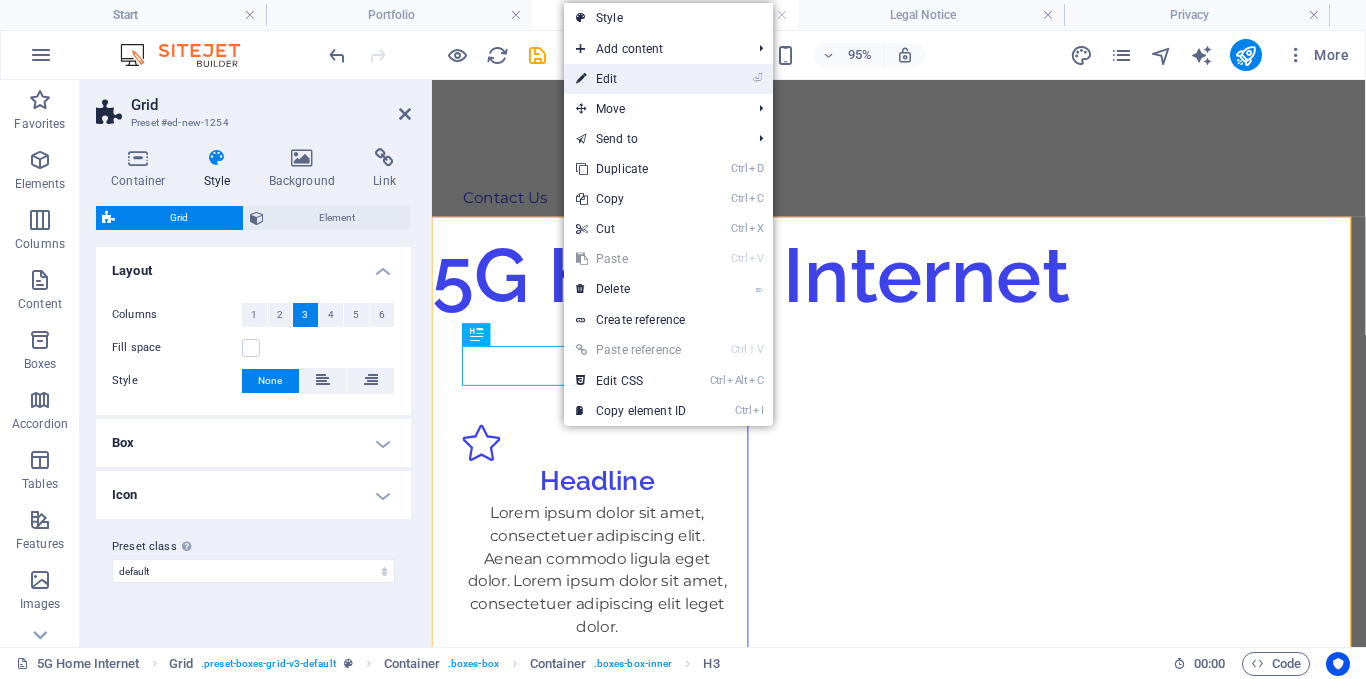 click on "⏎  Edit" at bounding box center (631, 79) 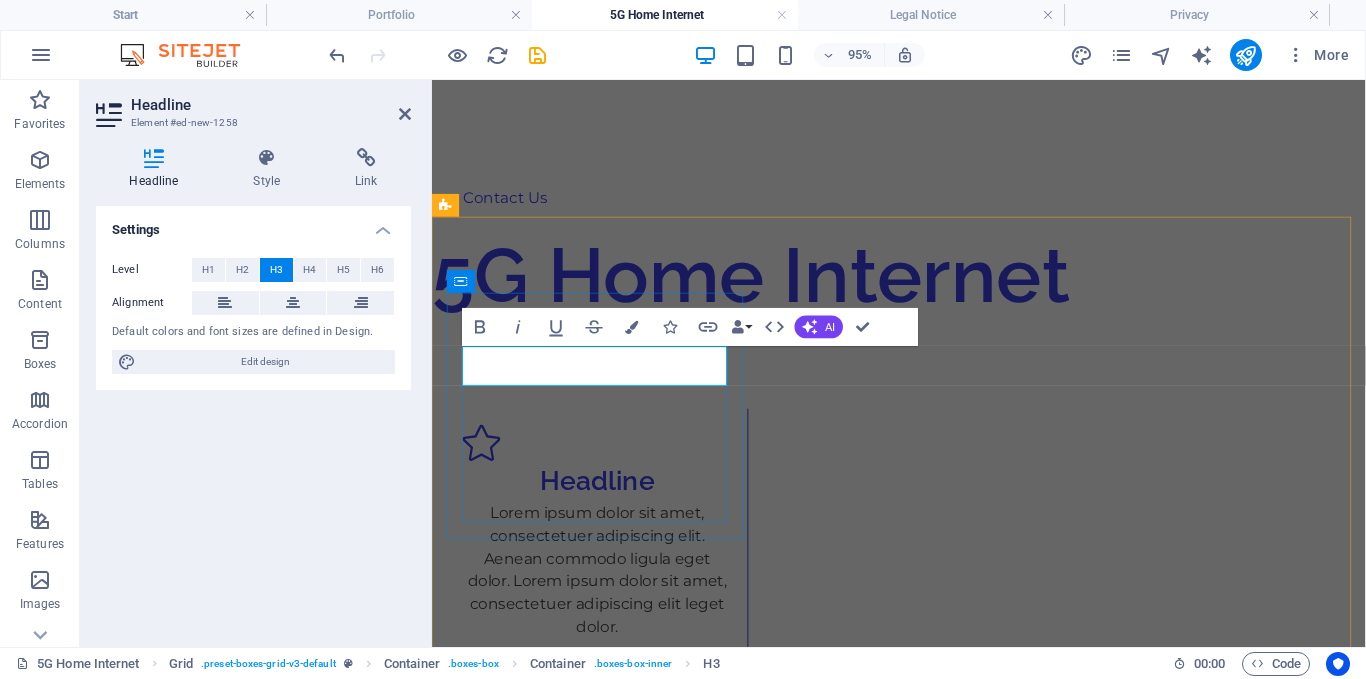 click on "Headline" at bounding box center [606, 503] 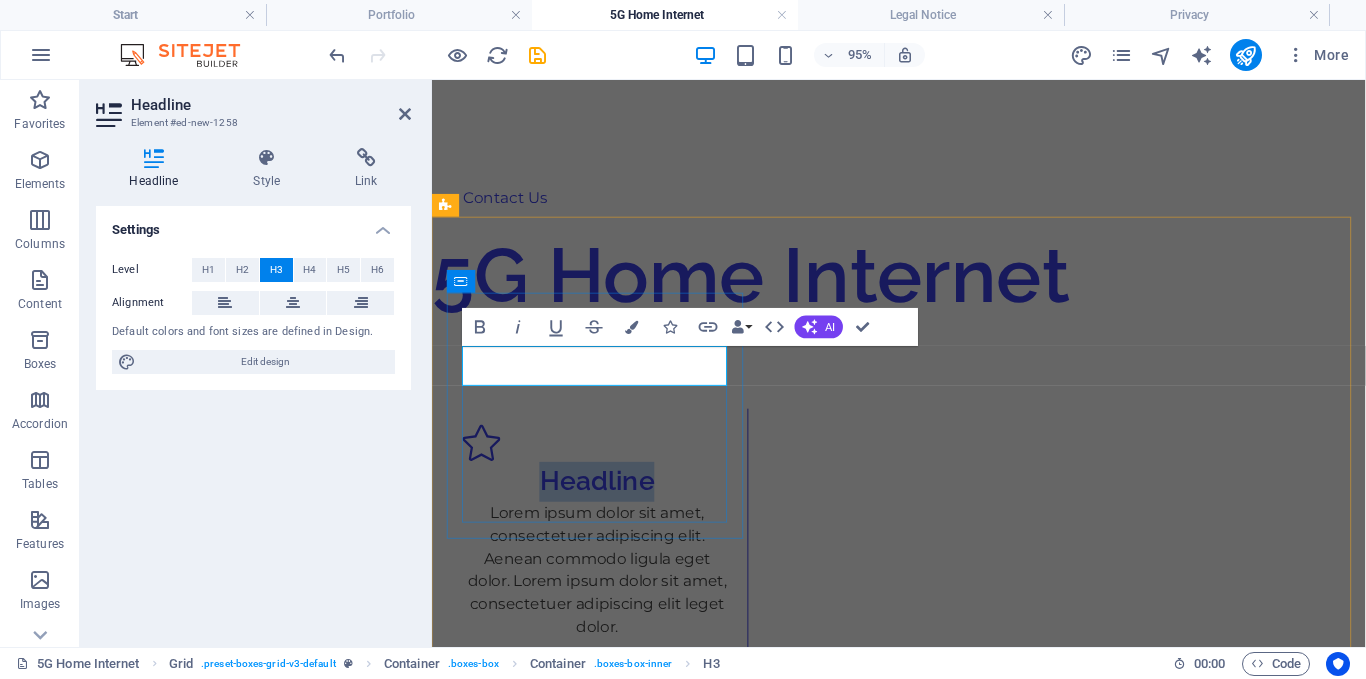 drag, startPoint x: 667, startPoint y: 377, endPoint x: 536, endPoint y: 381, distance: 131.06105 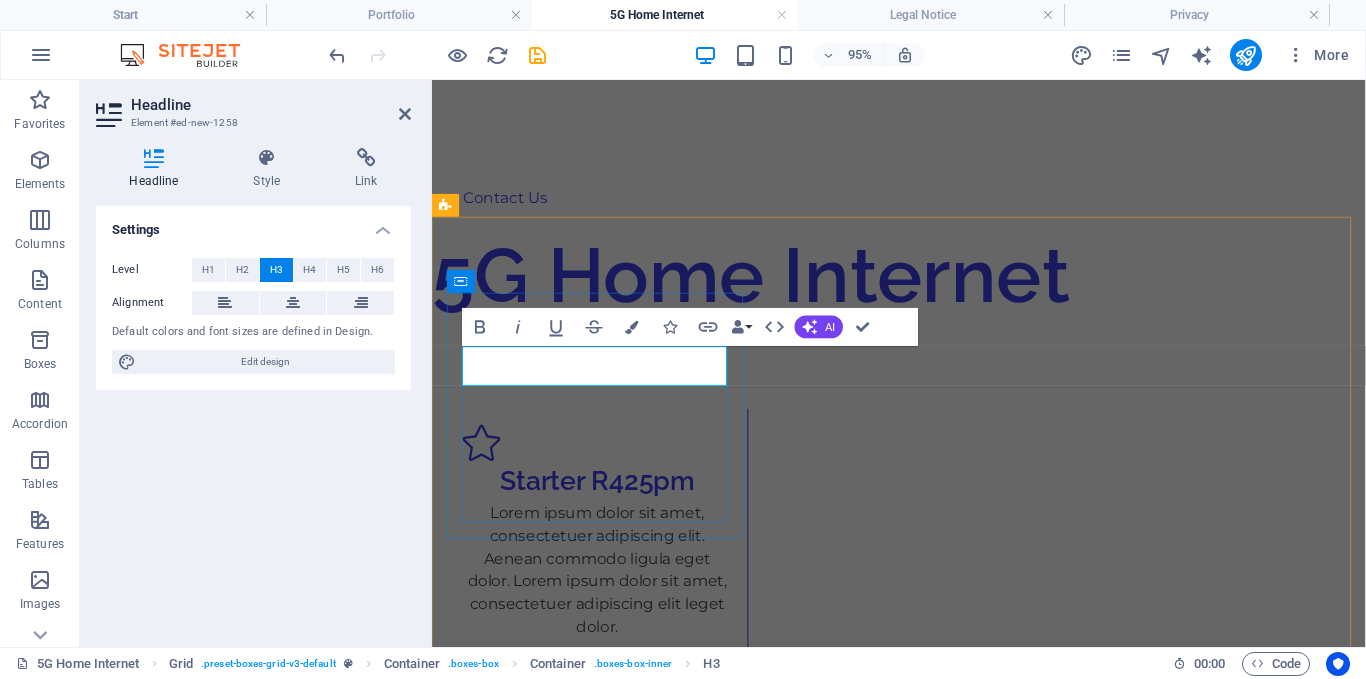 scroll, scrollTop: 0, scrollLeft: 15, axis: horizontal 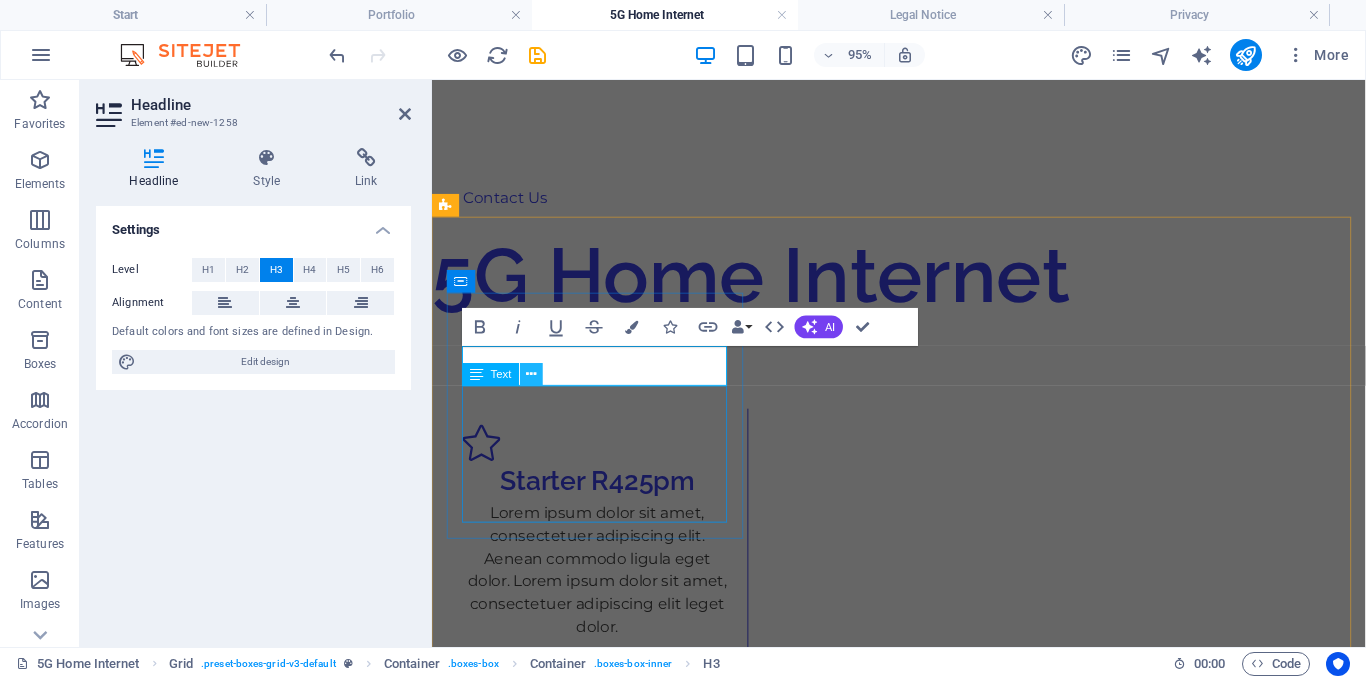 click at bounding box center [532, 375] 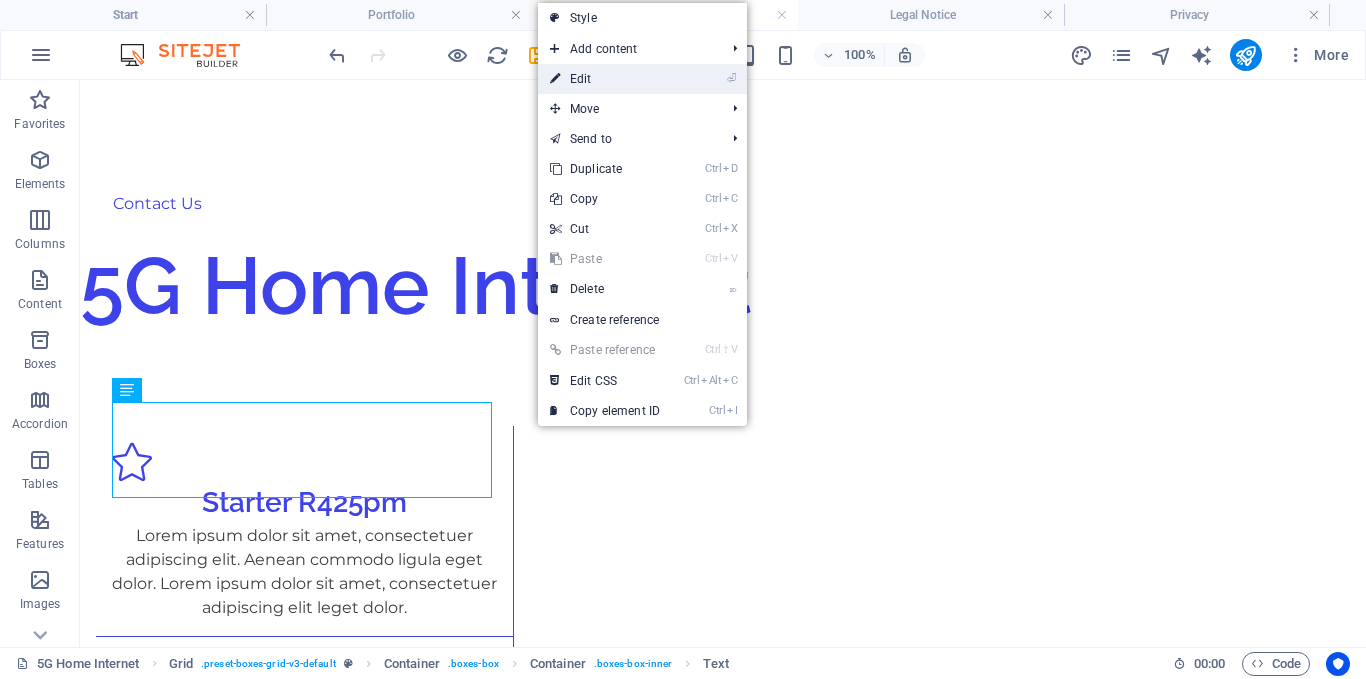 click on "⏎  Edit" at bounding box center (605, 79) 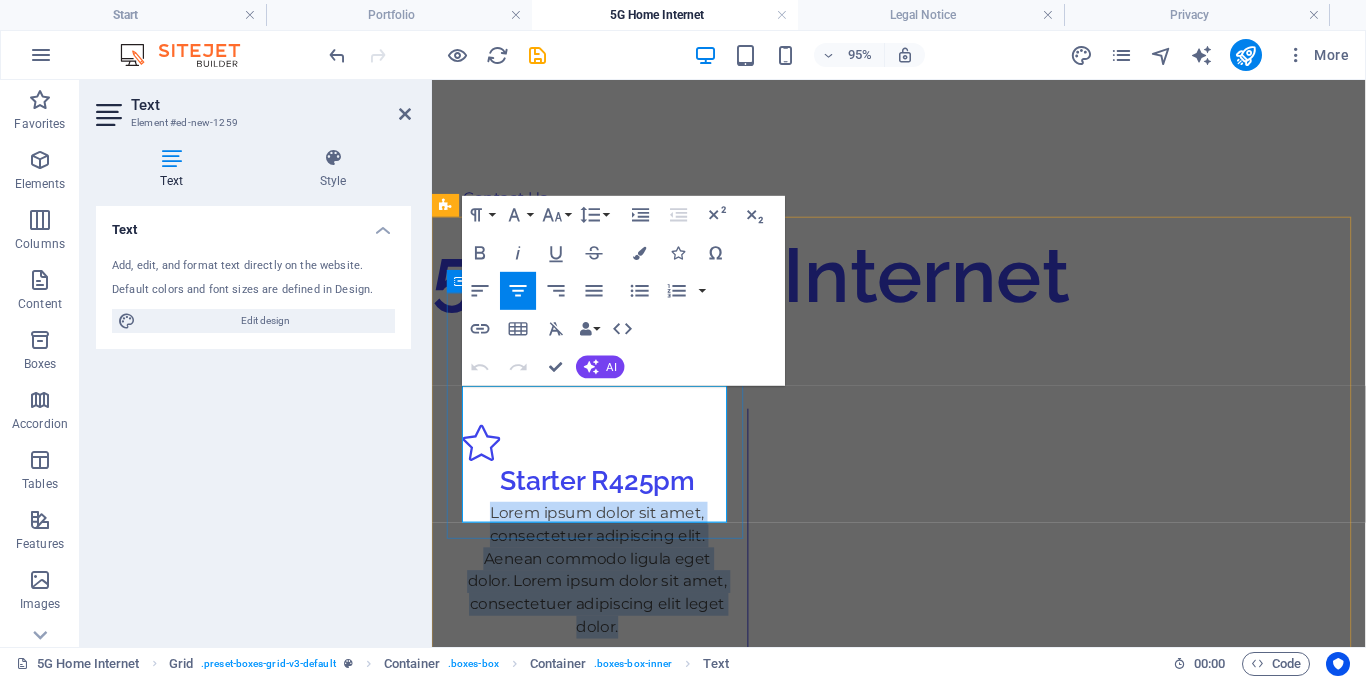 drag, startPoint x: 655, startPoint y: 543, endPoint x: 481, endPoint y: 414, distance: 216.60332 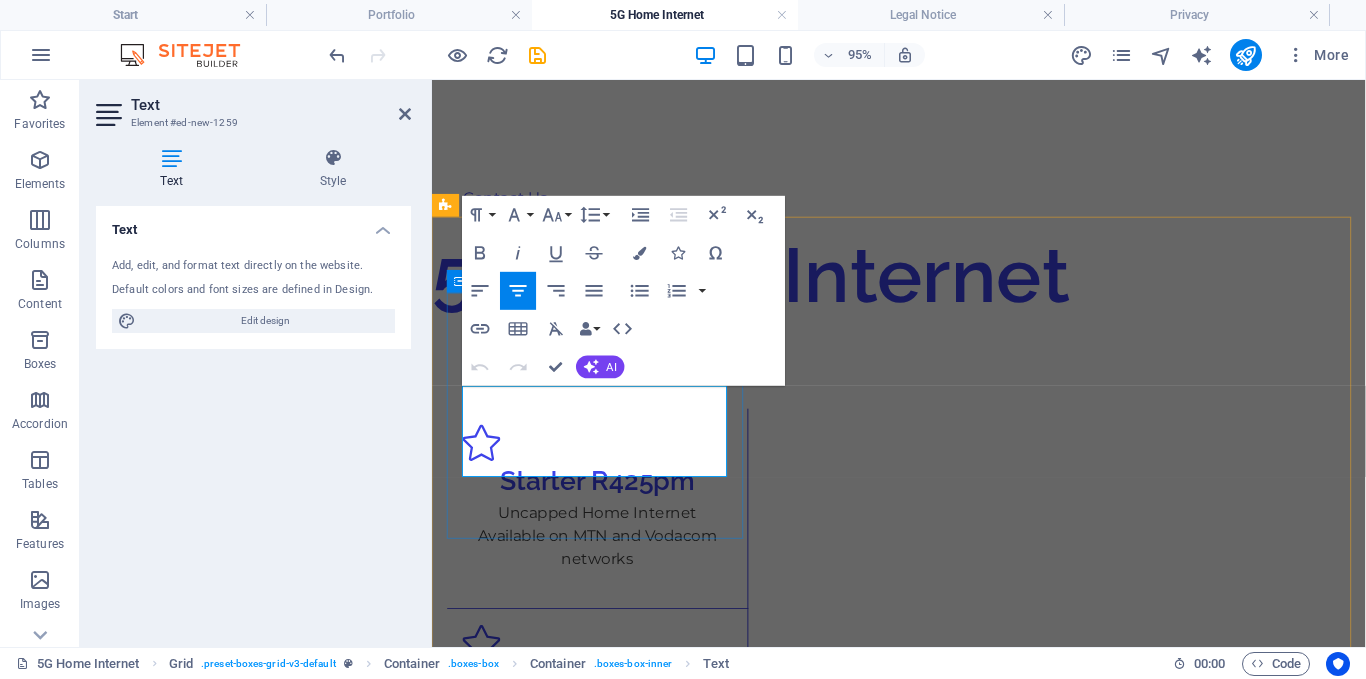 scroll, scrollTop: 589, scrollLeft: 0, axis: vertical 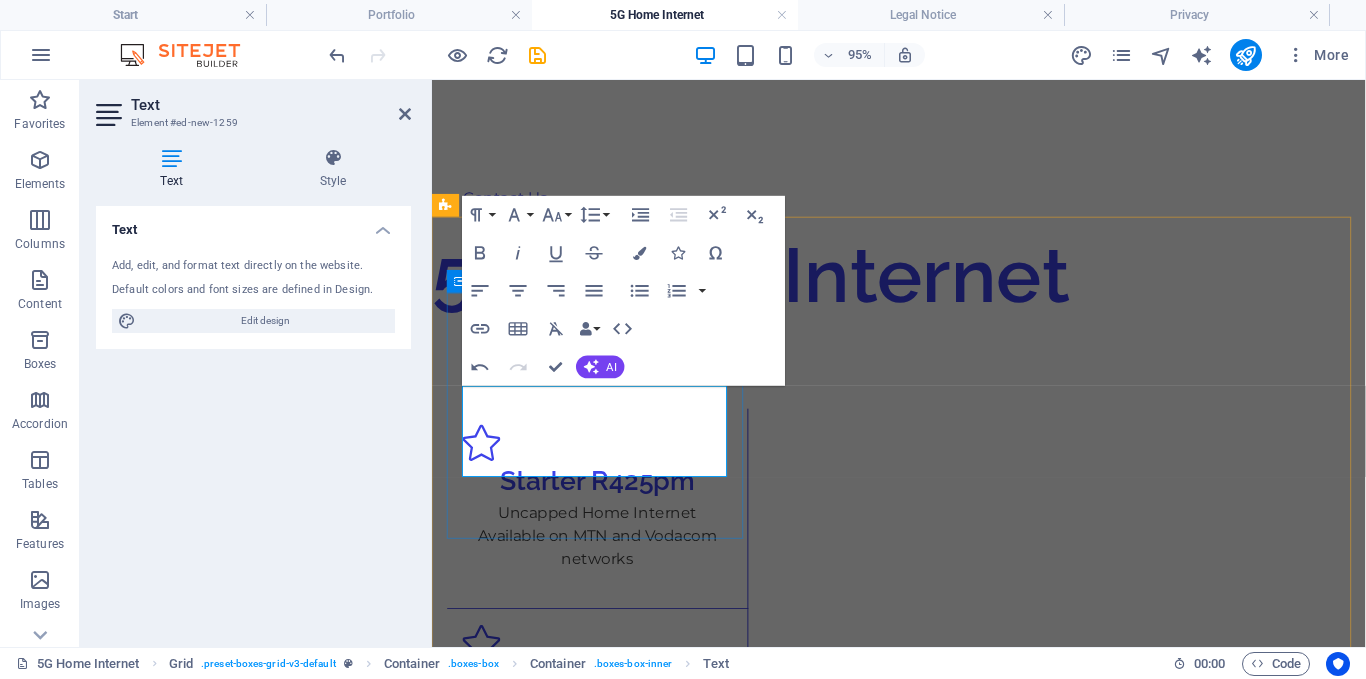 click on "Available on MTN and Vodacom networks" at bounding box center [606, 572] 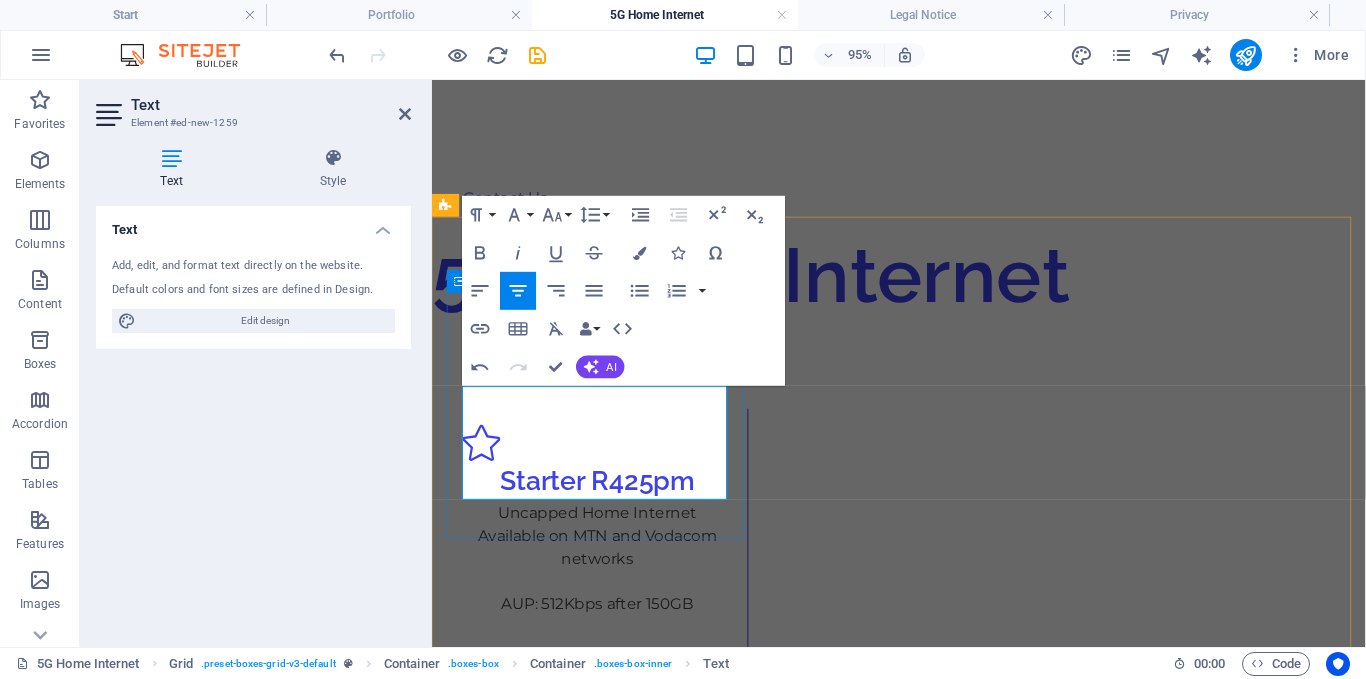 scroll, scrollTop: 0, scrollLeft: 0, axis: both 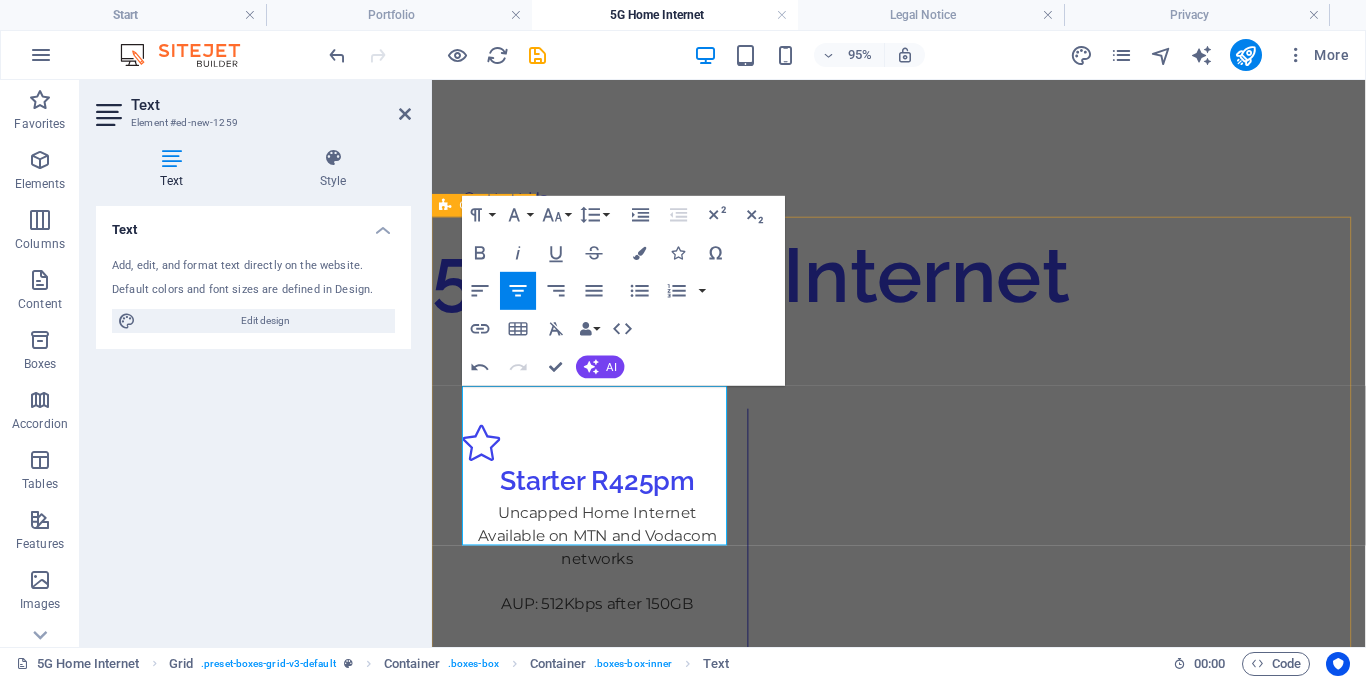 click on "Starter R425pm Uncapped Home Internet Available on MTN and Vodacom networks AUP: 512Kbps after 150GB AUP: 512Kbps after 150GB Headline Lorem ipsum dolor sit amet, consectetuer adipiscing elit. Aenean commodo ligula eget dolor. Lorem ipsum dolor sit amet, consectetuer adipiscing elit leget dolor. Headline Lorem ipsum dolor sit amet, consectetuer adipiscing elit. Aenean commodo ligula eget dolor. Lorem ipsum dolor sit amet, consectetuer adipiscing elit leget dolor. Headline Lorem ipsum dolor sit amet, consectetuer adipiscing elit. Aenean commodo ligula eget dolor. Lorem ipsum dolor sit amet, consectetuer adipiscing elit leget dolor. Headline Lorem ipsum dolor sit amet, consectetuer adipiscing elit. Aenean commodo ligula eget dolor. Lorem ipsum dolor sit amet, consectetuer adipiscing elit leget dolor." at bounding box center [923, 1213] 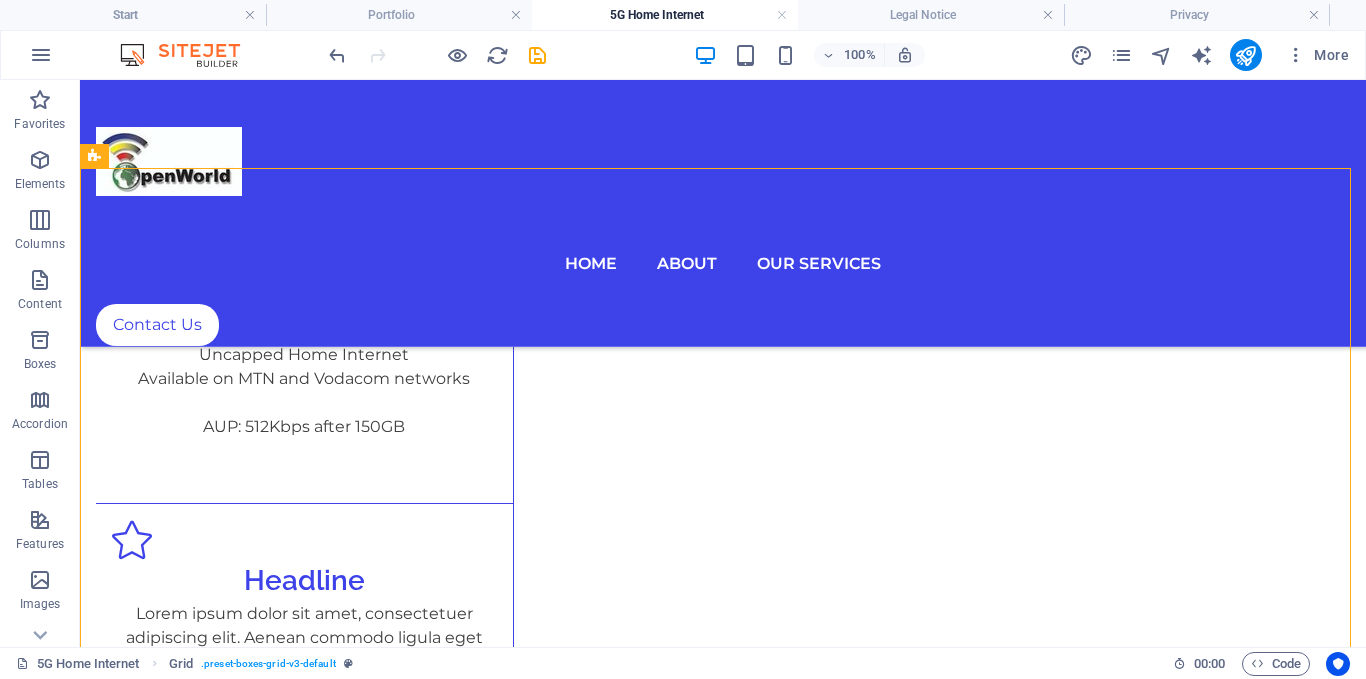 scroll, scrollTop: 177, scrollLeft: 0, axis: vertical 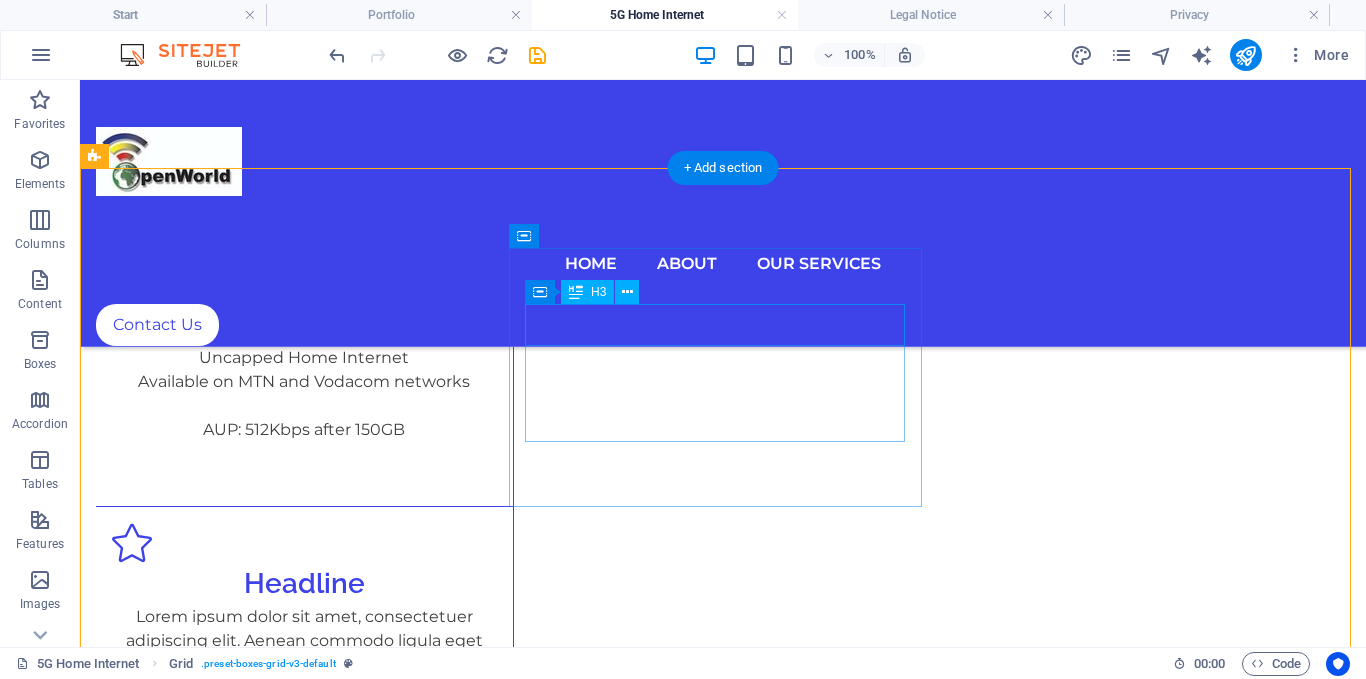 click on "Headline" at bounding box center [304, 584] 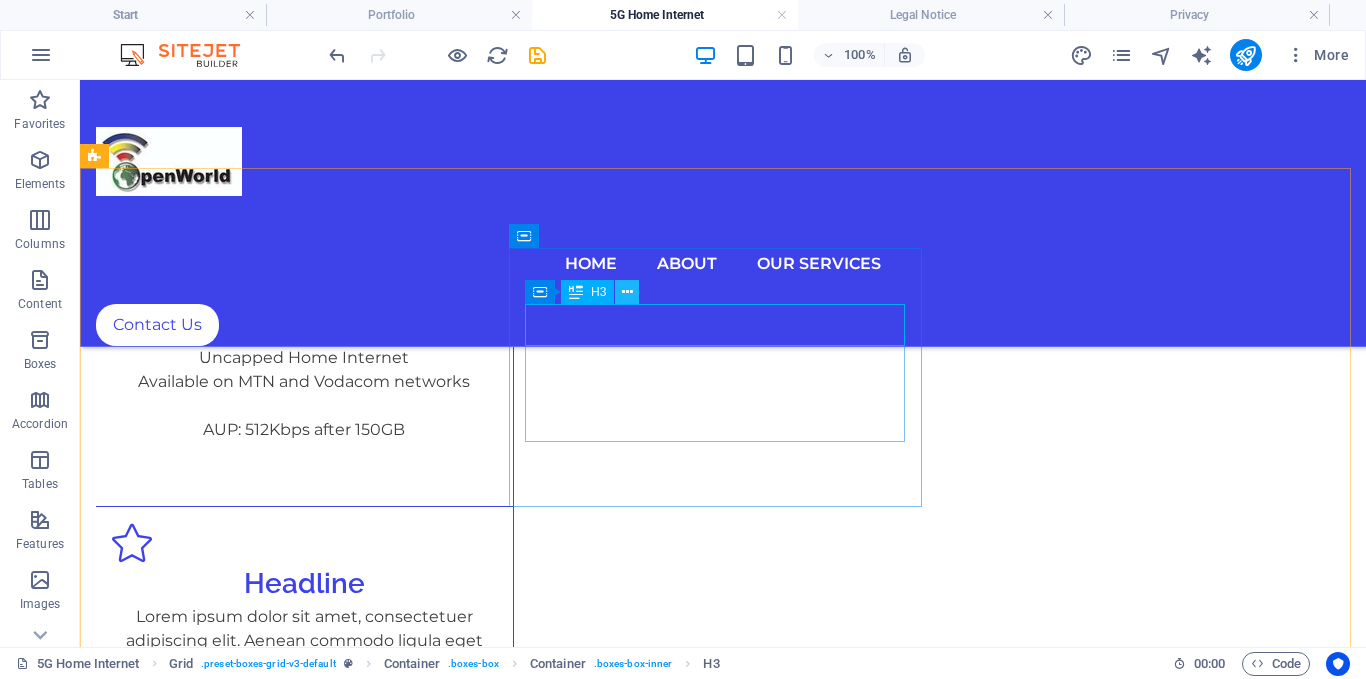 click at bounding box center (627, 292) 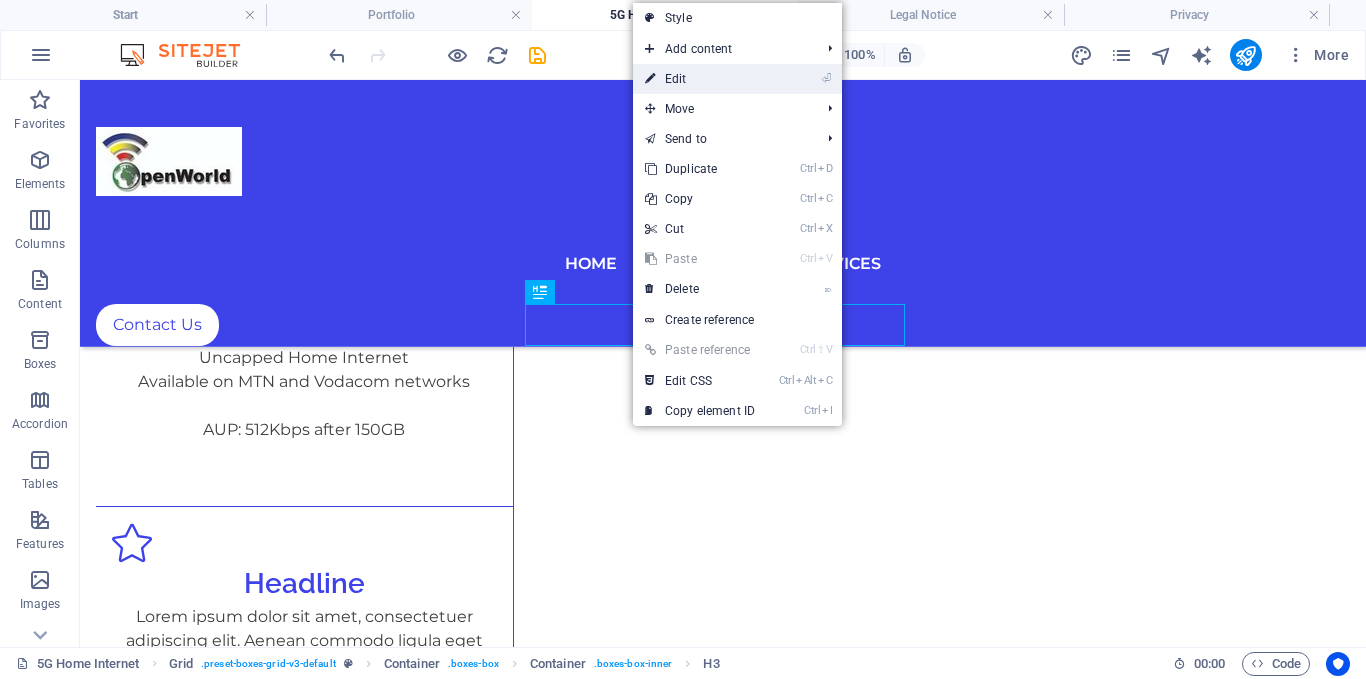 click on "⏎  Edit" at bounding box center [700, 79] 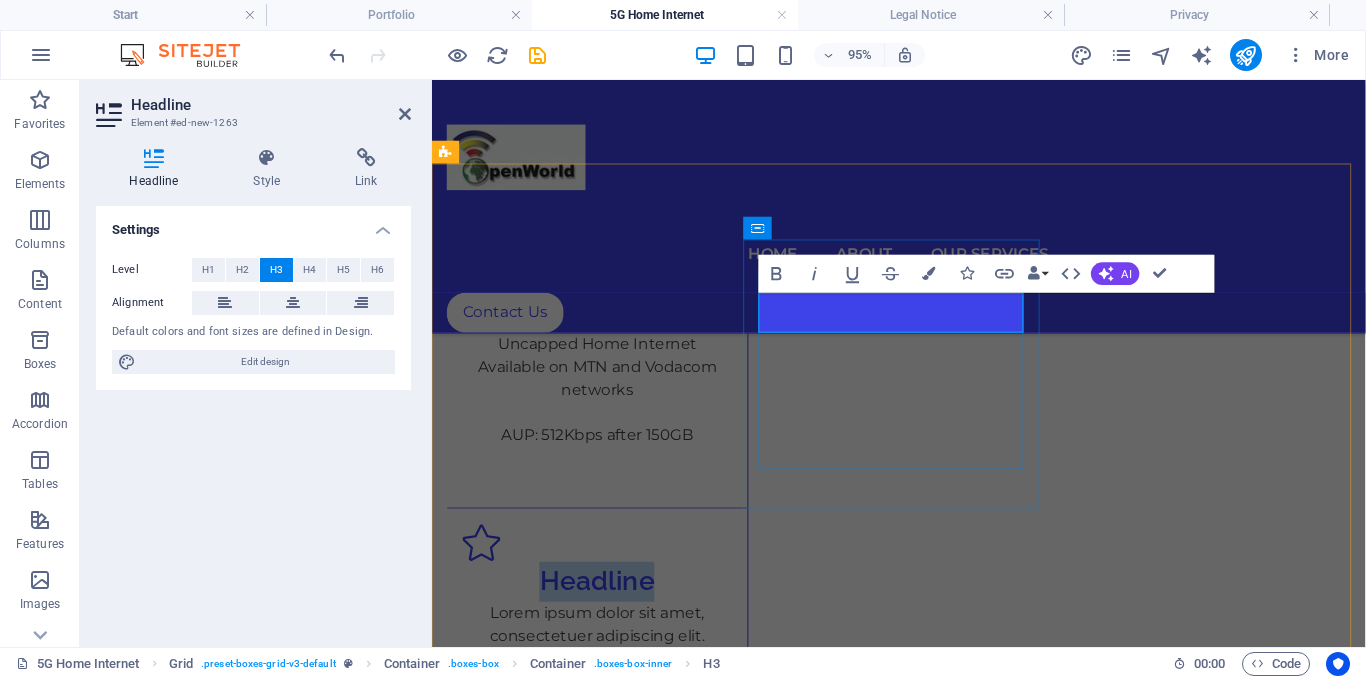 drag, startPoint x: 993, startPoint y: 318, endPoint x: 860, endPoint y: 329, distance: 133.45412 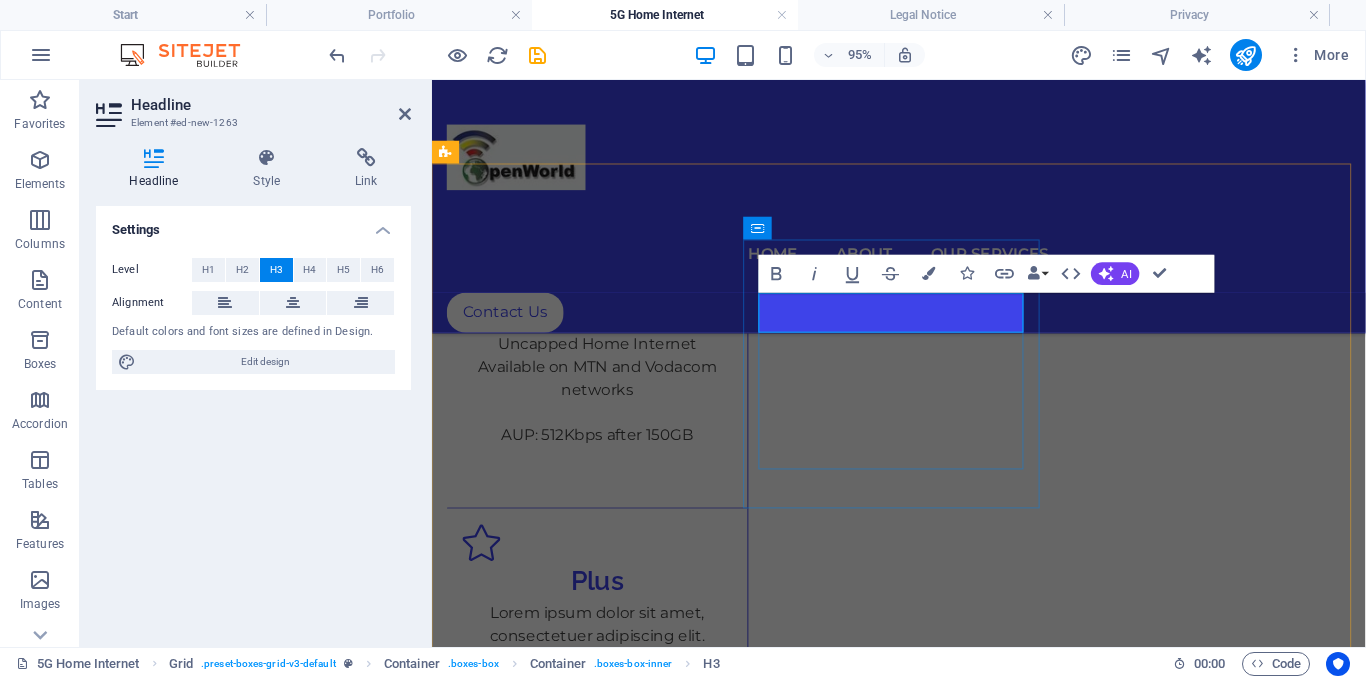 scroll, scrollTop: 0, scrollLeft: 6, axis: horizontal 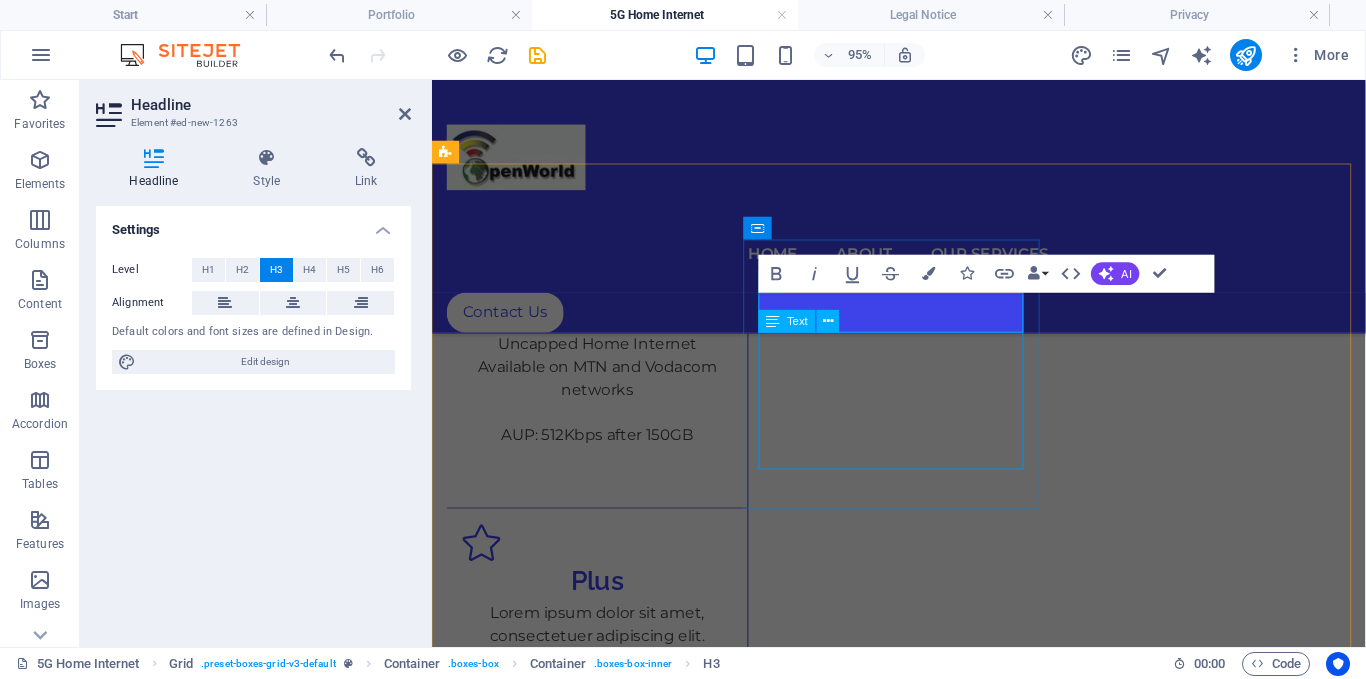click on "Lorem ipsum dolor sit amet, consectetuer adipiscing elit. Aenean commodo ligula eget dolor. Lorem ipsum dolor sit amet, consectetuer adipiscing elit leget dolor." at bounding box center [606, 701] 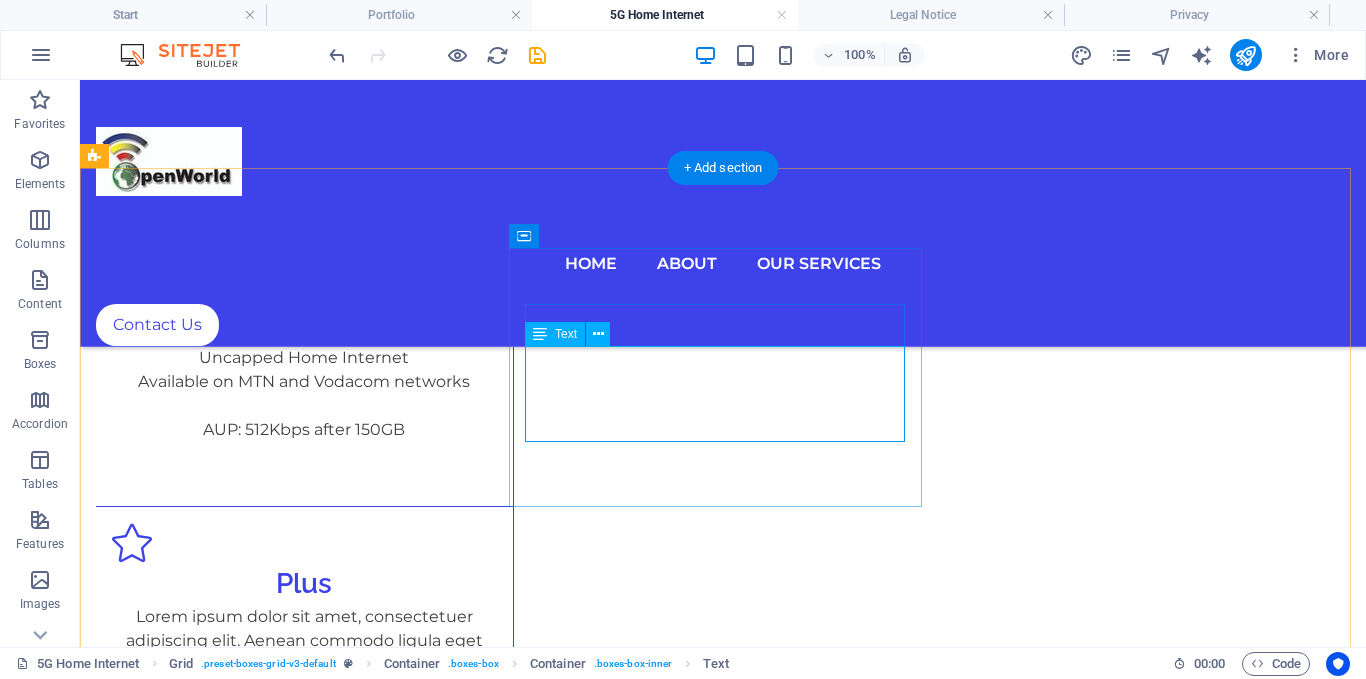 click on "Lorem ipsum dolor sit amet, consectetuer adipiscing elit. Aenean commodo ligula eget dolor. Lorem ipsum dolor sit amet, consectetuer adipiscing elit leget dolor." at bounding box center [304, 653] 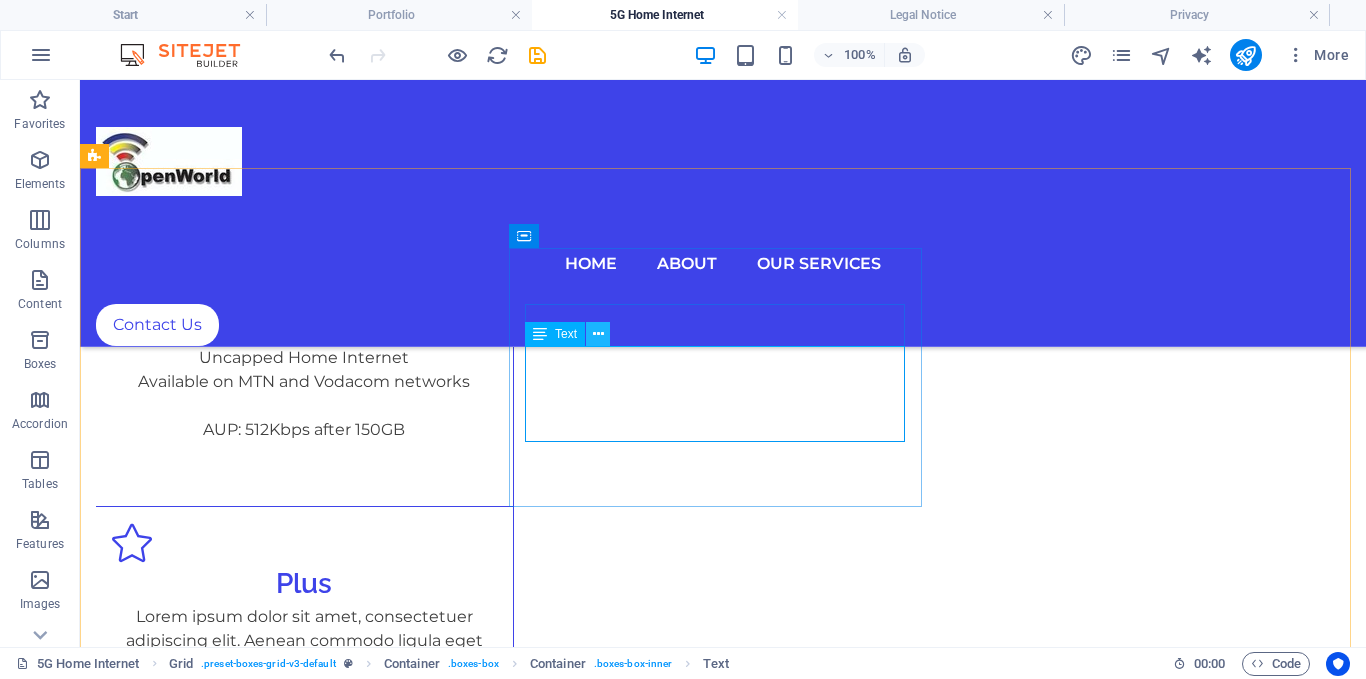 click at bounding box center [598, 334] 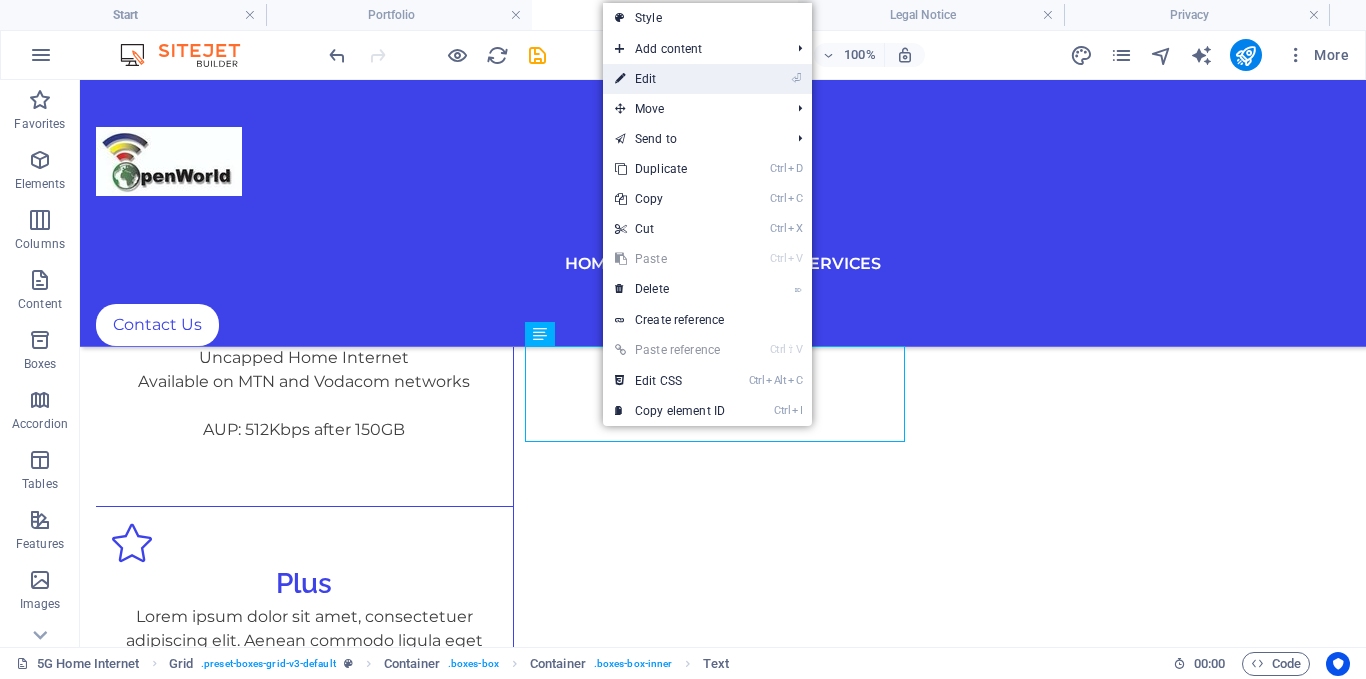 click on "⏎  Edit" at bounding box center [670, 79] 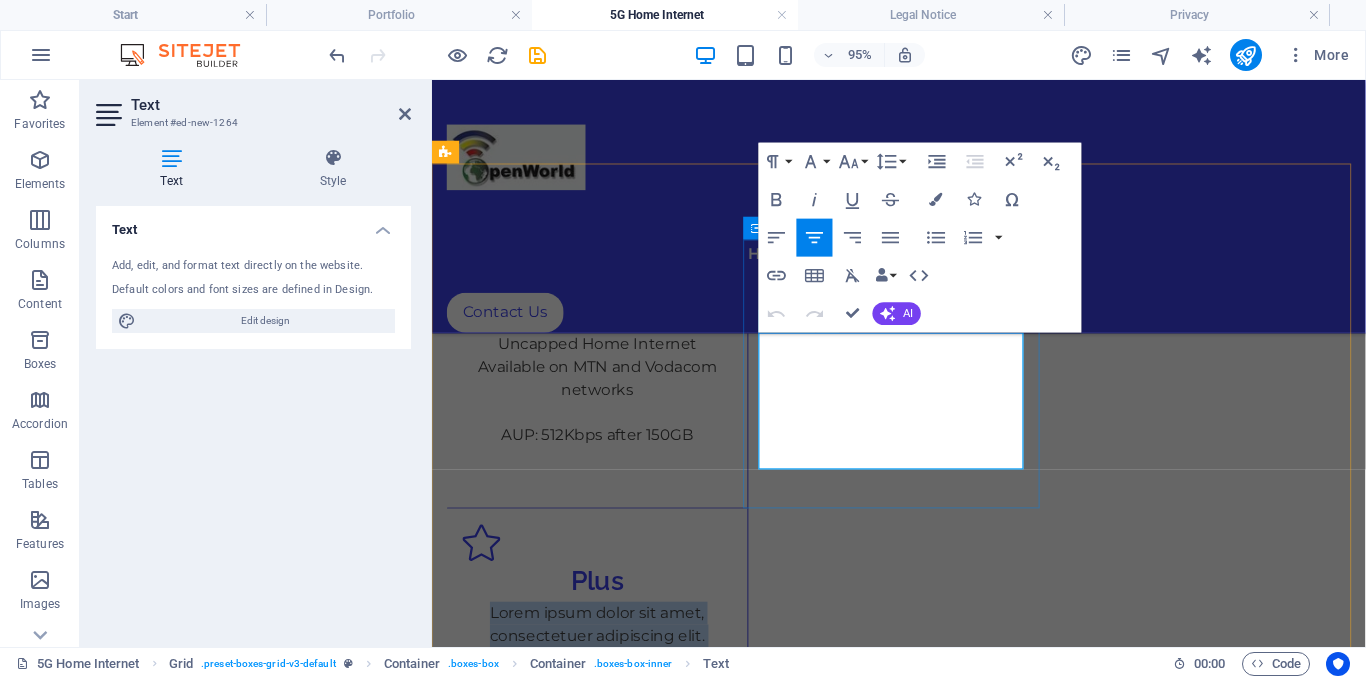 drag, startPoint x: 945, startPoint y: 481, endPoint x: 797, endPoint y: 358, distance: 192.4396 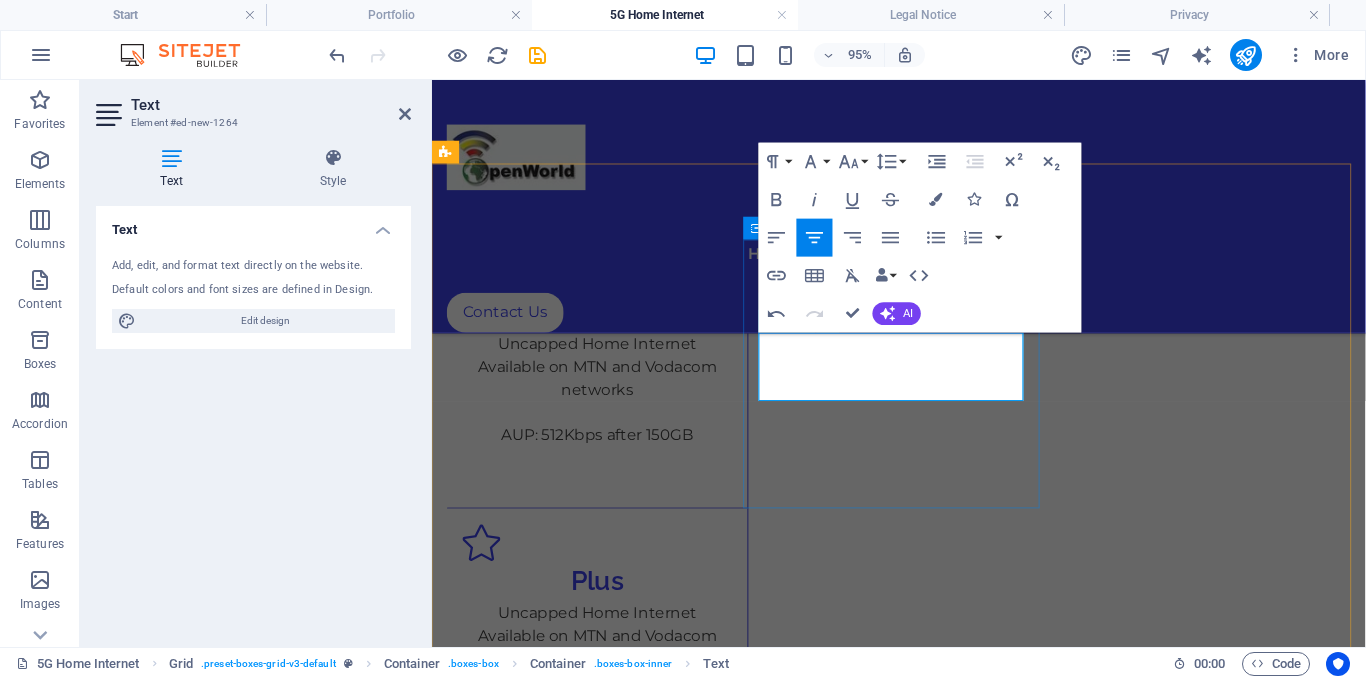 scroll, scrollTop: 566, scrollLeft: 6, axis: both 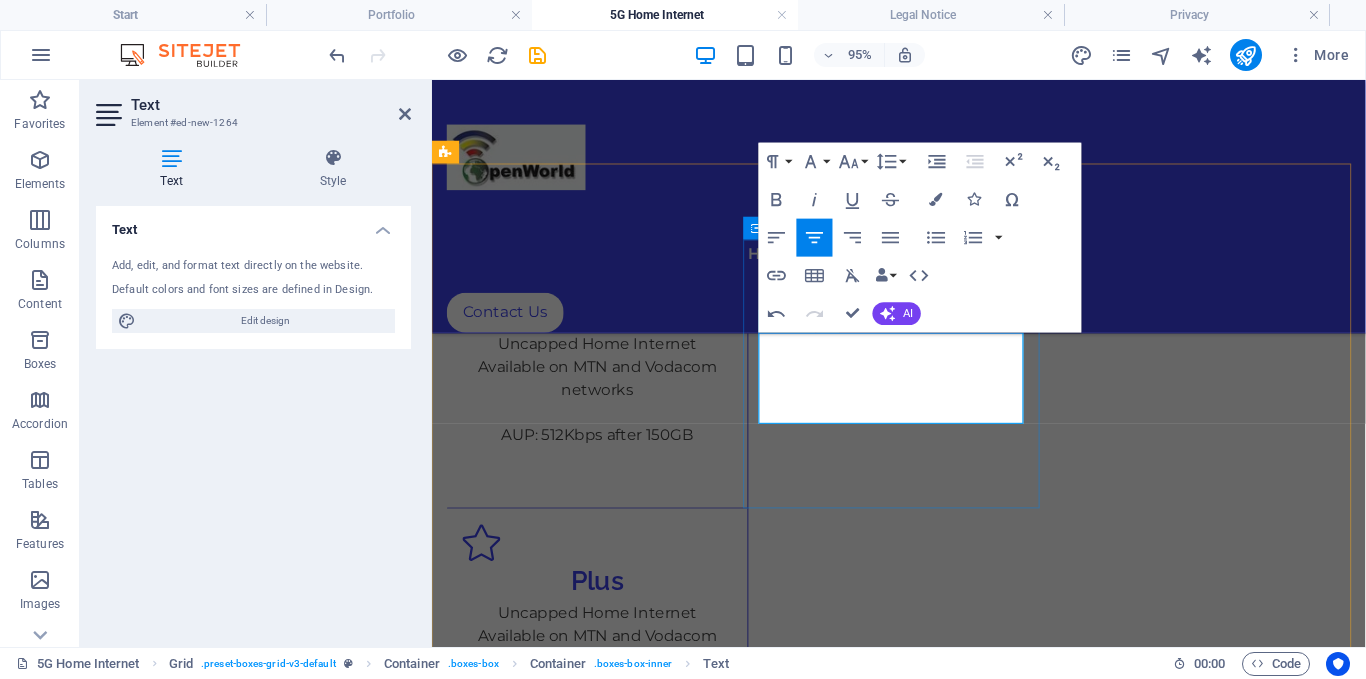 click on "Available on MTN and Vodacom networks AUP: 512Kbps after 300GB" at bounding box center [606, 689] 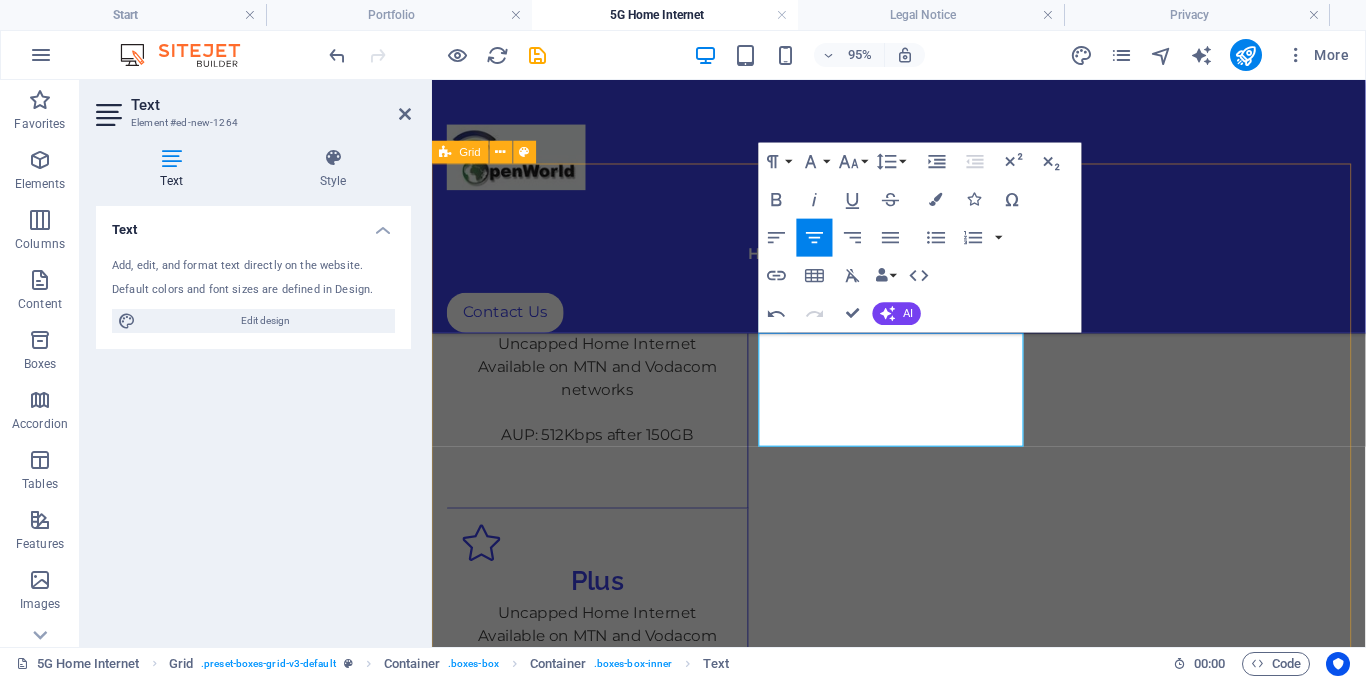 click on "Starter R425pm Uncapped Home Internet Available on MTN and Vodacom networks AUP: 512Kbps after 150GB Plus Uncapped Home Internet Available on MTN and Vodacom networks AUP: 512Kbps after 300GB AUP: 512Kbps after 300GB Headline Lorem ipsum dolor sit amet, consectetuer adipiscing elit. Aenean commodo ligula eget dolor. Lorem ipsum dolor sit amet, consectetuer adipiscing elit leget dolor. Headline Lorem ipsum dolor sit amet, consectetuer adipiscing elit. Aenean commodo ligula eget dolor. Lorem ipsum dolor sit amet, consectetuer adipiscing elit leget dolor. Headline Lorem ipsum dolor sit amet, consectetuer adipiscing elit. Aenean commodo ligula eget dolor. Lorem ipsum dolor sit amet, consectetuer adipiscing elit leget dolor. Headline Lorem ipsum dolor sit amet, consectetuer adipiscing elit. Aenean commodo ligula eget dolor. Lorem ipsum dolor sit amet, consectetuer adipiscing elit leget dolor." at bounding box center (923, 1023) 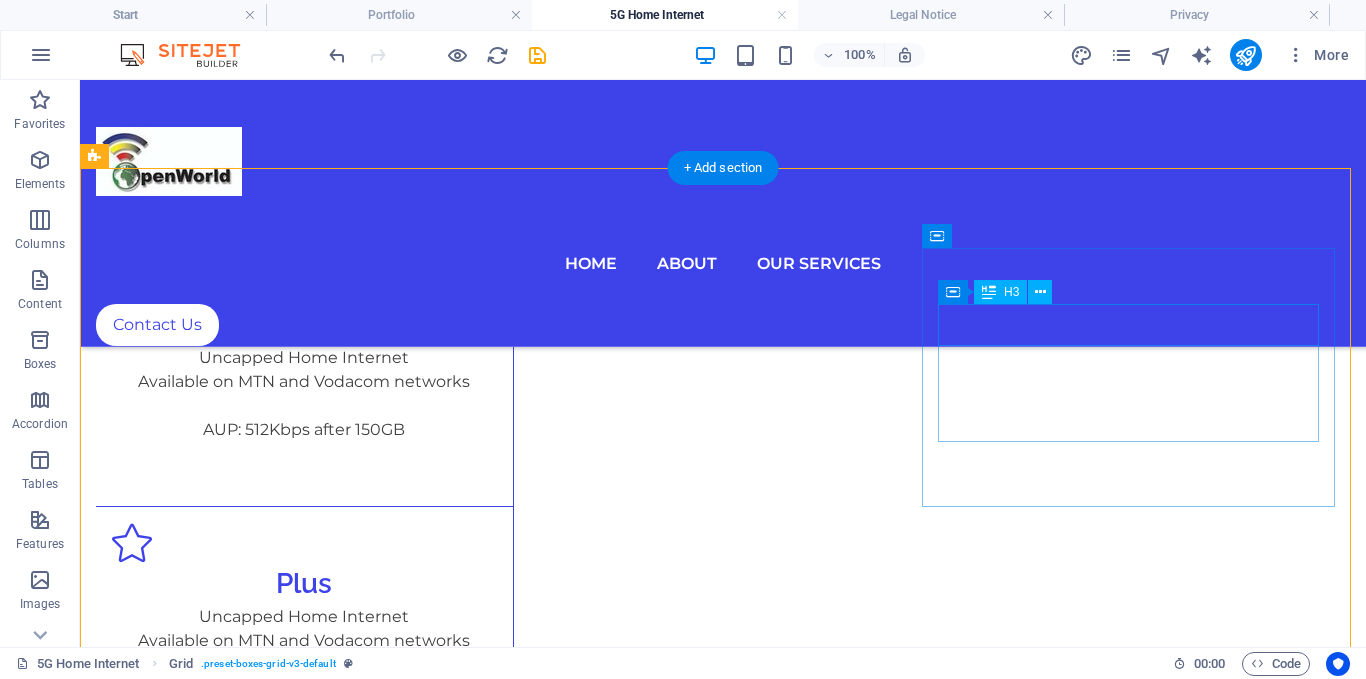 click on "Headline" at bounding box center (305, 795) 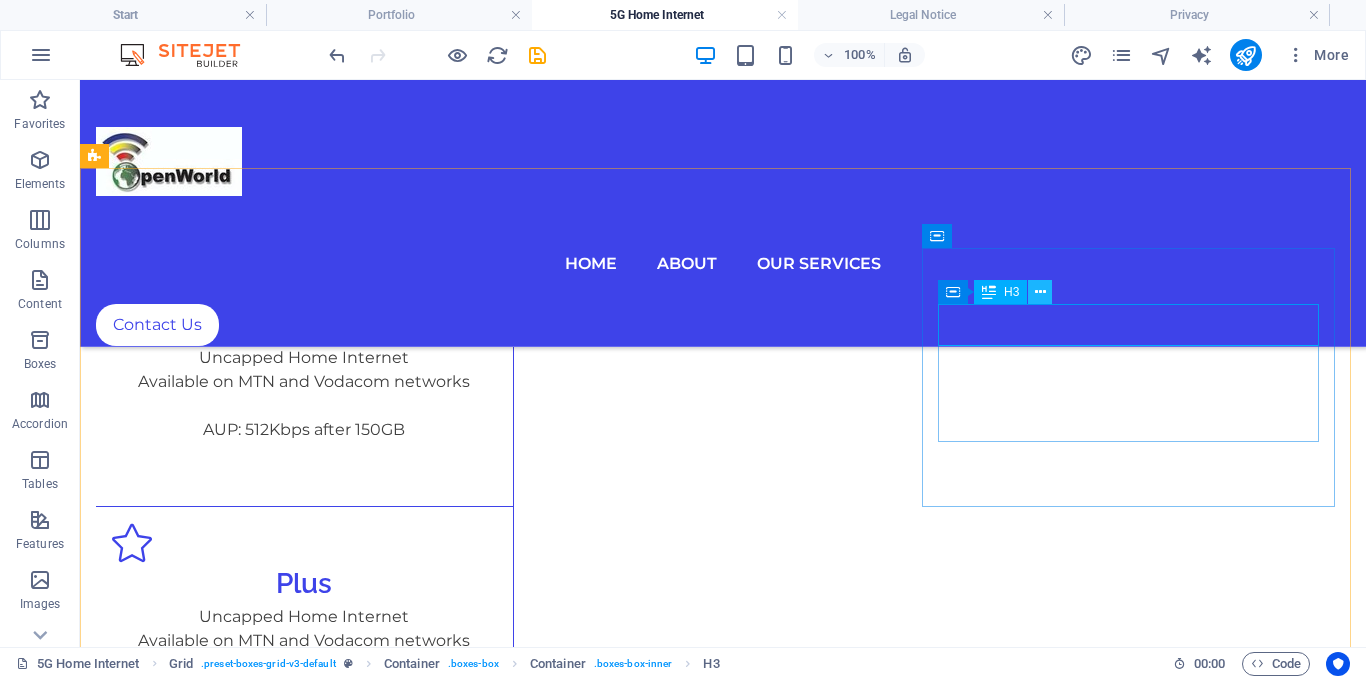 click at bounding box center [1040, 292] 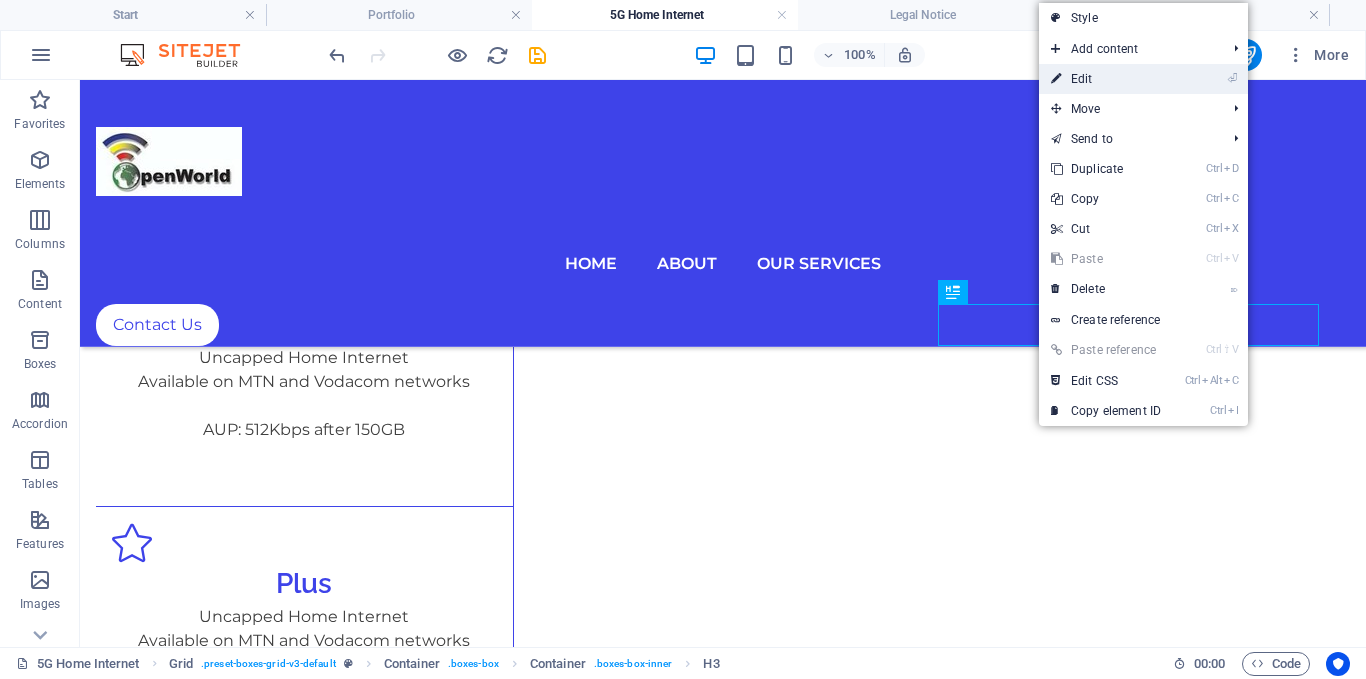 click on "⏎  Edit" at bounding box center (1106, 79) 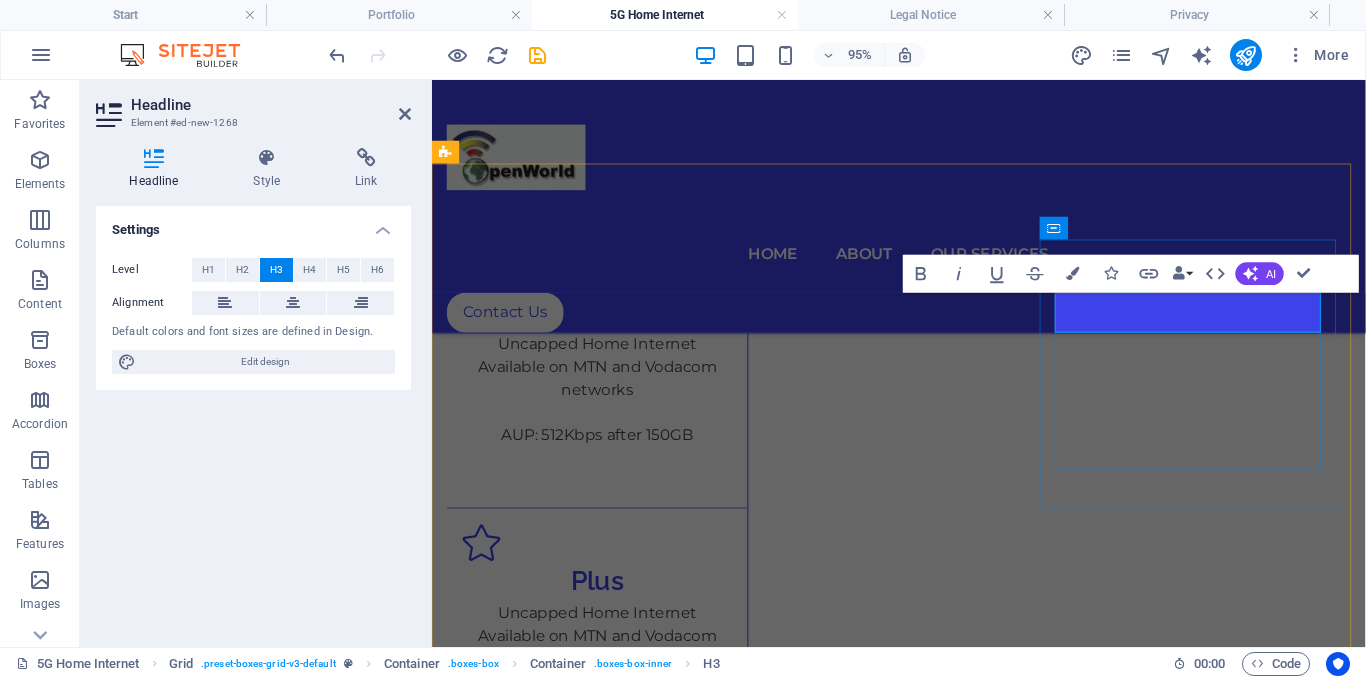 drag, startPoint x: 1298, startPoint y: 328, endPoint x: 1164, endPoint y: 327, distance: 134.00374 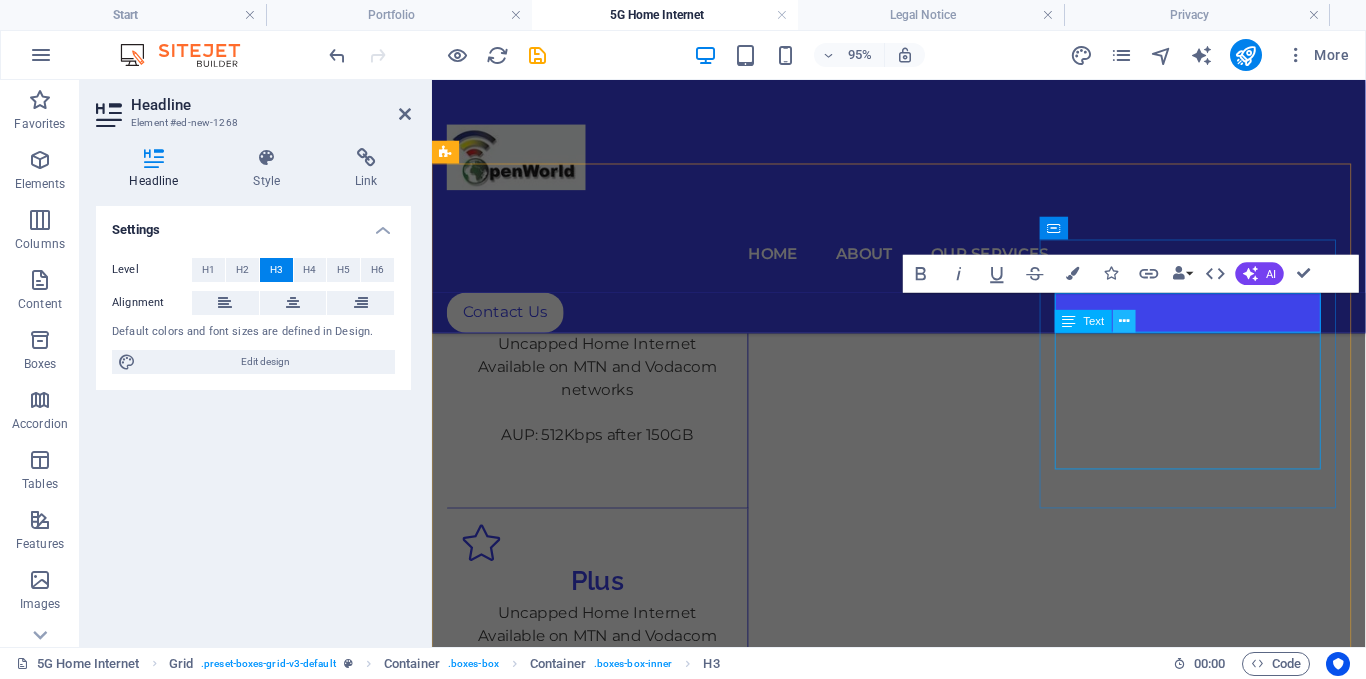 click at bounding box center [1124, 321] 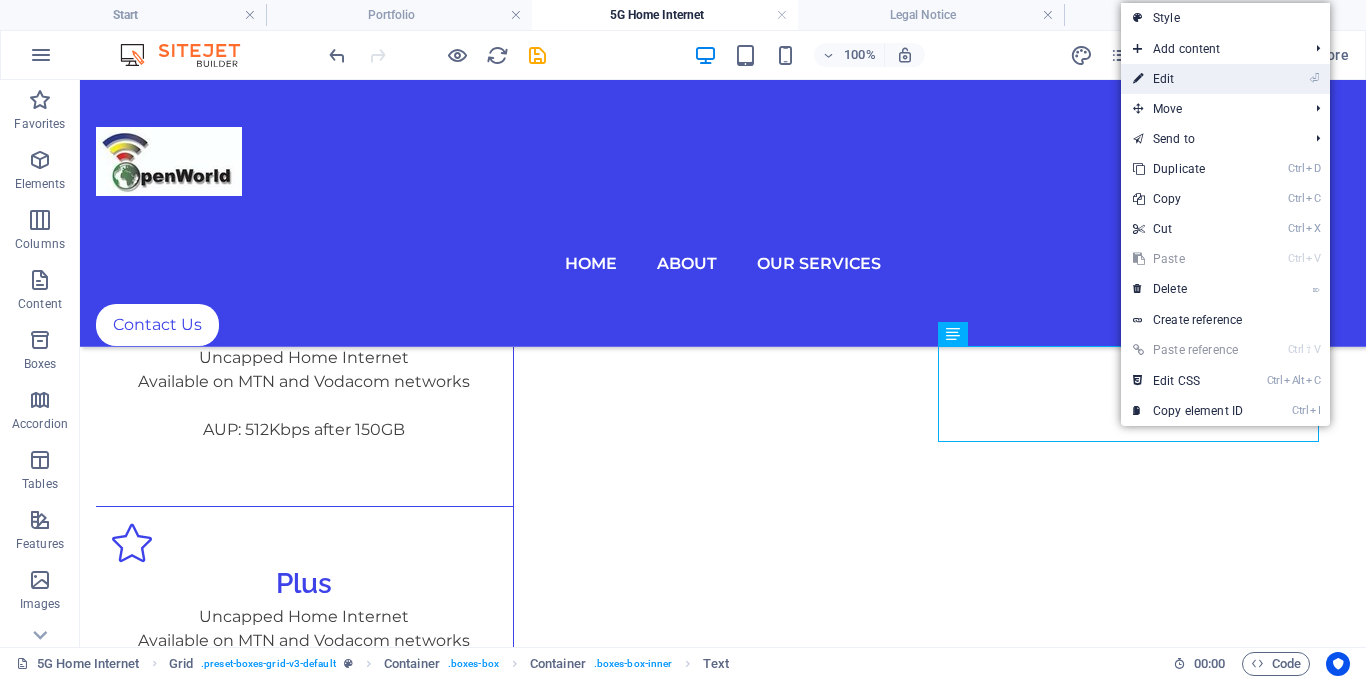 click on "⏎  Edit" at bounding box center (1188, 79) 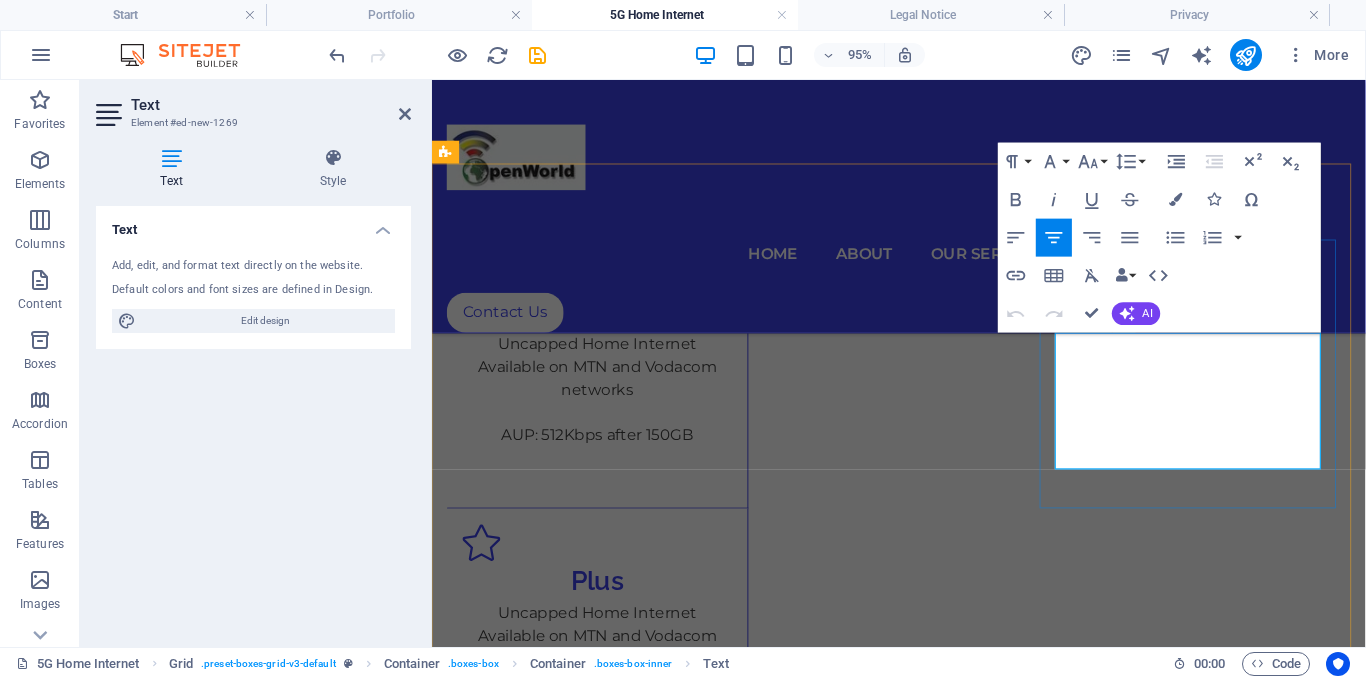 drag, startPoint x: 1257, startPoint y: 477, endPoint x: 1117, endPoint y: 353, distance: 187.01872 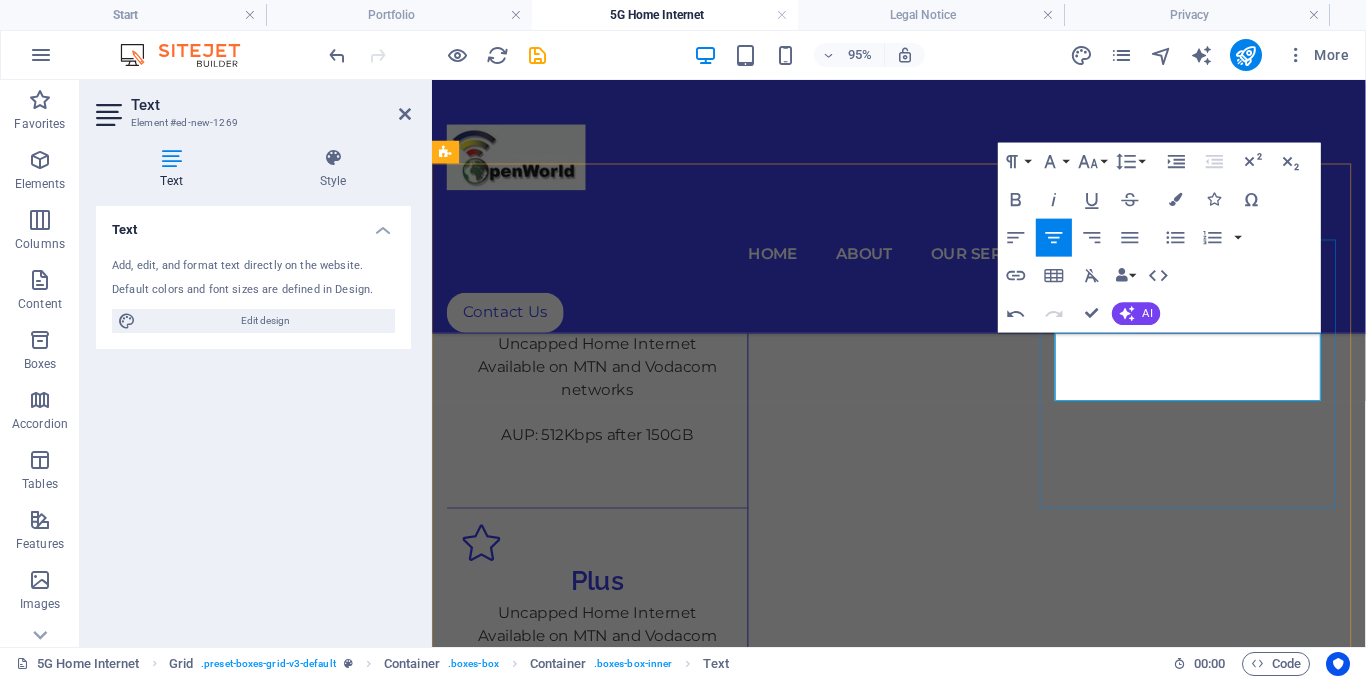 scroll, scrollTop: 566, scrollLeft: 6, axis: both 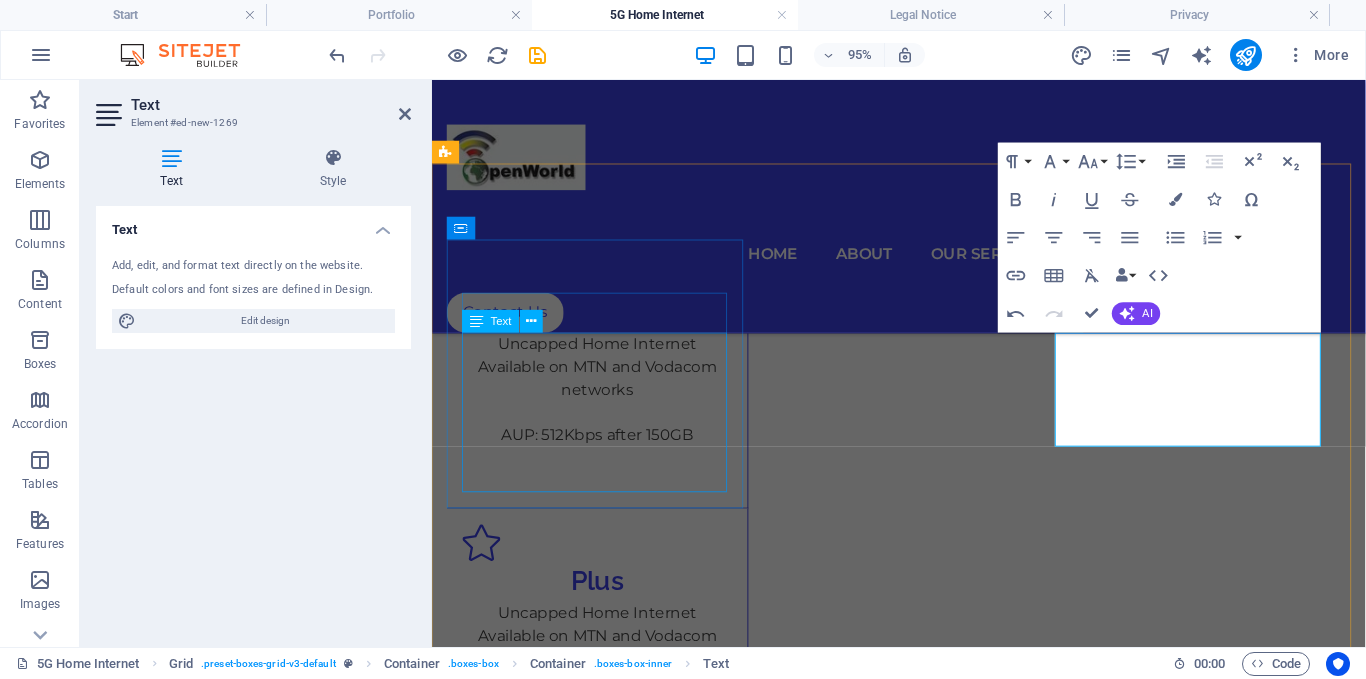 click on "Uncapped Home Internet Available on MTN and Vodacom networks AUP: 512Kbps after 150GB" at bounding box center (606, 430) 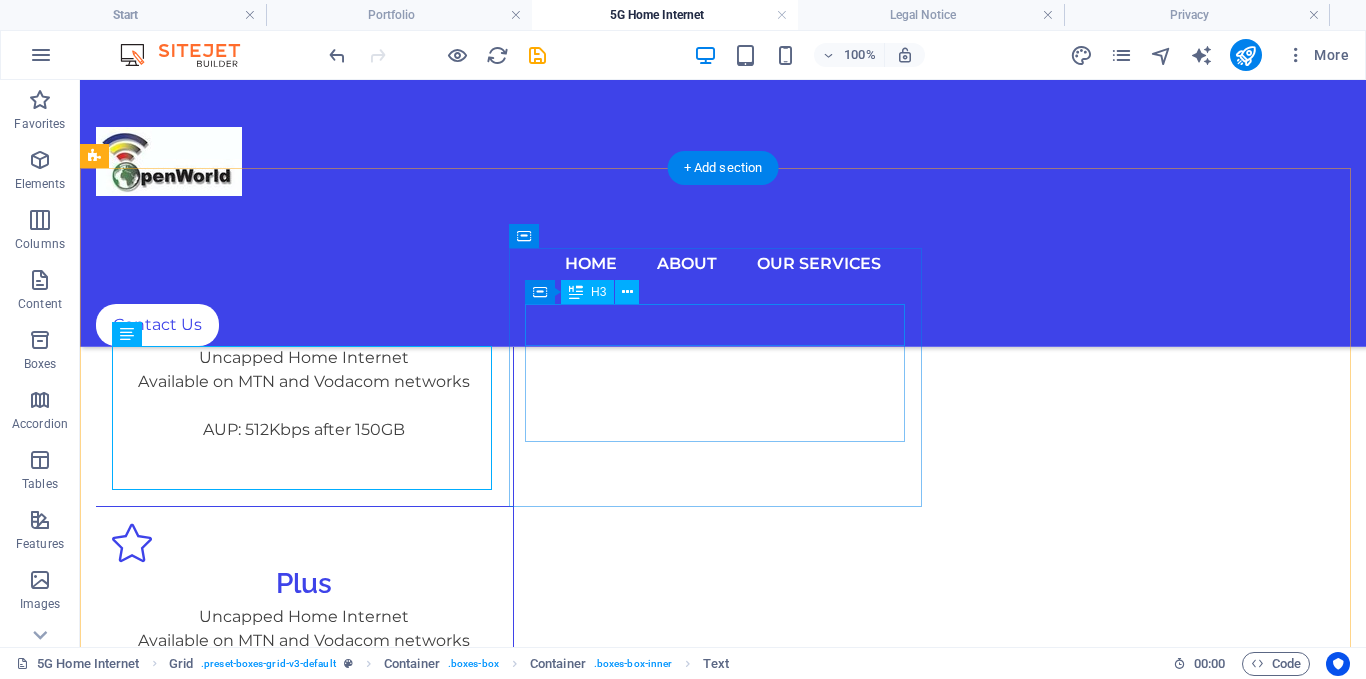 click on "Plus" at bounding box center (304, 584) 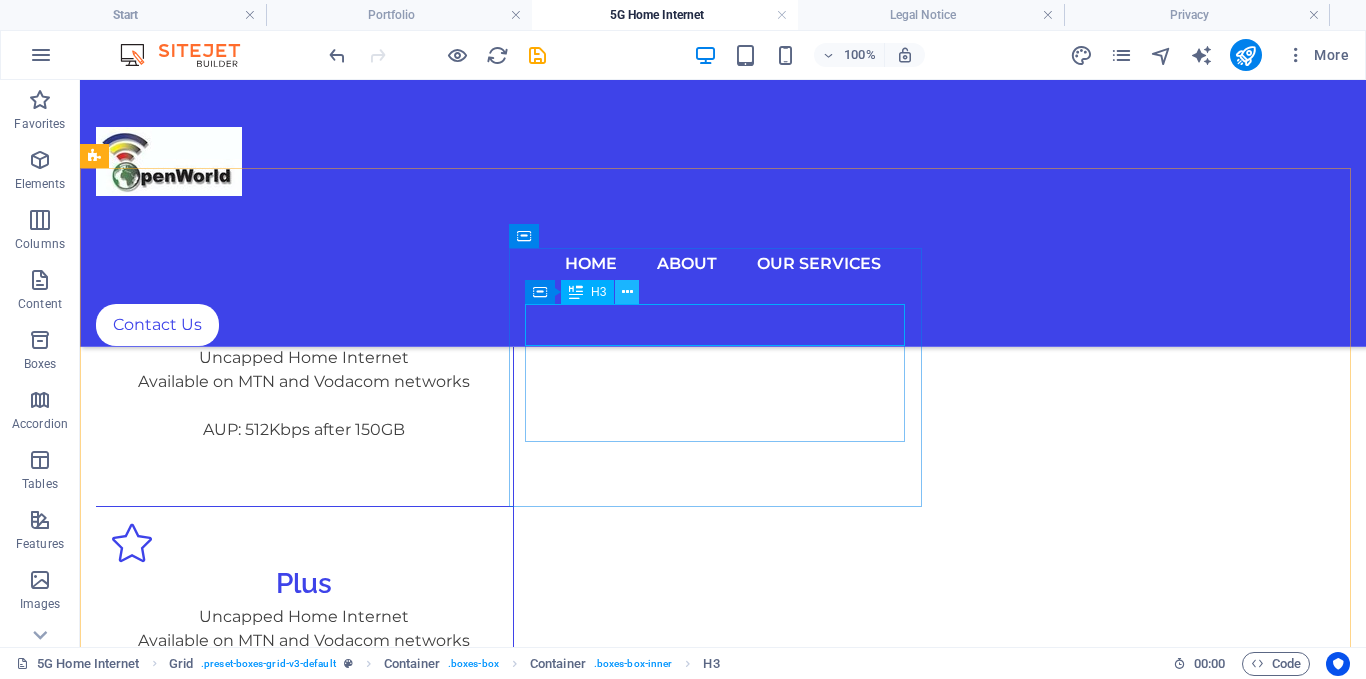 click at bounding box center (627, 292) 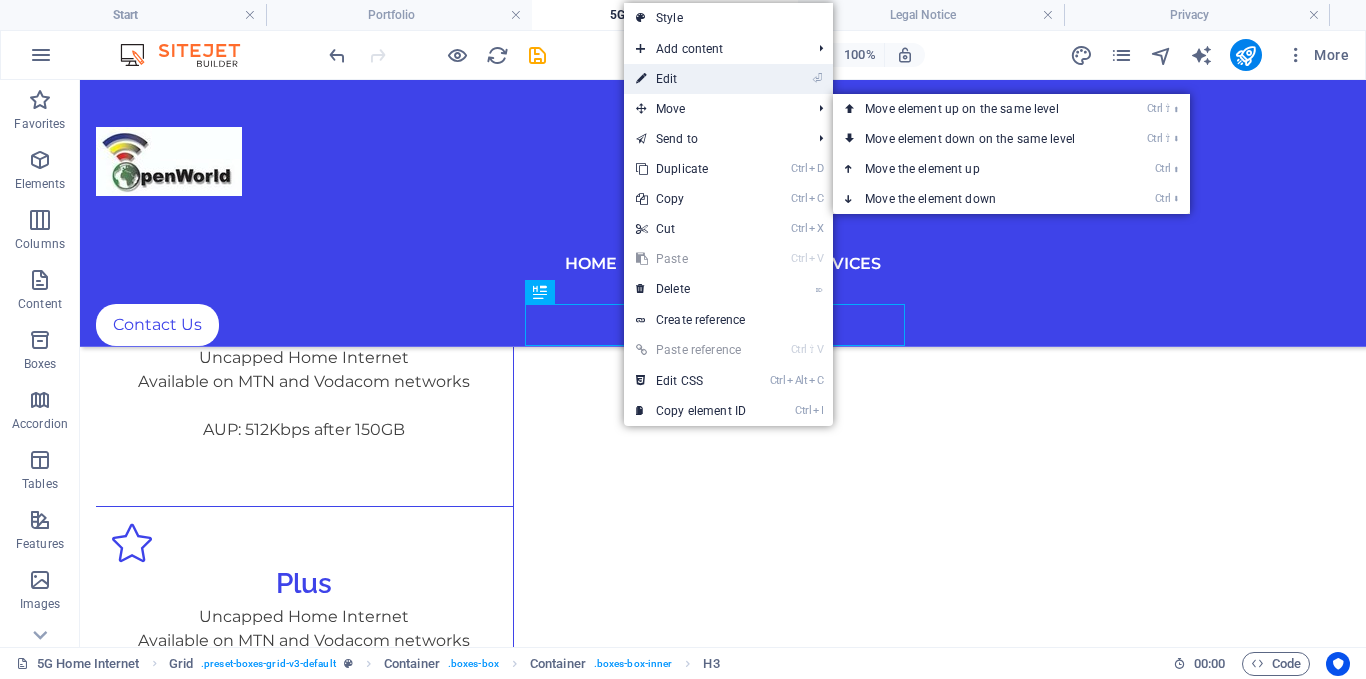 click on "⏎  Edit" at bounding box center (691, 79) 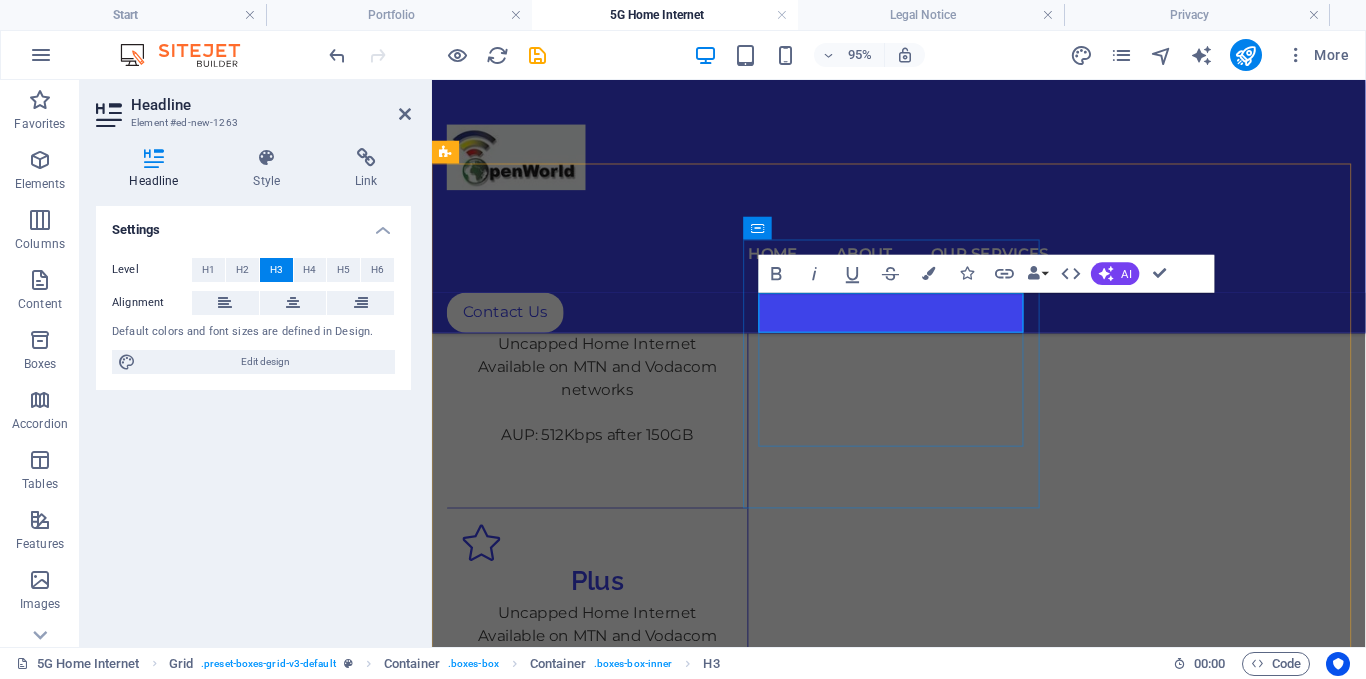 click on "Plus" at bounding box center [606, 608] 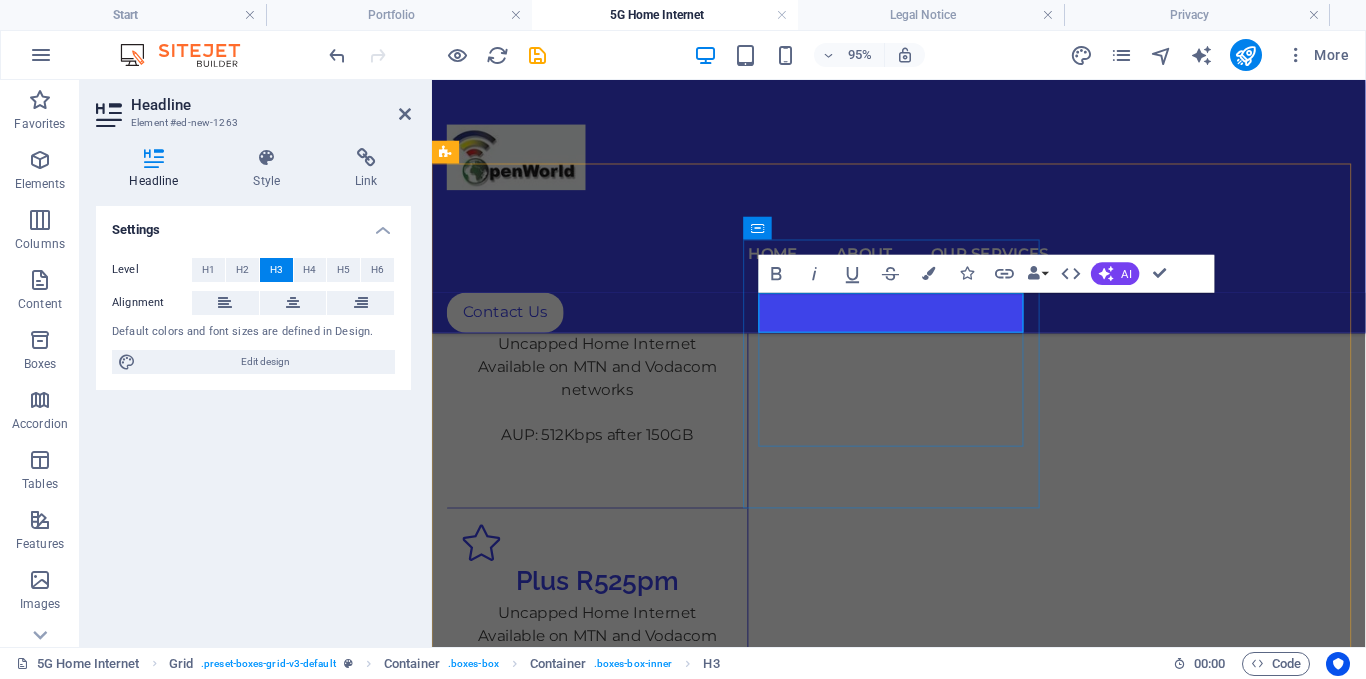 scroll, scrollTop: 0, scrollLeft: 15, axis: horizontal 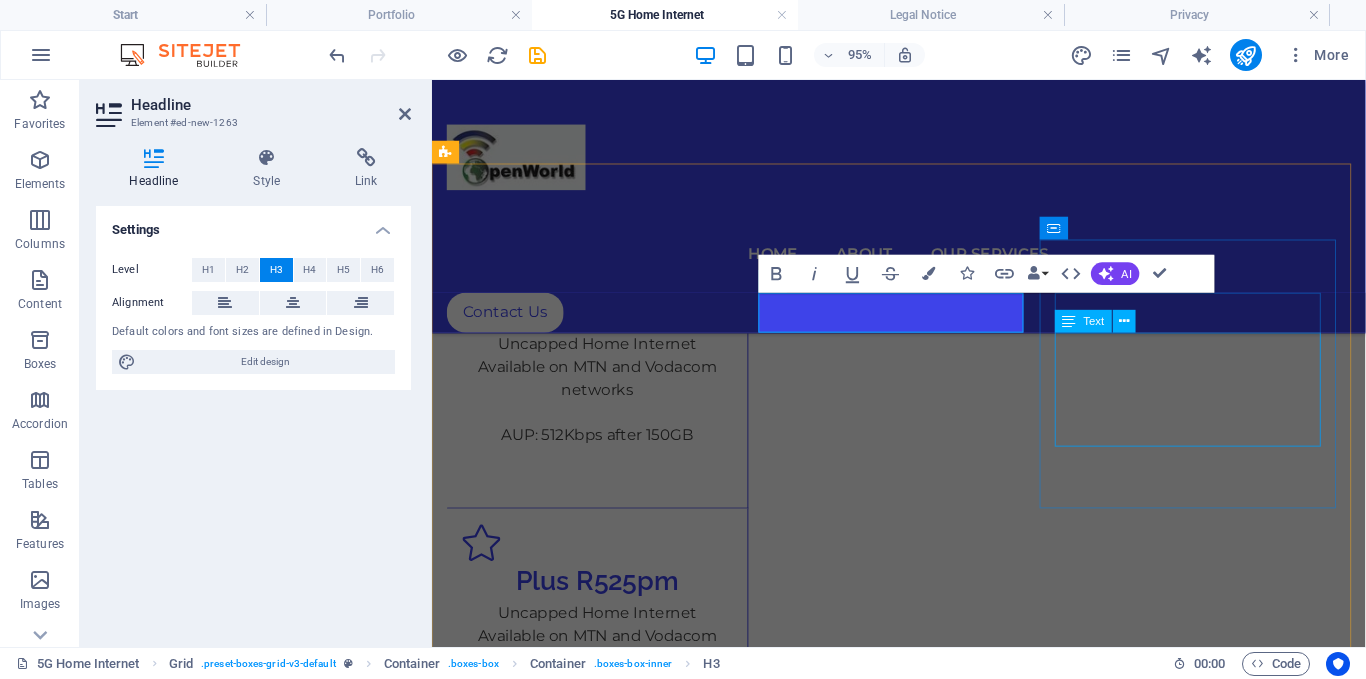 click on "Uncapped Home Internet Available on MTN and Vodacom networks" at bounding box center [606, 924] 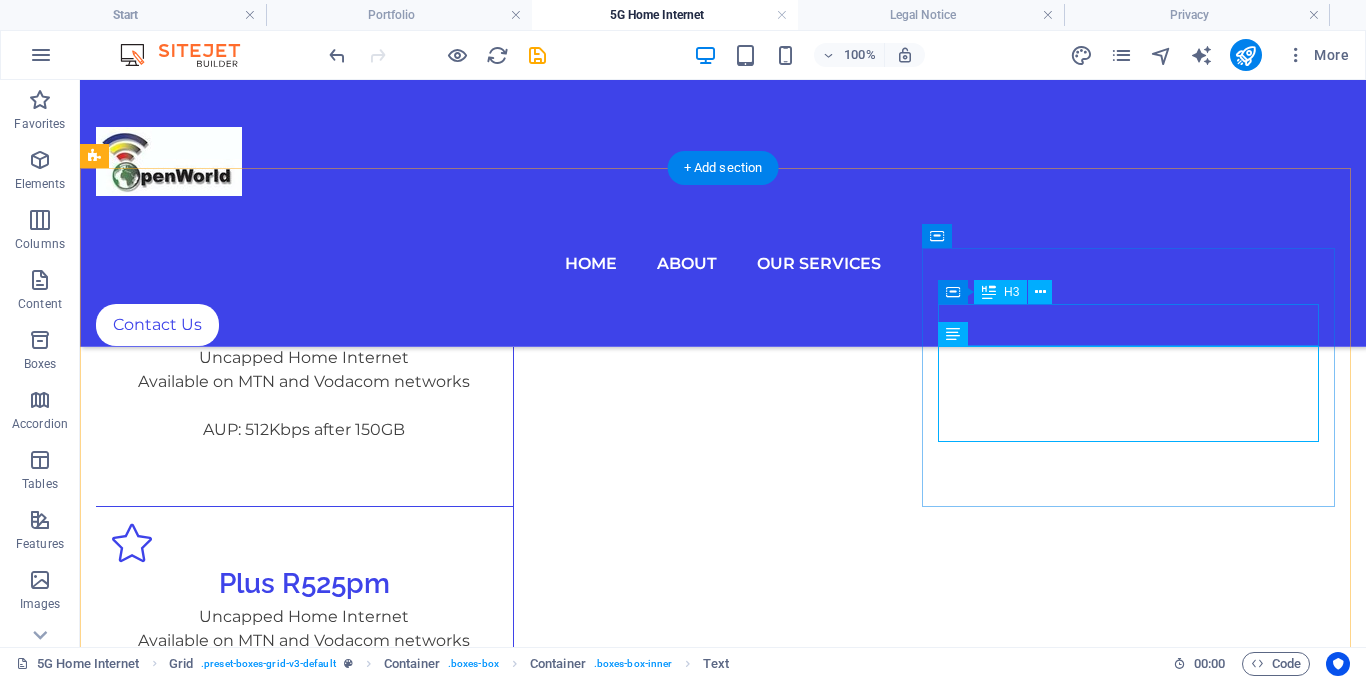 click on "Advanced" at bounding box center (305, 795) 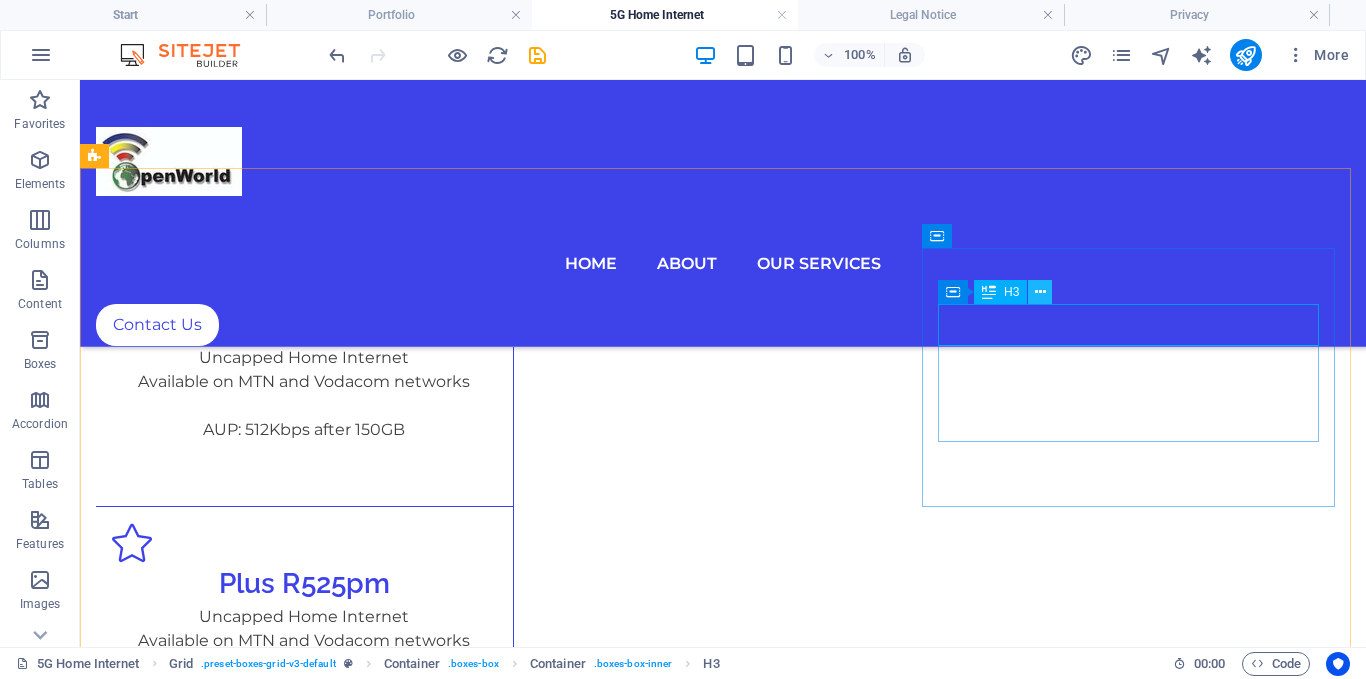 click at bounding box center [1040, 292] 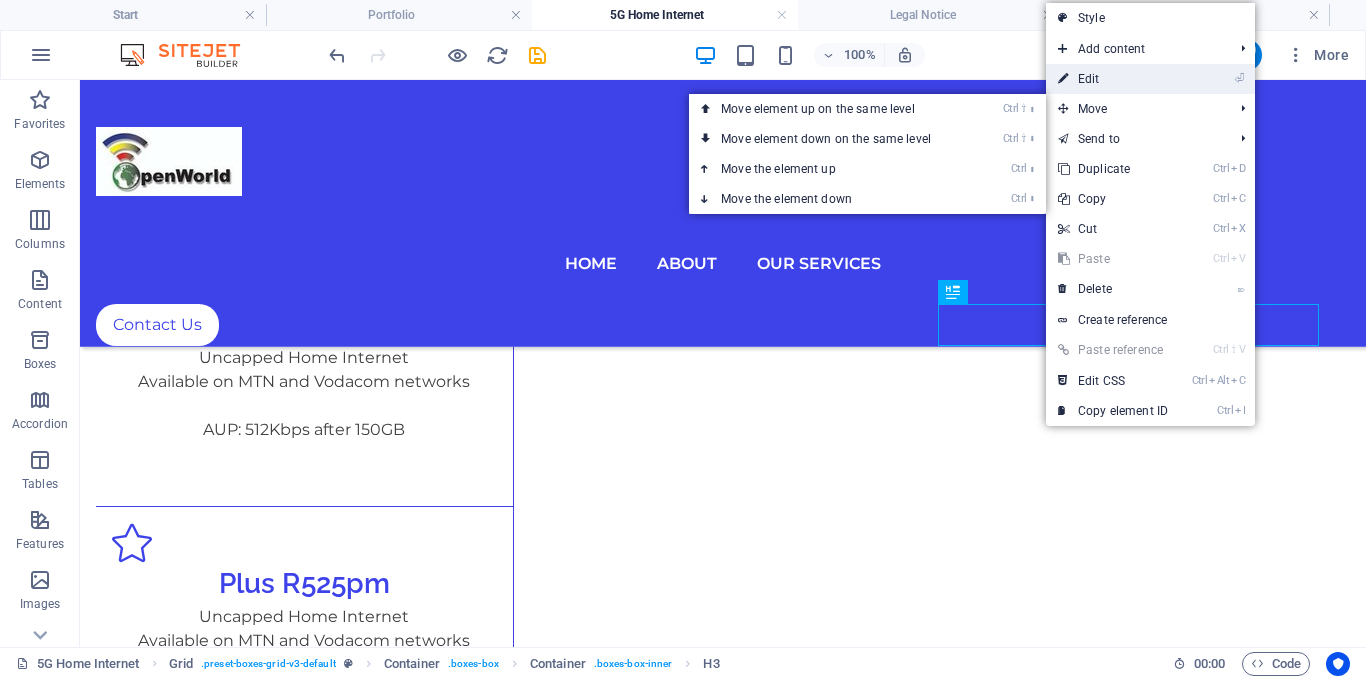click on "⏎  Edit" at bounding box center [1113, 79] 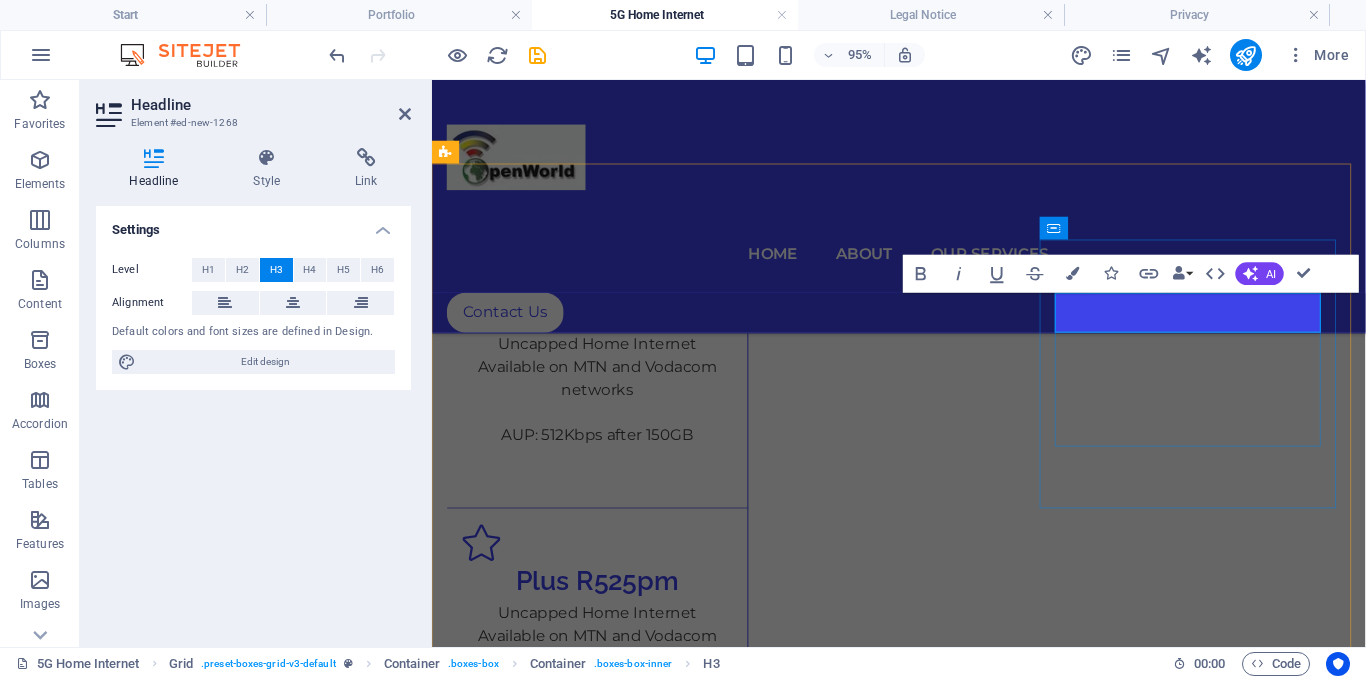 click on "Advanced" at bounding box center (606, 843) 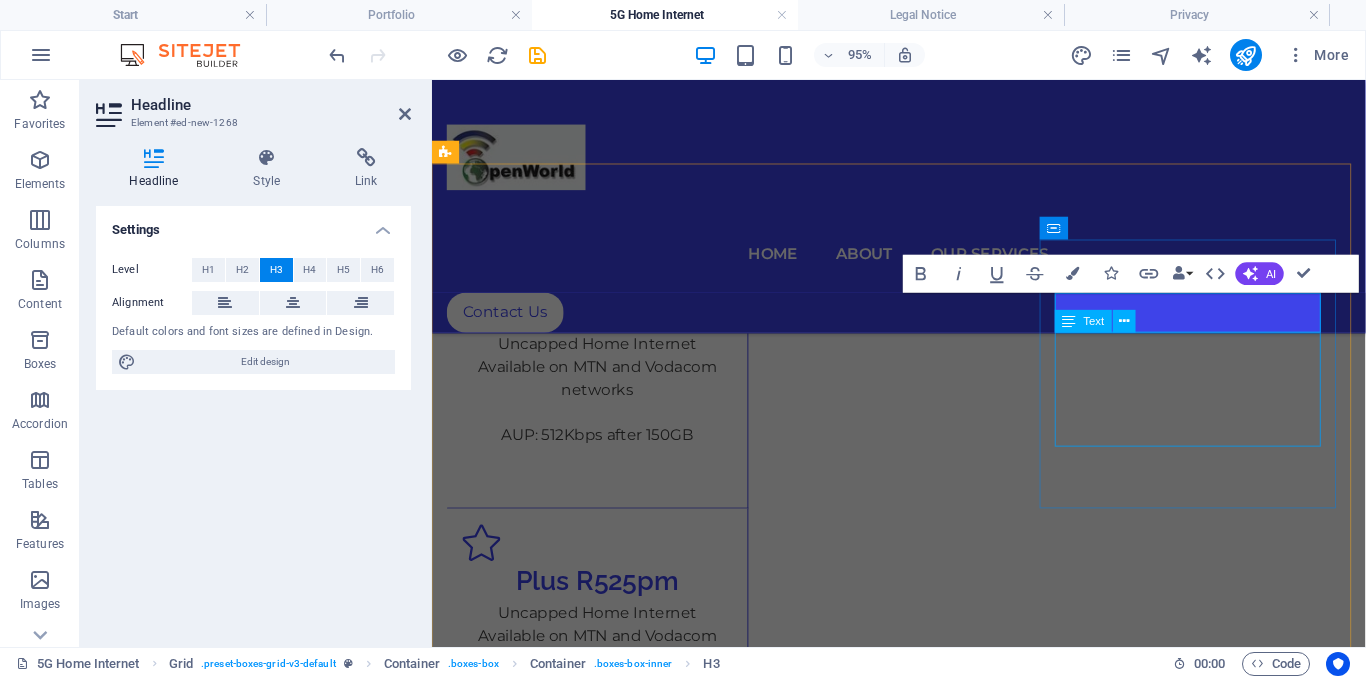 click on "Uncapped Home Internet Available on MTN and Vodacom networks" at bounding box center [606, 924] 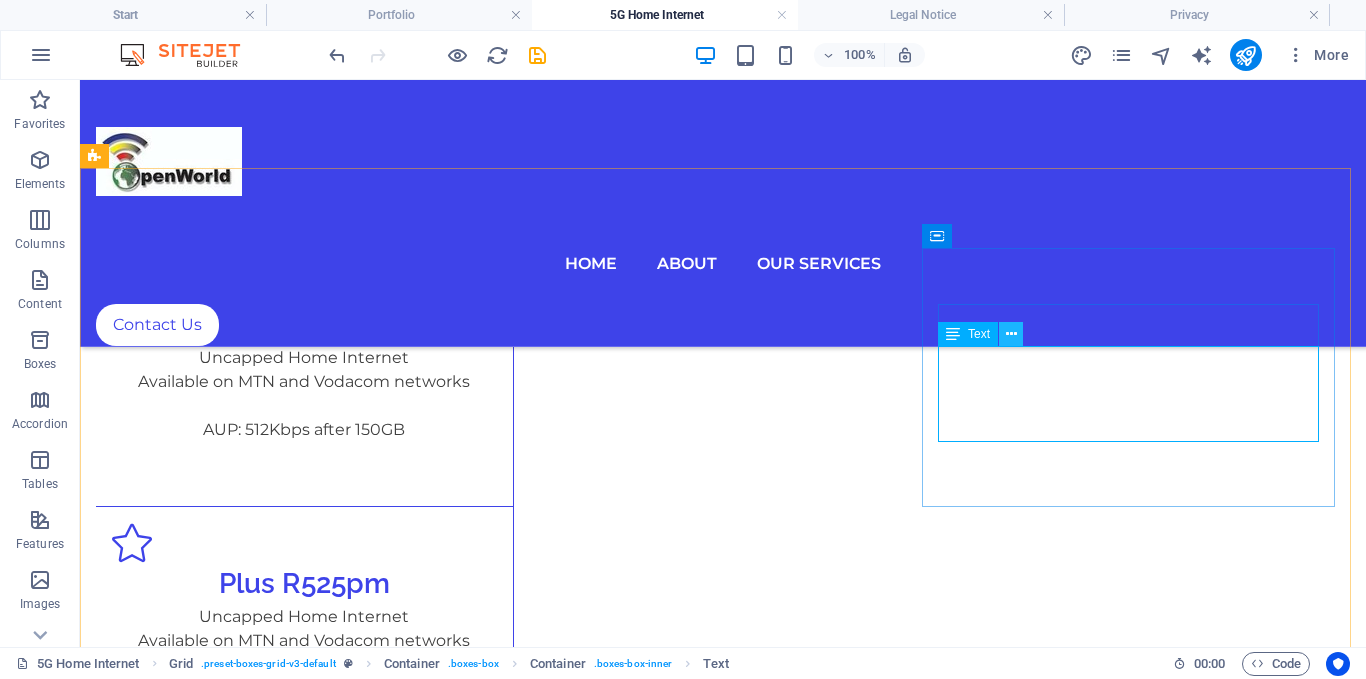 click at bounding box center [1011, 334] 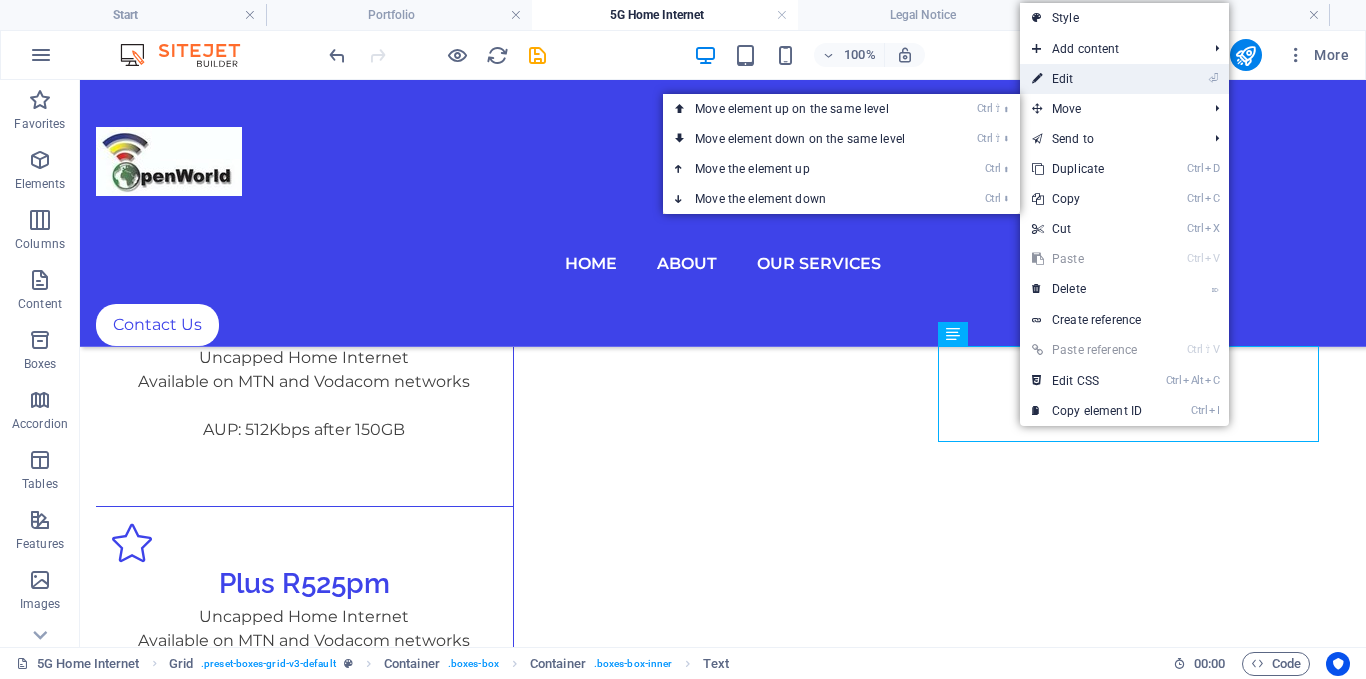 click on "⏎  Edit" at bounding box center [1087, 79] 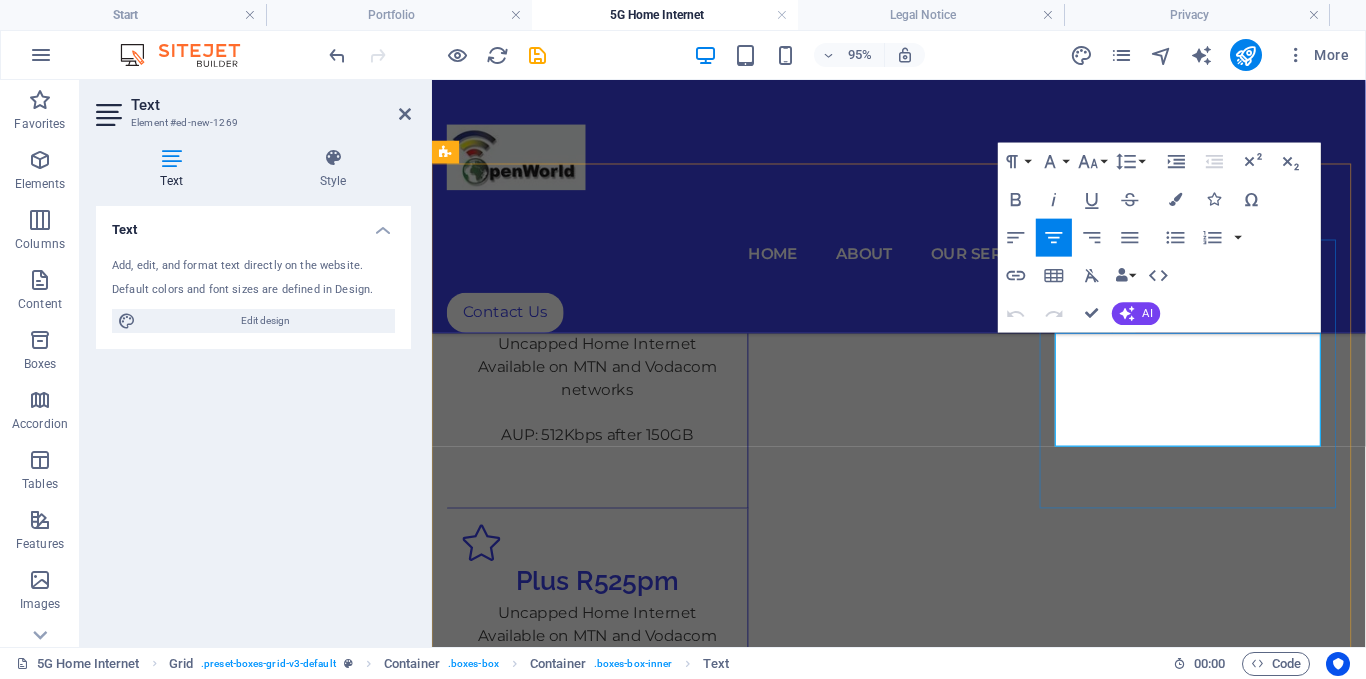 click on "Available on MTN and Vodacom networks" at bounding box center (606, 936) 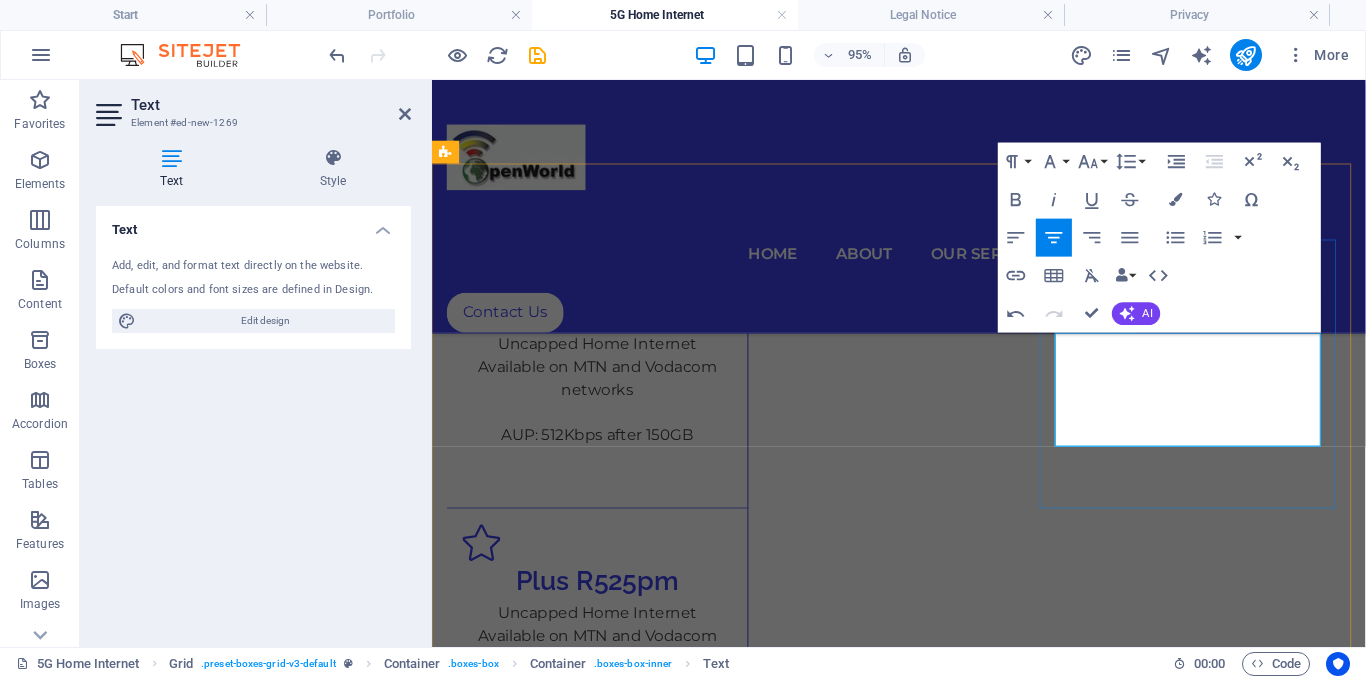 scroll, scrollTop: 0, scrollLeft: 11, axis: horizontal 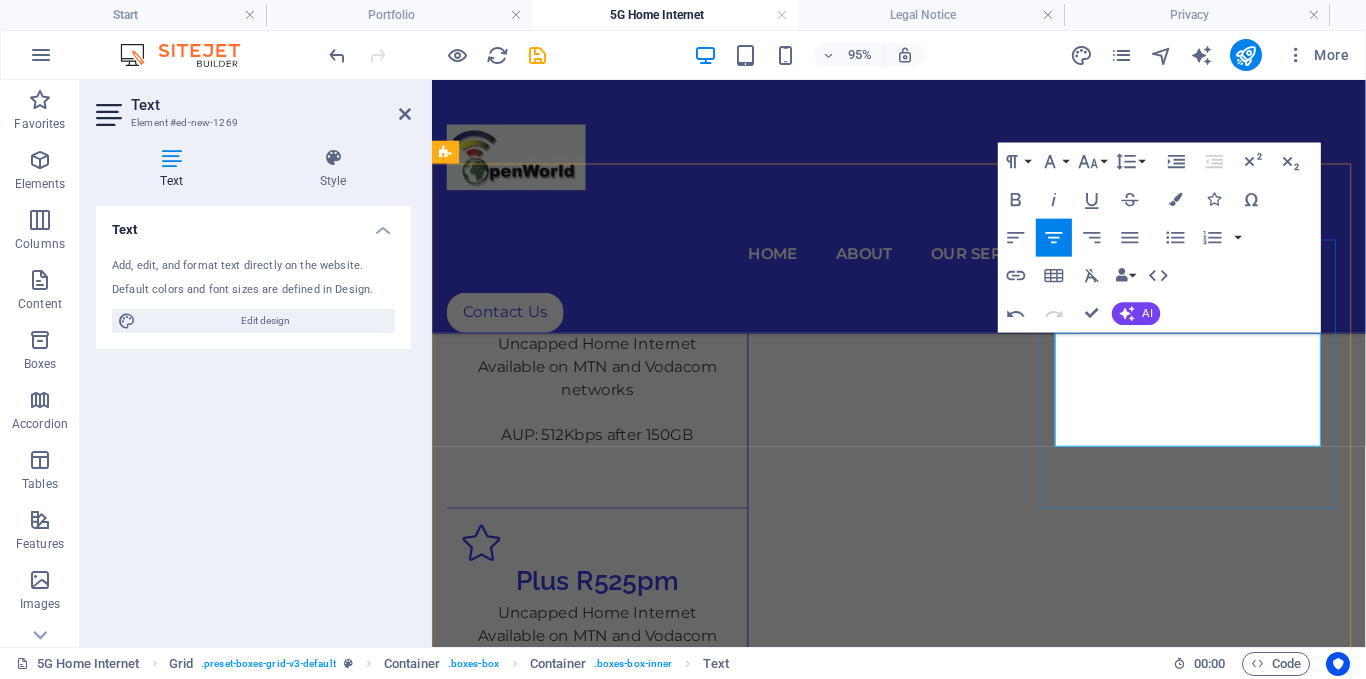 click on "Advanced R625pm Uncapped Home Internet Available on MTN and Vodacom networks AUP:  1Mbps after 450GB 1Mbps after 450GB" at bounding box center (606, 883) 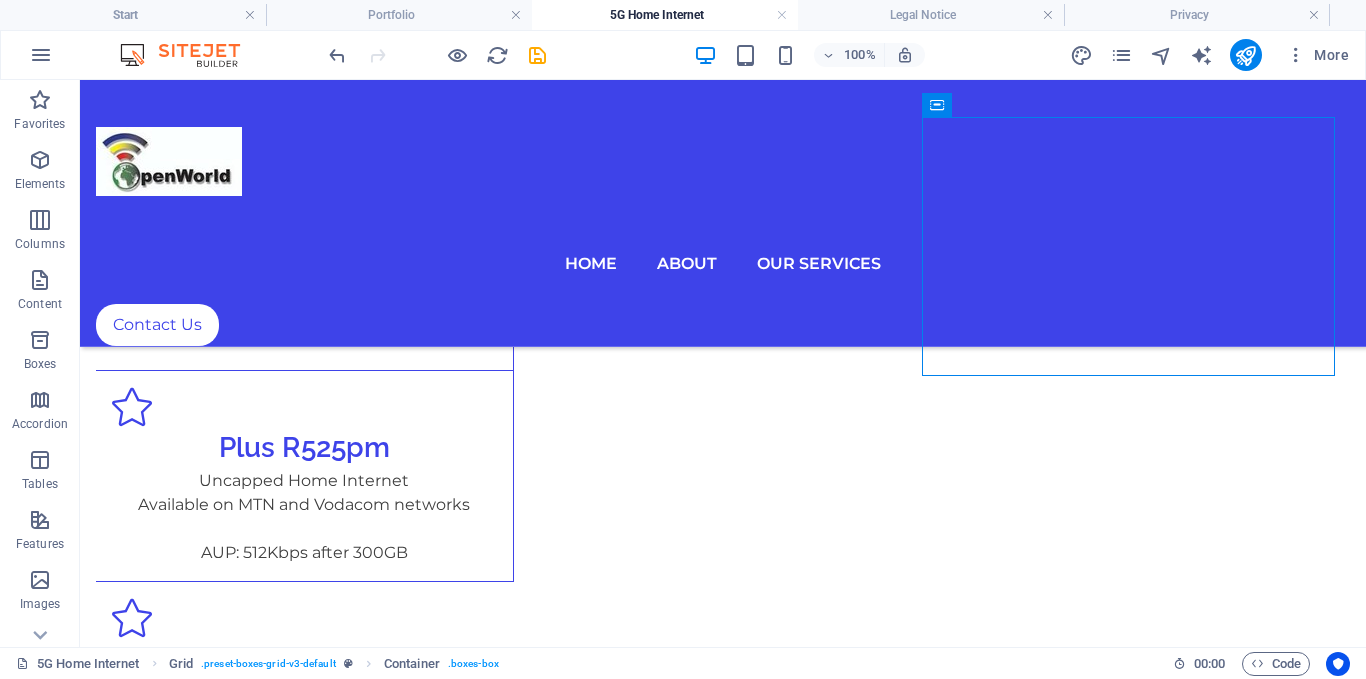 scroll, scrollTop: 327, scrollLeft: 0, axis: vertical 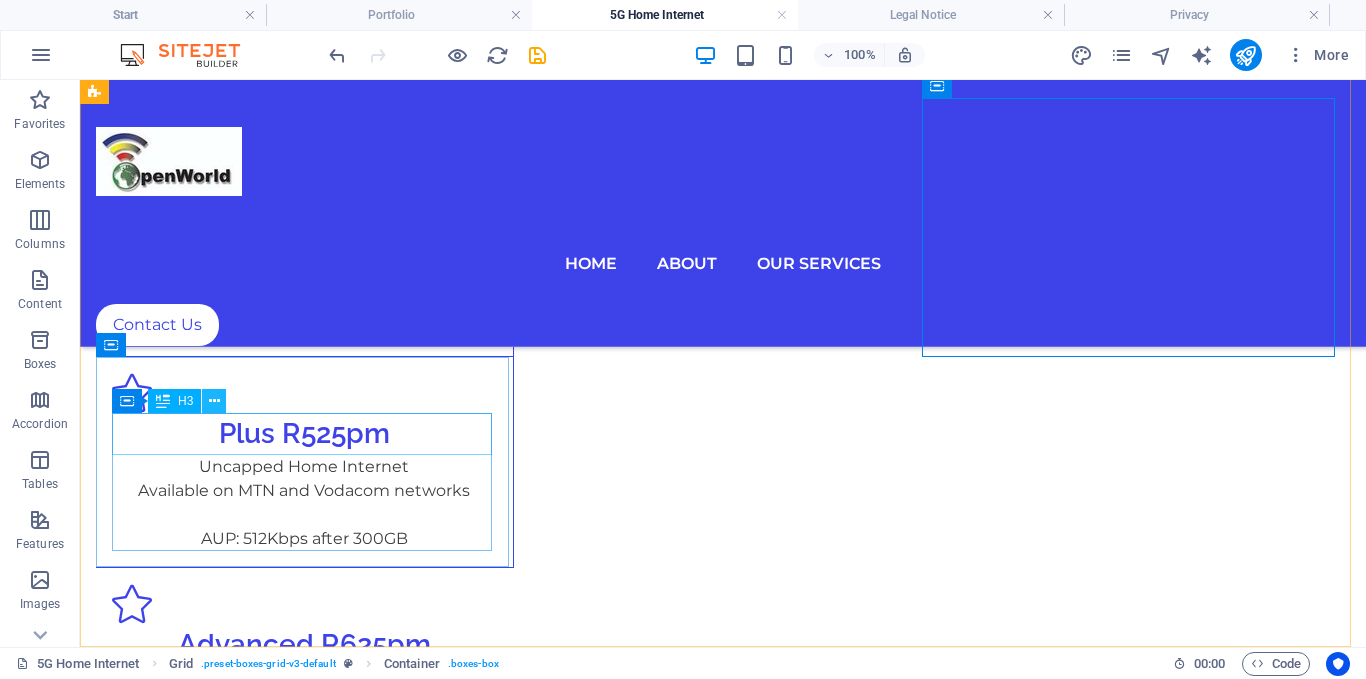 click at bounding box center [214, 401] 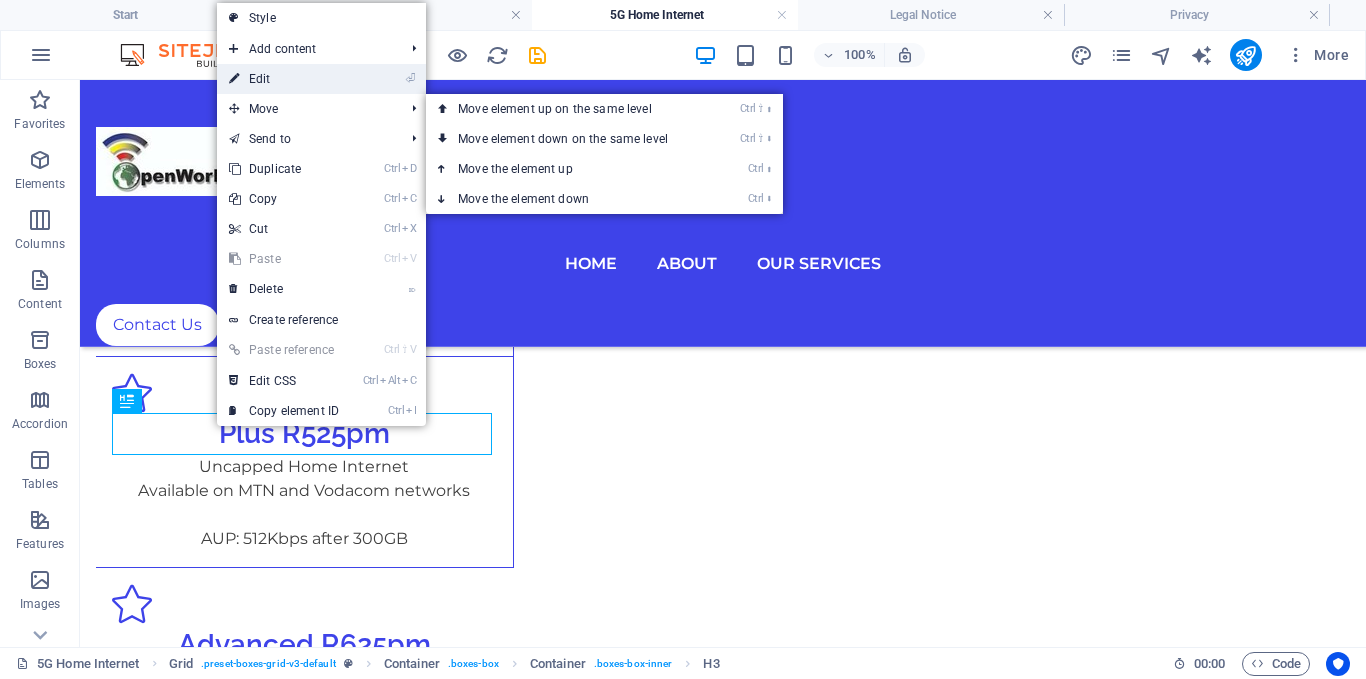 click on "⏎  Edit" at bounding box center [284, 79] 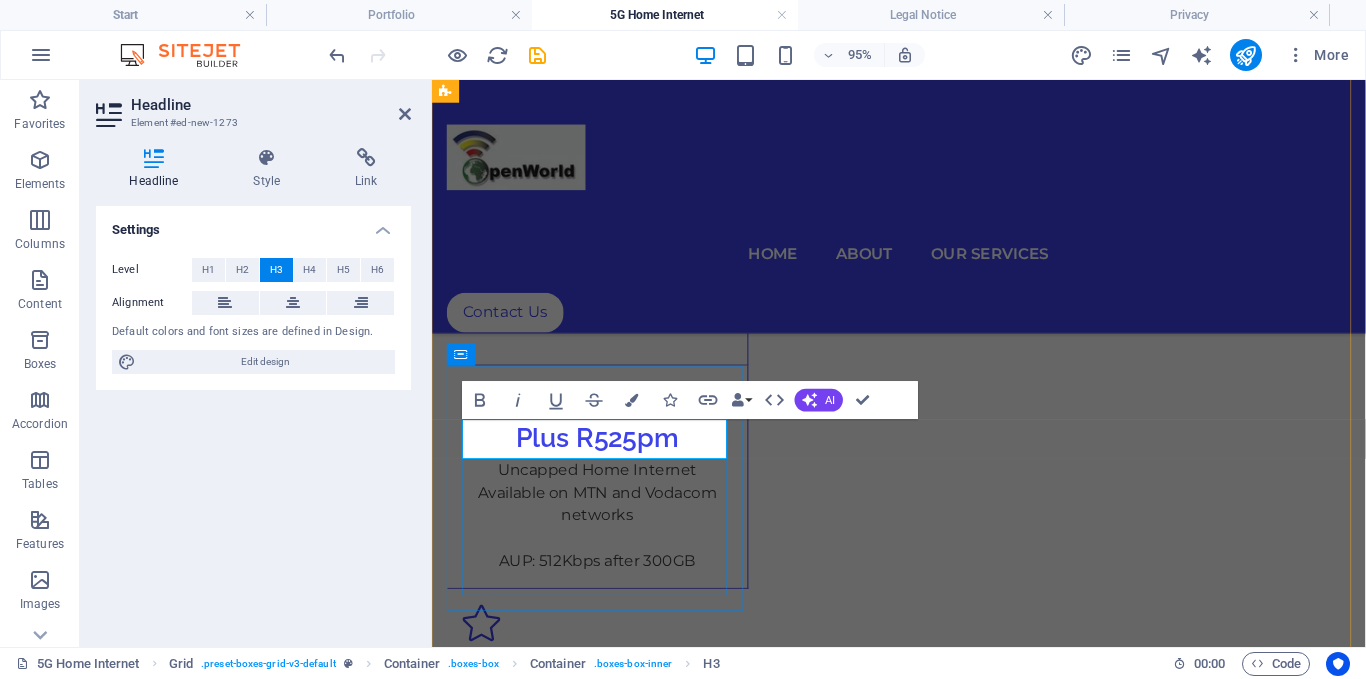 click on "Headline" at bounding box center [606, 928] 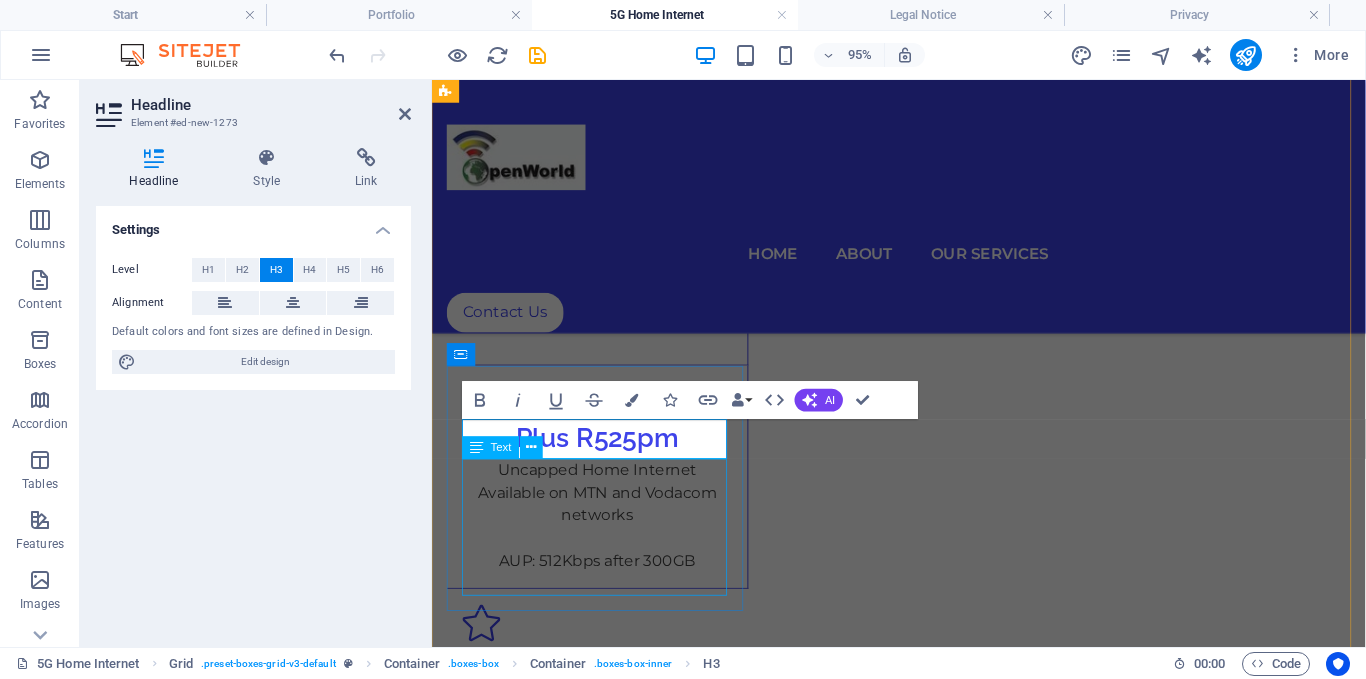 click on "Lorem ipsum dolor sit amet, consectetuer adipiscing elit. Aenean commodo ligula eget dolor. Lorem ipsum dolor sit amet, consectetuer adipiscing elit leget dolor." at bounding box center (606, 1021) 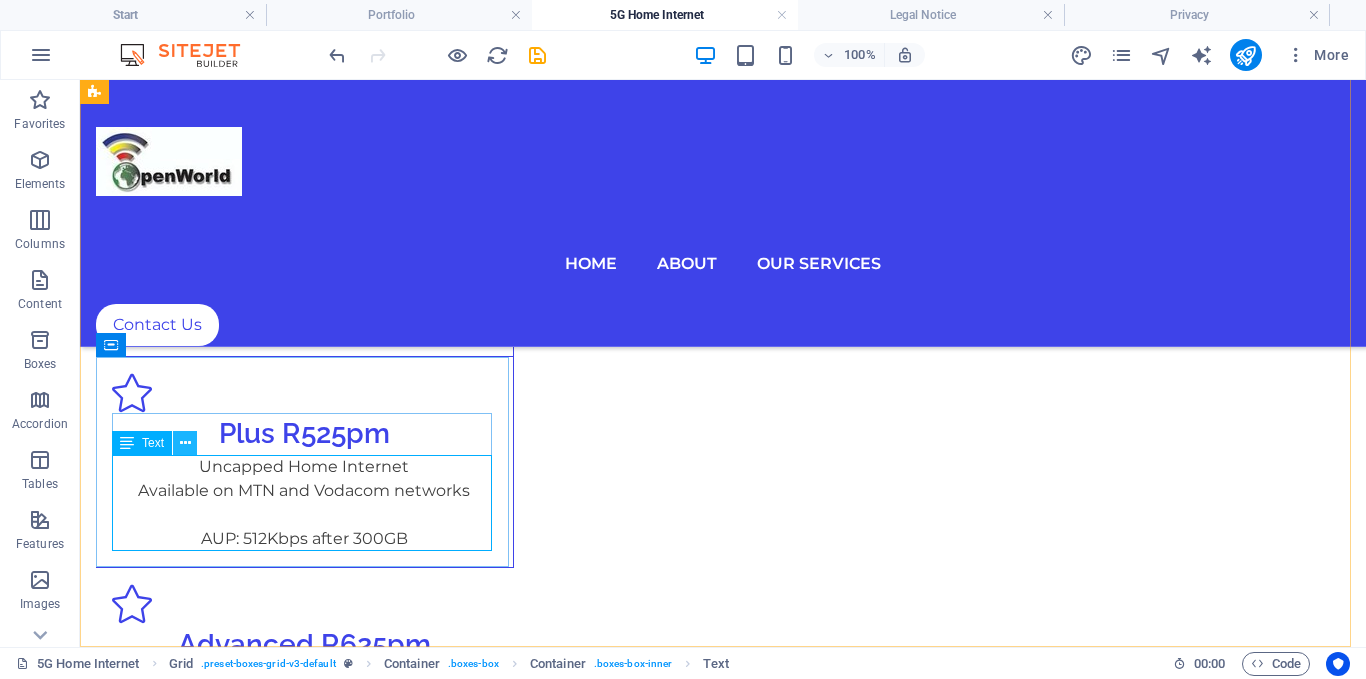 click at bounding box center [185, 443] 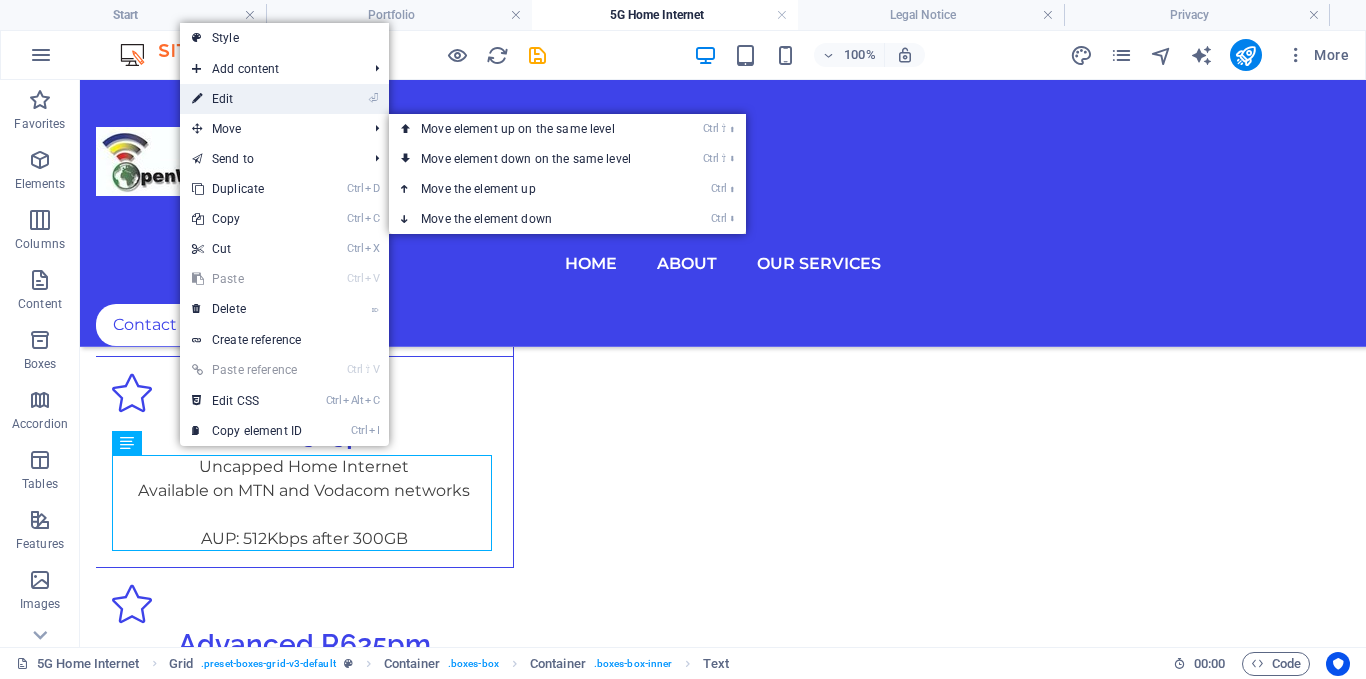 click on "⏎  Edit" at bounding box center [247, 99] 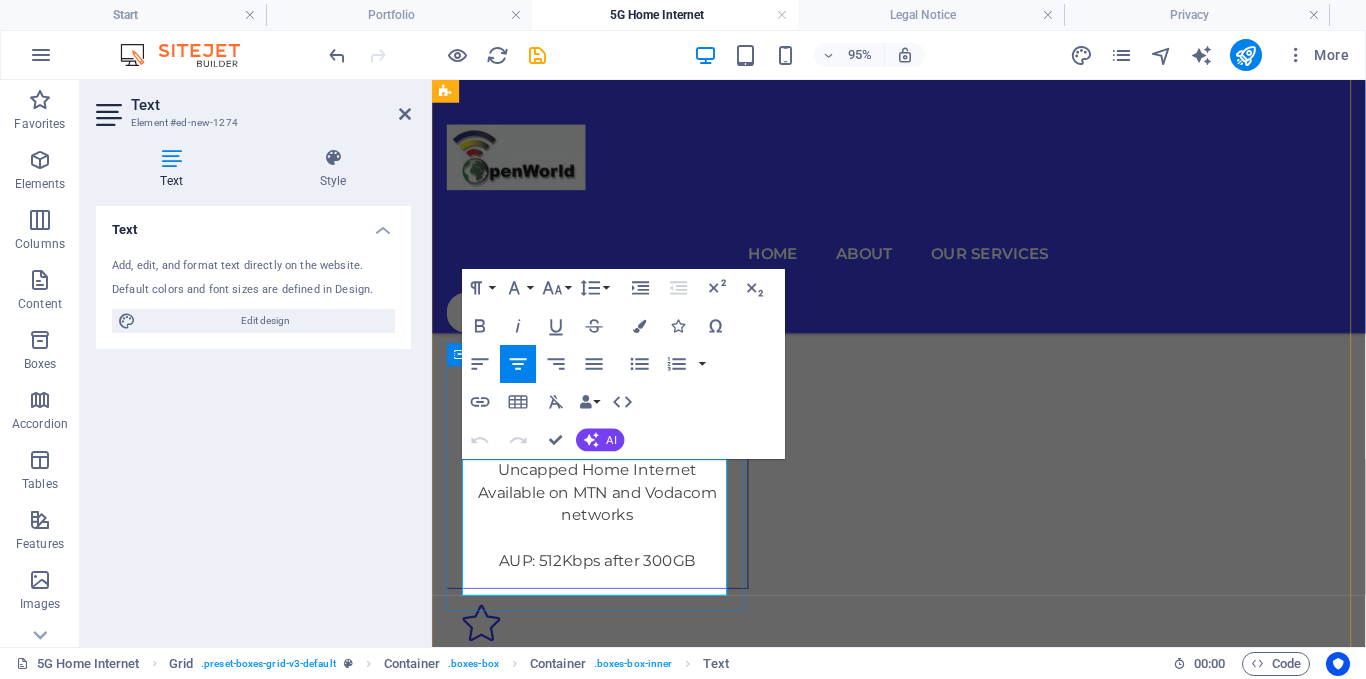 drag, startPoint x: 638, startPoint y: 613, endPoint x: 489, endPoint y: 495, distance: 190.06578 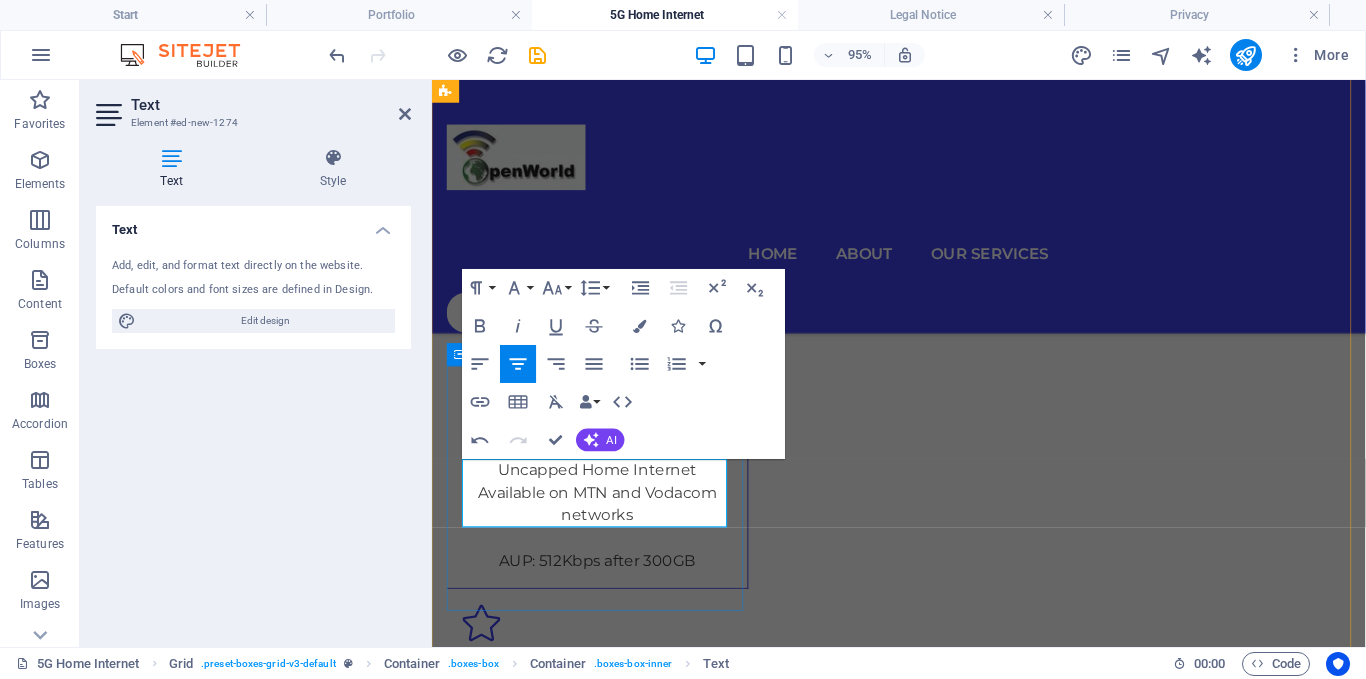 scroll, scrollTop: 566, scrollLeft: 6, axis: both 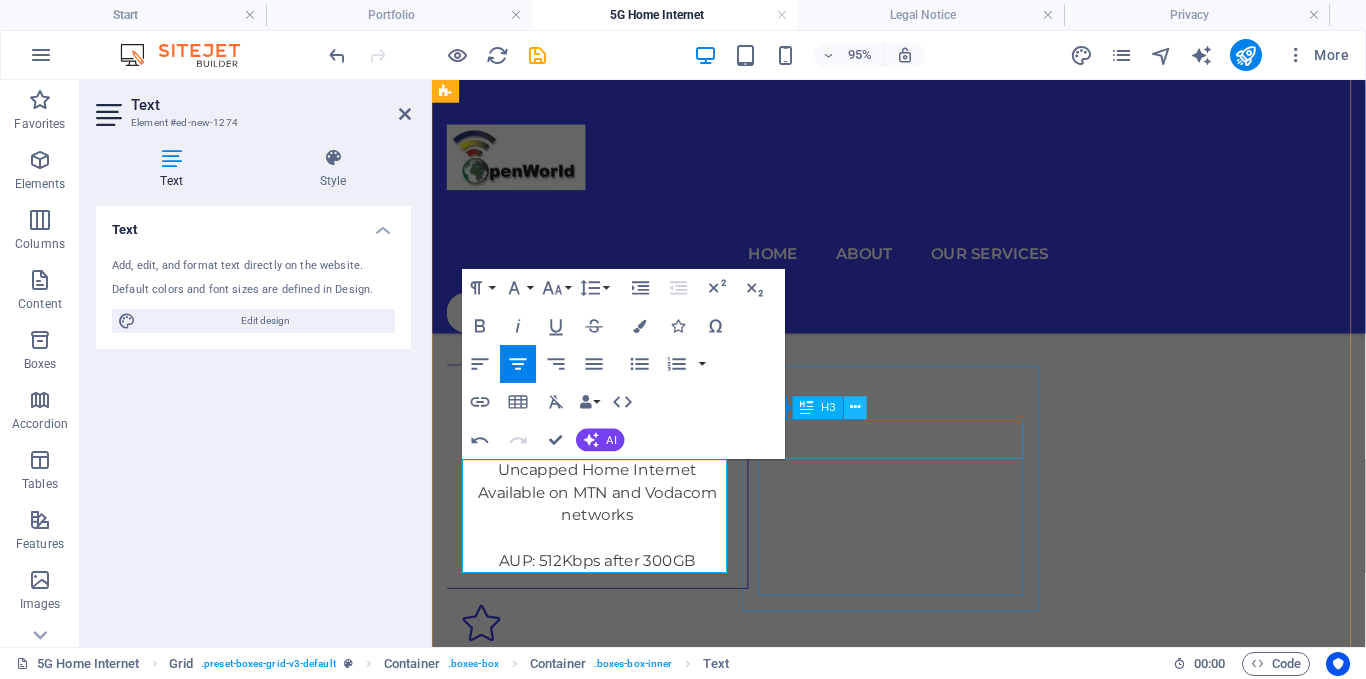 click at bounding box center (856, 408) 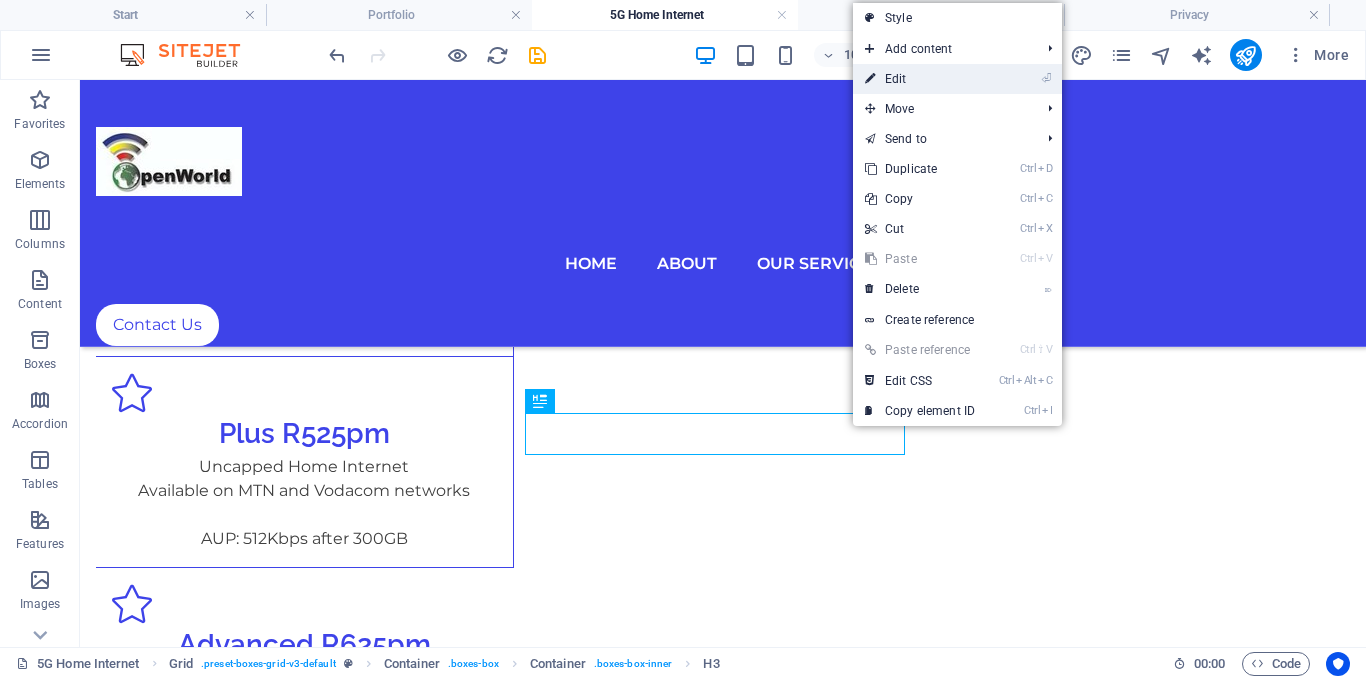 click on "⏎  Edit" at bounding box center [920, 79] 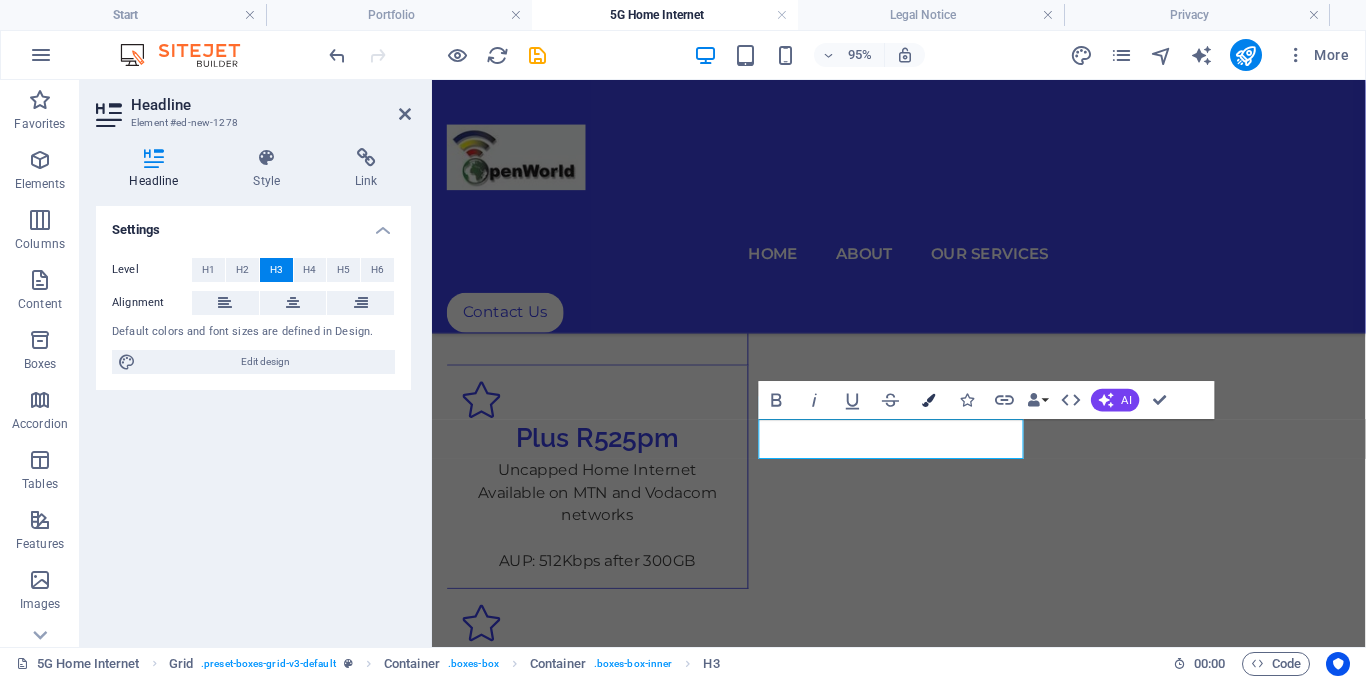 scroll, scrollTop: 0, scrollLeft: 8, axis: horizontal 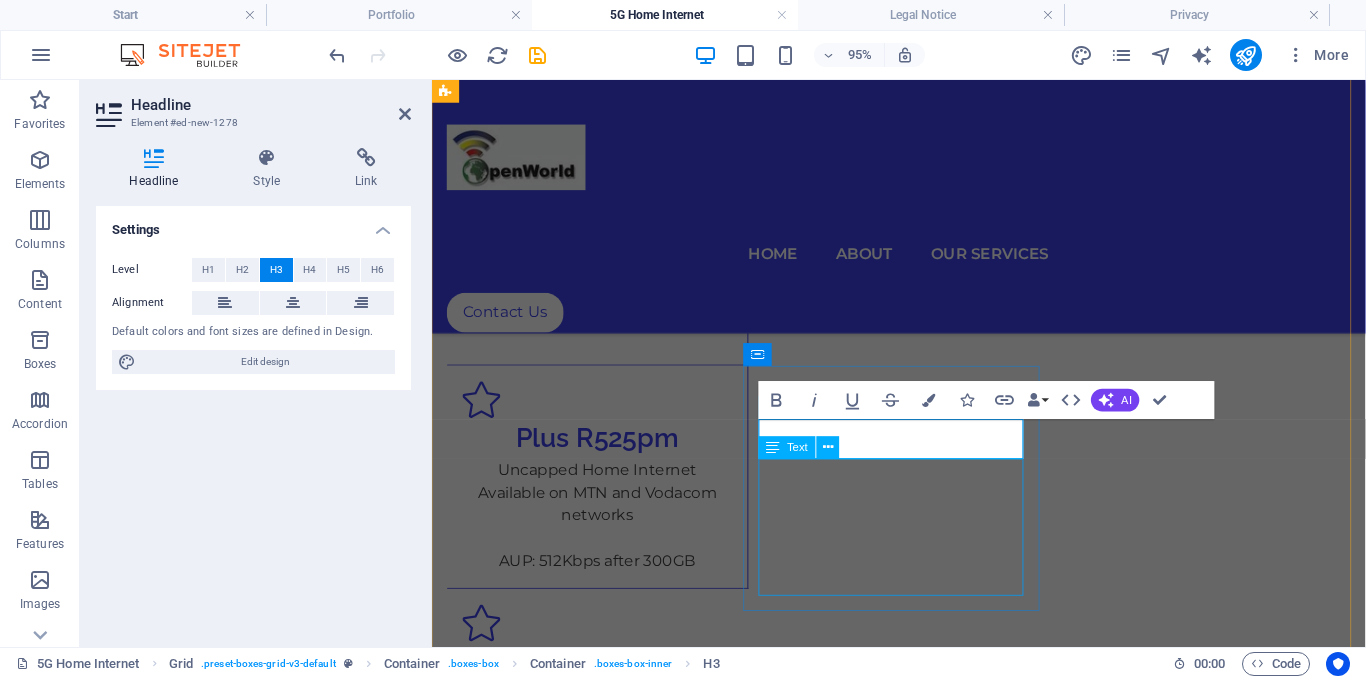 click on "Lorem ipsum dolor sit amet, consectetuer adipiscing elit. Aenean commodo ligula eget dolor. Lorem ipsum dolor sit amet, consectetuer adipiscing elit leget dolor." at bounding box center (606, 1255) 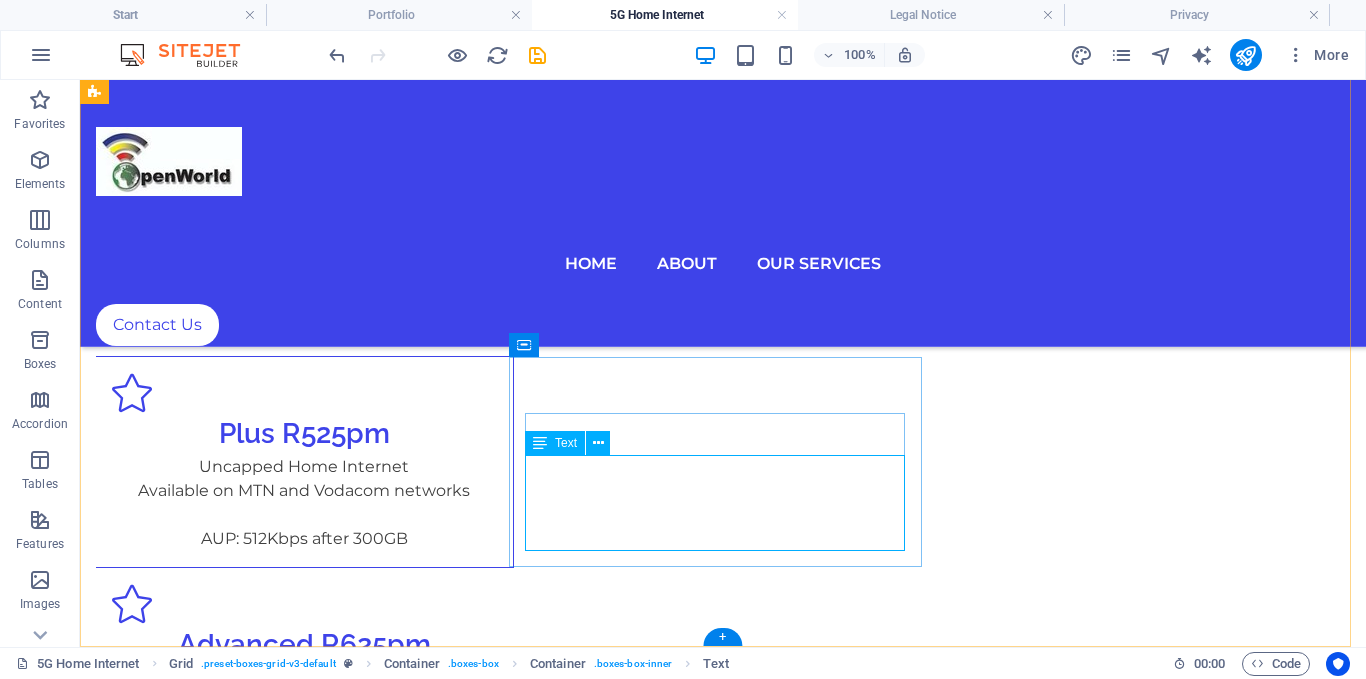 click on "Lorem ipsum dolor sit amet, consectetuer adipiscing elit. Aenean commodo ligula eget dolor. Lorem ipsum dolor sit amet, consectetuer adipiscing elit leget dolor." at bounding box center (304, 1135) 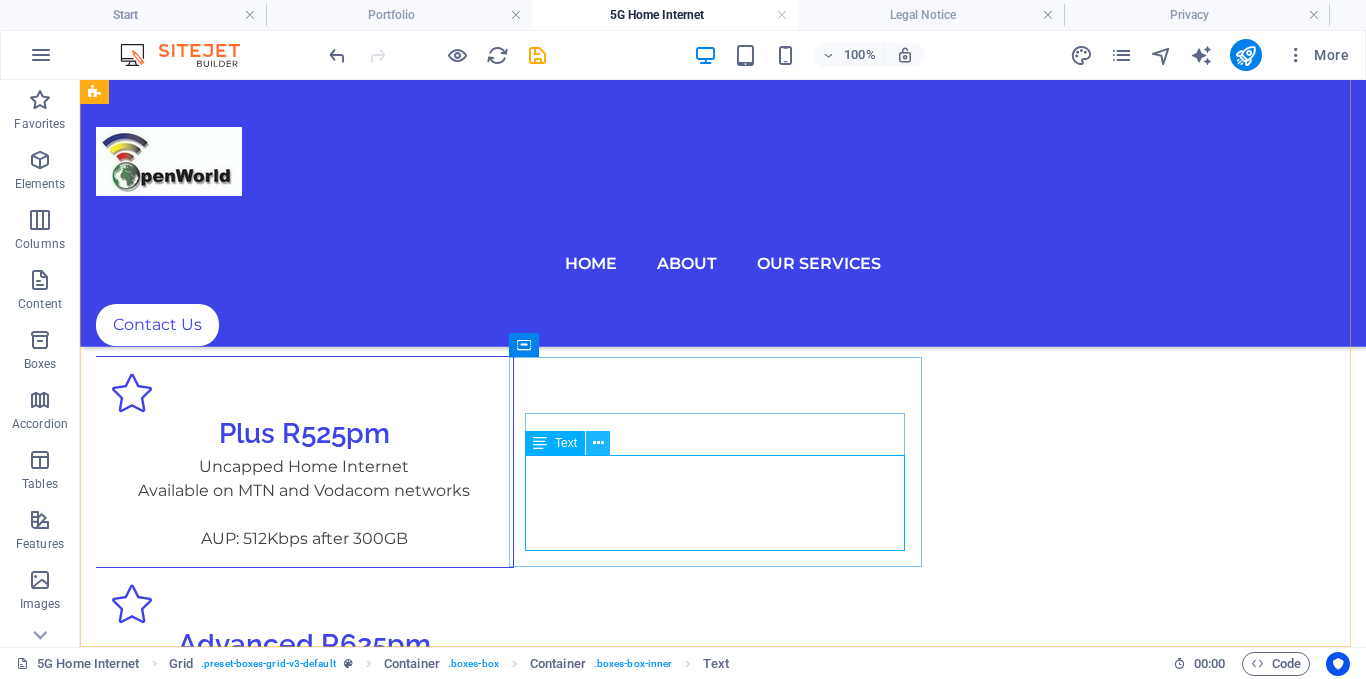 click at bounding box center [598, 443] 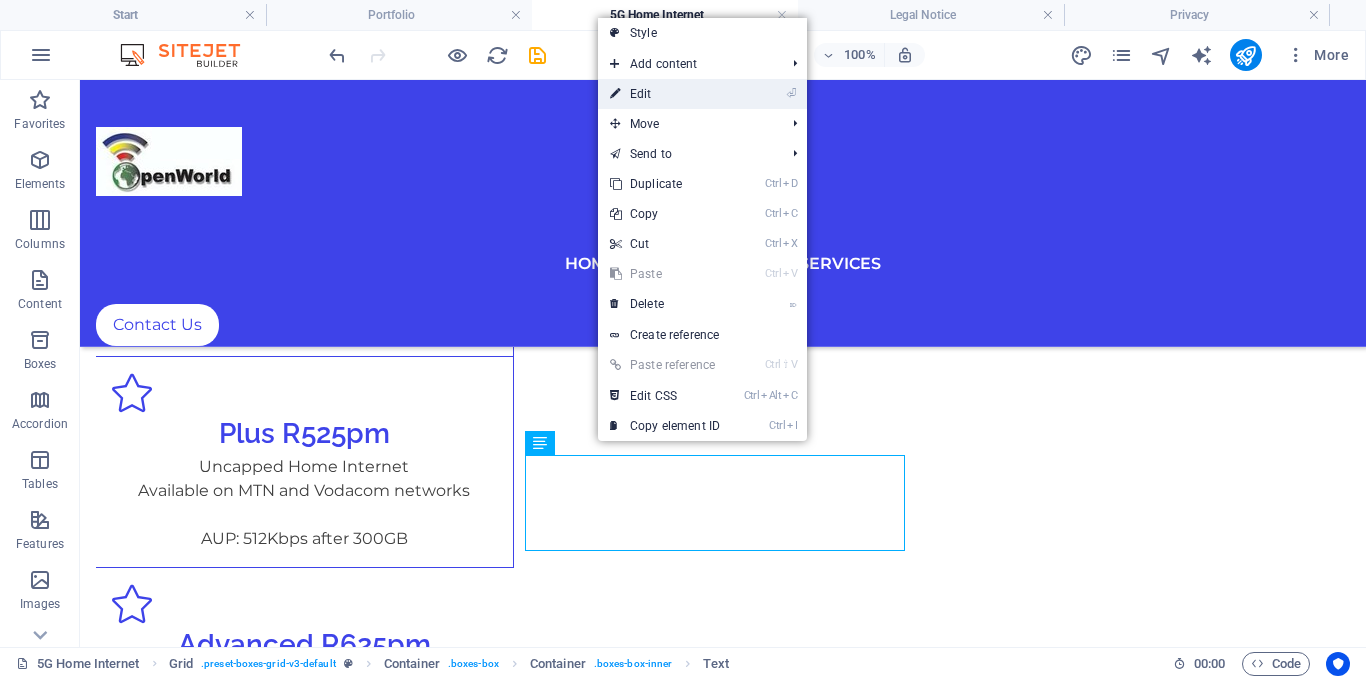 drag, startPoint x: 666, startPoint y: 99, endPoint x: 246, endPoint y: 21, distance: 427.18146 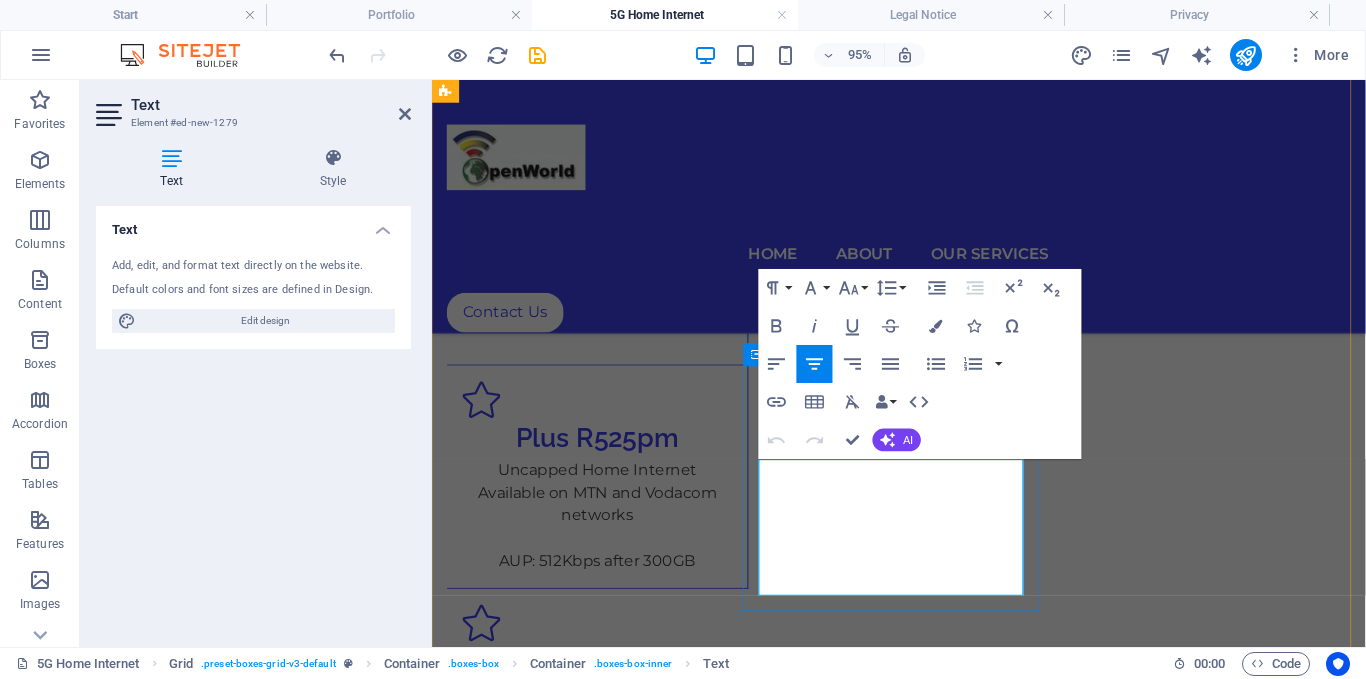 drag, startPoint x: 967, startPoint y: 613, endPoint x: 793, endPoint y: 497, distance: 209.12198 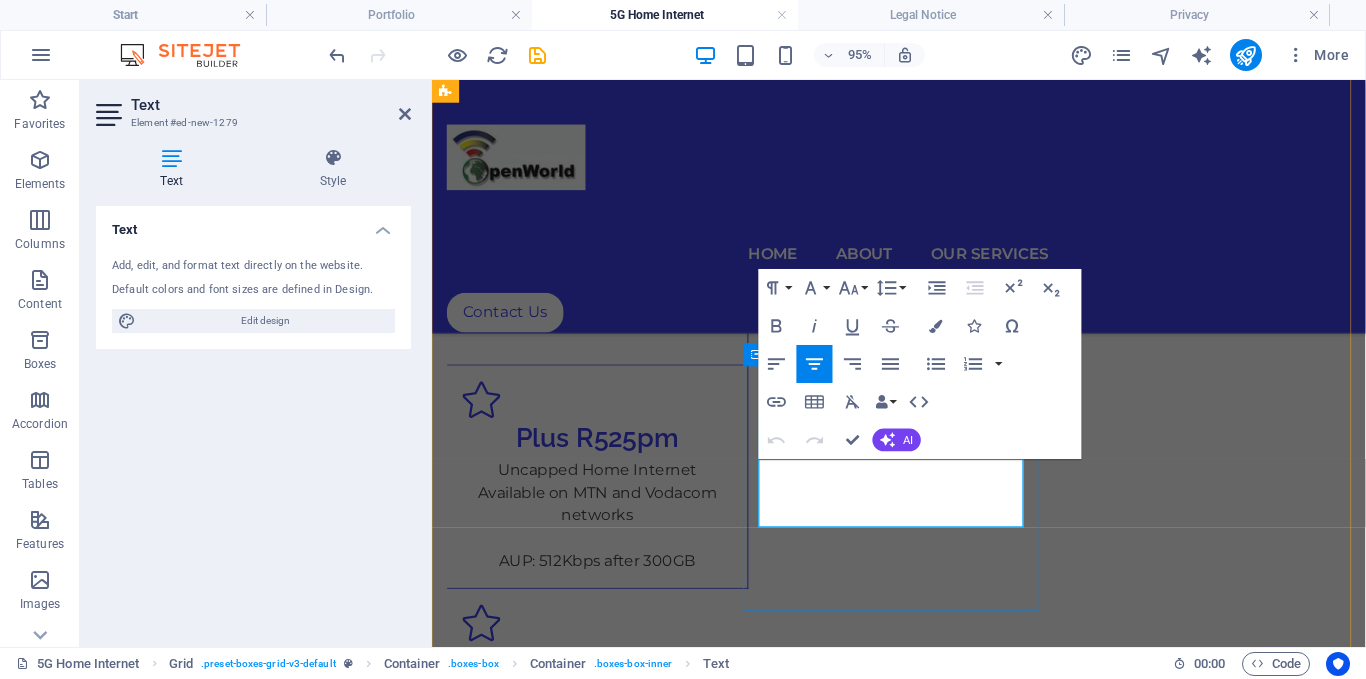 scroll, scrollTop: 566, scrollLeft: 6, axis: both 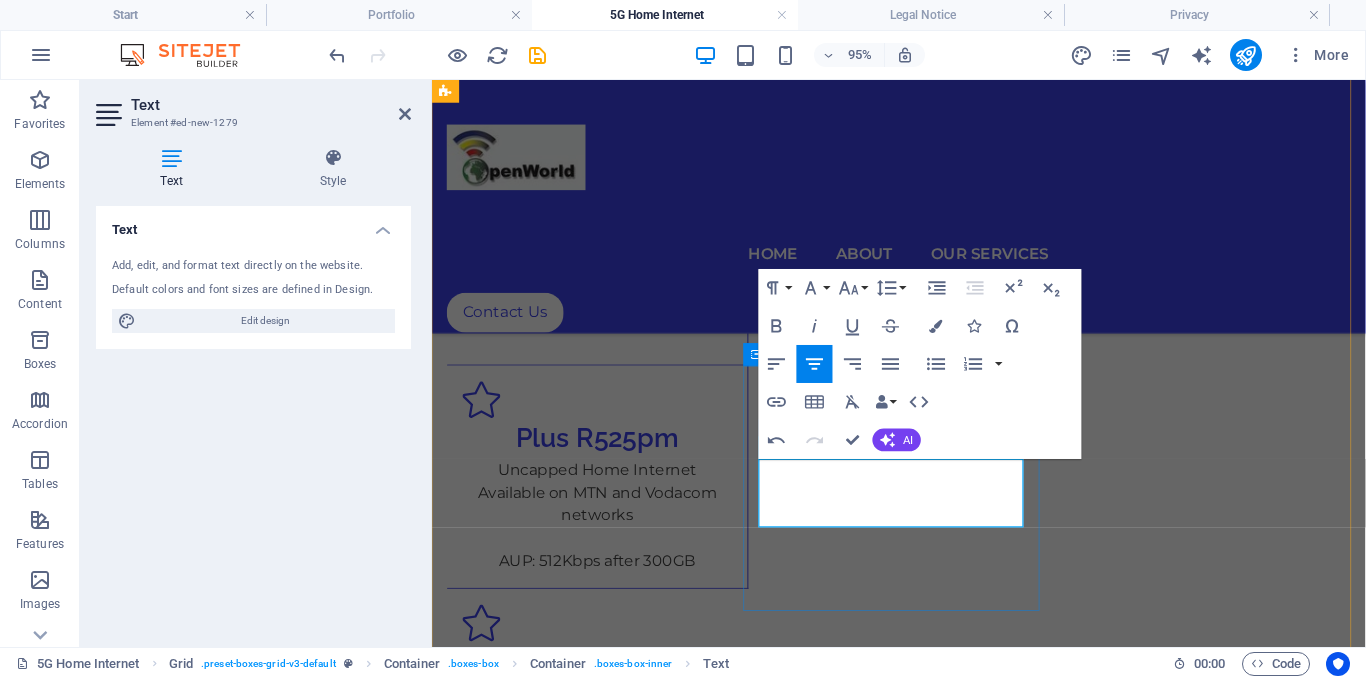 click on "Available on MTN and Vodacom networks" at bounding box center (606, 1231) 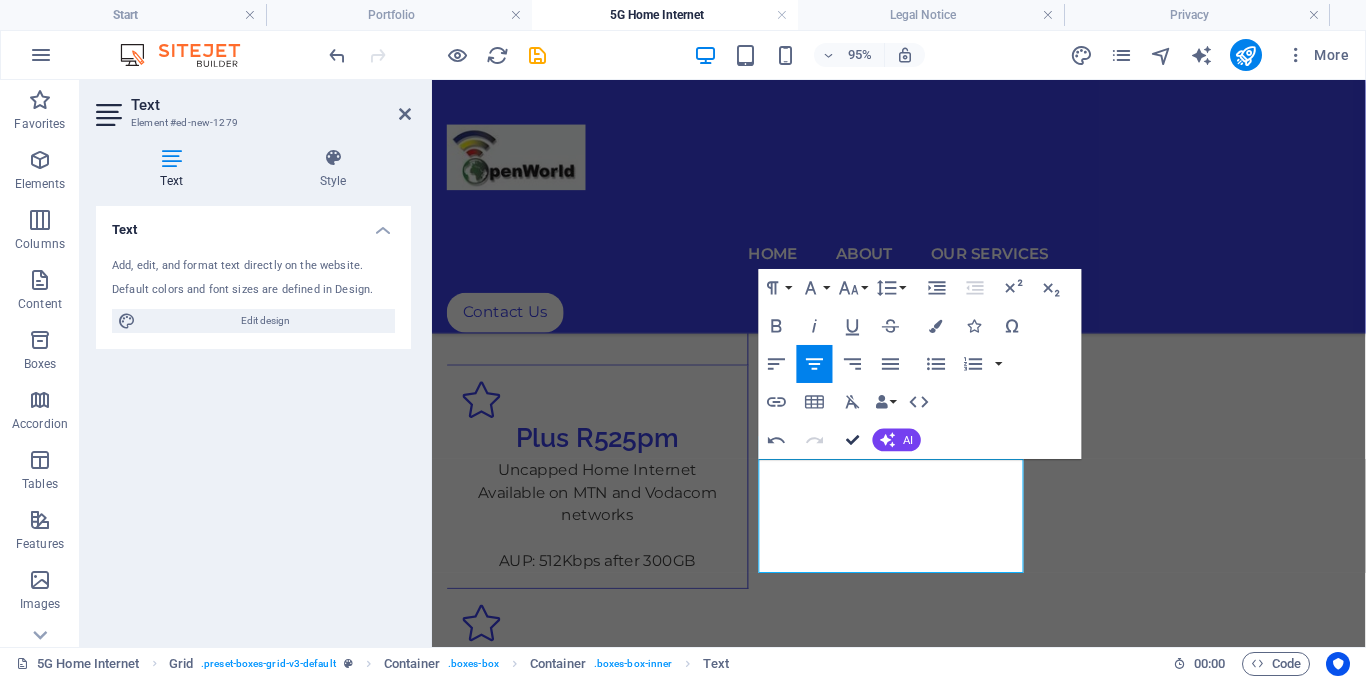scroll, scrollTop: 0, scrollLeft: 11, axis: horizontal 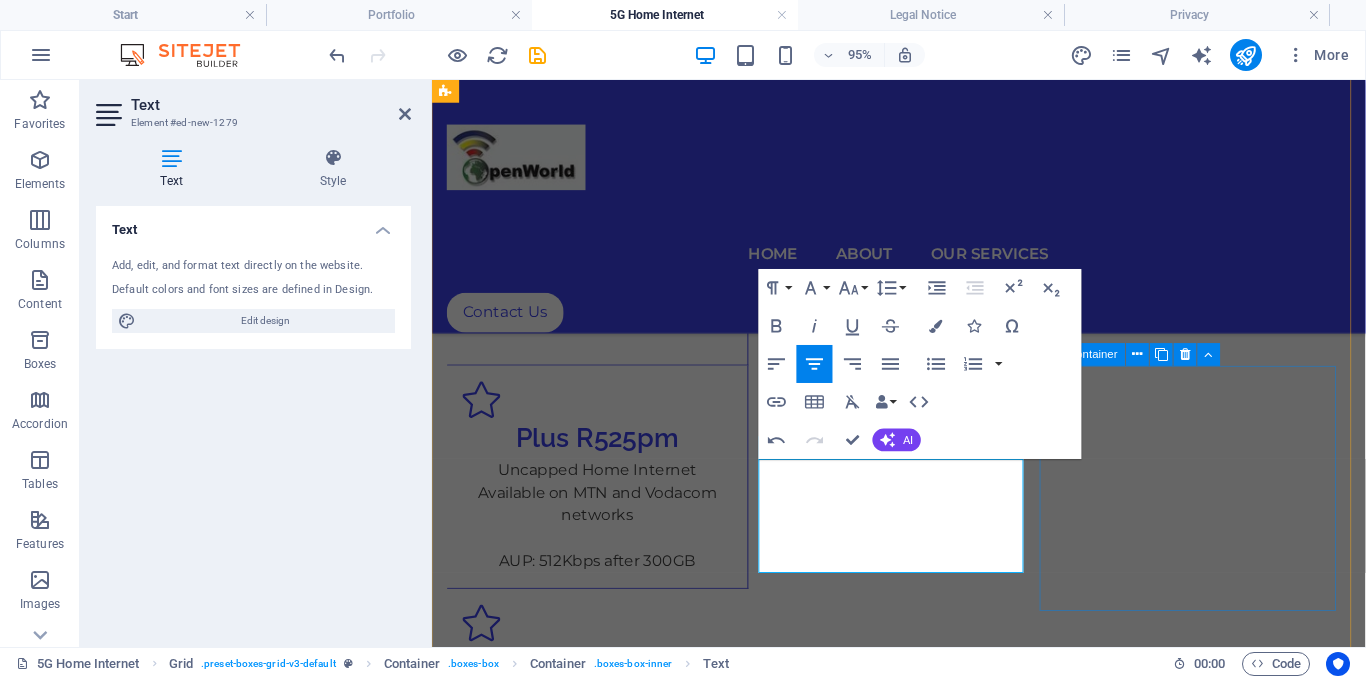 click on "Headline Lorem ipsum dolor sit amet, consectetuer adipiscing elit. Aenean commodo ligula eget dolor. Lorem ipsum dolor sit amet, consectetuer adipiscing elit leget dolor." at bounding box center [606, 1448] 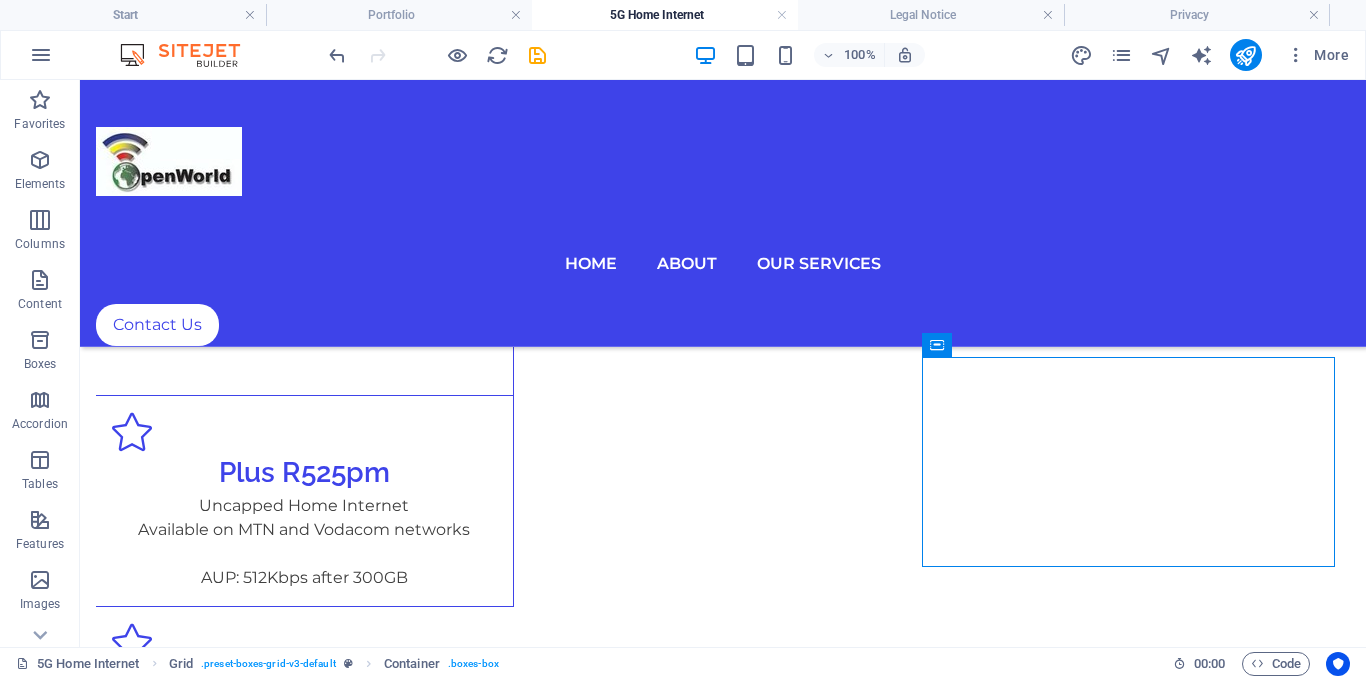scroll, scrollTop: 327, scrollLeft: 0, axis: vertical 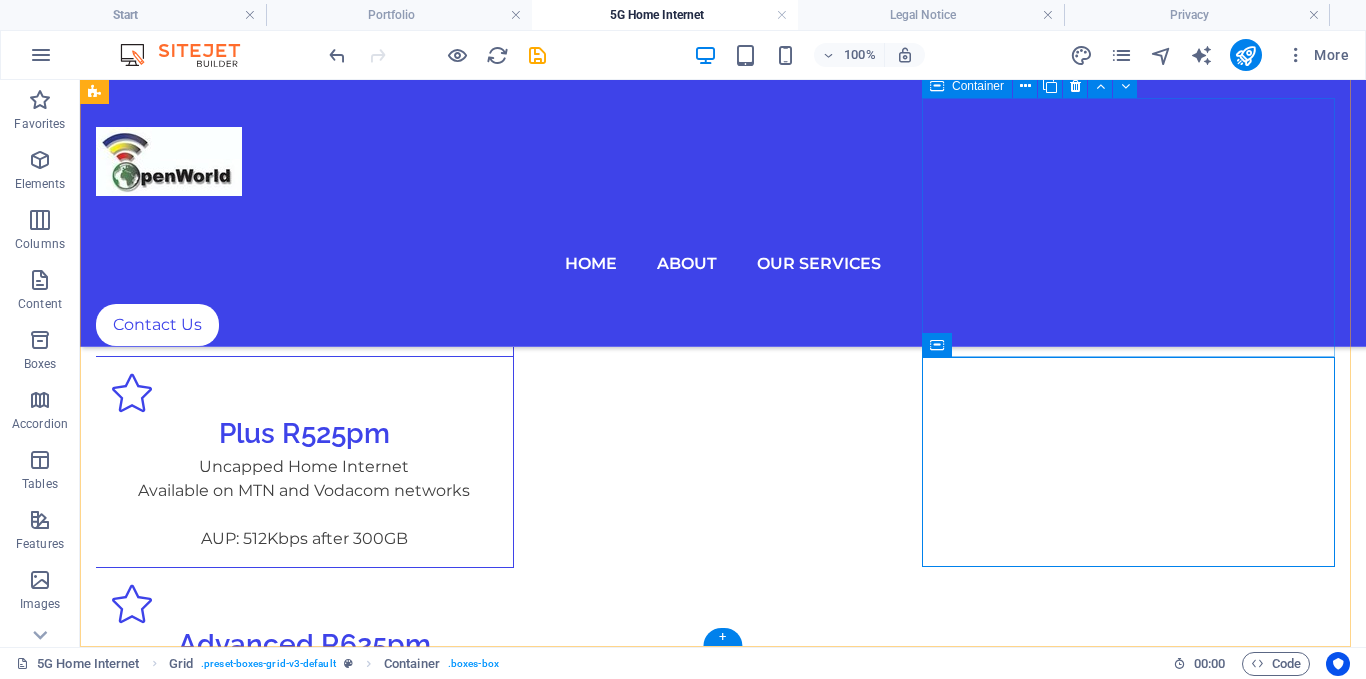 click on "Advanced R625pm Uncapped Home Internet Available on MTN and Vodacom networks AUP: 1Mbps after 450GB" at bounding box center [305, 673] 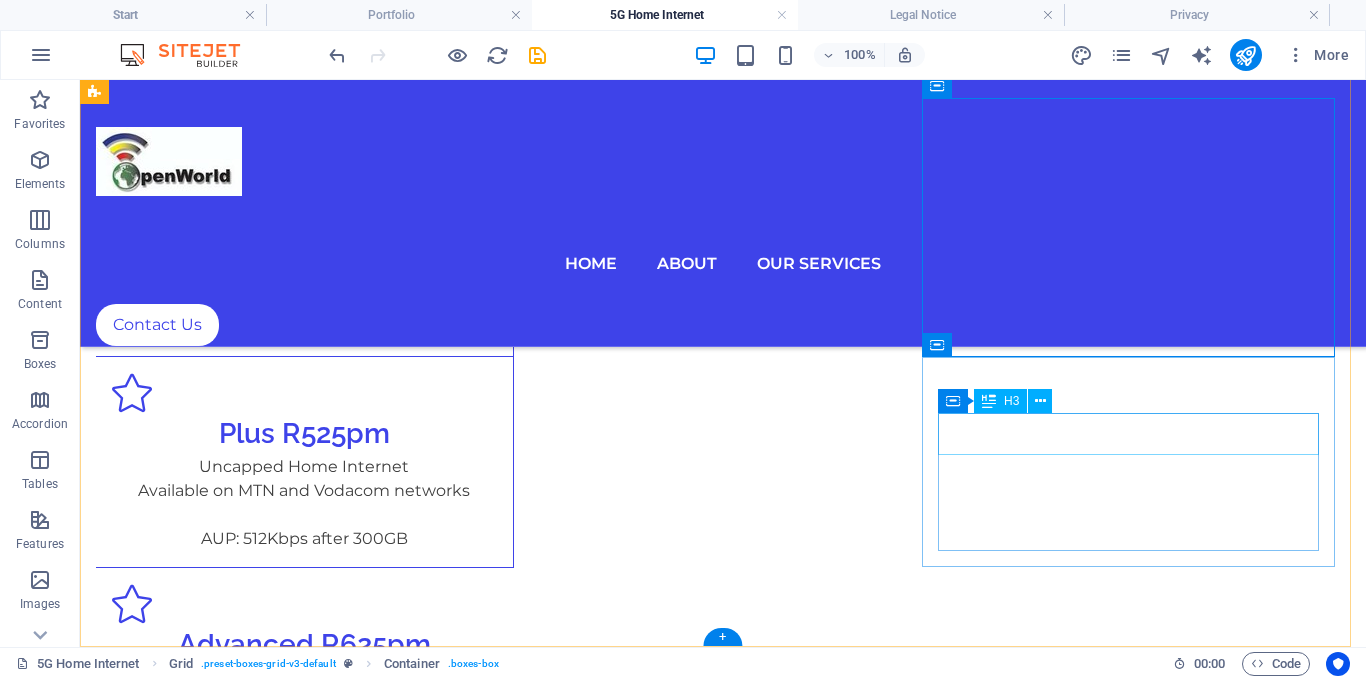 click on "Headline" at bounding box center (305, 1276) 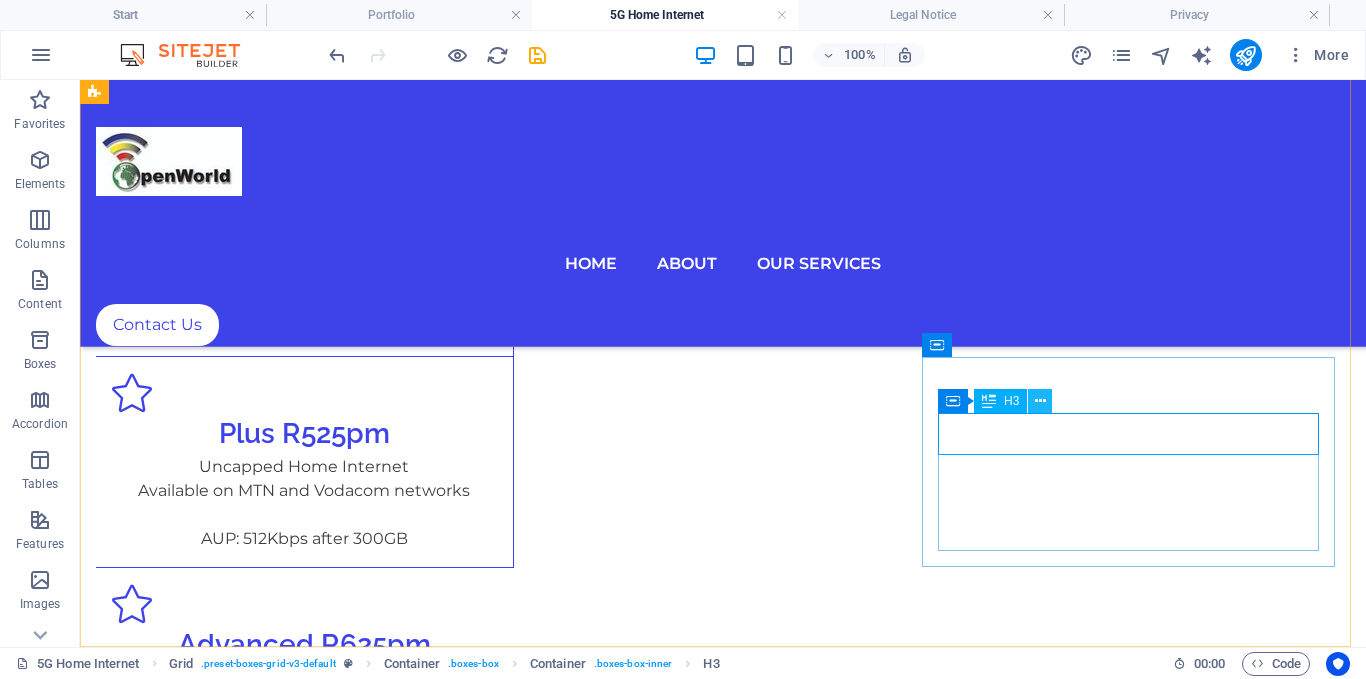 click at bounding box center (1040, 401) 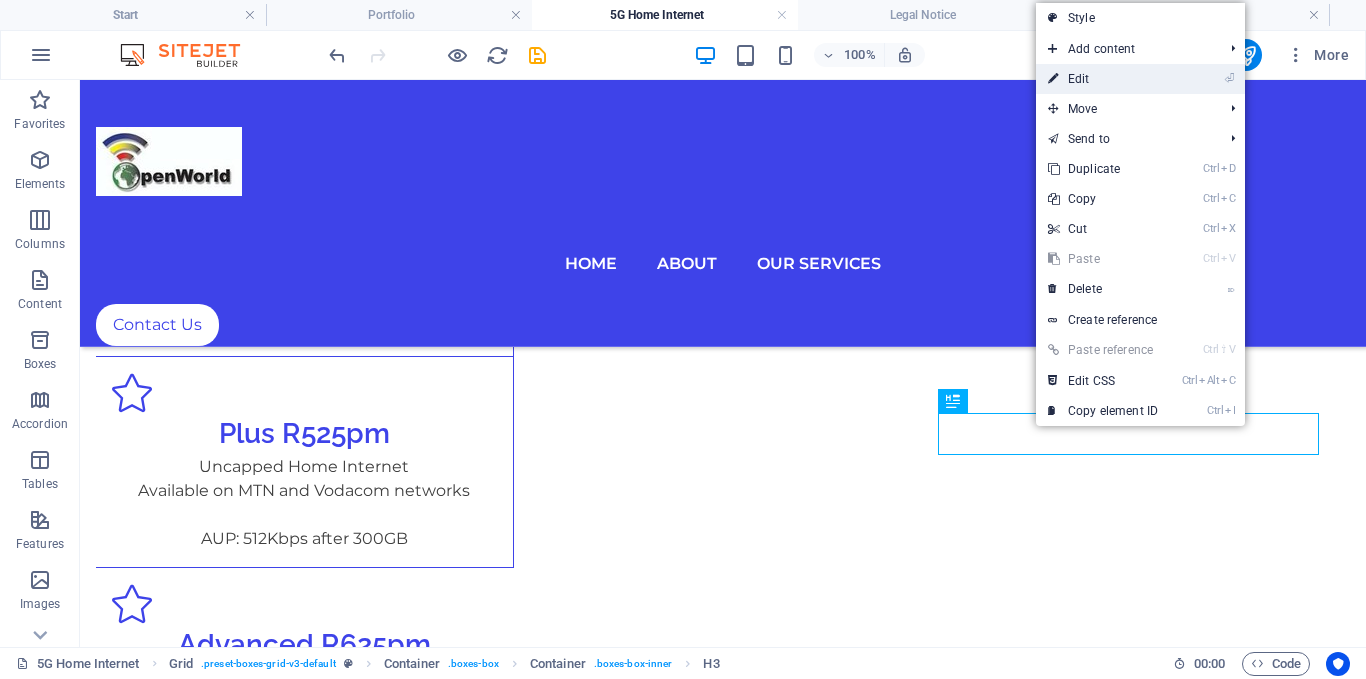 click on "⏎  Edit" at bounding box center [1103, 79] 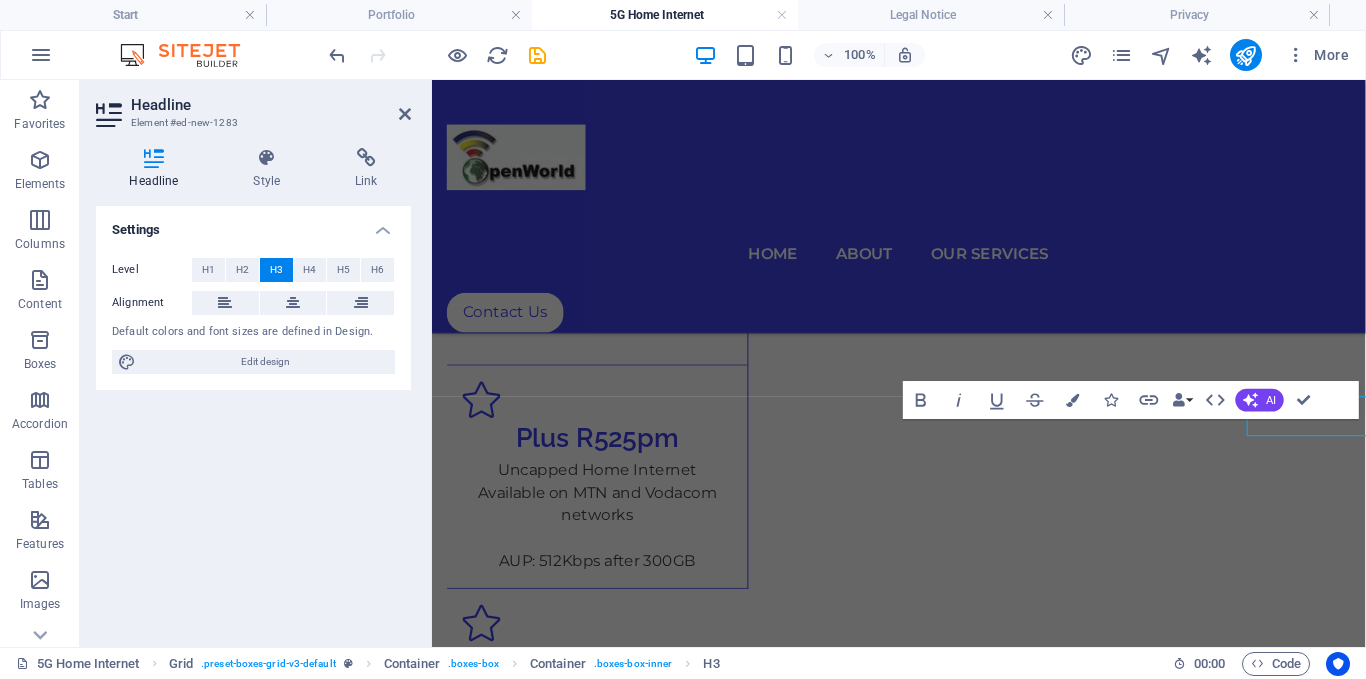 type 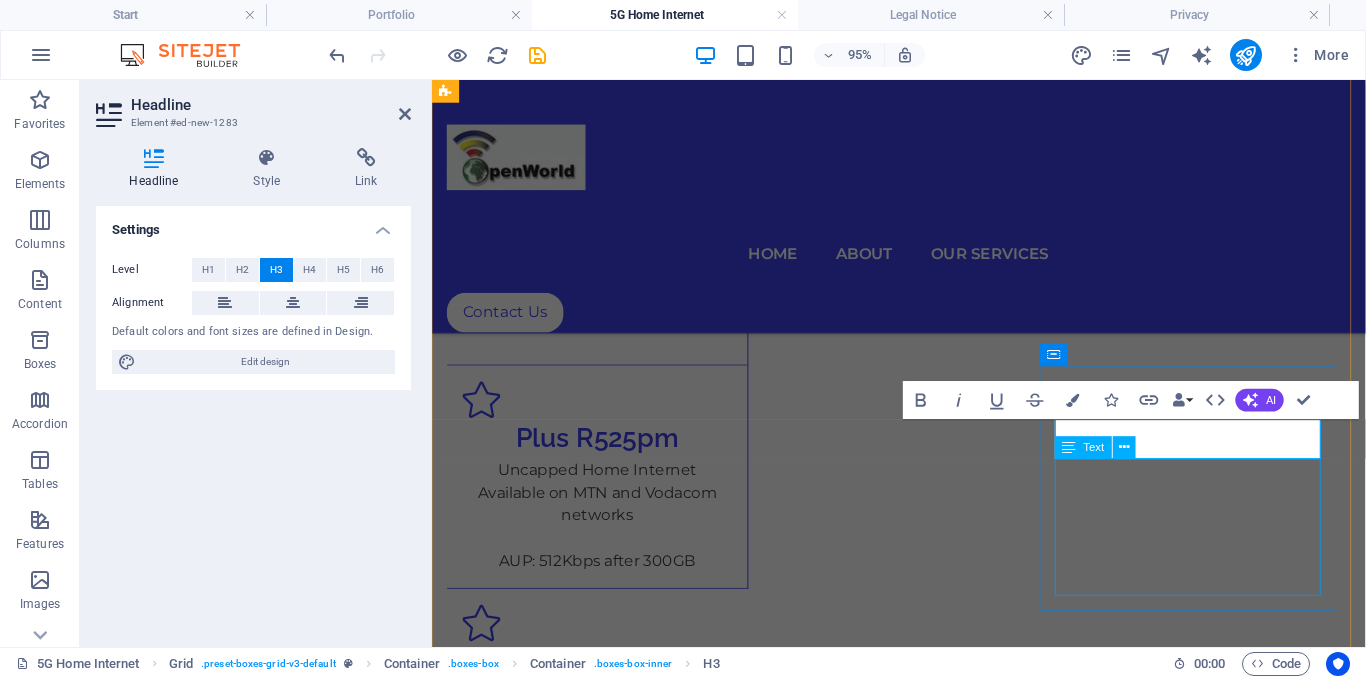 click on "Lorem ipsum dolor sit amet, consectetuer adipiscing elit. Aenean commodo ligula eget dolor. Lorem ipsum dolor sit amet, consectetuer adipiscing elit leget dolor." at bounding box center (606, 1489) 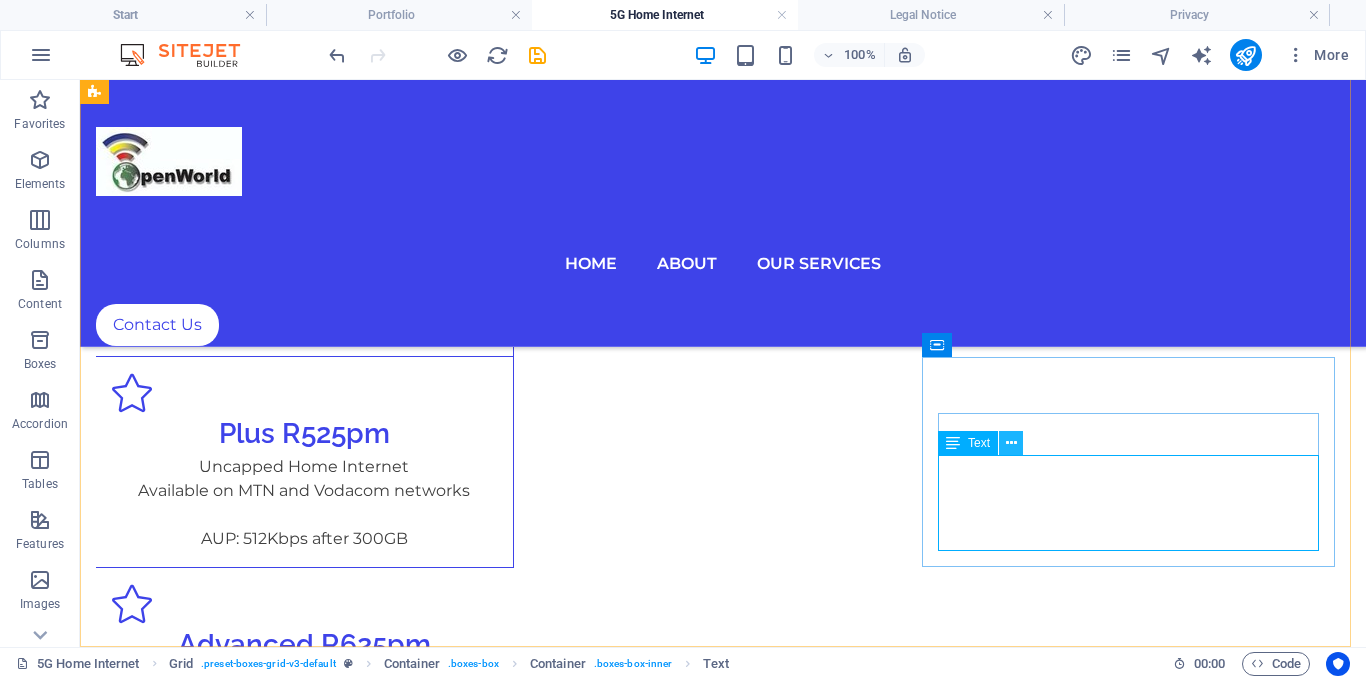 click at bounding box center (1011, 443) 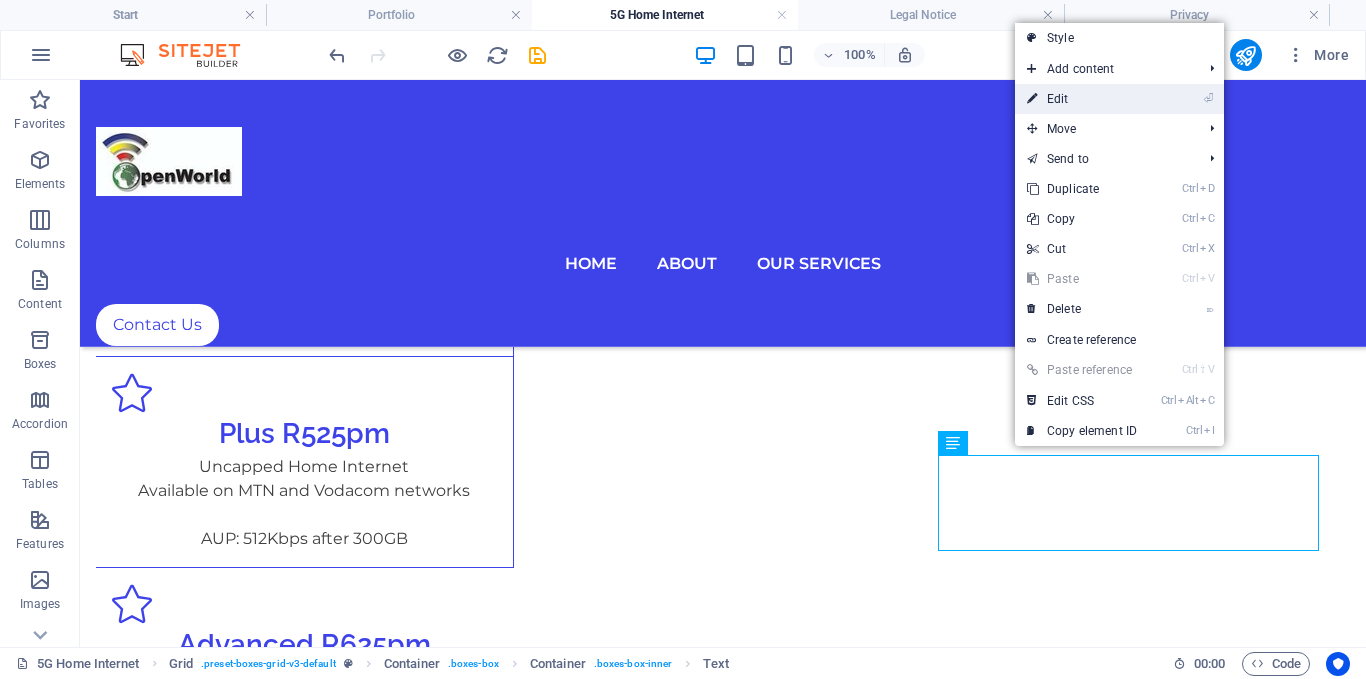 click on "⏎  Edit" at bounding box center [1082, 99] 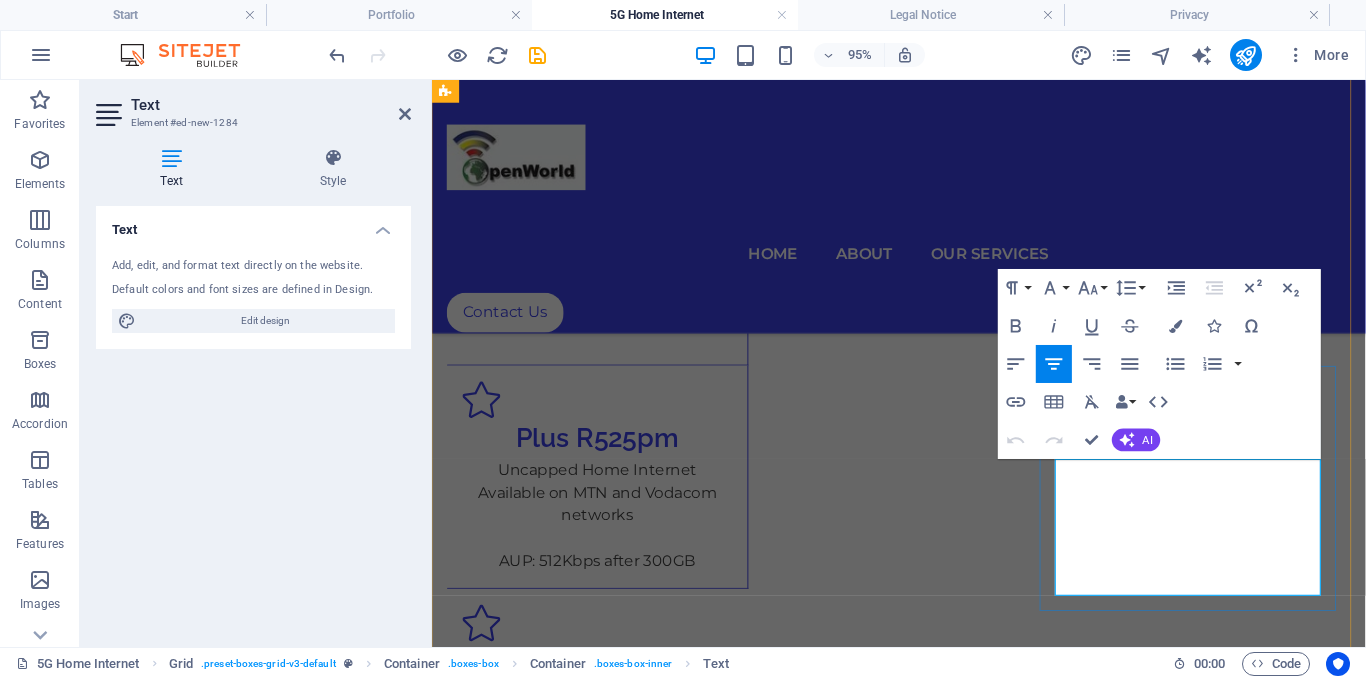 drag, startPoint x: 1295, startPoint y: 609, endPoint x: 1100, endPoint y: 498, distance: 224.37915 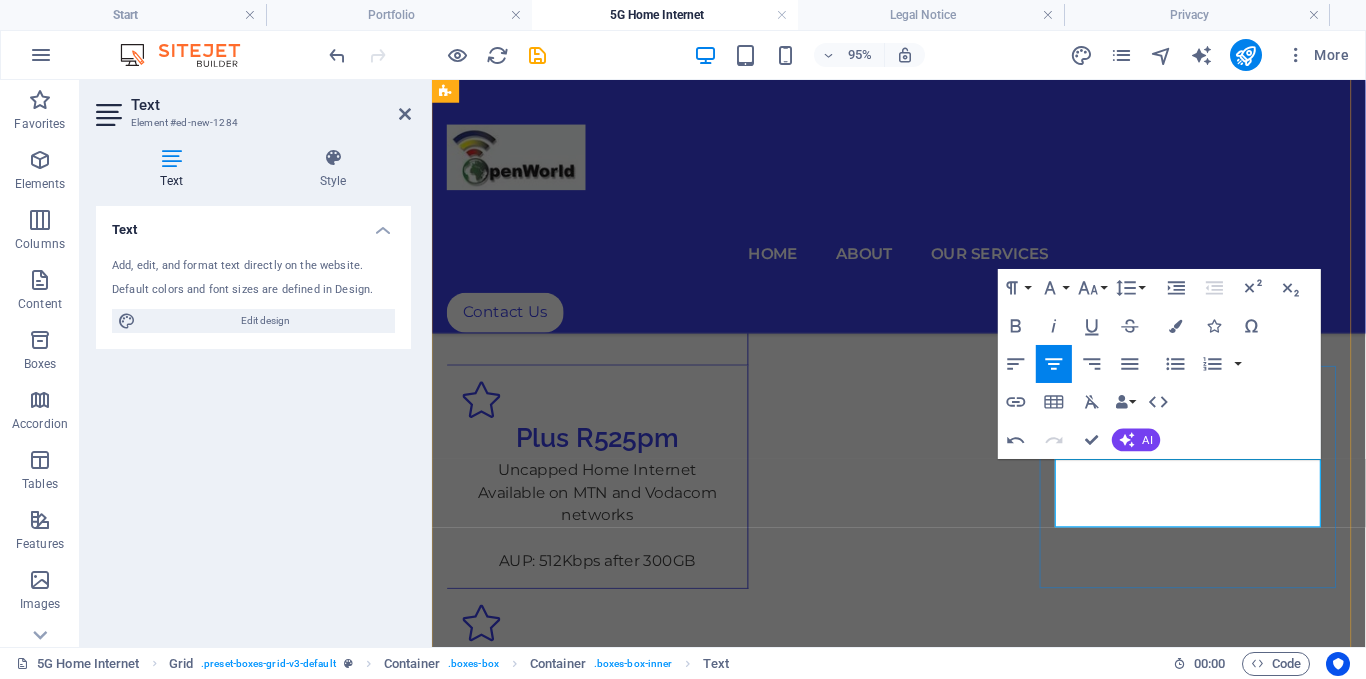 scroll, scrollTop: 1104, scrollLeft: 2, axis: both 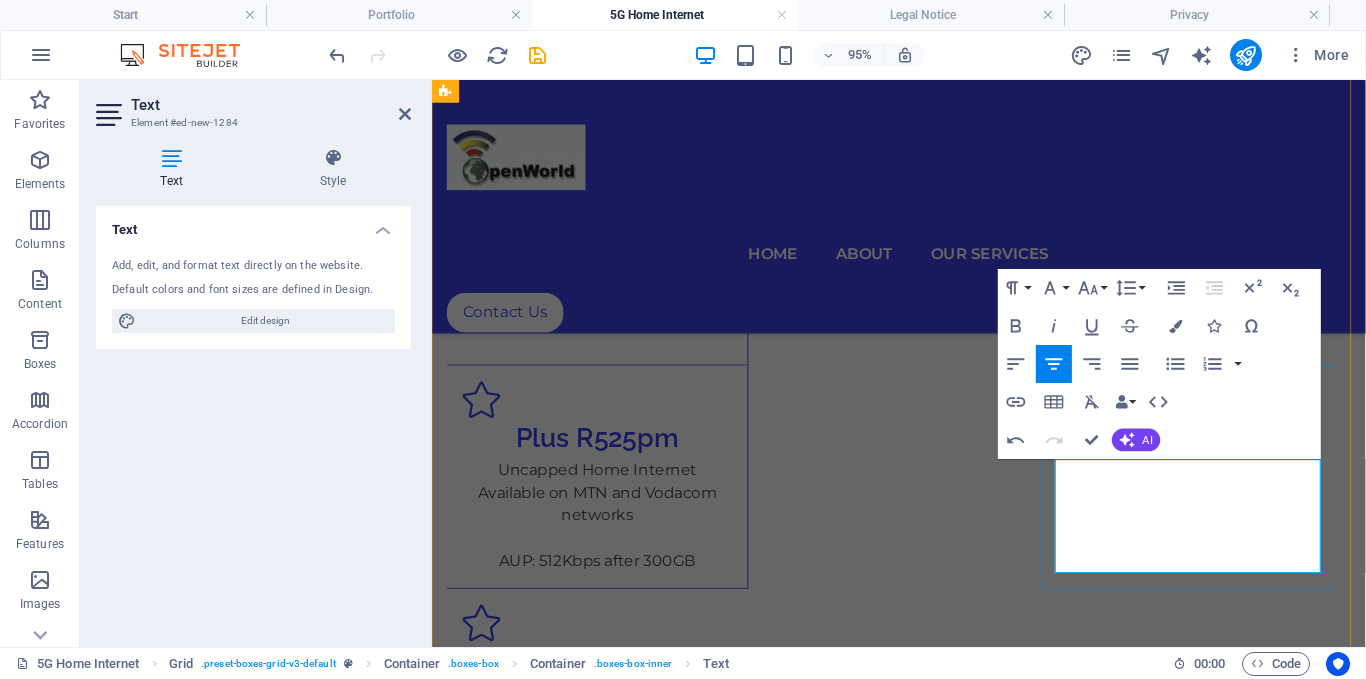 type 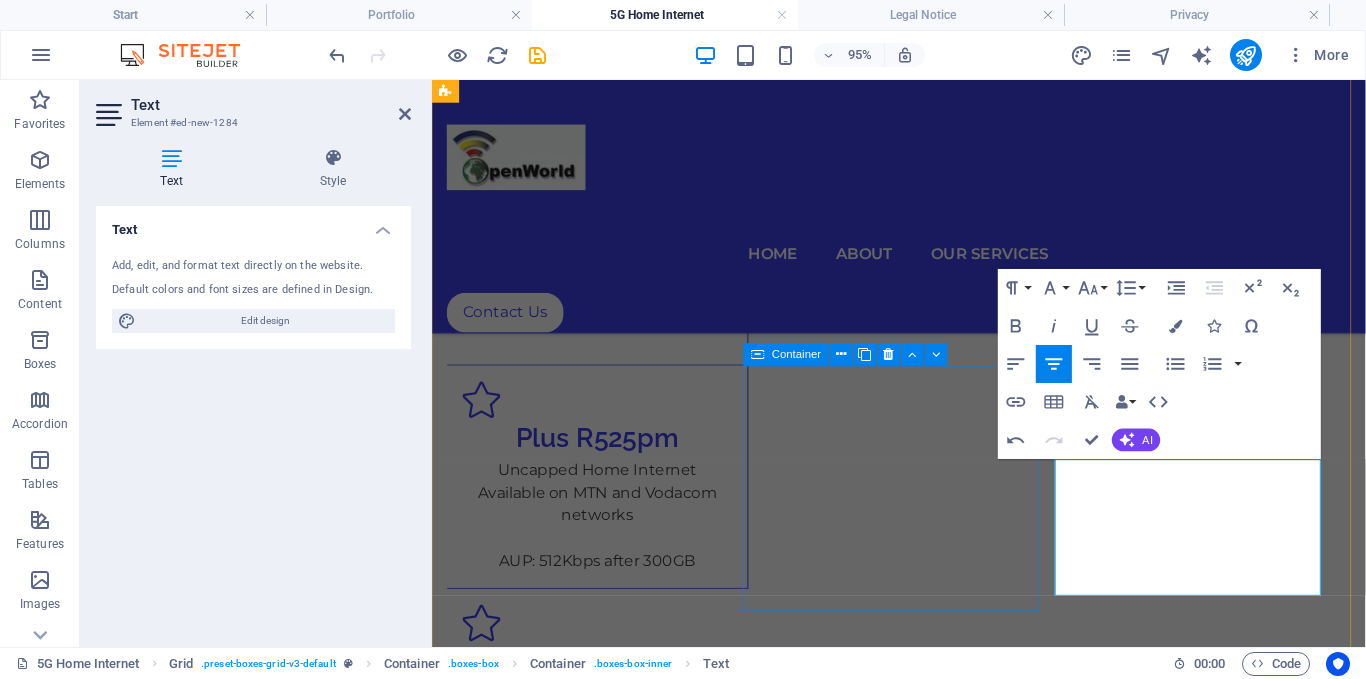 click on "Max+ R1025pm Uncapped Home Internet Available on MTN and Vodacom networks 2Mbps after 1000GB" at bounding box center (606, 1202) 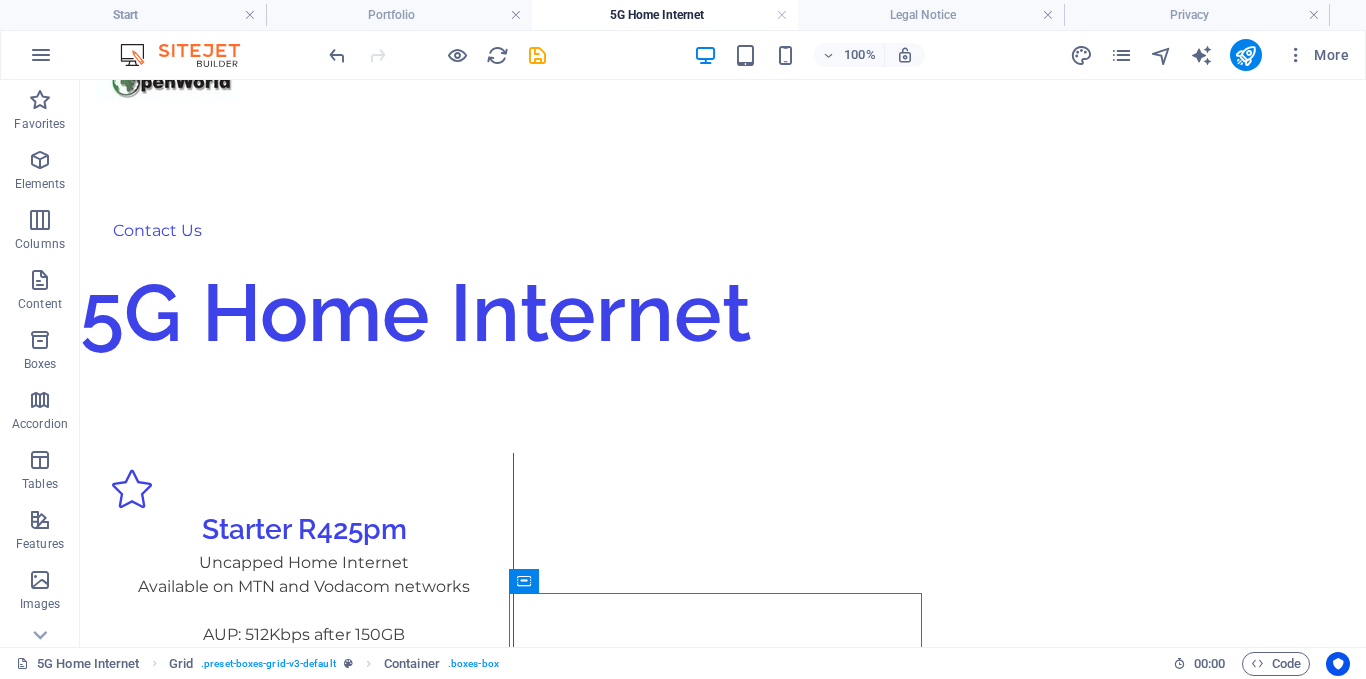 scroll, scrollTop: 88, scrollLeft: 0, axis: vertical 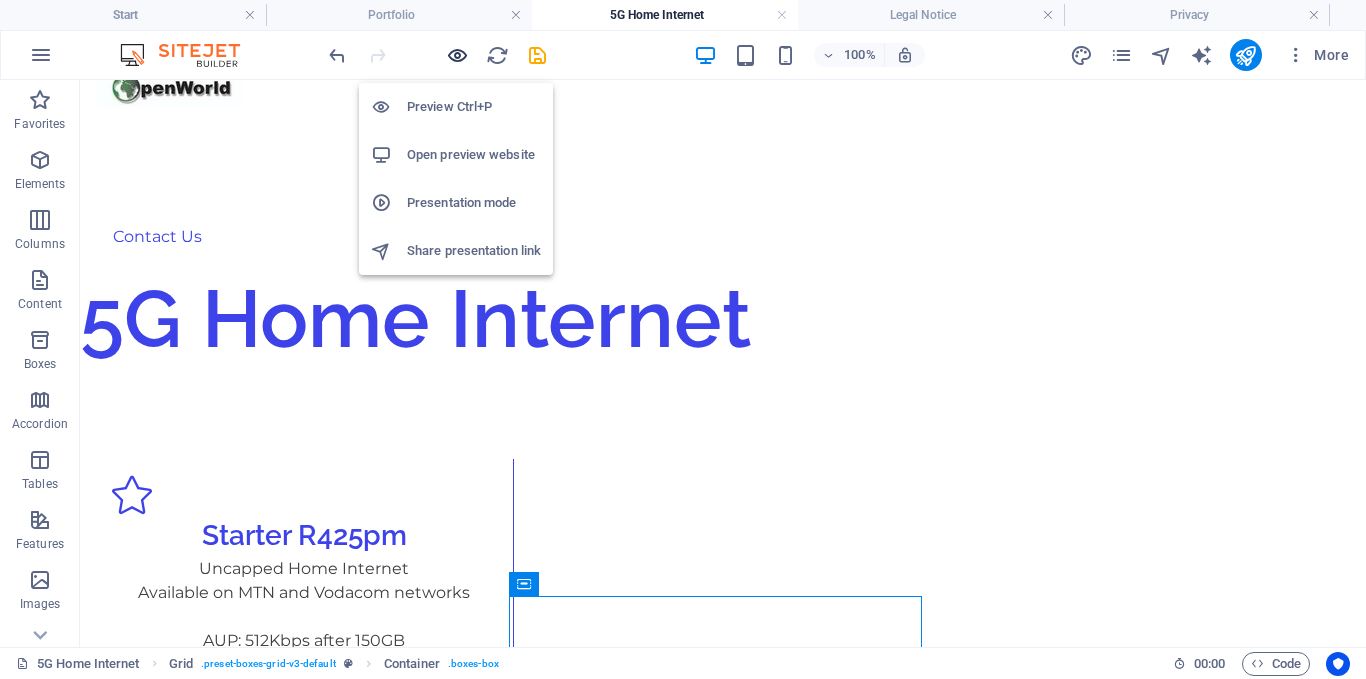 click at bounding box center [457, 55] 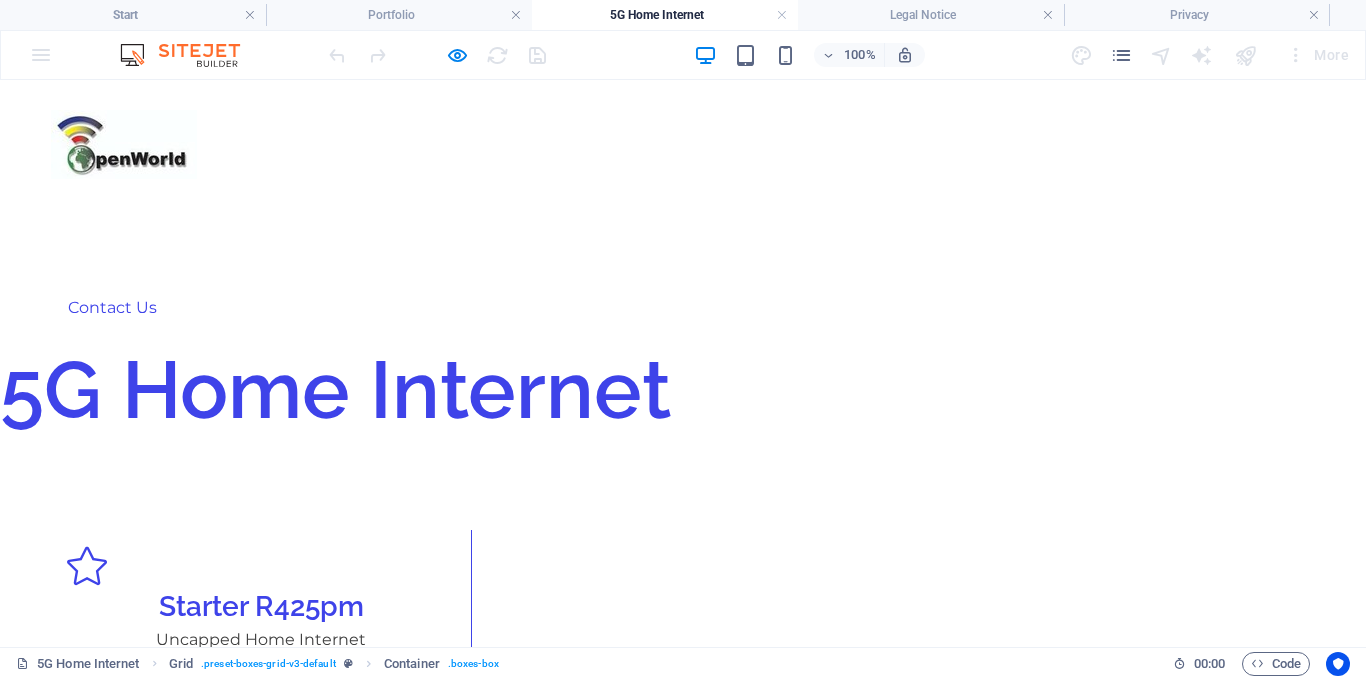 scroll, scrollTop: 0, scrollLeft: 0, axis: both 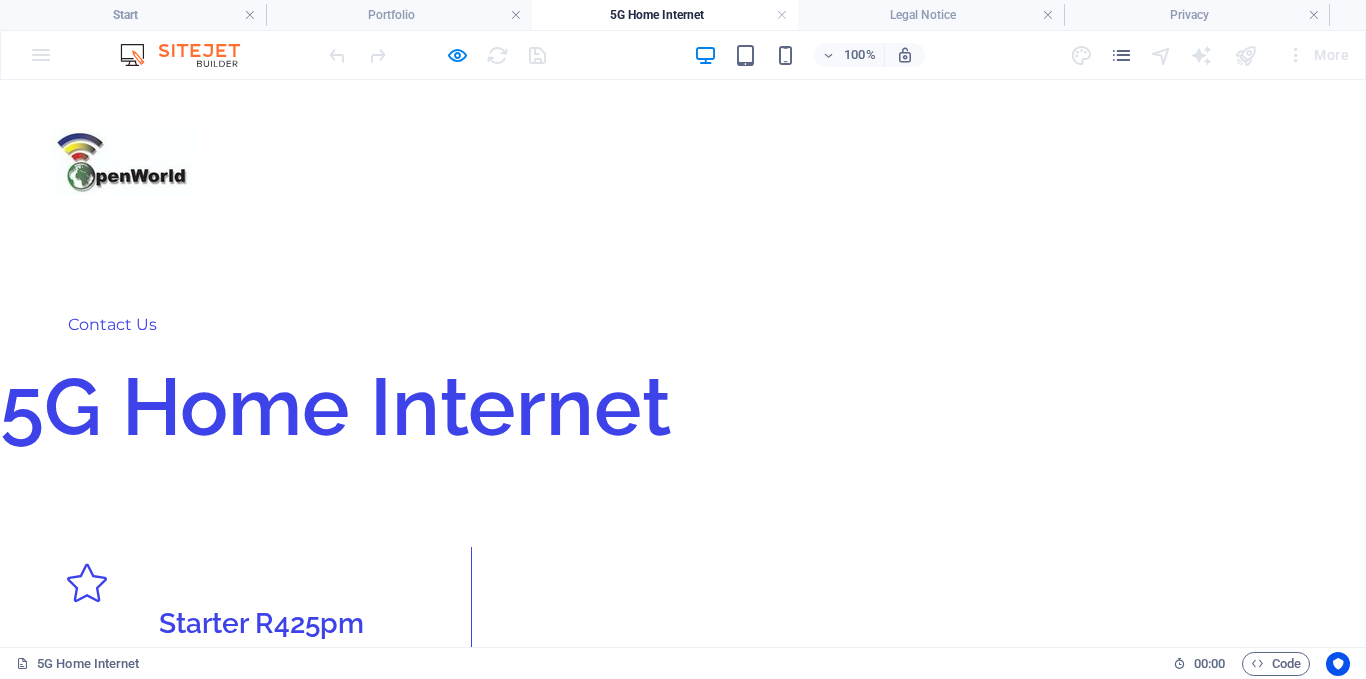 click on "Home About Our Services Contact Us" at bounding box center [683, 213] 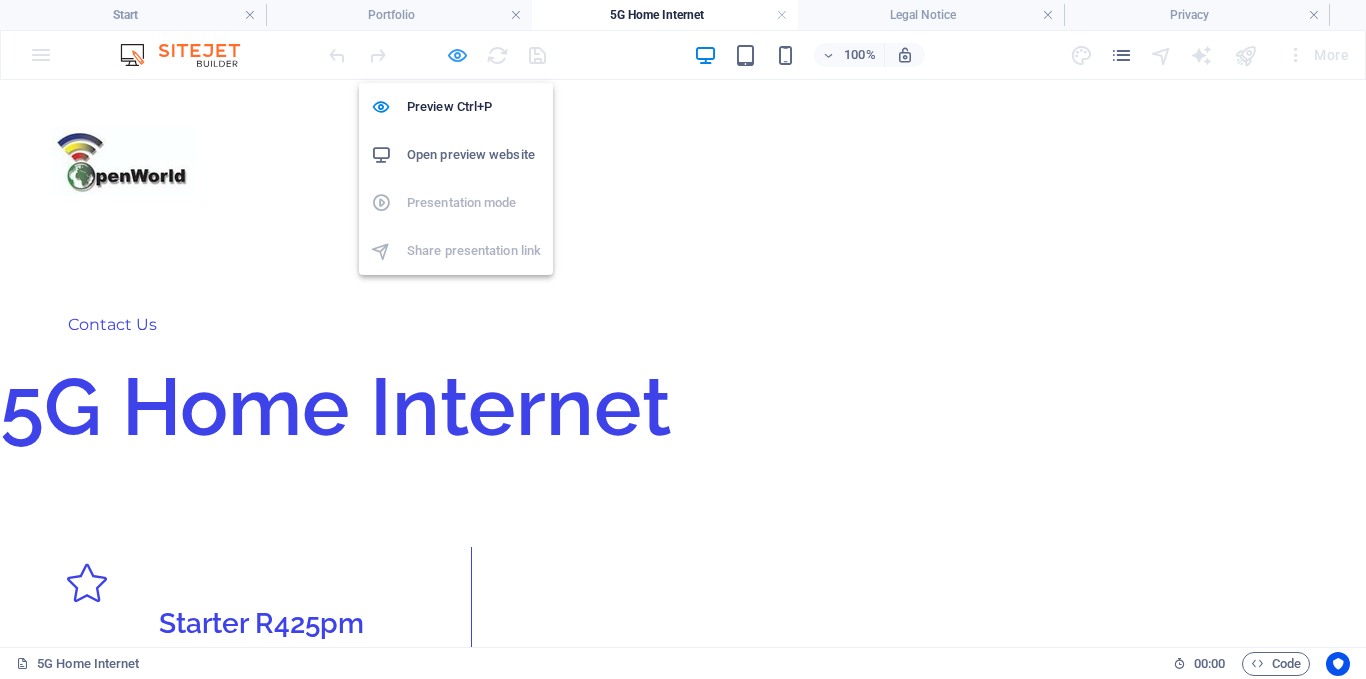 click at bounding box center (457, 55) 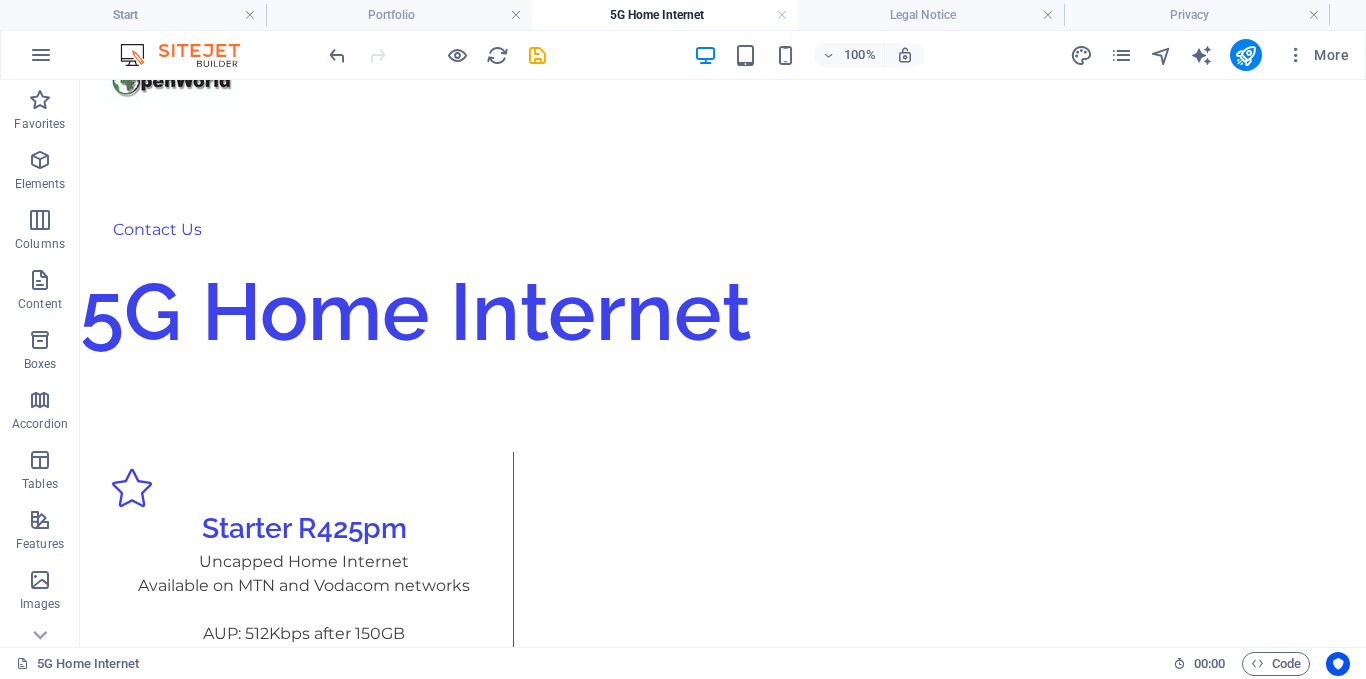 scroll, scrollTop: 0, scrollLeft: 0, axis: both 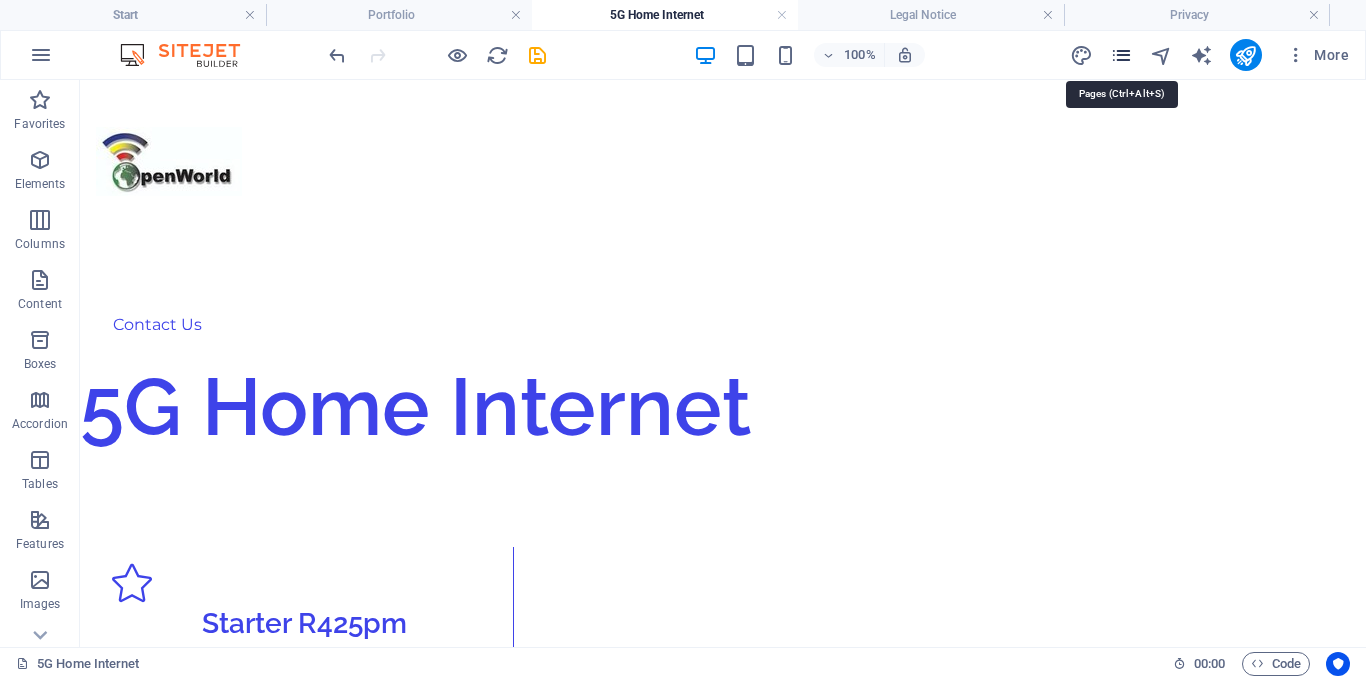 click at bounding box center (1121, 55) 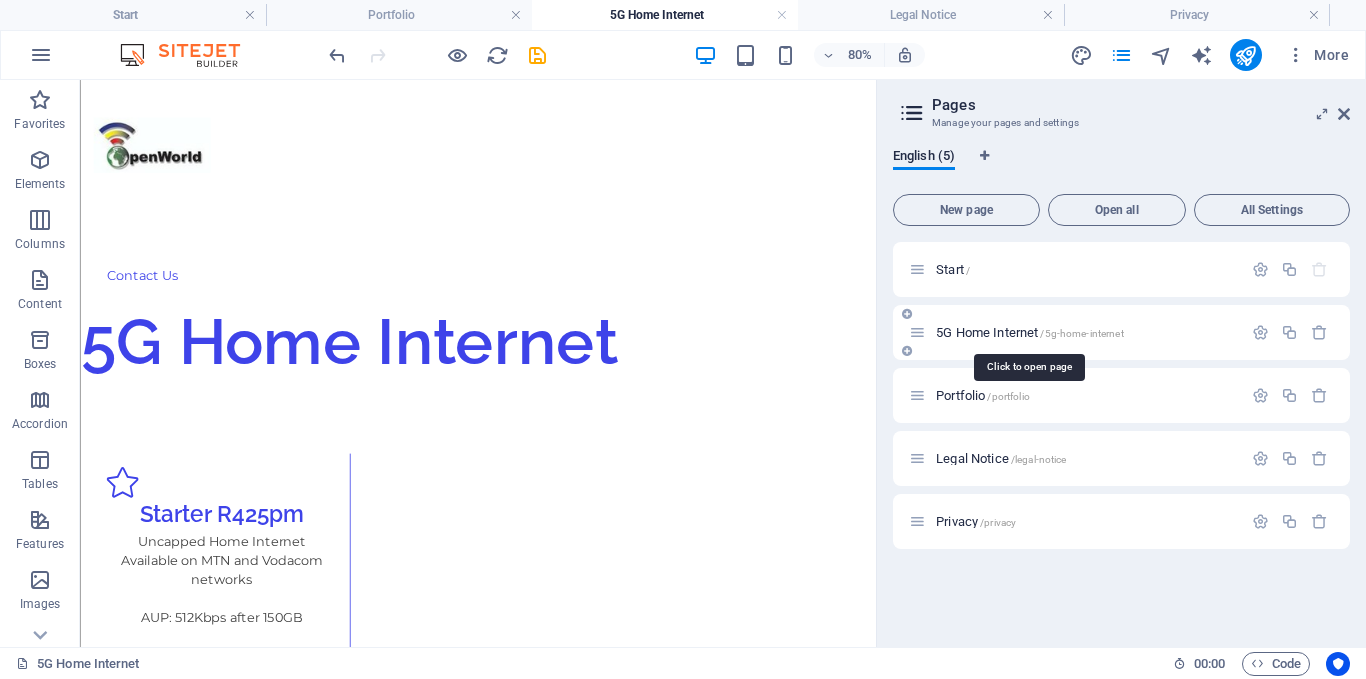 click on "/5g-home-internet" at bounding box center [1081, 333] 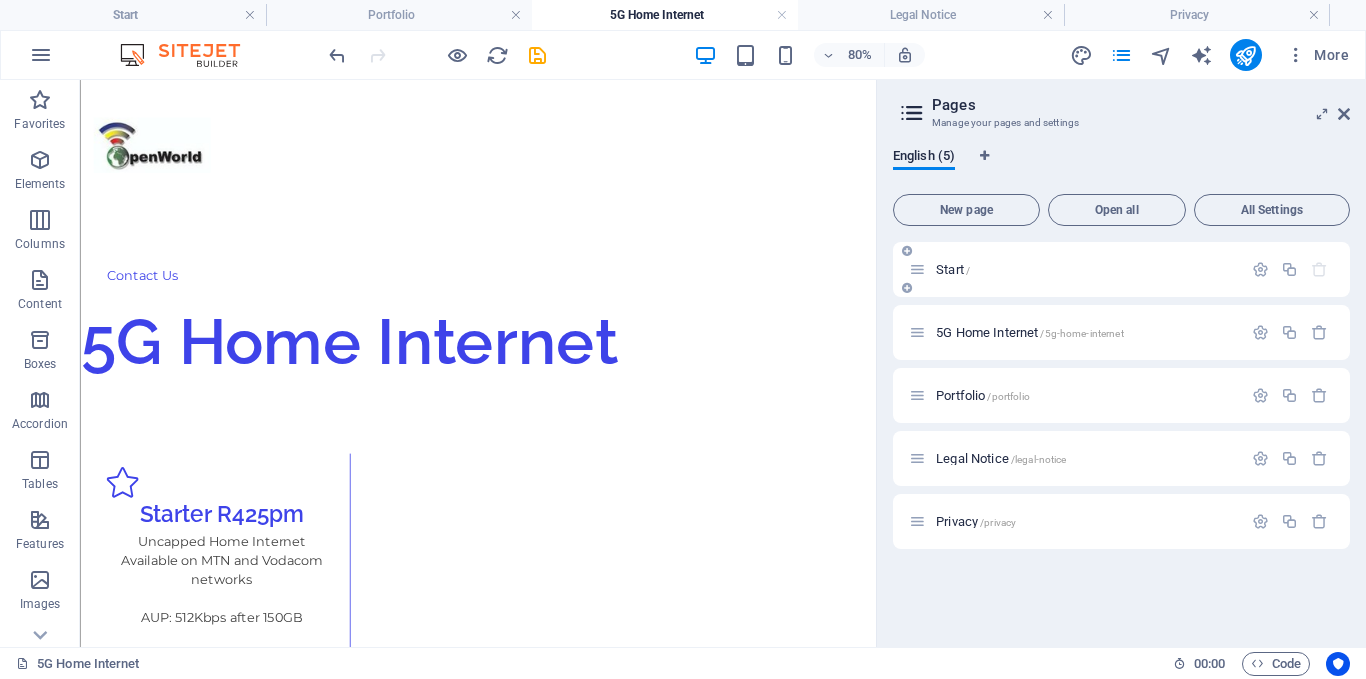 click on "Start /" at bounding box center (1075, 269) 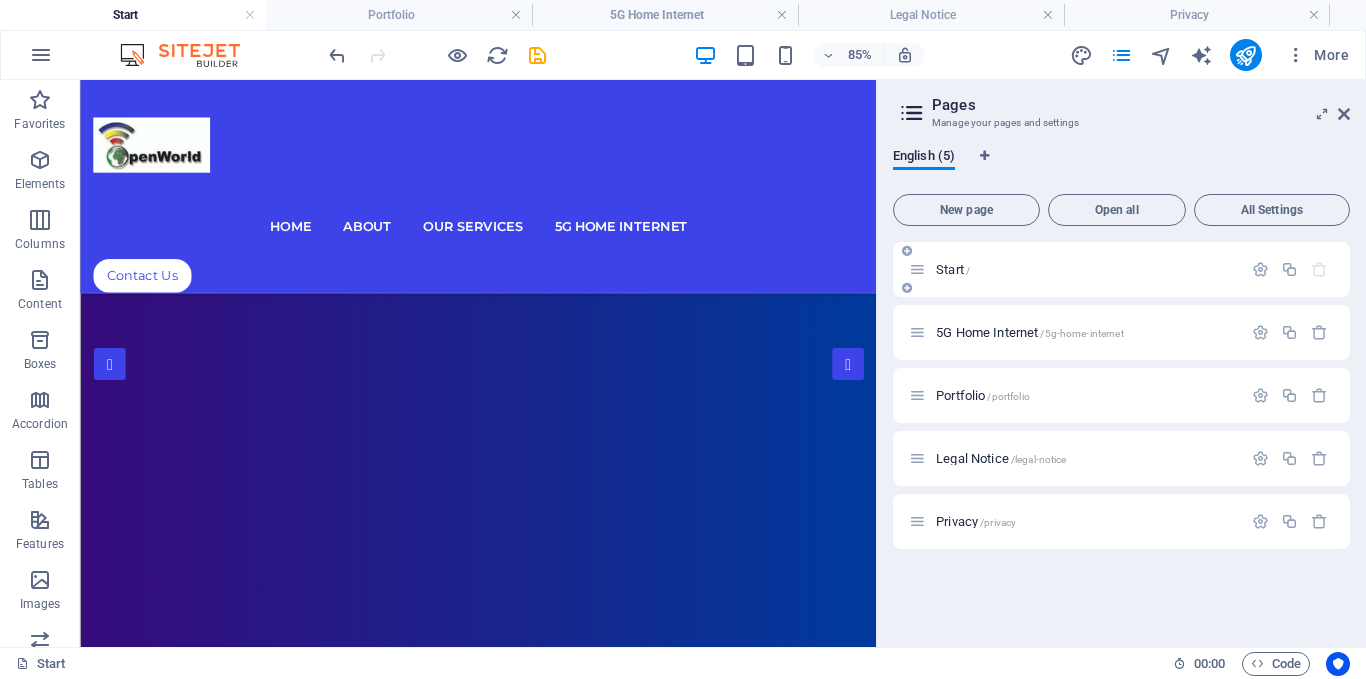 scroll, scrollTop: 4980, scrollLeft: 0, axis: vertical 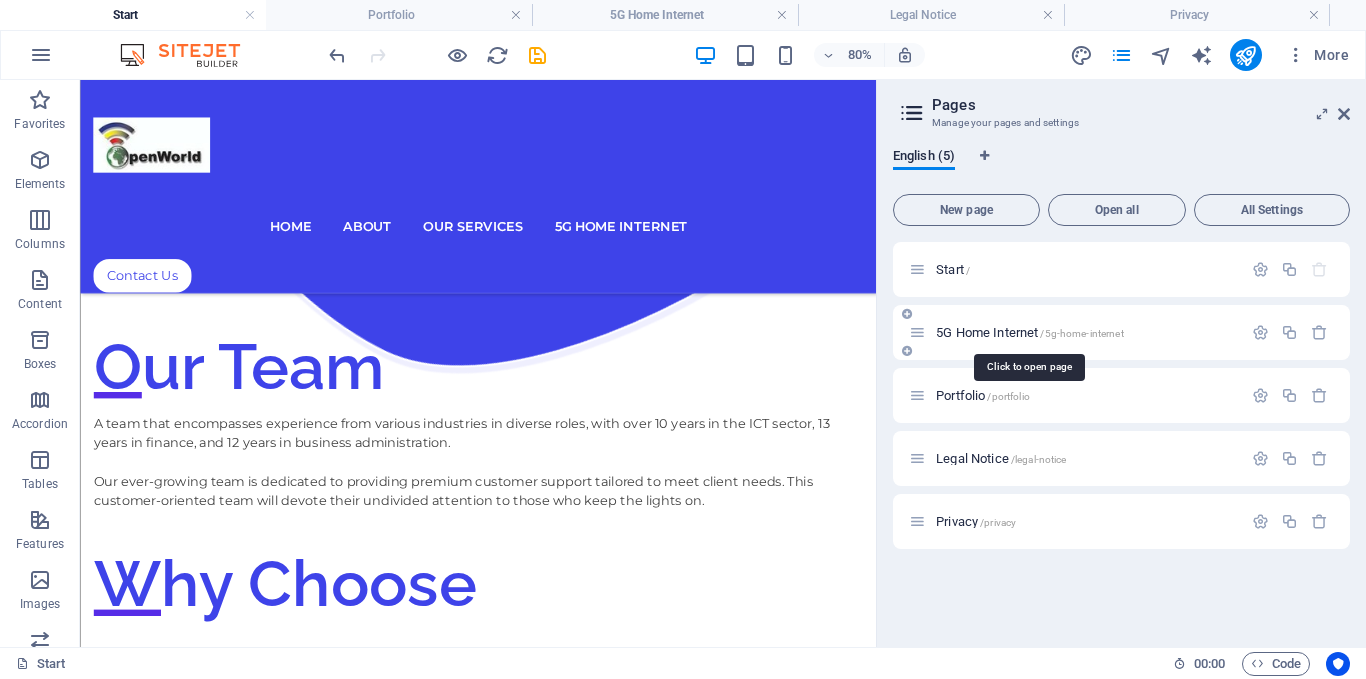 click on "5G Home Internet /5g-home-internet" at bounding box center [1030, 332] 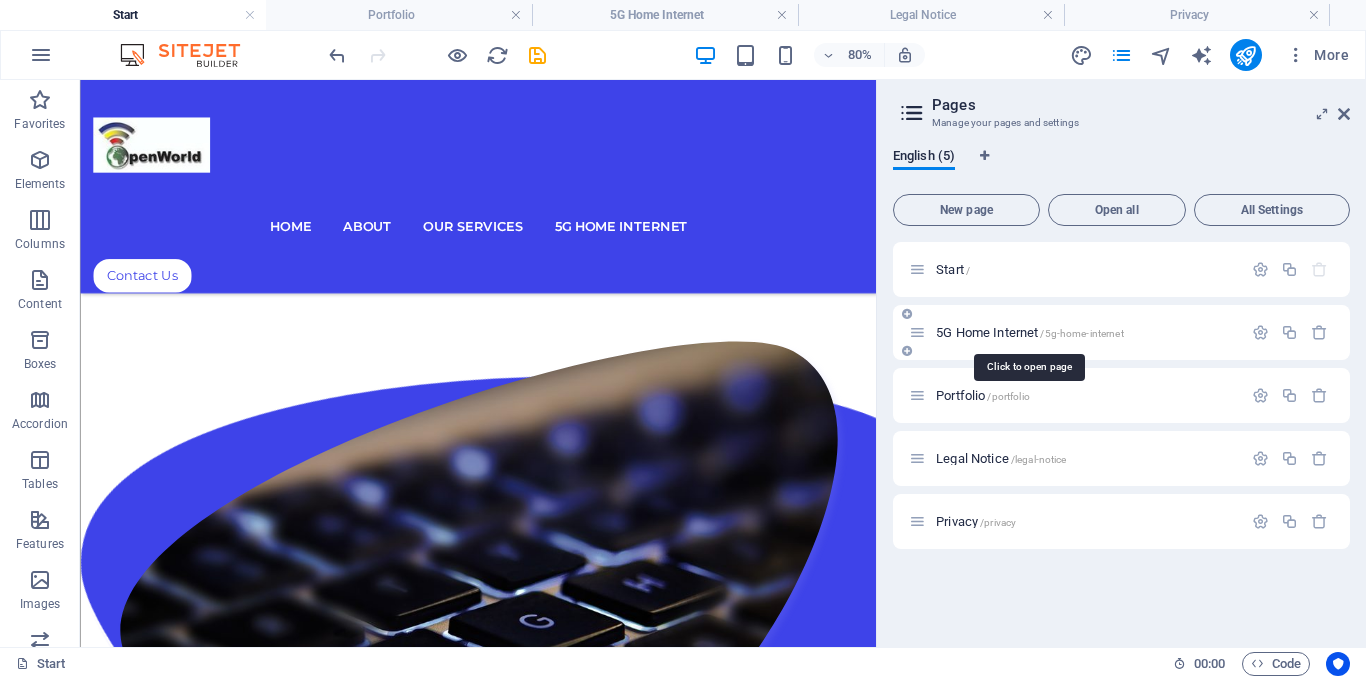 scroll, scrollTop: 0, scrollLeft: 0, axis: both 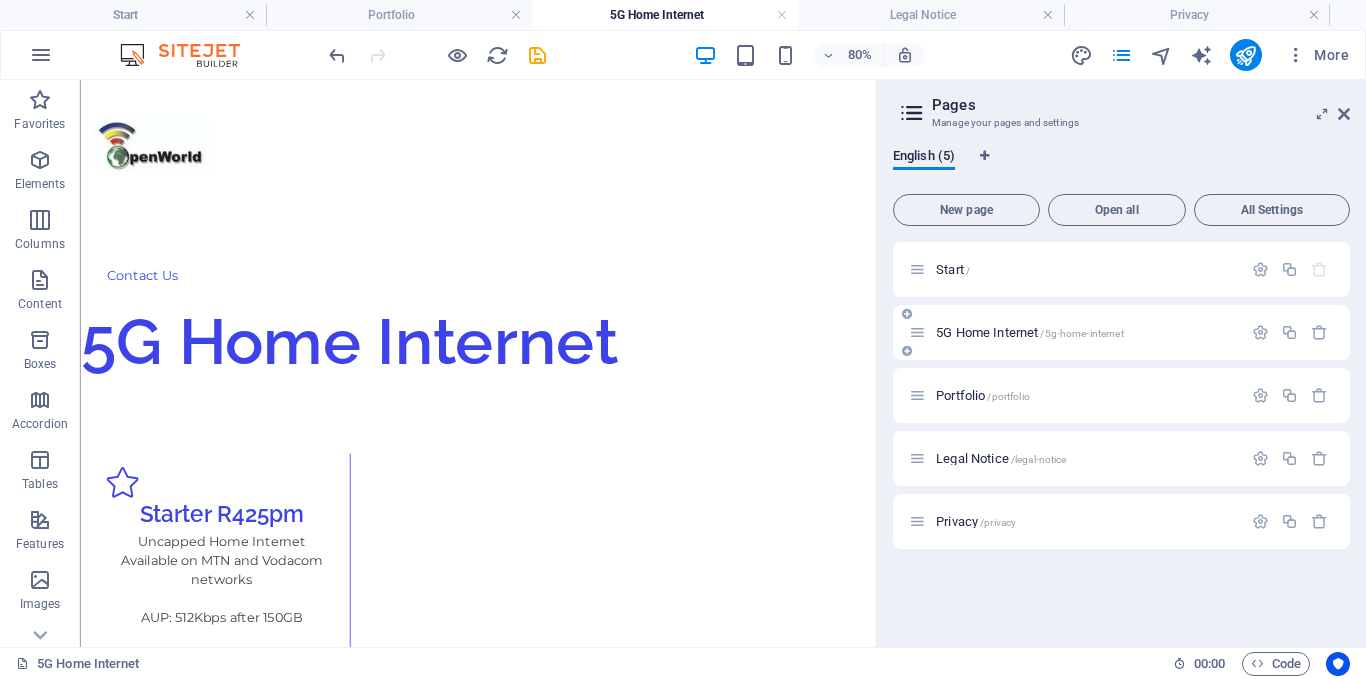 click on "/5g-home-internet" at bounding box center [1081, 333] 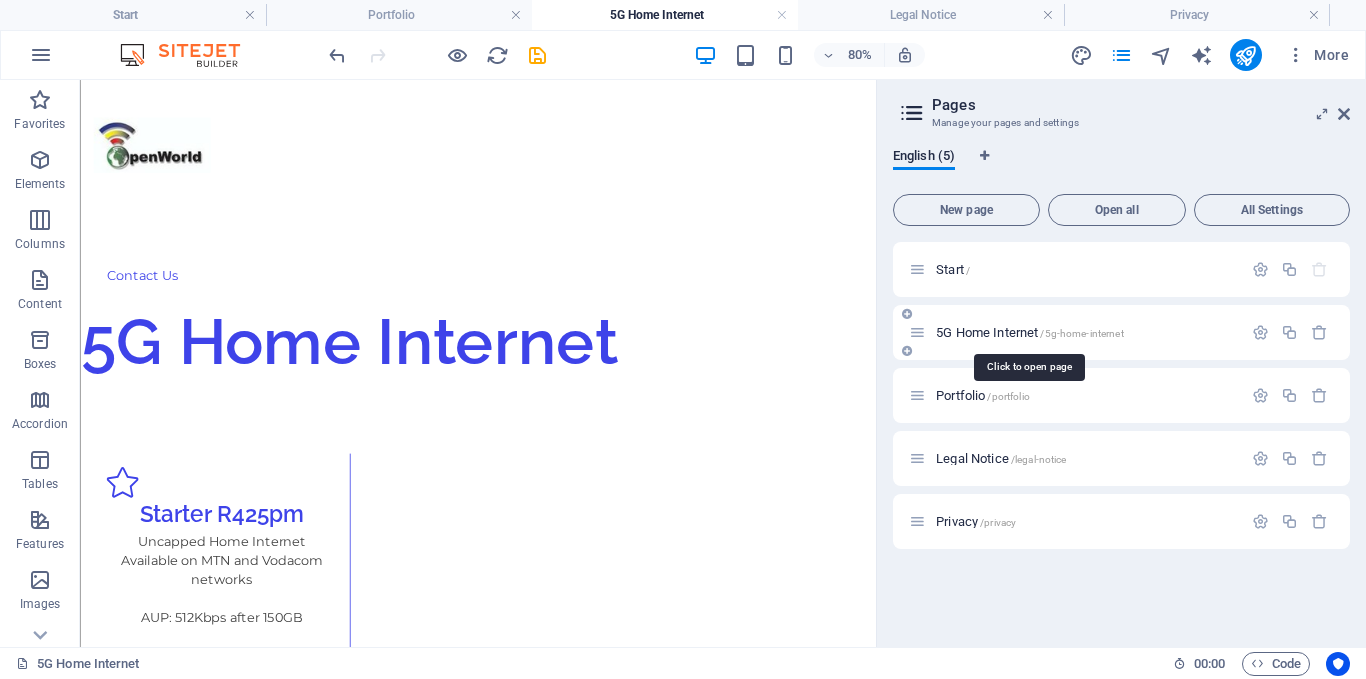 click on "/5g-home-internet" at bounding box center [1081, 333] 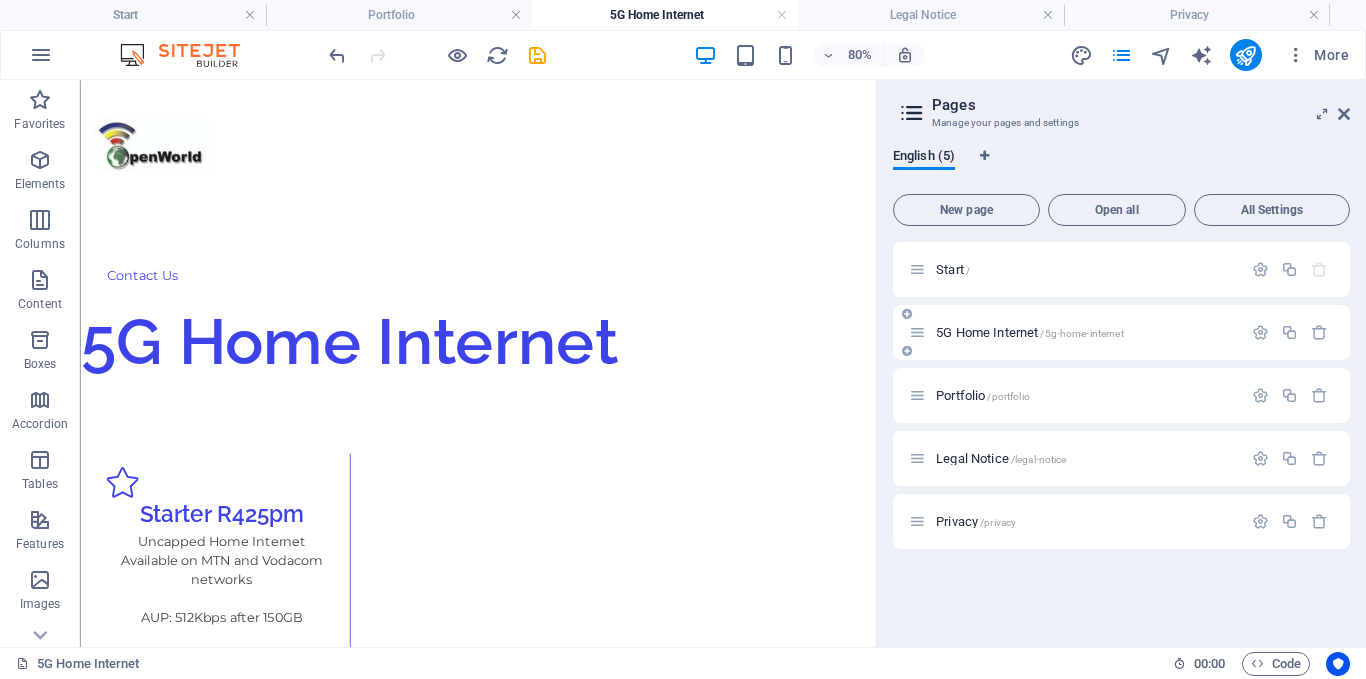 click on "/5g-home-internet" at bounding box center [1081, 333] 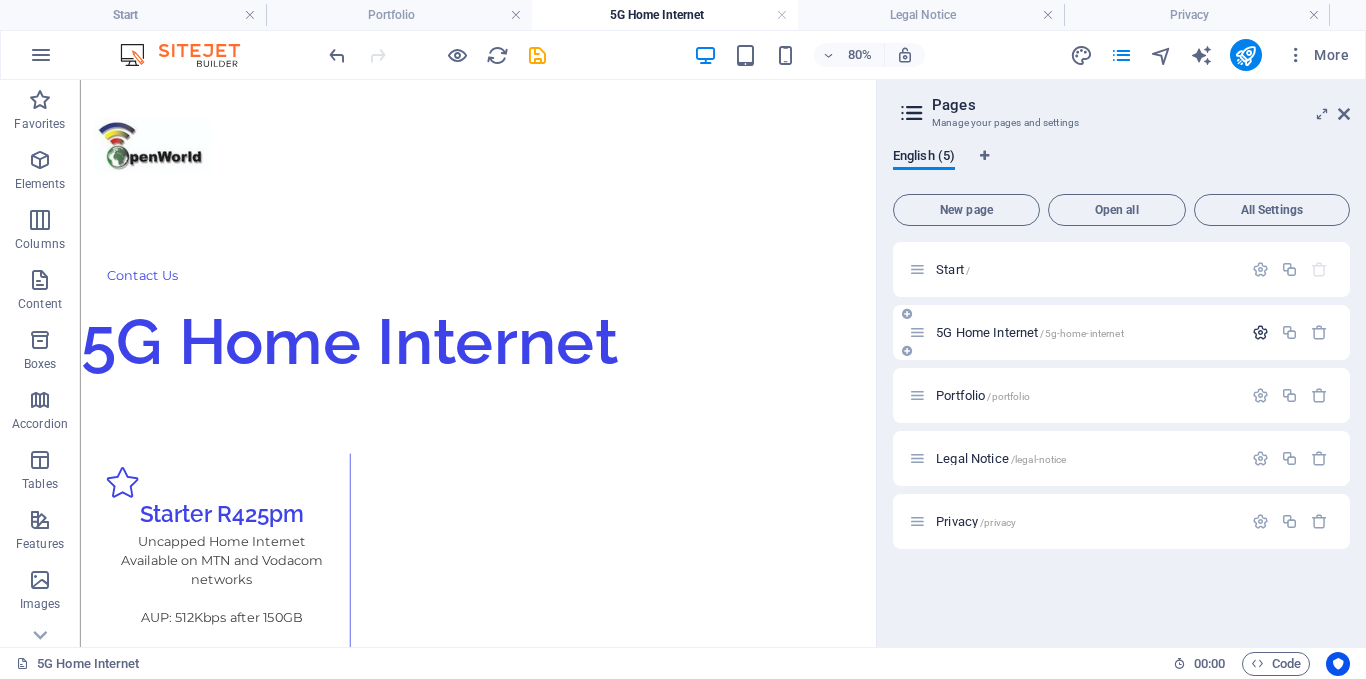 click at bounding box center (1260, 332) 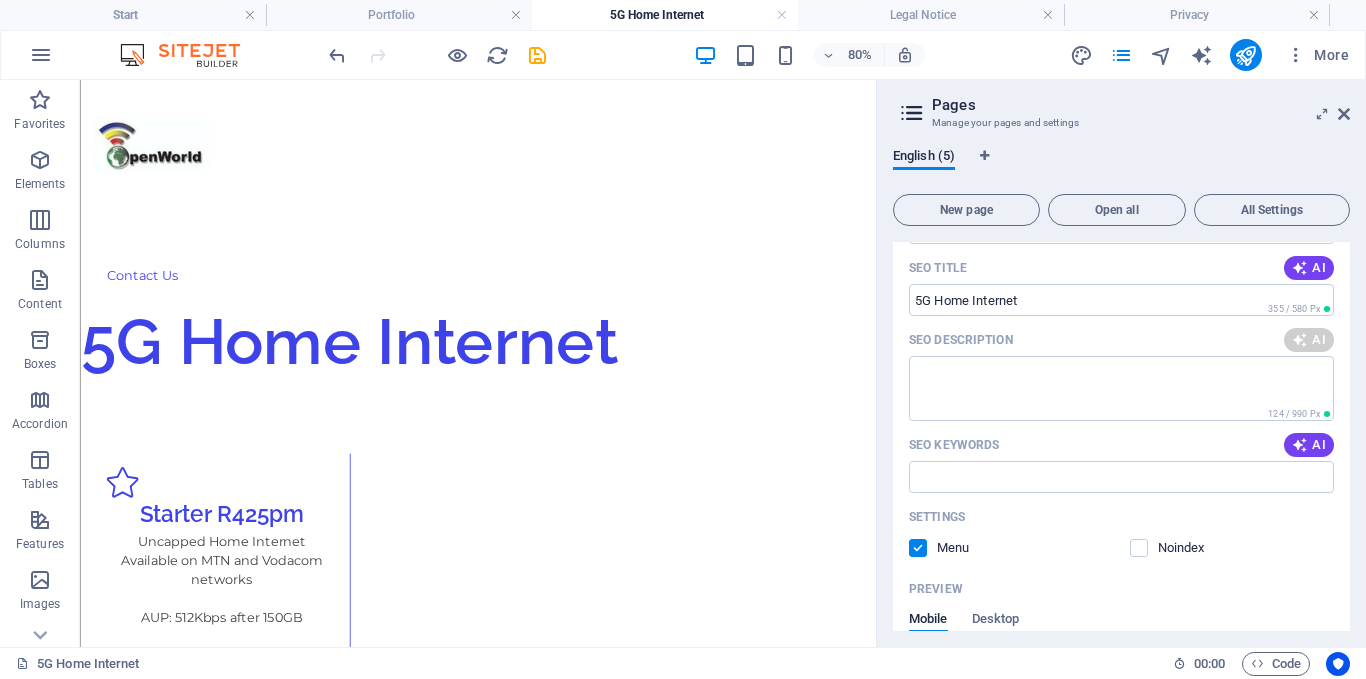 scroll, scrollTop: 274, scrollLeft: 0, axis: vertical 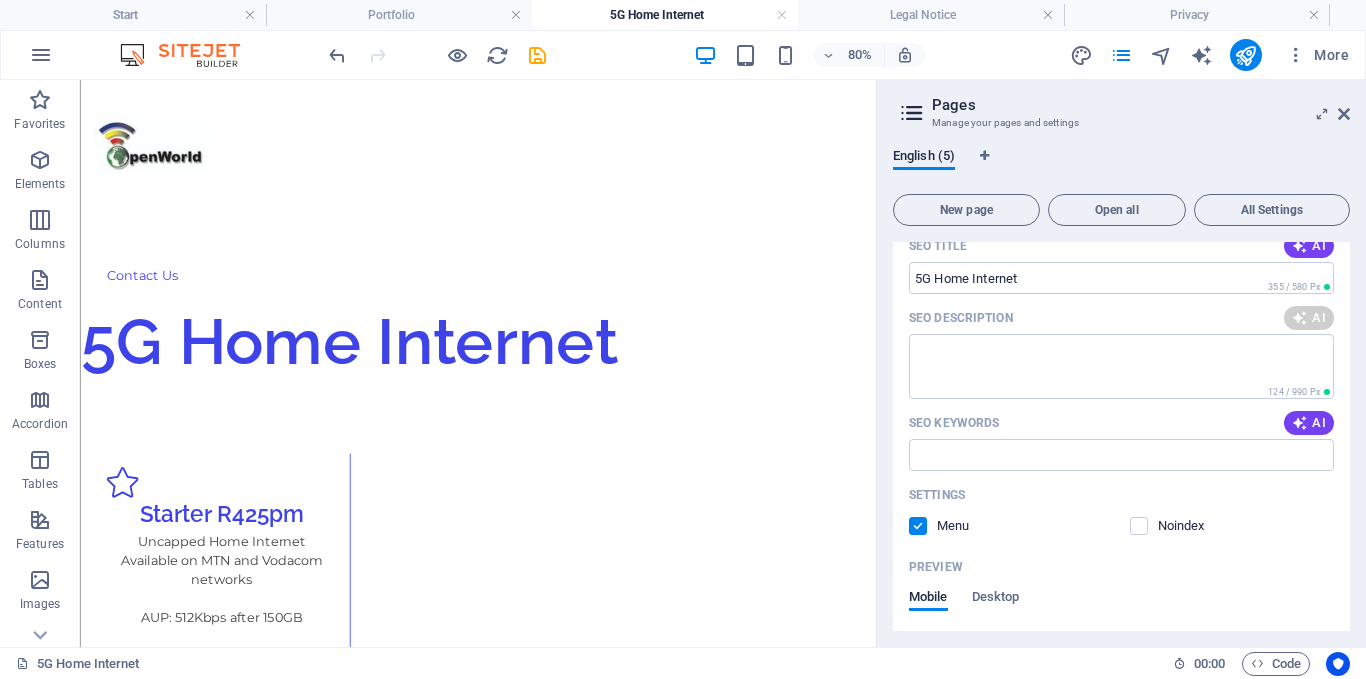 click on "AI" at bounding box center (1309, 423) 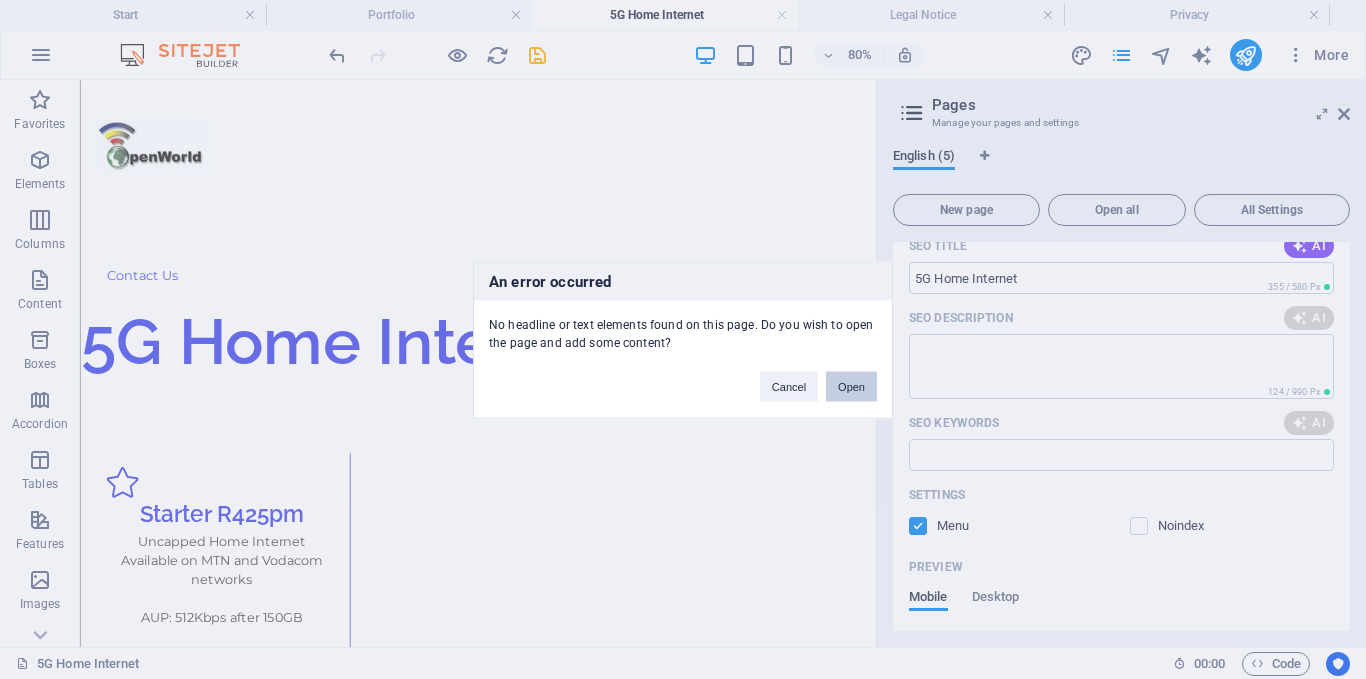 click on "Open" at bounding box center [851, 386] 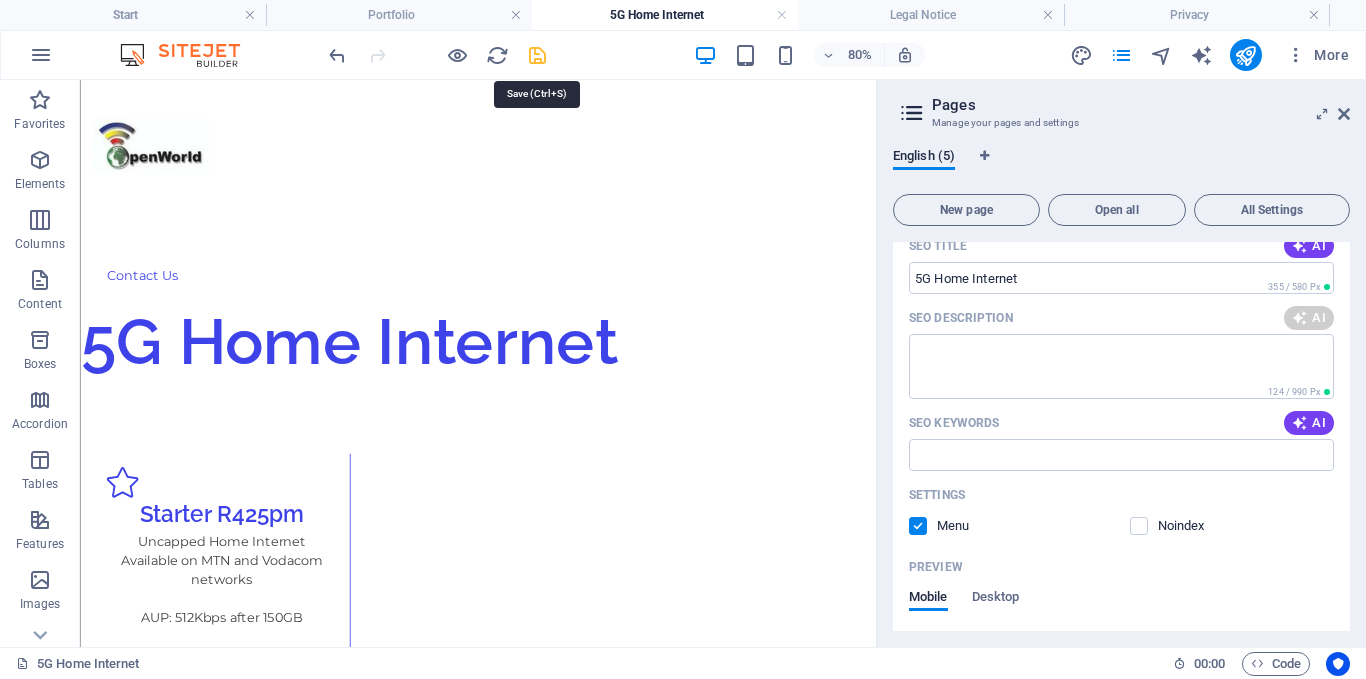 click at bounding box center [537, 55] 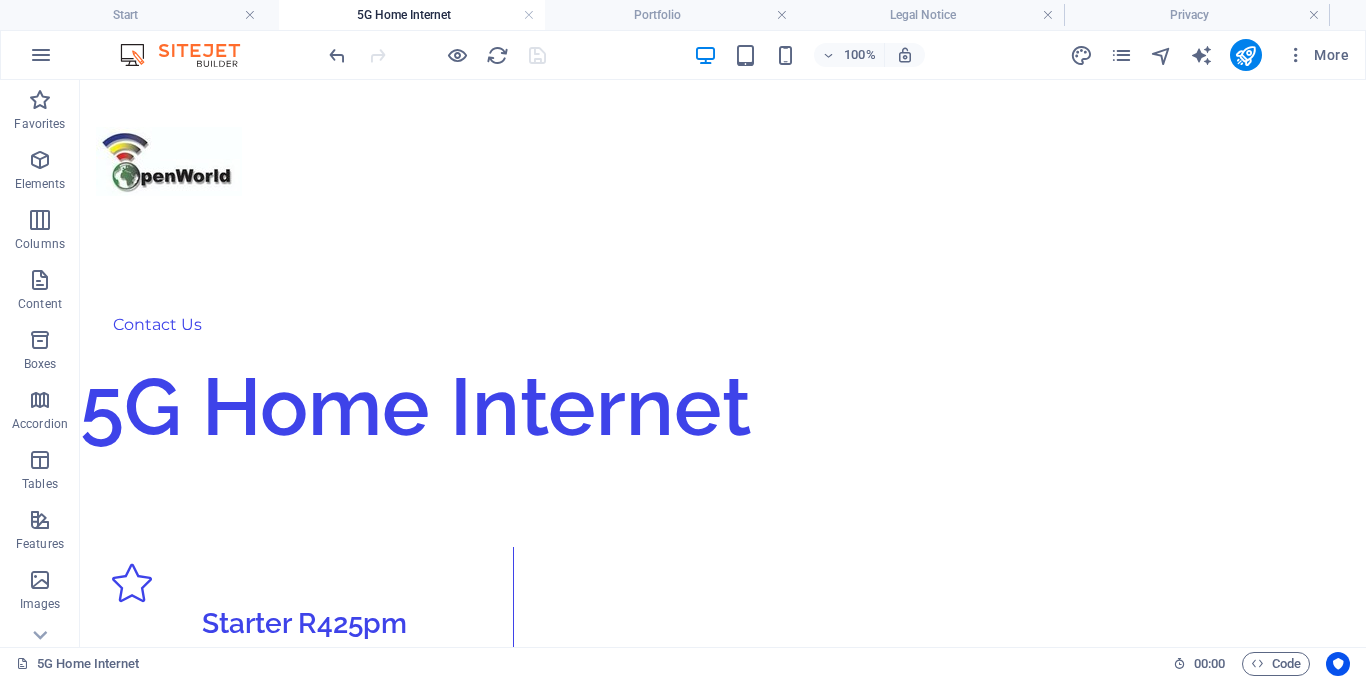drag, startPoint x: 593, startPoint y: 18, endPoint x: 339, endPoint y: 23, distance: 254.04921 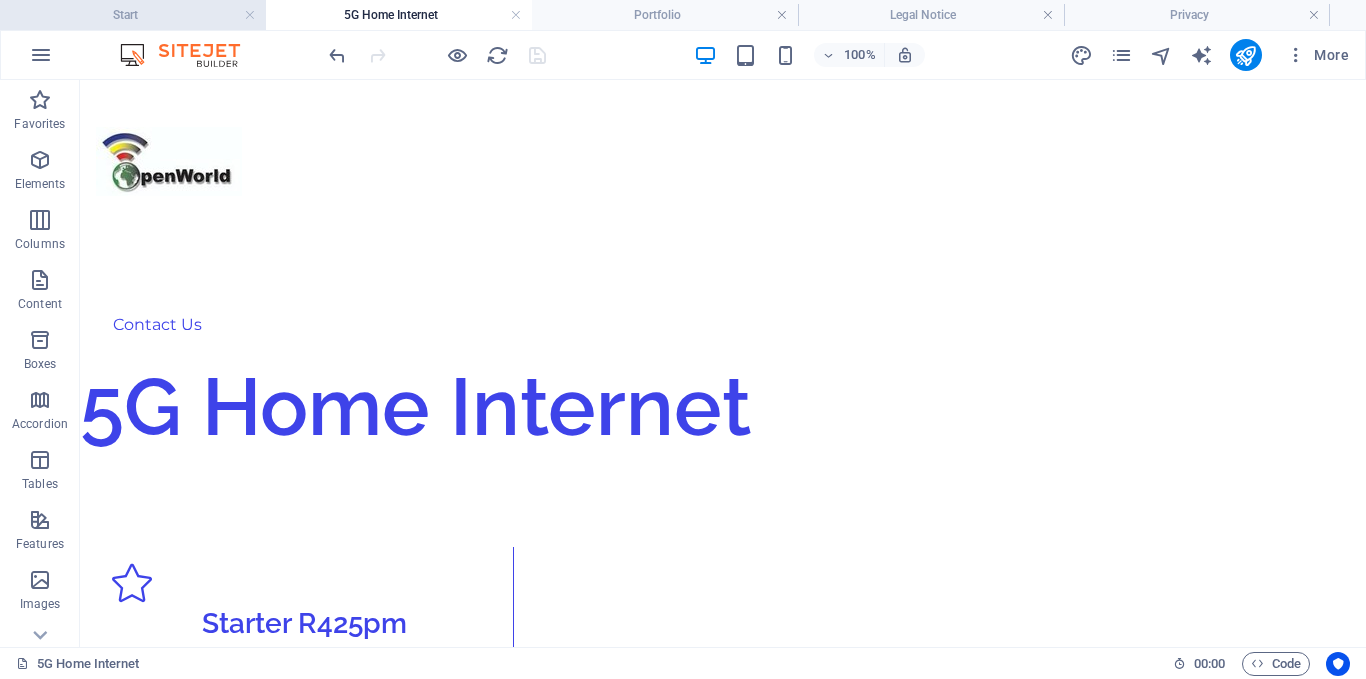 click on "Start" at bounding box center [133, 15] 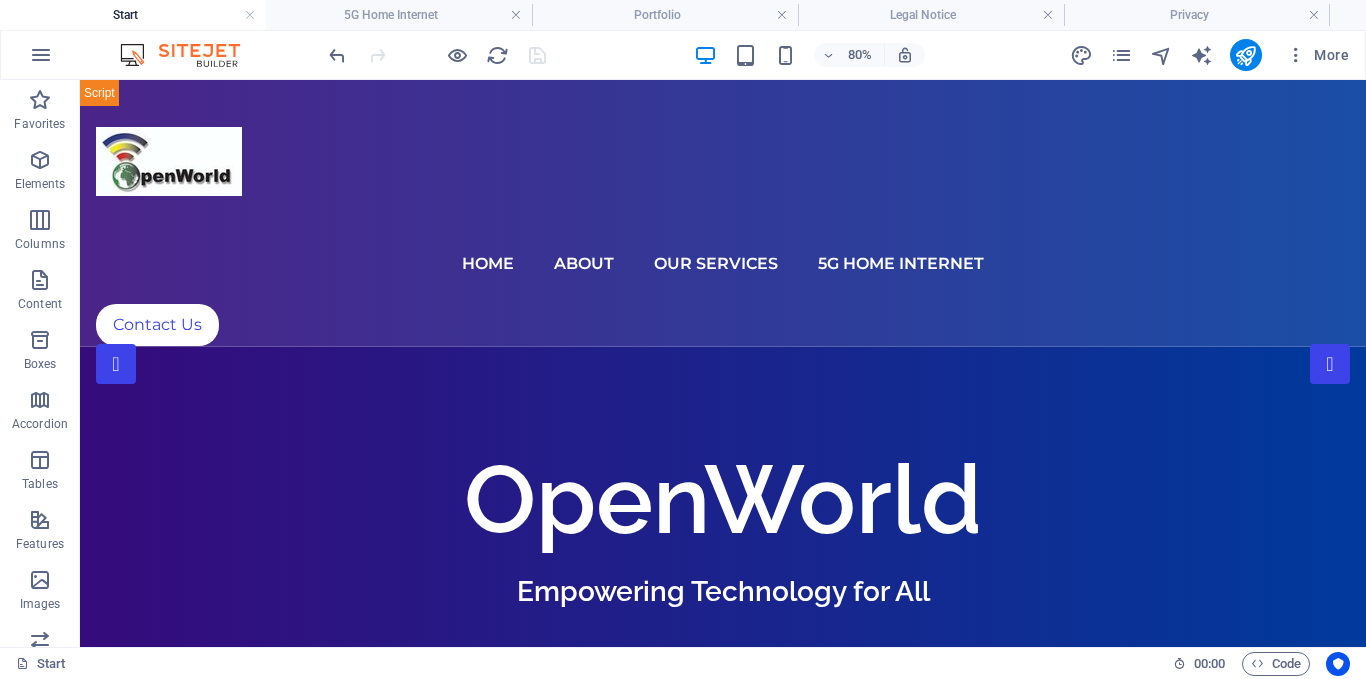 scroll, scrollTop: 4980, scrollLeft: 0, axis: vertical 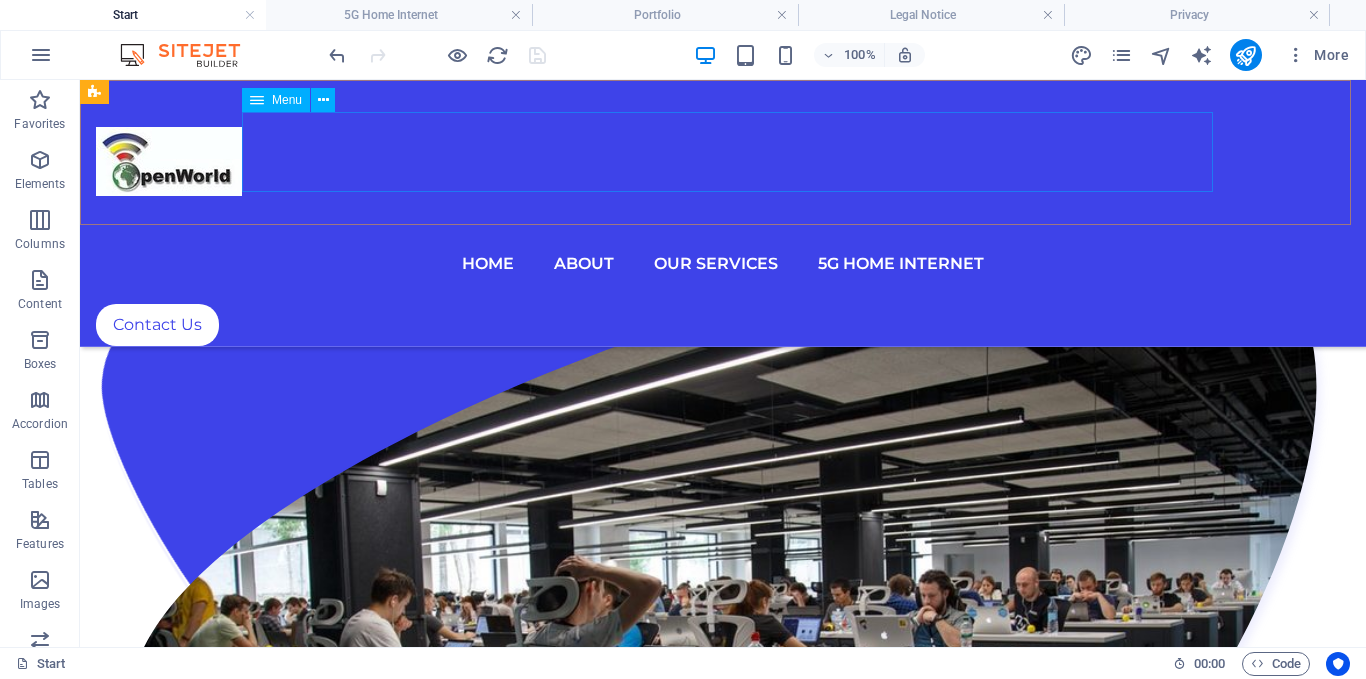 click on "Home About Our Services 5G Home Internet" at bounding box center [723, 264] 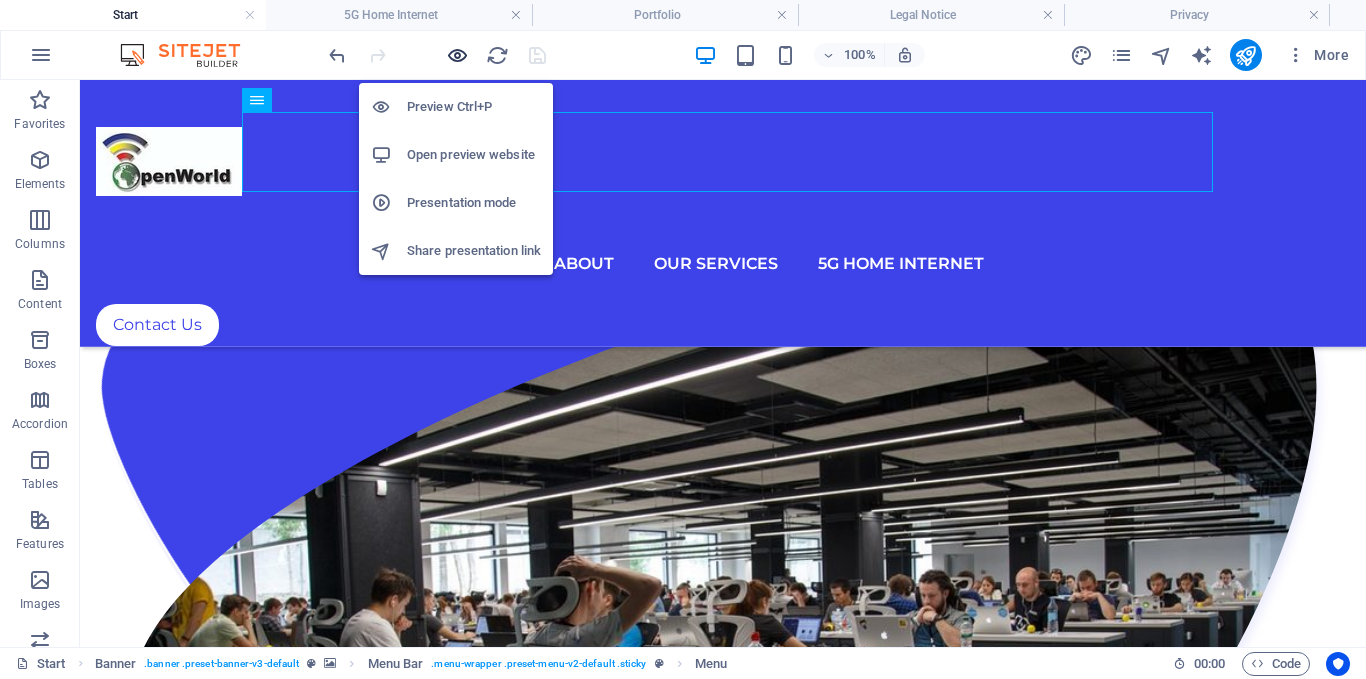 click at bounding box center (457, 55) 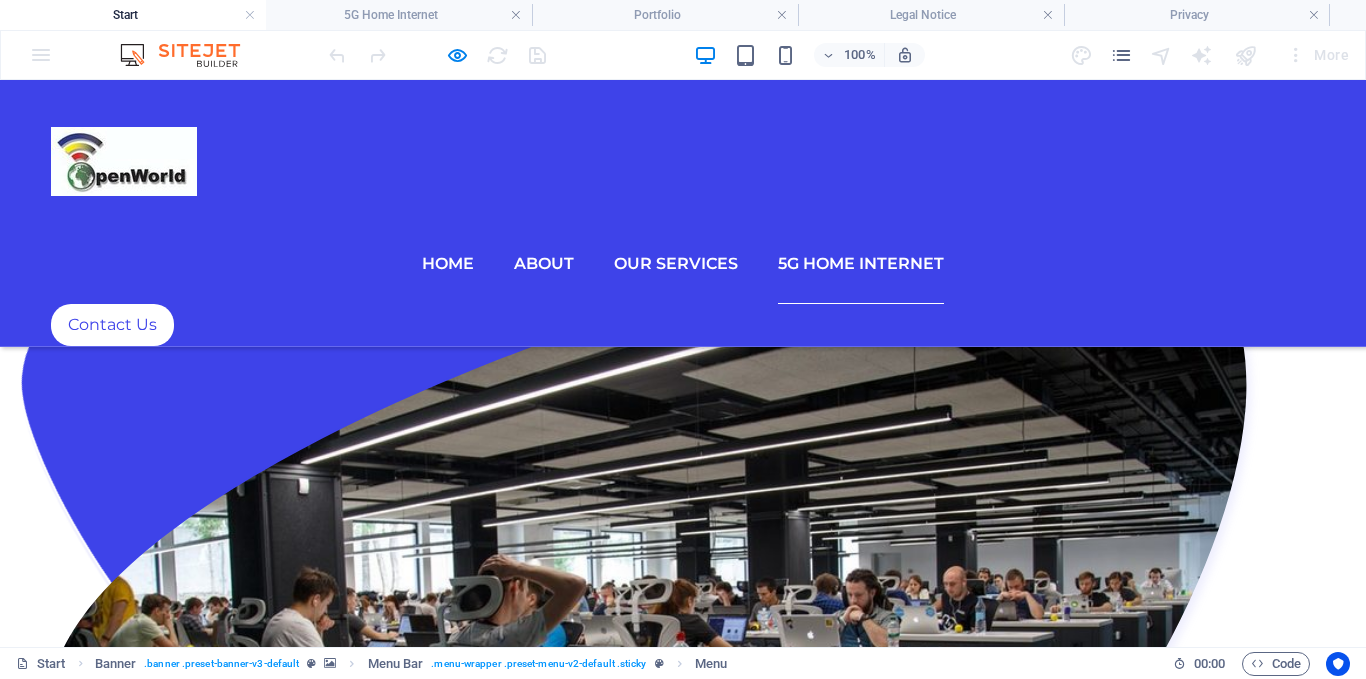 click on "5G Home Internet" at bounding box center [861, 264] 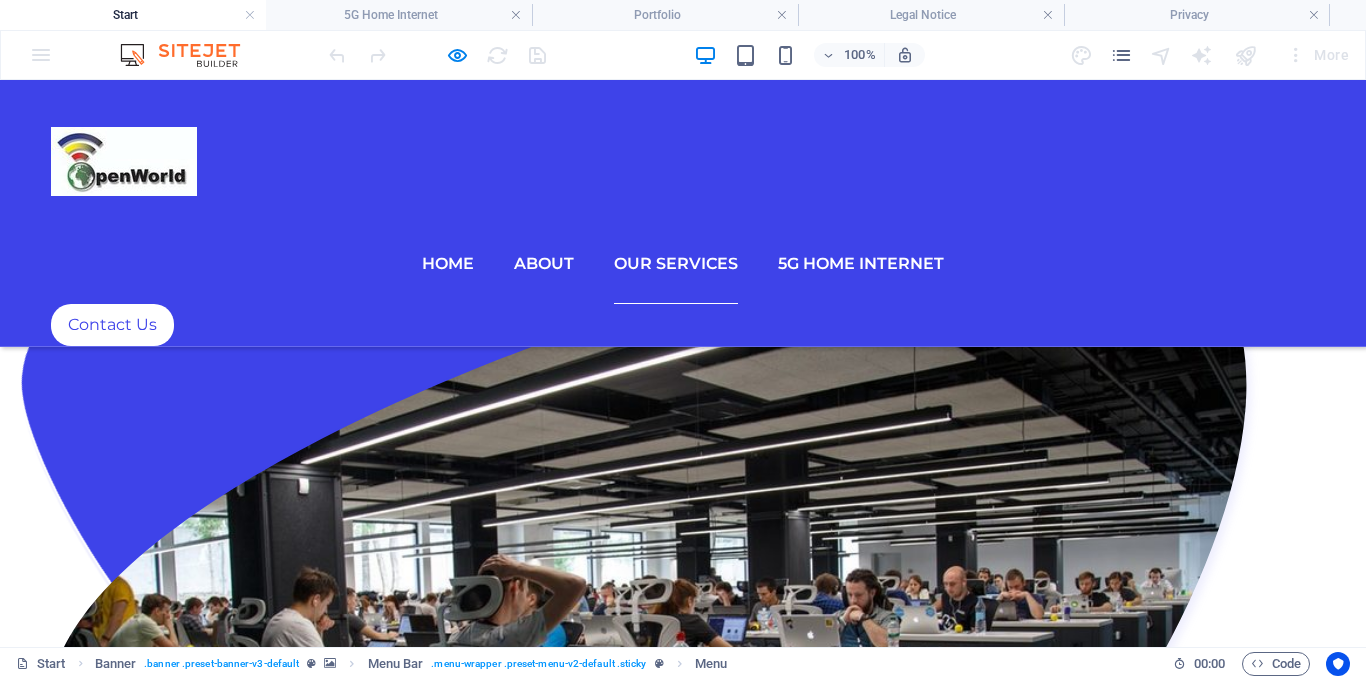 click on "Our Services" at bounding box center (676, 264) 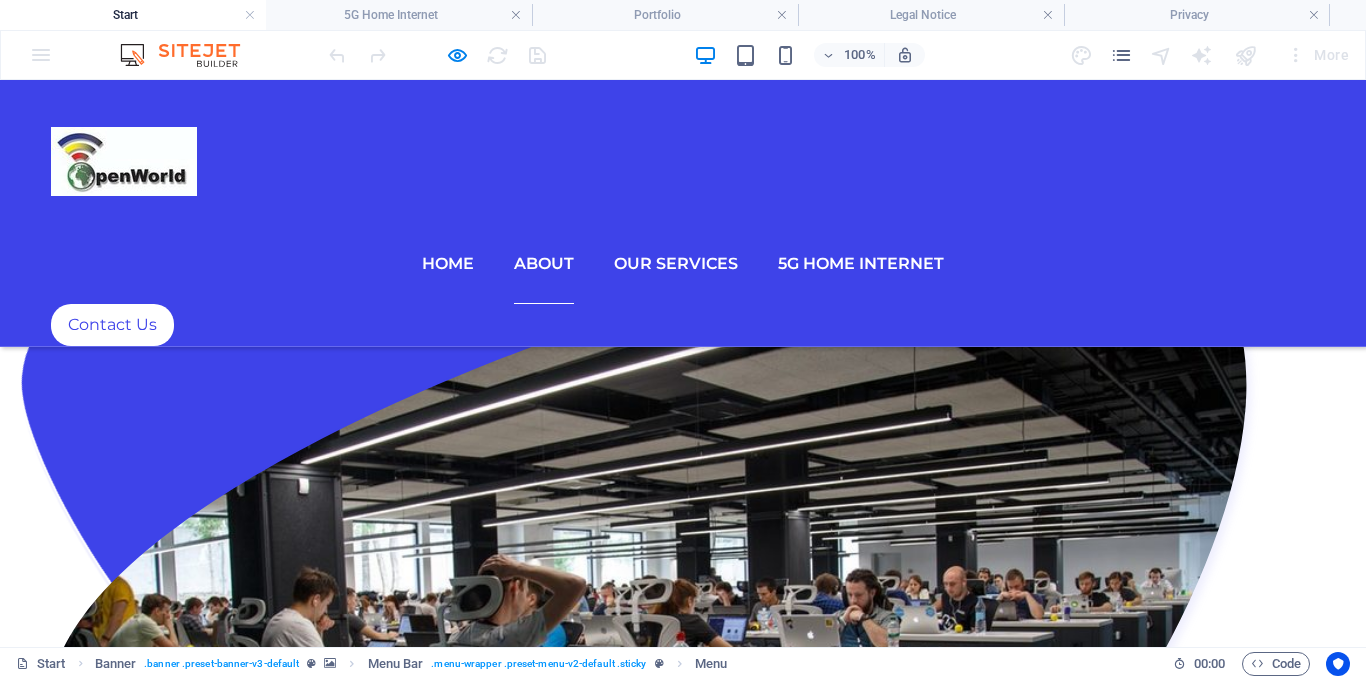 click on "About" at bounding box center (544, 264) 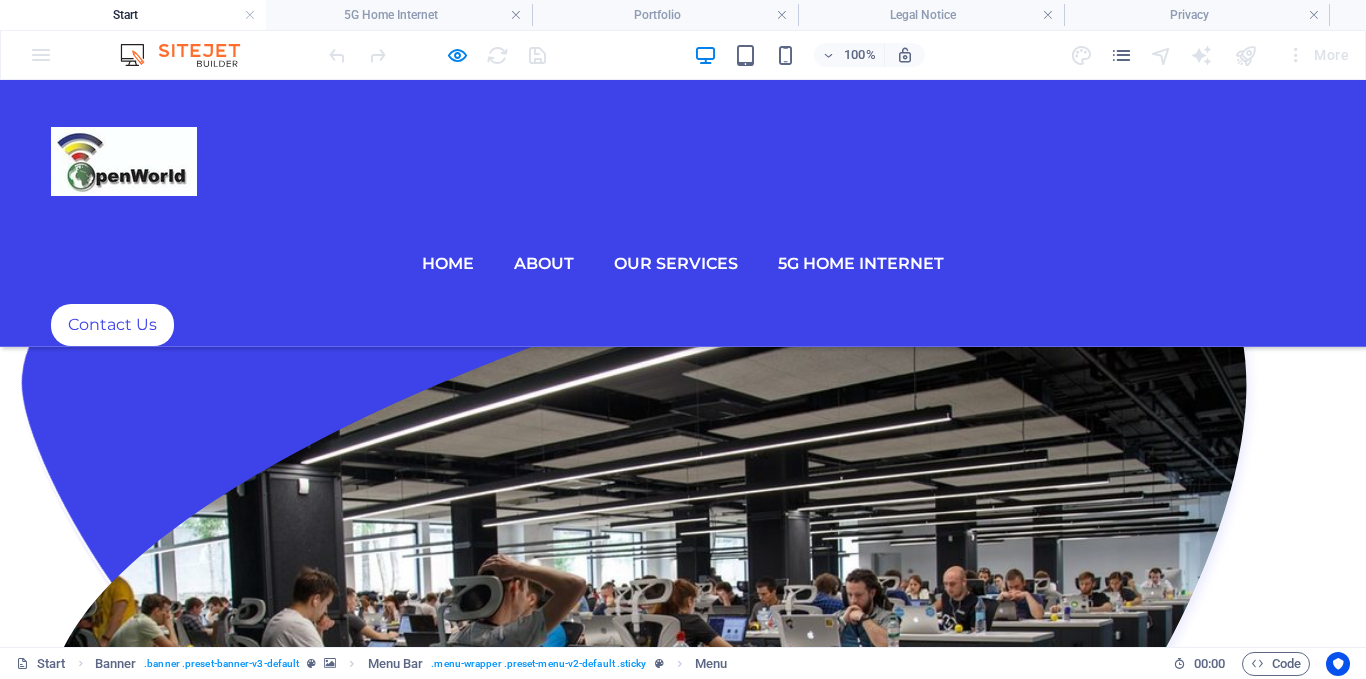 click on "Home About Our Services 5G Home Internet" at bounding box center (683, 264) 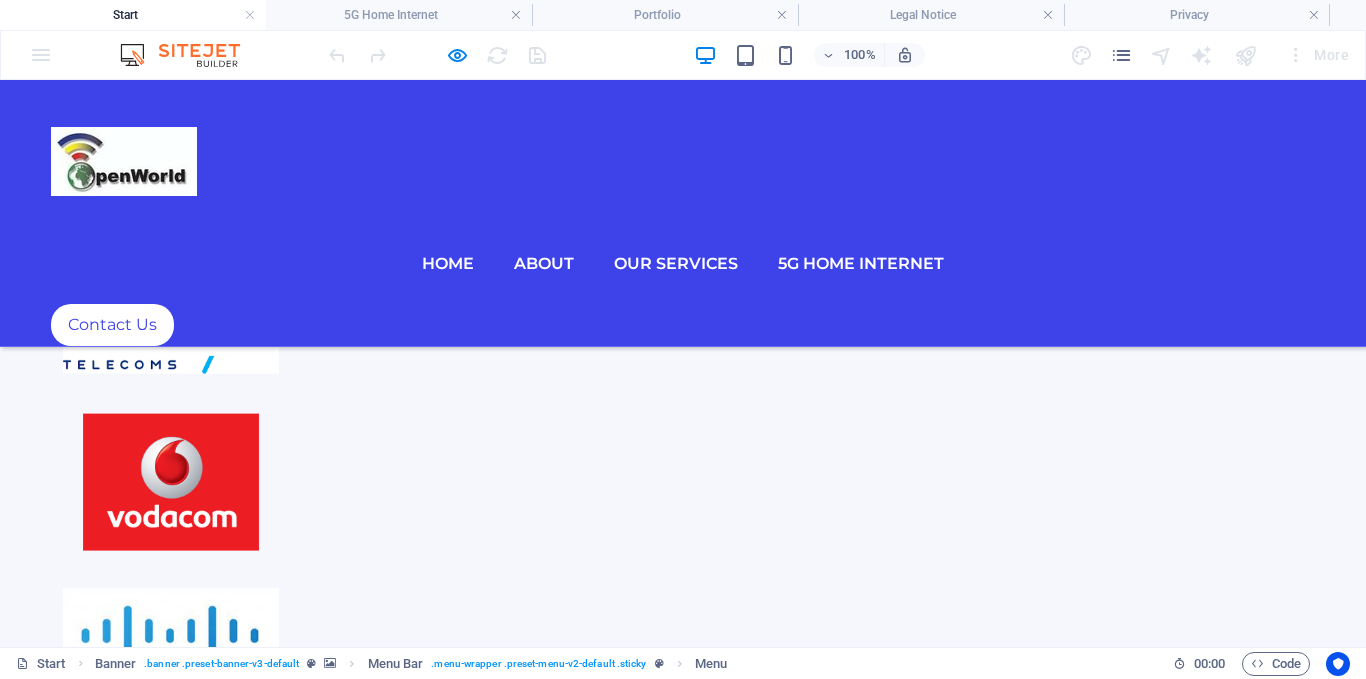 scroll, scrollTop: 0, scrollLeft: 0, axis: both 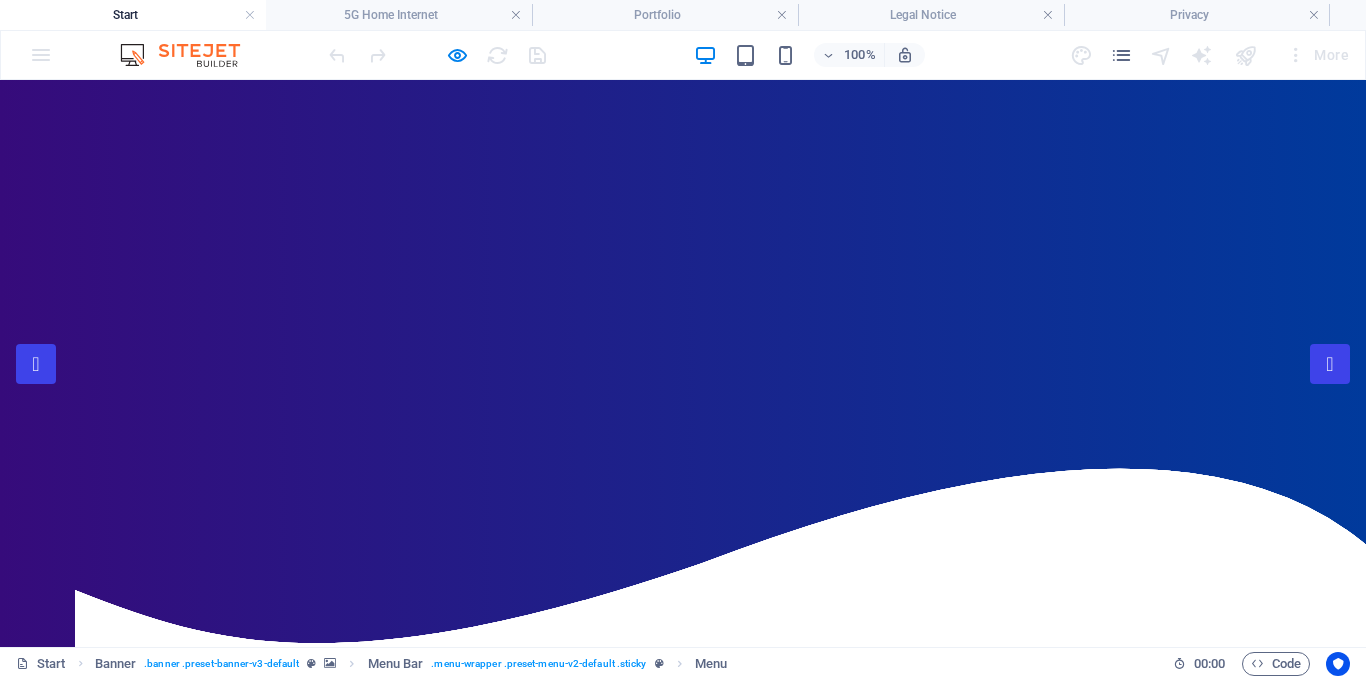 click on "Contact Us" at bounding box center [112, 1112] 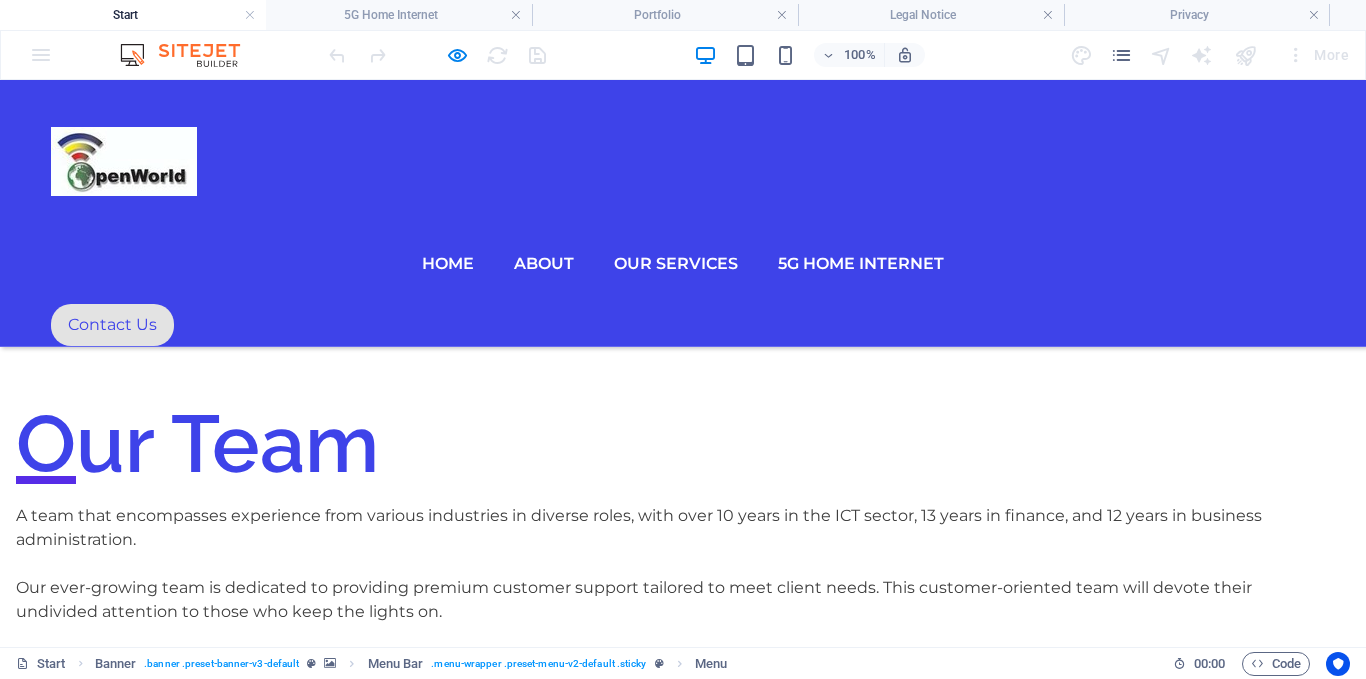 scroll, scrollTop: 8610, scrollLeft: 0, axis: vertical 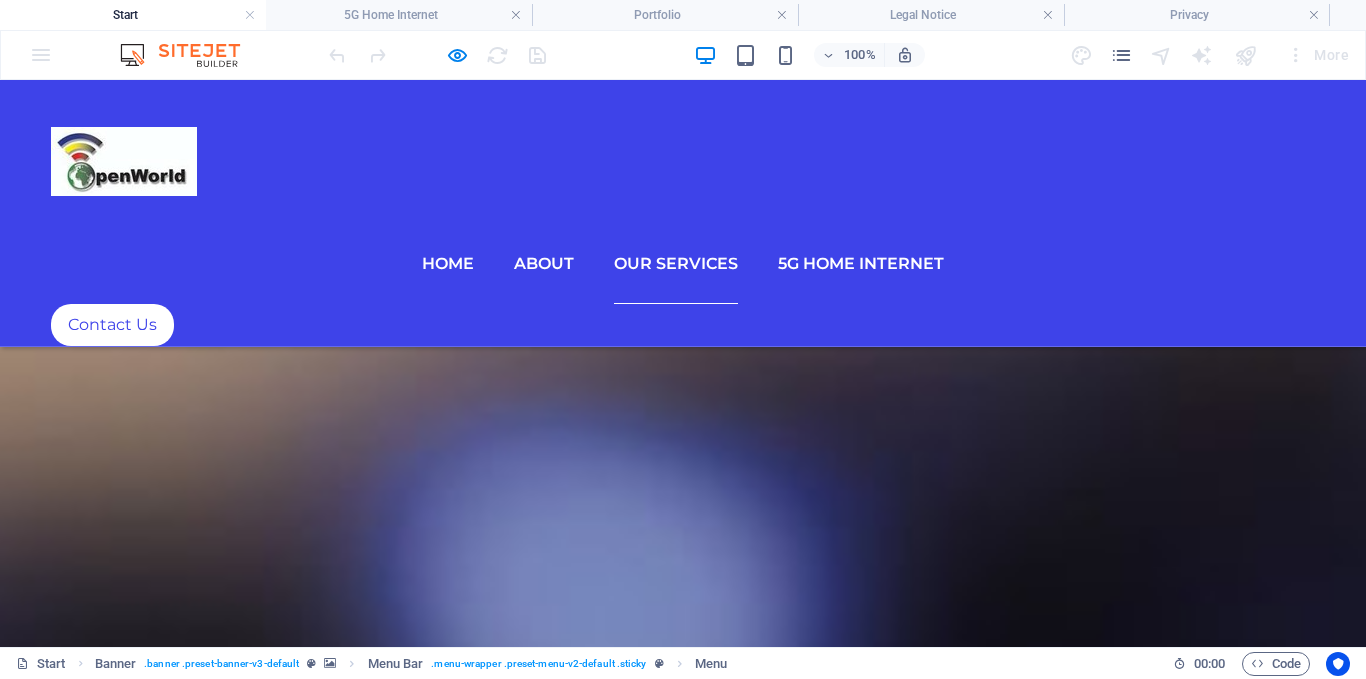 click on "Our Services" at bounding box center [676, 264] 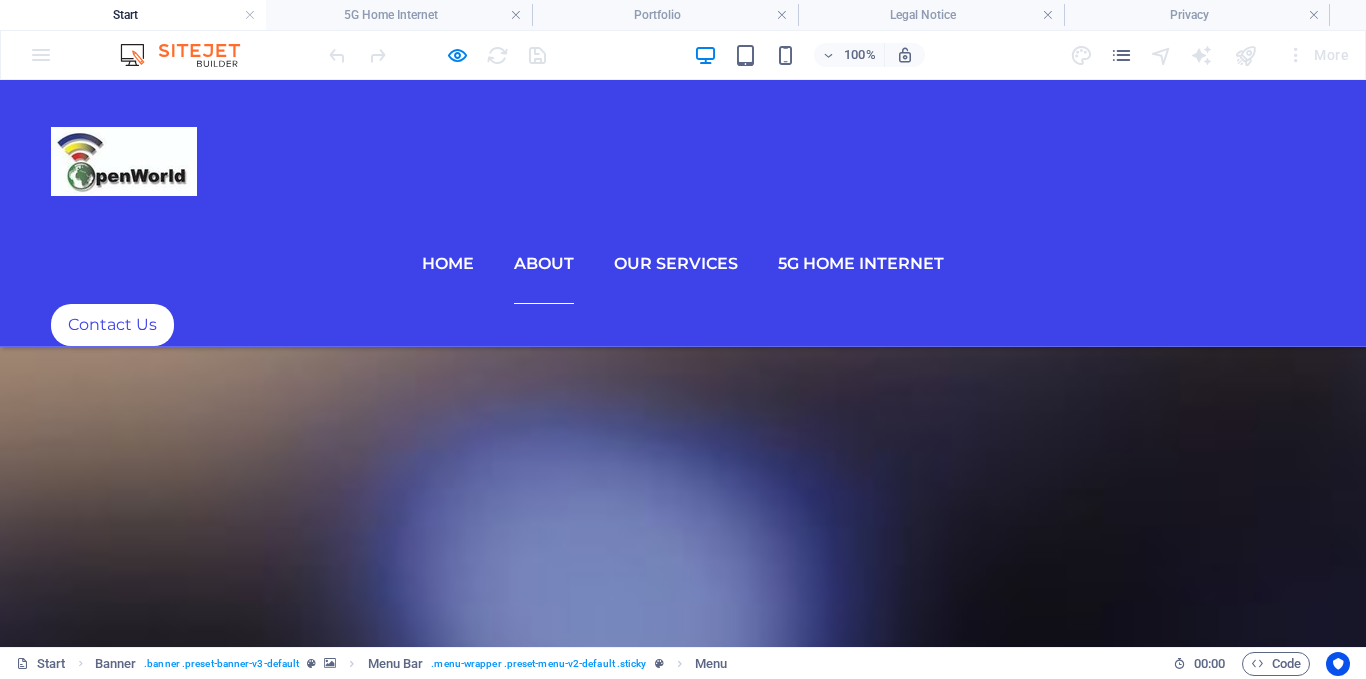 click on "About" at bounding box center [544, 264] 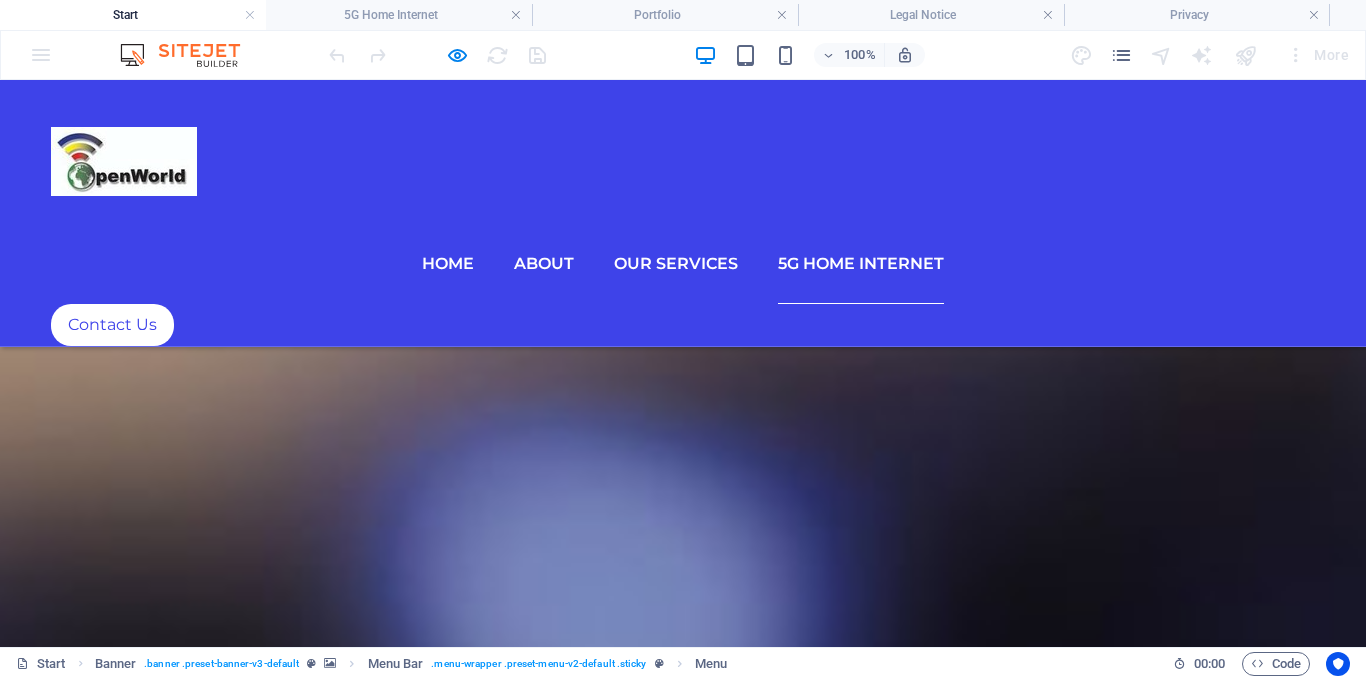 click on "5G Home Internet" at bounding box center (861, 264) 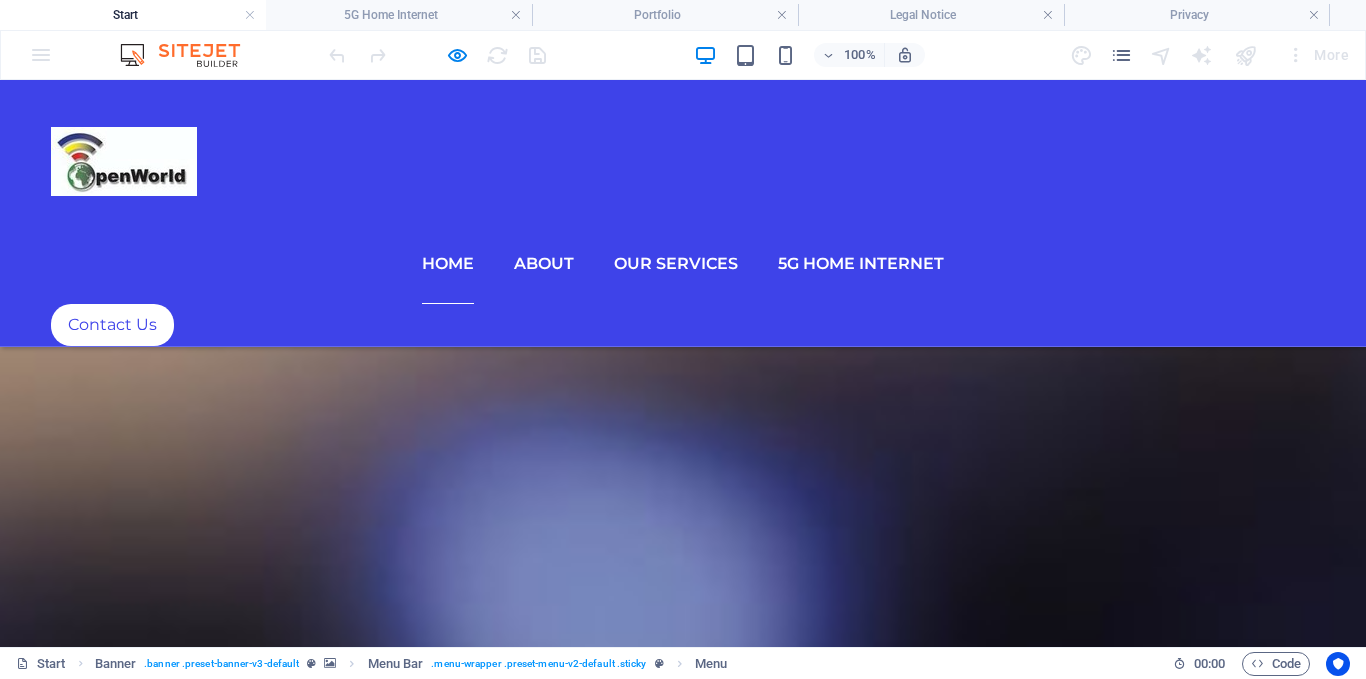 click on "Home" at bounding box center [448, 264] 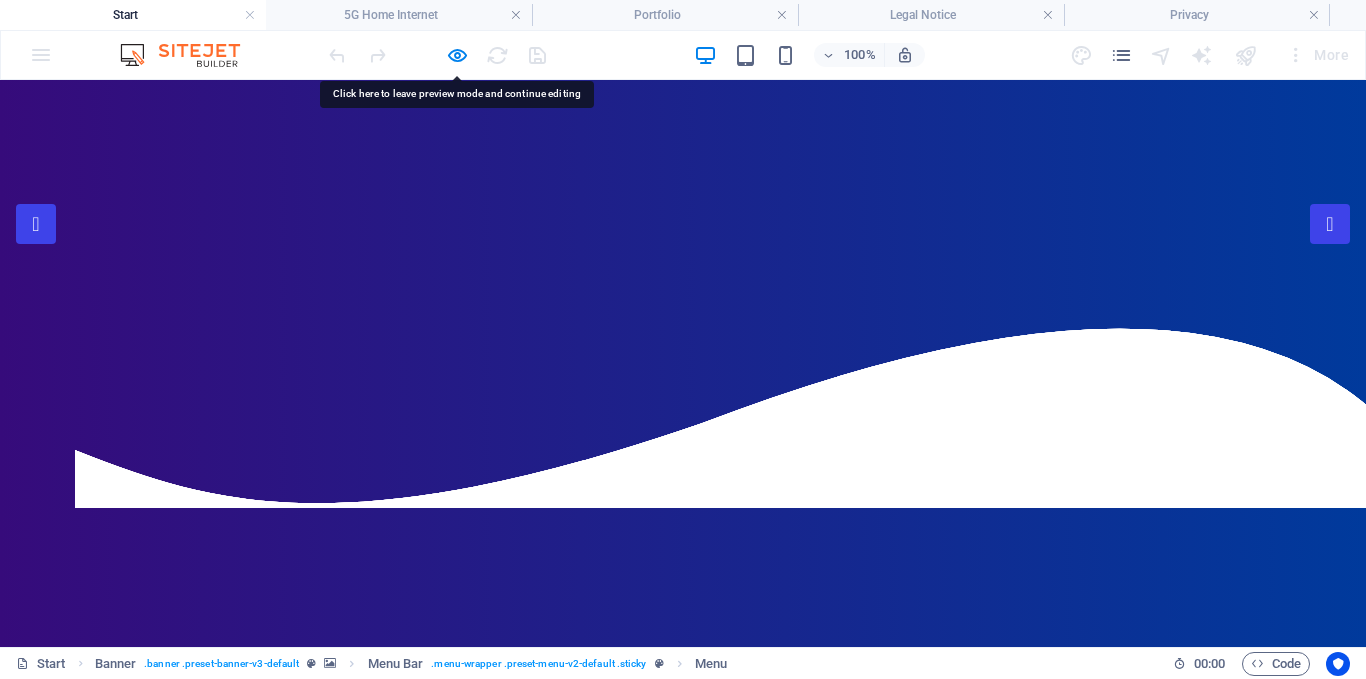 scroll, scrollTop: 0, scrollLeft: 0, axis: both 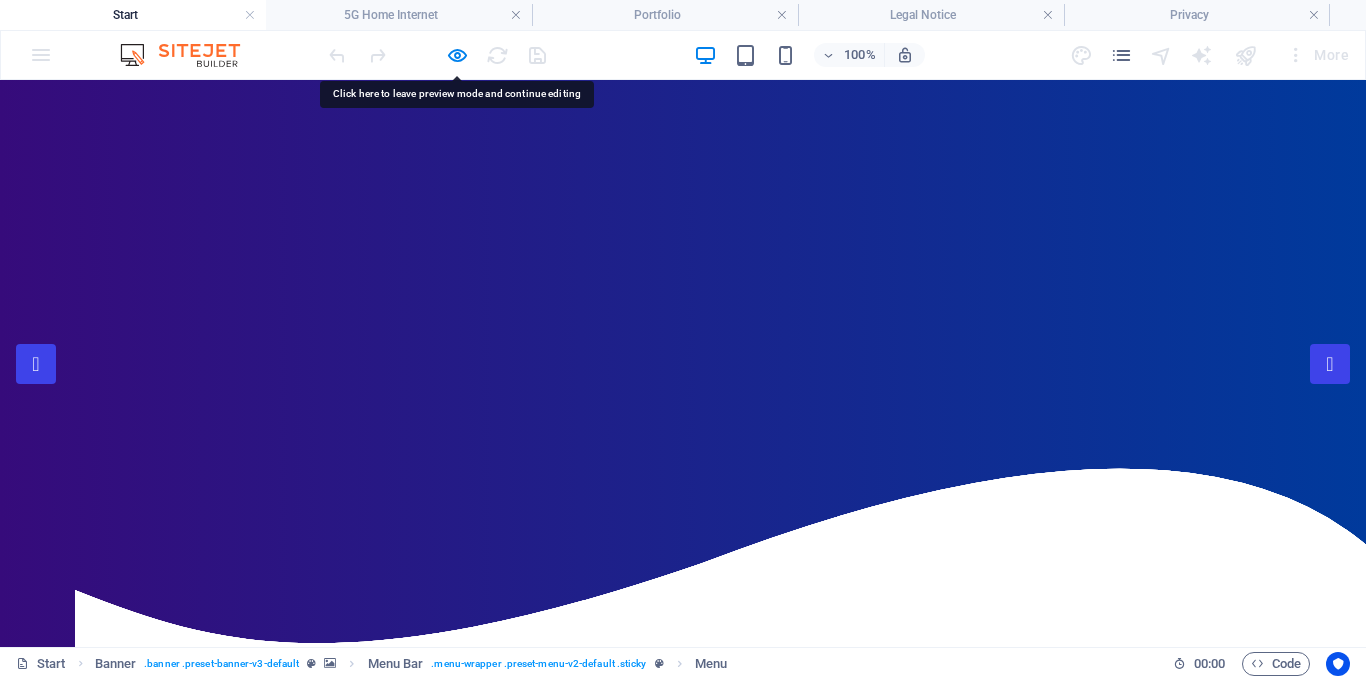 drag, startPoint x: 1365, startPoint y: 578, endPoint x: 1361, endPoint y: 150, distance: 428.01868 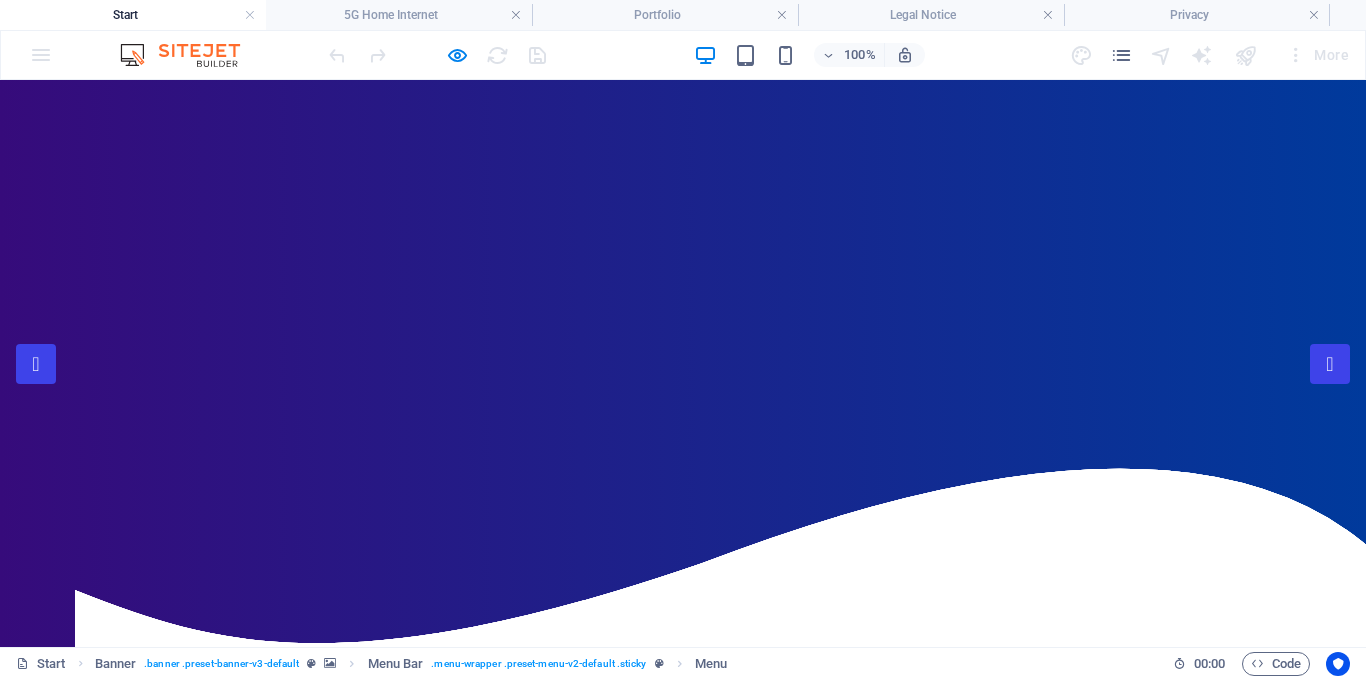 click on "5G Home Internet" at bounding box center [861, 1051] 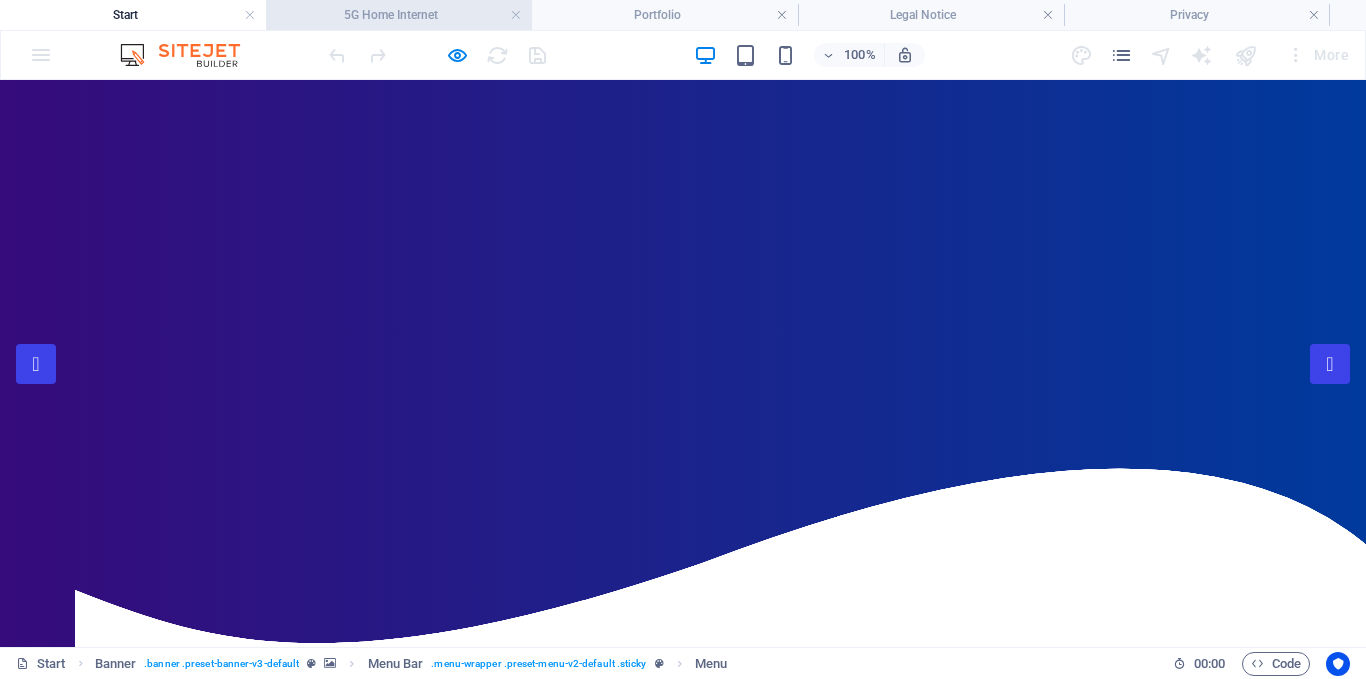 click on "5G Home Internet" at bounding box center [399, 15] 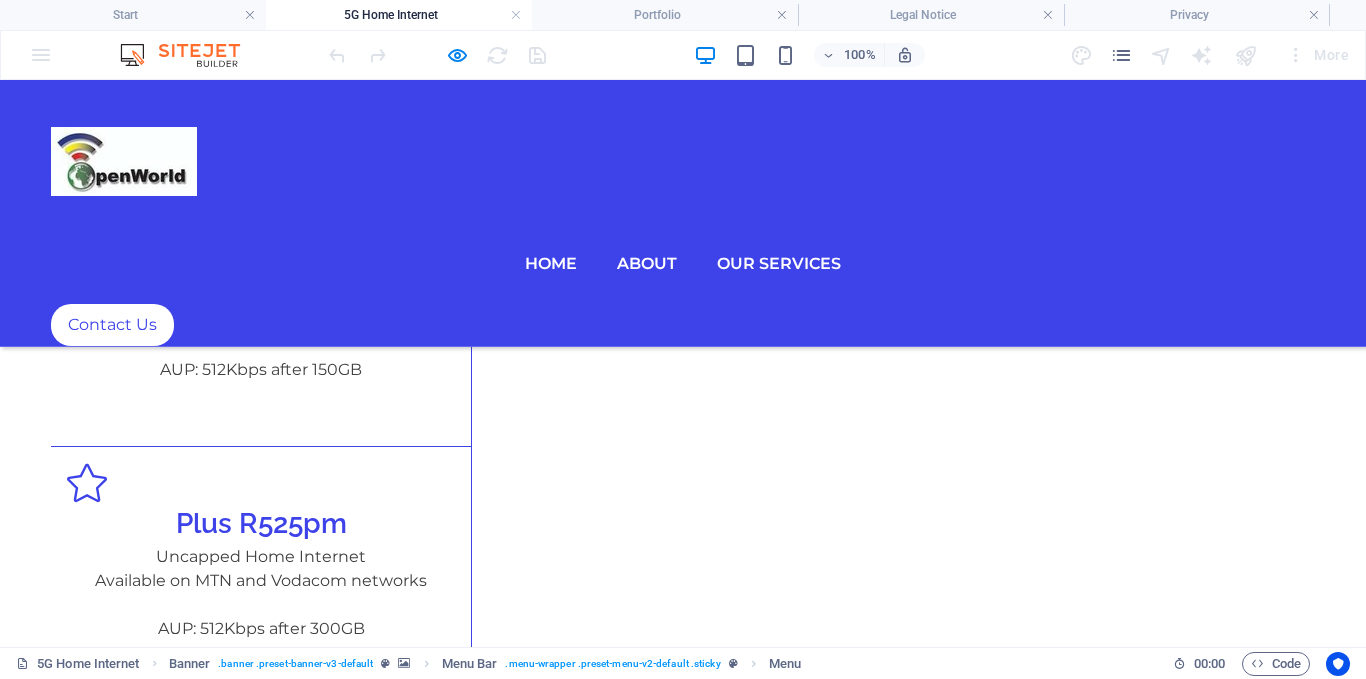 scroll, scrollTop: 351, scrollLeft: 0, axis: vertical 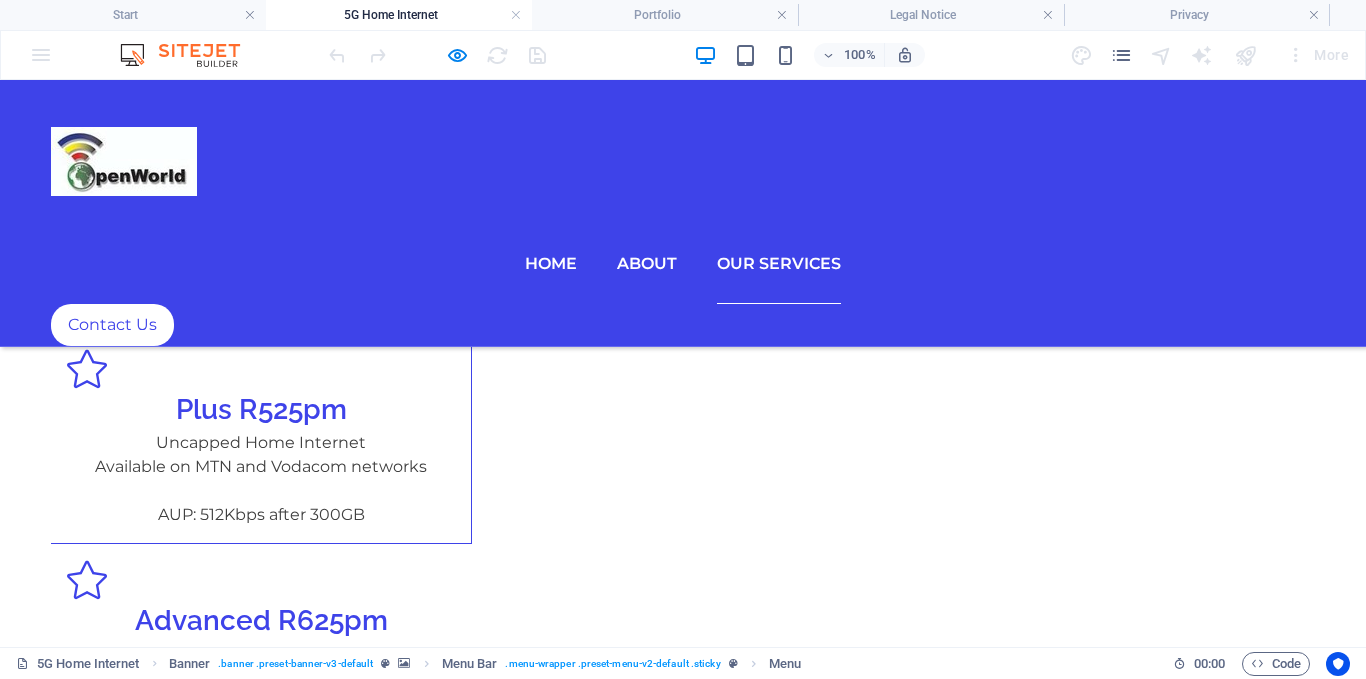 click on "Our Services" at bounding box center [779, 264] 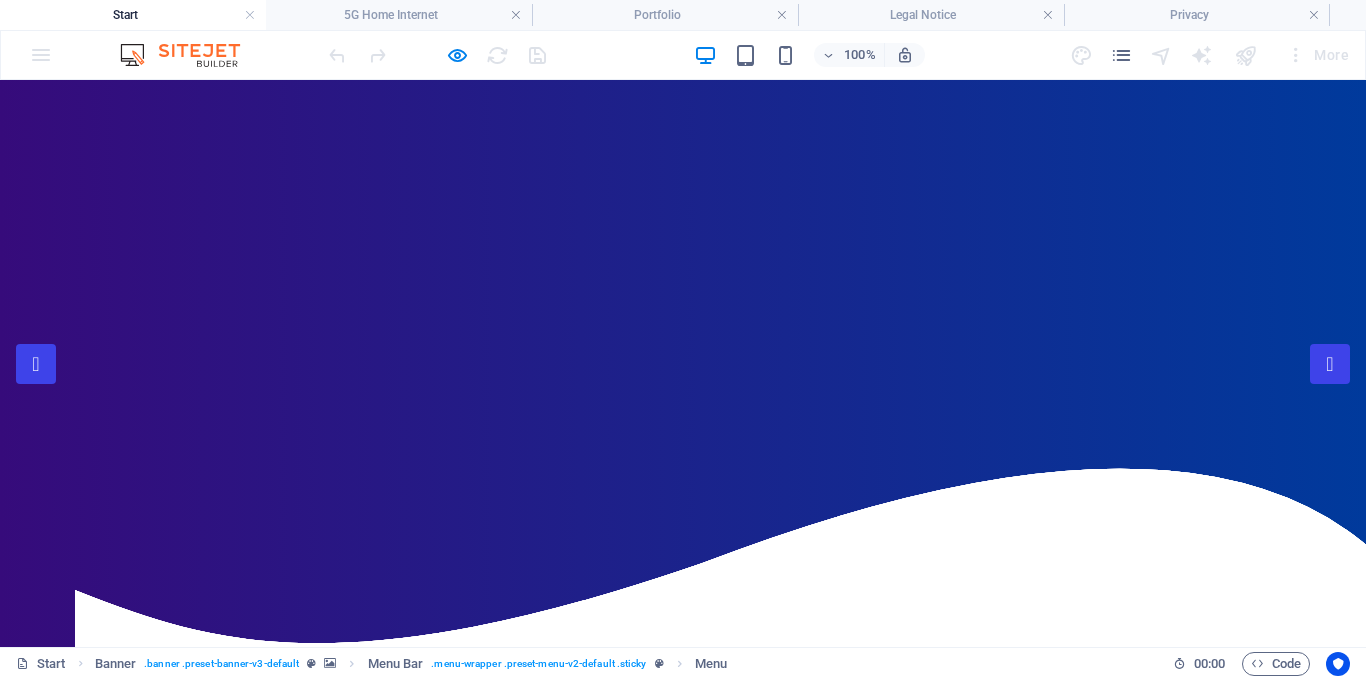click on "Our Services" at bounding box center [676, 1051] 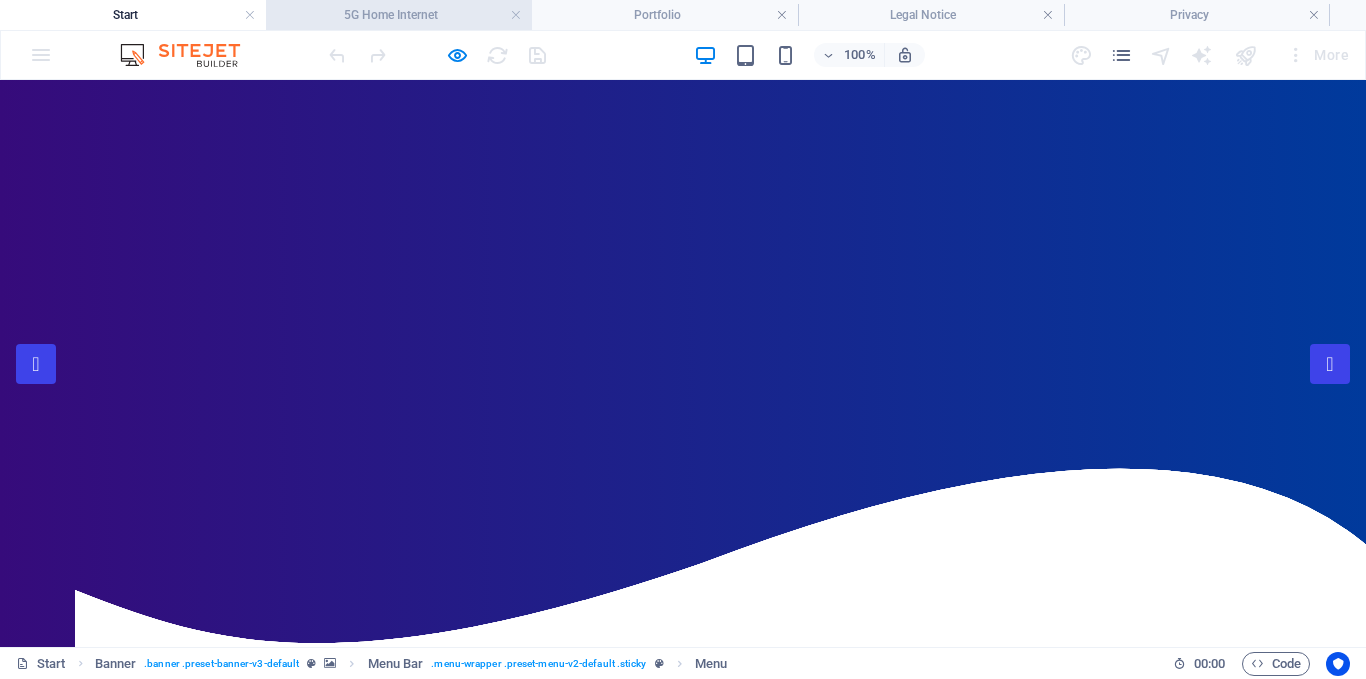 click on "5G Home Internet" at bounding box center [399, 15] 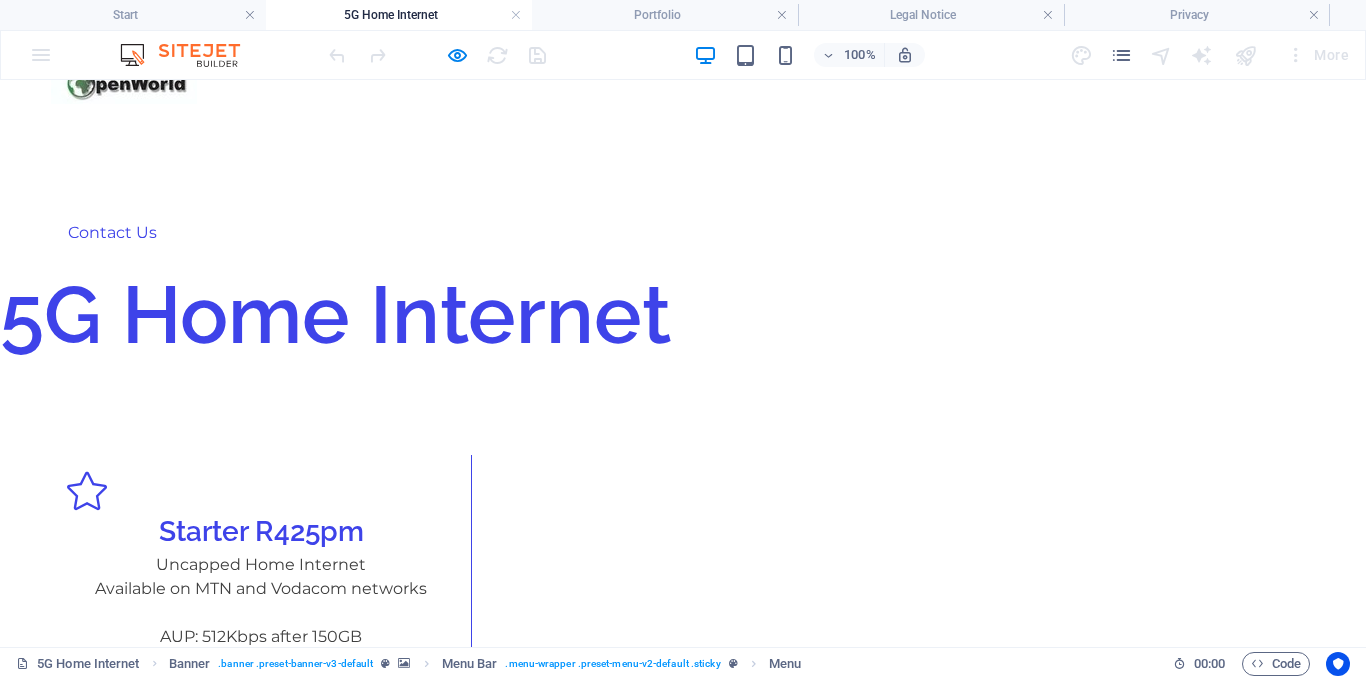 scroll, scrollTop: 0, scrollLeft: 0, axis: both 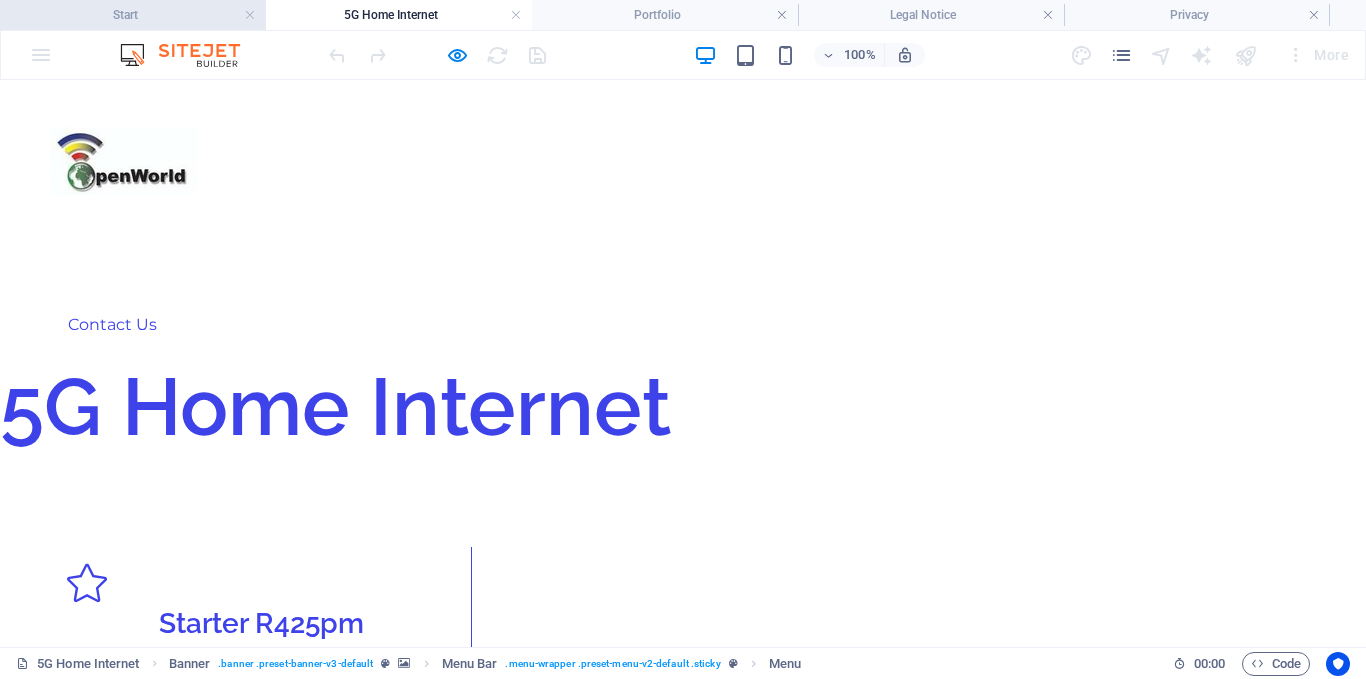 click on "Start" at bounding box center [133, 15] 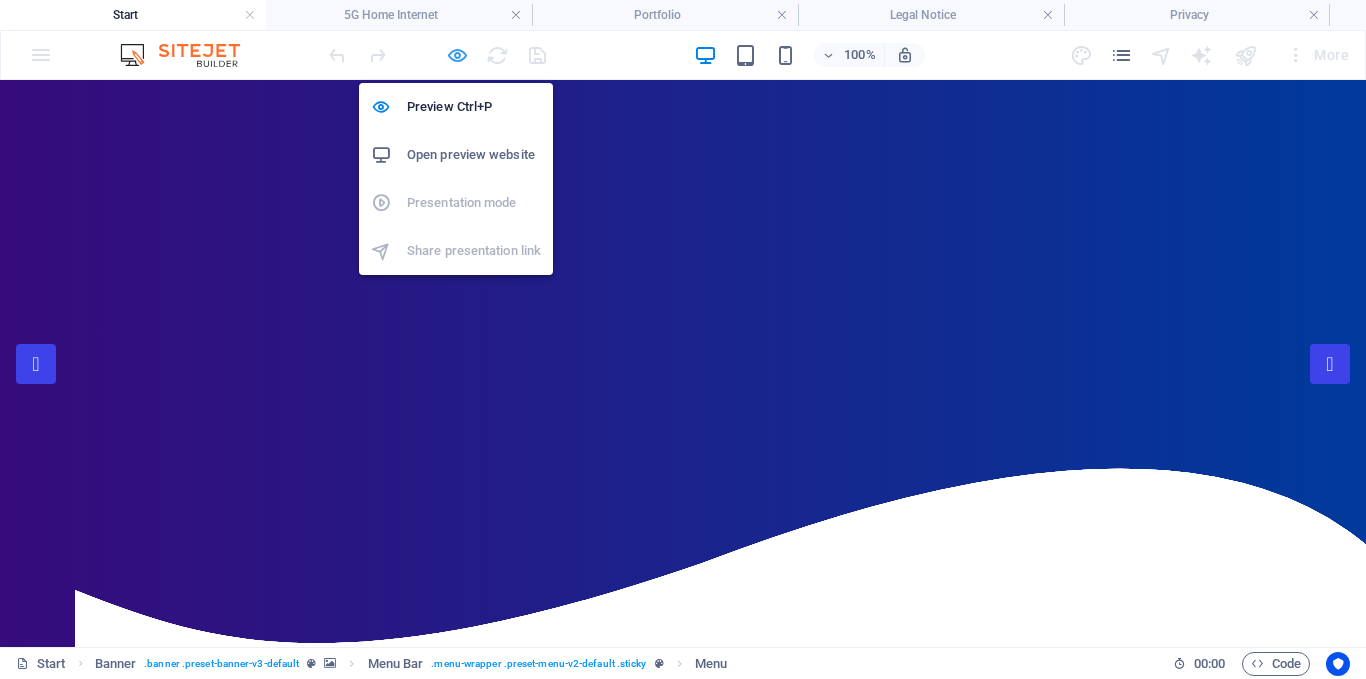 click at bounding box center [457, 55] 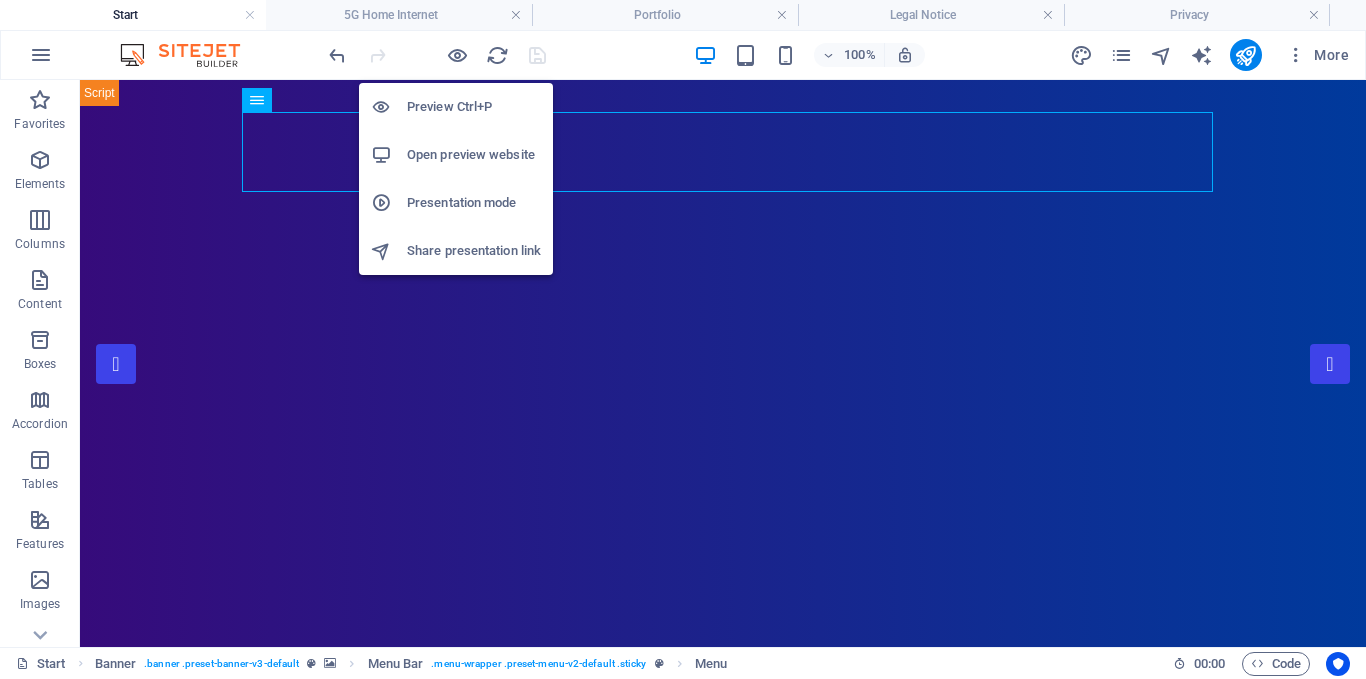 click on "Presentation mode" at bounding box center [474, 203] 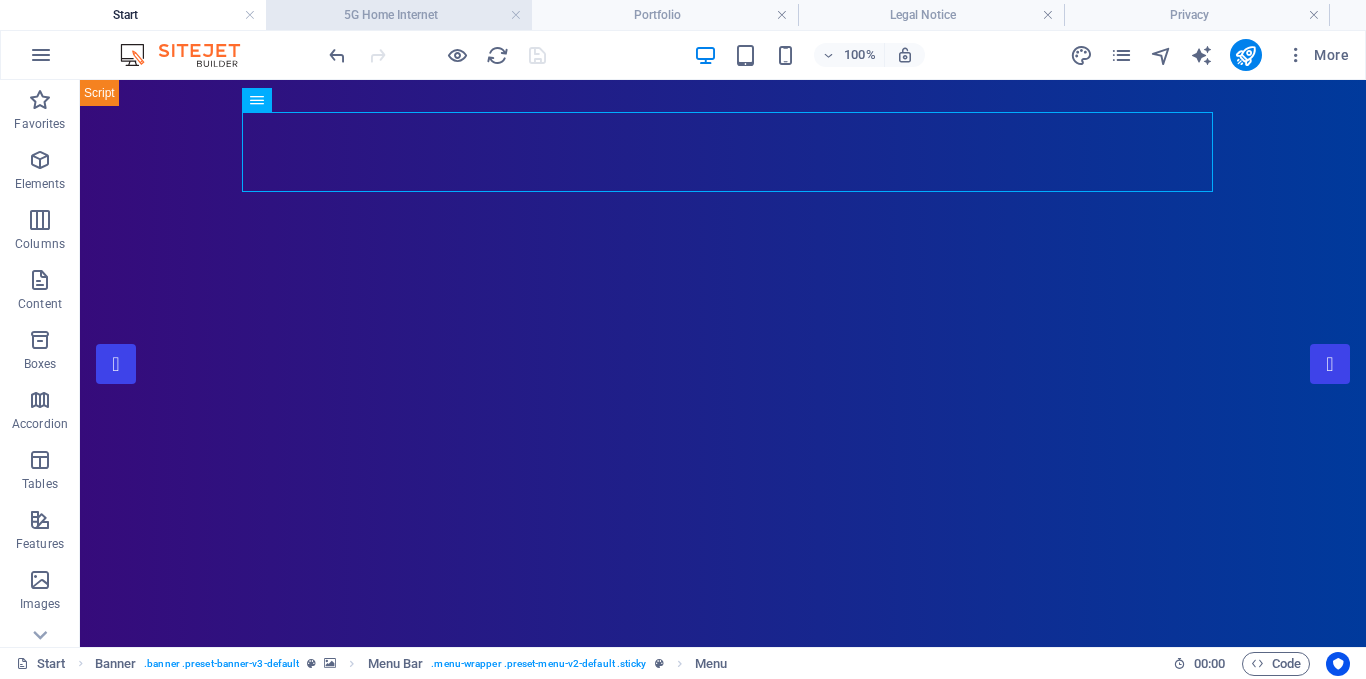 click on "5G Home Internet" at bounding box center [399, 15] 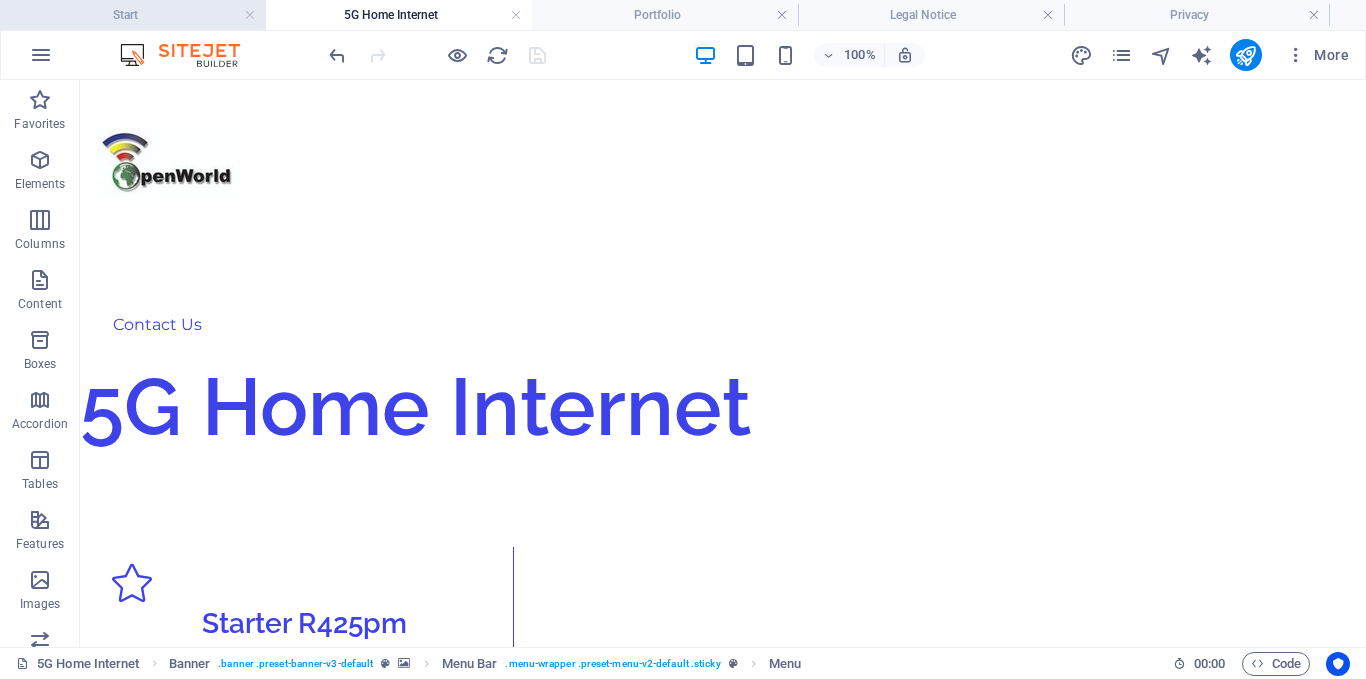 click on "Start" at bounding box center (133, 15) 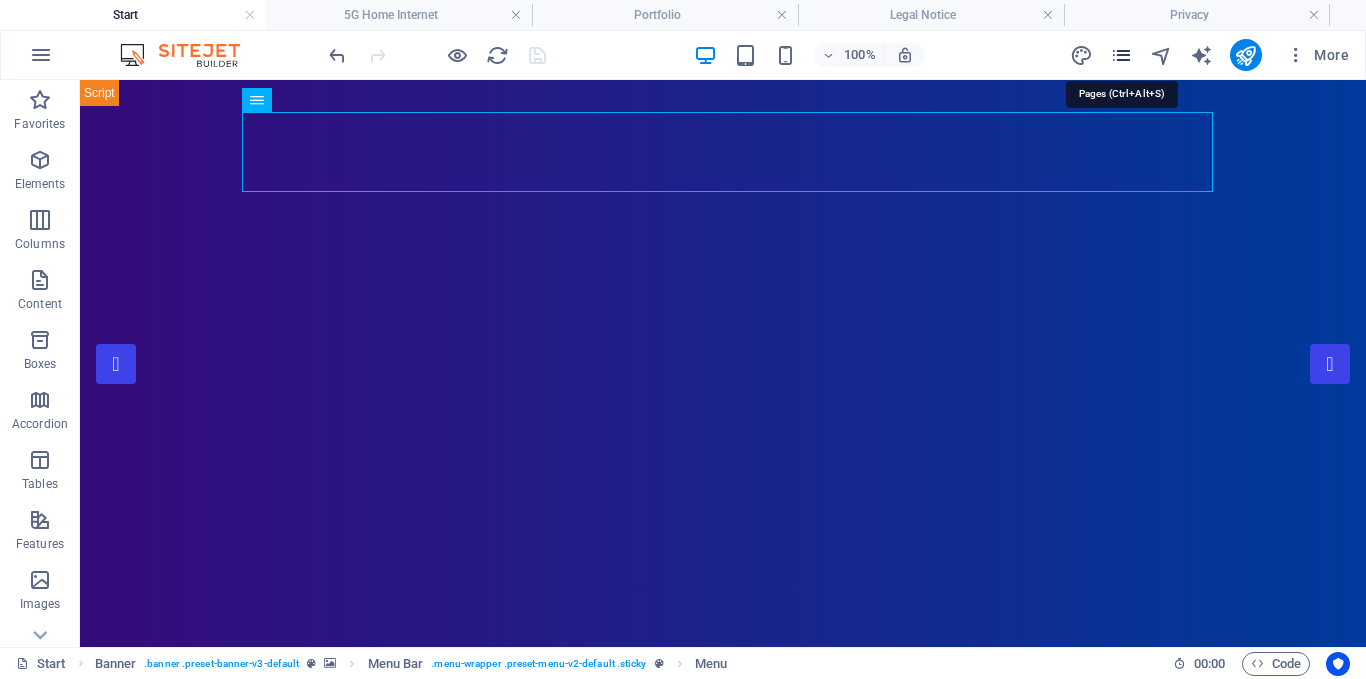 click at bounding box center (1121, 55) 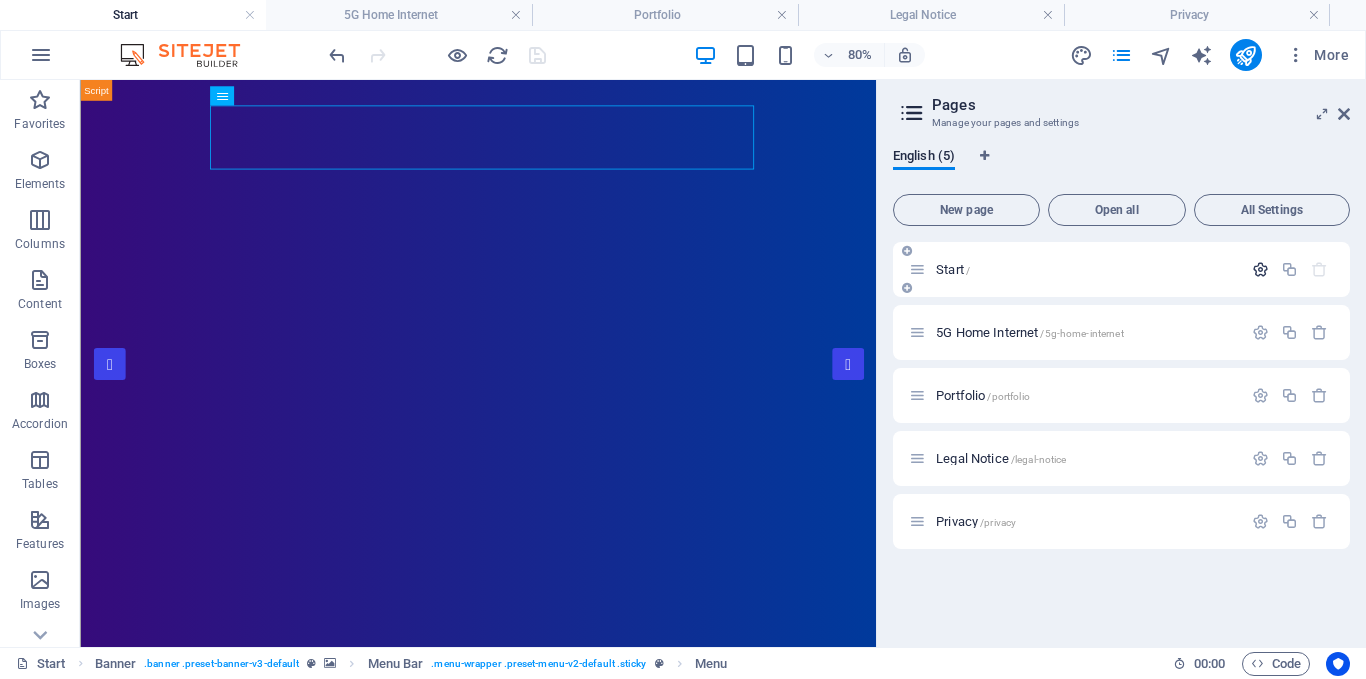 click at bounding box center [1260, 269] 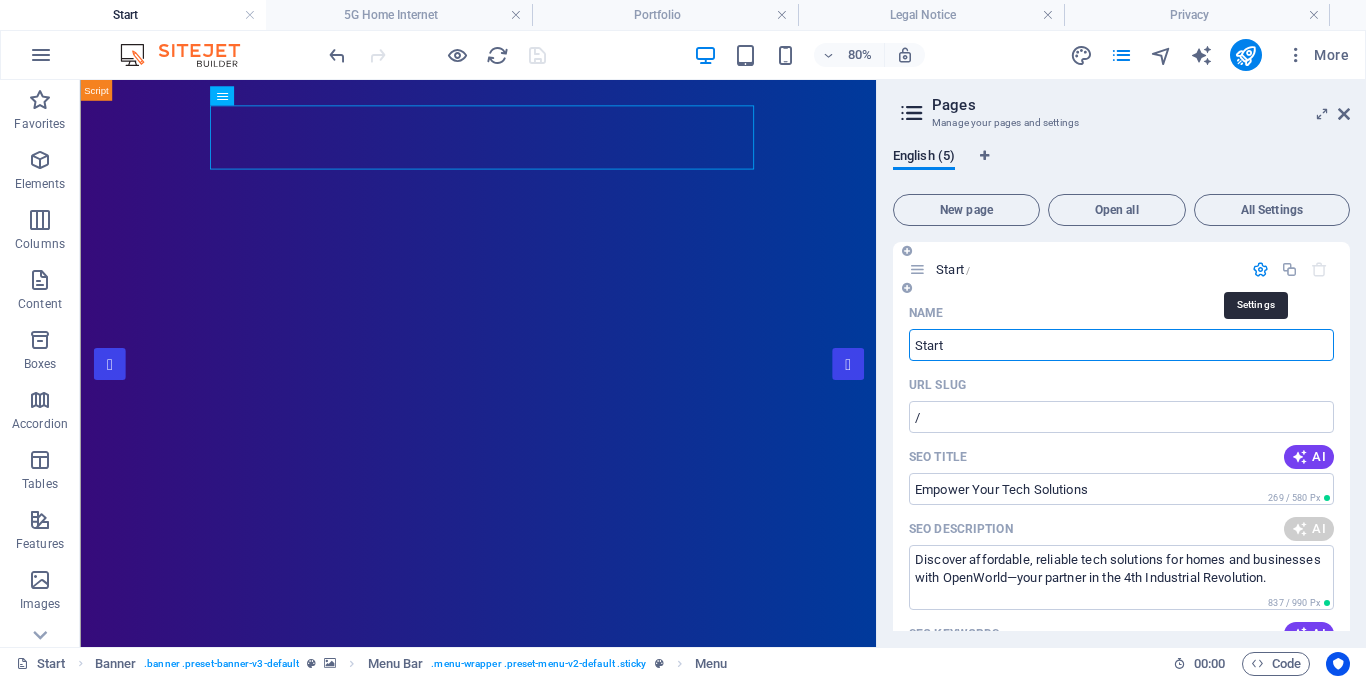 click at bounding box center (1260, 269) 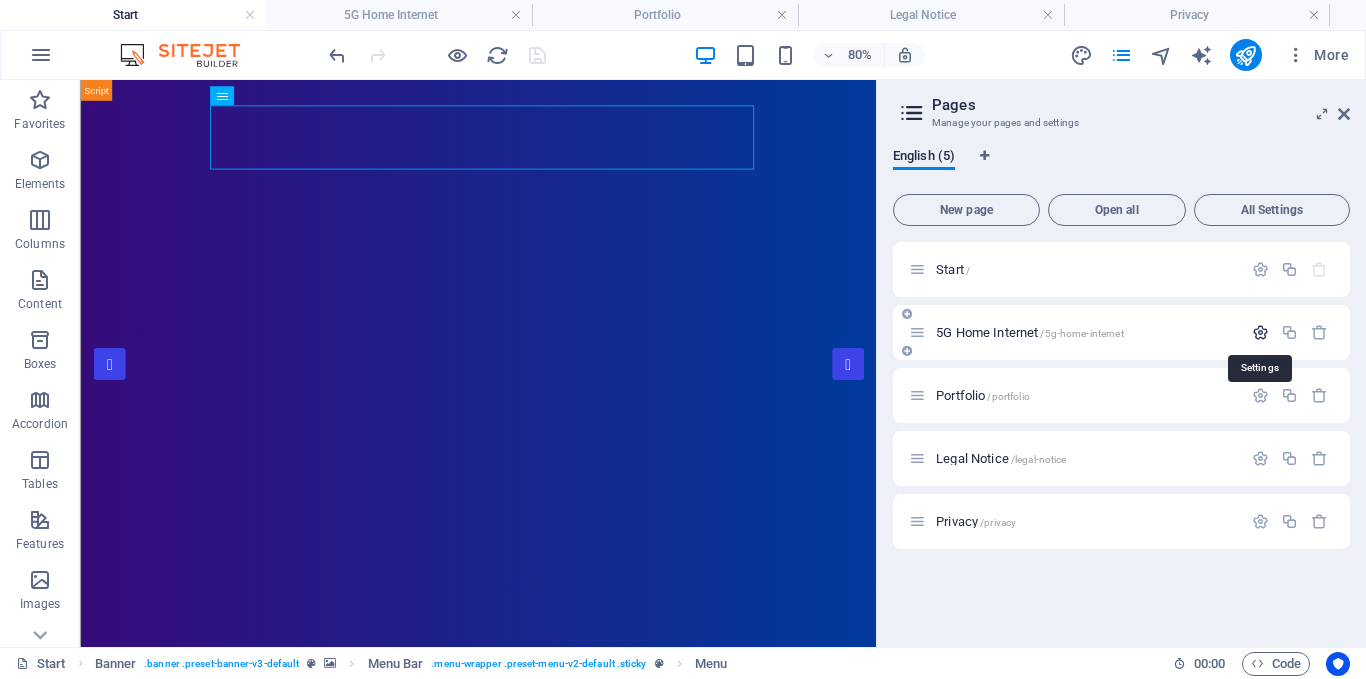 click at bounding box center (1260, 332) 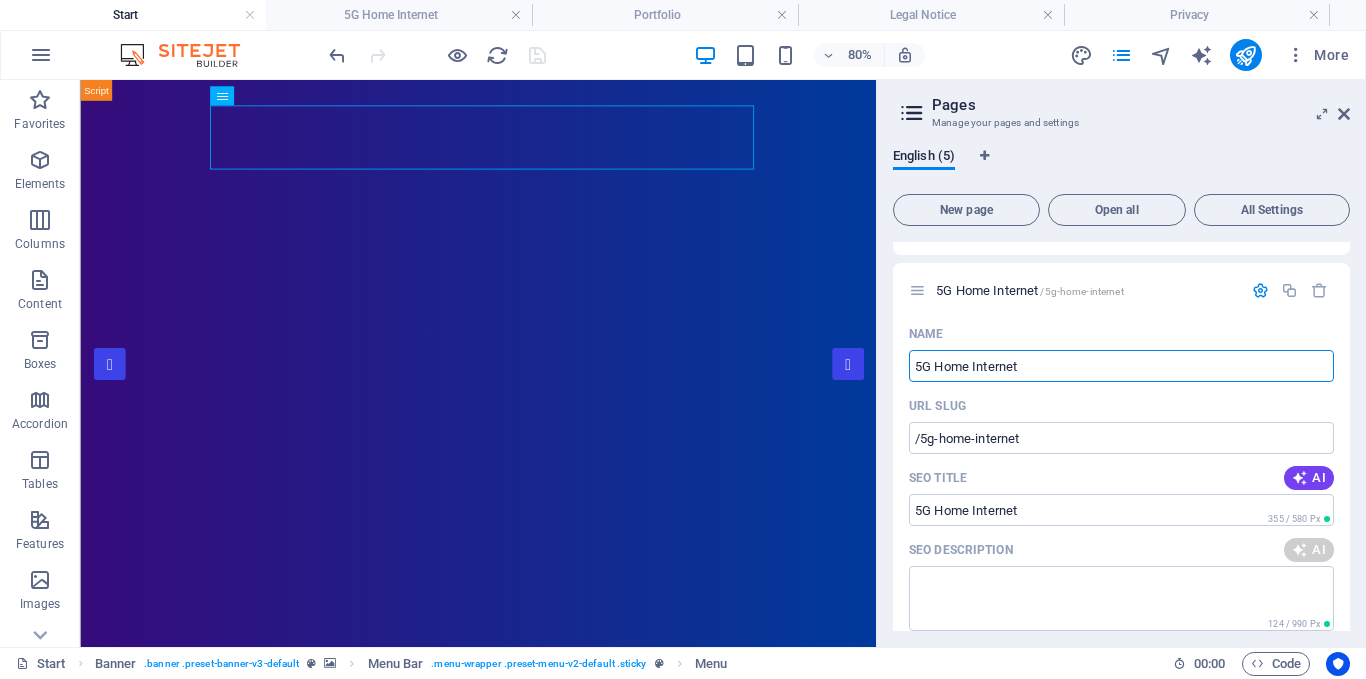 scroll, scrollTop: 51, scrollLeft: 0, axis: vertical 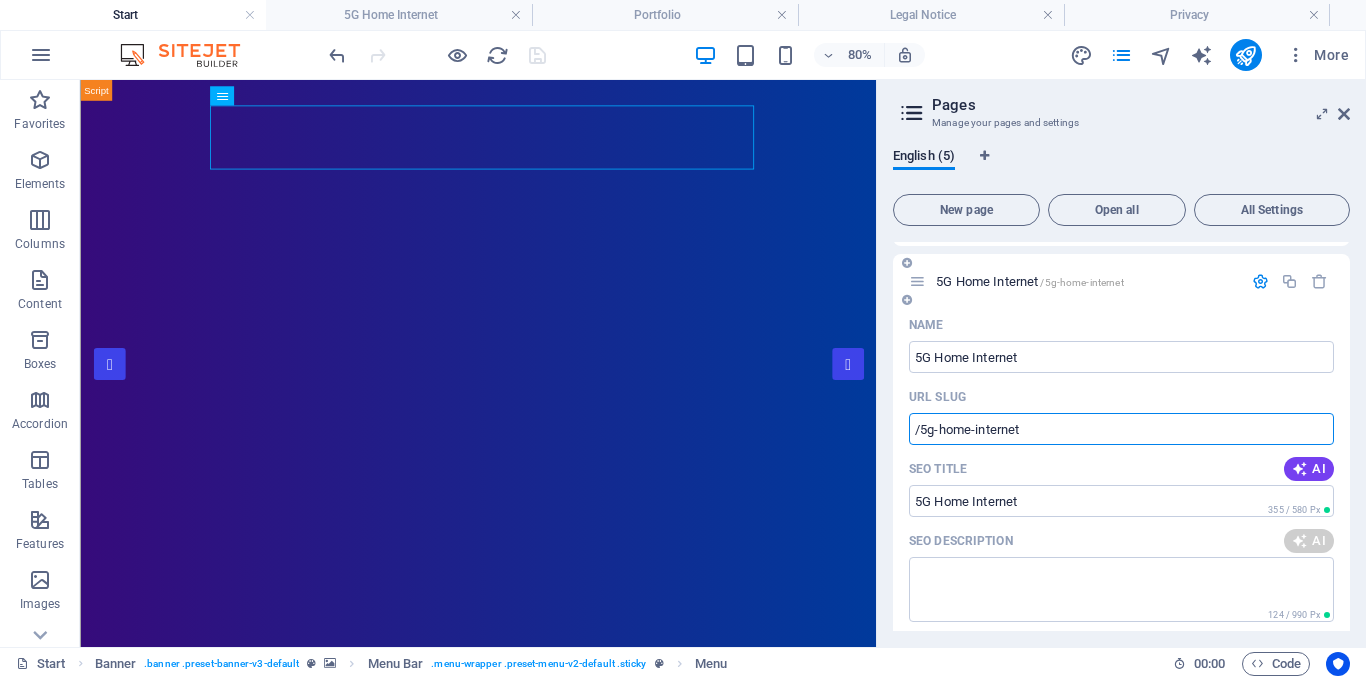 drag, startPoint x: 1029, startPoint y: 422, endPoint x: 909, endPoint y: 431, distance: 120.33703 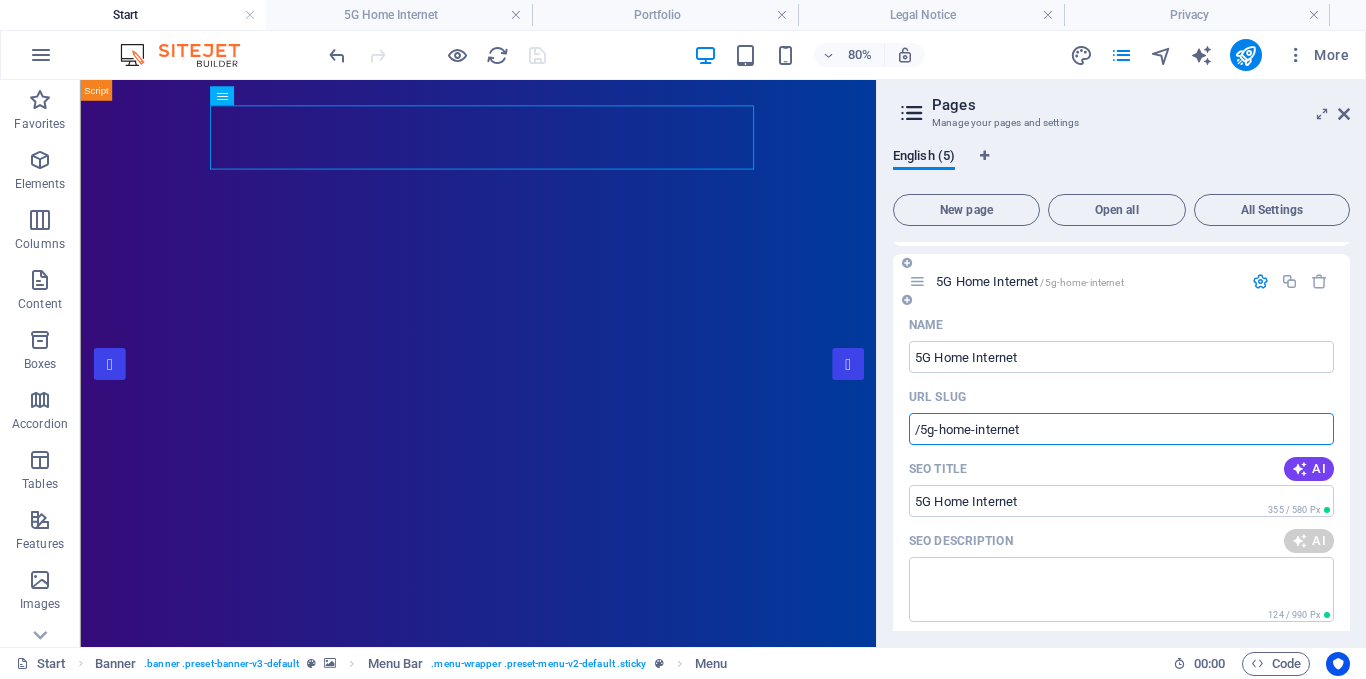 drag, startPoint x: 1046, startPoint y: 430, endPoint x: 904, endPoint y: 438, distance: 142.22517 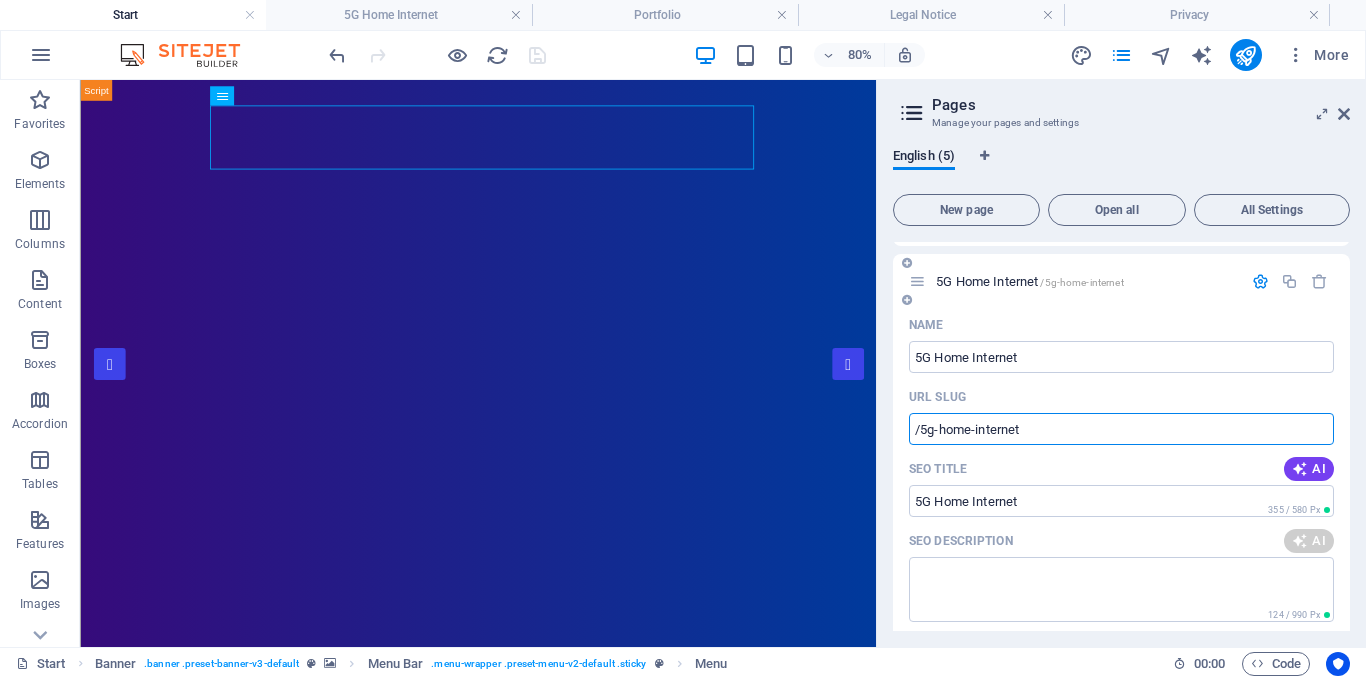 paste 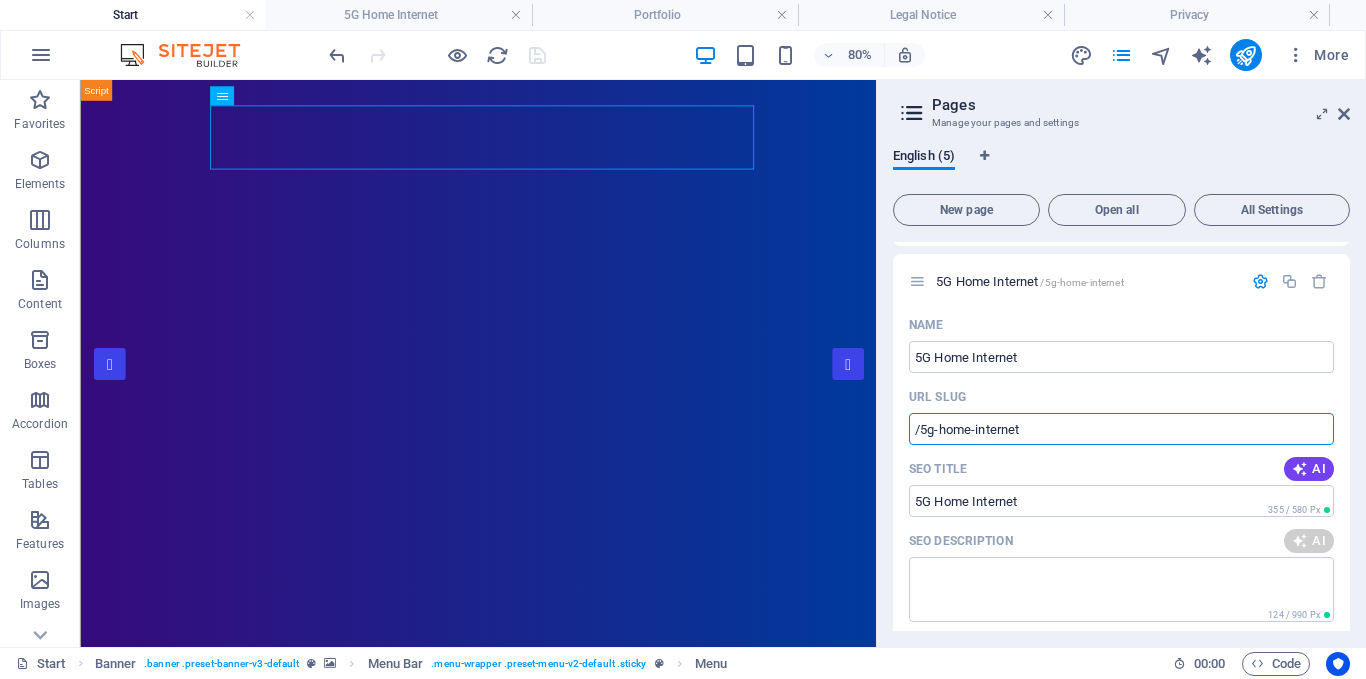 drag, startPoint x: 1030, startPoint y: 423, endPoint x: 889, endPoint y: 440, distance: 142.02112 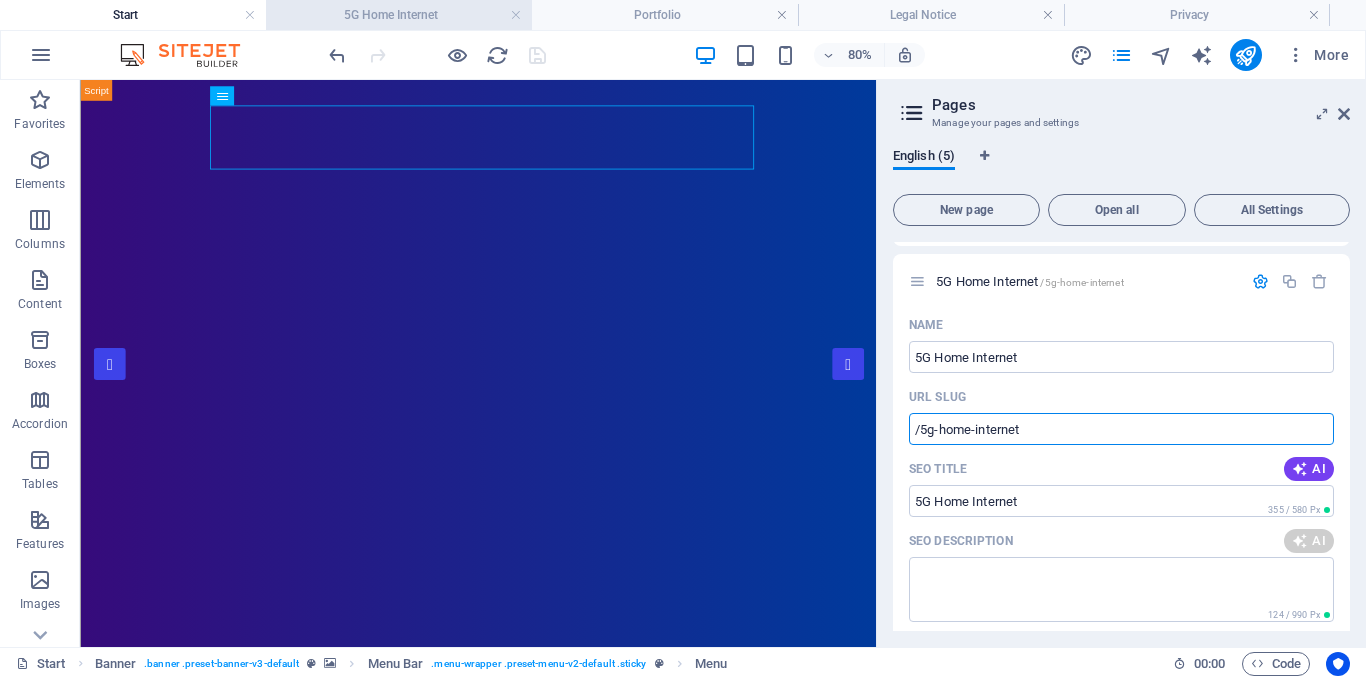 click on "5G Home Internet" at bounding box center (399, 15) 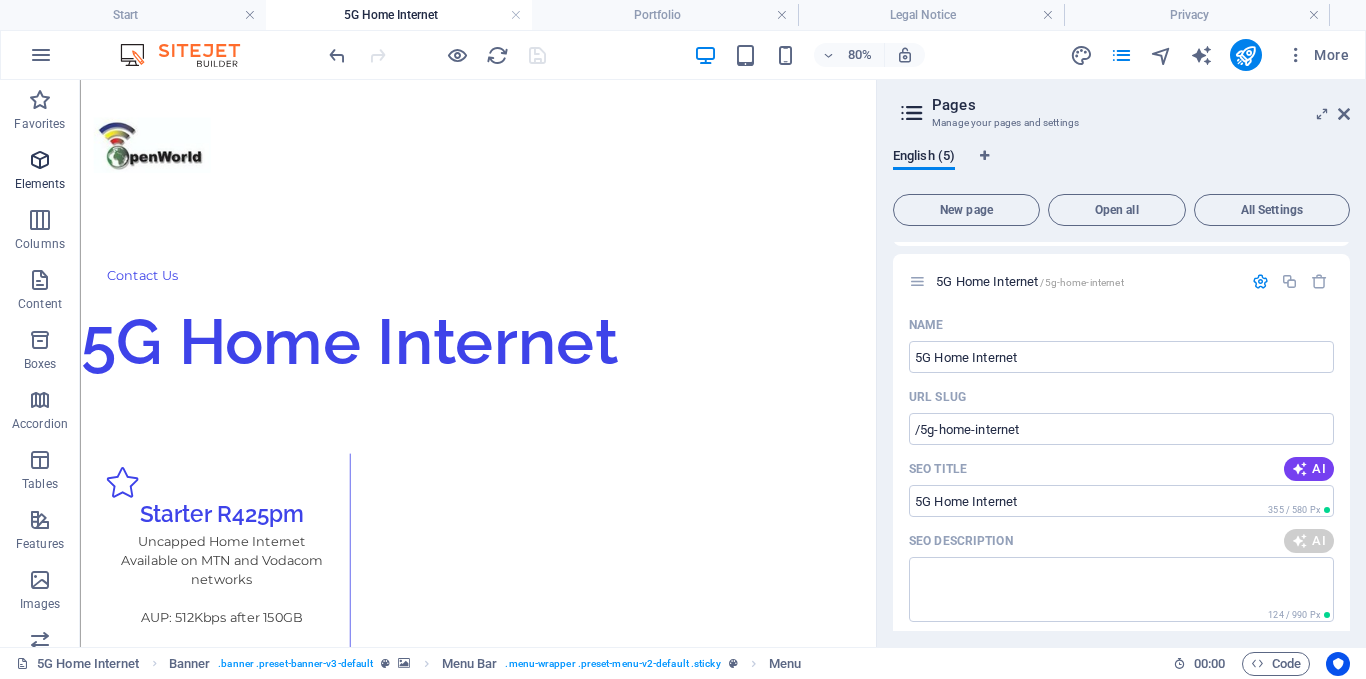 click at bounding box center [40, 160] 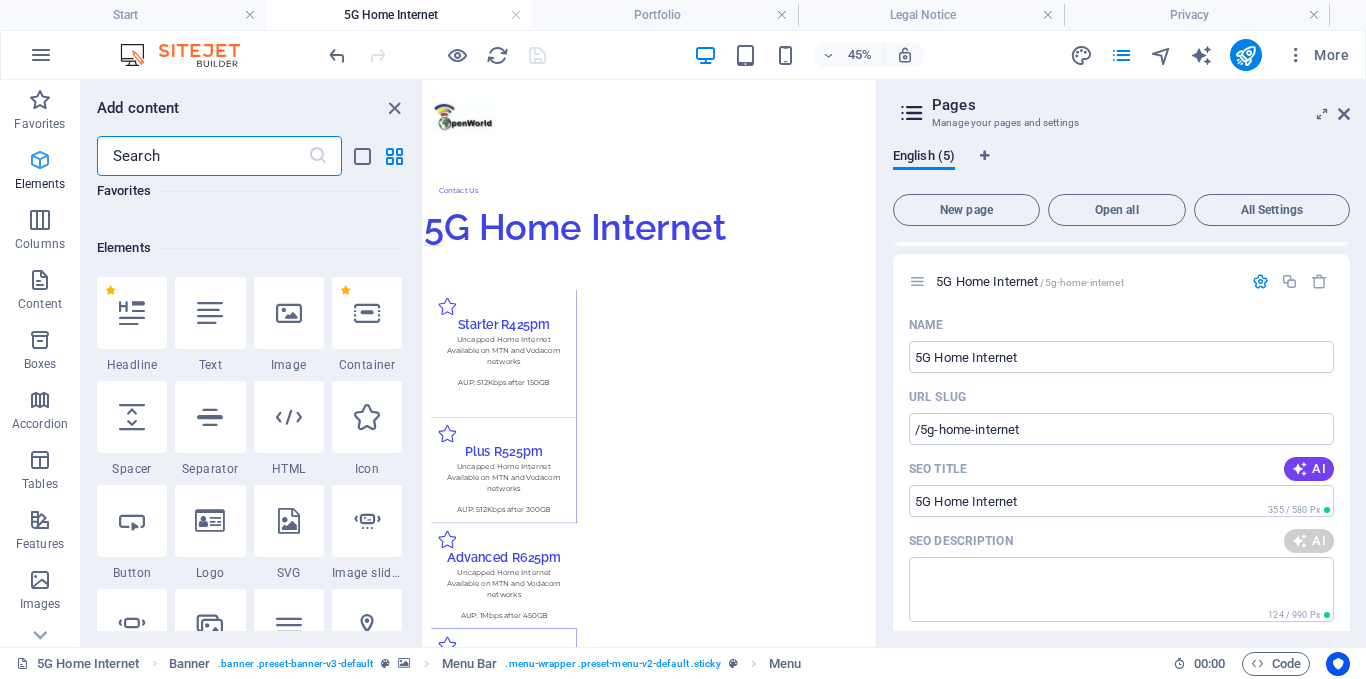 scroll, scrollTop: 213, scrollLeft: 0, axis: vertical 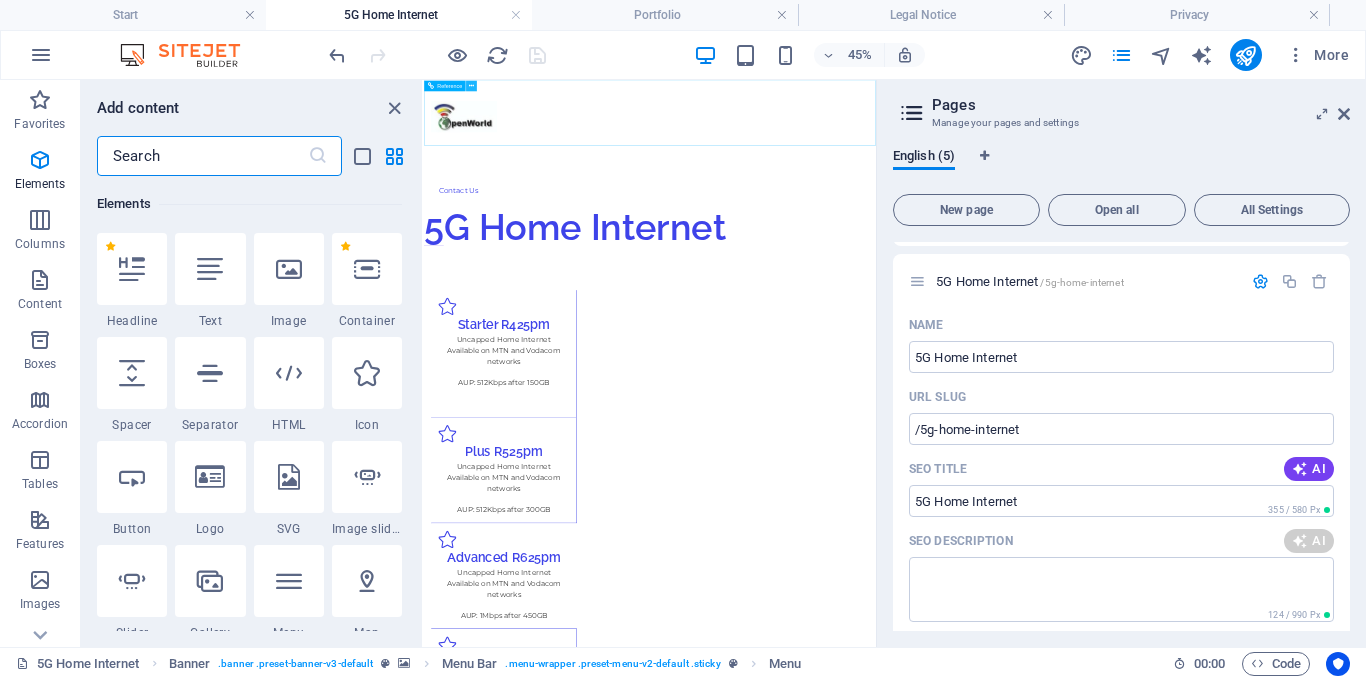 click at bounding box center (471, 85) 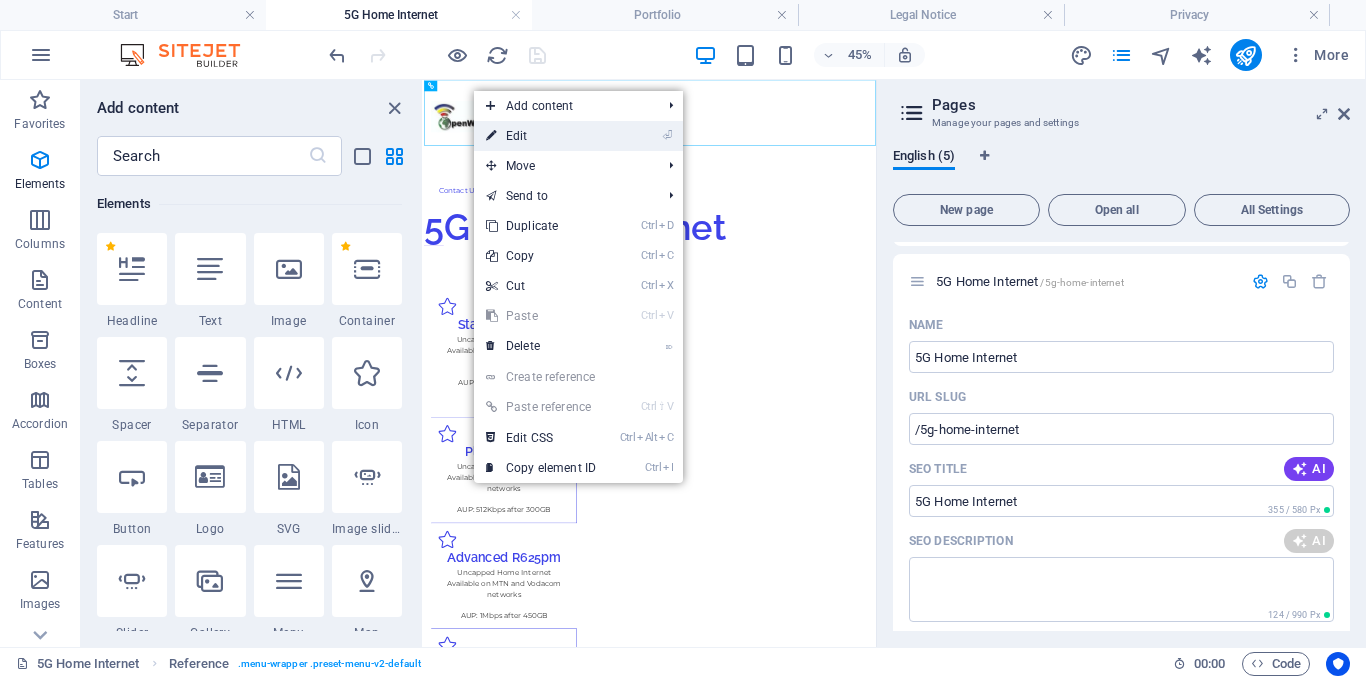 click at bounding box center (491, 136) 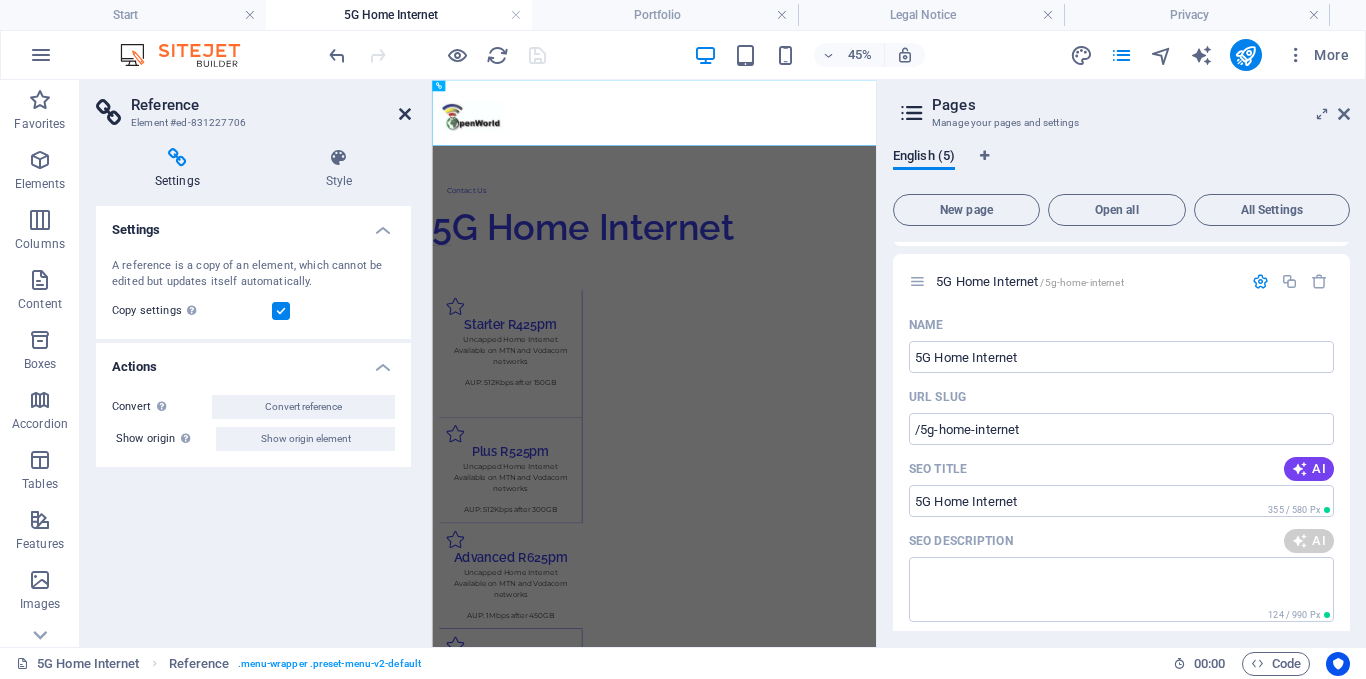 click at bounding box center (405, 114) 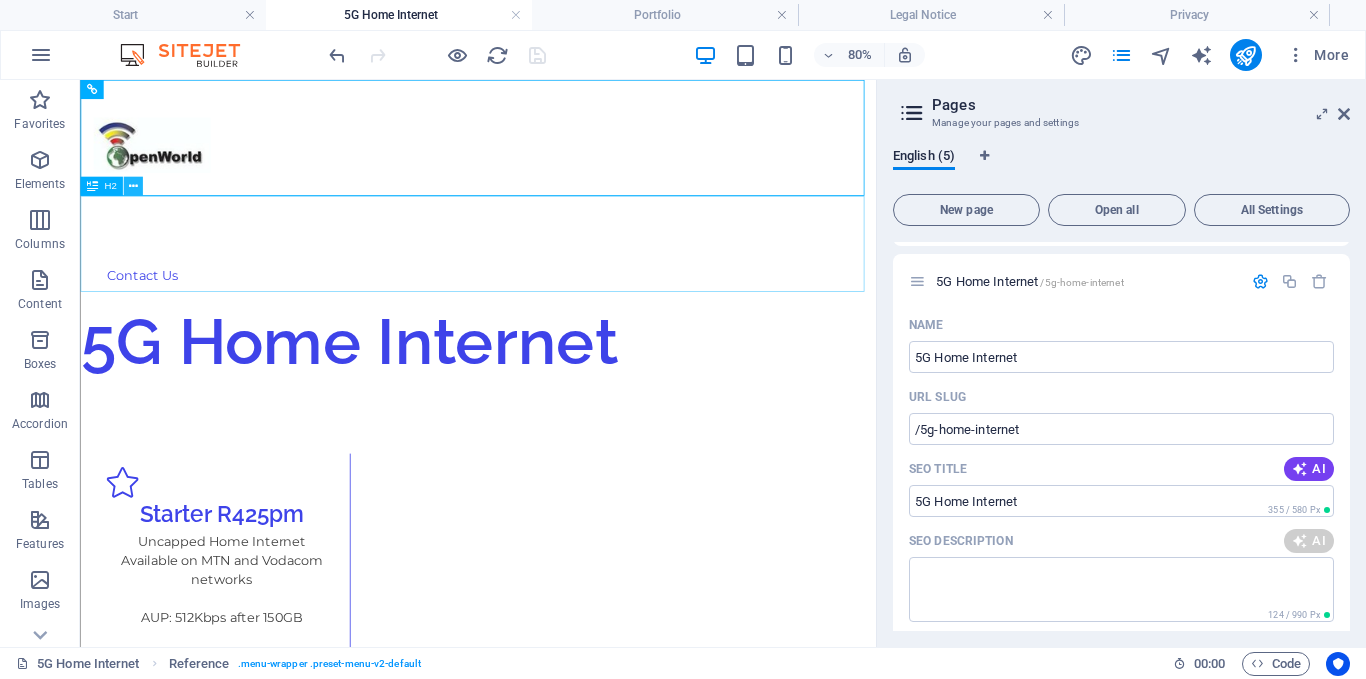 click at bounding box center (132, 186) 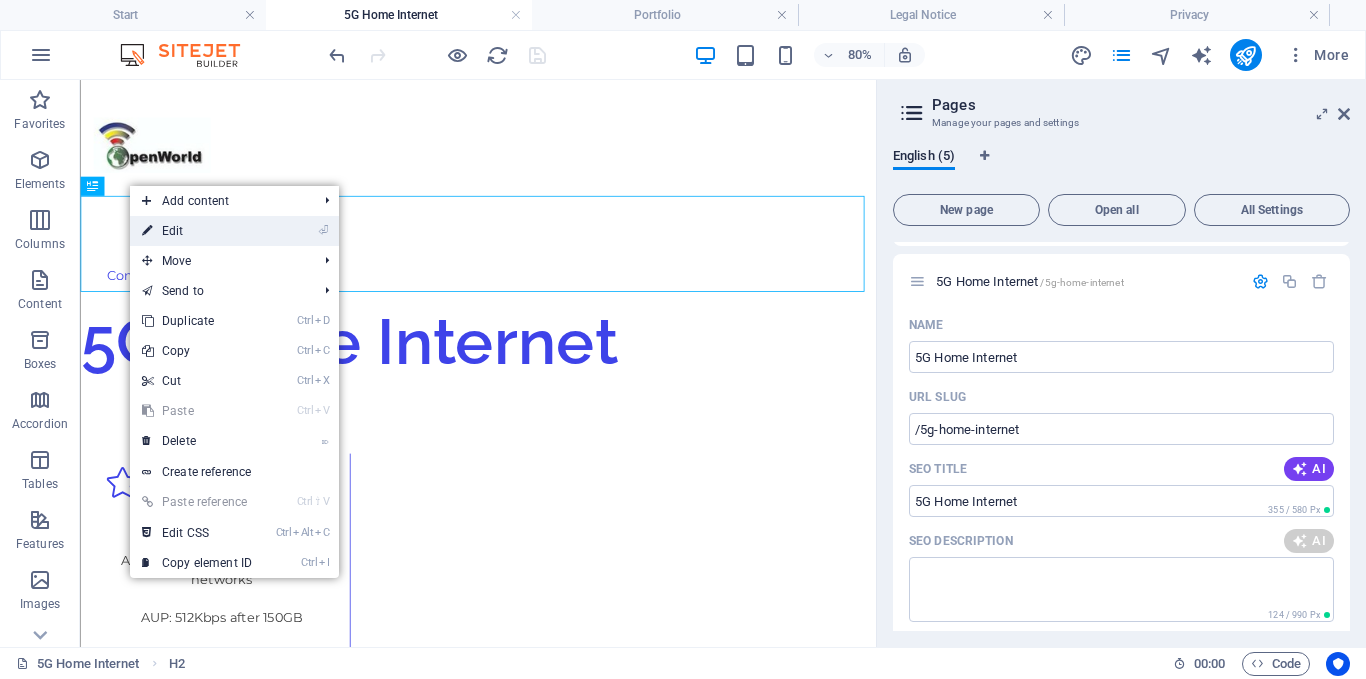click on "⏎  Edit" at bounding box center [197, 231] 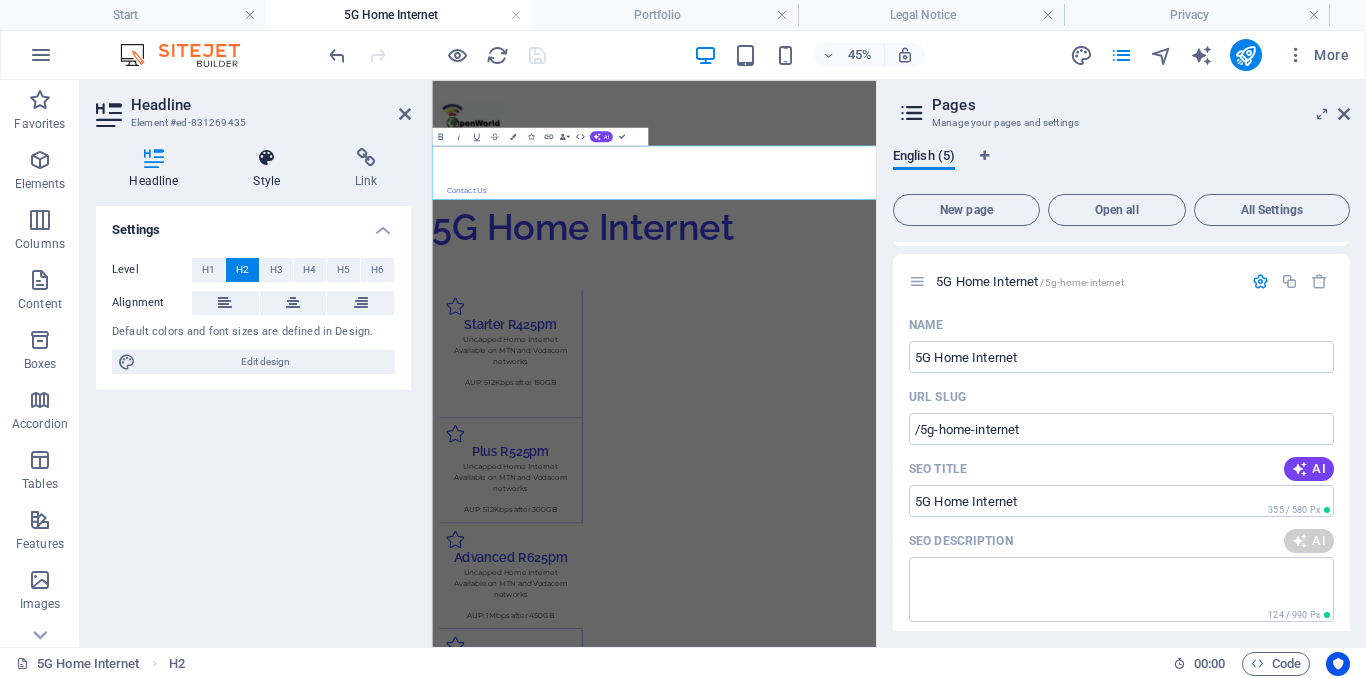 click at bounding box center (267, 158) 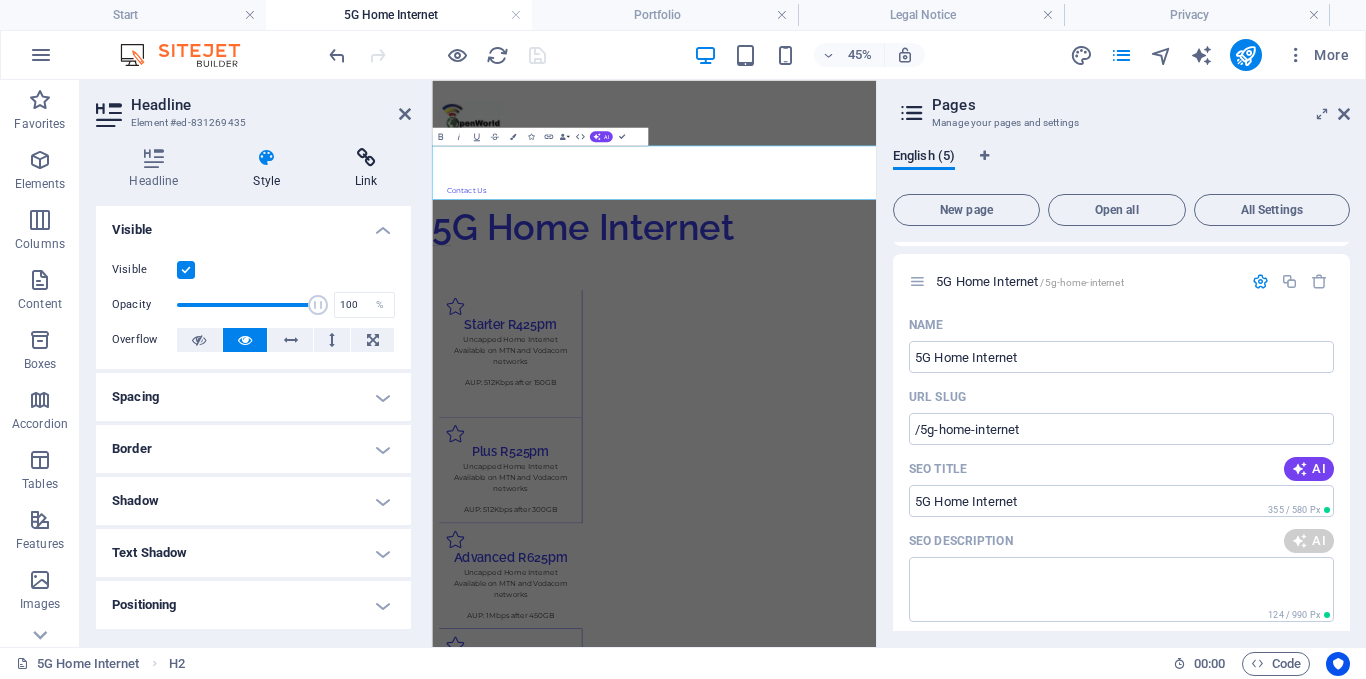 click on "Link" at bounding box center [366, 169] 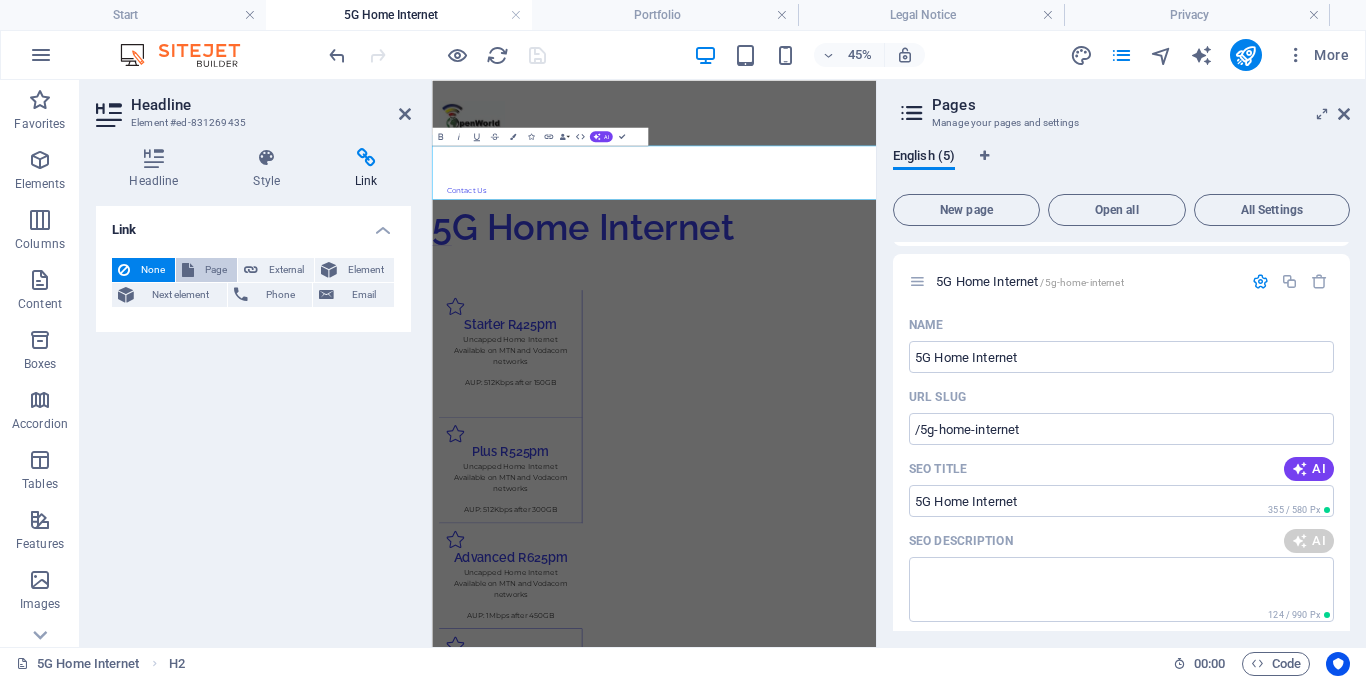 click on "Page" at bounding box center [215, 270] 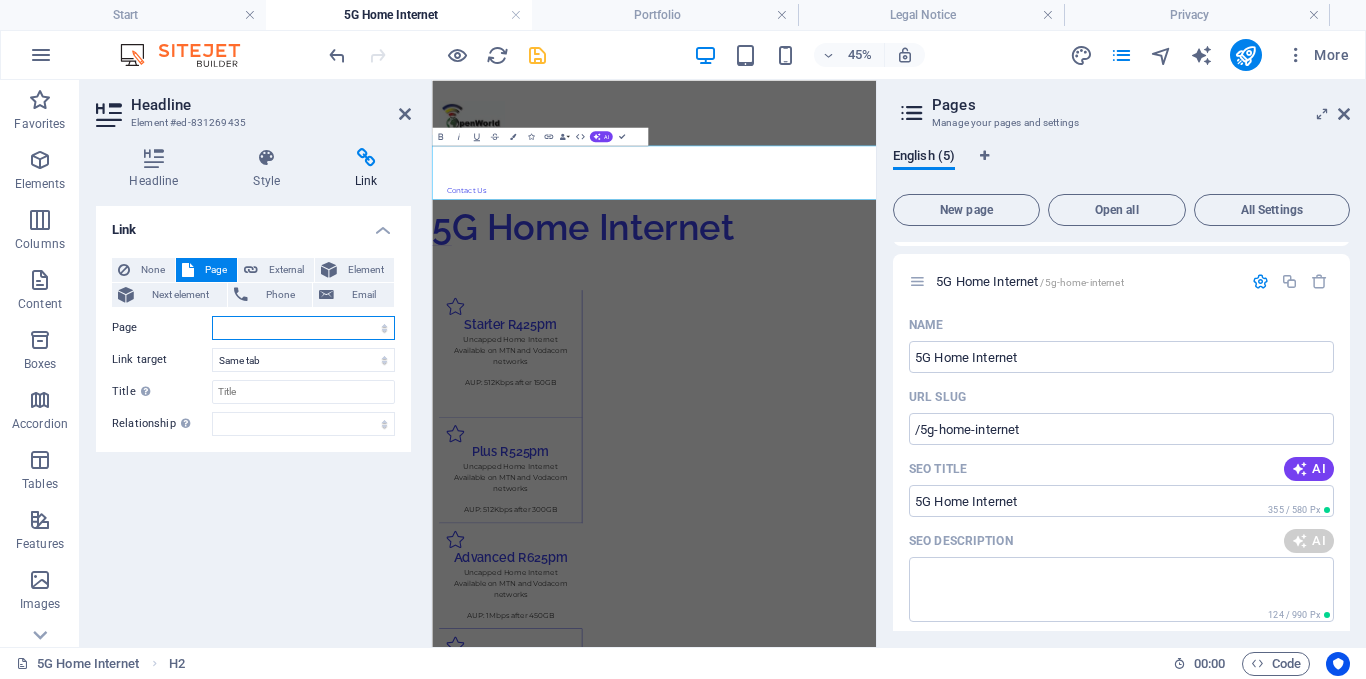 click on "Start 5G Home Internet Portfolio Legal Notice Privacy" at bounding box center (303, 328) 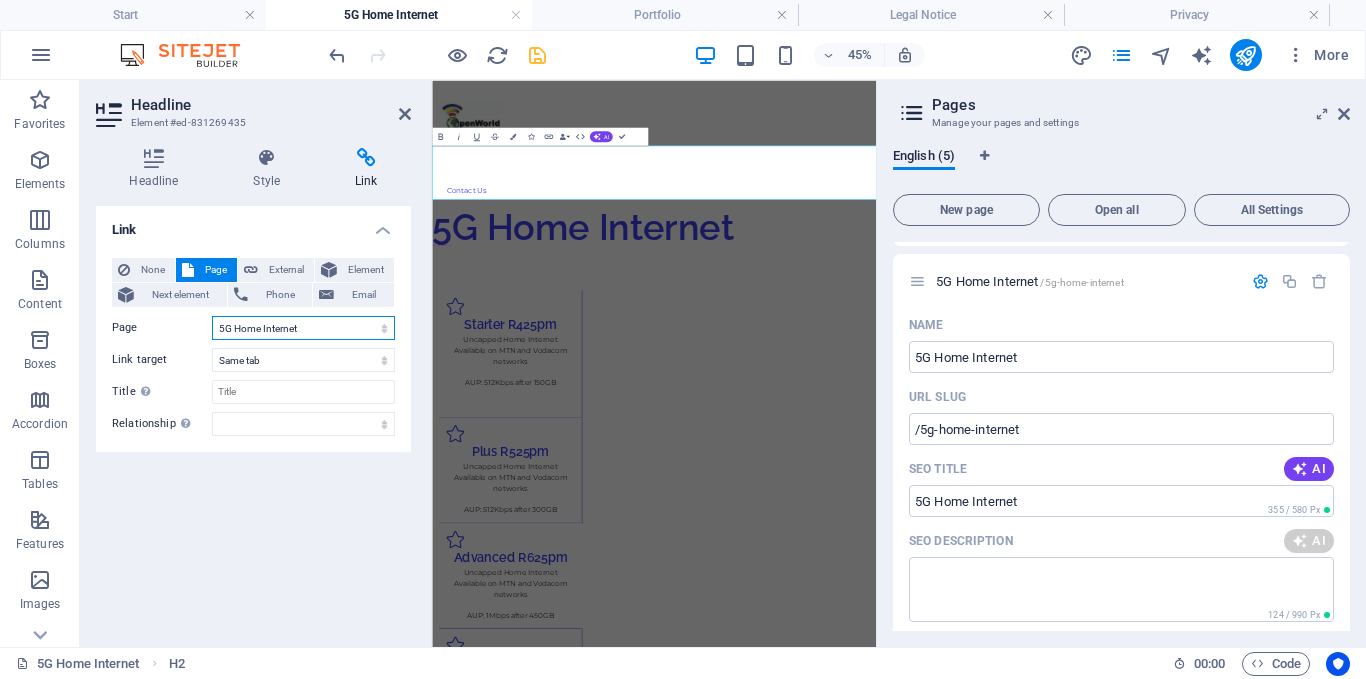 click on "Start 5G Home Internet Portfolio Legal Notice Privacy" at bounding box center (303, 328) 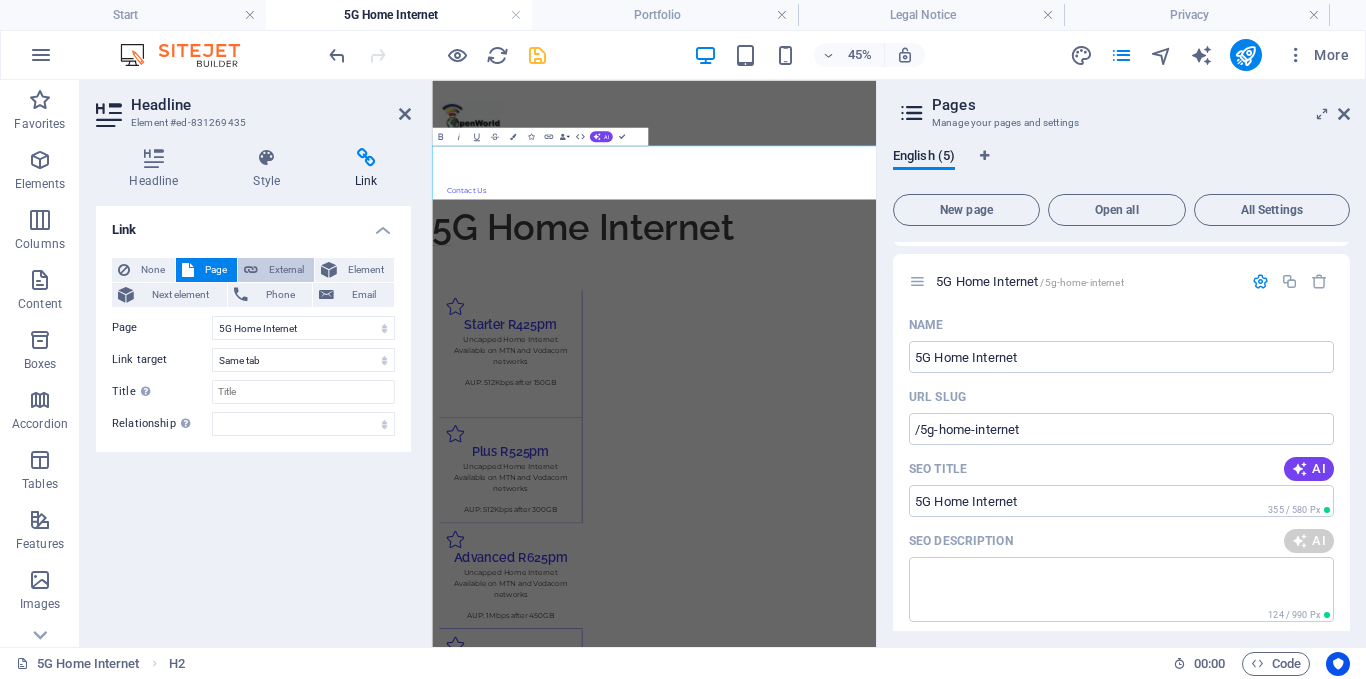click on "External" at bounding box center (286, 270) 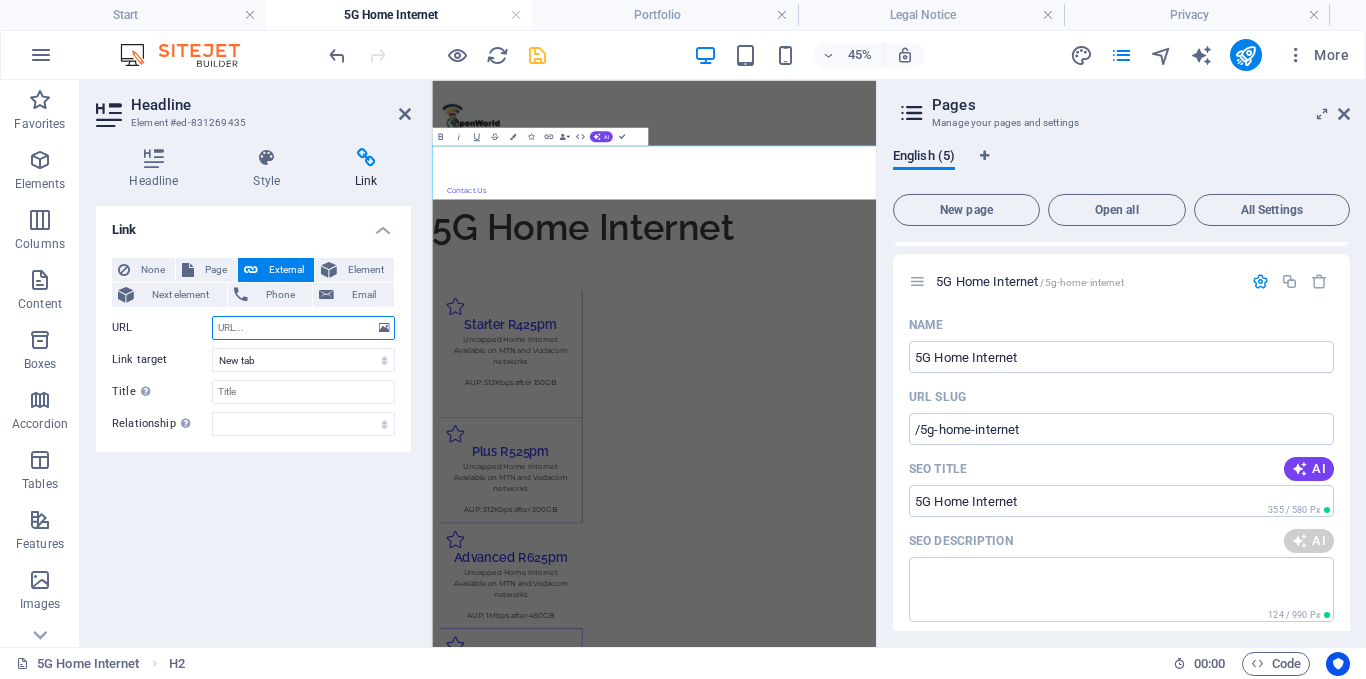click on "URL" at bounding box center [303, 328] 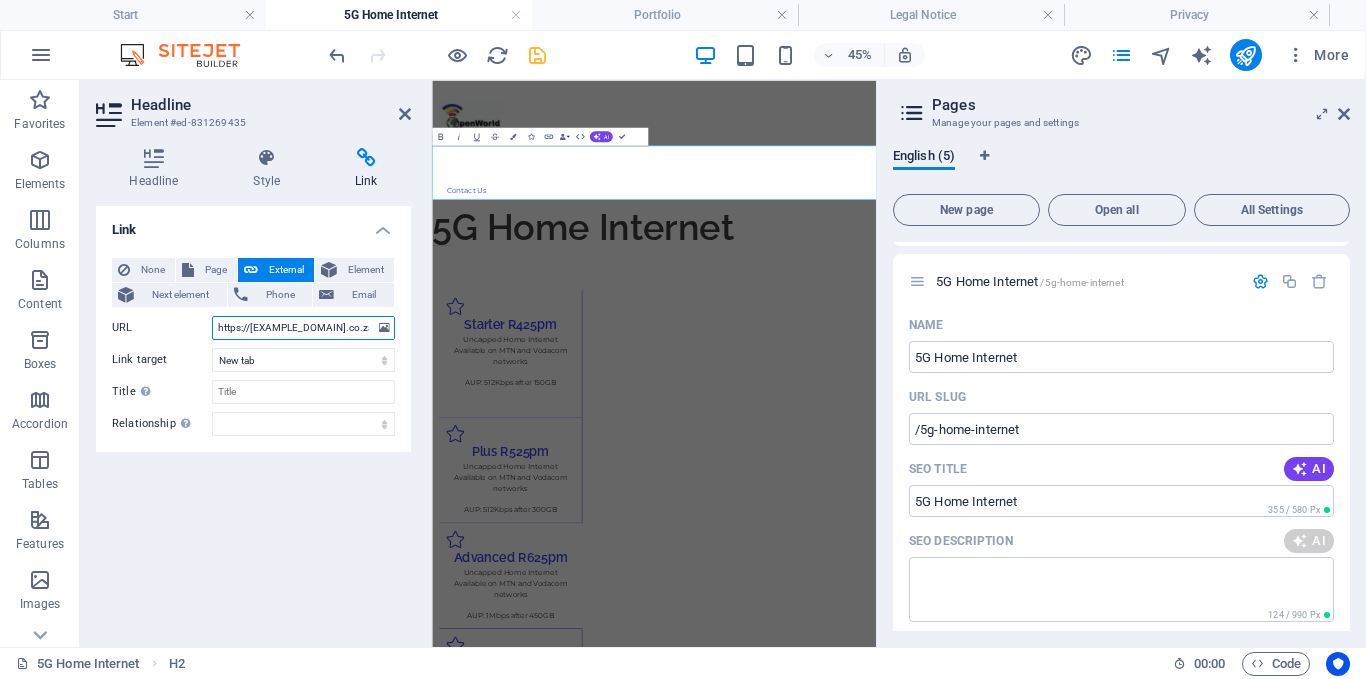scroll, scrollTop: 0, scrollLeft: 49, axis: horizontal 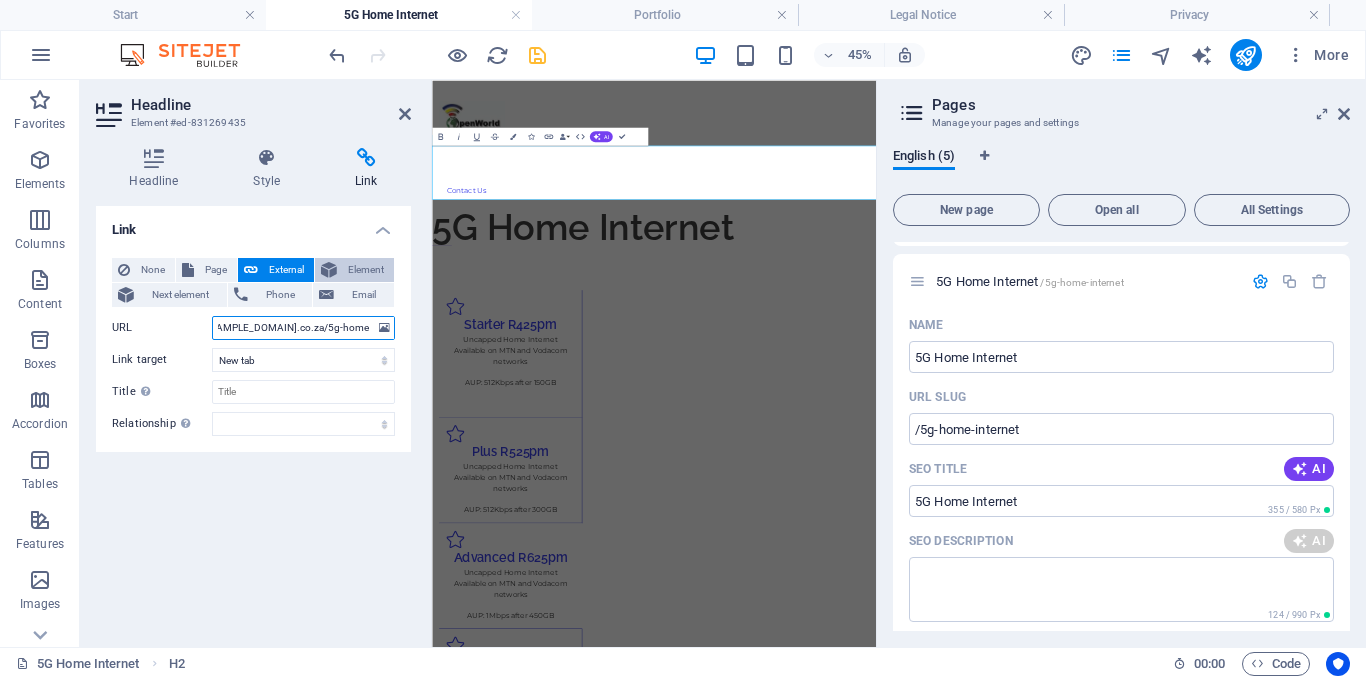 type on "https://[EXAMPLE_DOMAIN].co.za/5g-home-internet" 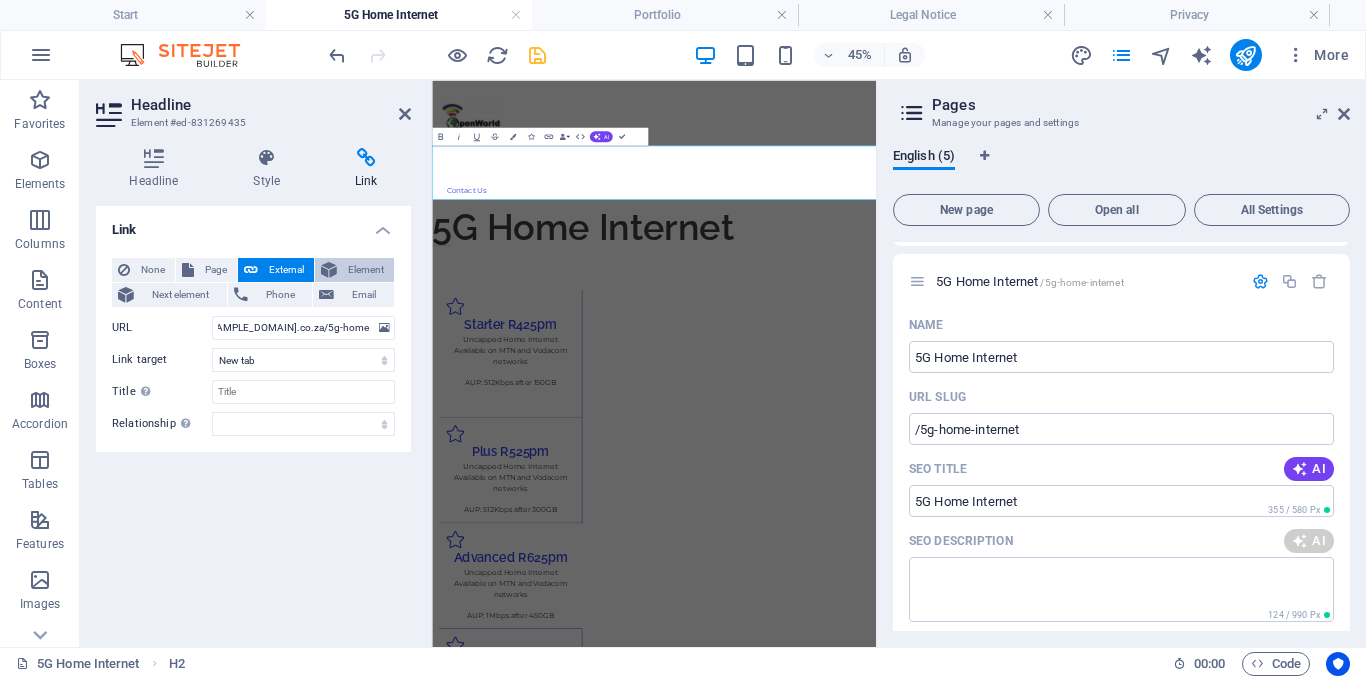 click on "Element" at bounding box center [354, 270] 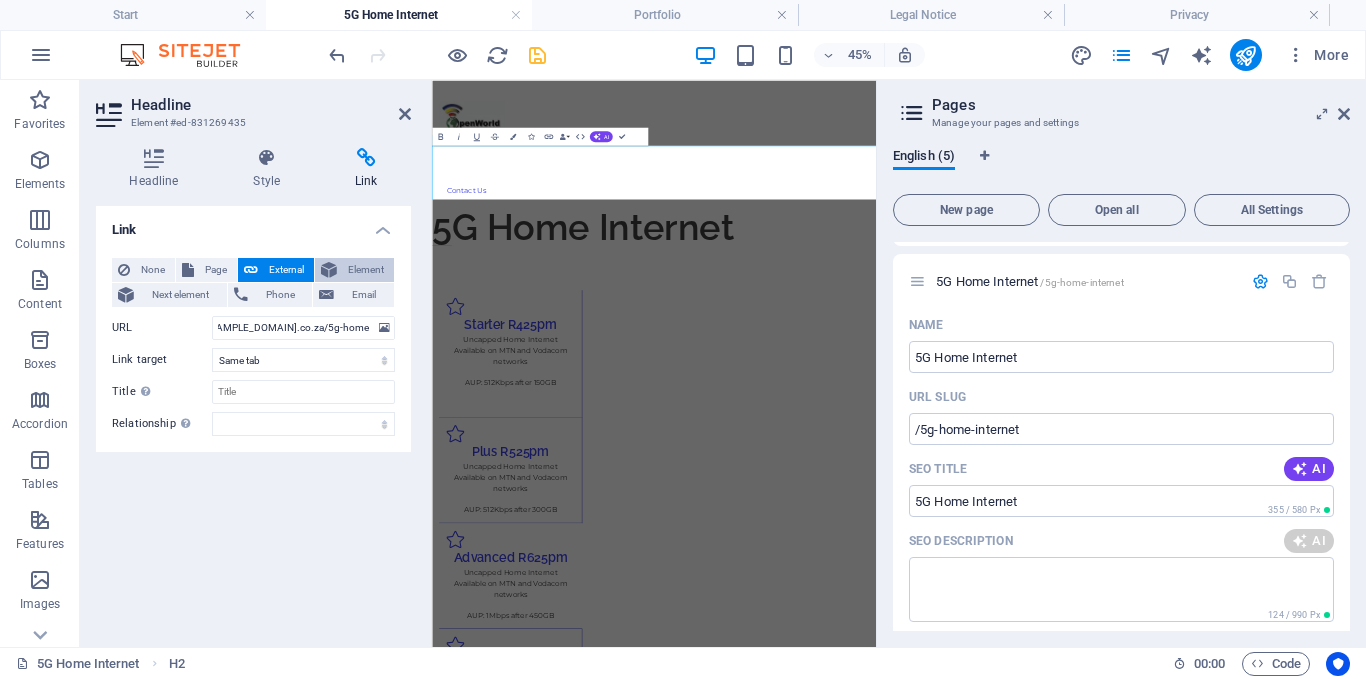 scroll, scrollTop: 0, scrollLeft: 0, axis: both 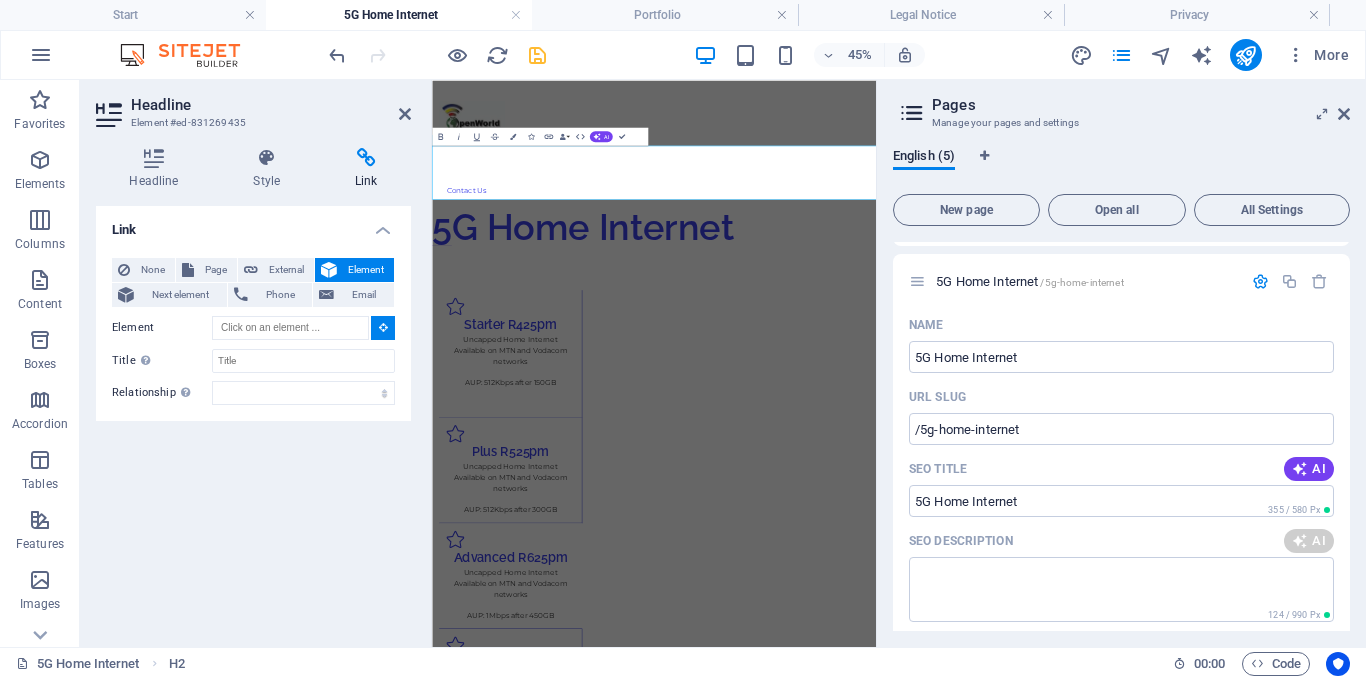click at bounding box center [383, 328] 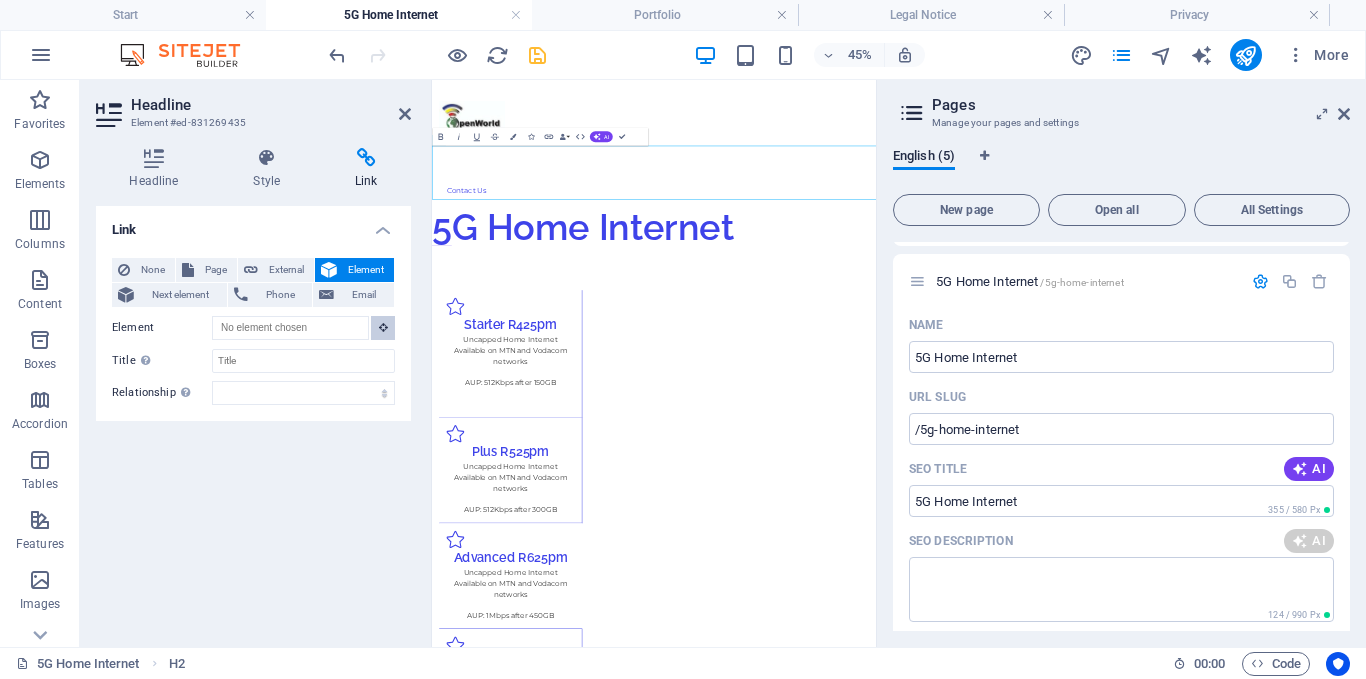 click at bounding box center [383, 328] 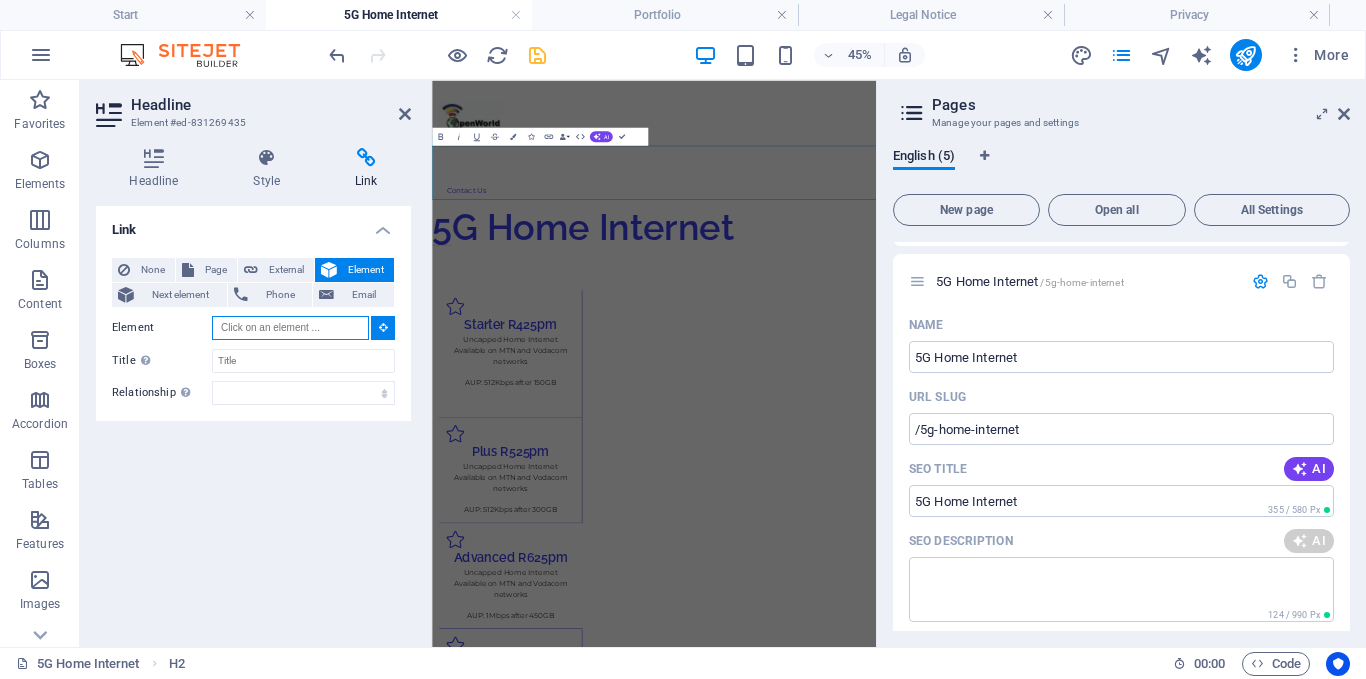 click on "Element" at bounding box center [290, 328] 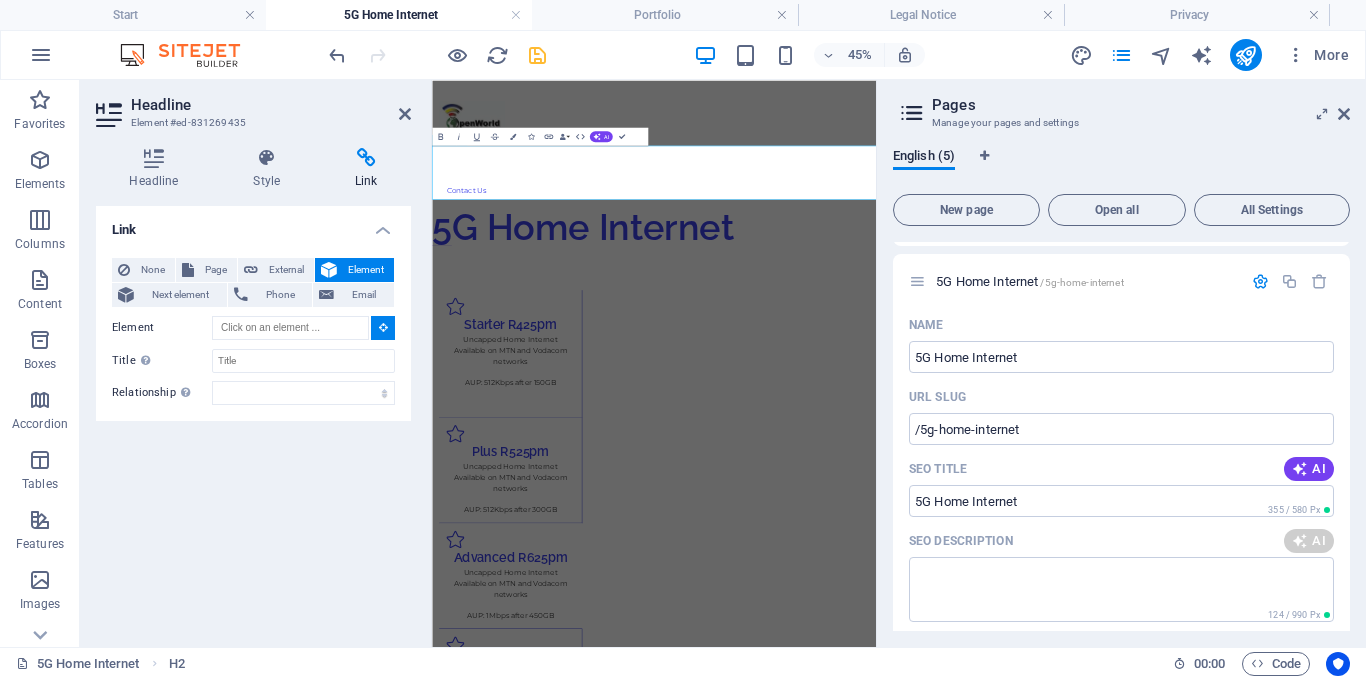 click on "5G Home Internet" at bounding box center (925, 407) 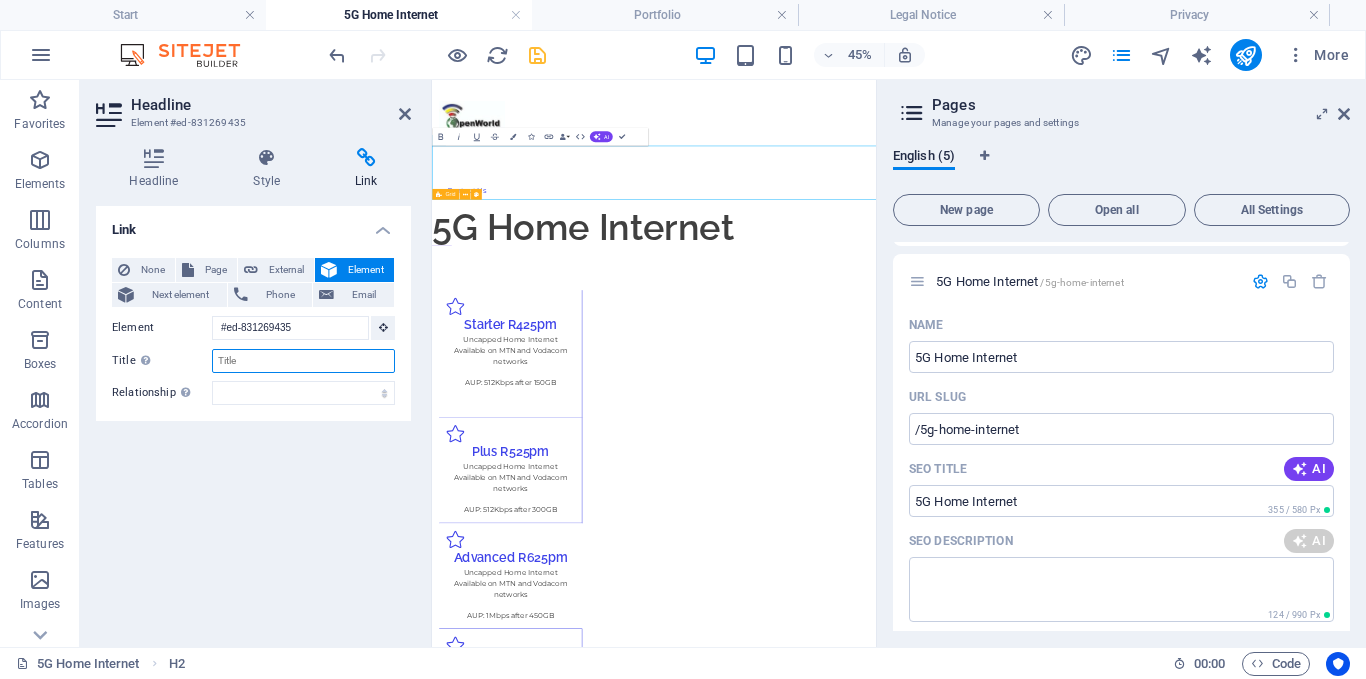 click on "Title Additional link description, should not be the same as the link text. The title is most often shown as a tooltip text when the mouse moves over the element. Leave empty if uncertain." at bounding box center (303, 361) 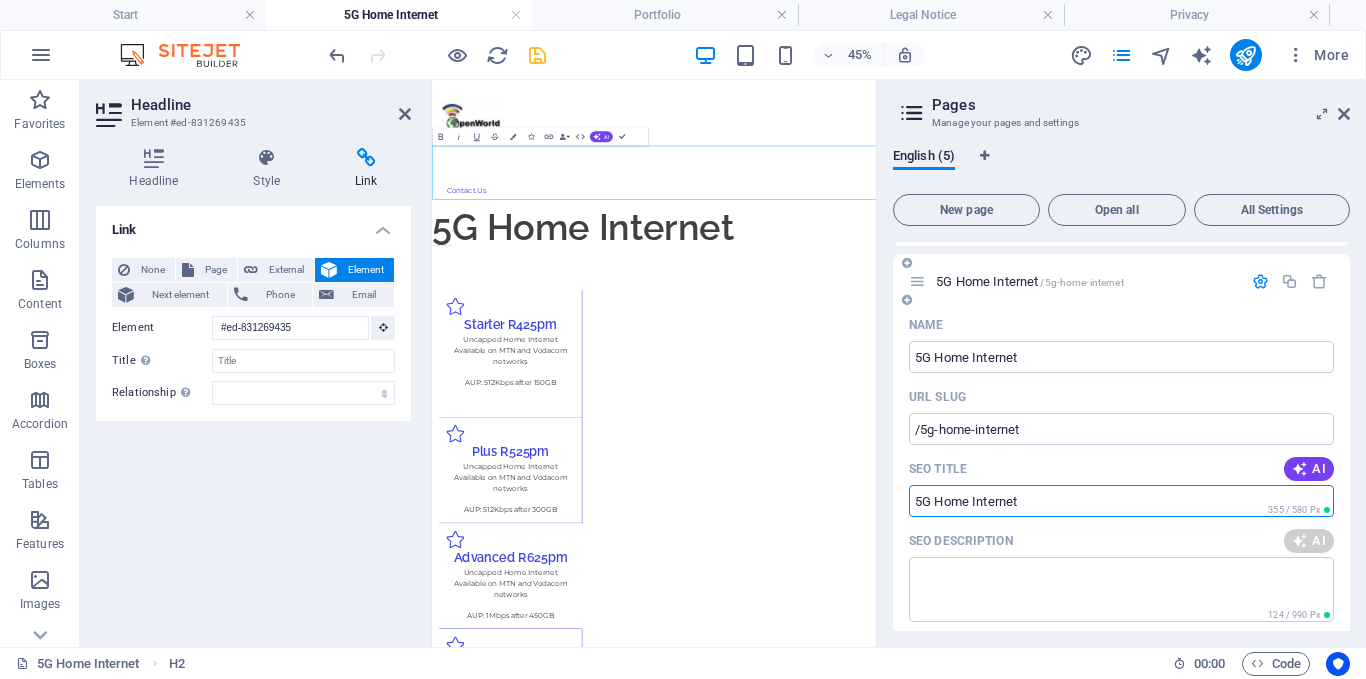 drag, startPoint x: 1046, startPoint y: 502, endPoint x: 913, endPoint y: 505, distance: 133.03383 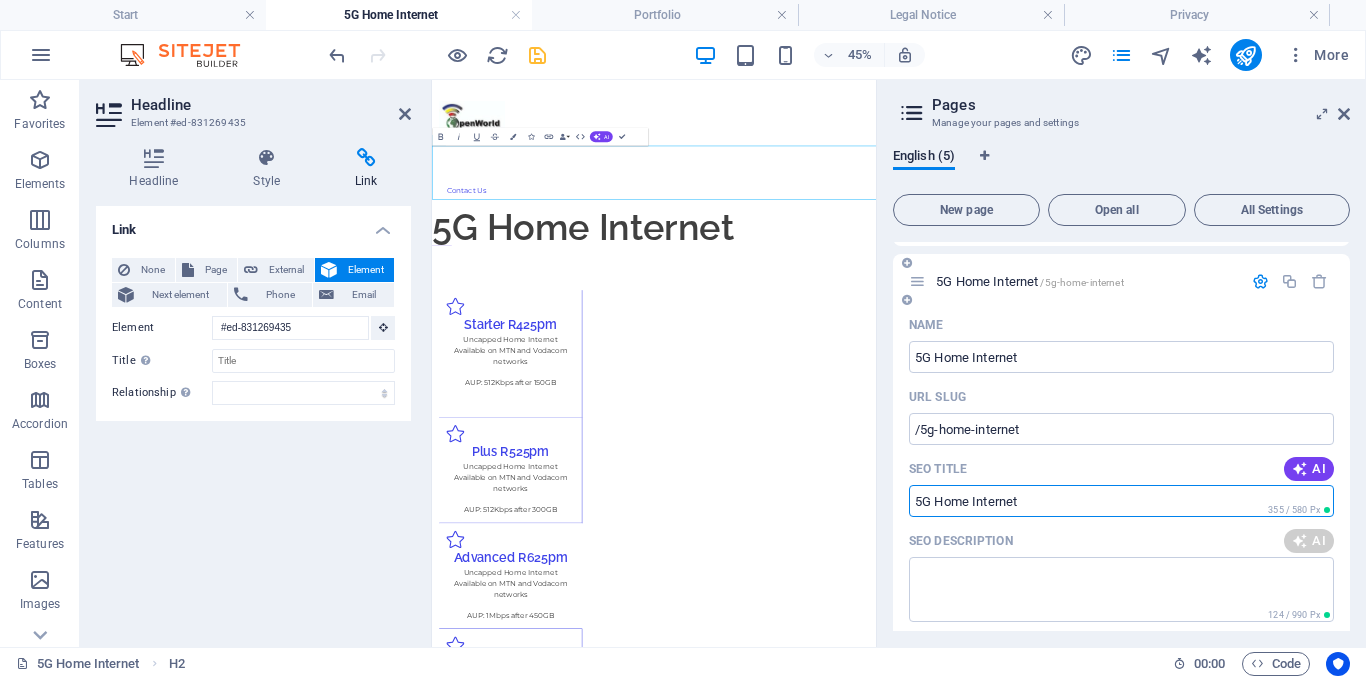 drag, startPoint x: 915, startPoint y: 503, endPoint x: 1058, endPoint y: 510, distance: 143.17122 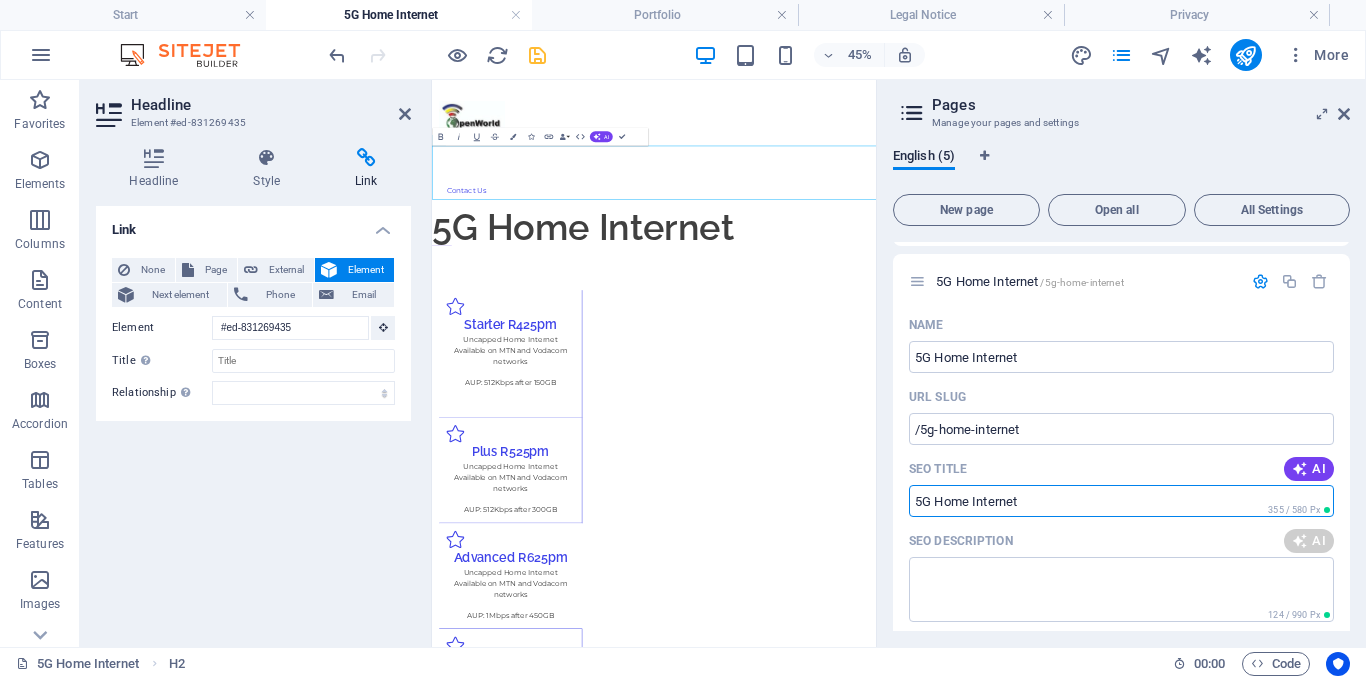 drag, startPoint x: 1022, startPoint y: 506, endPoint x: 876, endPoint y: 499, distance: 146.16771 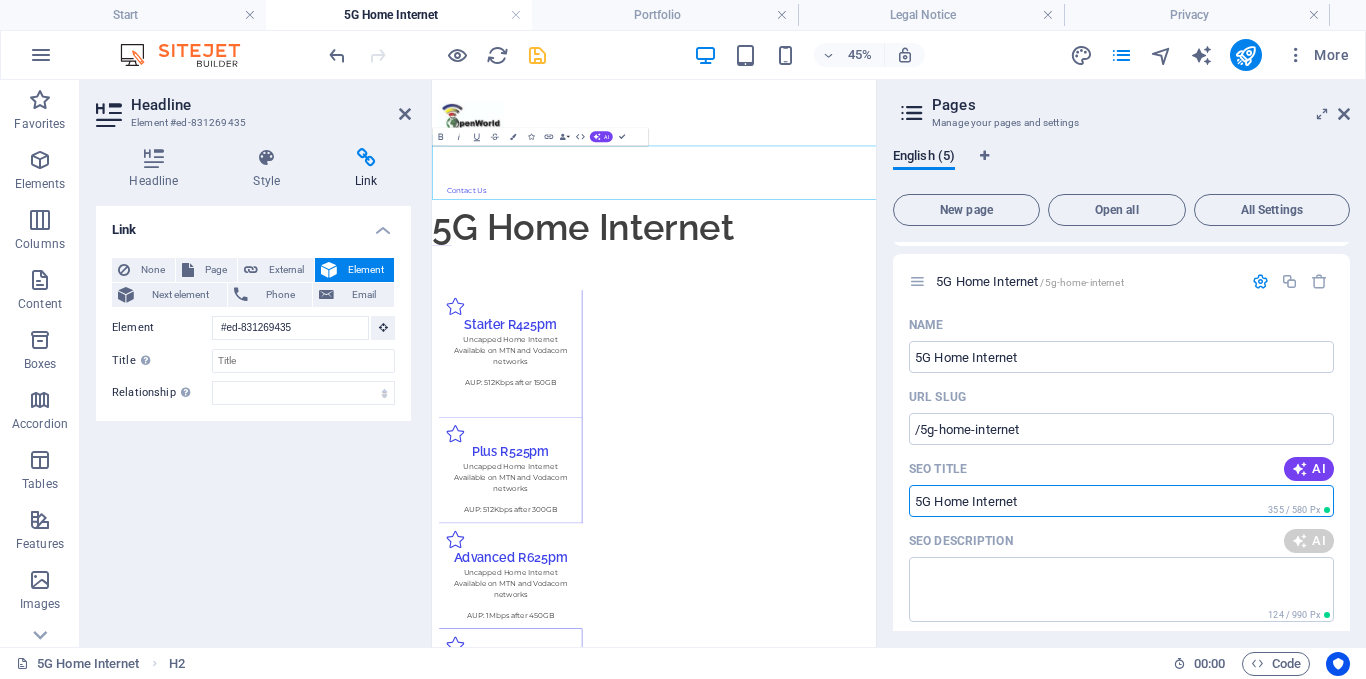 click on "Pages Manage your pages and settings English (5) New page Open all All Settings Start / 5G Home Internet /5g-home-internet Name 5G Home Internet ​ URL SLUG /5g-home-internet ​ SEO Title AI ​ 355 / 580 Px SEO Description AI ​ 124 / 990 Px SEO Keywords AI ​ Settings Menu Noindex Preview Mobile Desktop www.example.com 5g-home-internet 5G Home Internet - [DOMAIN] [DOMAIN] Meta tags ​ Preview Image (Open Graph) Drag files here, click to choose files or select files from Files or our free stock photos & videos More Settings Portfolio /portfolio Legal Notice /legal-notice Privacy /privacy" at bounding box center [1121, 363] 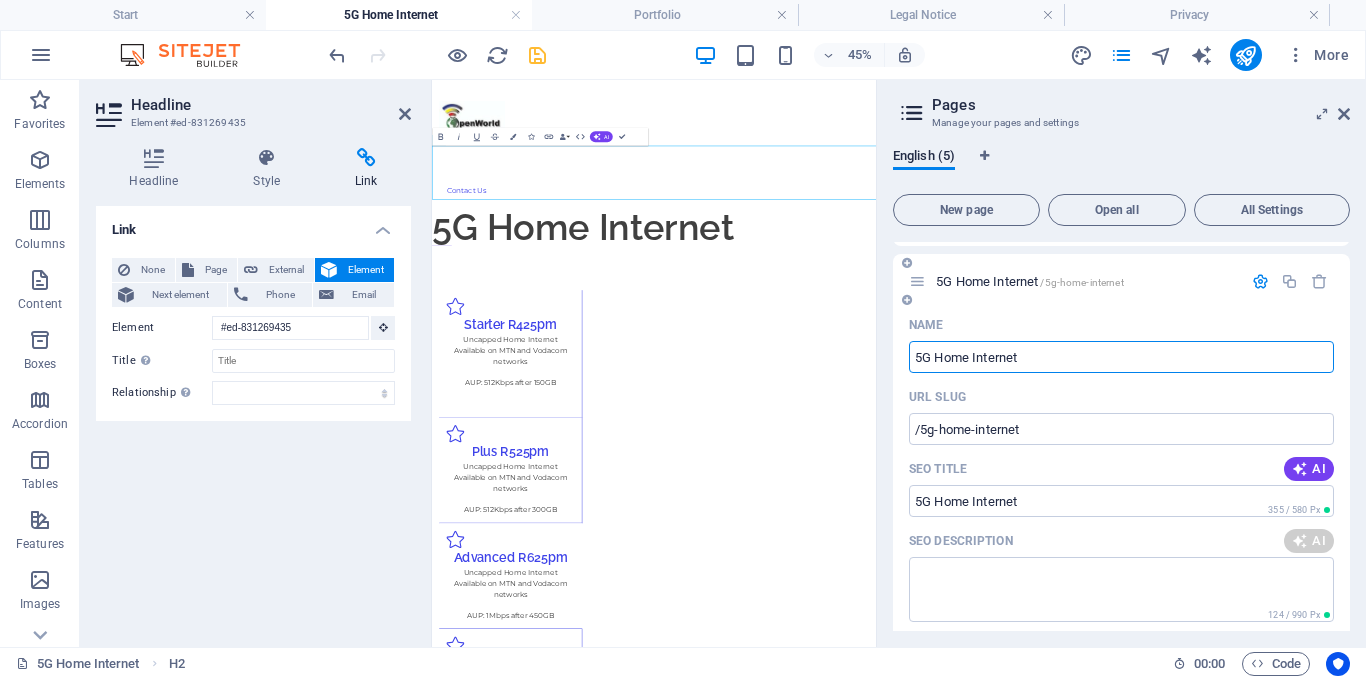 drag, startPoint x: 1045, startPoint y: 362, endPoint x: 896, endPoint y: 360, distance: 149.01343 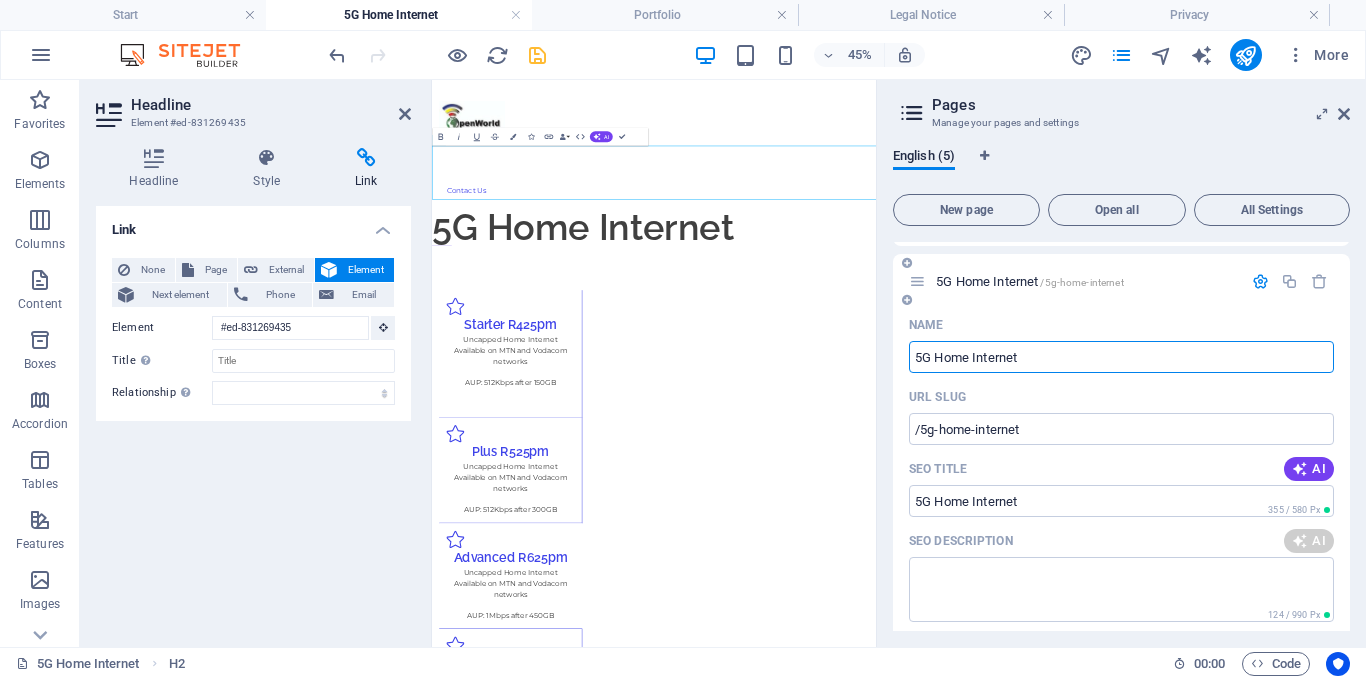 click on "Name 5G Home Internet ​ URL SLUG /5g-home-internet ​ SEO Title AI ​ 355 / 580 Px SEO Description AI ​ 124 / 990 Px SEO Keywords AI ​ Settings Menu Noindex Preview Mobile Desktop www.example.com 5g-home-internet 5G Home Internet - [EXAMPLE_DOMAIN].co.za [EXAMPLE_DOMAIN].co.za Meta tags ​ Preview Image (Open Graph) Drag files here, click to choose files or select files from Files or our free stock photos & videos More Settings" at bounding box center [1121, 695] 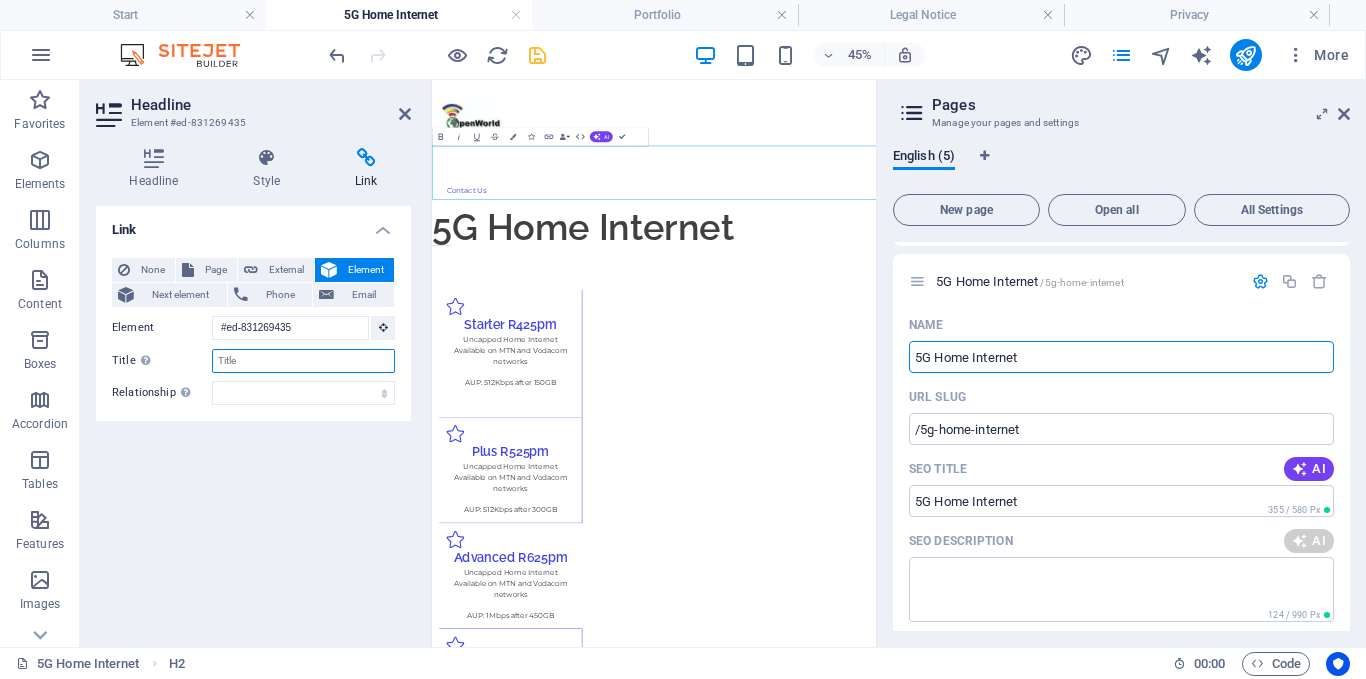 click on "Title Additional link description, should not be the same as the link text. The title is most often shown as a tooltip text when the mouse moves over the element. Leave empty if uncertain." at bounding box center (303, 361) 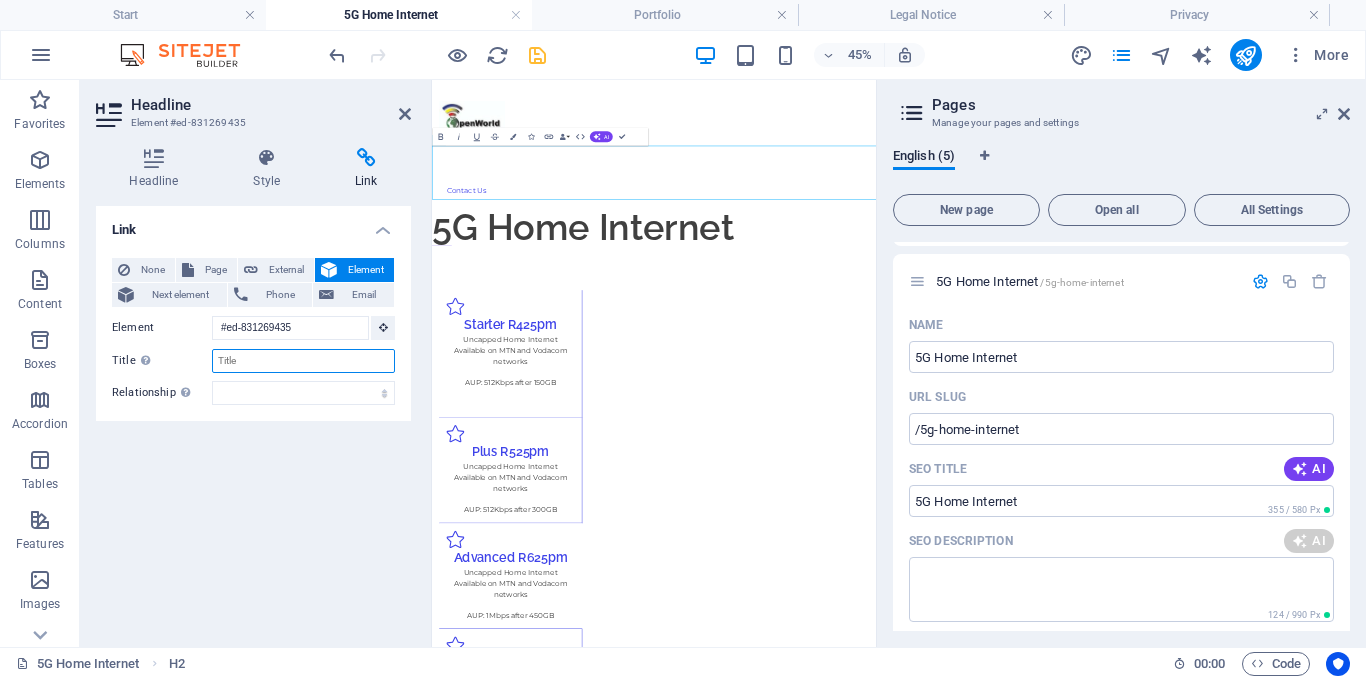 paste on "5G Home Internet" 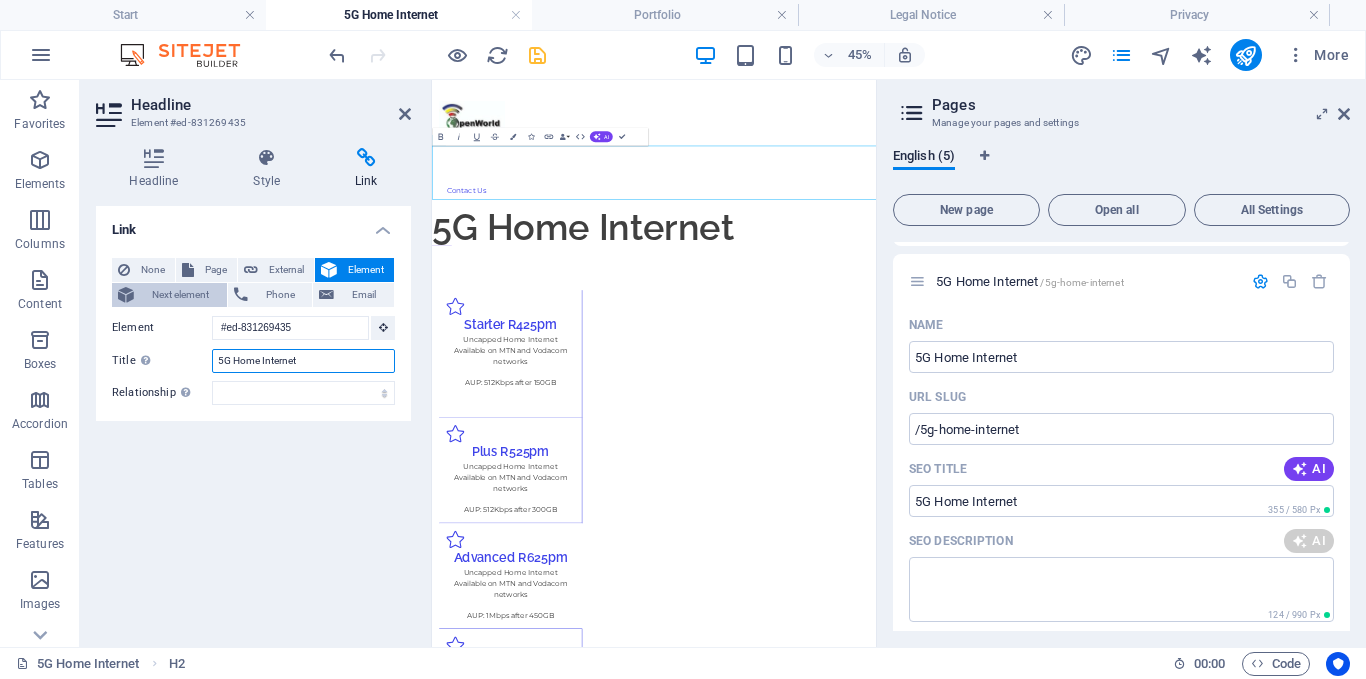 type on "5G Home Internet" 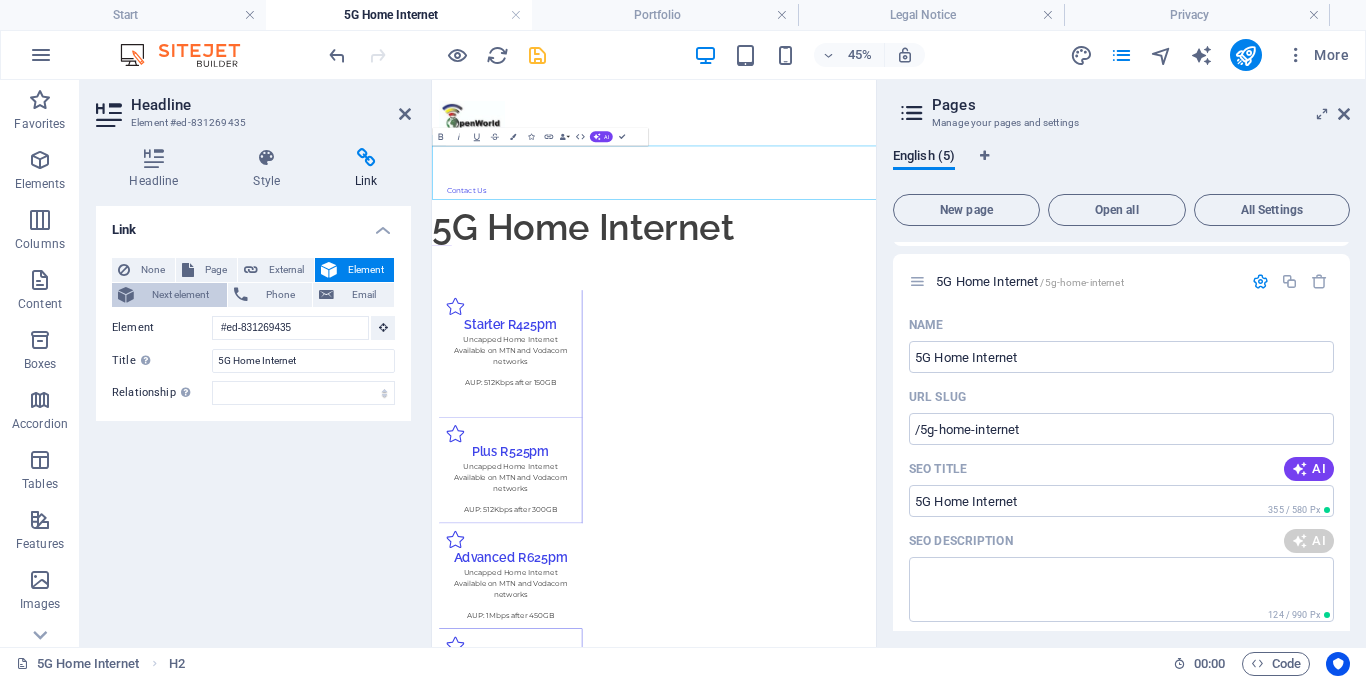click on "Next element" at bounding box center (180, 295) 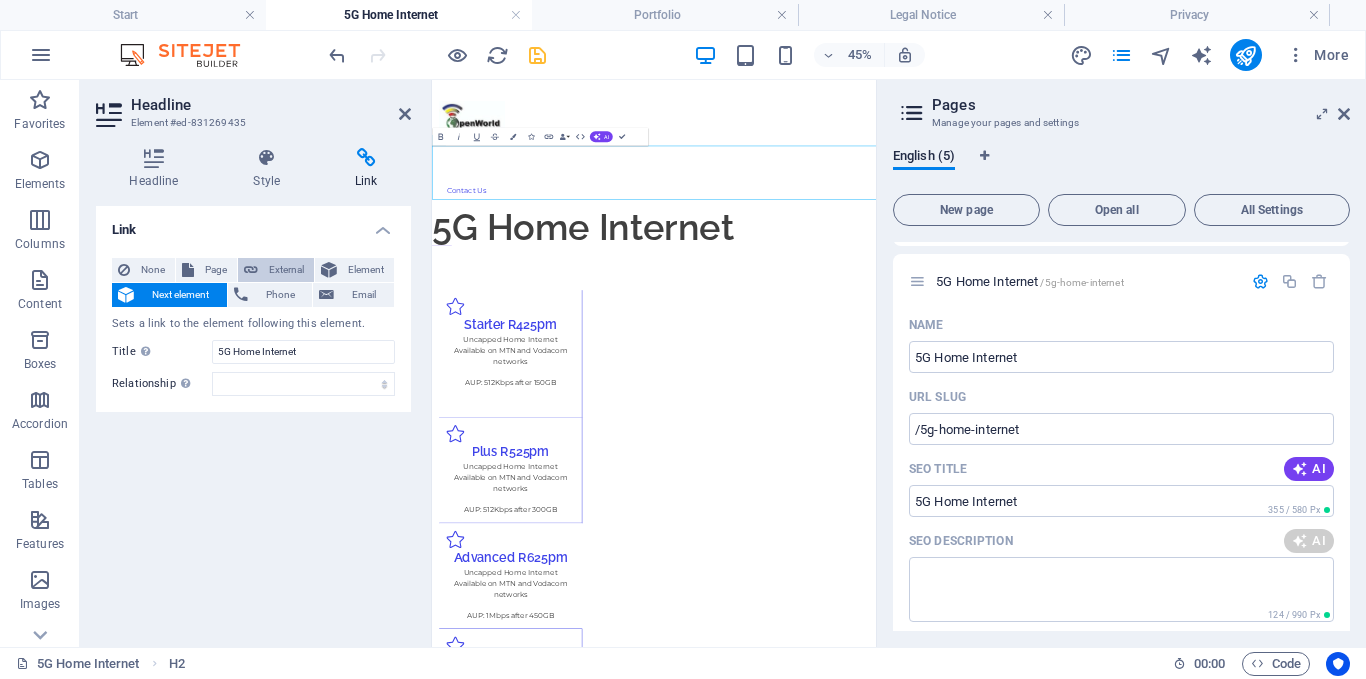 click on "External" at bounding box center (286, 270) 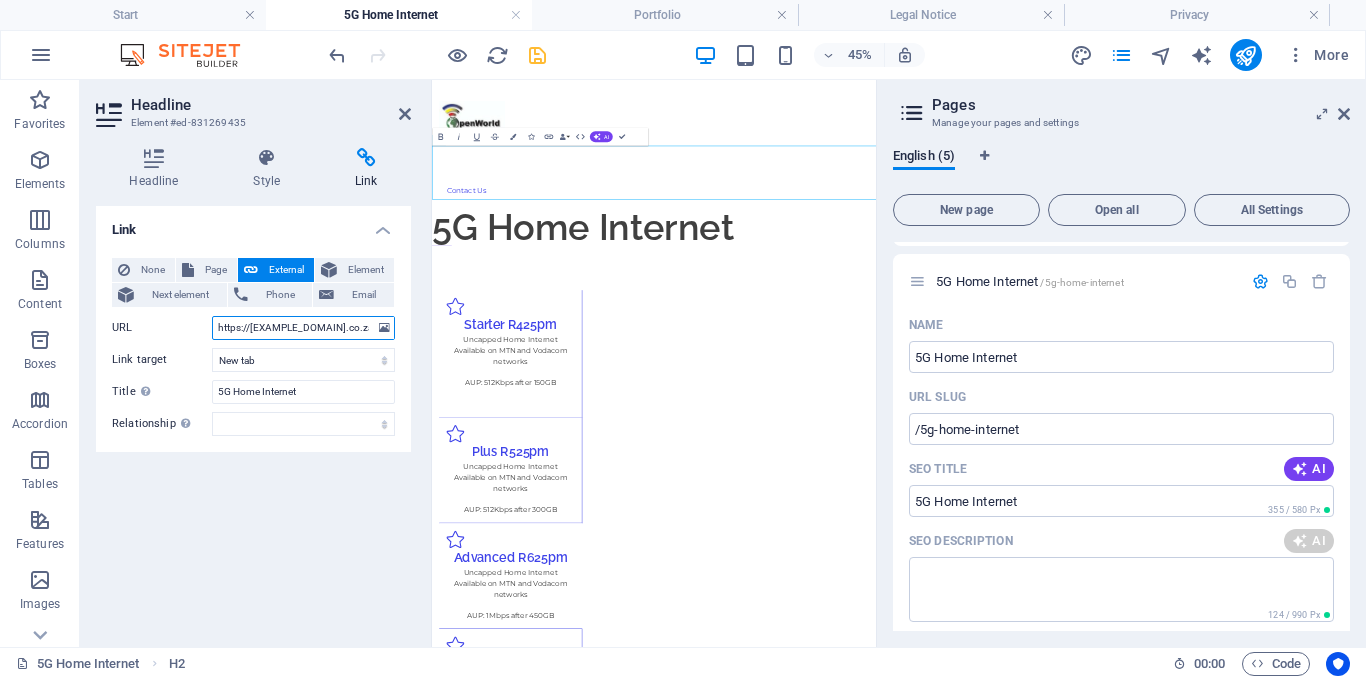 scroll, scrollTop: 0, scrollLeft: 49, axis: horizontal 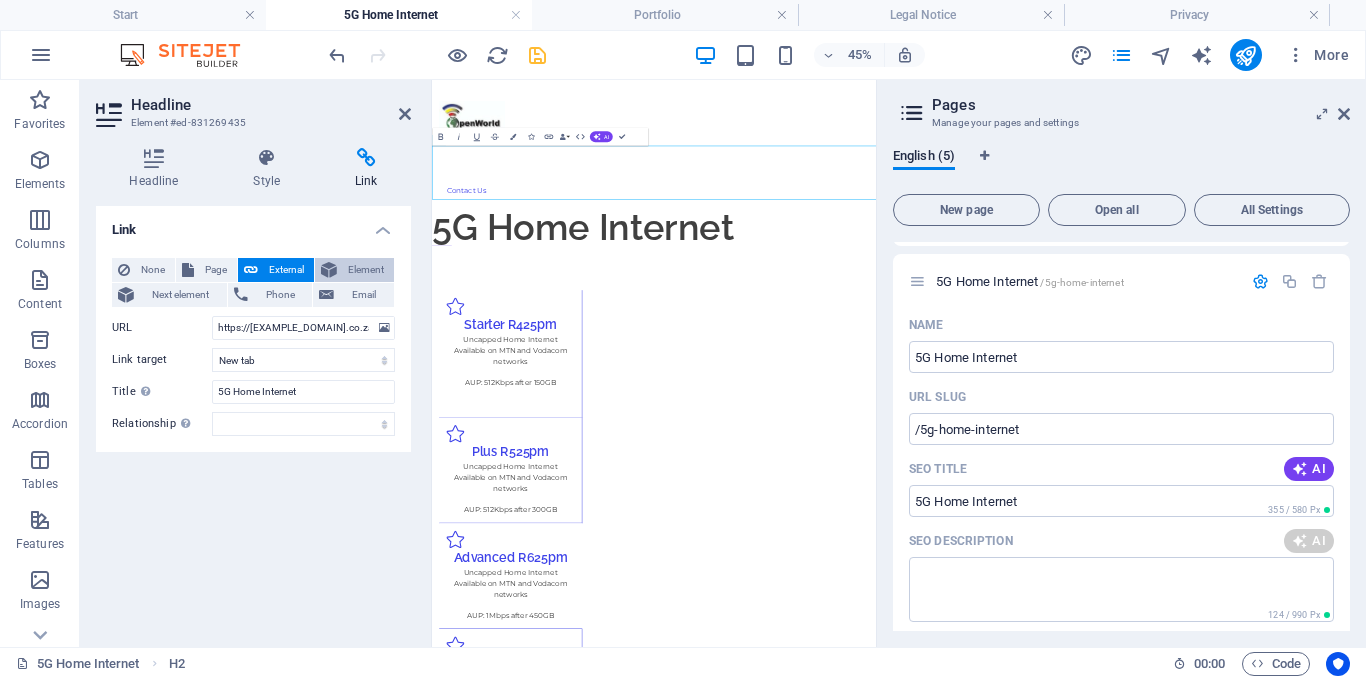 click on "Element" at bounding box center [354, 270] 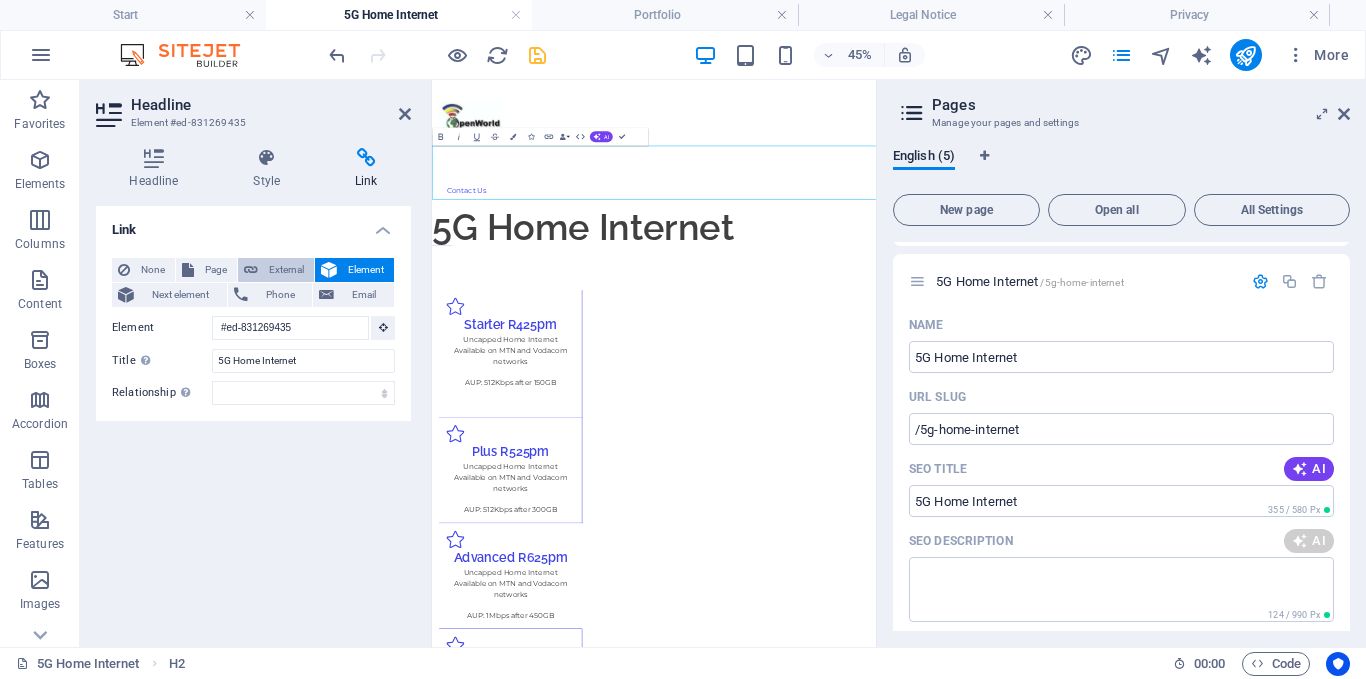 click on "External" at bounding box center [286, 270] 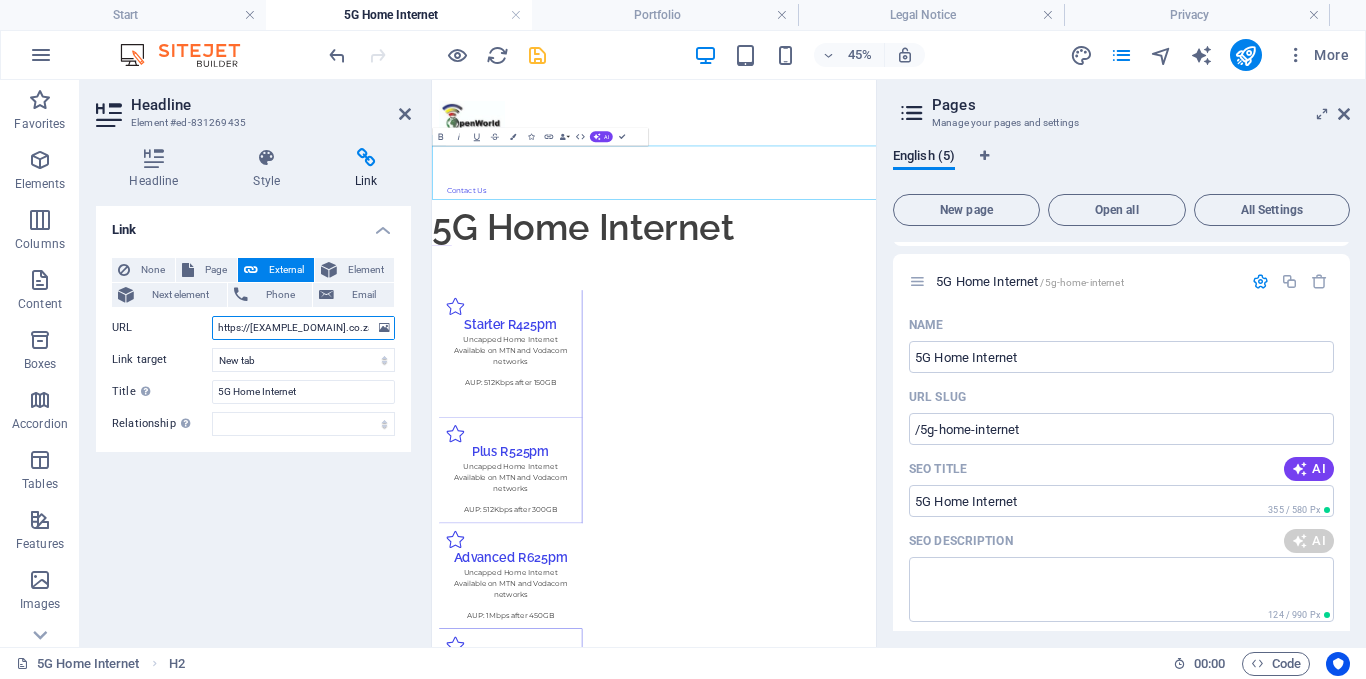 scroll, scrollTop: 0, scrollLeft: 49, axis: horizontal 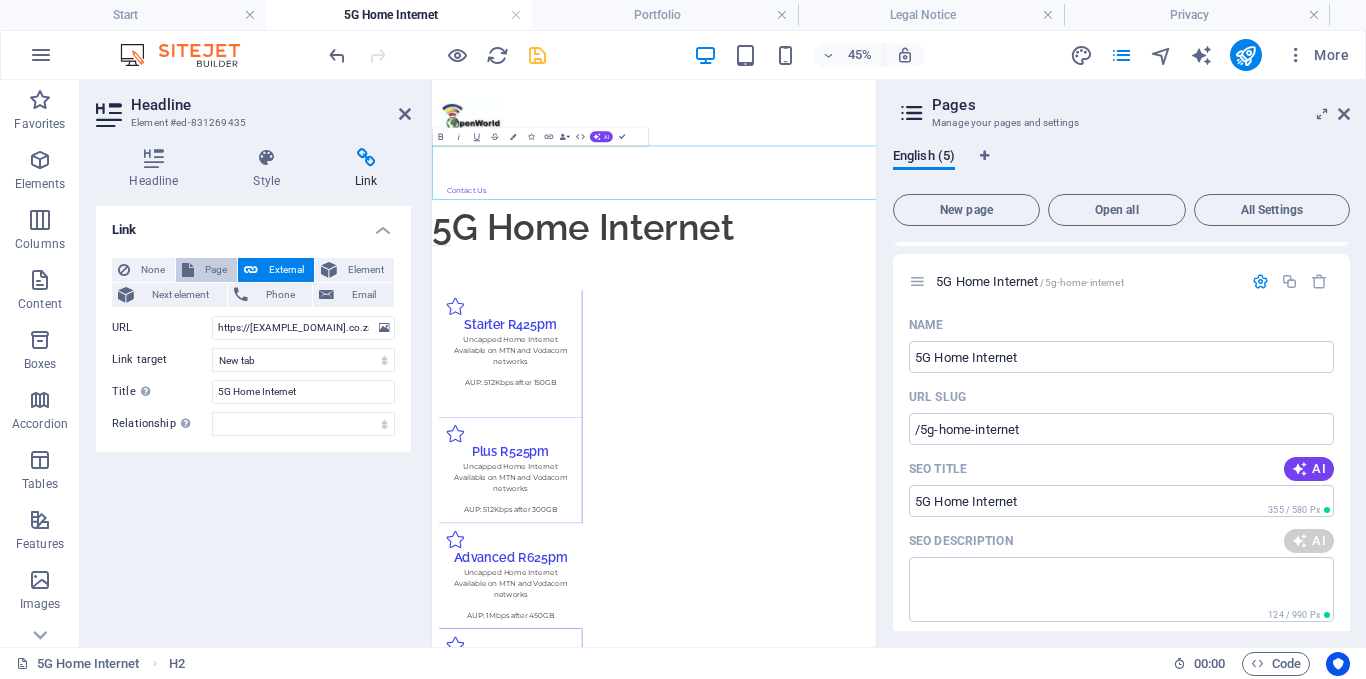 click on "Page" at bounding box center (215, 270) 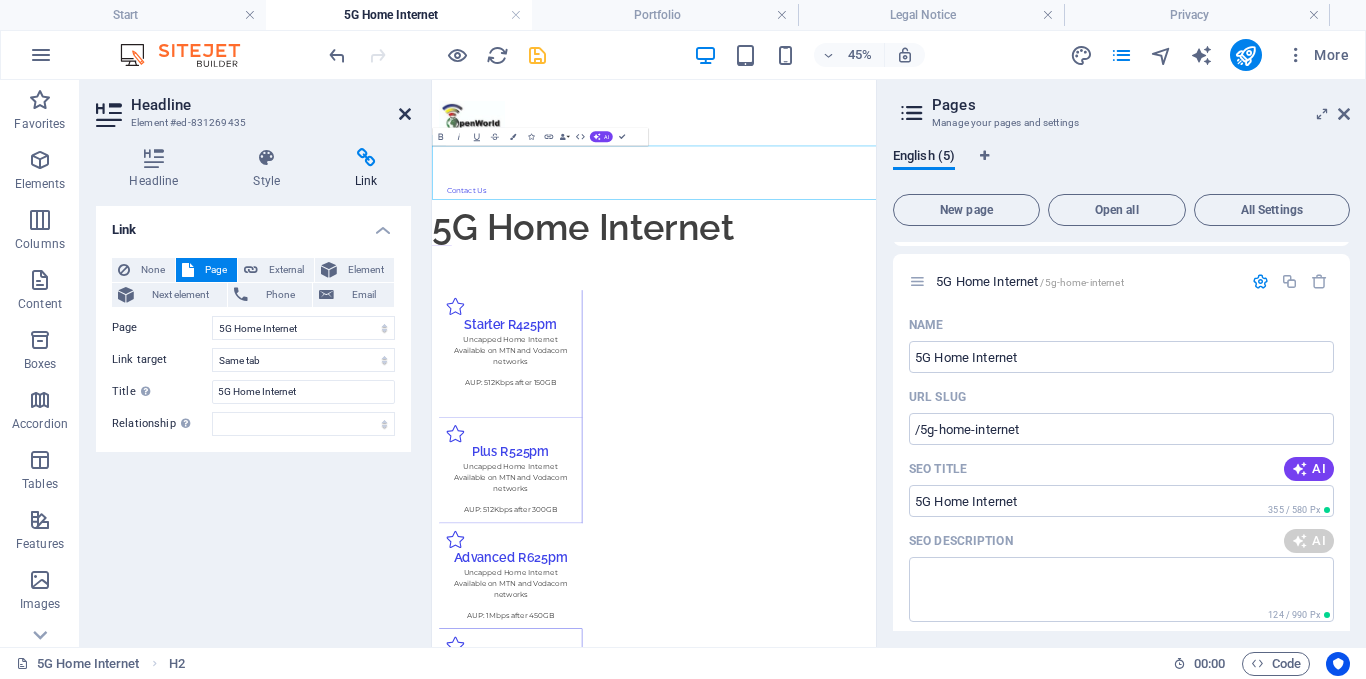 click at bounding box center [405, 114] 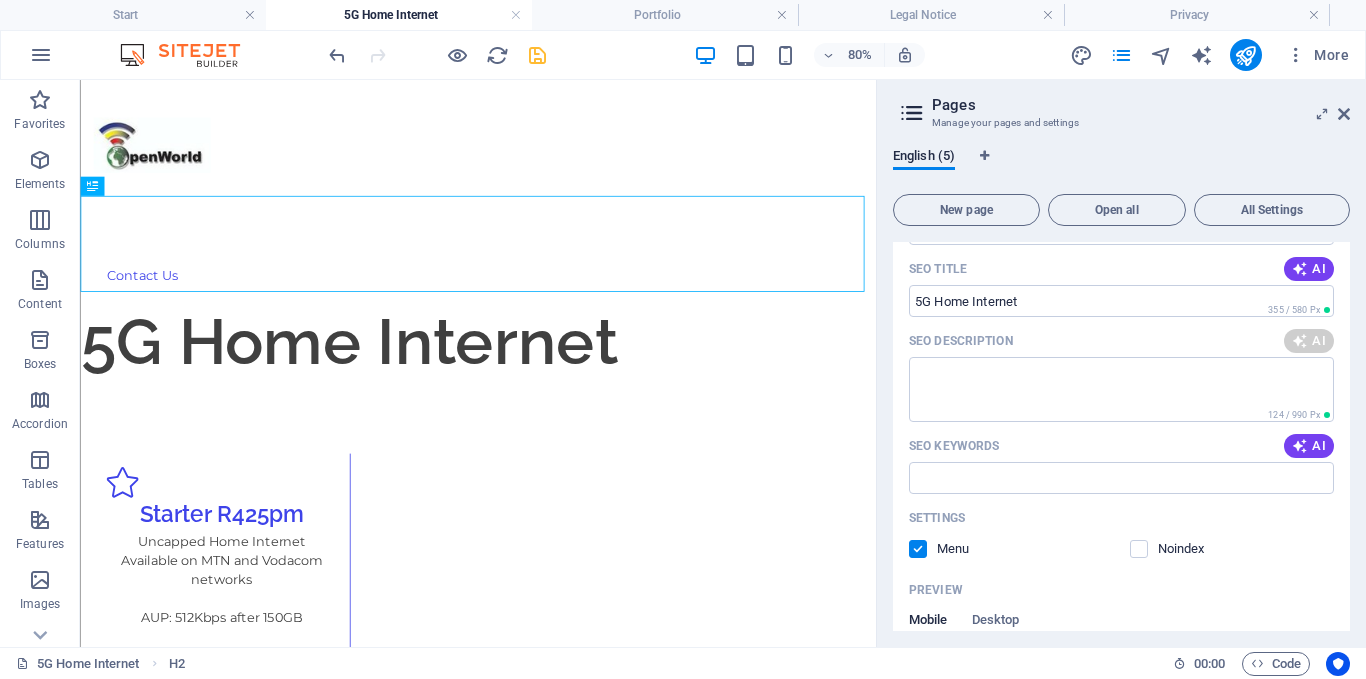 scroll, scrollTop: 263, scrollLeft: 0, axis: vertical 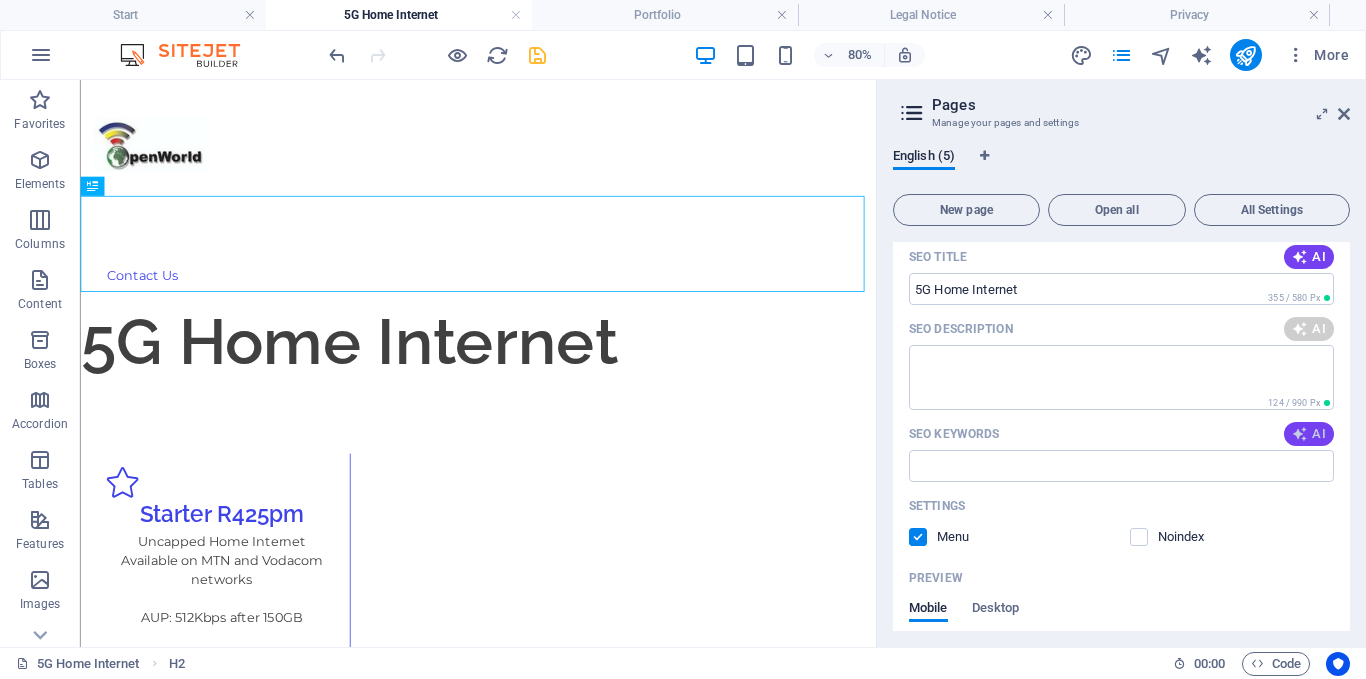 click at bounding box center [1300, 434] 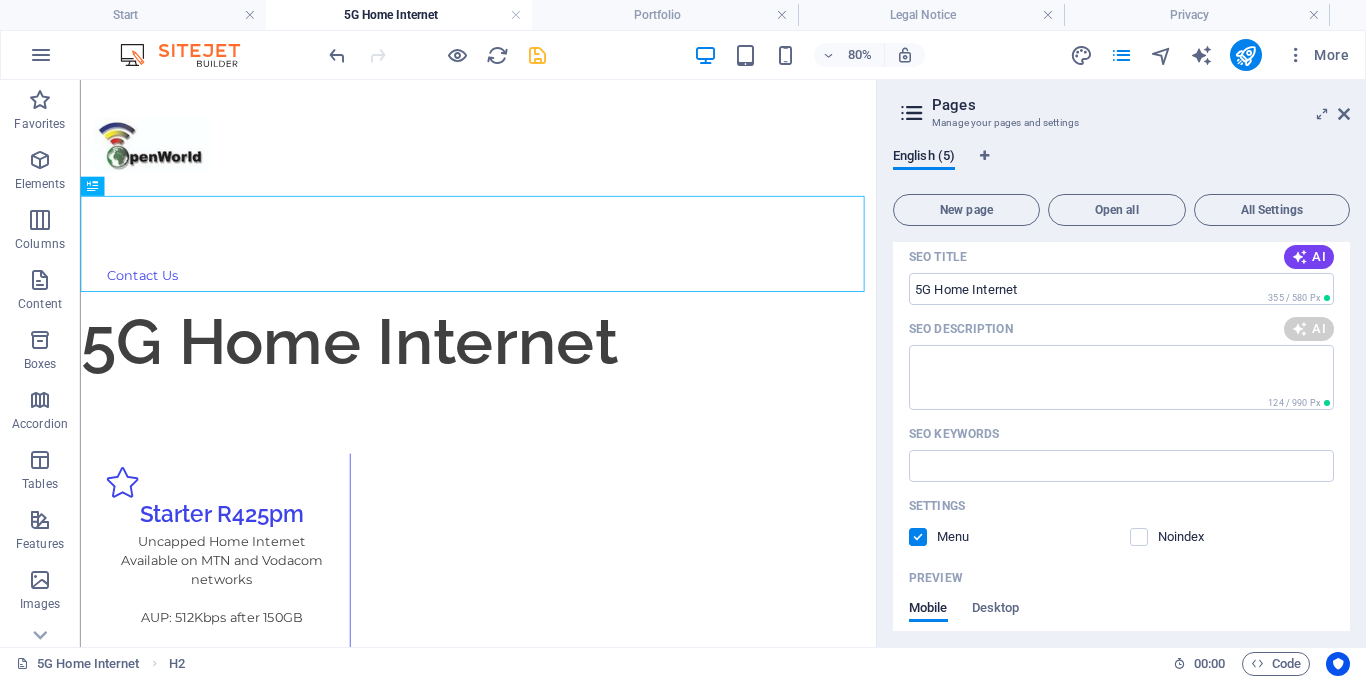 type on "5G Home Internet, Uncapped Home Internet, MTN Vodacom Internet, Affordable Home Internet, Internet Plans South Africa, High-Speed Internet Options" 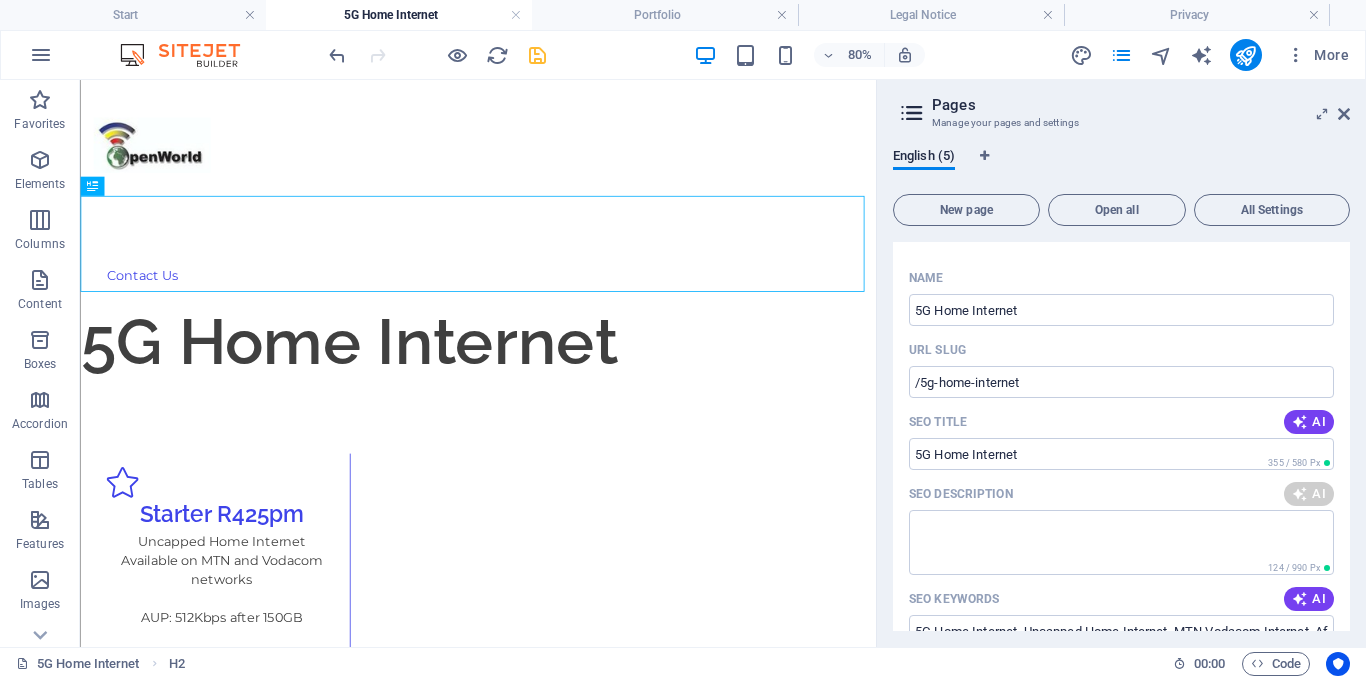 scroll, scrollTop: 0, scrollLeft: 0, axis: both 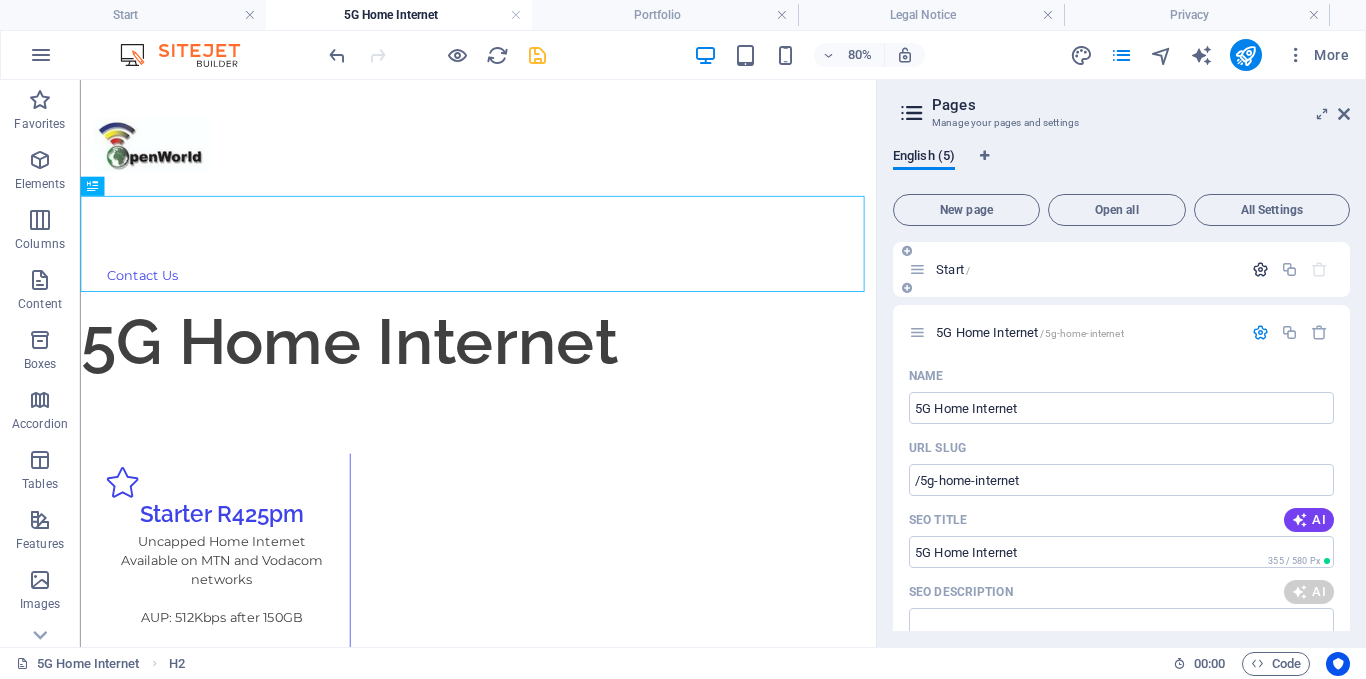 click at bounding box center (1260, 269) 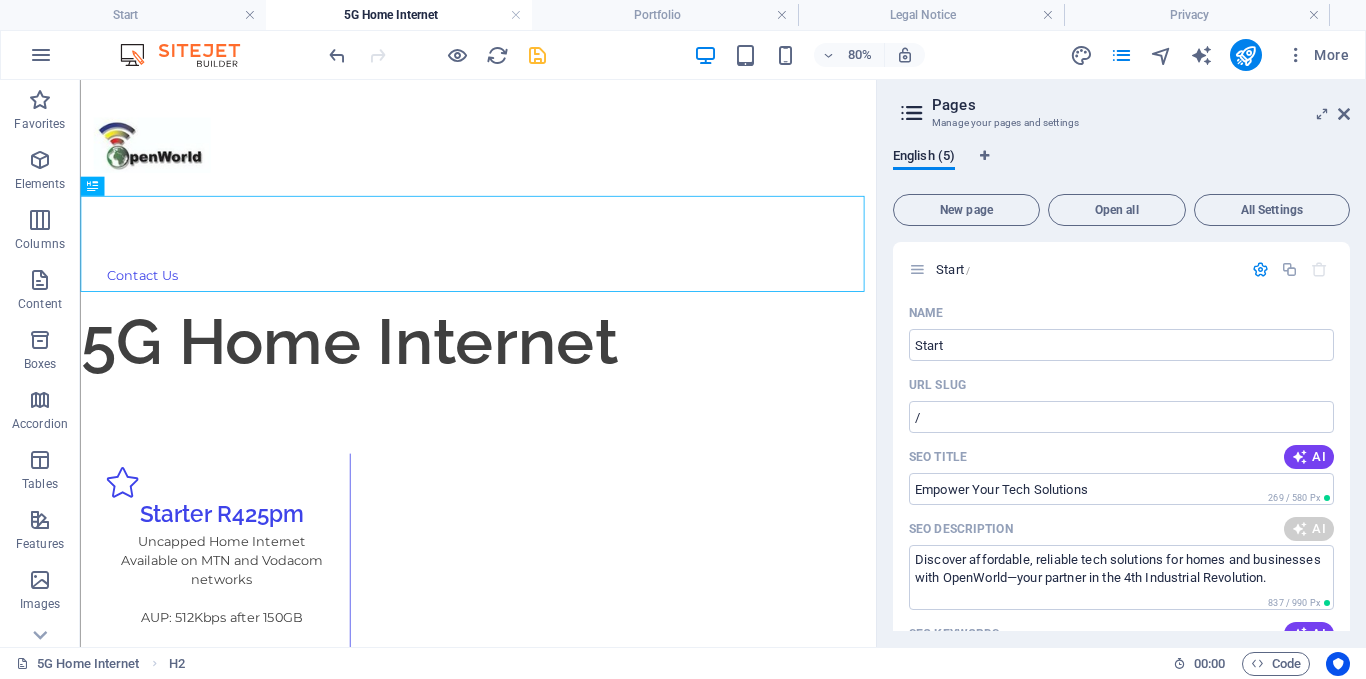drag, startPoint x: 1350, startPoint y: 305, endPoint x: 1365, endPoint y: 337, distance: 35.341194 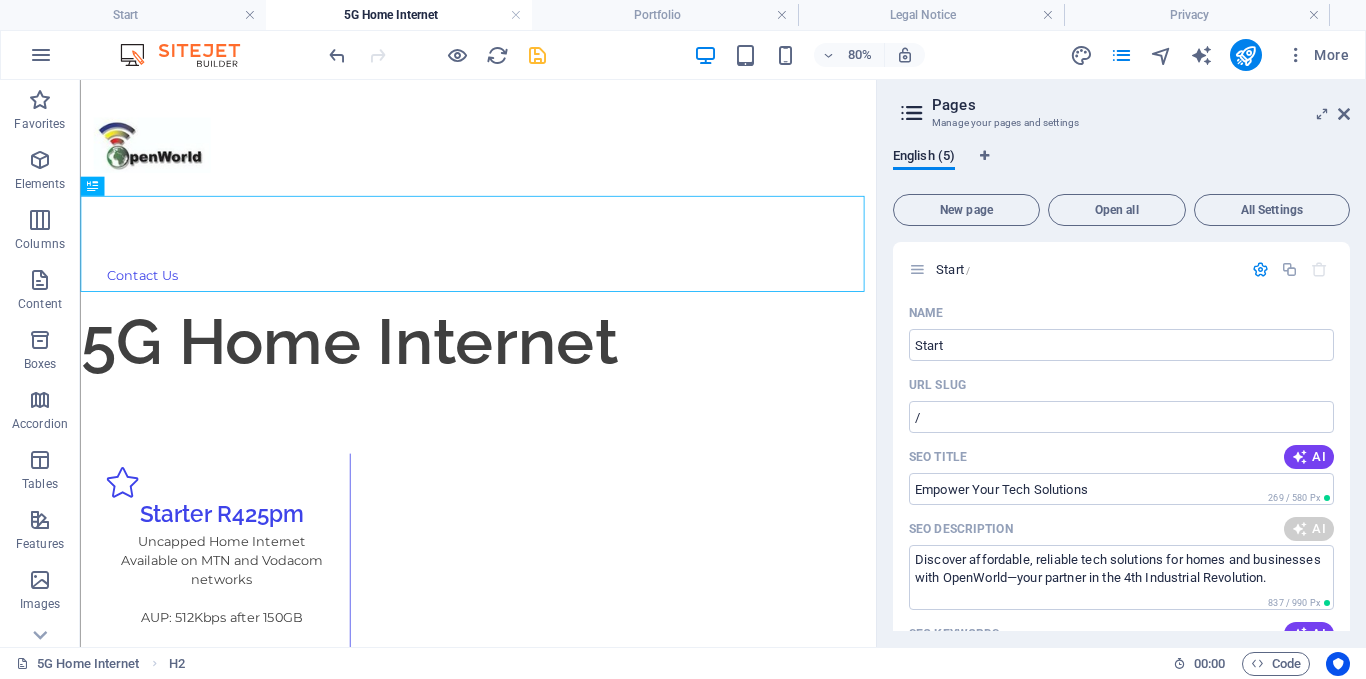 click on "English (5) New page Open all All Settings Start / Name Start ​ URL SLUG / ​ SEO Title AI Empower Your Tech Solutions ​ 269 / 580 Px SEO Description AI Discover affordable, reliable tech solutions for homes and businesses with OpenWorld—your partner in the 4th Industrial Revolution. ​ 837 / 990 Px SEO Keywords AI OpenWorld technology solutions, affordable ICT services, reliable internet providers South Africa, VoIP call management, CCTV installation services, customizable tech solutions ​ Settings Menu Noindex Preview Mobile Desktop www.example.com Empower Your Tech Solutions Discover affordable, reliable tech solutions for homes and businesses with OpenWorld—your partner in the 4th Industrial Revolution. Meta tags ​ Preview Image (Open Graph) Drag files here, click to choose files or select files from Files or our free stock photos & videos More Settings 5G Home Internet /5g-home-internet Name 5G Home Internet ​ URL SLUG /5g-home-internet ​ SEO Title AI ​ 355 / 580 Px SEO Description AI" at bounding box center [1121, 389] 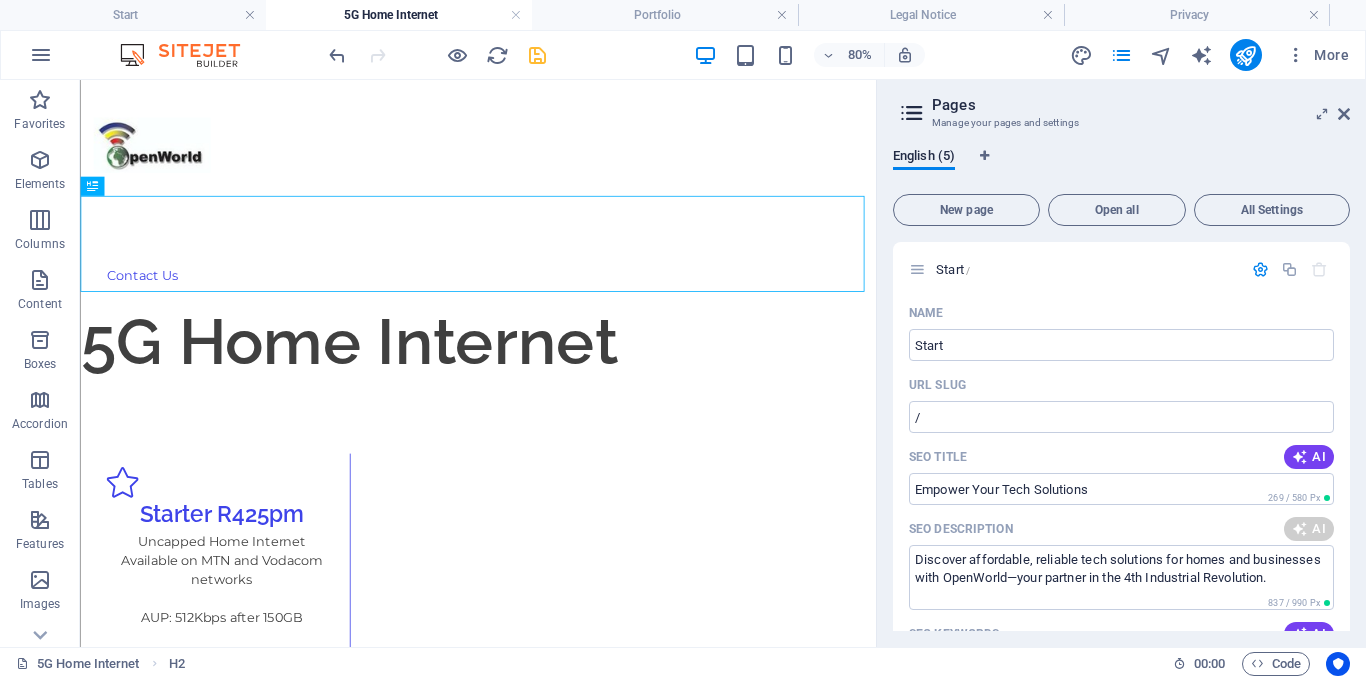 drag, startPoint x: 1350, startPoint y: 270, endPoint x: 1351, endPoint y: 297, distance: 27.018513 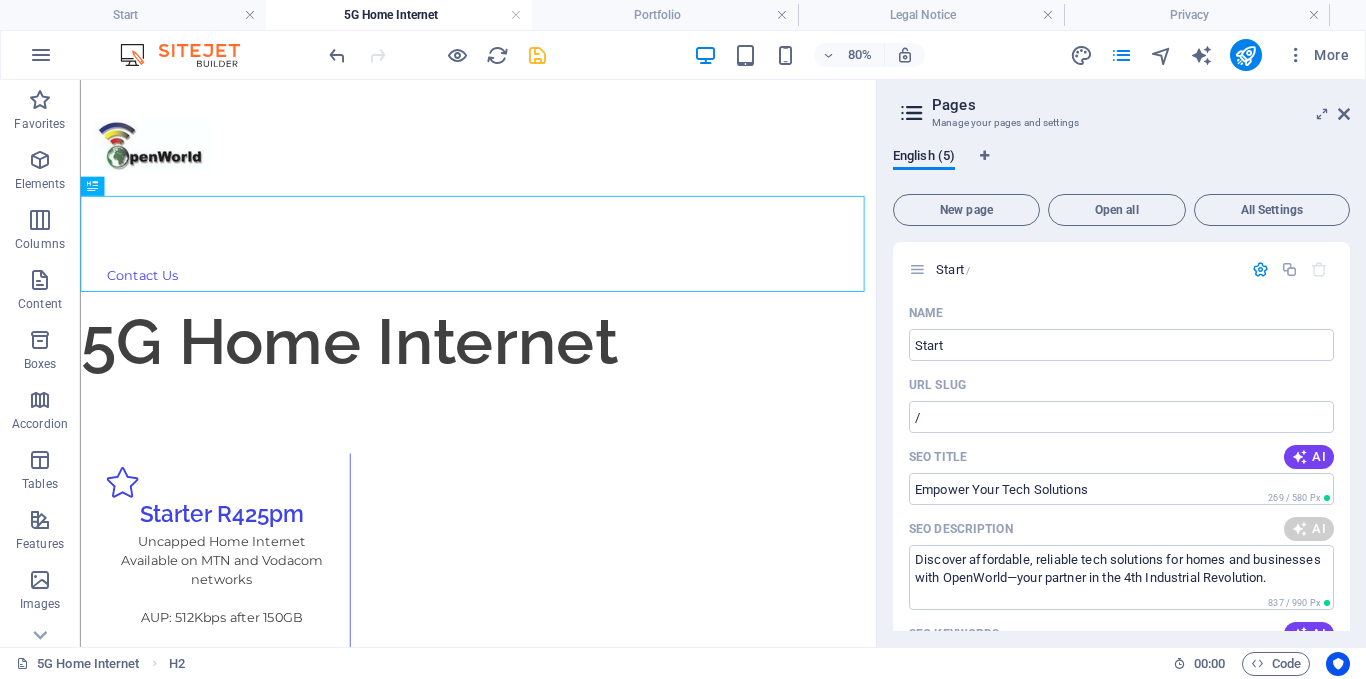 click on "English (5) New page Open all All Settings Start / Name Start ​ URL SLUG / ​ SEO Title AI Empower Your Tech Solutions ​ 269 / 580 Px SEO Description AI Discover affordable, reliable tech solutions for homes and businesses with OpenWorld—your partner in the 4th Industrial Revolution. ​ 837 / 990 Px SEO Keywords AI OpenWorld technology solutions, affordable ICT services, reliable internet providers South Africa, VoIP call management, CCTV installation services, customizable tech solutions ​ Settings Menu Noindex Preview Mobile Desktop www.example.com Empower Your Tech Solutions Discover affordable, reliable tech solutions for homes and businesses with OpenWorld—your partner in the 4th Industrial Revolution. Meta tags ​ Preview Image (Open Graph) Drag files here, click to choose files or select files from Files or our free stock photos & videos More Settings 5G Home Internet /5g-home-internet Name 5G Home Internet ​ URL SLUG /5g-home-internet ​ SEO Title AI ​ 355 / 580 Px SEO Description AI" at bounding box center (1121, 389) 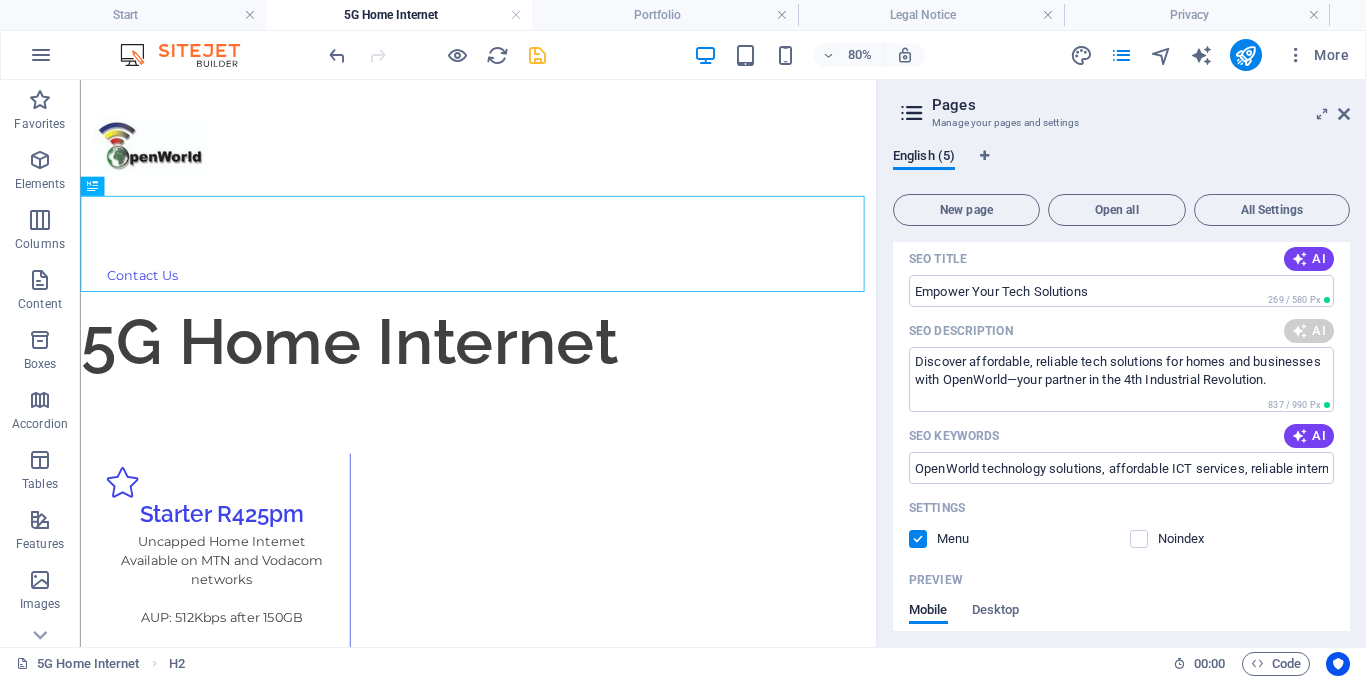 scroll, scrollTop: 275, scrollLeft: 0, axis: vertical 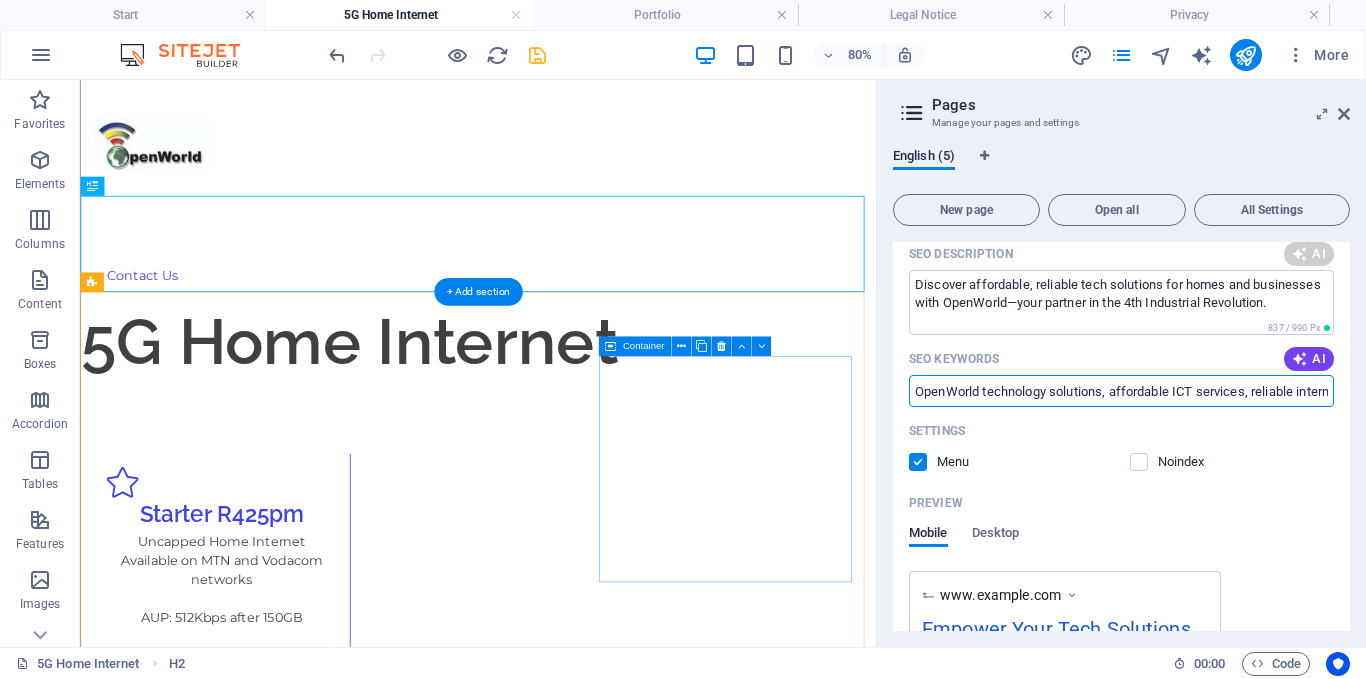 drag, startPoint x: 1322, startPoint y: 470, endPoint x: 1033, endPoint y: 490, distance: 289.69122 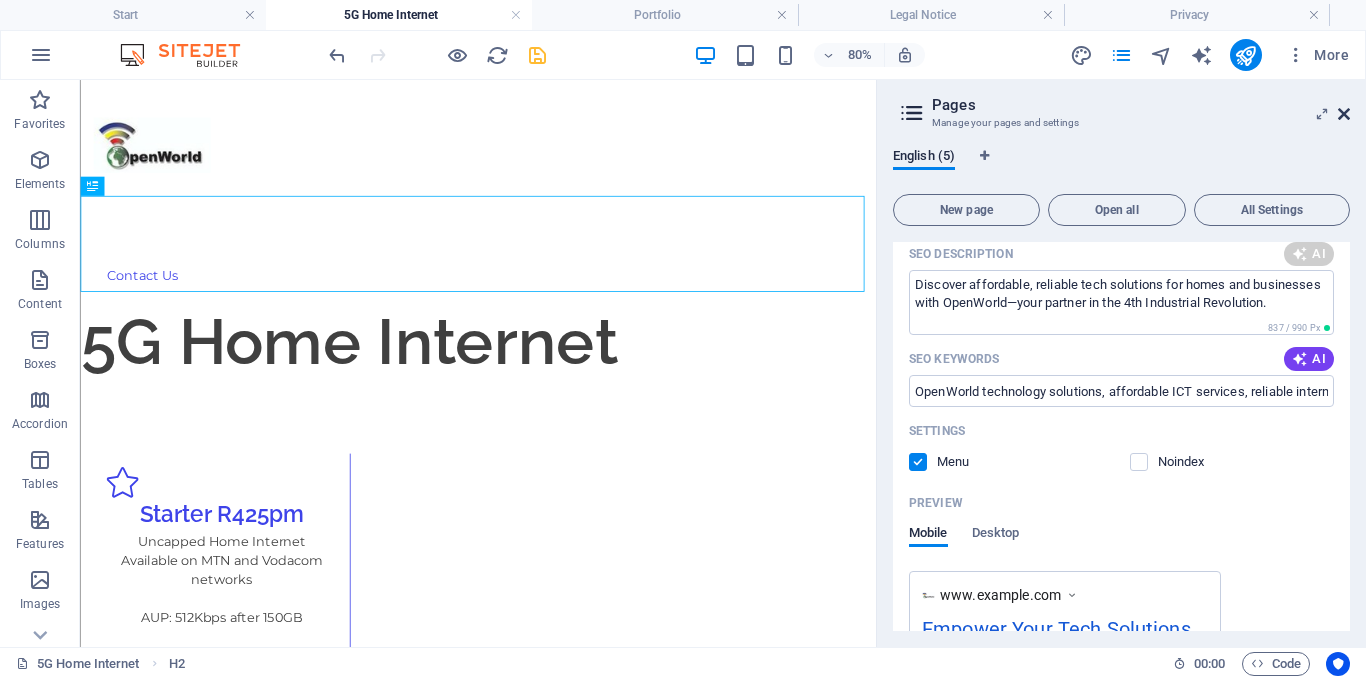 click at bounding box center (1344, 114) 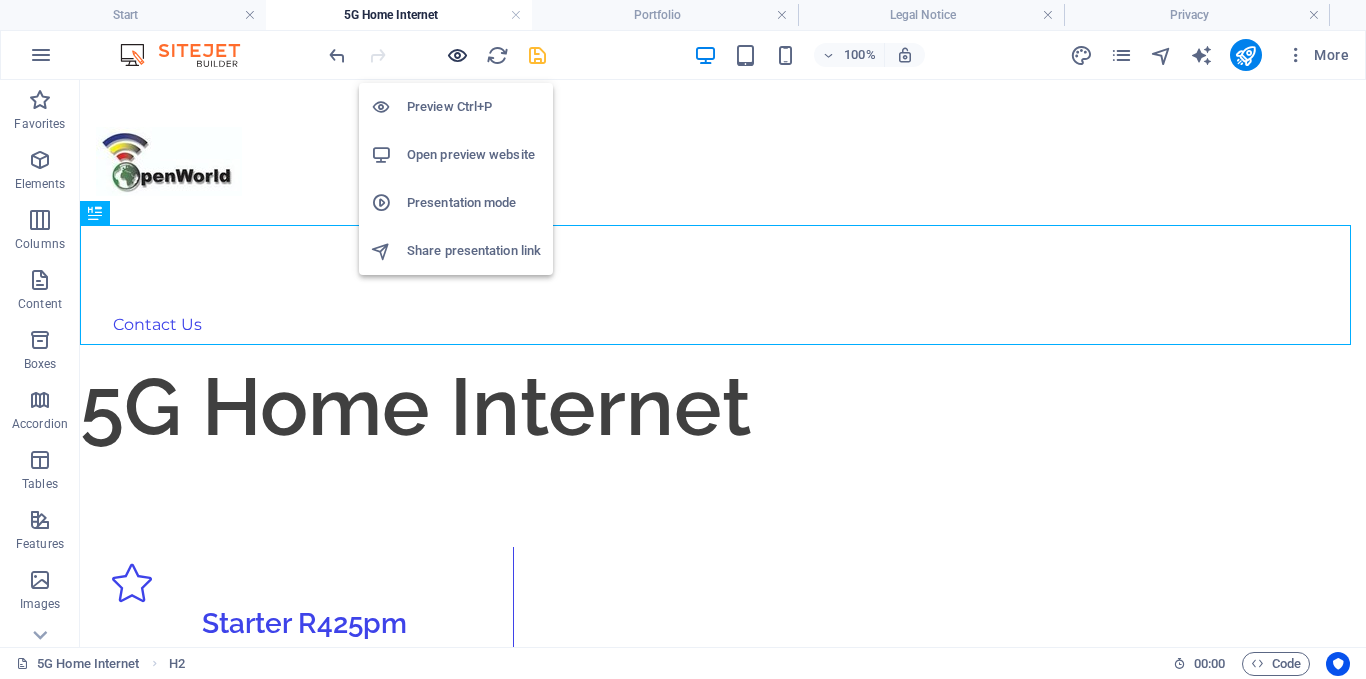 click at bounding box center [457, 55] 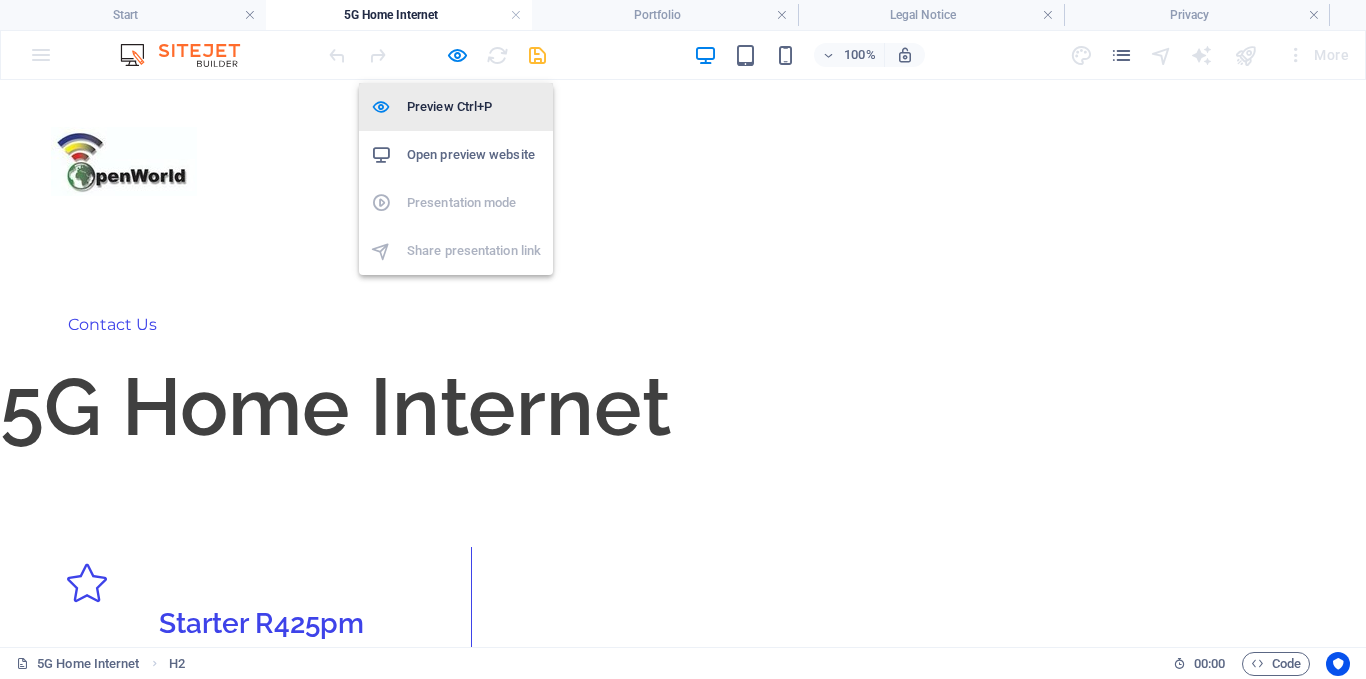 click on "Preview Ctrl+P" at bounding box center (456, 107) 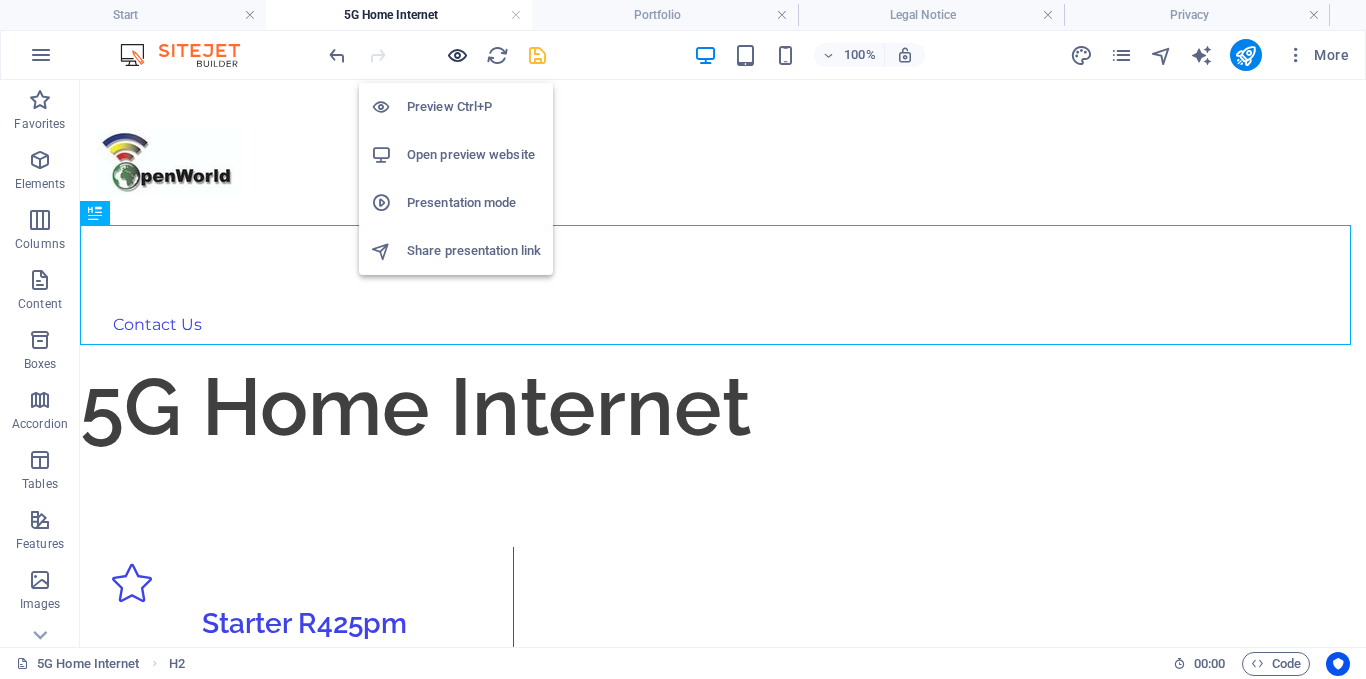 click at bounding box center (457, 55) 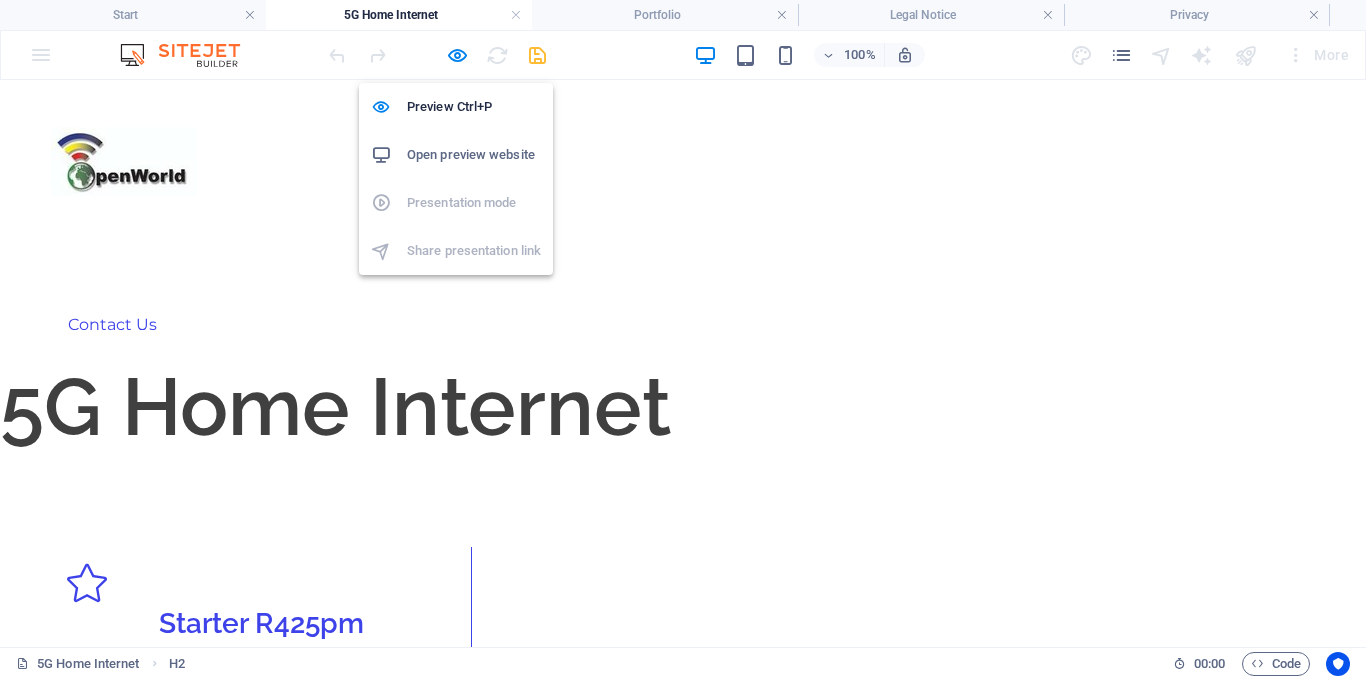 click on "Open preview website" at bounding box center [474, 155] 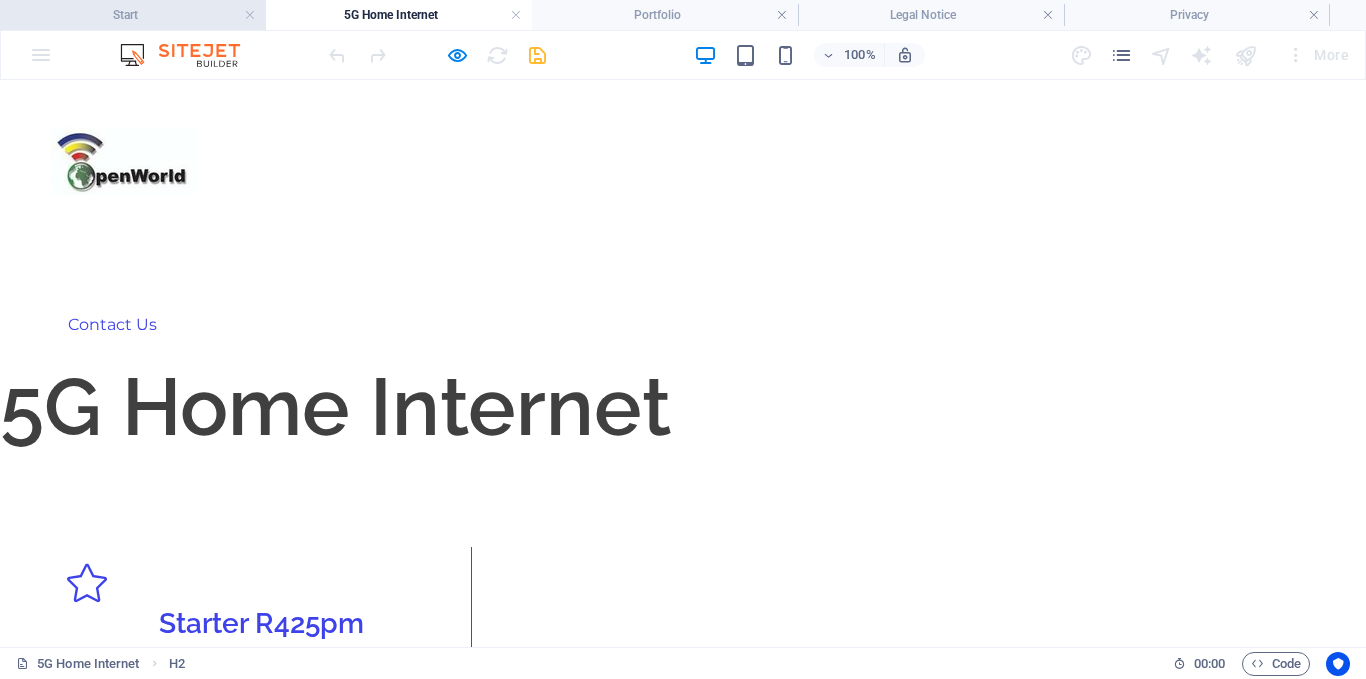 click on "Start" at bounding box center (133, 15) 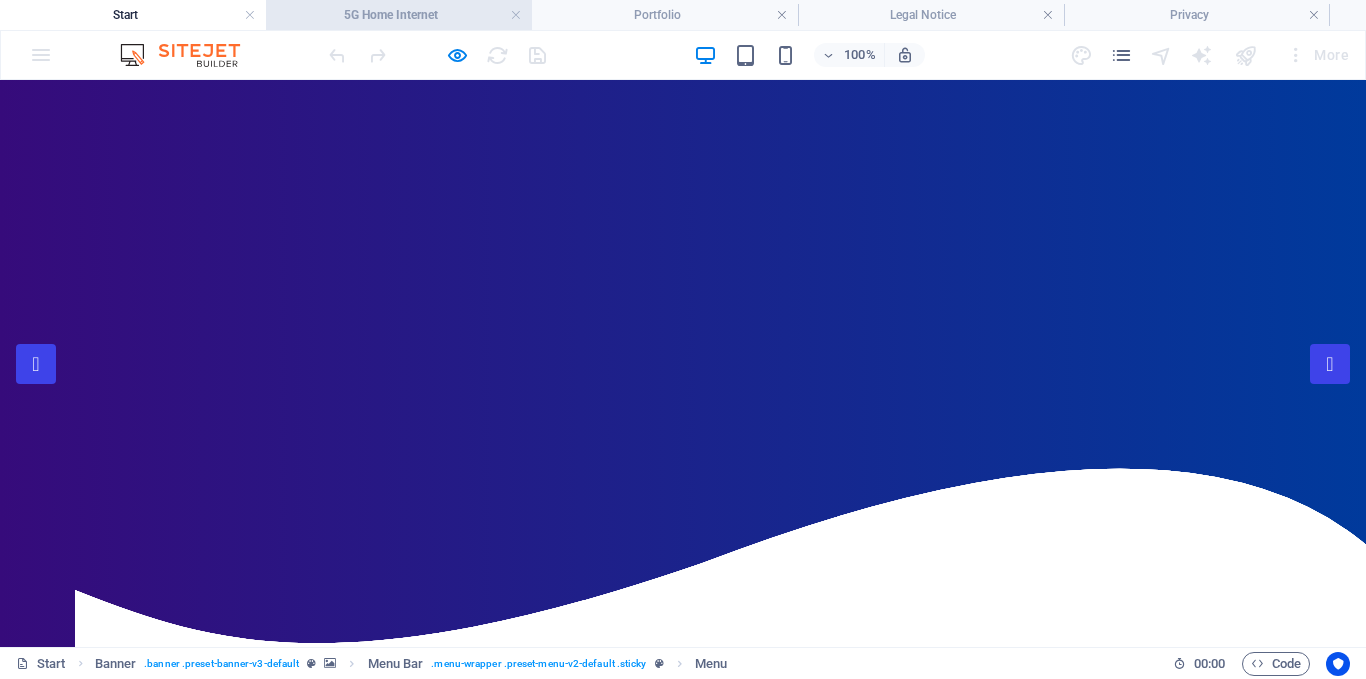 click on "5G Home Internet" at bounding box center [399, 15] 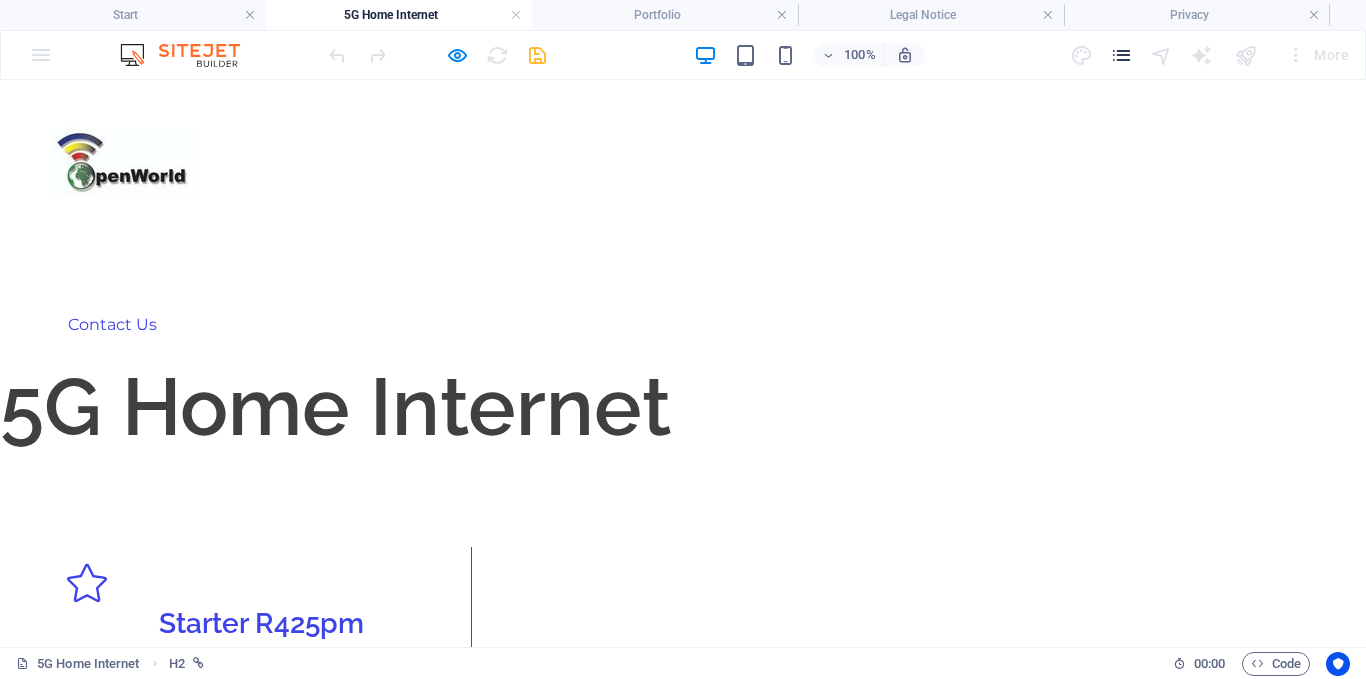 click at bounding box center [1121, 55] 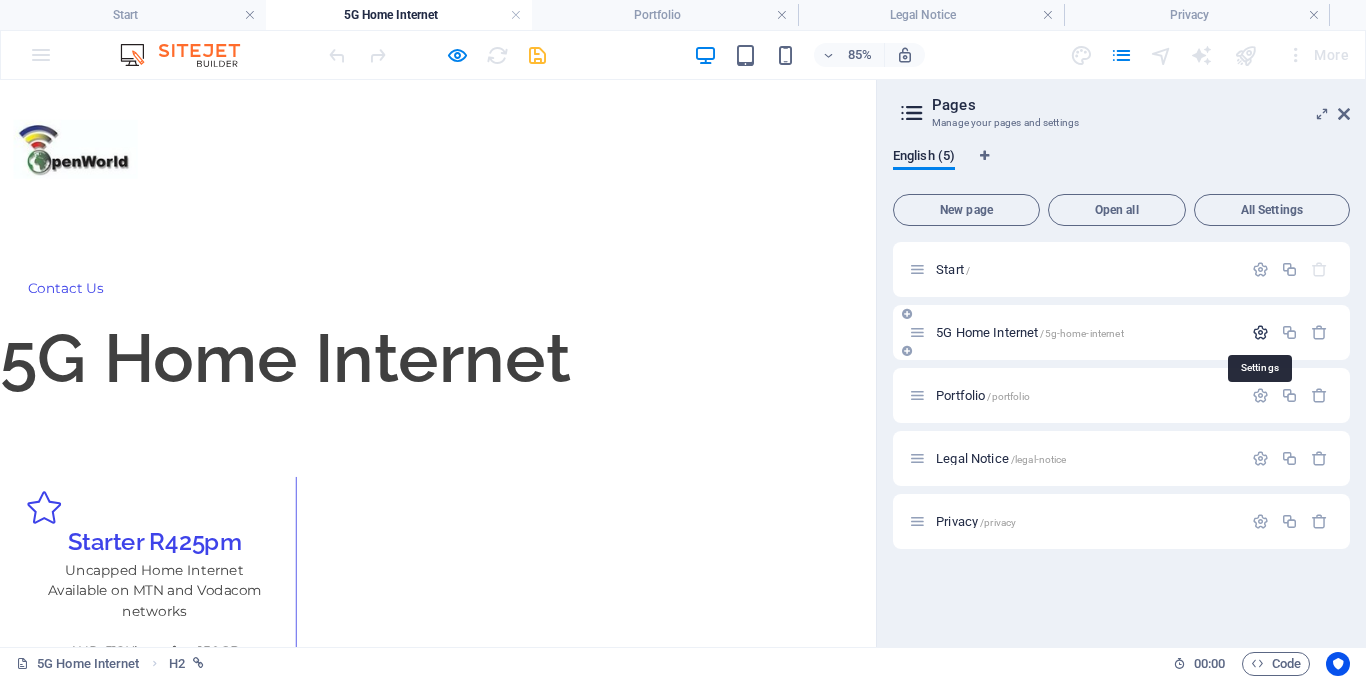 click at bounding box center [1260, 332] 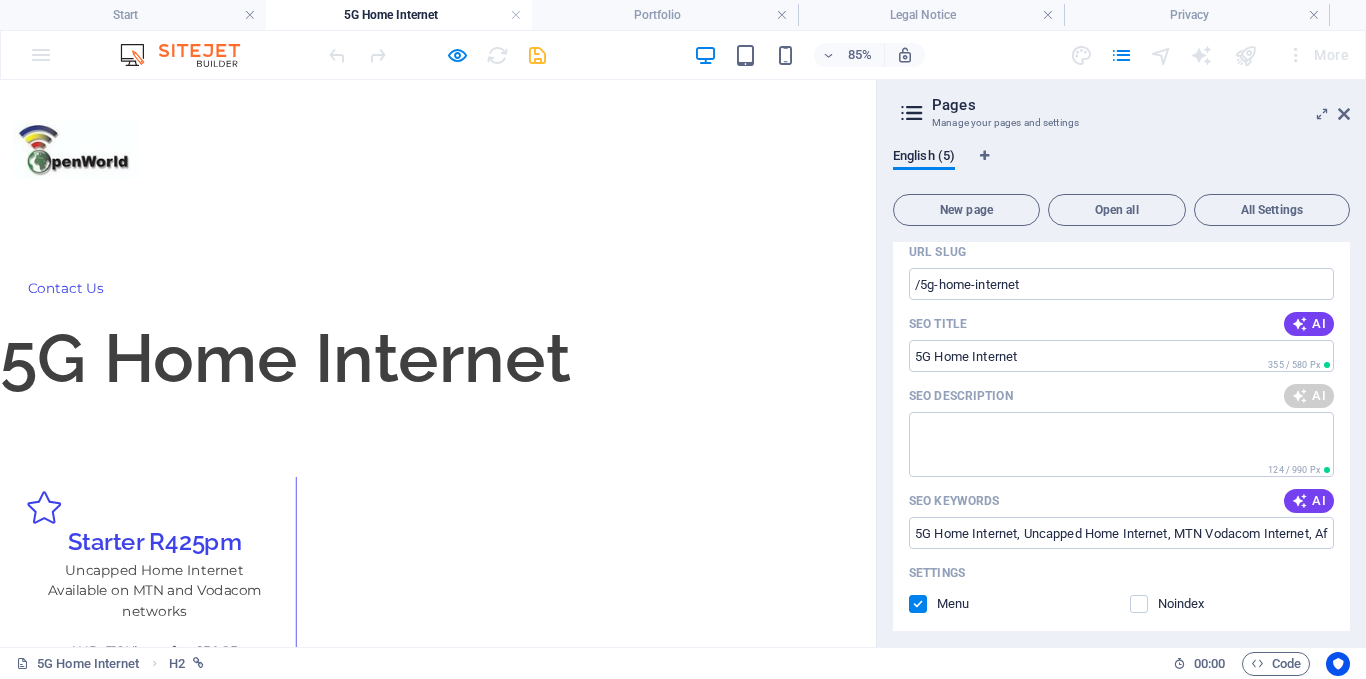scroll, scrollTop: 199, scrollLeft: 0, axis: vertical 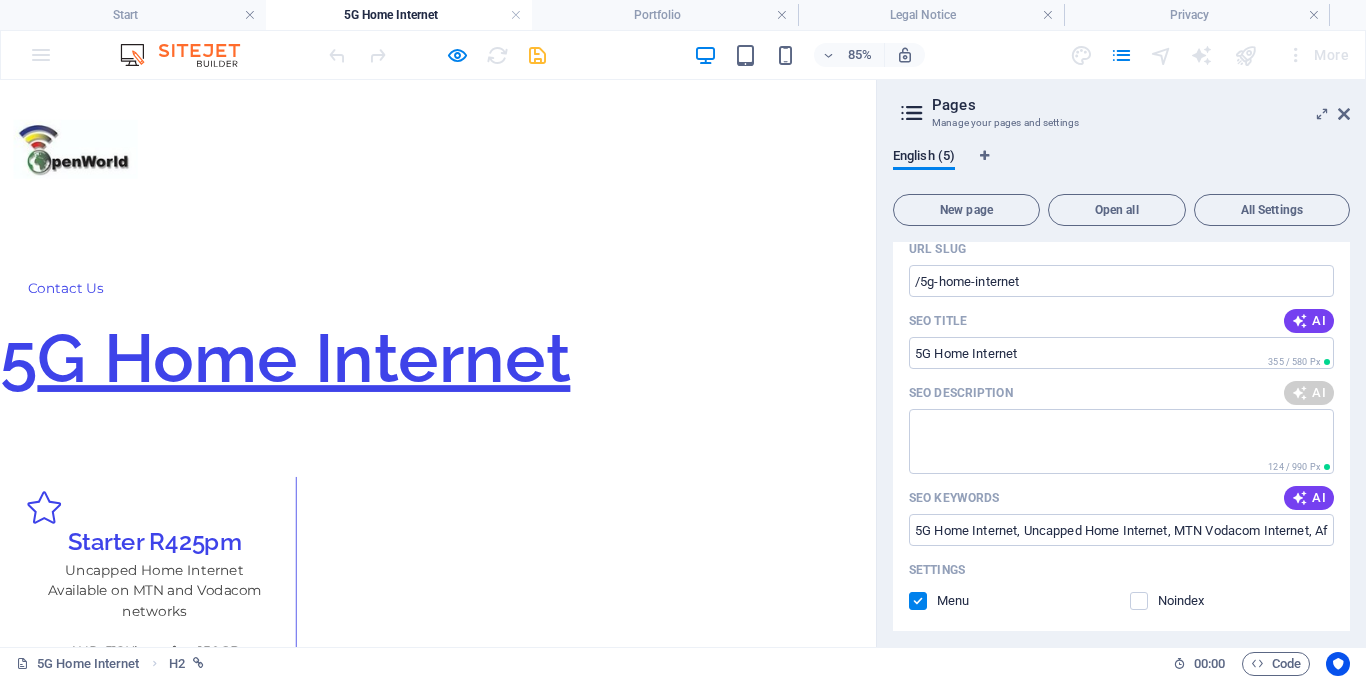 click on "5G Home Internet" at bounding box center (335, 407) 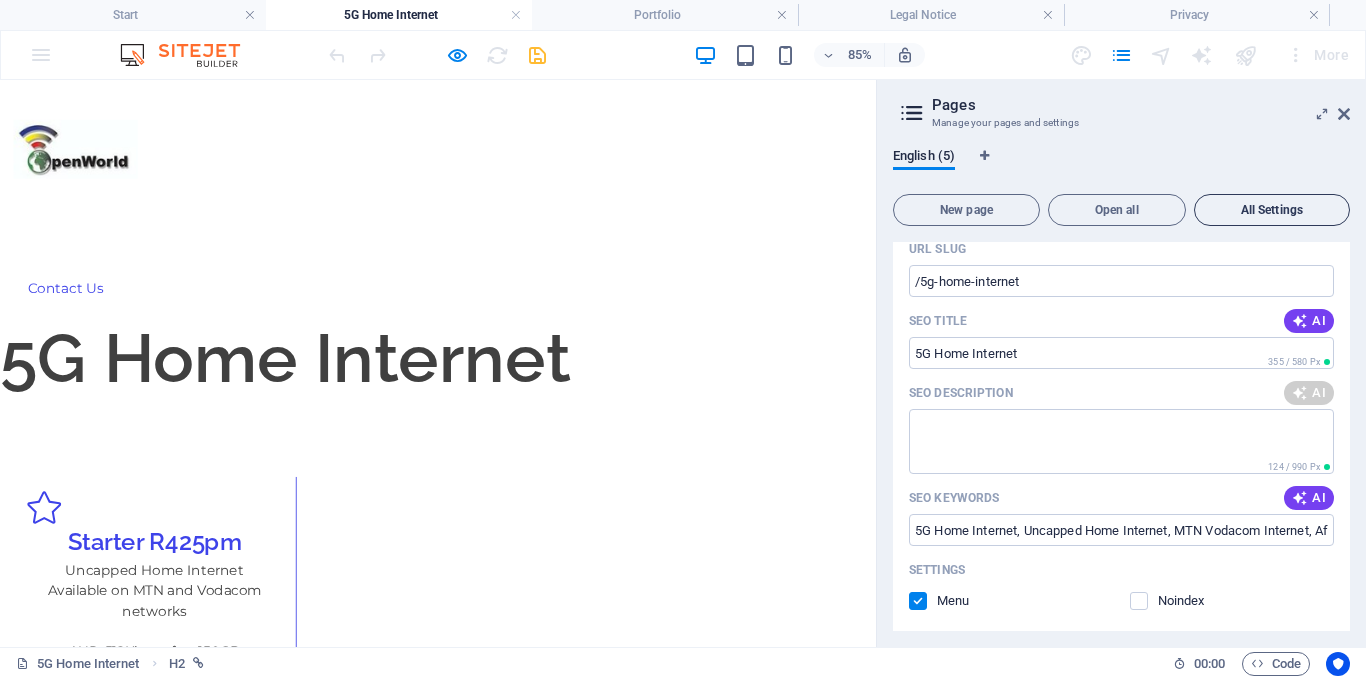 click on "All Settings" at bounding box center [1272, 210] 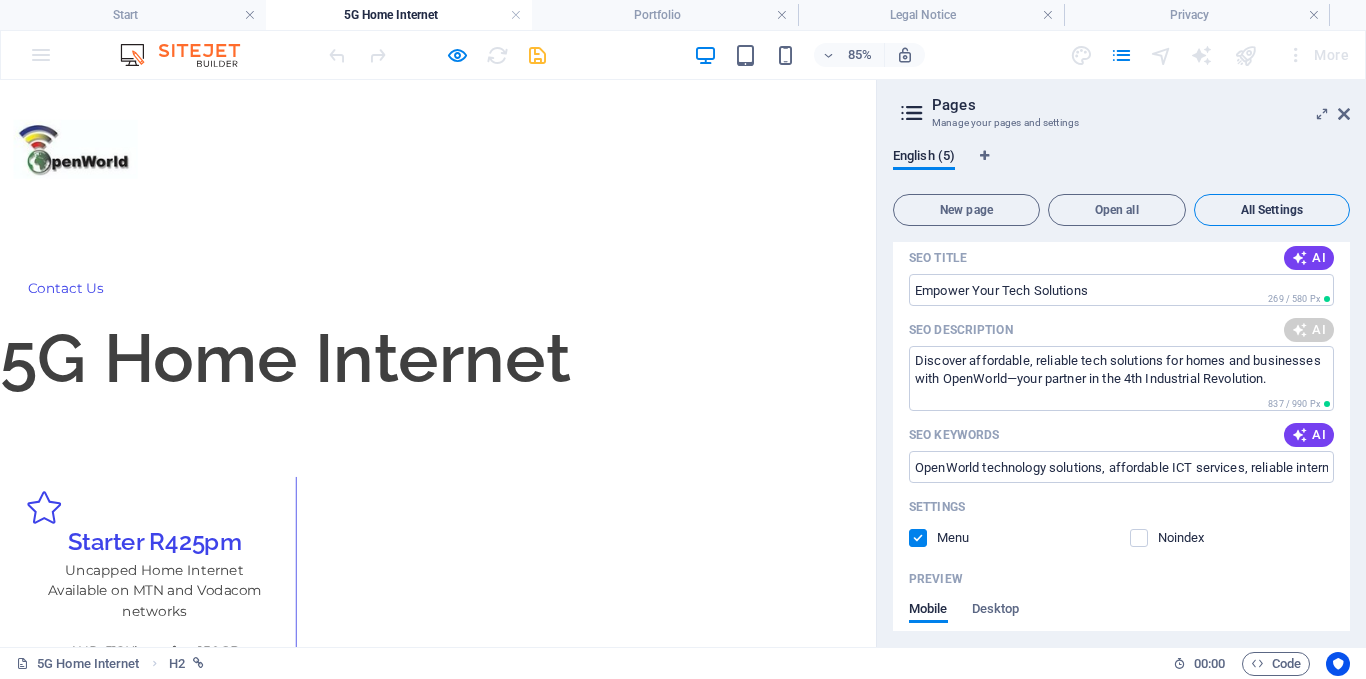 scroll, scrollTop: 3238, scrollLeft: 0, axis: vertical 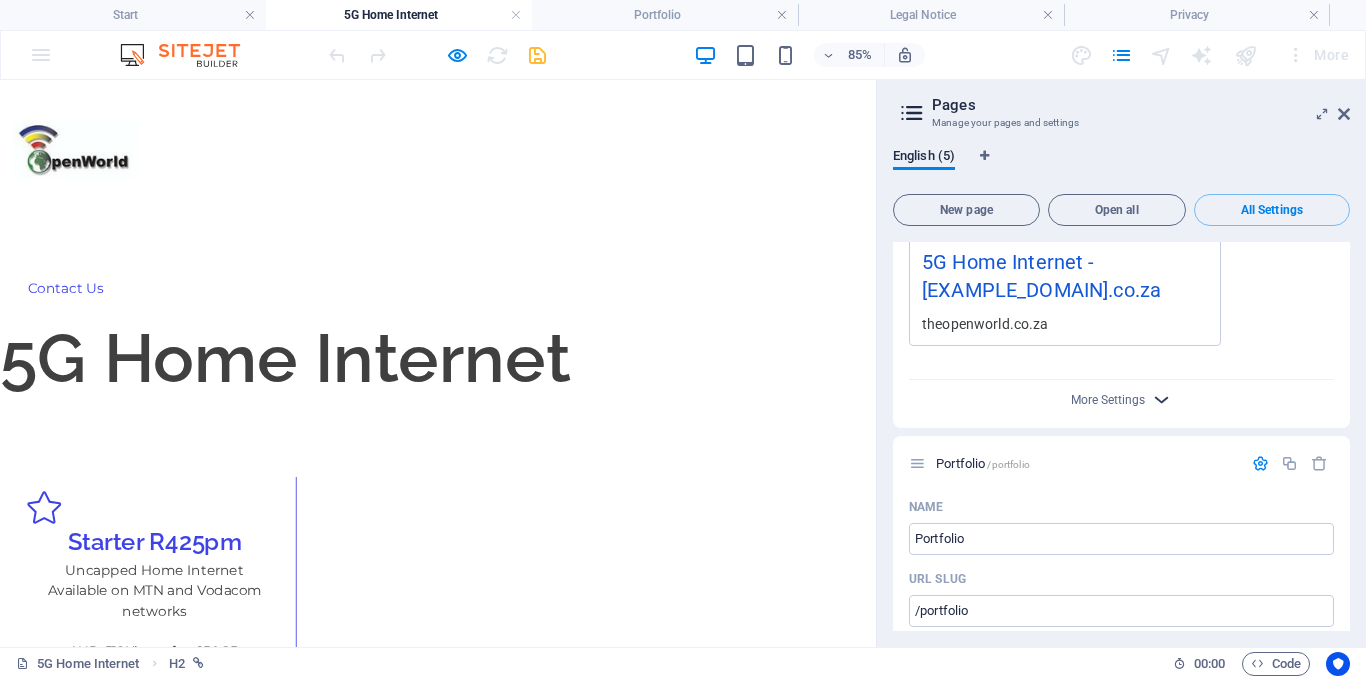click at bounding box center [1161, 399] 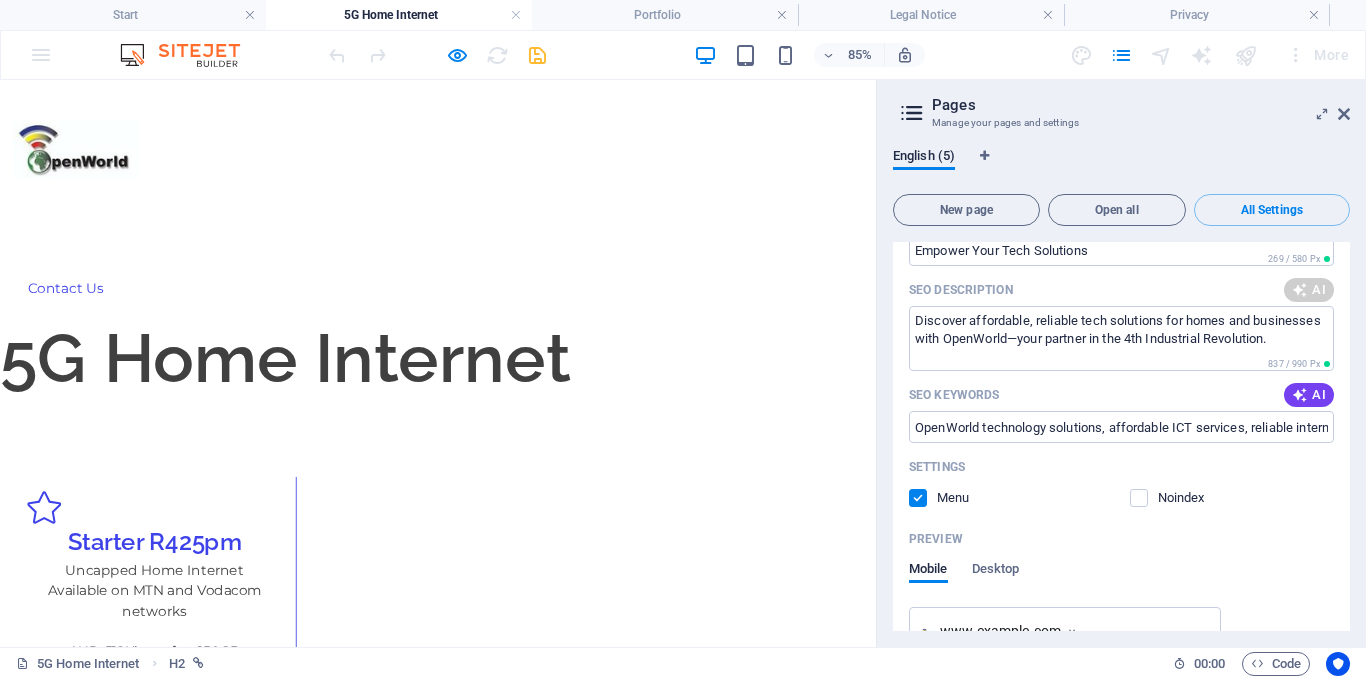 scroll, scrollTop: 0, scrollLeft: 0, axis: both 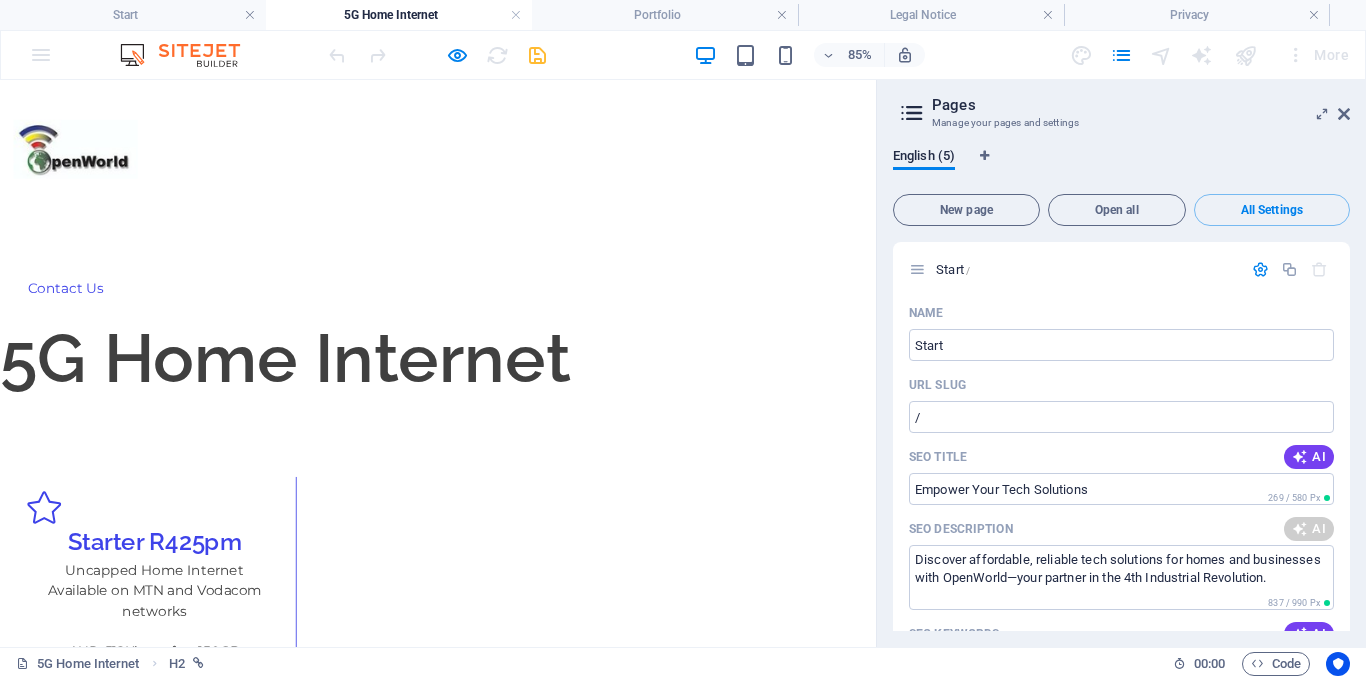 click on "85% More" at bounding box center (683, 55) 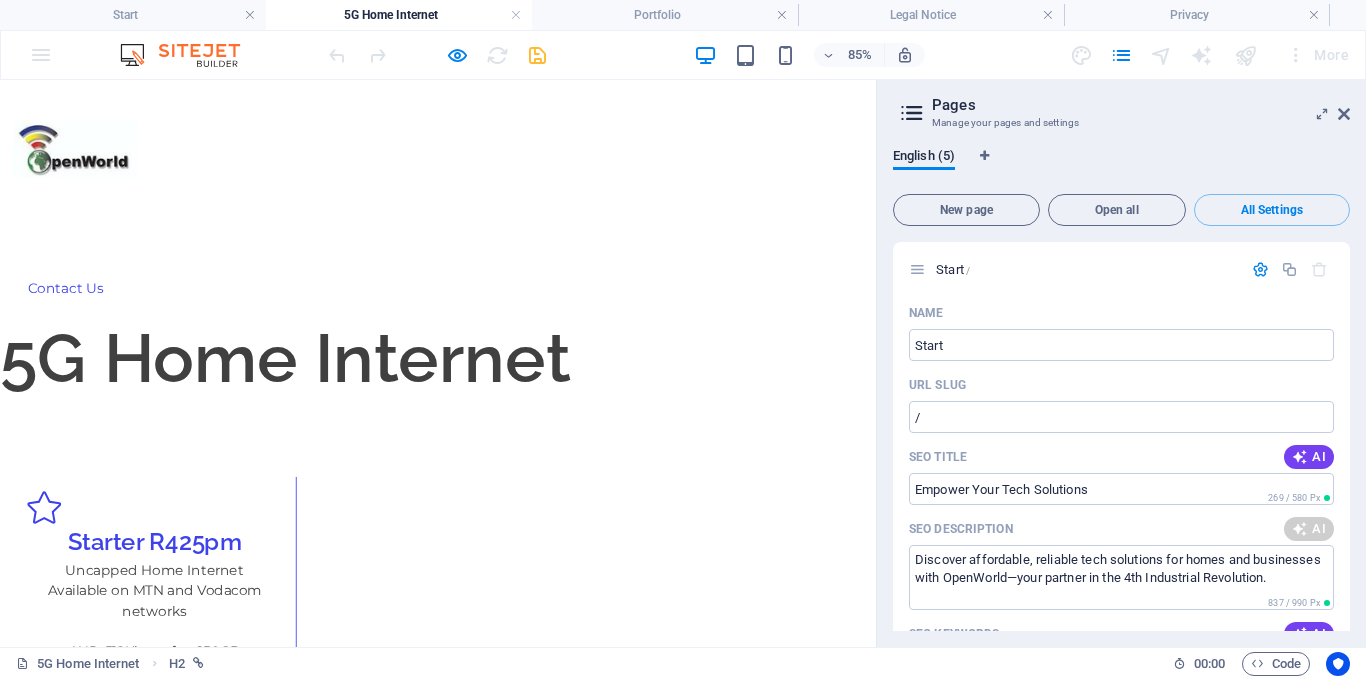 click on "85% More" at bounding box center [683, 55] 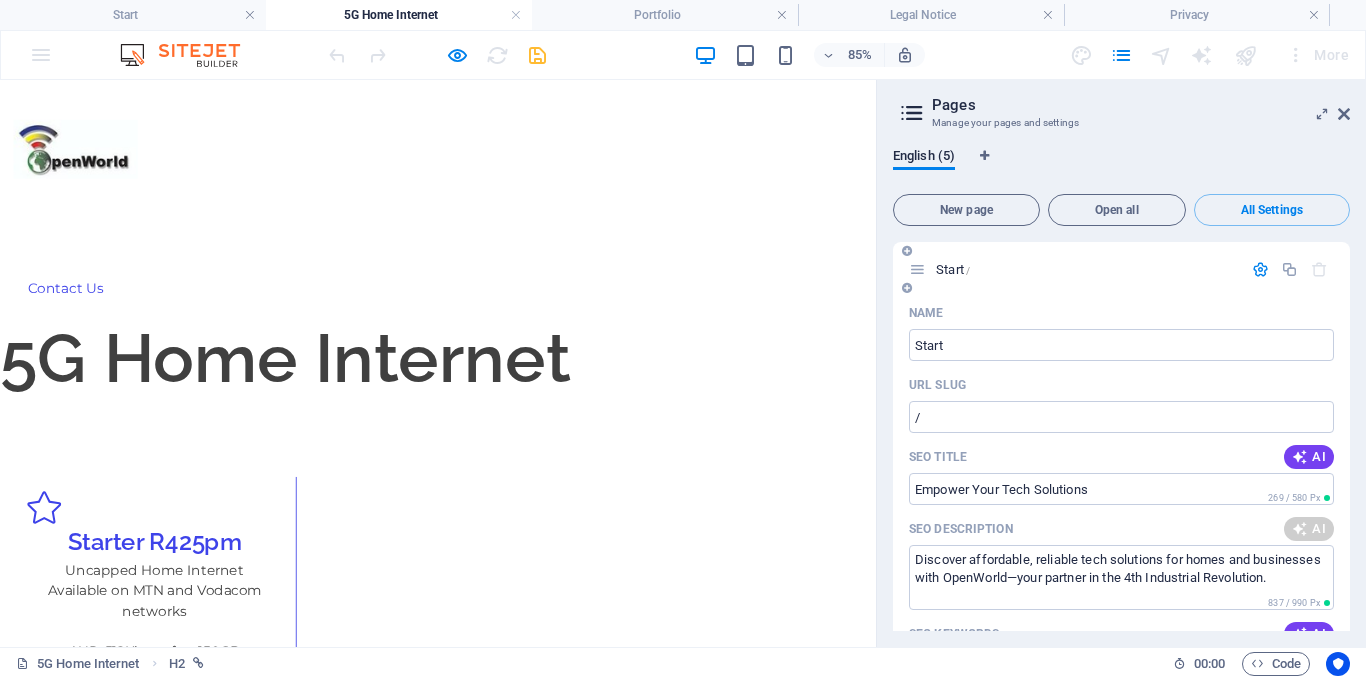 click on "Start /" at bounding box center [1086, 269] 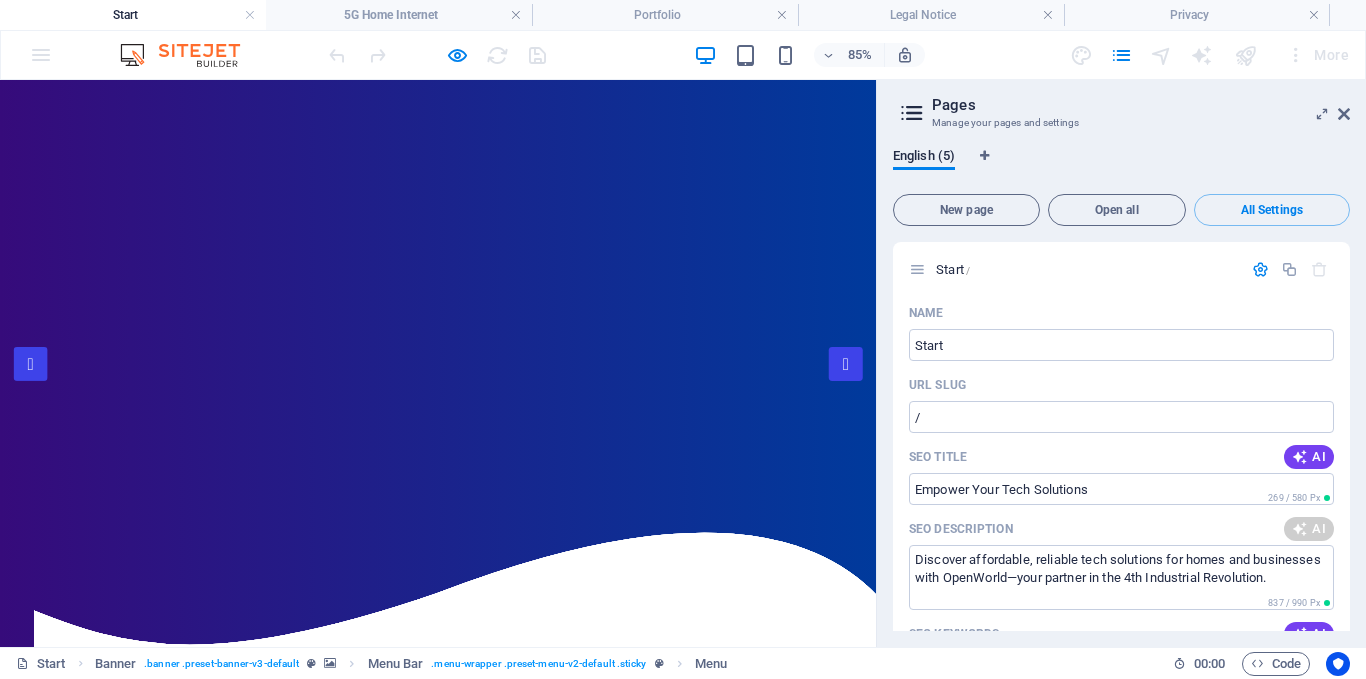 click on "5G Home Internet" at bounding box center [694, 1051] 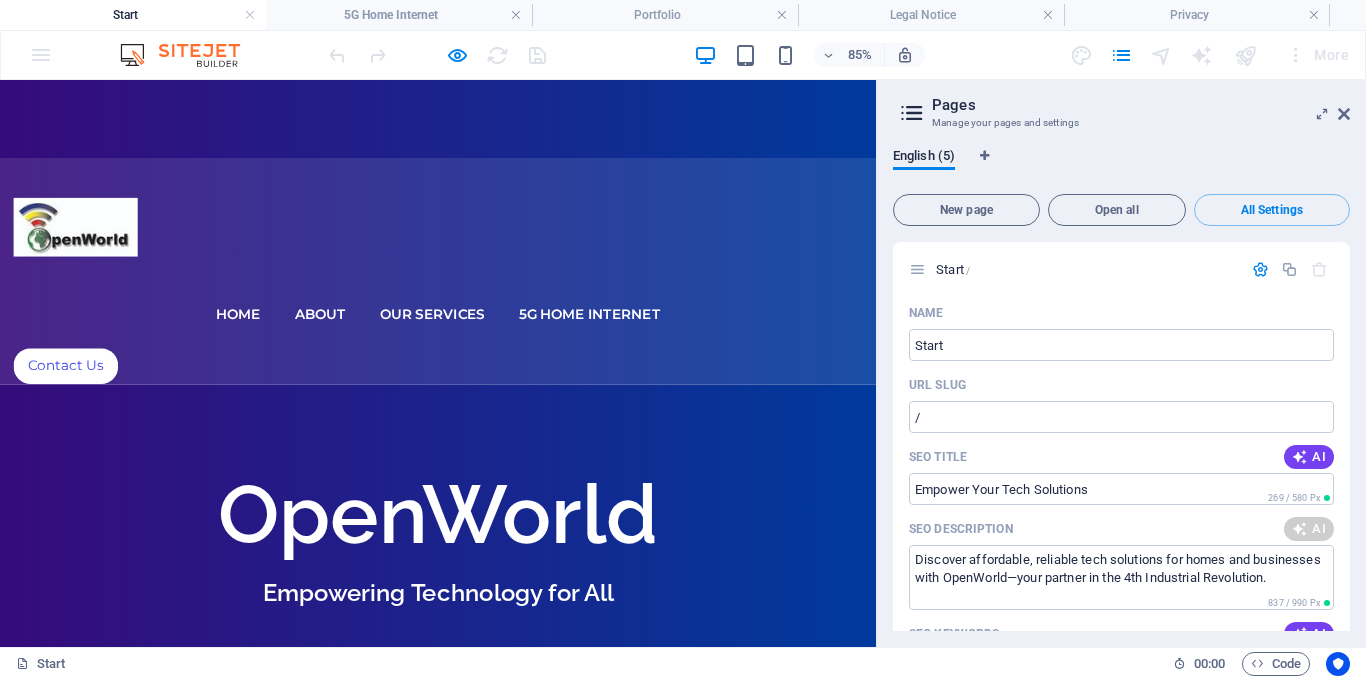 scroll, scrollTop: 194, scrollLeft: 0, axis: vertical 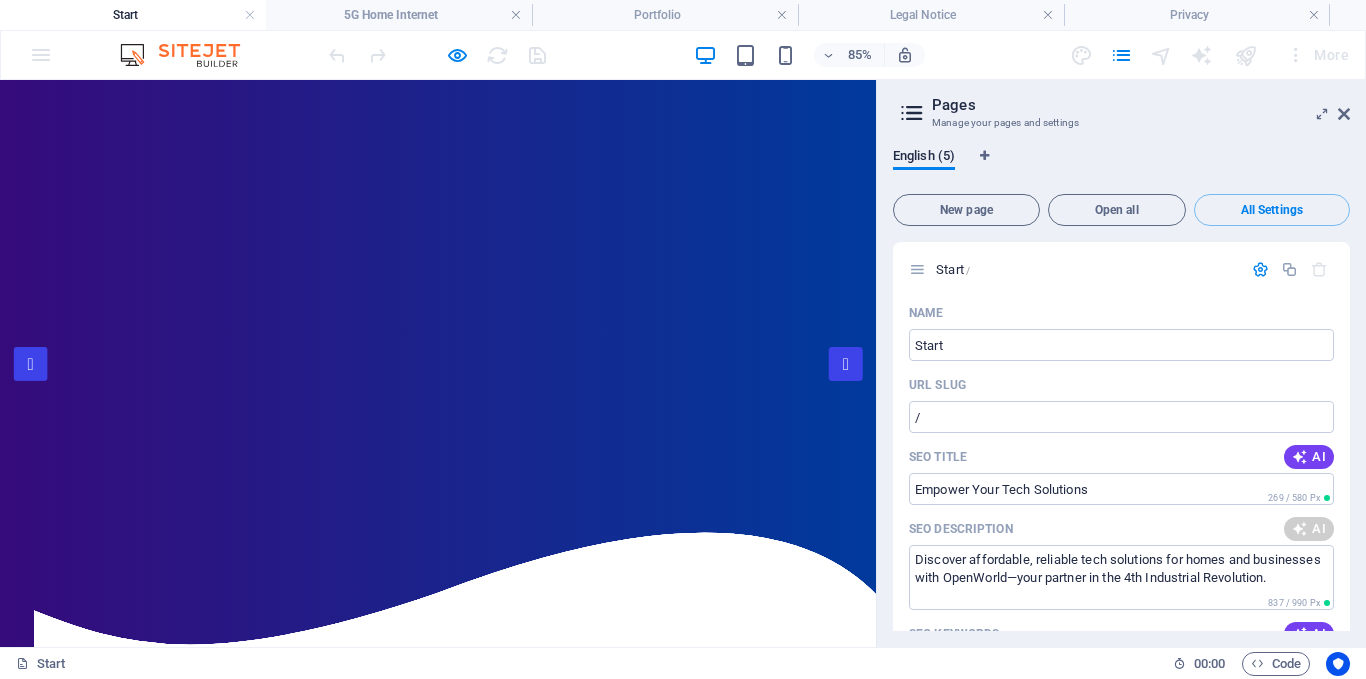 drag, startPoint x: 1024, startPoint y: 147, endPoint x: 897, endPoint y: 152, distance: 127.09839 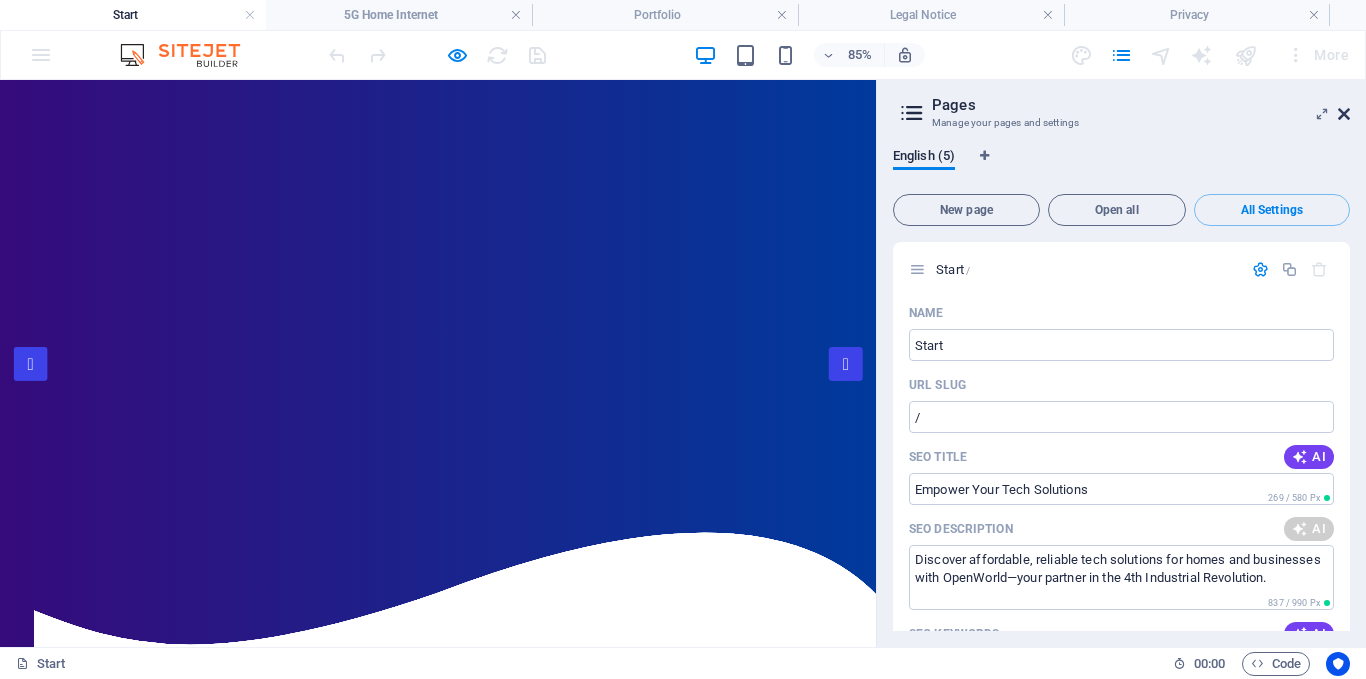 click at bounding box center [1344, 114] 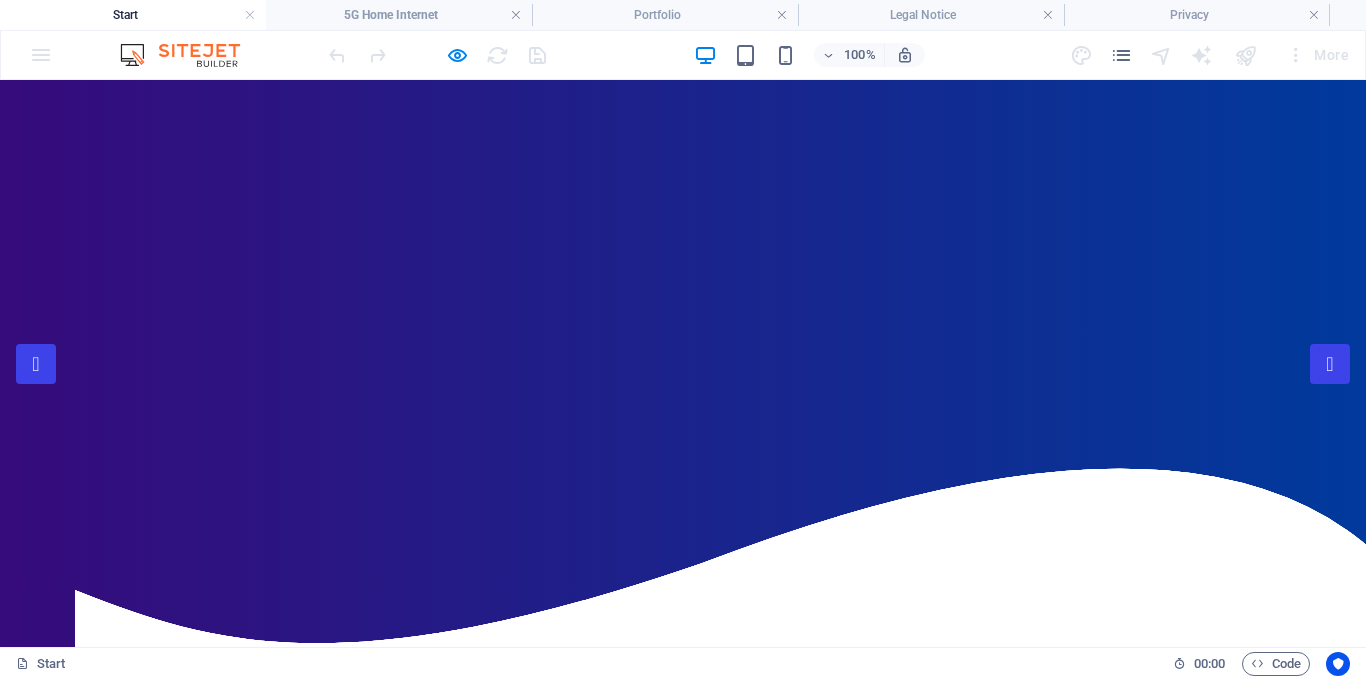 click on "5G Home Internet" at bounding box center [861, 1051] 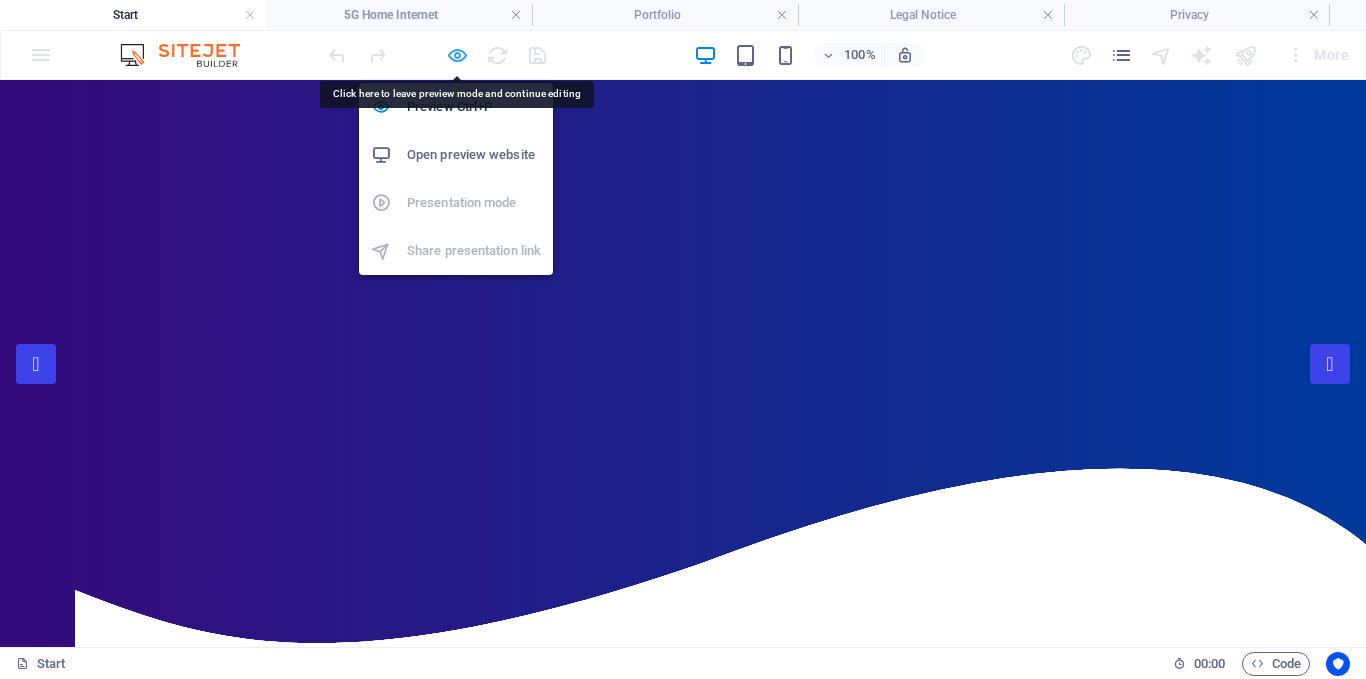 drag, startPoint x: 874, startPoint y: 69, endPoint x: 453, endPoint y: 54, distance: 421.26715 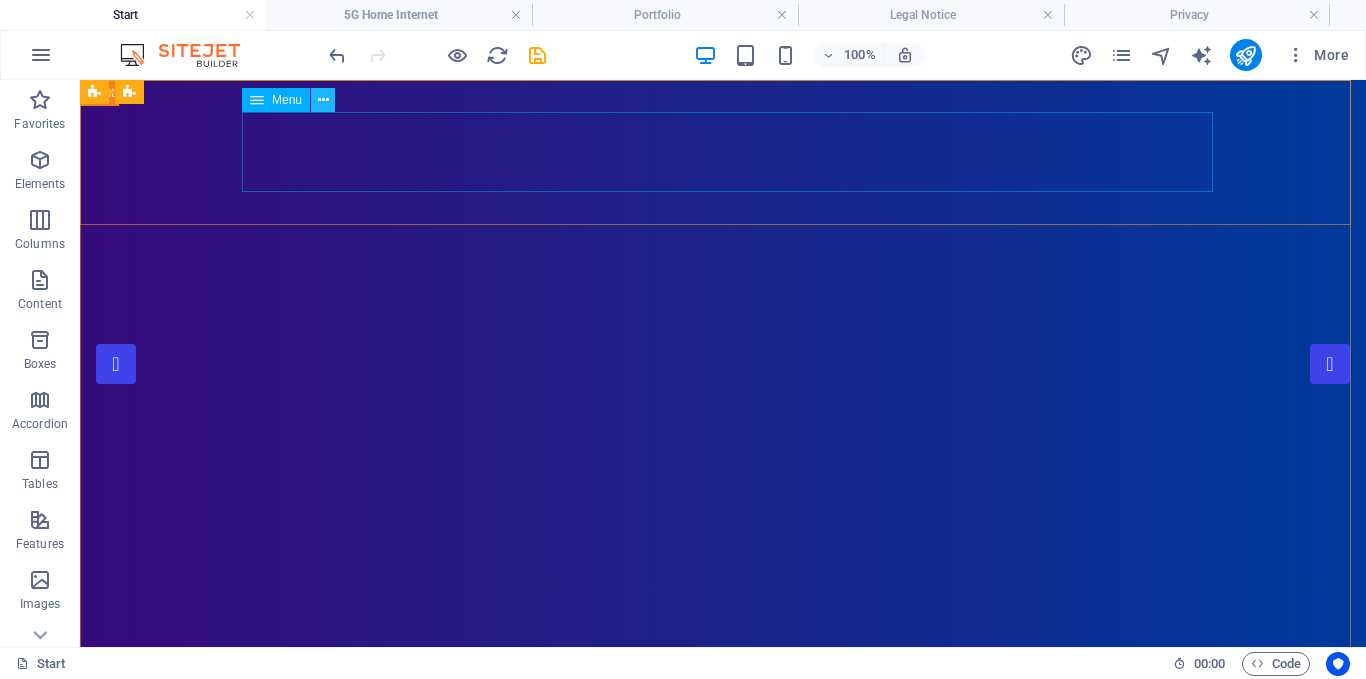 click at bounding box center [323, 100] 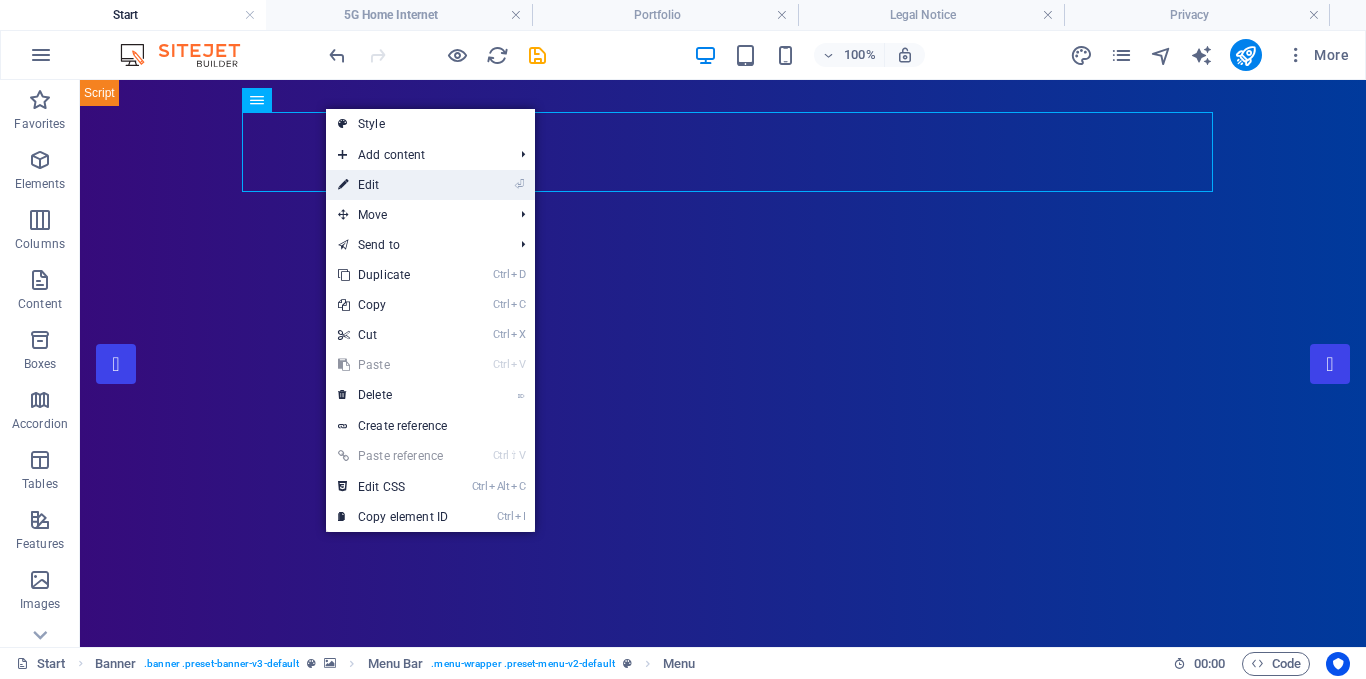 click on "⏎  Edit" at bounding box center (393, 185) 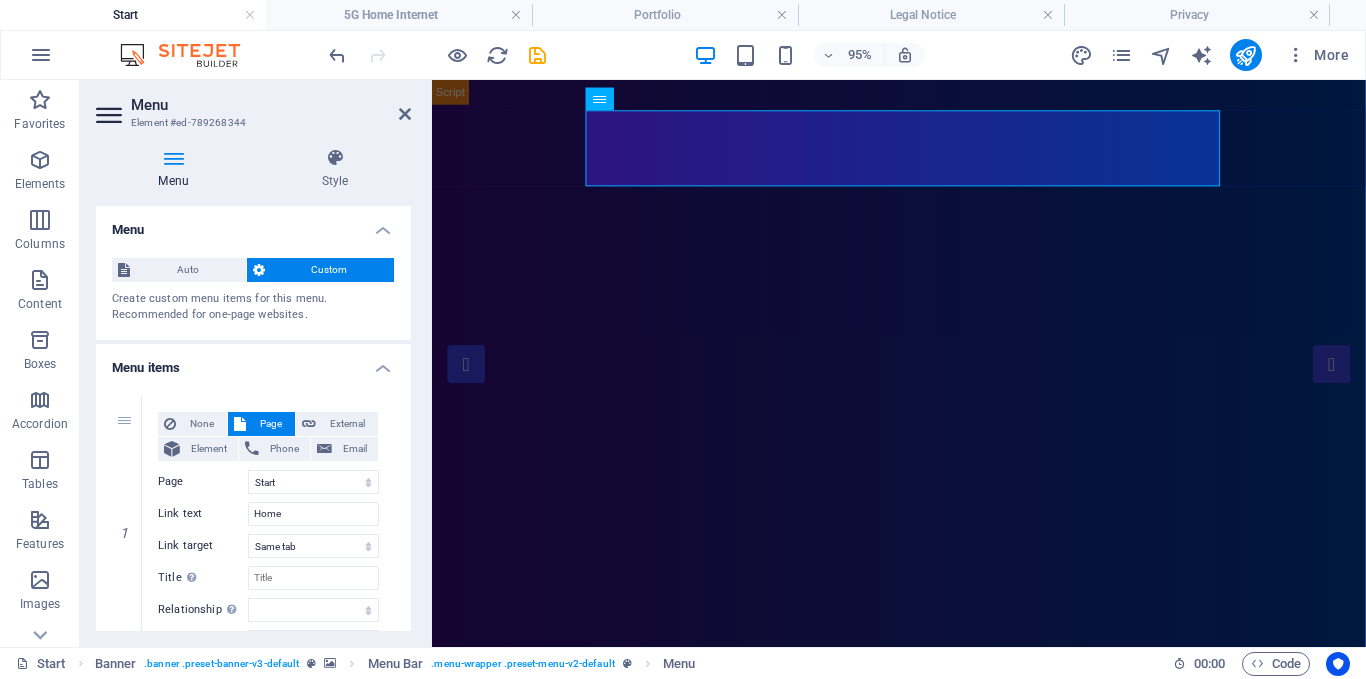 drag, startPoint x: 411, startPoint y: 293, endPoint x: 411, endPoint y: 316, distance: 23 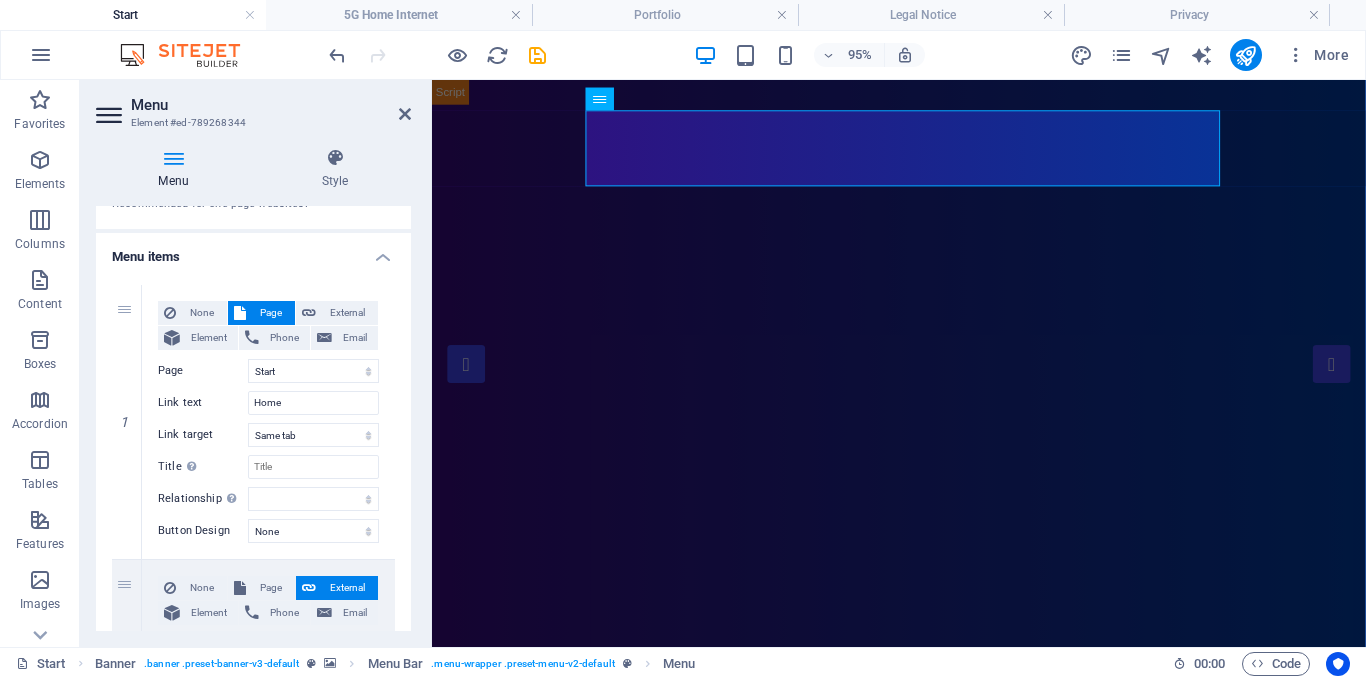 scroll, scrollTop: 193, scrollLeft: 0, axis: vertical 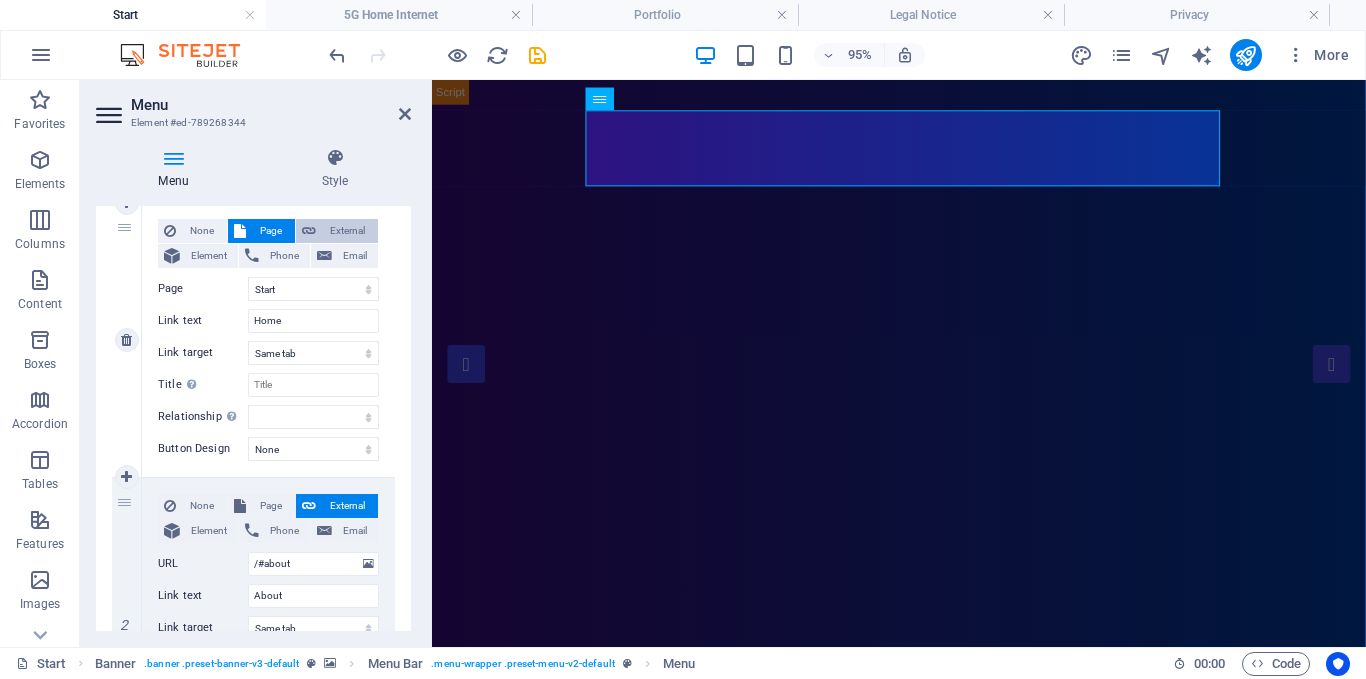 click at bounding box center (309, 231) 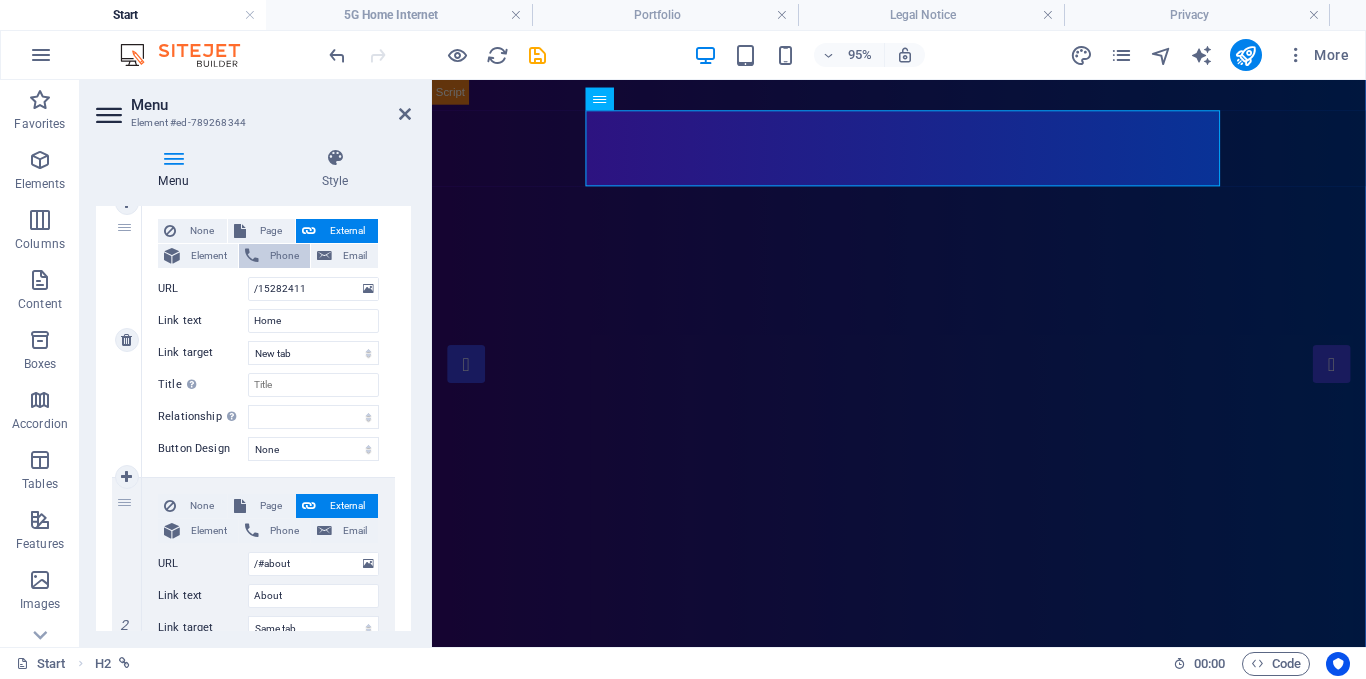 click on "Phone" at bounding box center [284, 256] 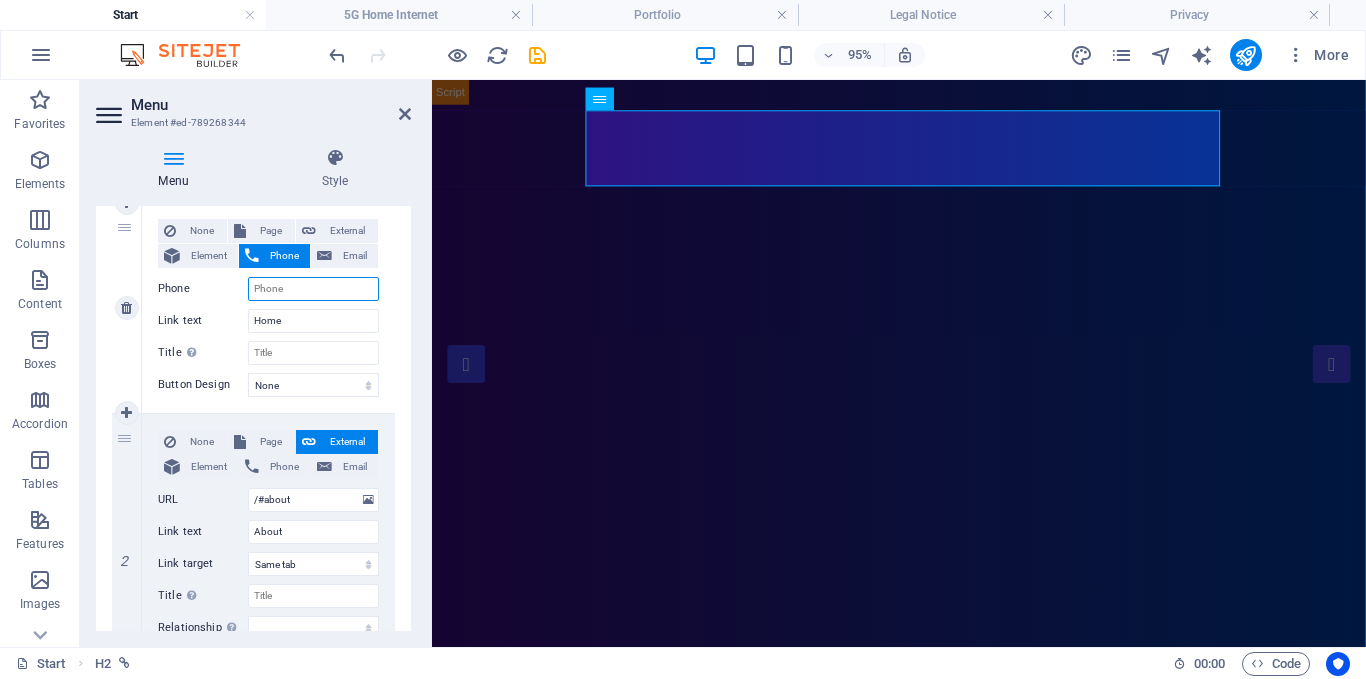 select 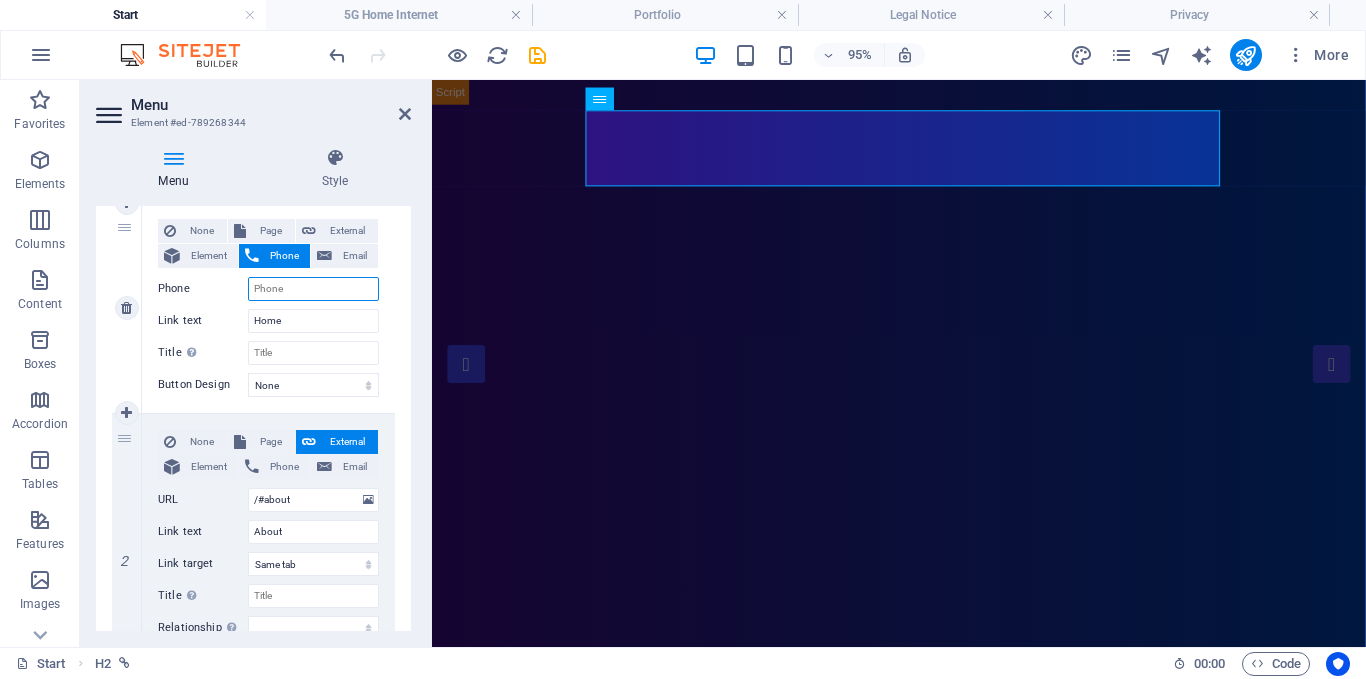 scroll, scrollTop: 129, scrollLeft: 0, axis: vertical 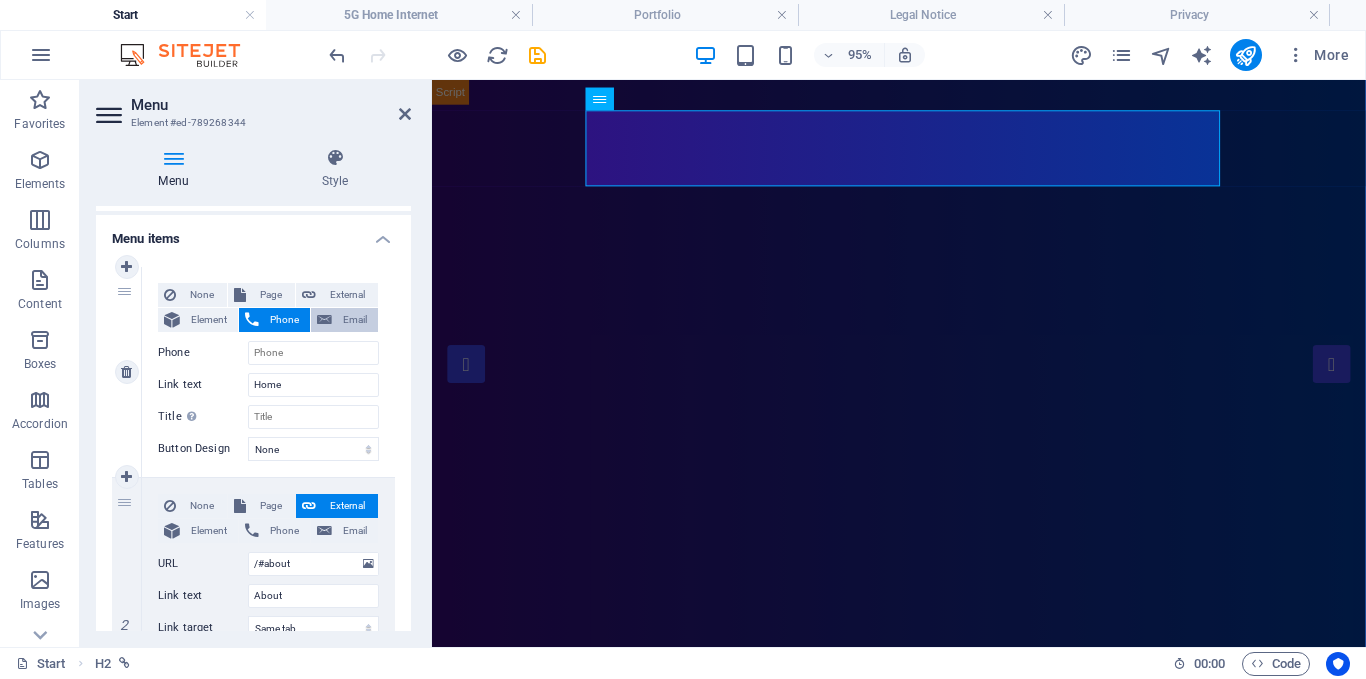 click on "Email" at bounding box center (344, 320) 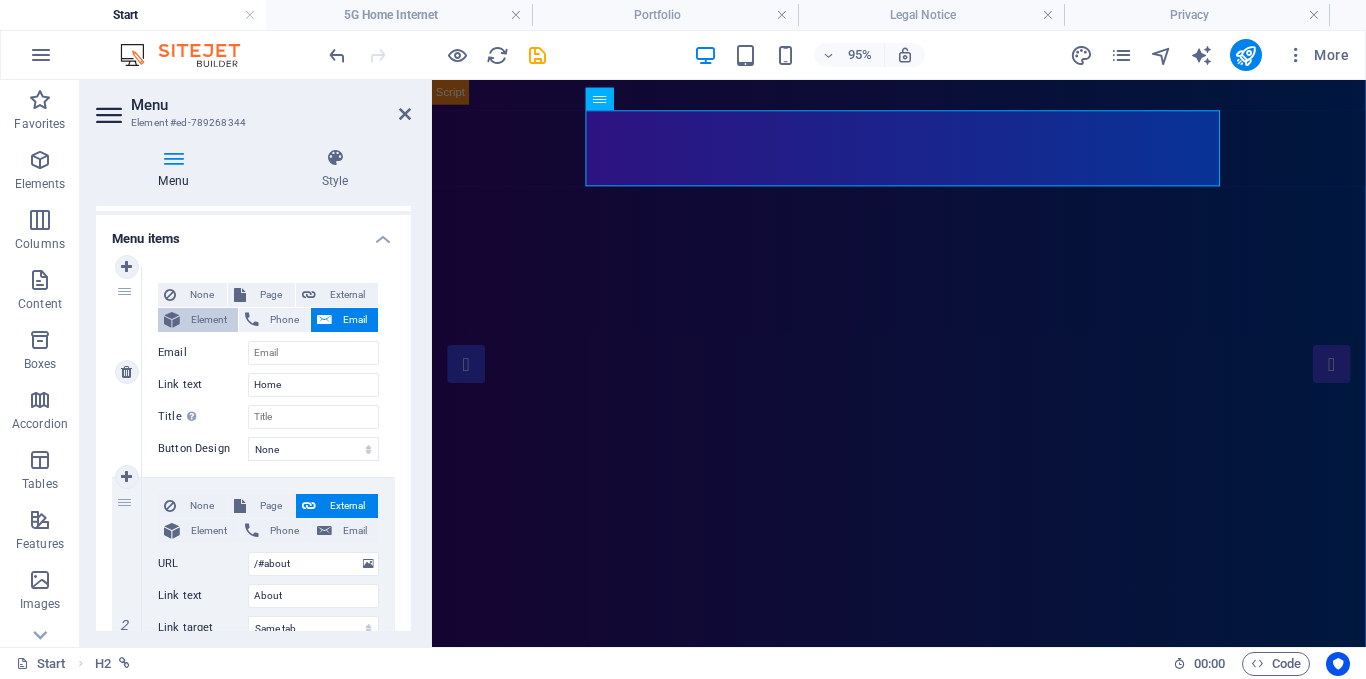 click on "Element" at bounding box center [209, 320] 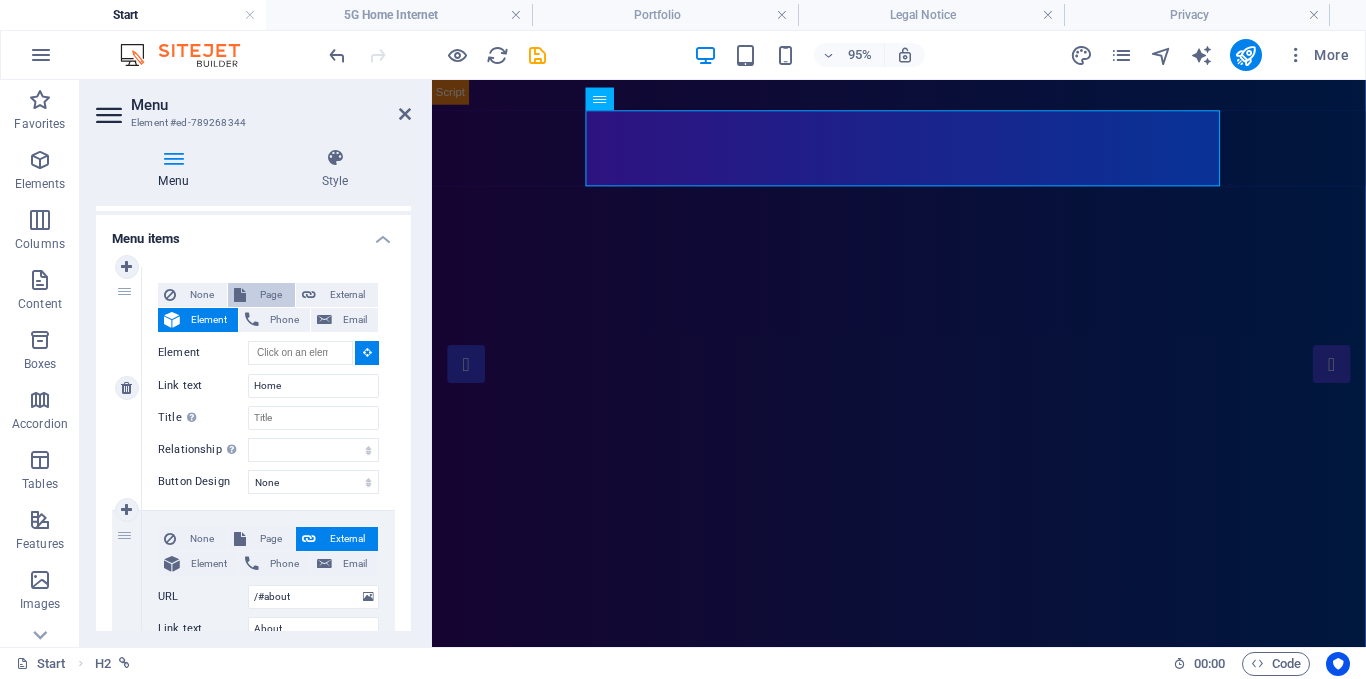 click on "Page" at bounding box center [270, 295] 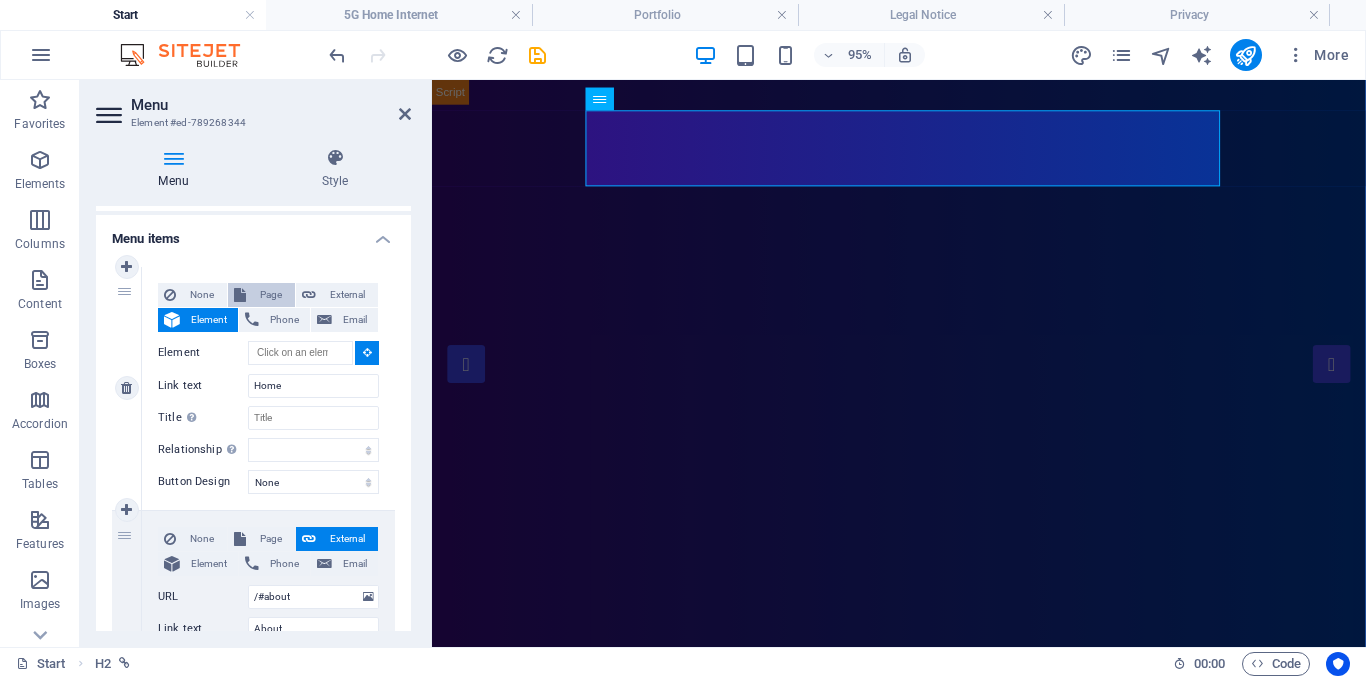 select 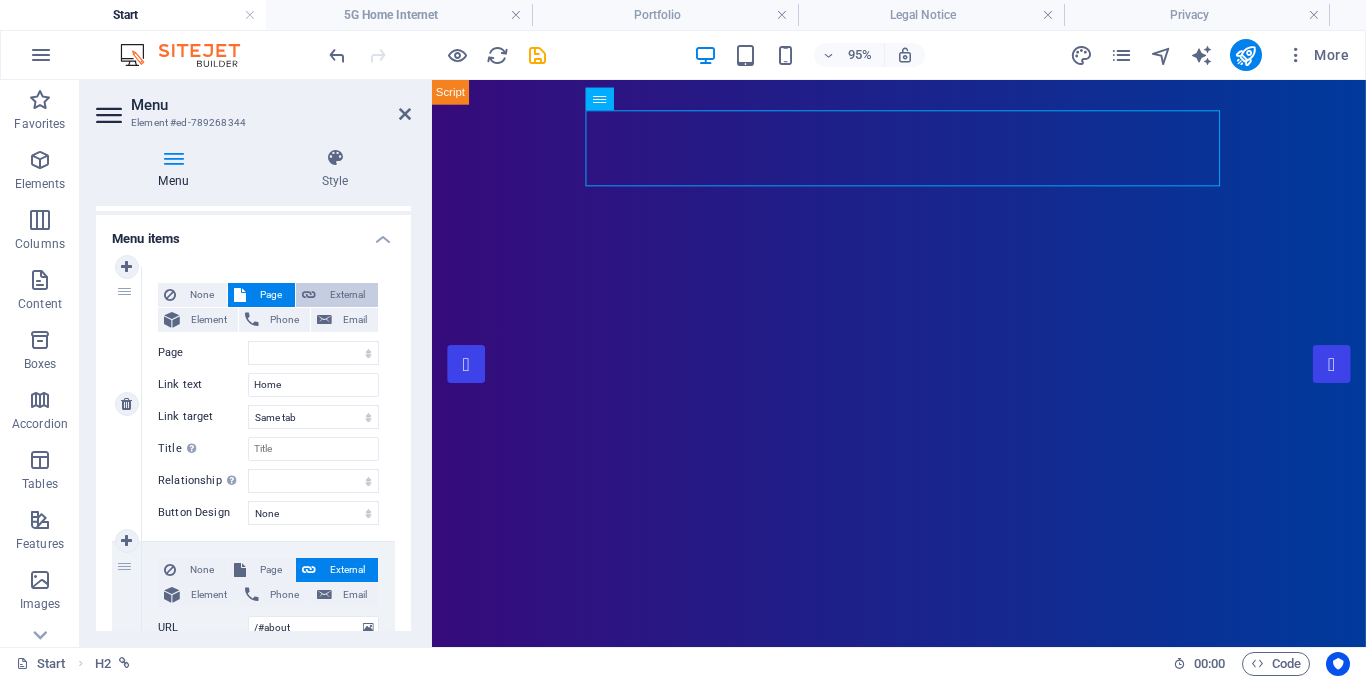 click on "External" at bounding box center [347, 295] 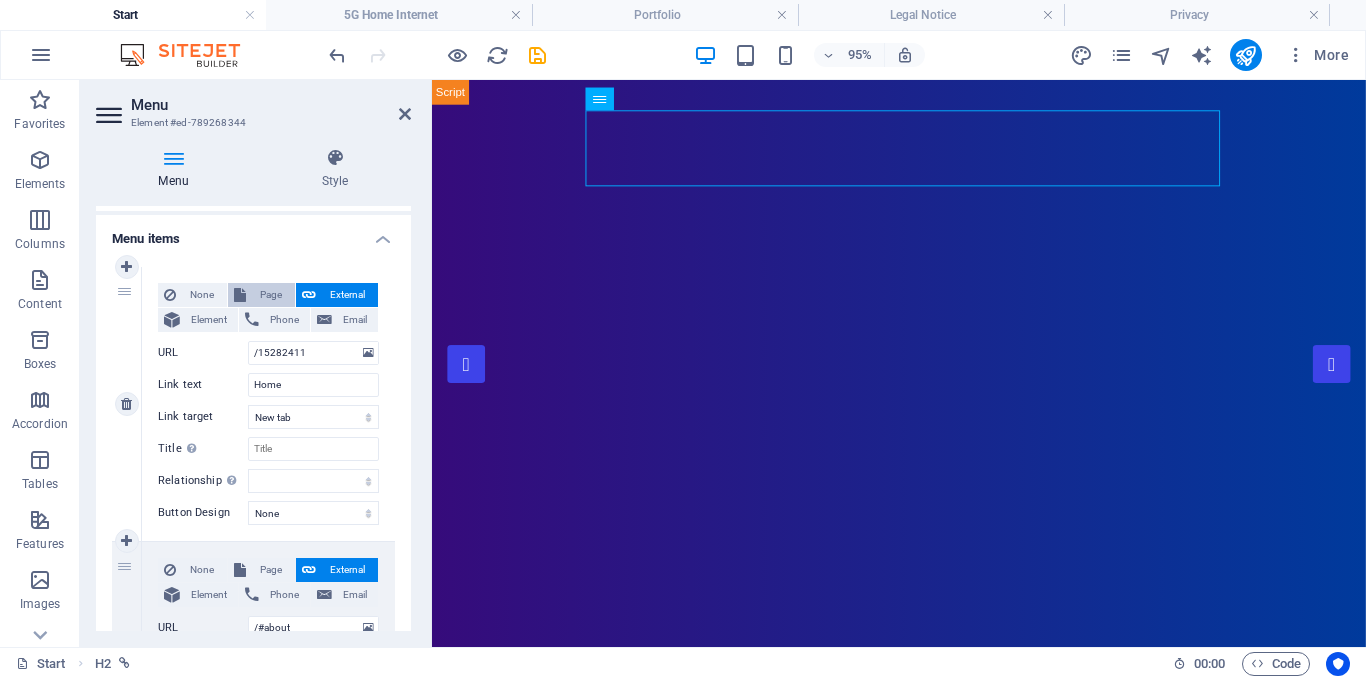 click on "Page" at bounding box center [270, 295] 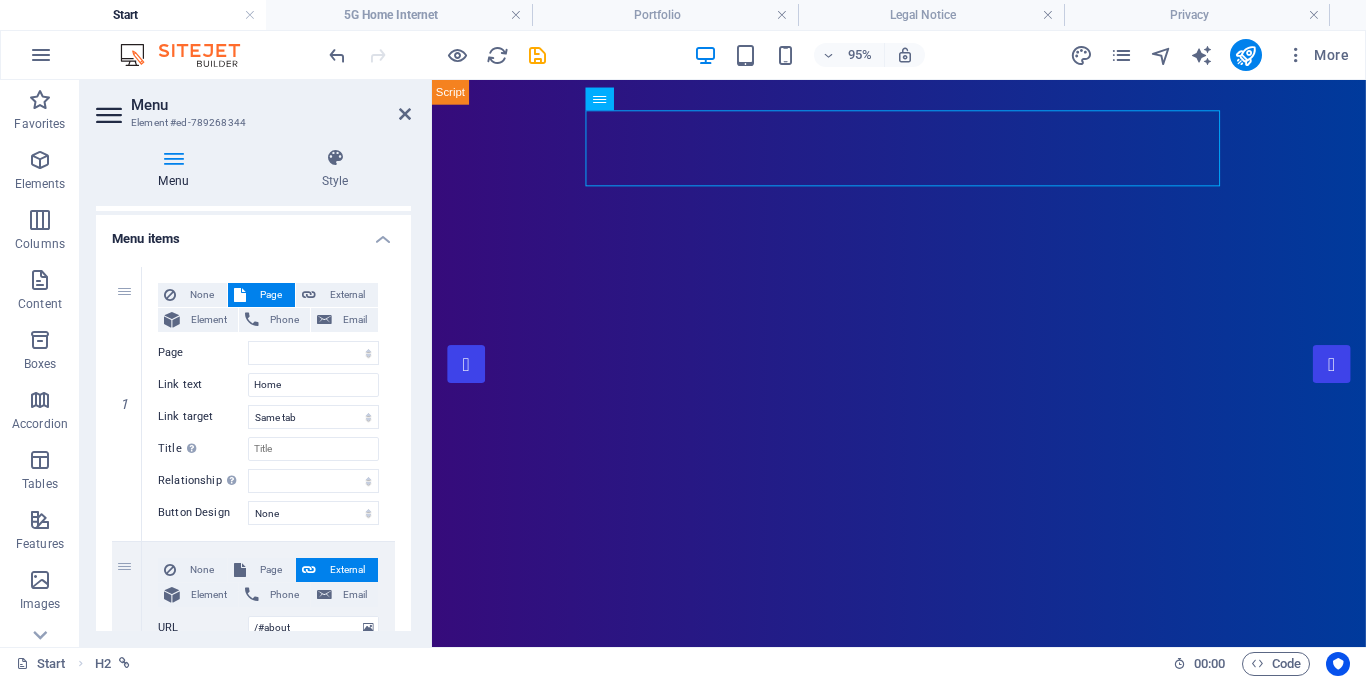 drag, startPoint x: 406, startPoint y: 342, endPoint x: 408, endPoint y: 384, distance: 42.047592 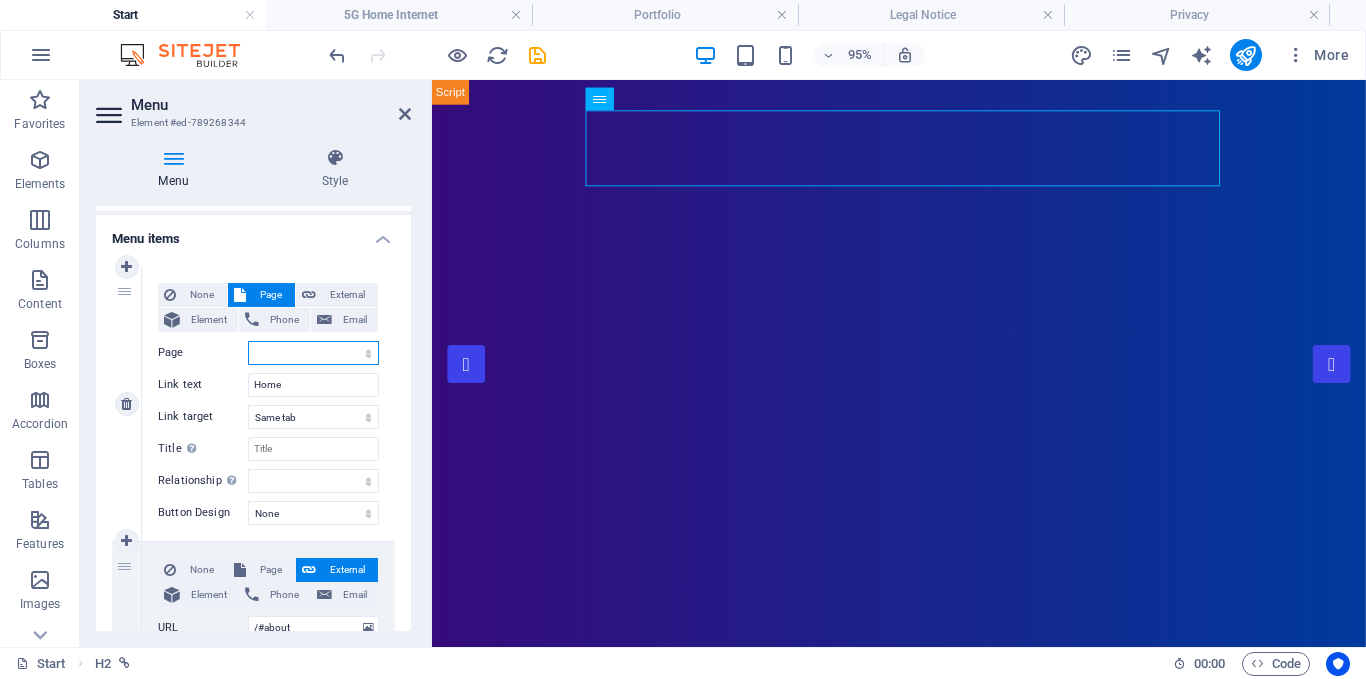 click on "Start 5G Home Internet Portfolio Legal Notice Privacy" at bounding box center [313, 353] 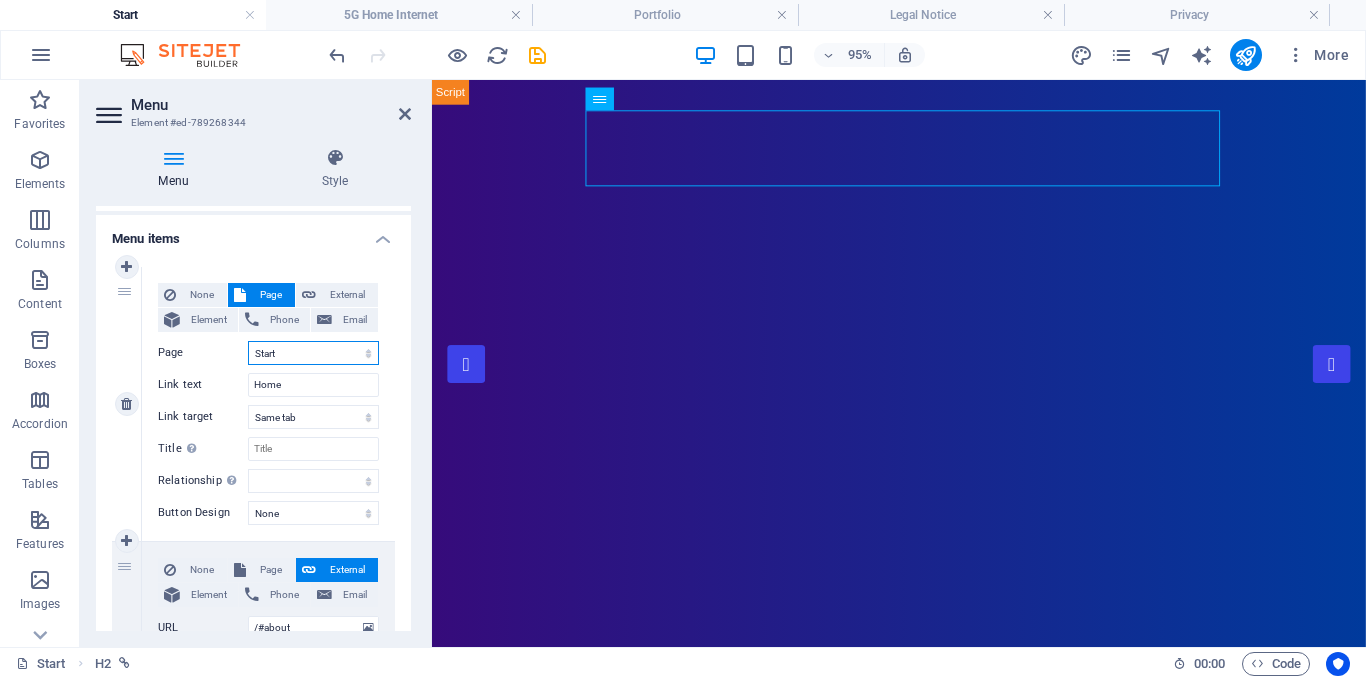 click on "Start 5G Home Internet Portfolio Legal Notice Privacy" at bounding box center (313, 353) 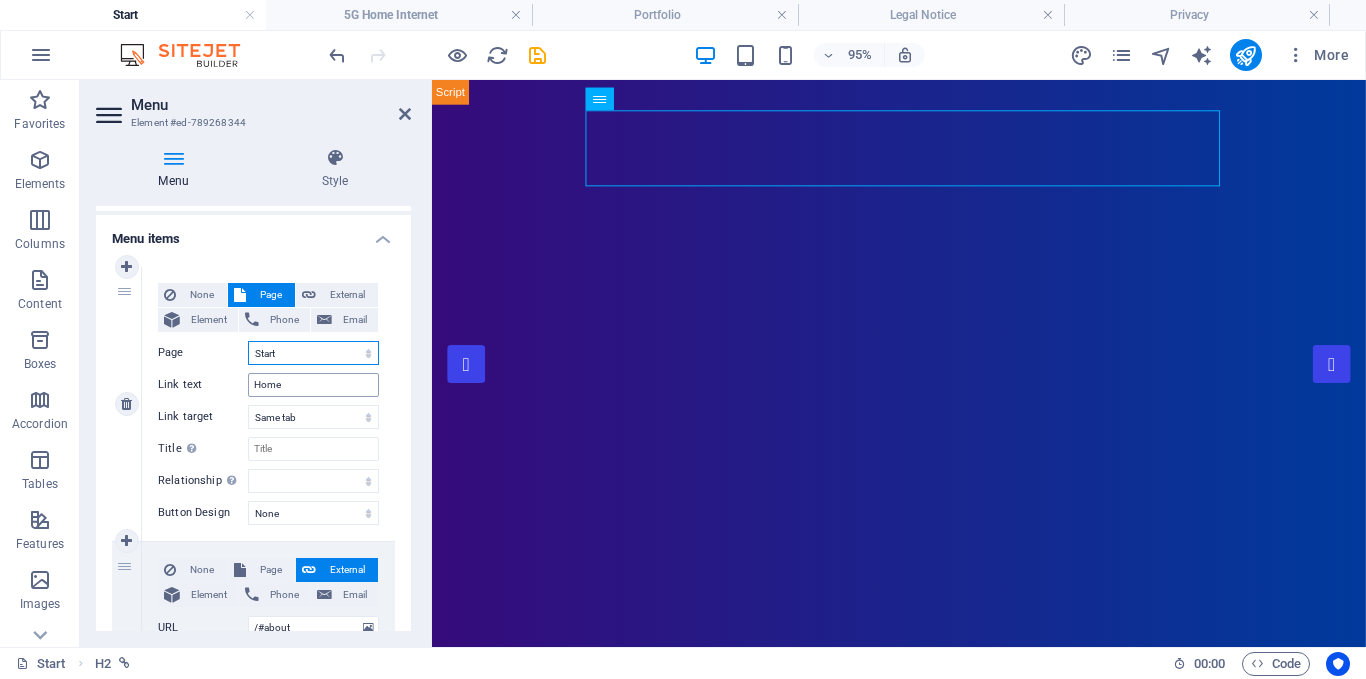 select 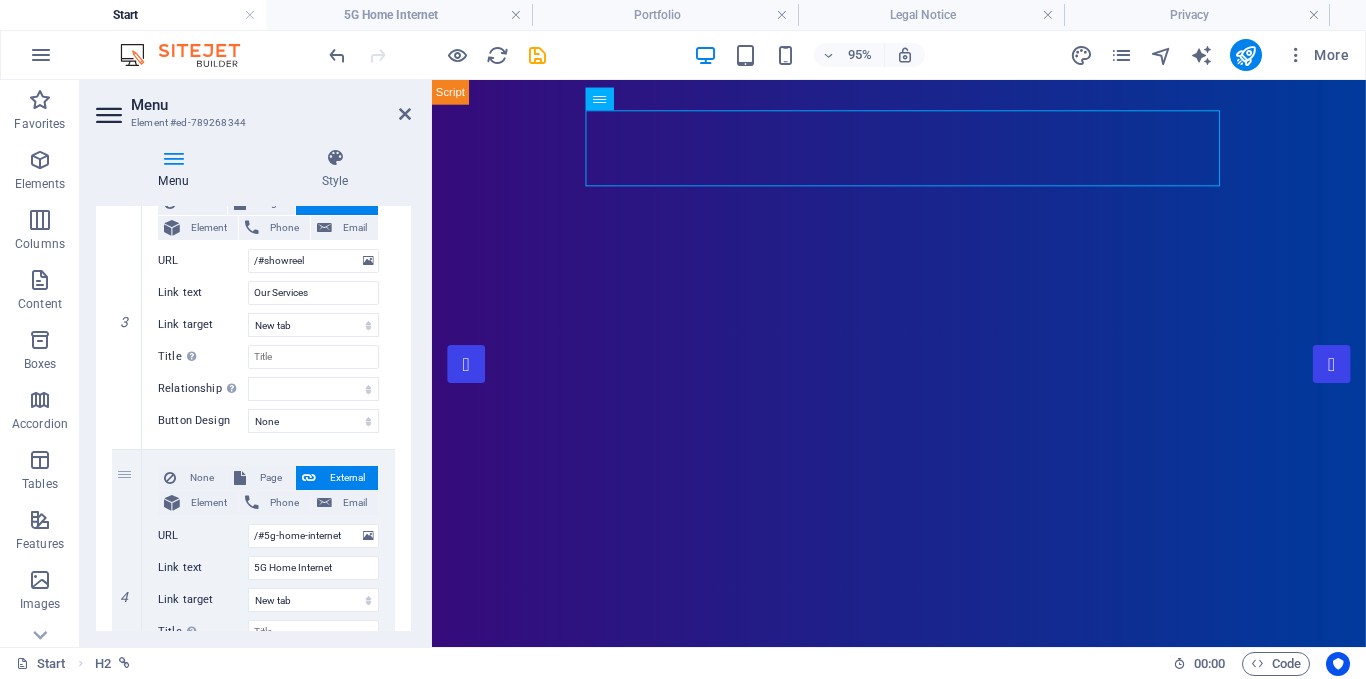 scroll, scrollTop: 775, scrollLeft: 0, axis: vertical 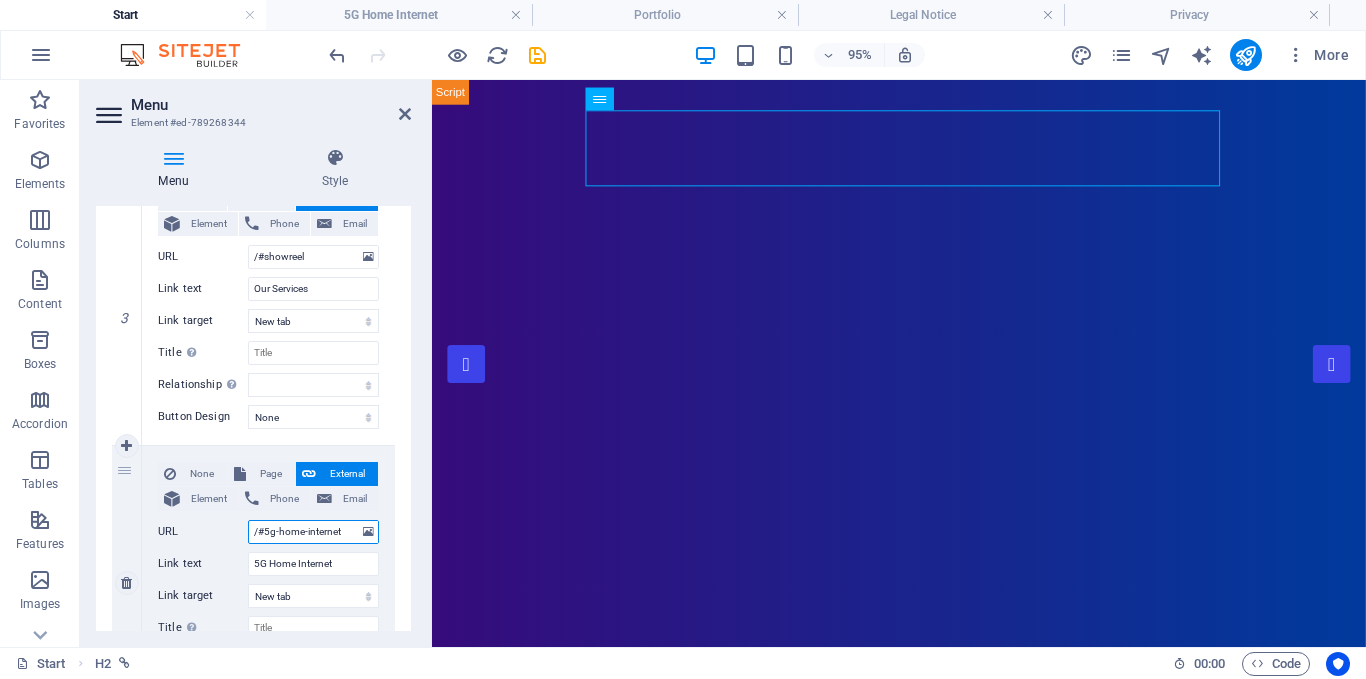 drag, startPoint x: 342, startPoint y: 534, endPoint x: 228, endPoint y: 540, distance: 114.15778 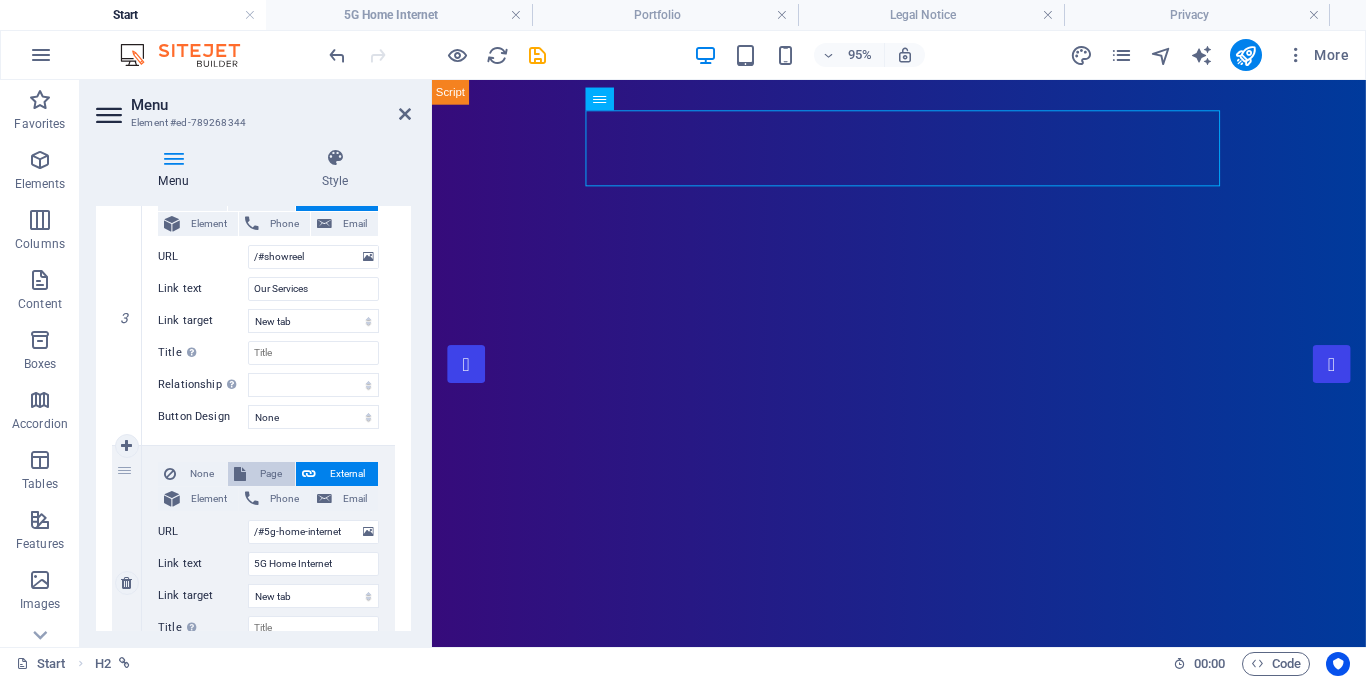 click on "Page" at bounding box center [270, 474] 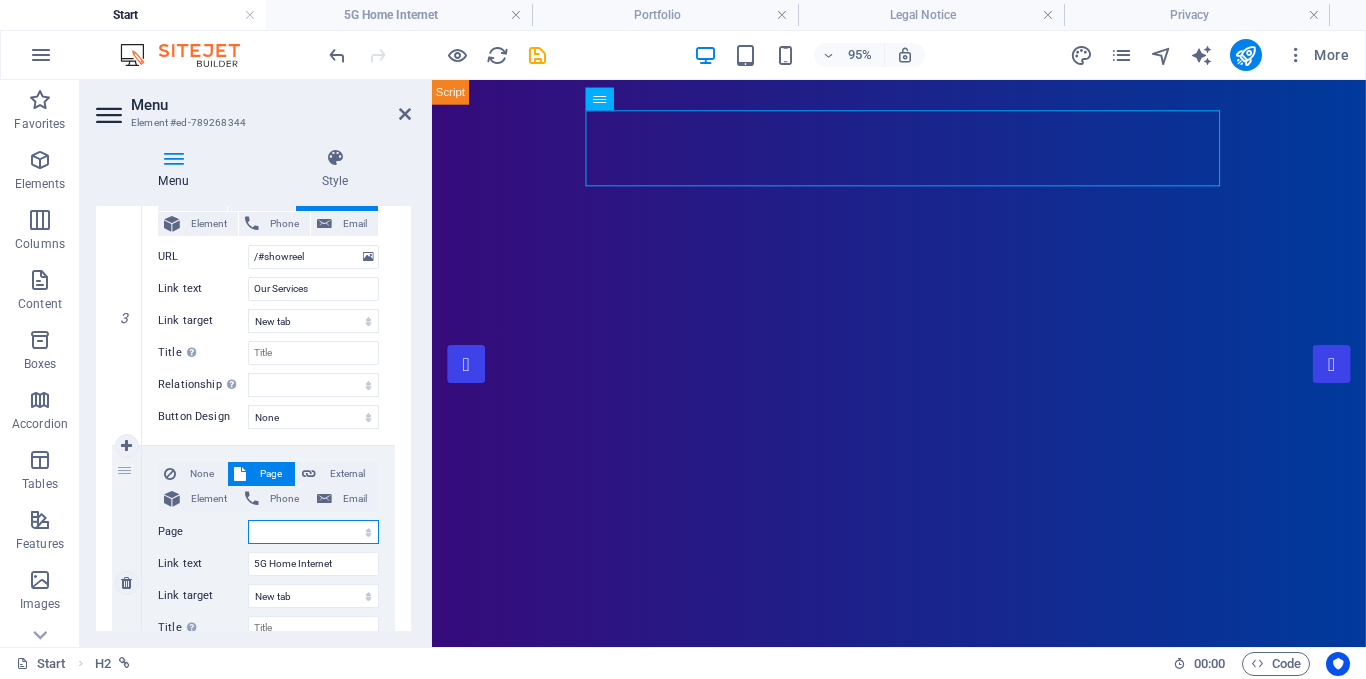 select 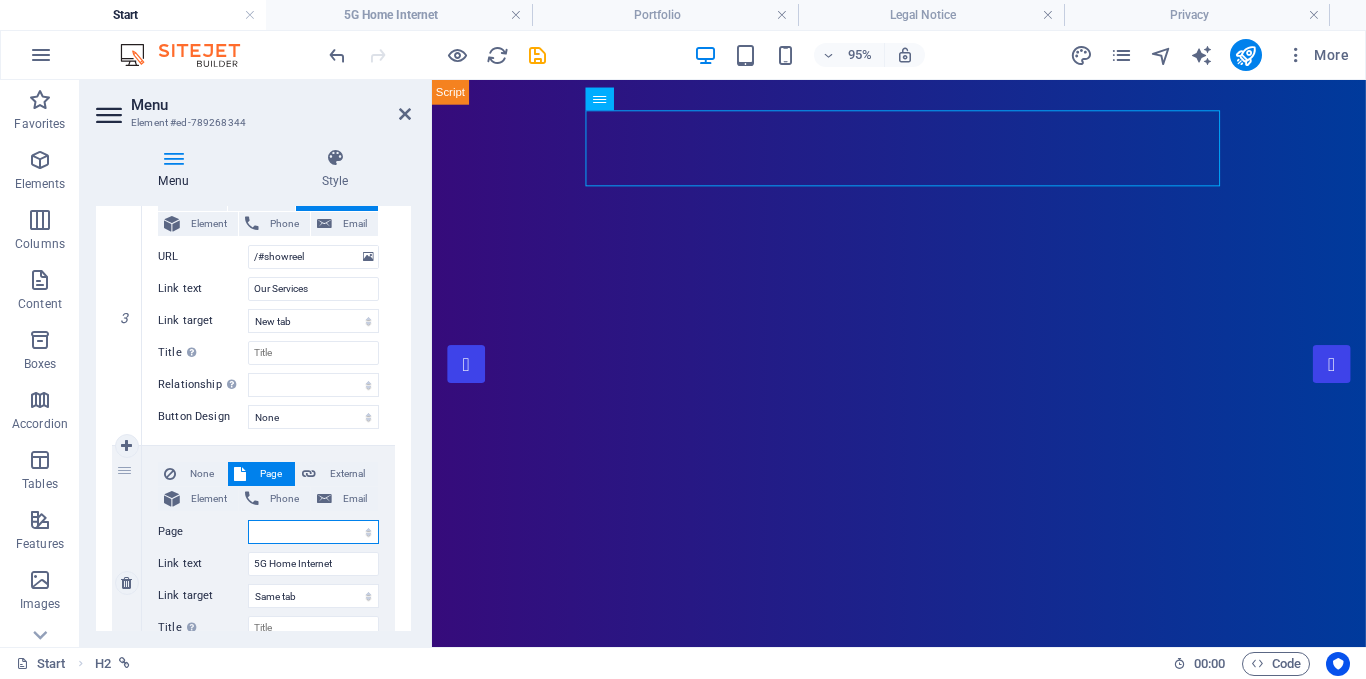 click on "Start 5G Home Internet Portfolio Legal Notice Privacy" at bounding box center (313, 532) 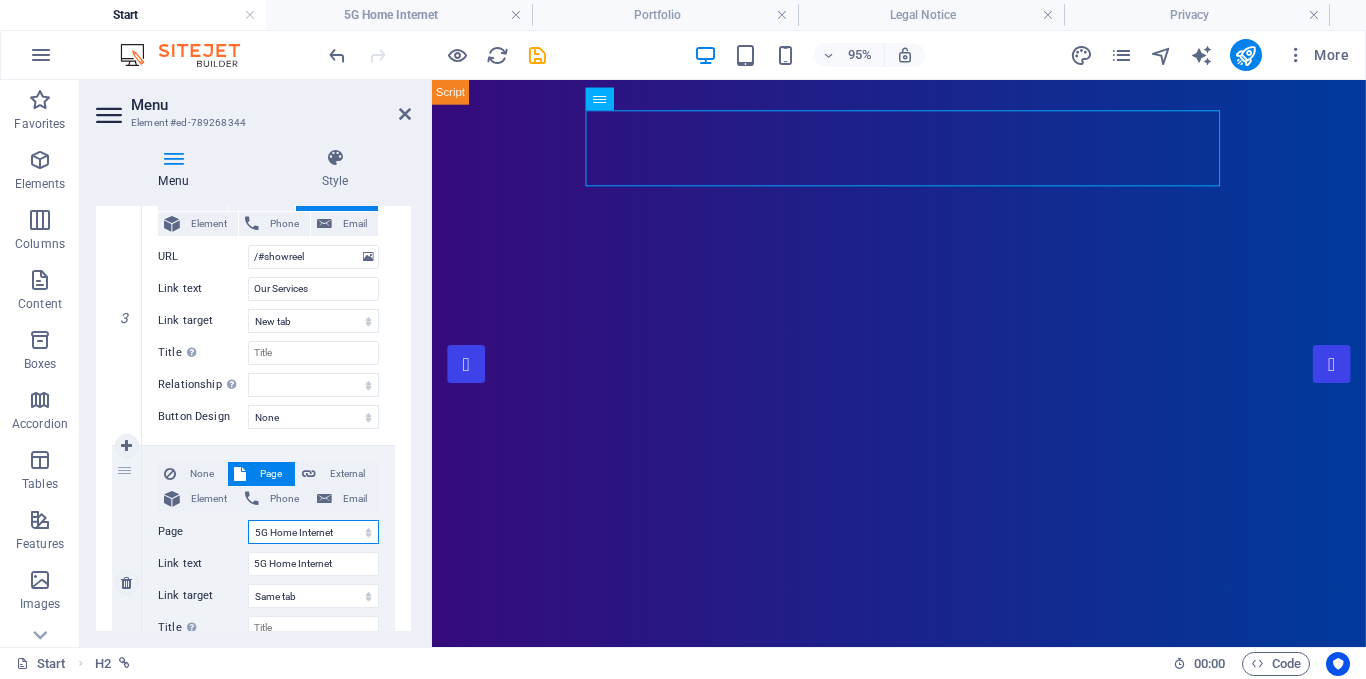 click on "Start 5G Home Internet Portfolio Legal Notice Privacy" at bounding box center [313, 532] 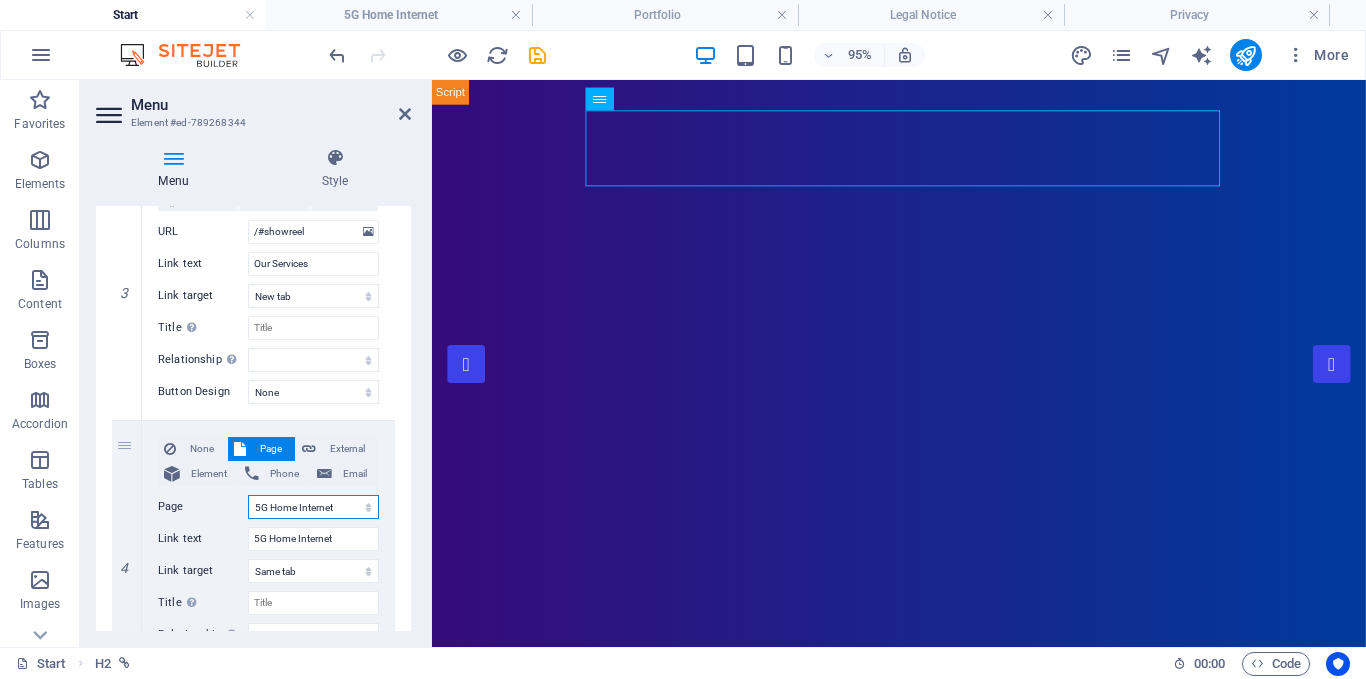 scroll, scrollTop: 768, scrollLeft: 0, axis: vertical 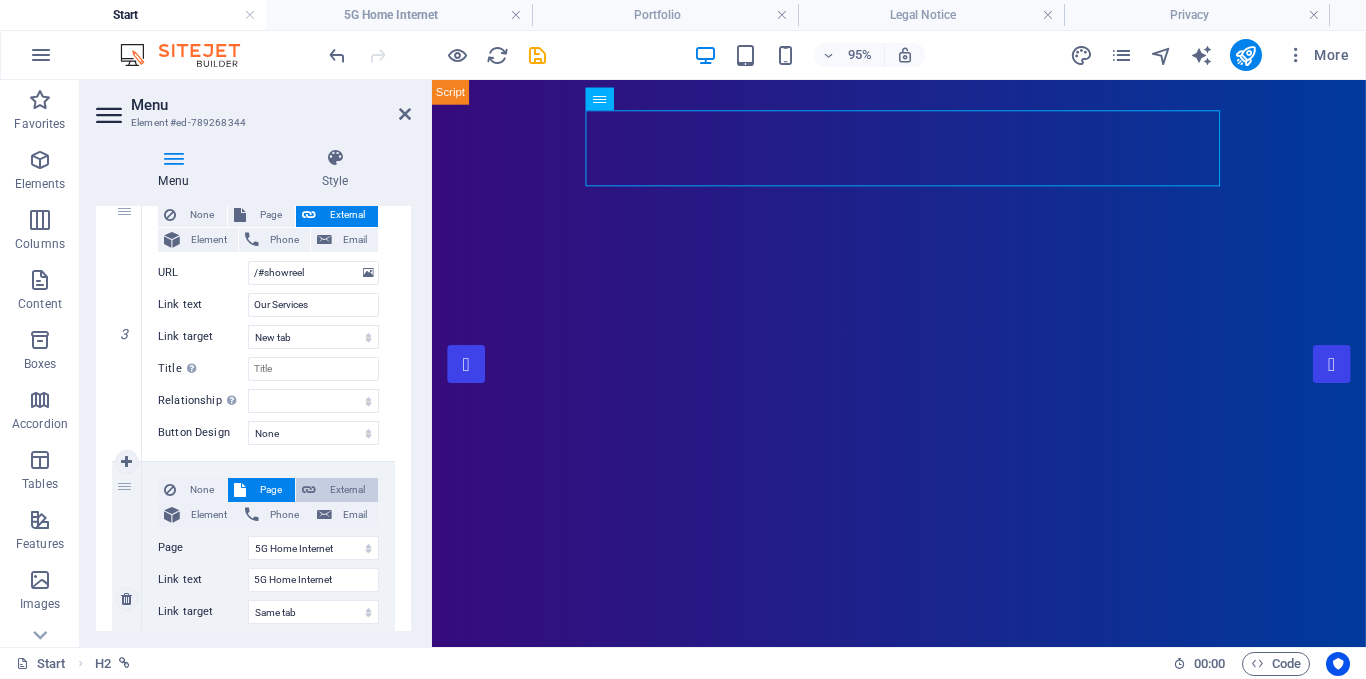 click on "External" at bounding box center [347, 490] 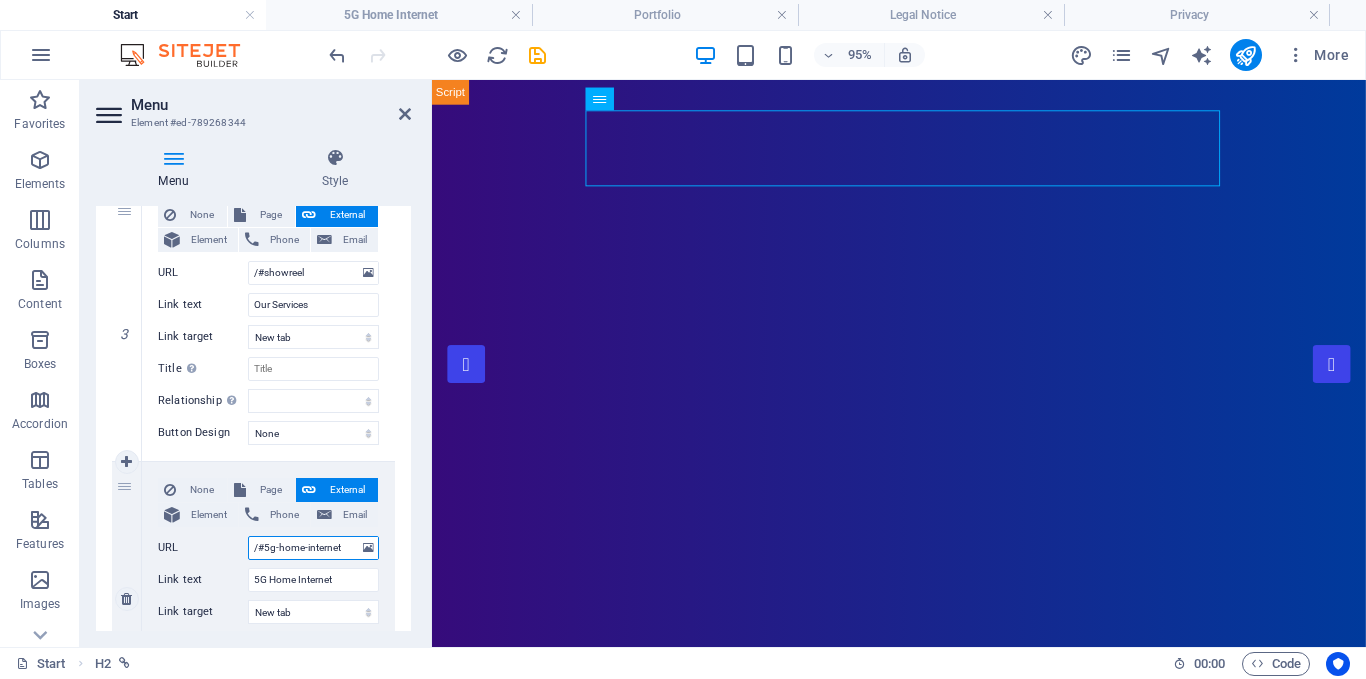 click on "/#5g-home-internet" at bounding box center (313, 548) 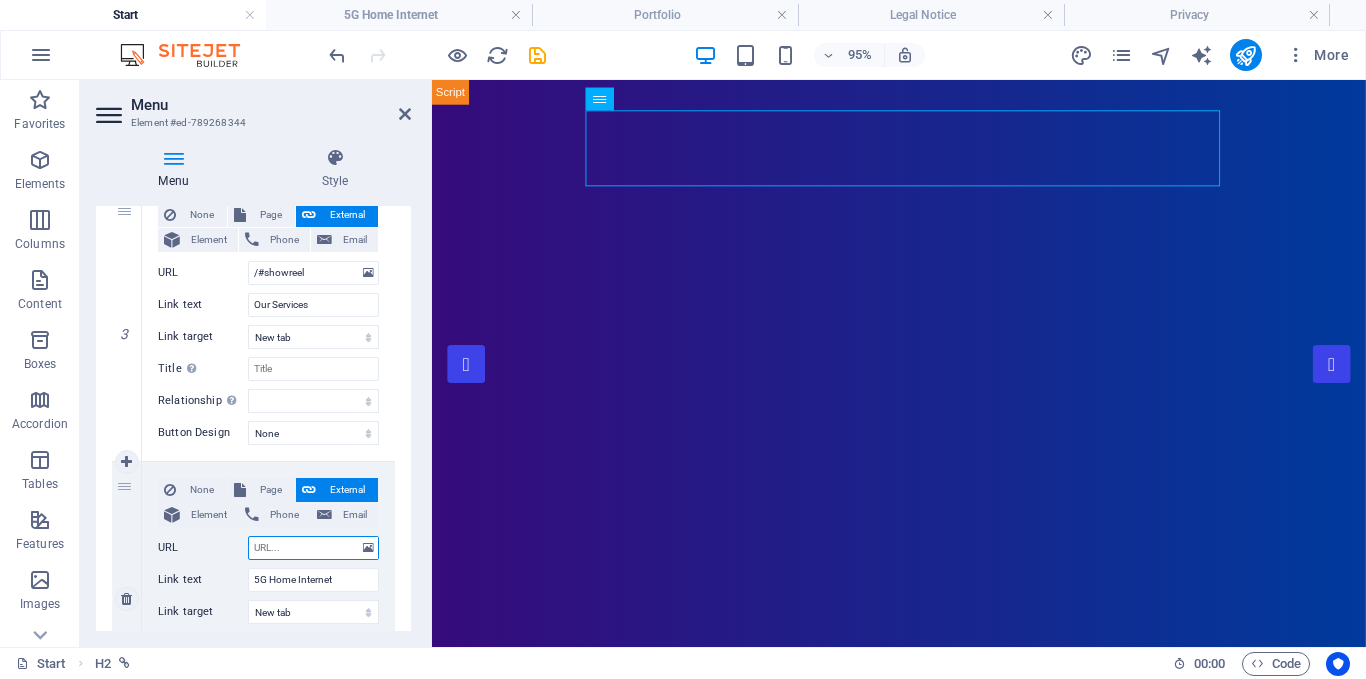 paste on "https://[EXAMPLE_DOMAIN].co.za/5g-home-internet" 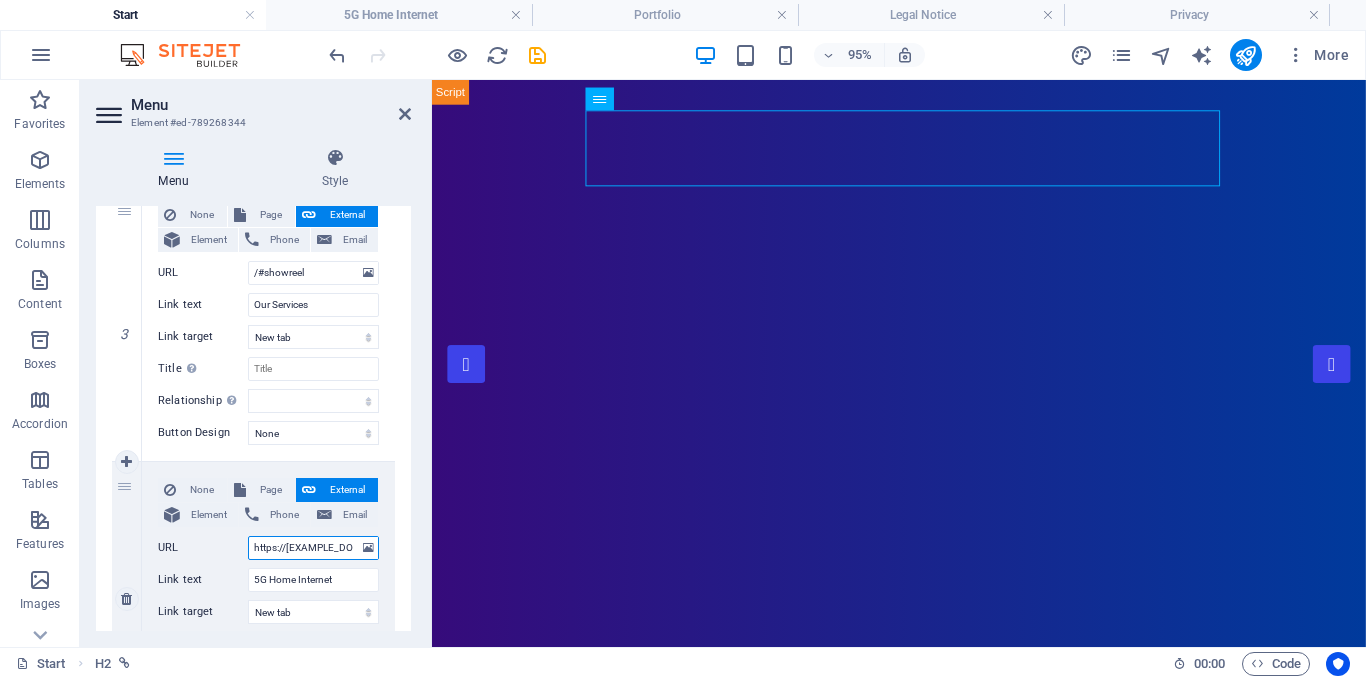 scroll, scrollTop: 0, scrollLeft: 105, axis: horizontal 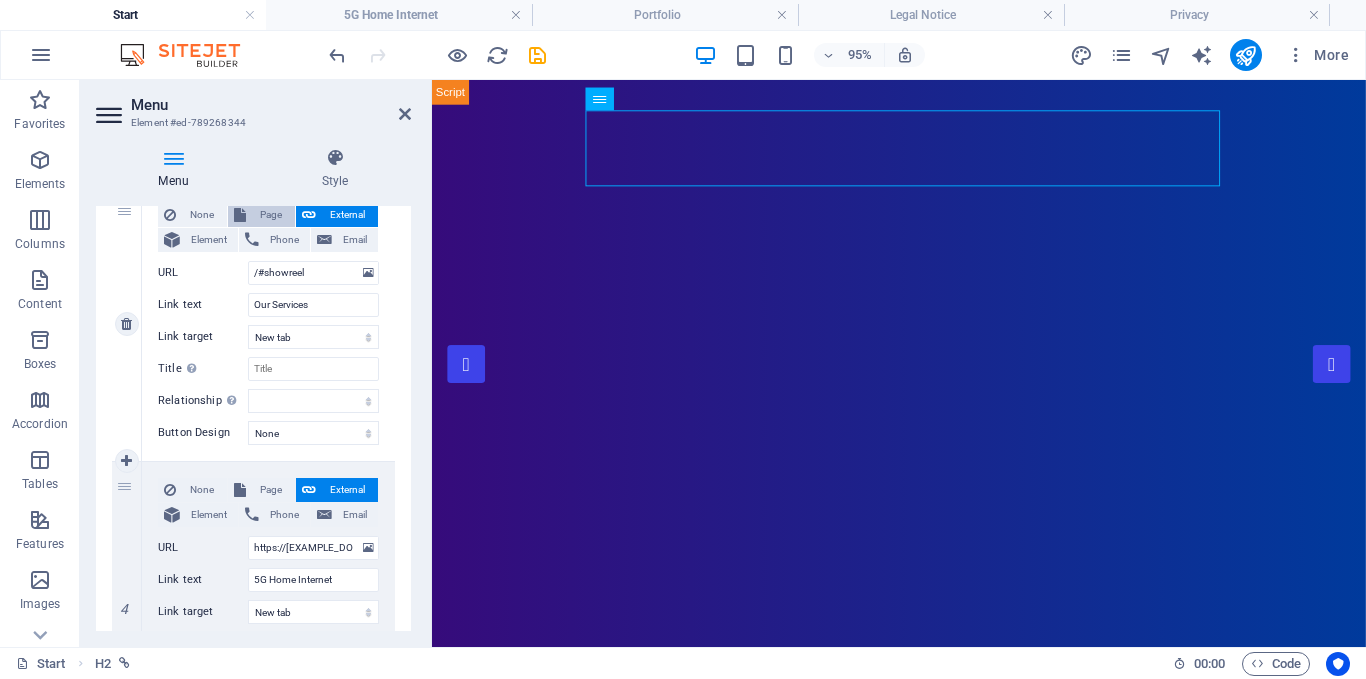 click on "Page" at bounding box center (270, 215) 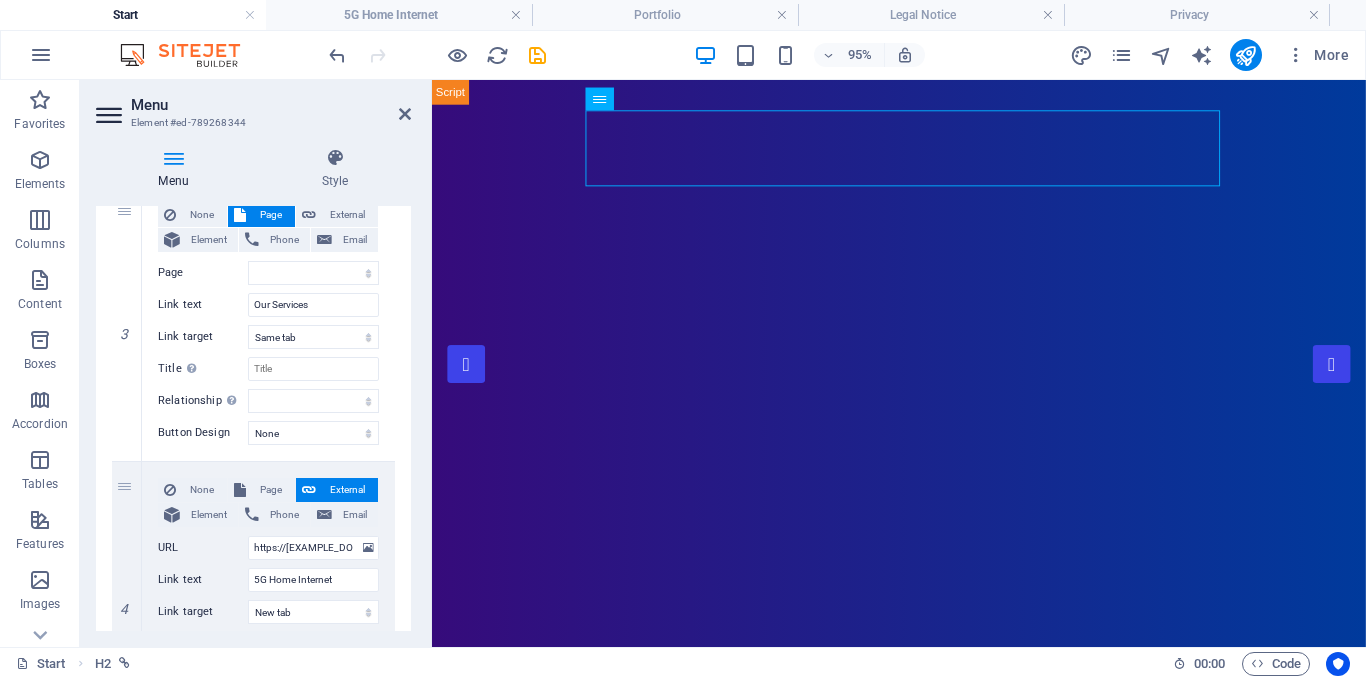 drag, startPoint x: 412, startPoint y: 477, endPoint x: 413, endPoint y: 426, distance: 51.009804 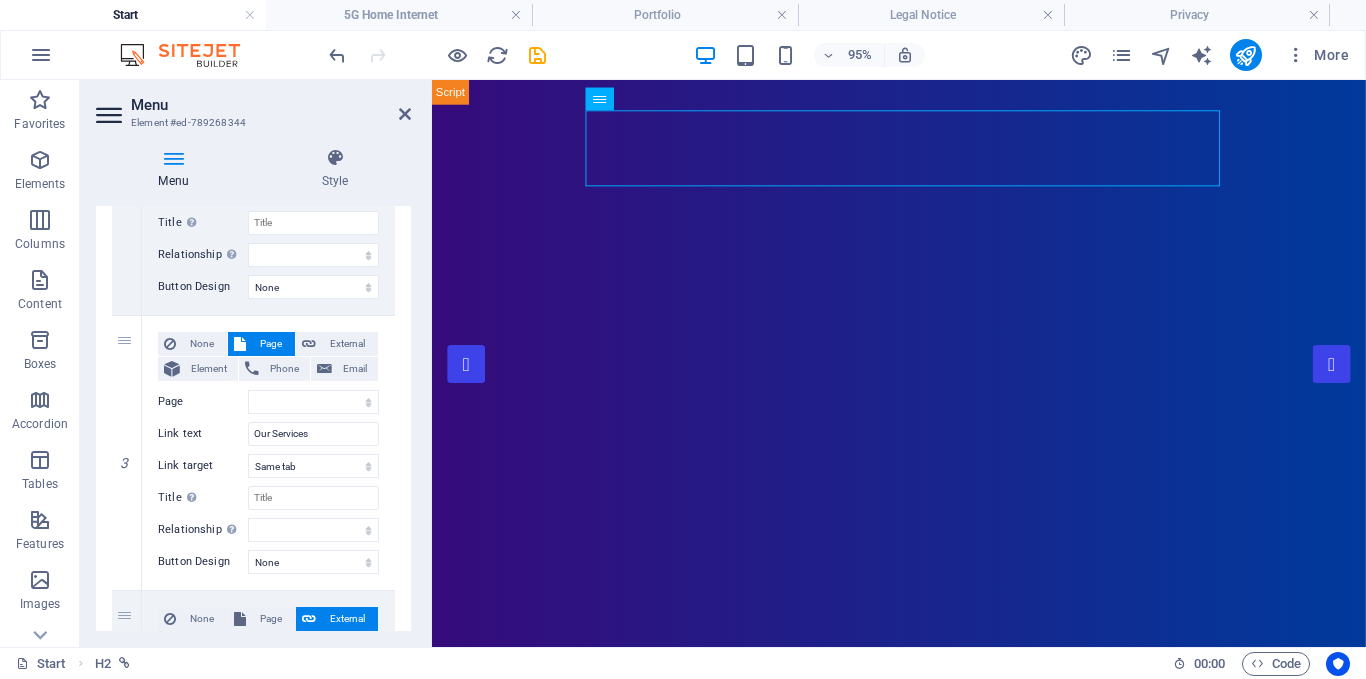 scroll, scrollTop: 626, scrollLeft: 0, axis: vertical 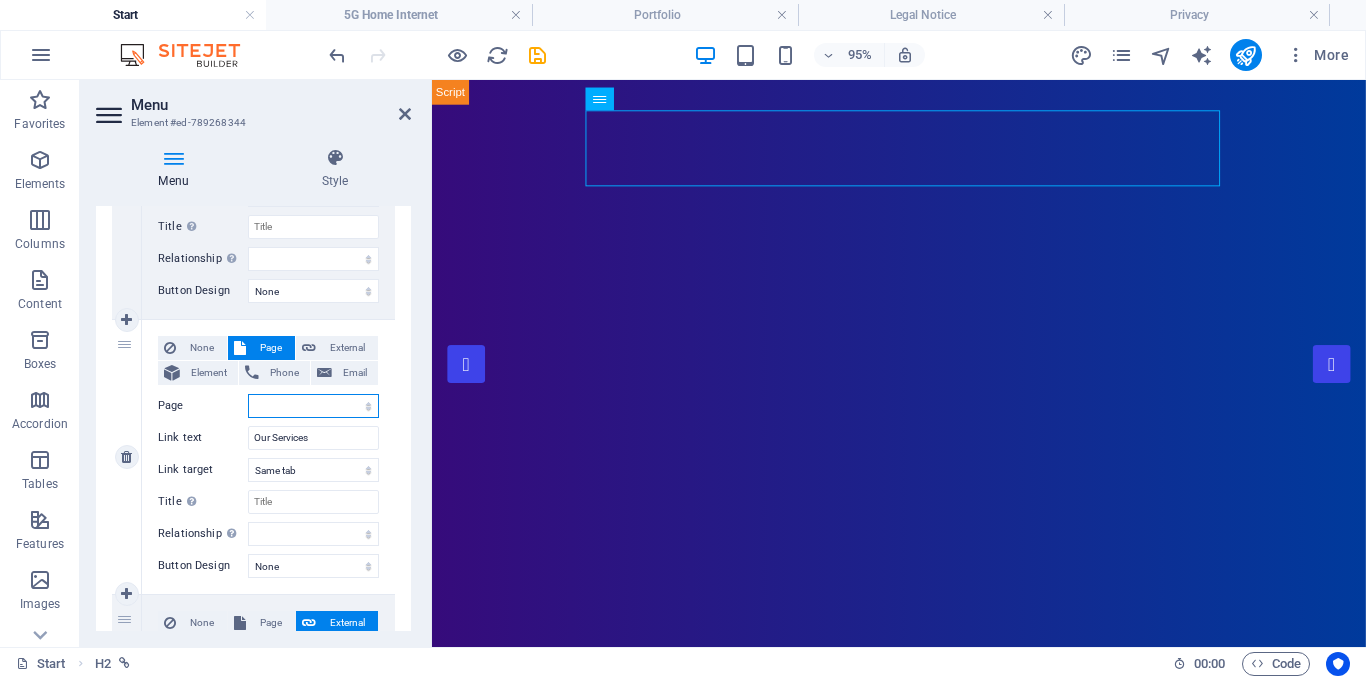 click on "Start 5G Home Internet Portfolio Legal Notice Privacy" at bounding box center [313, 406] 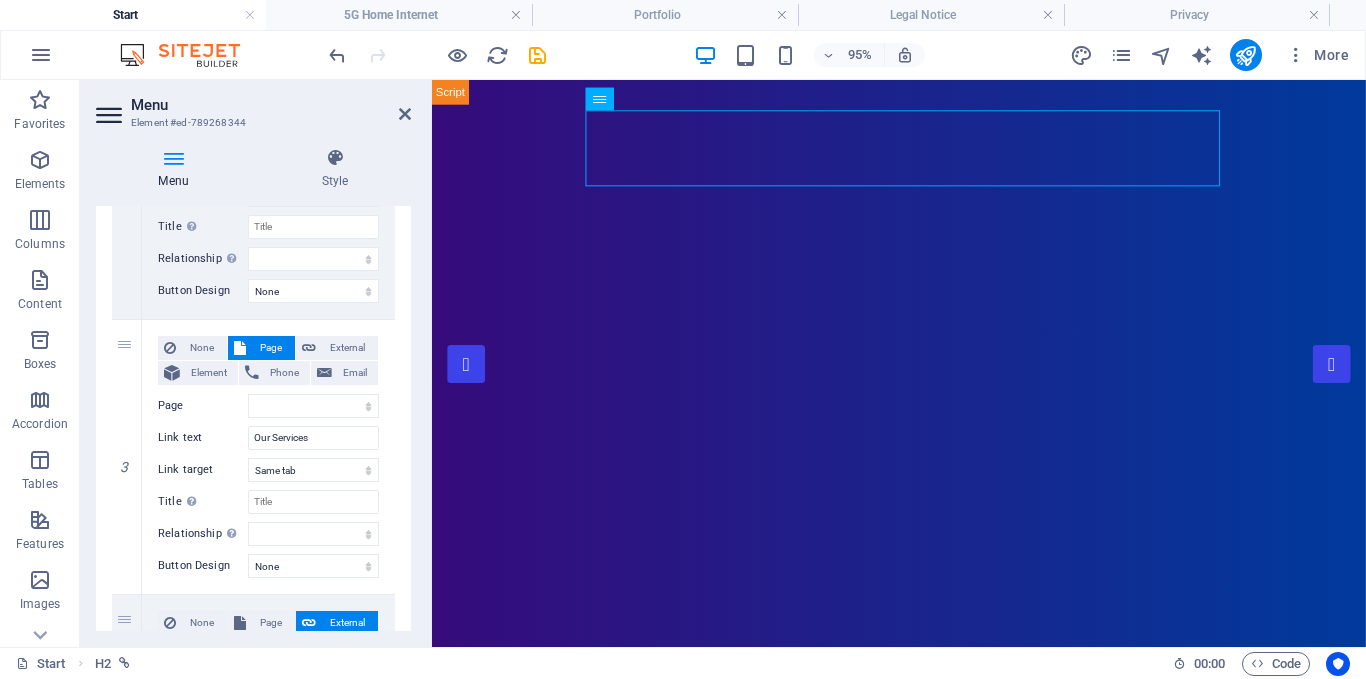 click on "None Page External Element Phone Email Page Start 5G Home Internet Portfolio Legal Notice Privacy Element
URL /15282411 Phone Email Link text Home Link target New tab Same tab Overlay Title Additional link description, should not be the same as the link text. The title is most often shown as a tooltip text when the mouse moves over the element. Leave empty if uncertain. Relationship Sets the  relationship of this link to the link target . For example, the value "nofollow" instructs search engines not to follow the link. Can be left empty. alternate author bookmark external help license next nofollow noreferrer noopener prev search tag Button Design None Default Primary Secondary 2 None Page External Element Phone Email Page Start 5G Home Internet Portfolio Legal Notice Privacy Element
URL /#about Phone Email Link text About Link target New tab Same tab Overlay Title Relationship Sets the  relationship of this link to the link target alternate author bookmark 3" at bounding box center (253, 319) 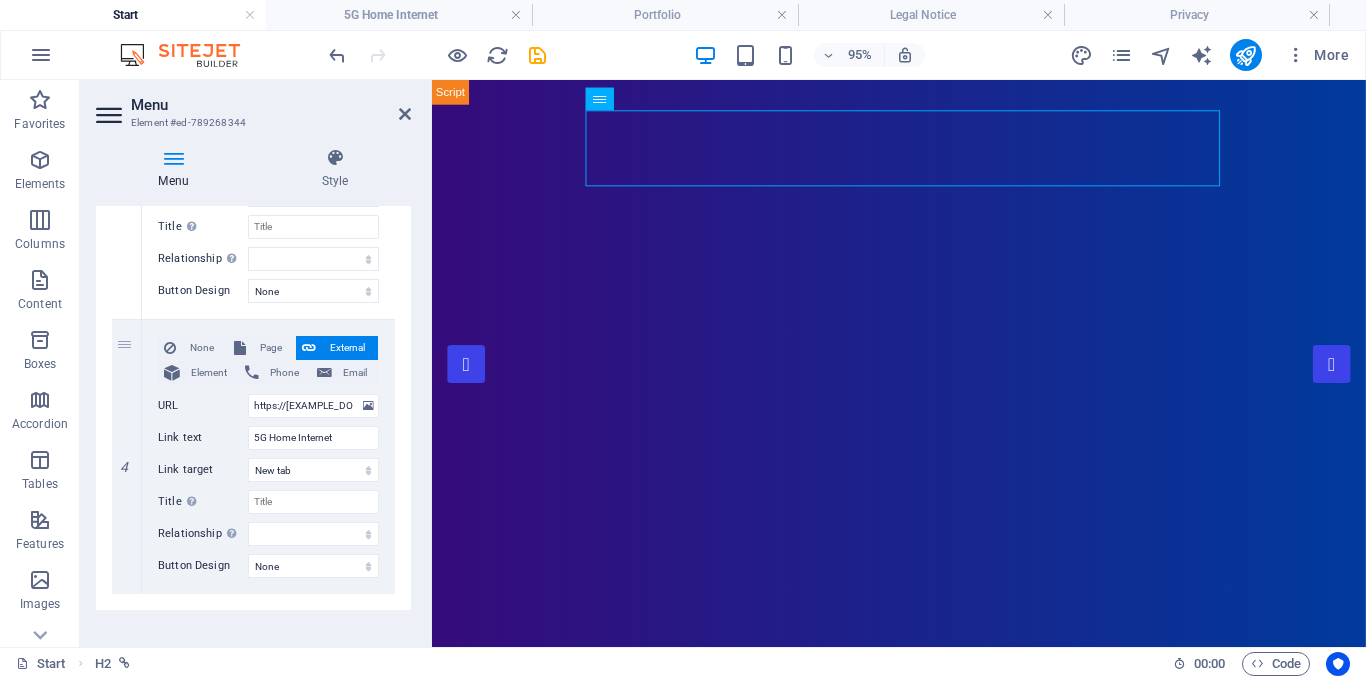 scroll, scrollTop: 920, scrollLeft: 0, axis: vertical 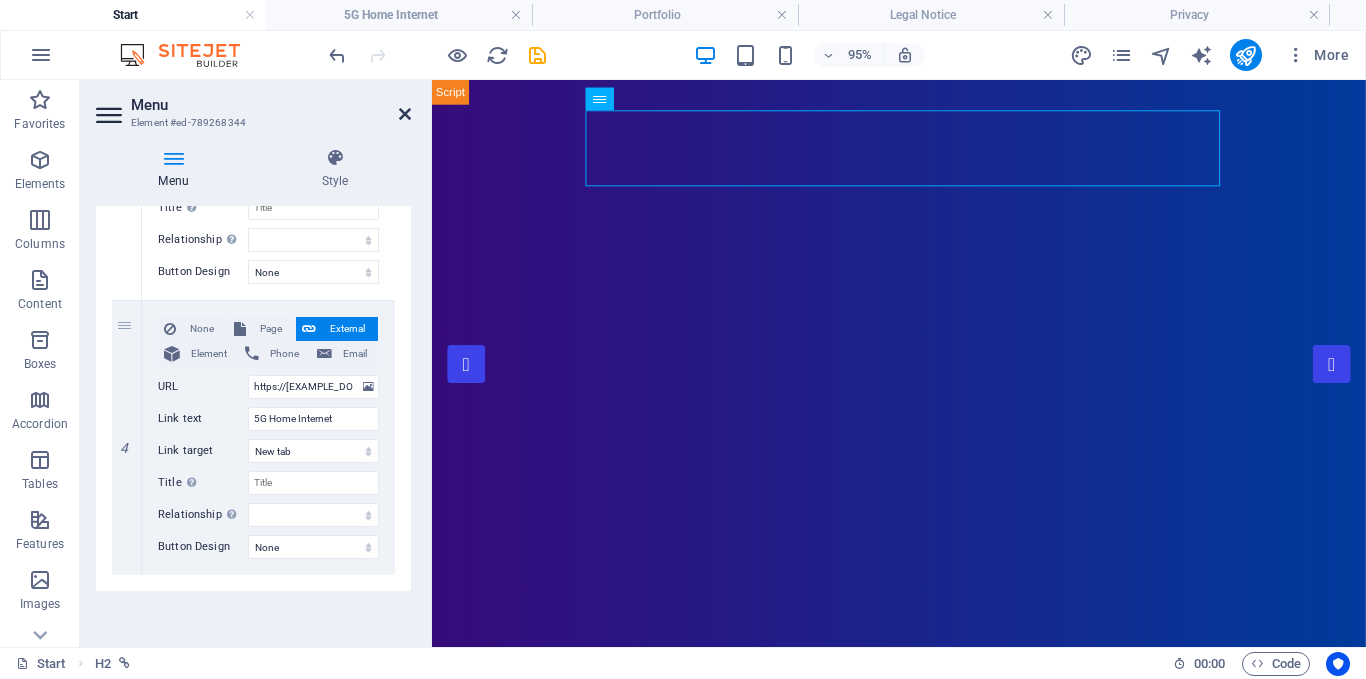 click at bounding box center (405, 114) 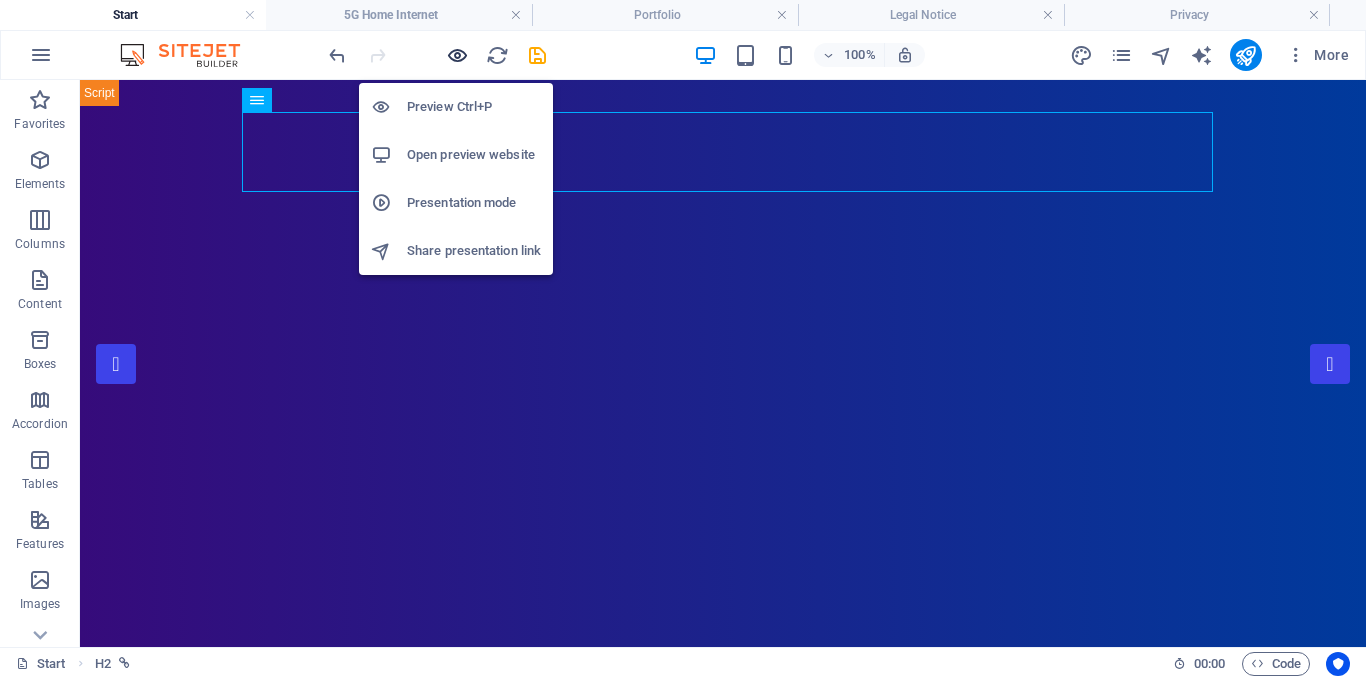 click at bounding box center [457, 55] 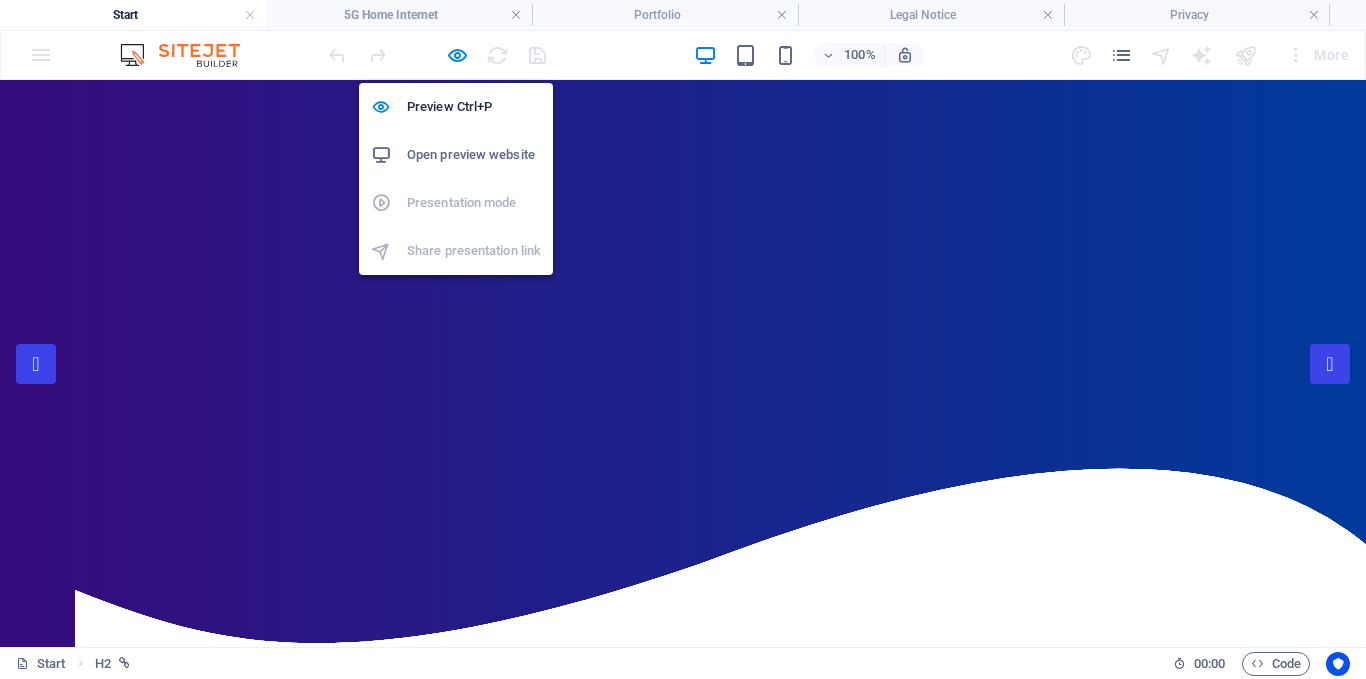 click on "Open preview website" at bounding box center (474, 155) 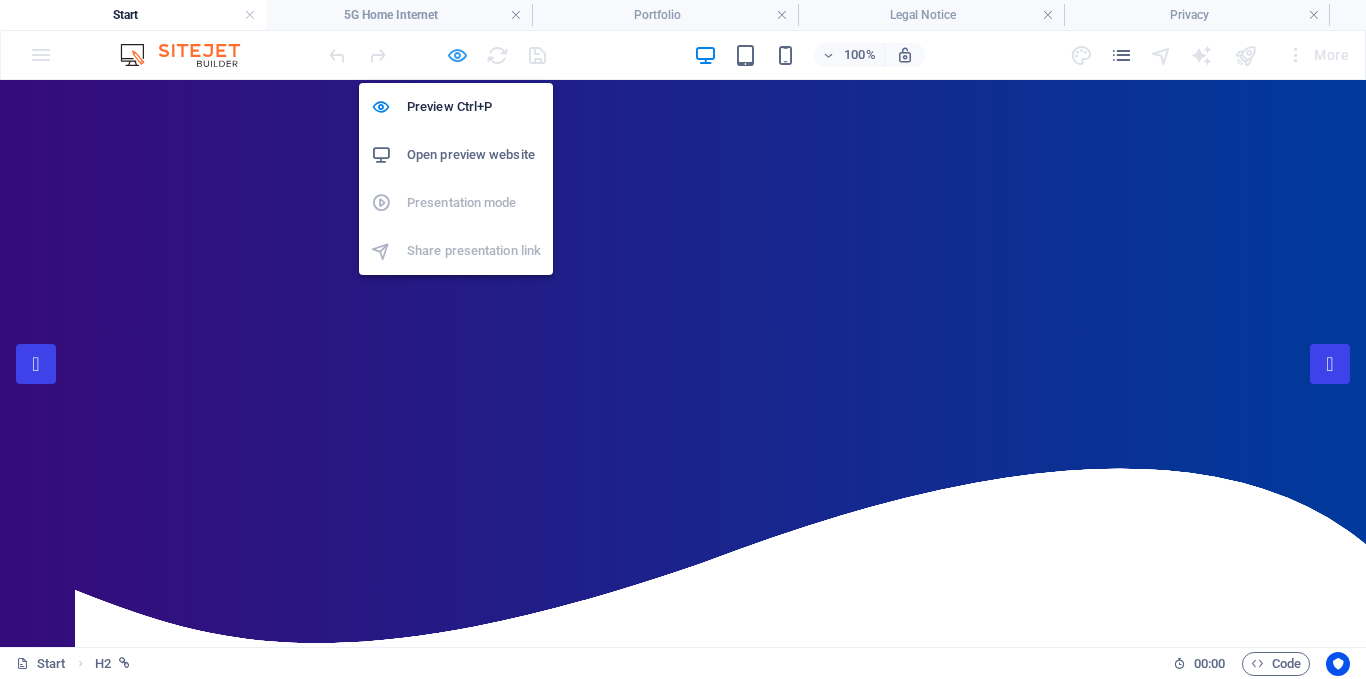 click at bounding box center [457, 55] 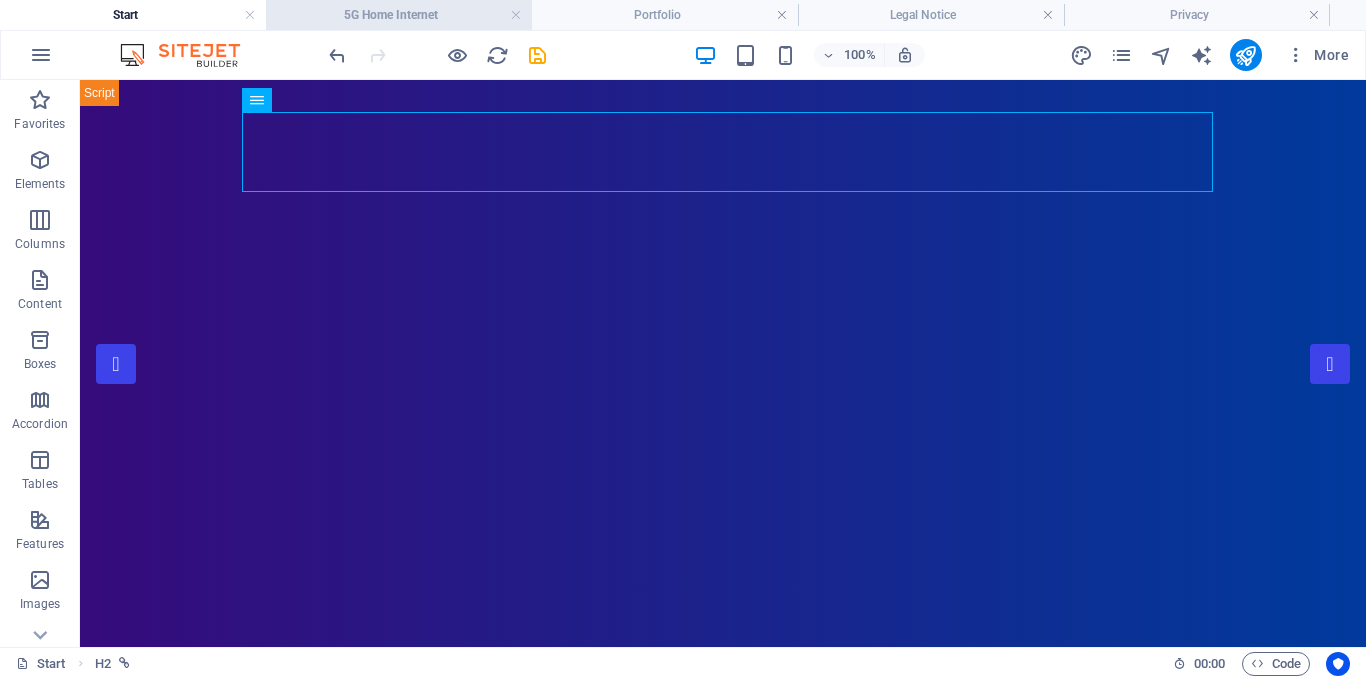 click on "5G Home Internet" at bounding box center (399, 15) 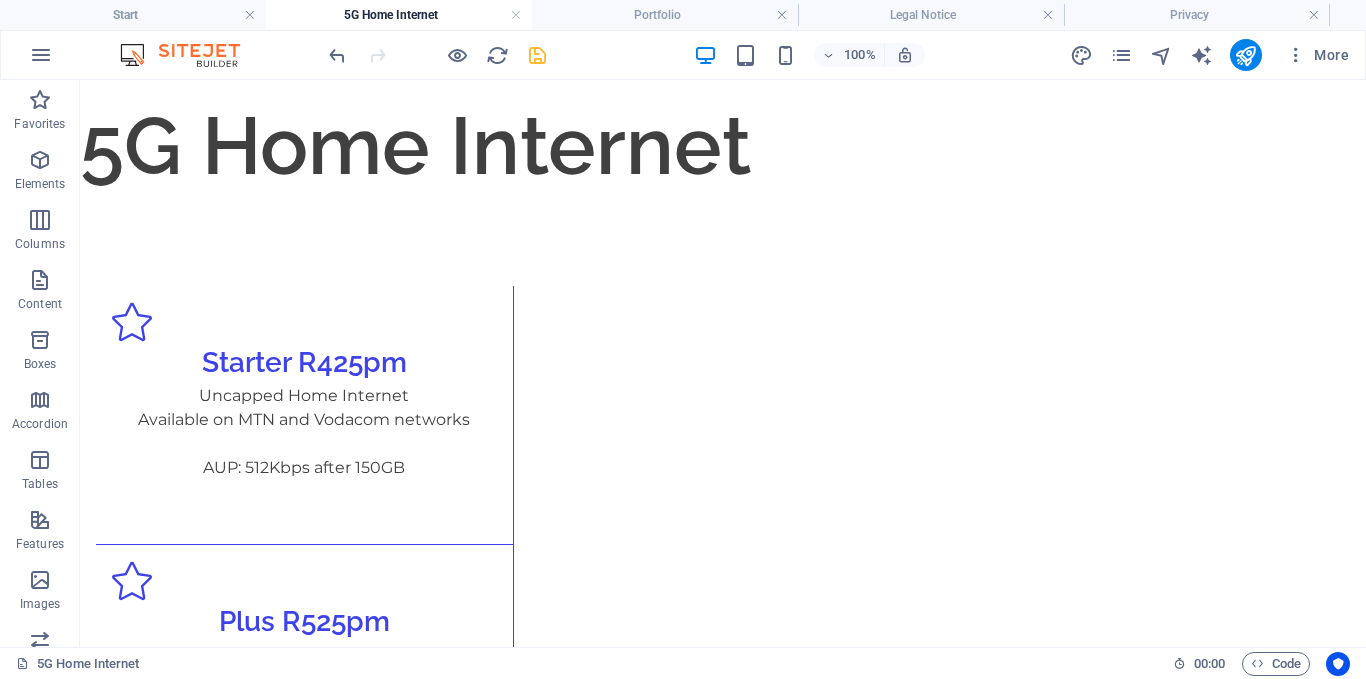 scroll, scrollTop: 7, scrollLeft: 0, axis: vertical 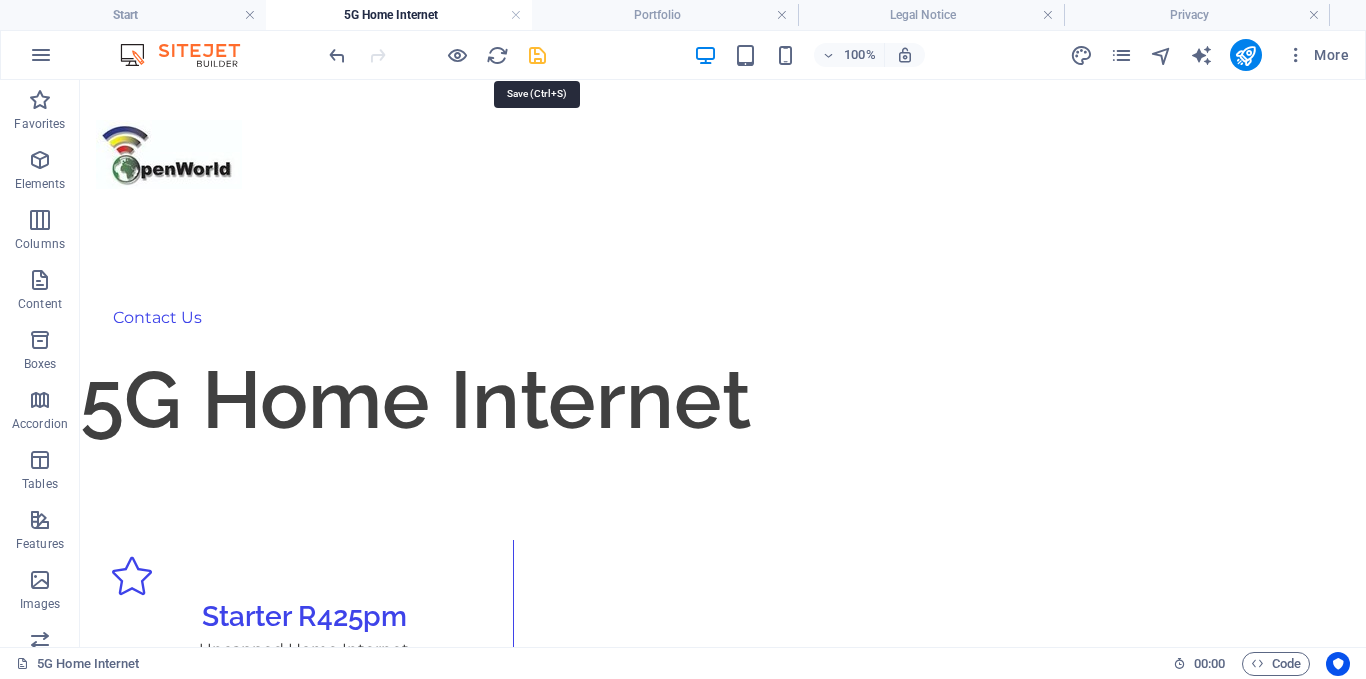 click at bounding box center (537, 55) 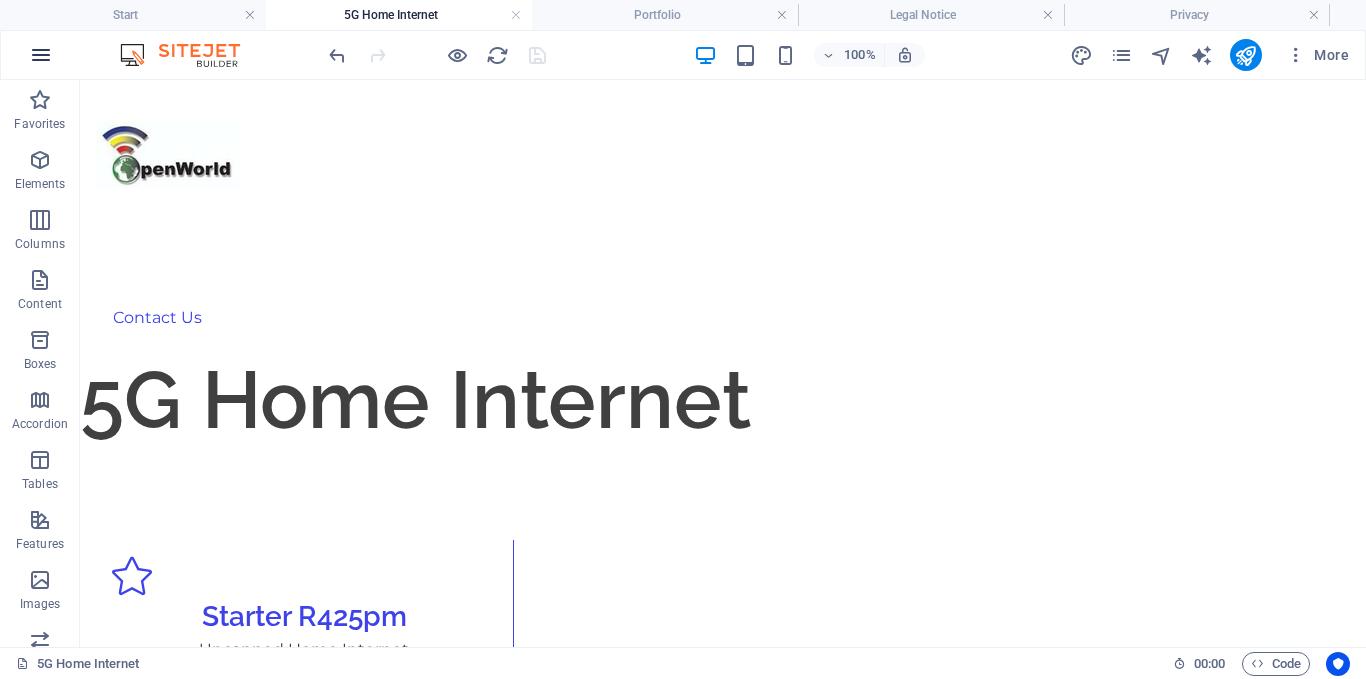 click at bounding box center [41, 55] 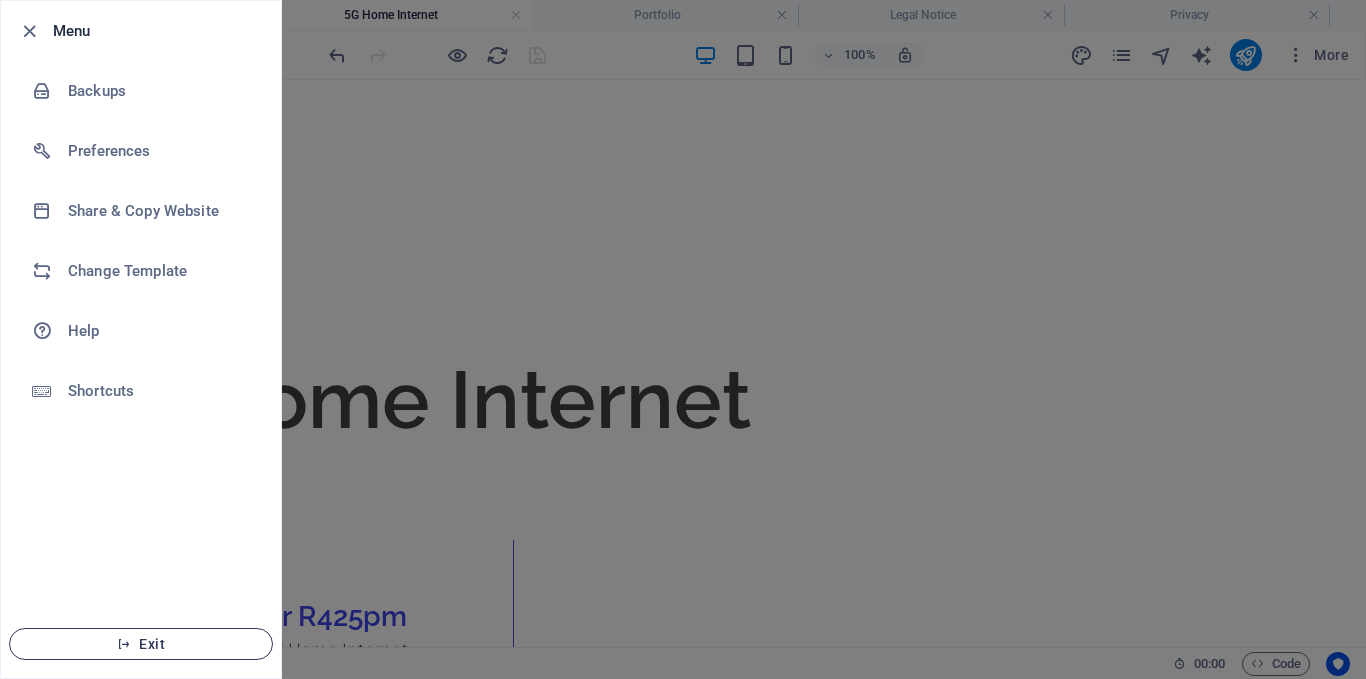 click on "Exit" at bounding box center (141, 644) 